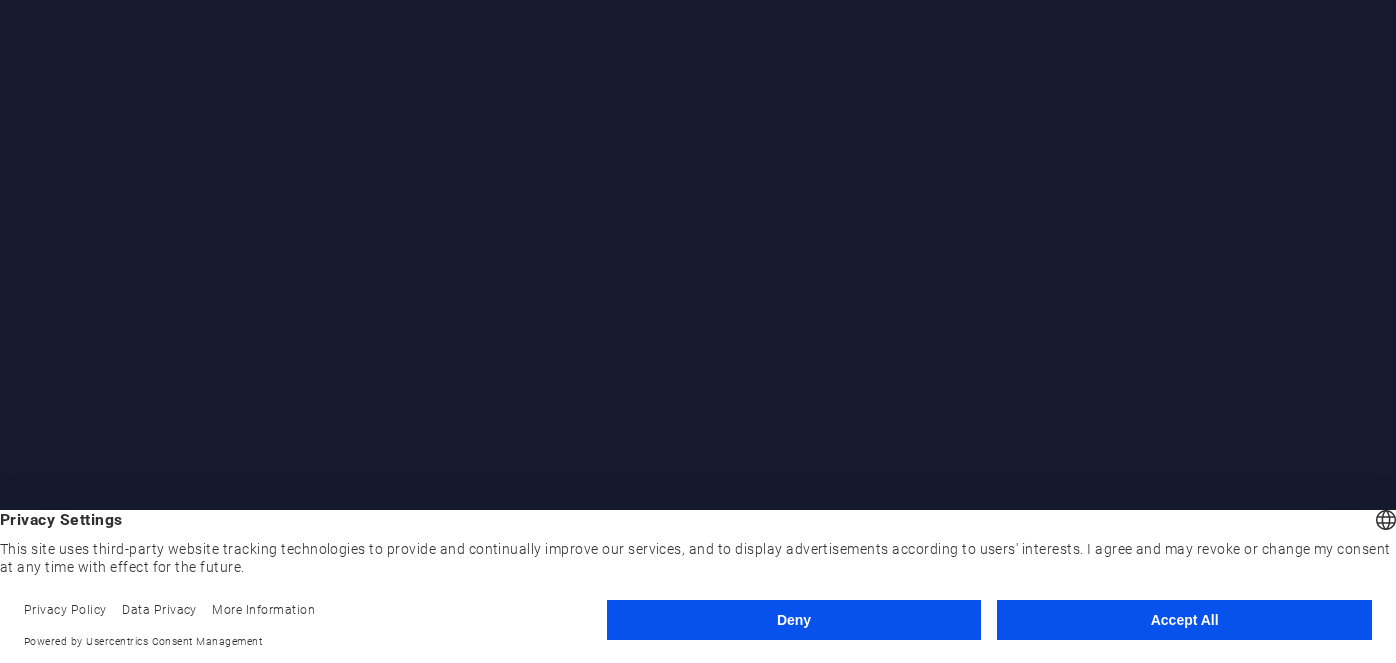 scroll, scrollTop: 0, scrollLeft: 0, axis: both 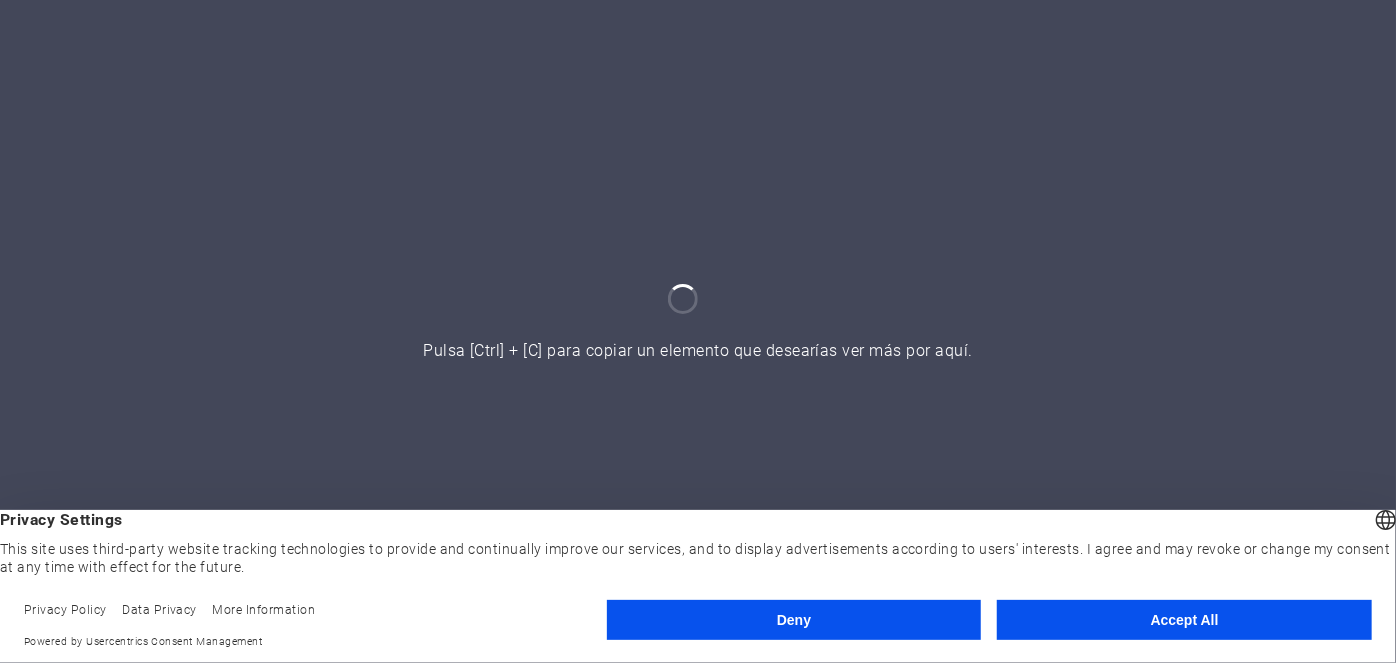 click on "Accept All" at bounding box center (1184, 620) 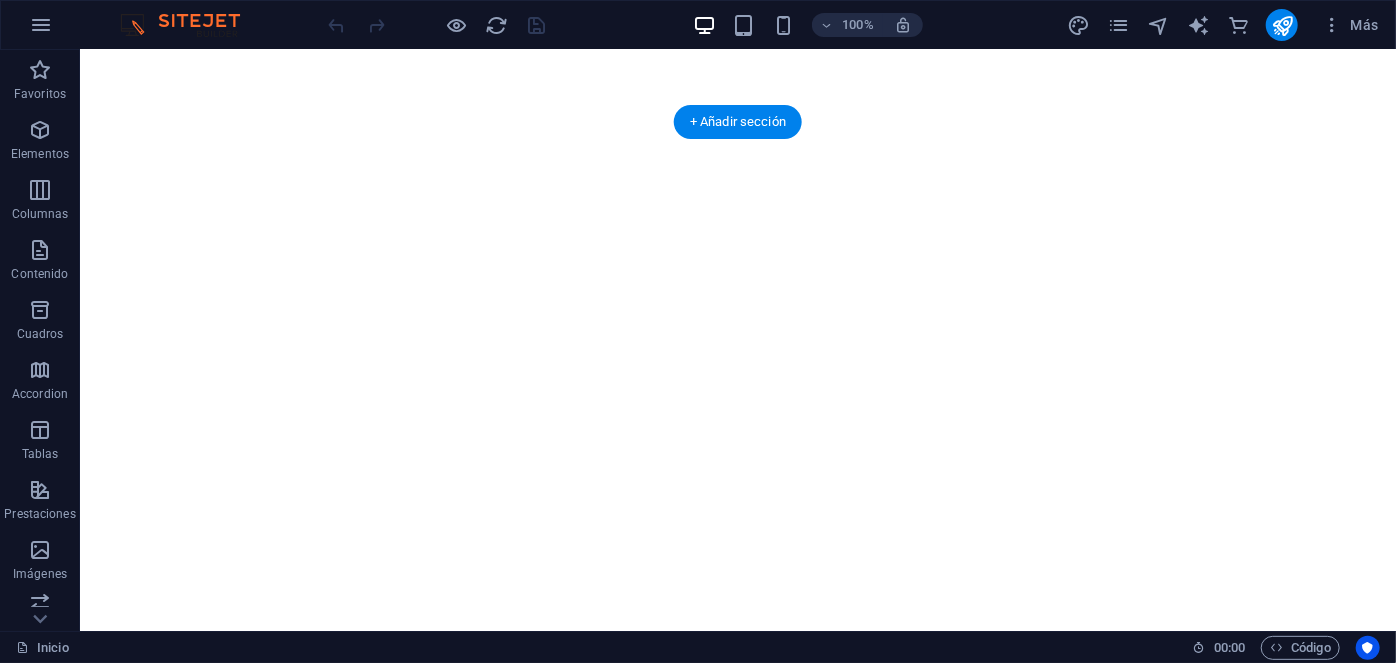 scroll, scrollTop: 0, scrollLeft: 0, axis: both 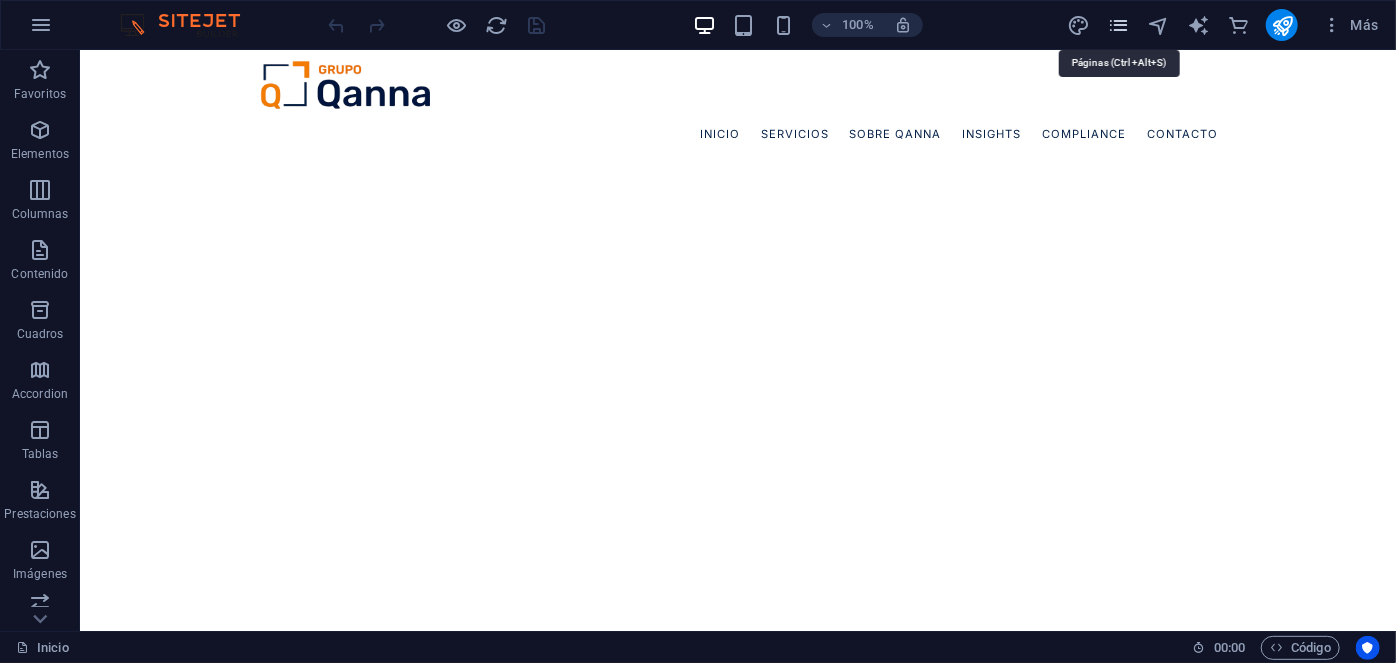 click at bounding box center (1118, 25) 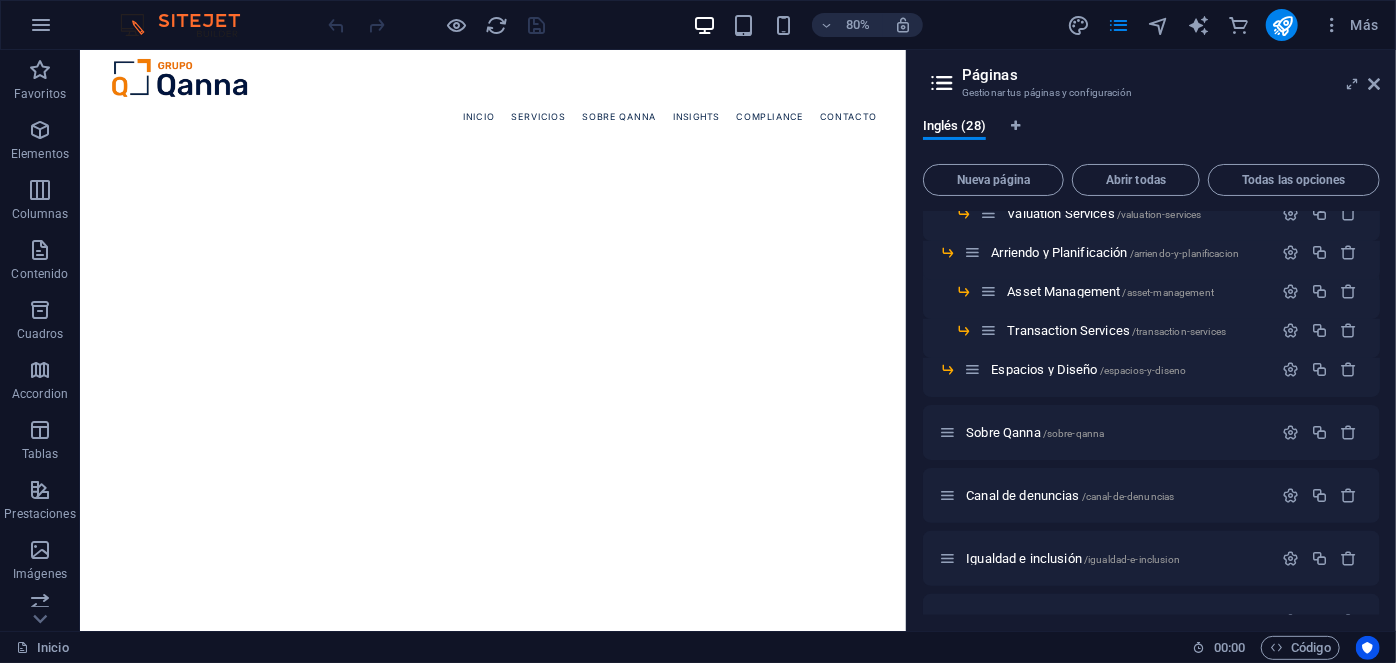 scroll, scrollTop: 480, scrollLeft: 0, axis: vertical 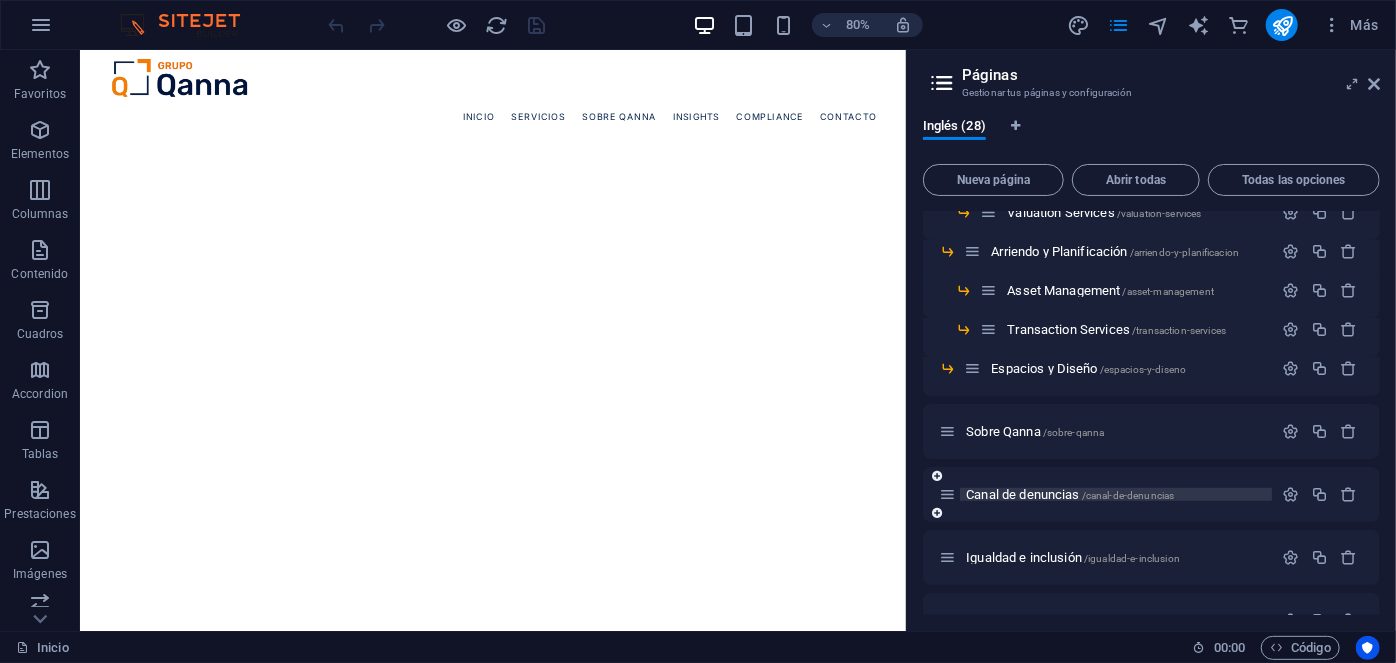 click on "Canal de denuncias /canal-de-denuncias" at bounding box center (1070, 494) 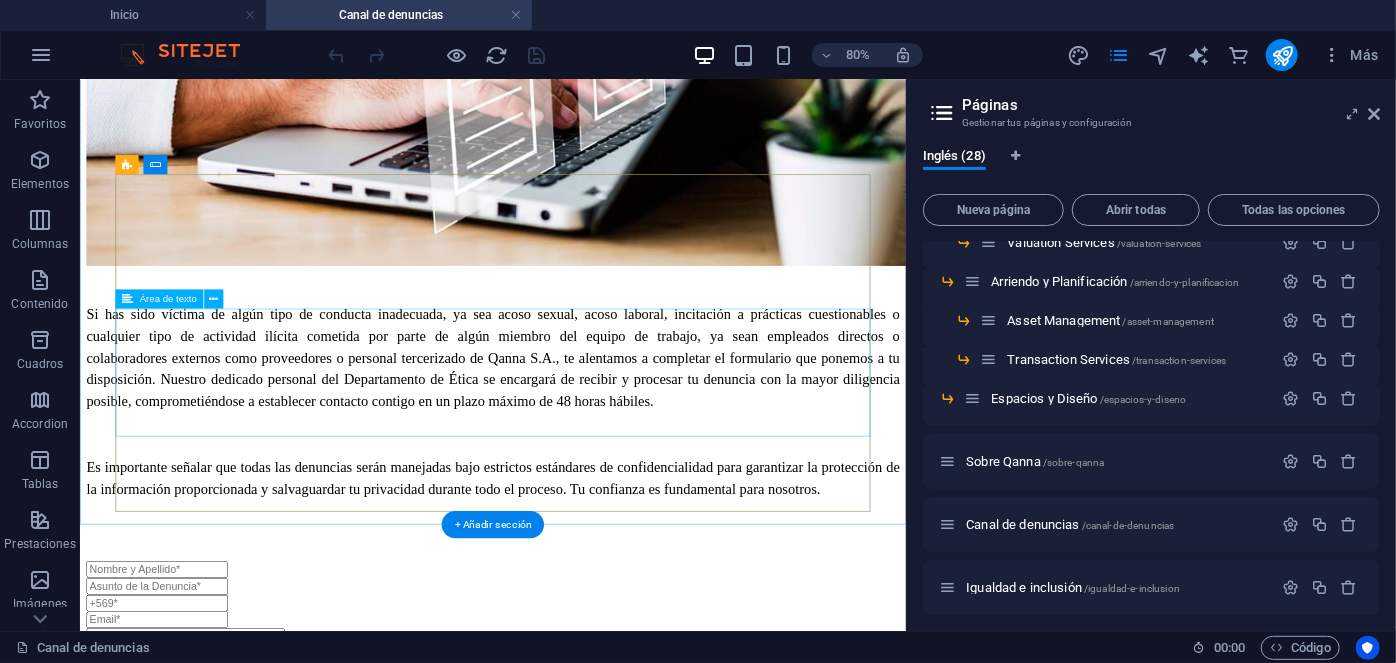 scroll, scrollTop: 1243, scrollLeft: 0, axis: vertical 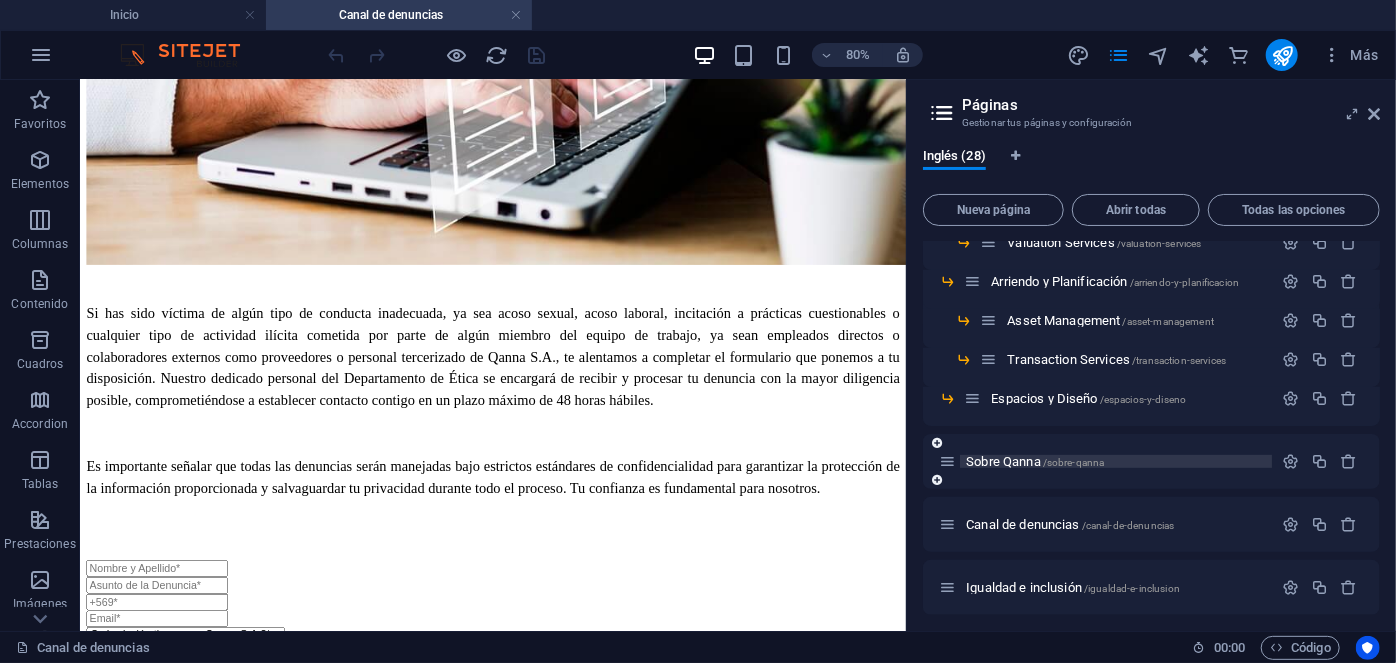 click on "Sobre Qanna /sobre-qanna" at bounding box center [1035, 461] 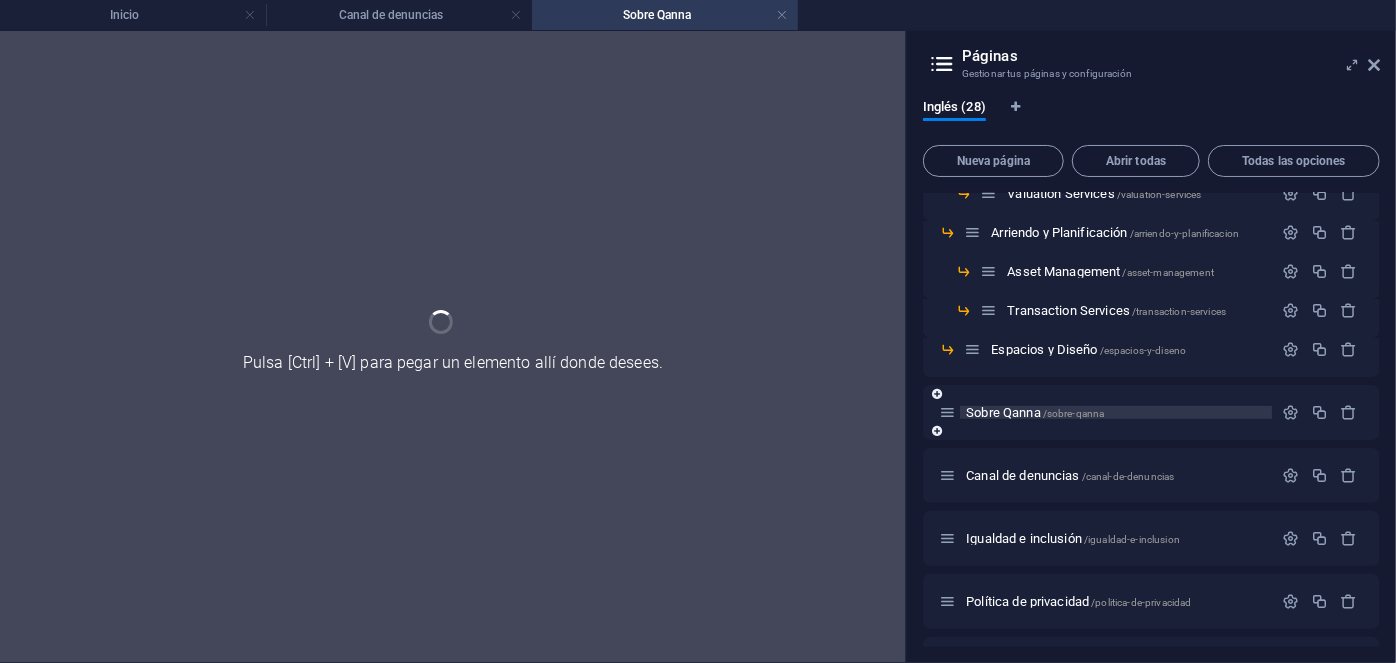 scroll, scrollTop: 0, scrollLeft: 0, axis: both 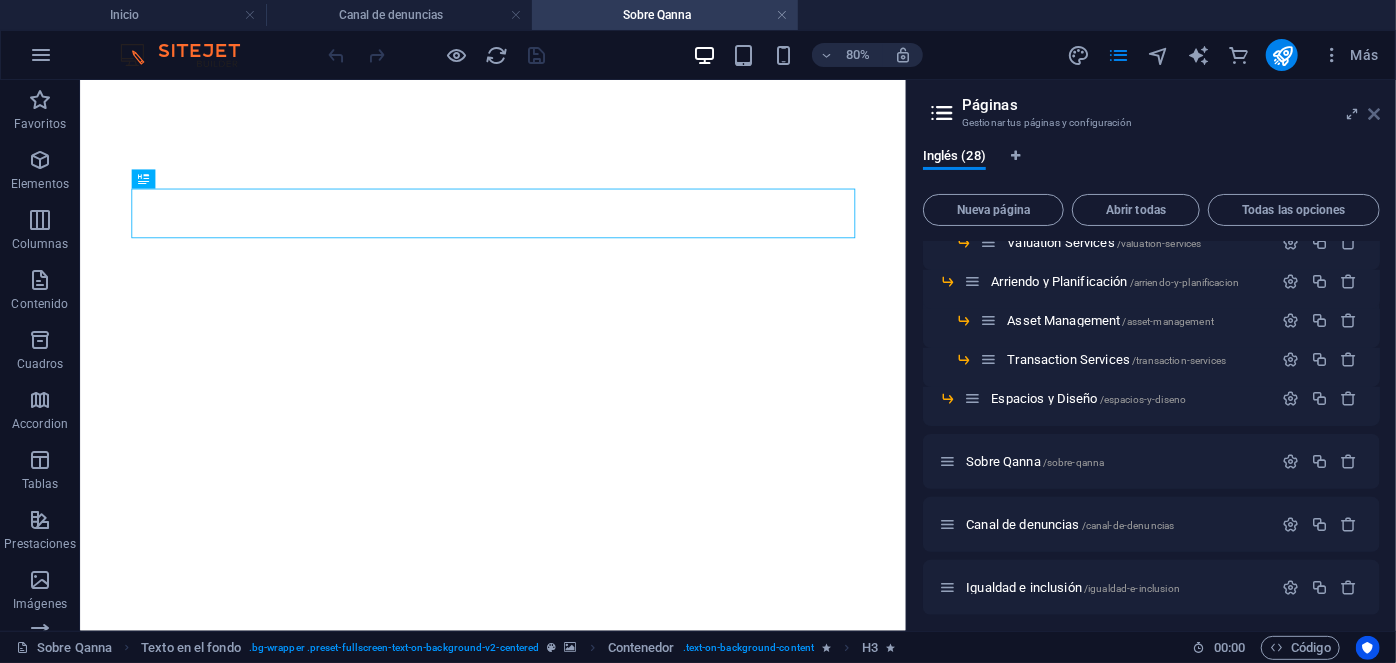 click on "Más" at bounding box center (1350, 55) 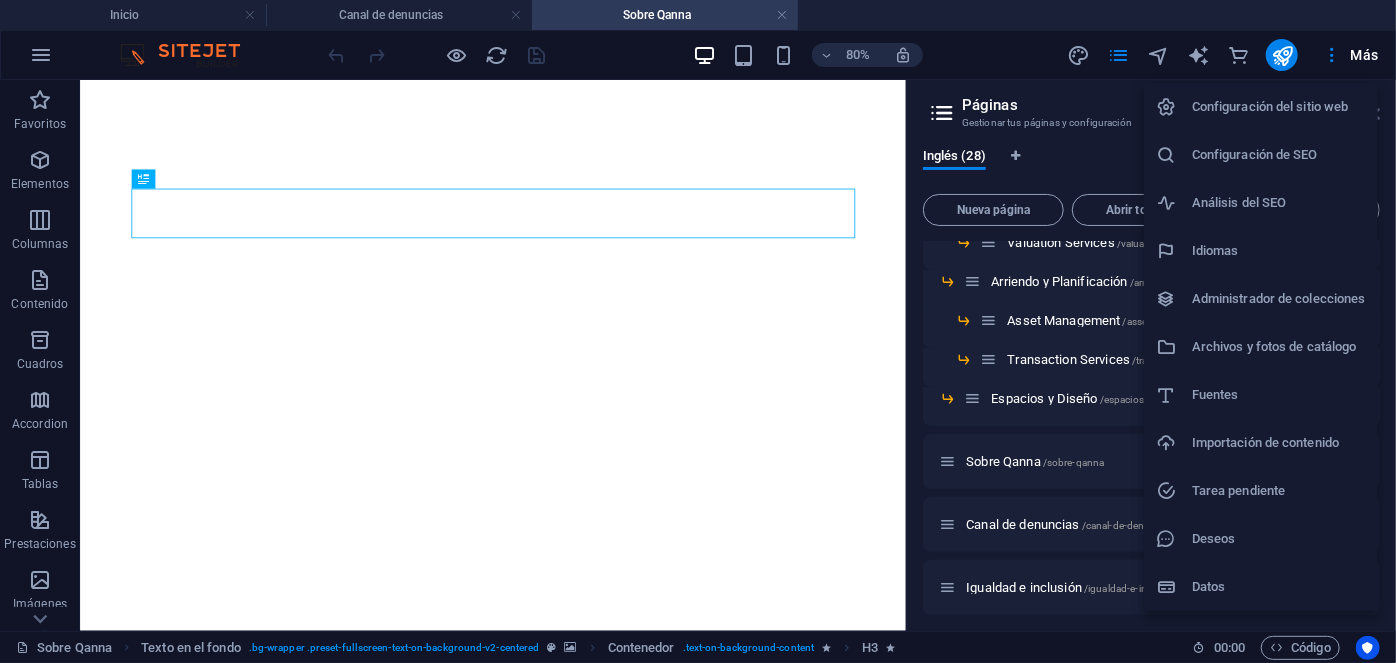 click at bounding box center [698, 331] 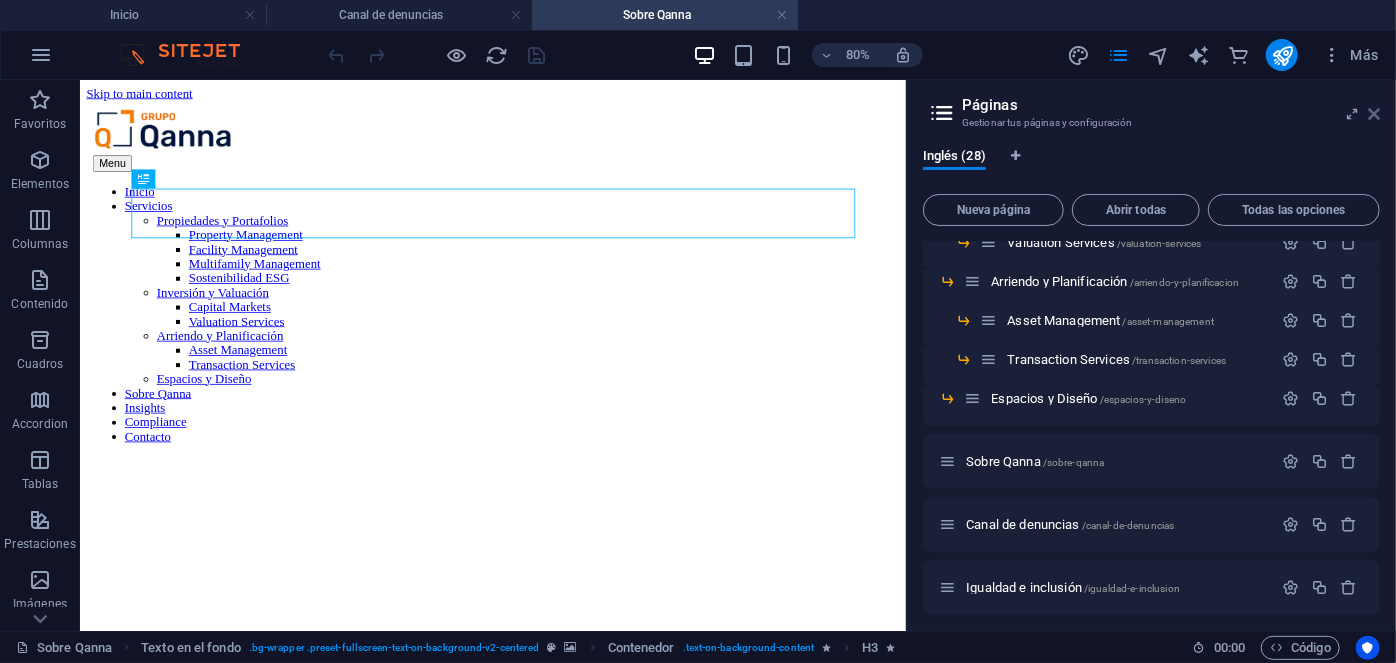 scroll, scrollTop: 0, scrollLeft: 0, axis: both 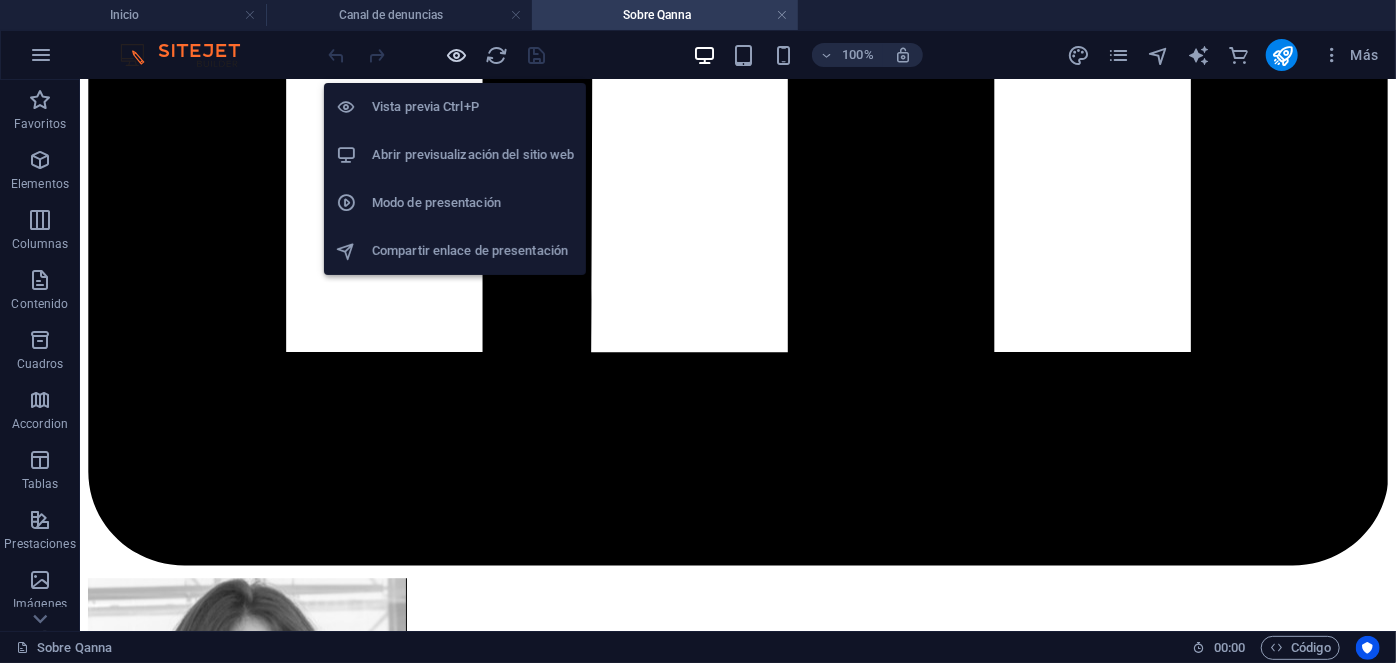 click at bounding box center (457, 55) 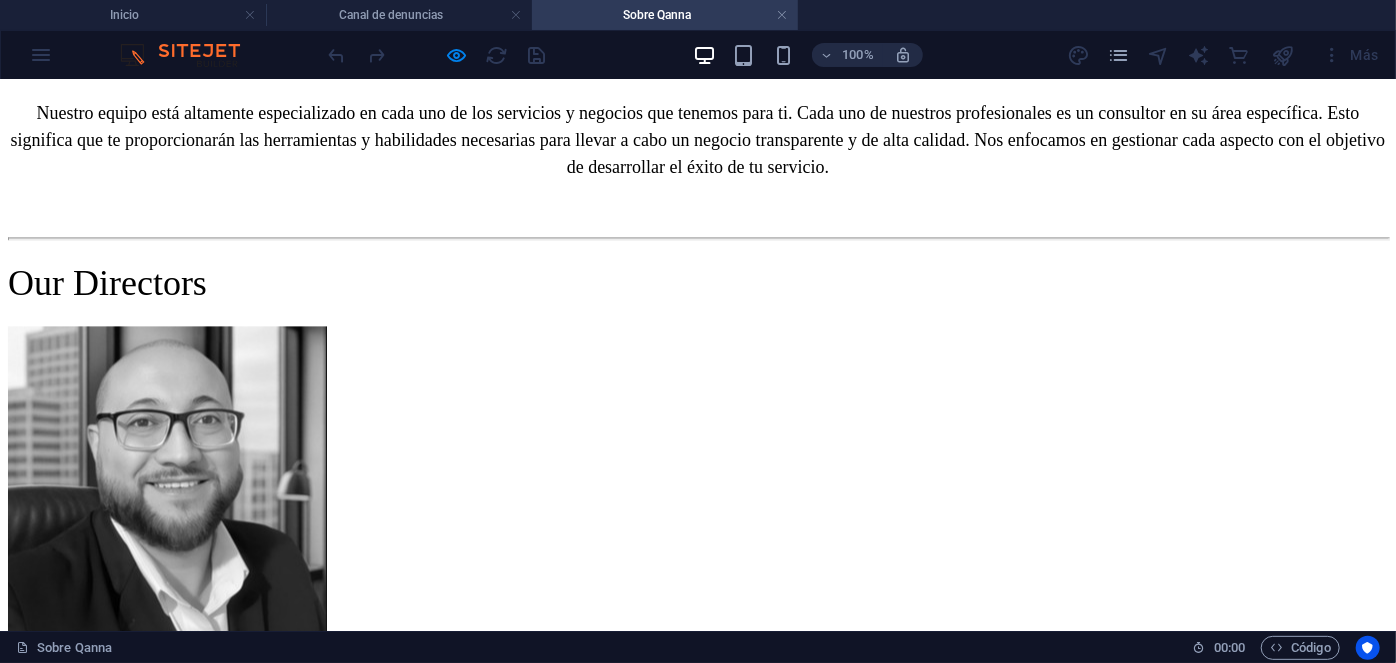 scroll, scrollTop: 2099, scrollLeft: 0, axis: vertical 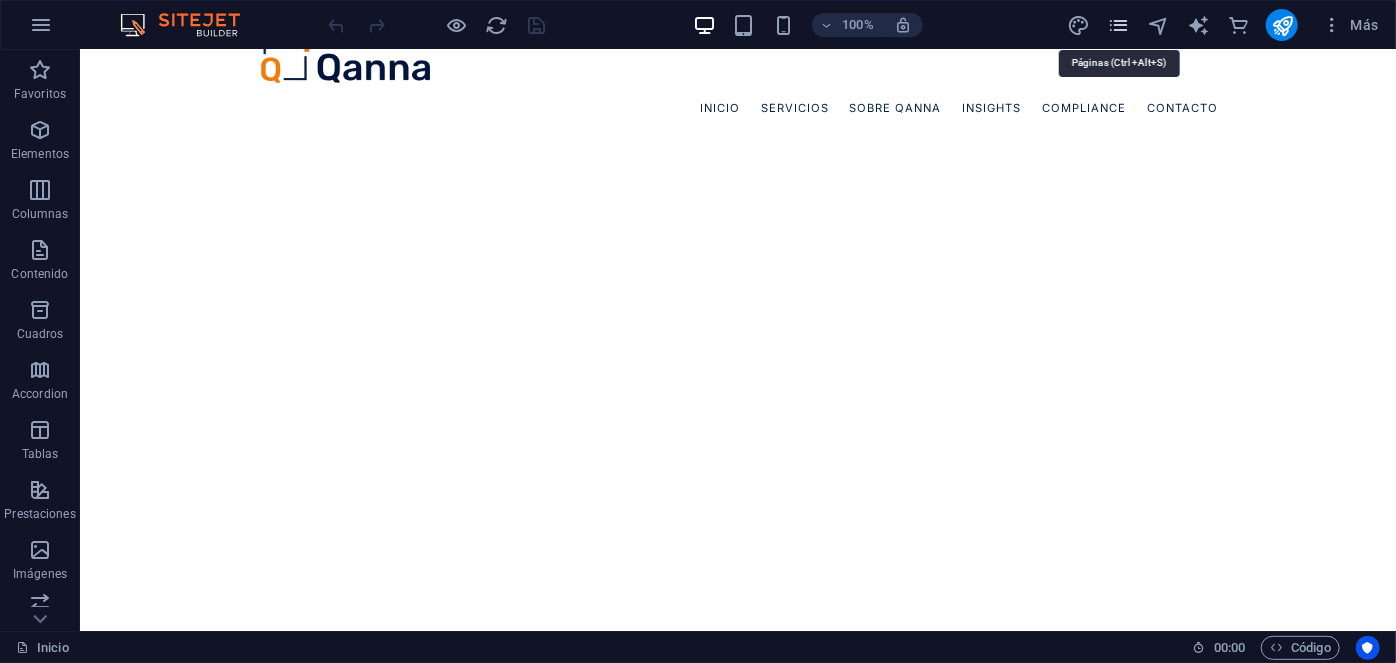 click at bounding box center (1118, 25) 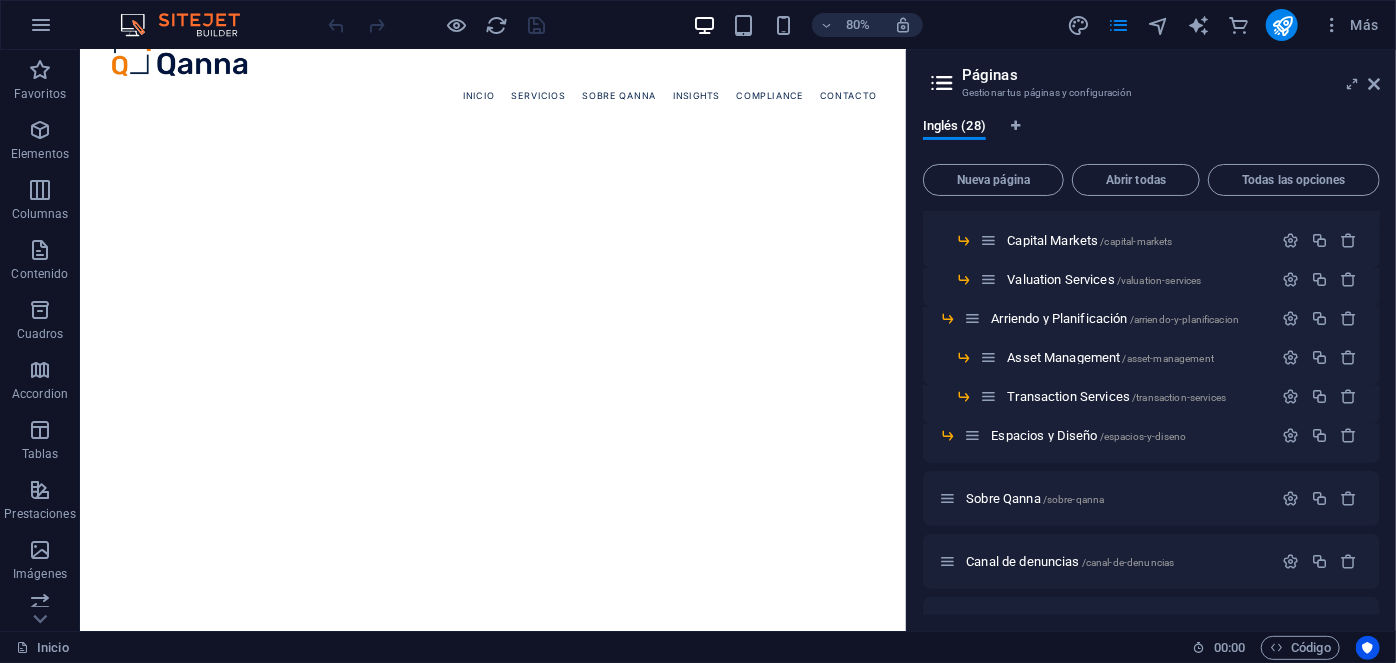 scroll, scrollTop: 414, scrollLeft: 0, axis: vertical 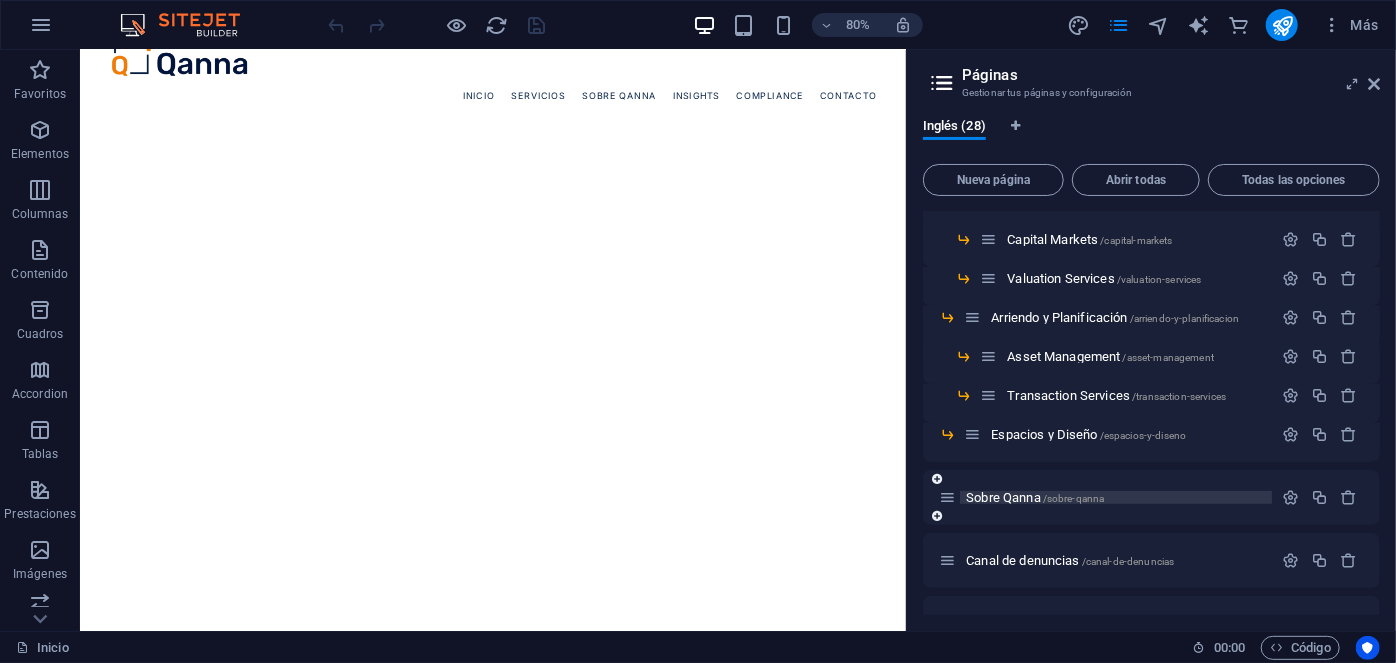 click on "Sobre Qanna /sobre-qanna" at bounding box center (1035, 497) 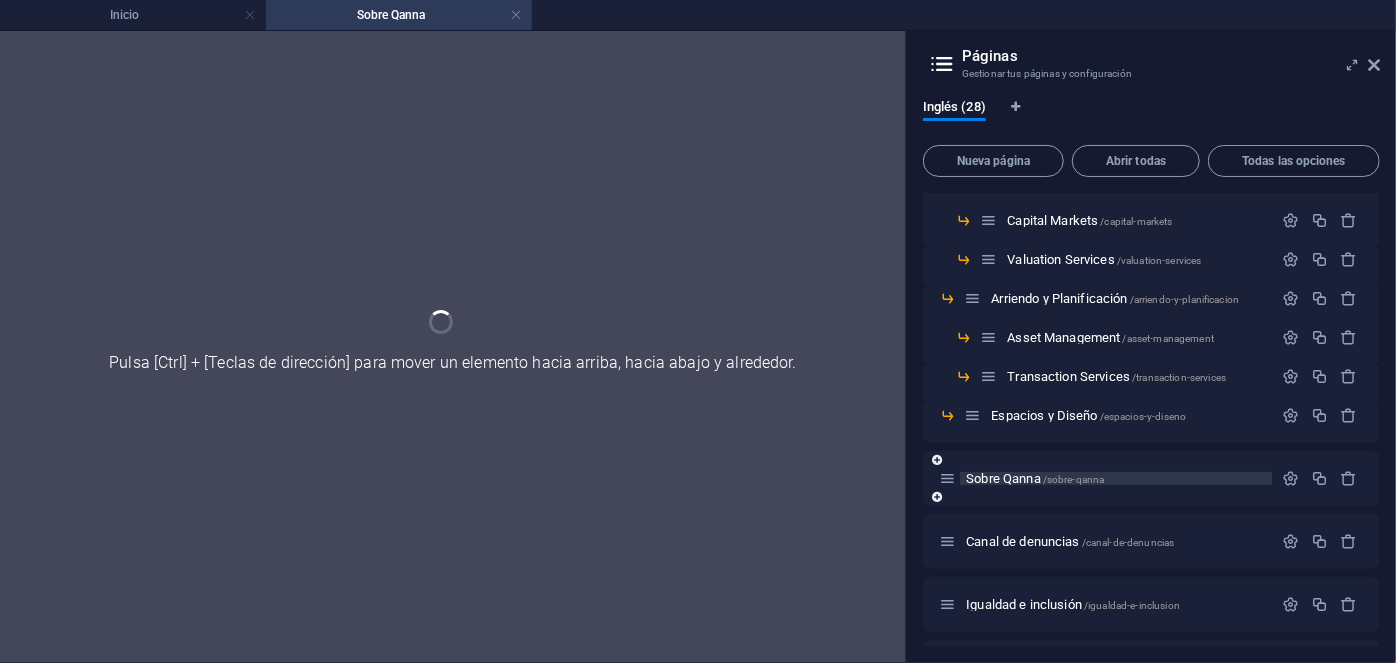 scroll, scrollTop: 0, scrollLeft: 0, axis: both 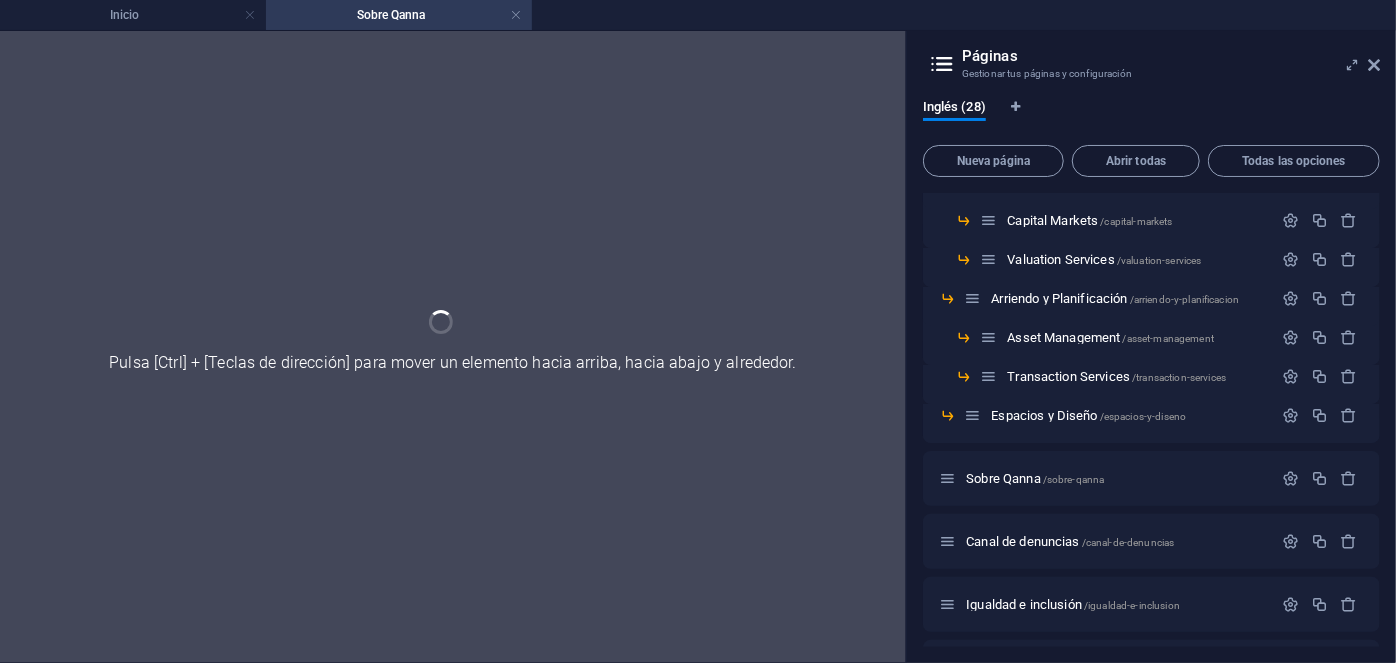 click on "Páginas Gestionar tus páginas y configuración Inglés (28) Nueva página Abrir todas Todas las opciones Inicio / Servicios /servicios Descripción General /descripcion-general Propiedades y Portafolios /propiedades-y-portafolios Property Management /property-management Facility Management /facility-management Multifamily Management /multifamily-management Contabilidad de Inmuebles /contabilidad-tesoreria-y-reporte-27 Sostenibilidad ESG /sostenibilidad-esg Inversión y Valuación /inversion-y-valuacion-29  Capital Markets /capital-markets Valuation Services /valuation-services Arriendo y Planificación /arriendo-y-planificacion Asset Management /asset-management Transaction Services /transaction-services Espacios y Diseño /espacios-y-diseno Sobre Qanna /sobre-qanna Canal de denuncias /canal-de-denuncias Igualdad e inclusión /igualdad-e-inclusion Política de privacidad /politica-de-privacidad Insights /insights Compliance /compliance Valor añadido del facility /valor-anadido-del-facility Invertir en usa" at bounding box center [1151, 347] 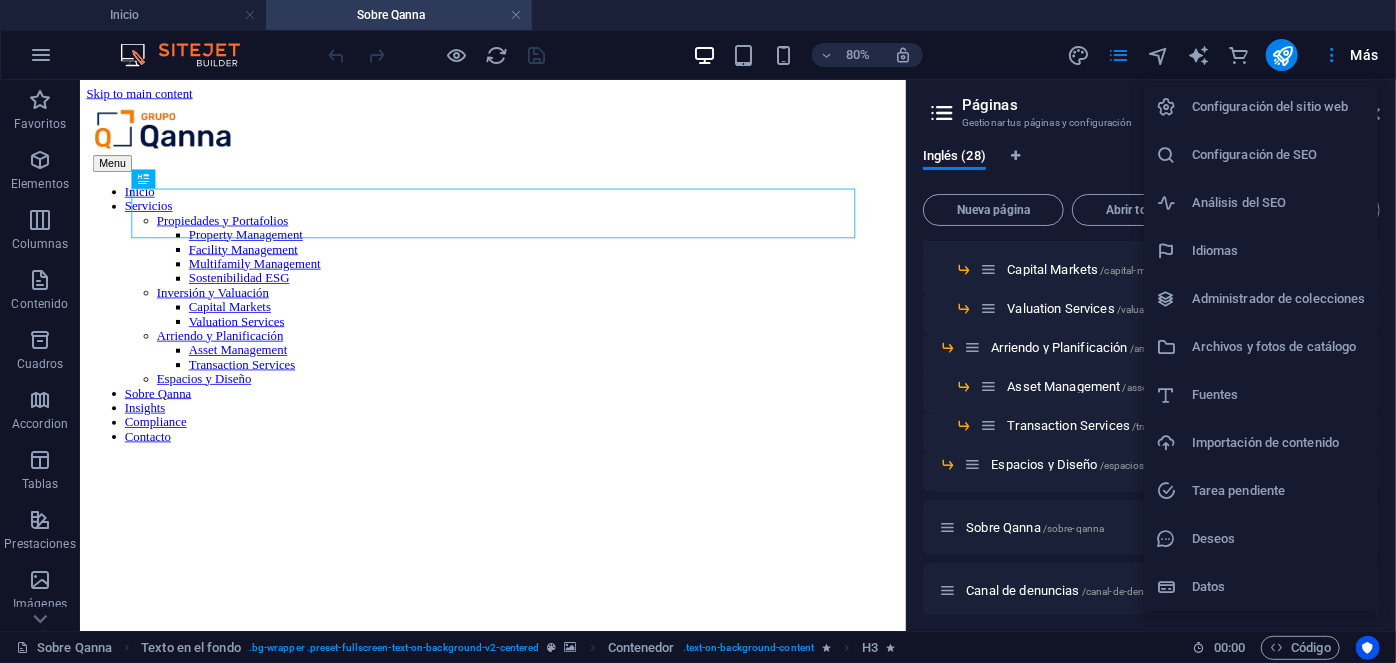 scroll, scrollTop: 0, scrollLeft: 0, axis: both 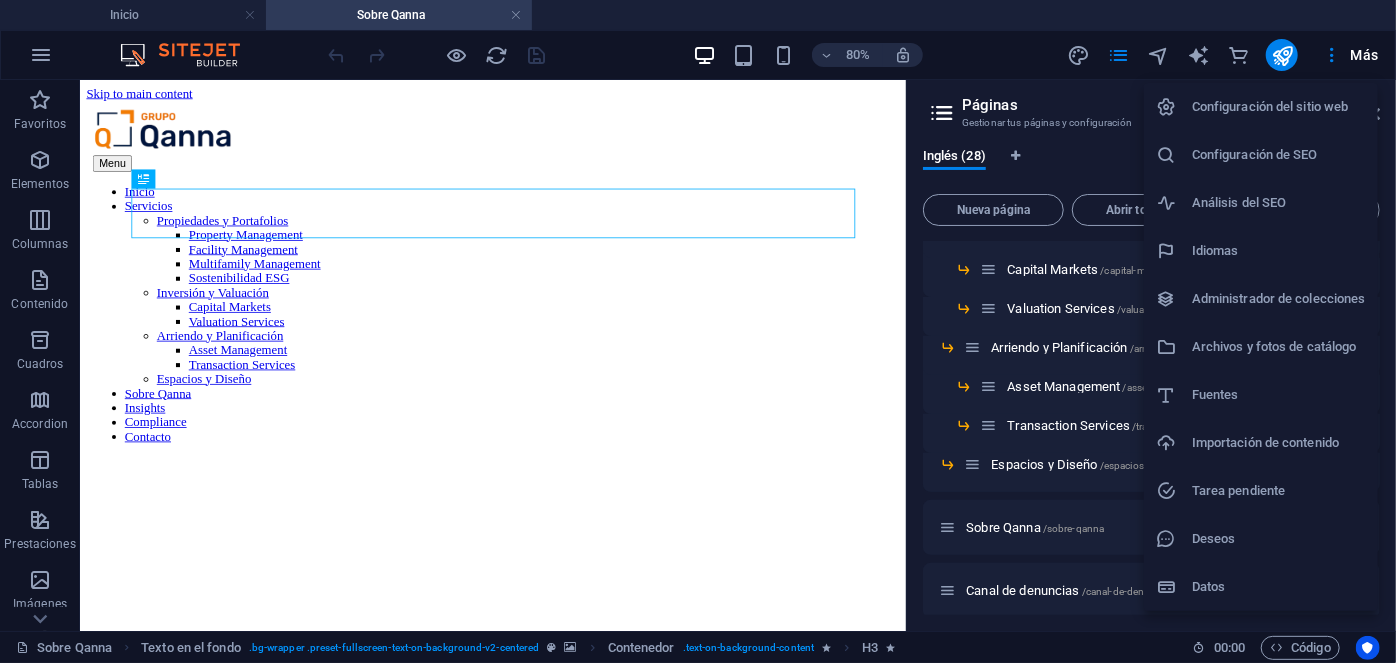 click at bounding box center (698, 331) 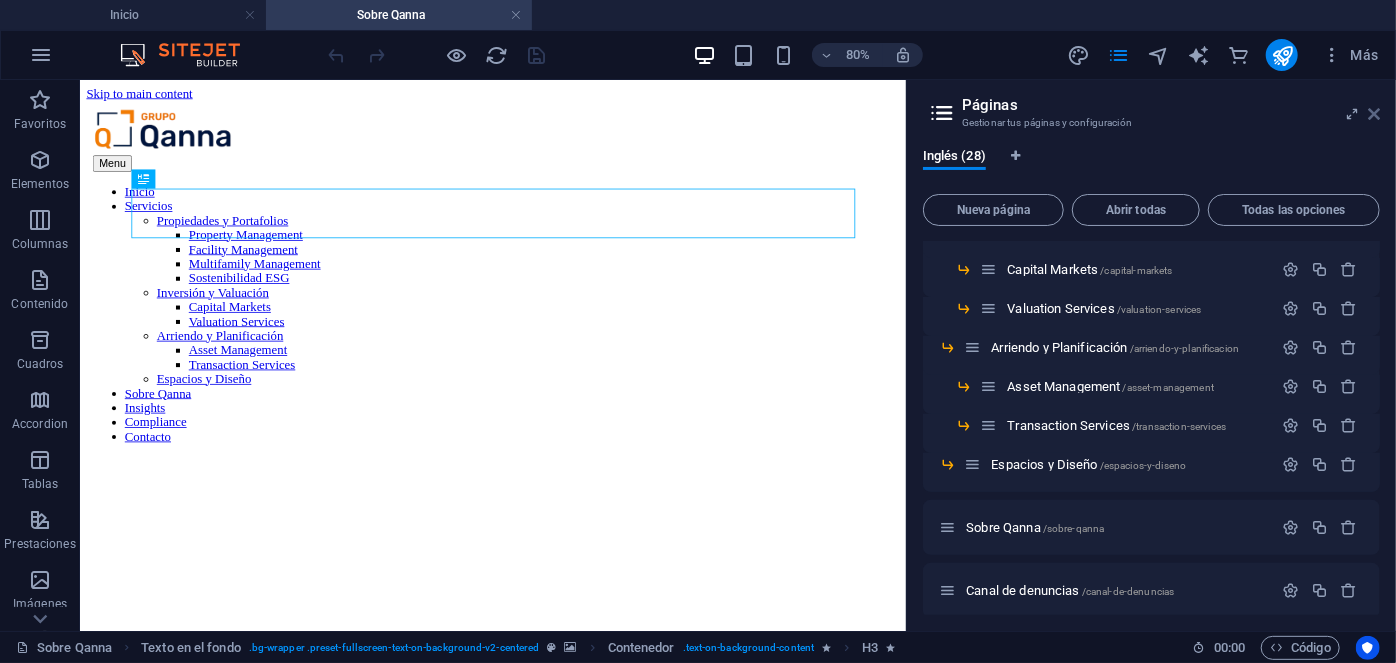 click at bounding box center [1374, 114] 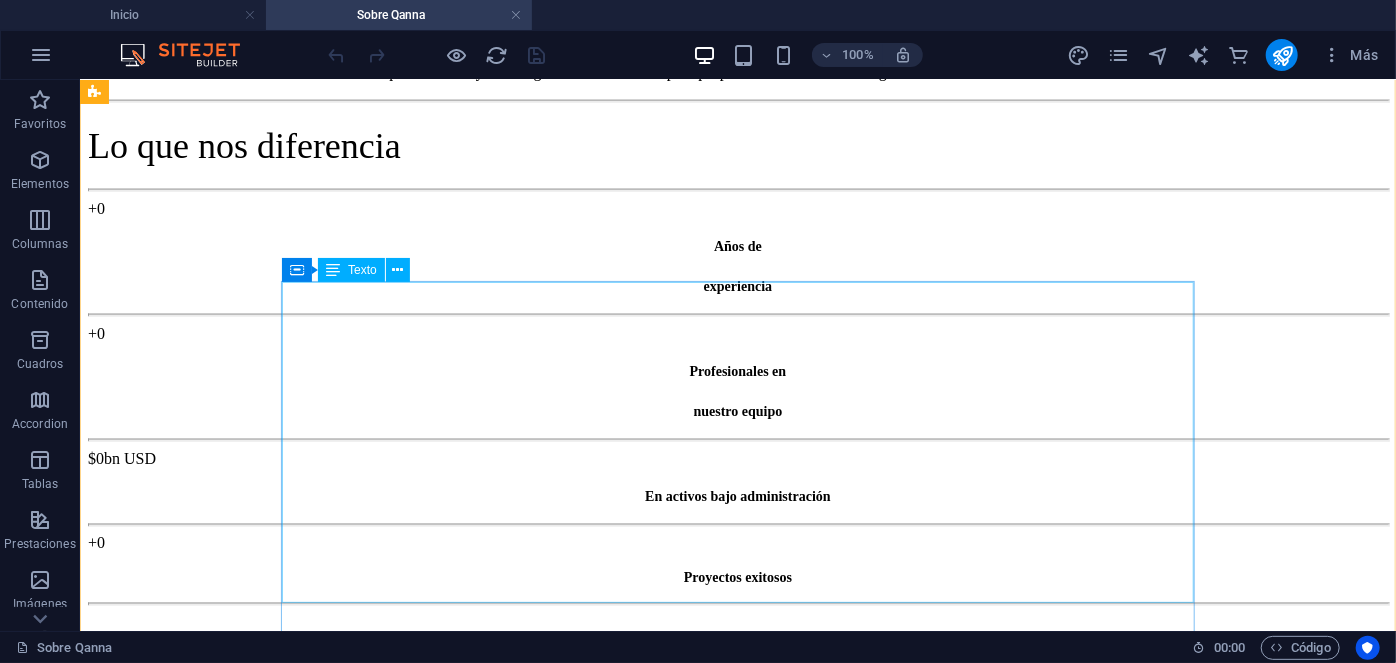 scroll, scrollTop: 1488, scrollLeft: 0, axis: vertical 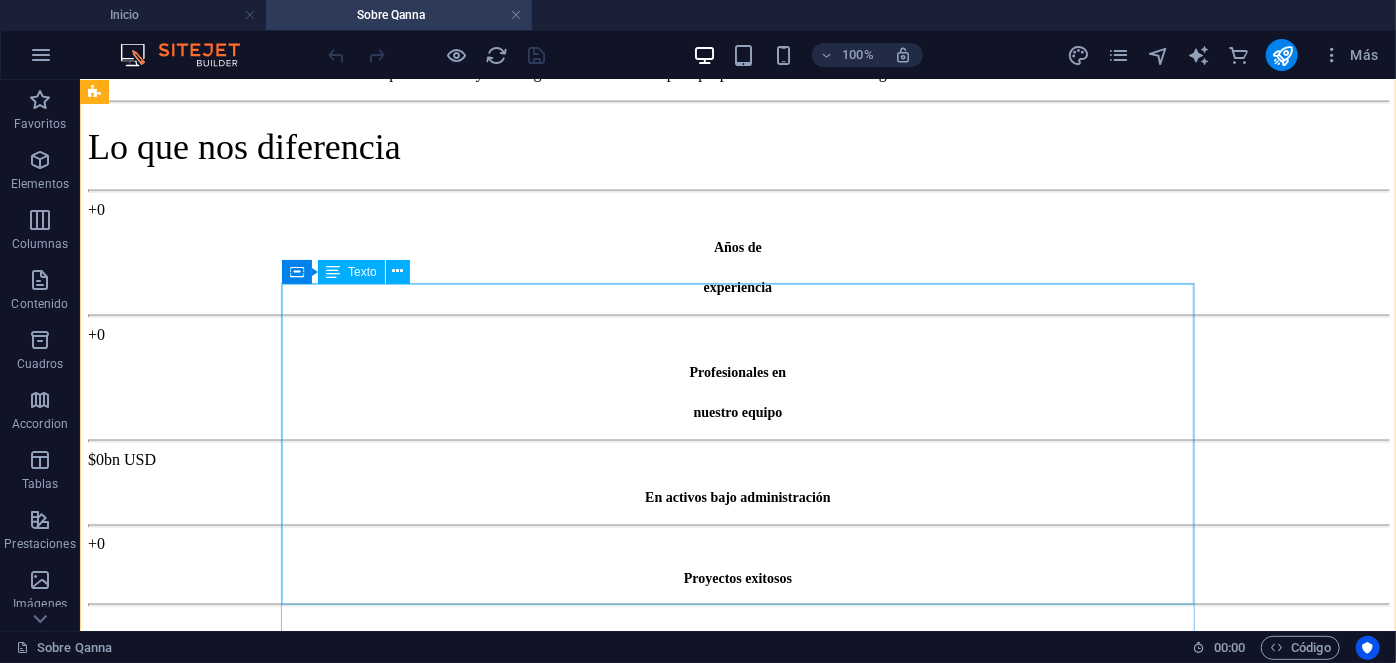 click on "[FIRST] [LAST]   CEO - Executive Director  Con más de 20 años de experiencia en gestión y administración de activos, donde ha dirigido, supervisado y auditado un portafolio diversificado de más de 1.400 propiedades. Ha liderado la administración de inversiones anuales que superan los $2,3 bn USD. Como CEO del Grupo Qanna, toma las decisiones estratégicas corporativas para mantener una gestión eficiente en todas las líneas de negocio a nivel nacional e internacional. Estudios:  Harvard Business School. Best Productivity Methods. ESADE. Negociación. MIT Professional Education. Transformación digital. INACAP. Ingeniería Industrial. INACAP. Administración de edificios y condominios. UAI. Evaluación y gestión del negocio inmobiliario. Especialidades:" at bounding box center [705, 1590] 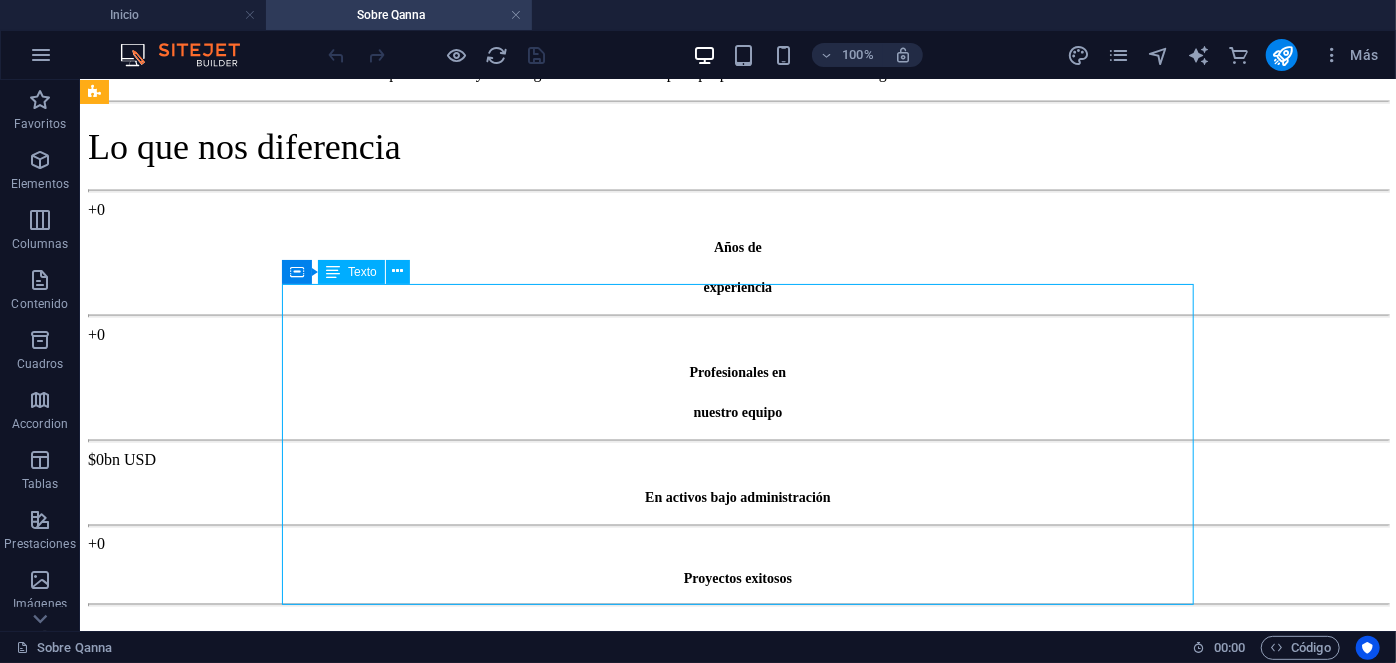 click on "[FIRST] [LAST]   CEO - Executive Director  Con más de 20 años de experiencia en gestión y administración de activos, donde ha dirigido, supervisado y auditado un portafolio diversificado de más de 1.400 propiedades. Ha liderado la administración de inversiones anuales que superan los $2,3 bn USD. Como CEO del Grupo Qanna, toma las decisiones estratégicas corporativas para mantener una gestión eficiente en todas las líneas de negocio a nivel nacional e internacional. Estudios:  Harvard Business School. Best Productivity Methods. ESADE. Negociación. MIT Professional Education. Transformación digital. INACAP. Ingeniería Industrial. INACAP. Administración de edificios y condominios. UAI. Evaluación y gestión del negocio inmobiliario. Especialidades:" at bounding box center [705, 1590] 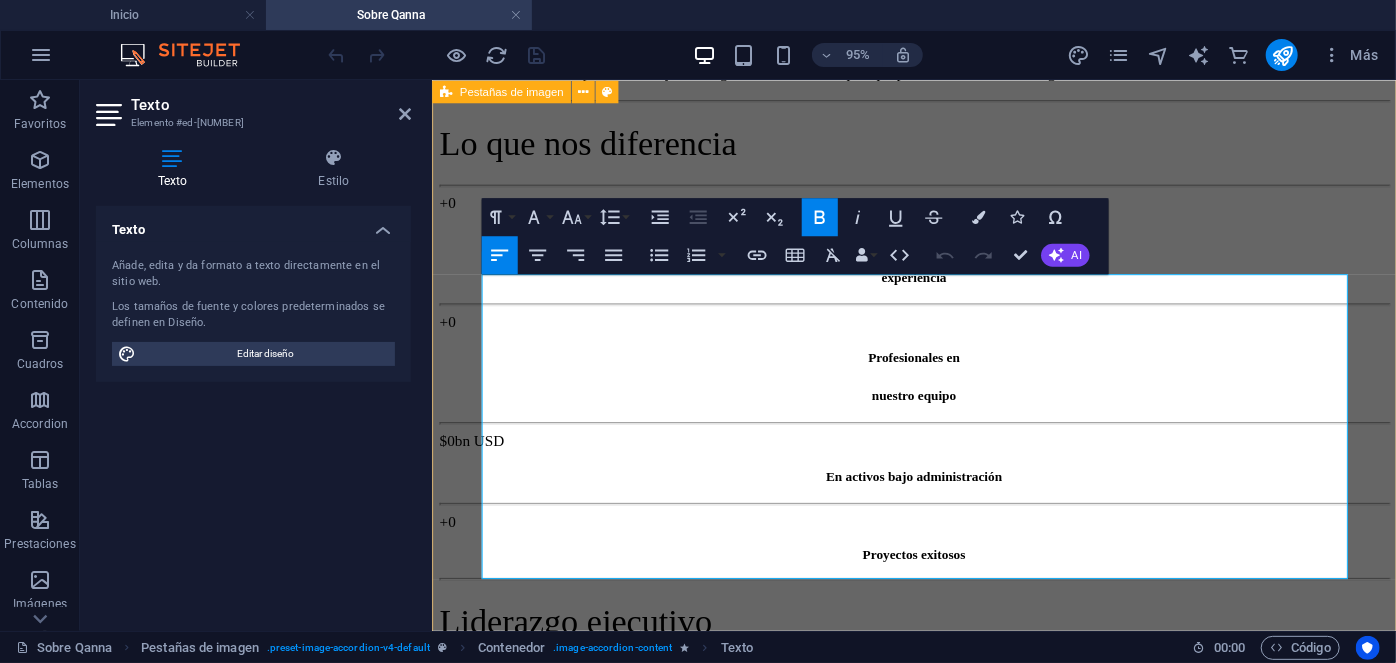 drag, startPoint x: 527, startPoint y: 321, endPoint x: 473, endPoint y: 318, distance: 54.08327 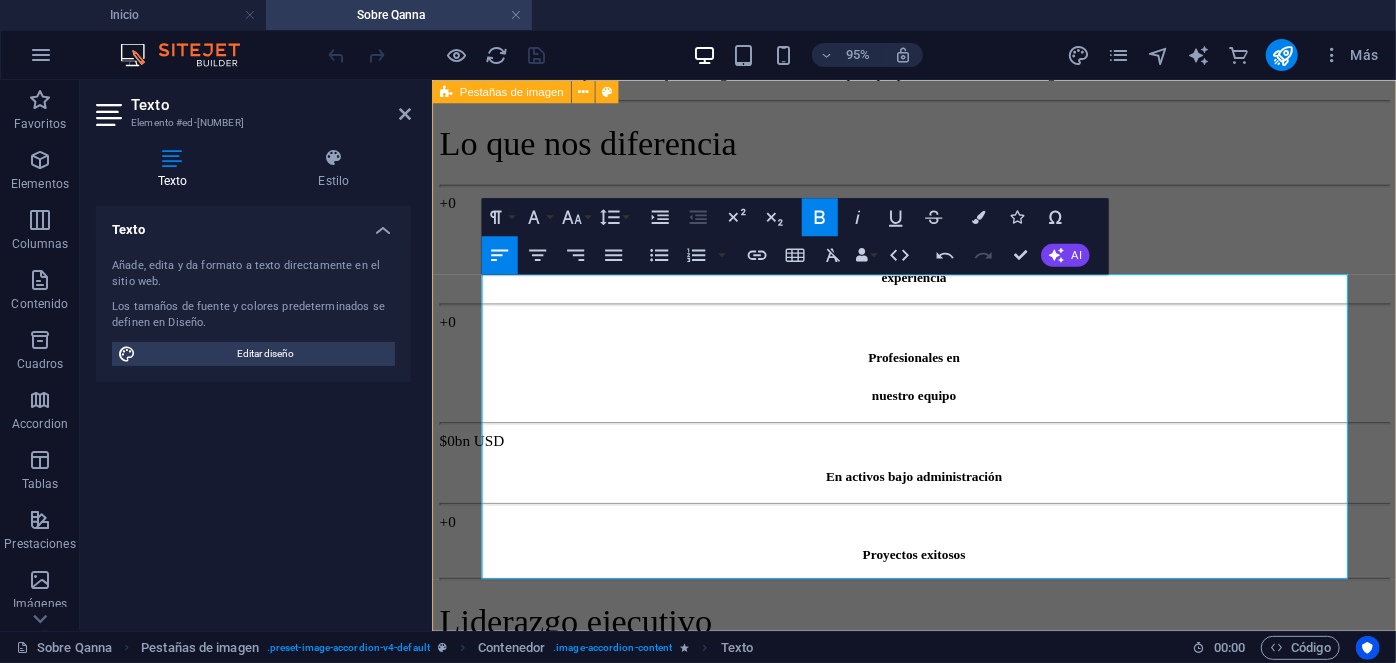 click on "Manuel Ferreira Executive Director Manuel Ferreira Executive Director Con más de 20 años de experiencia en gestión y administración de activos, donde ha dirigido, supervisado y auditado un portafolio diversificado de más de 1.400 propiedades. Ha liderado la administración de inversiones anuales que superan los $2,3 bn USD. Como CEO del Grupo Qanna, toma las decisiones estratégicas corporativas para mantener una gestión eficiente en todas las líneas de negocio a nivel nacional e internacional. Estudios: Harvard Business School. Best Productivity Methods. ESADE. Negociación. MIT Professional Education. Transformación digital. INACAP. Ingeniería Industrial. INACAP. Administración de edificios y condominios. UAI. Evaluación y gestión del negocio inmobiliario. Especialidades: Contacto manuel@[DOMAIN].cl Denisse Palomera Business Development Director Denisse Palomera Business Development Director Estudios:" at bounding box center (938, 4972) 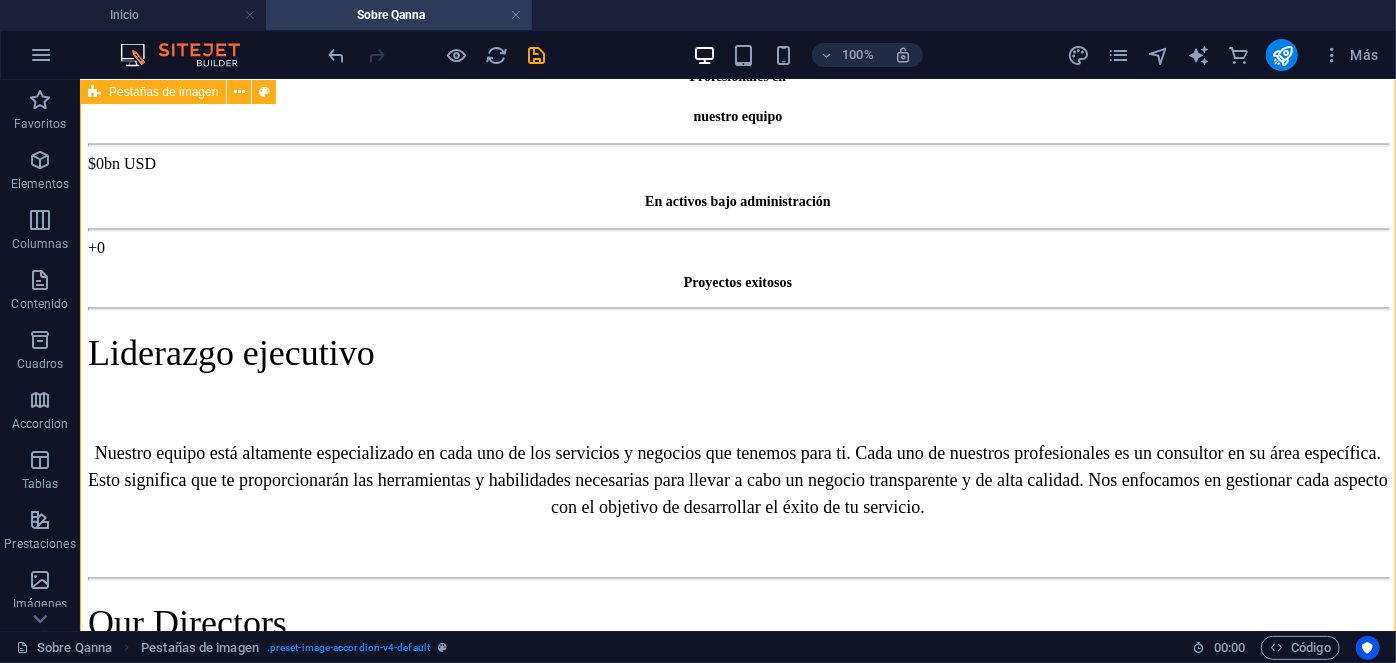 scroll, scrollTop: 1784, scrollLeft: 0, axis: vertical 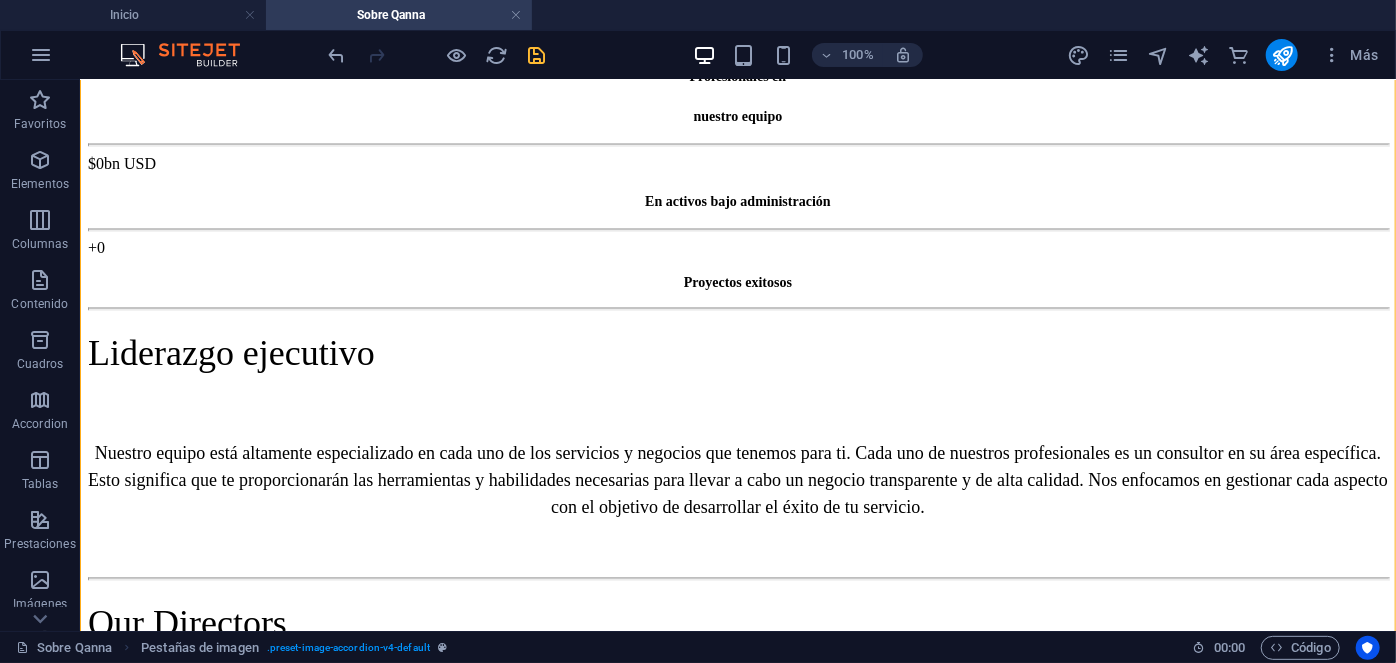 click at bounding box center [537, 55] 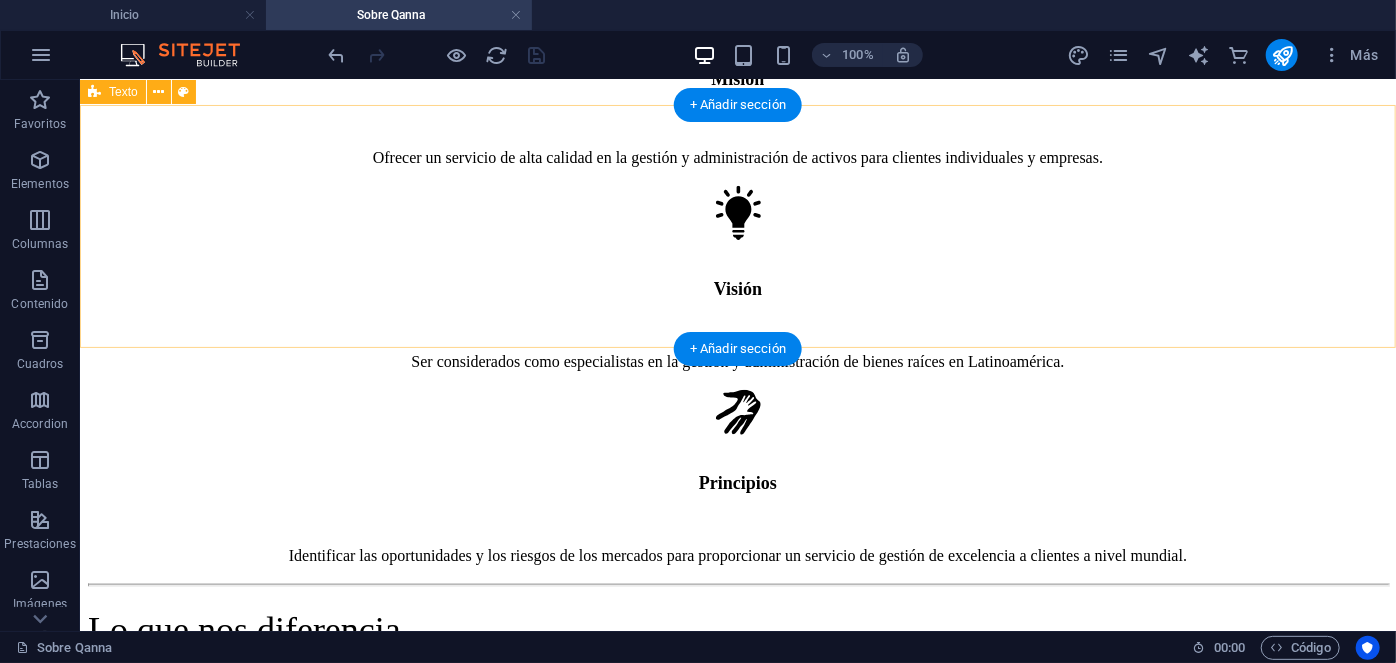 scroll, scrollTop: 986, scrollLeft: 0, axis: vertical 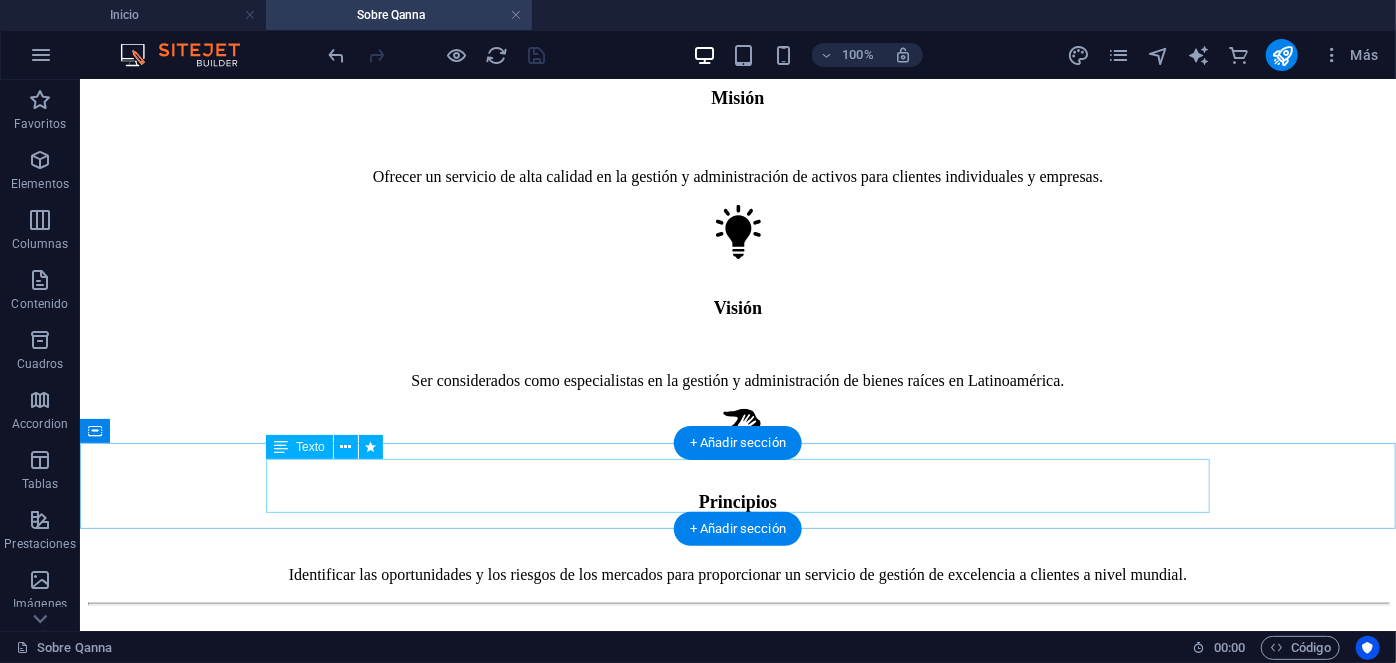 click on "Our Directors" at bounding box center (737, 1421) 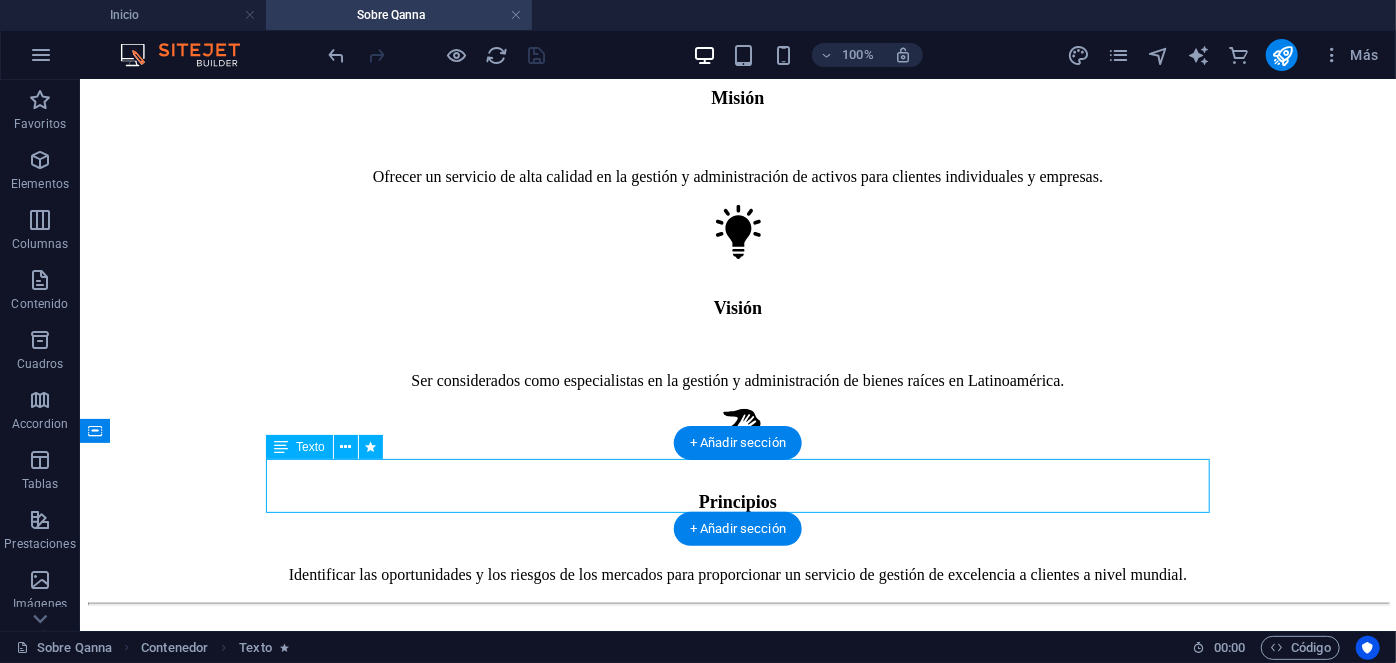 click on "Our Directors" at bounding box center [737, 1421] 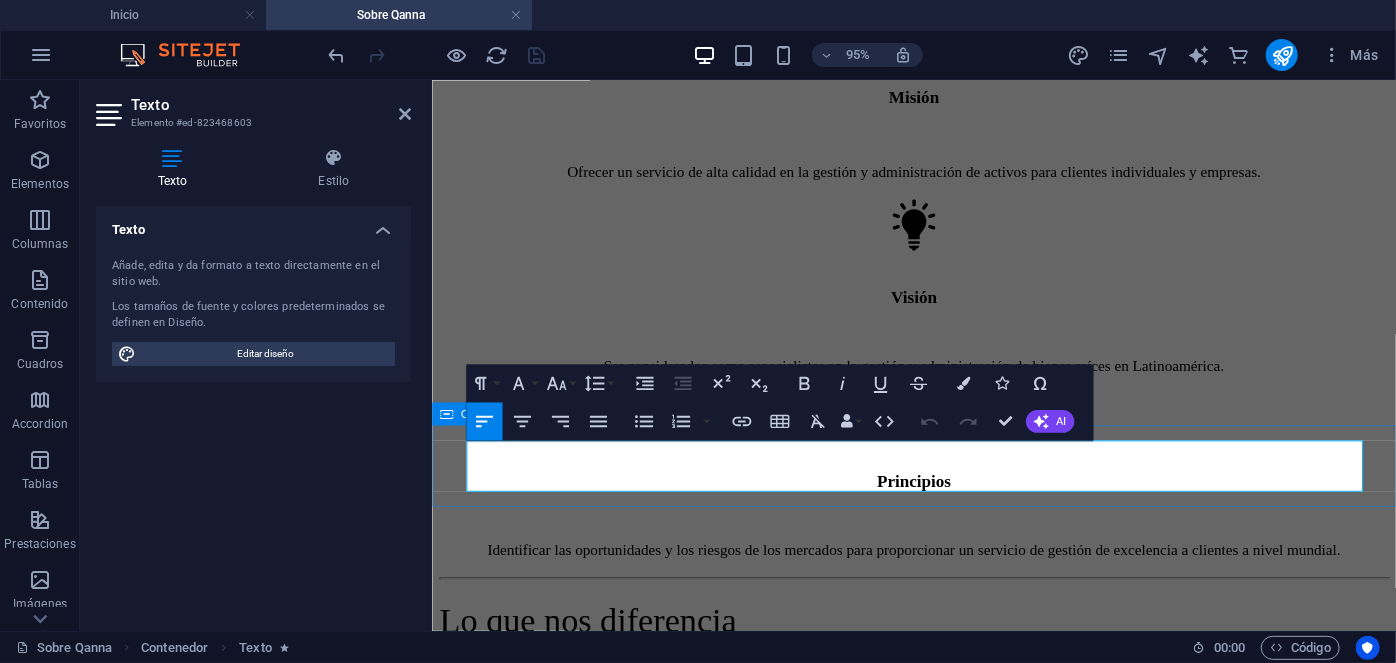 drag, startPoint x: 714, startPoint y: 476, endPoint x: 535, endPoint y: 514, distance: 182.98907 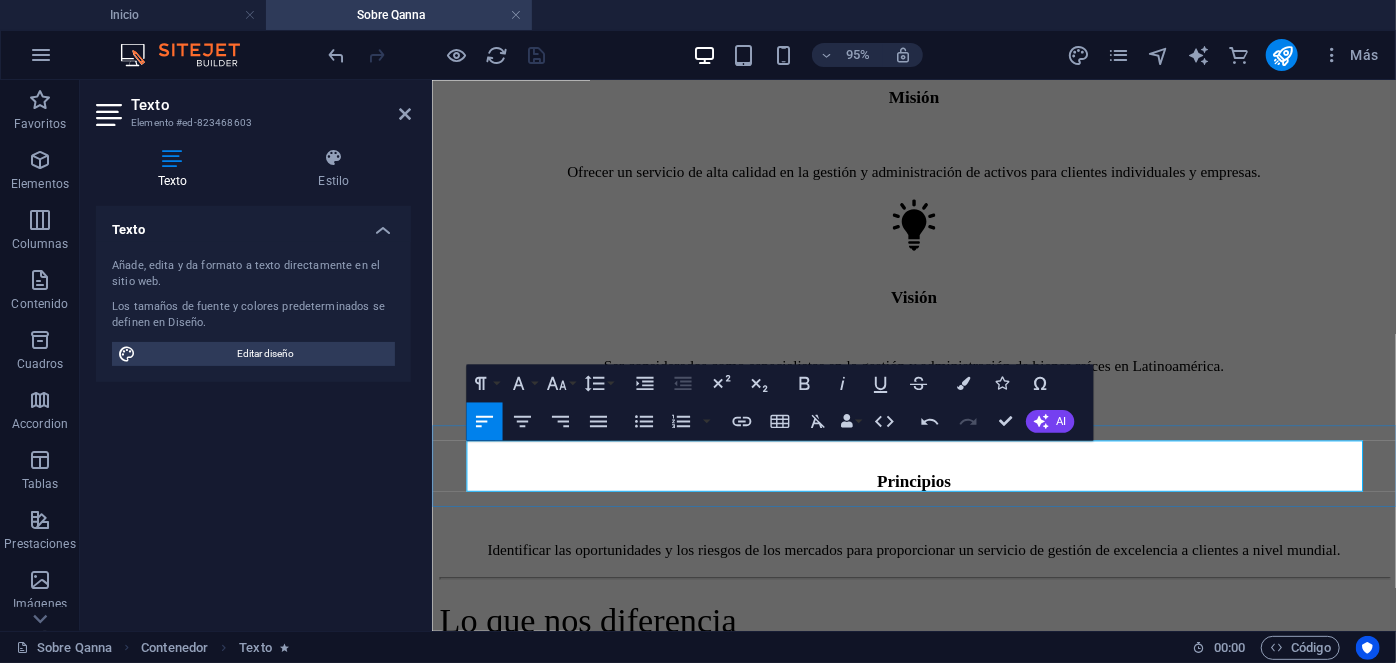 click on "Ourexecutives" at bounding box center (543, 1449) 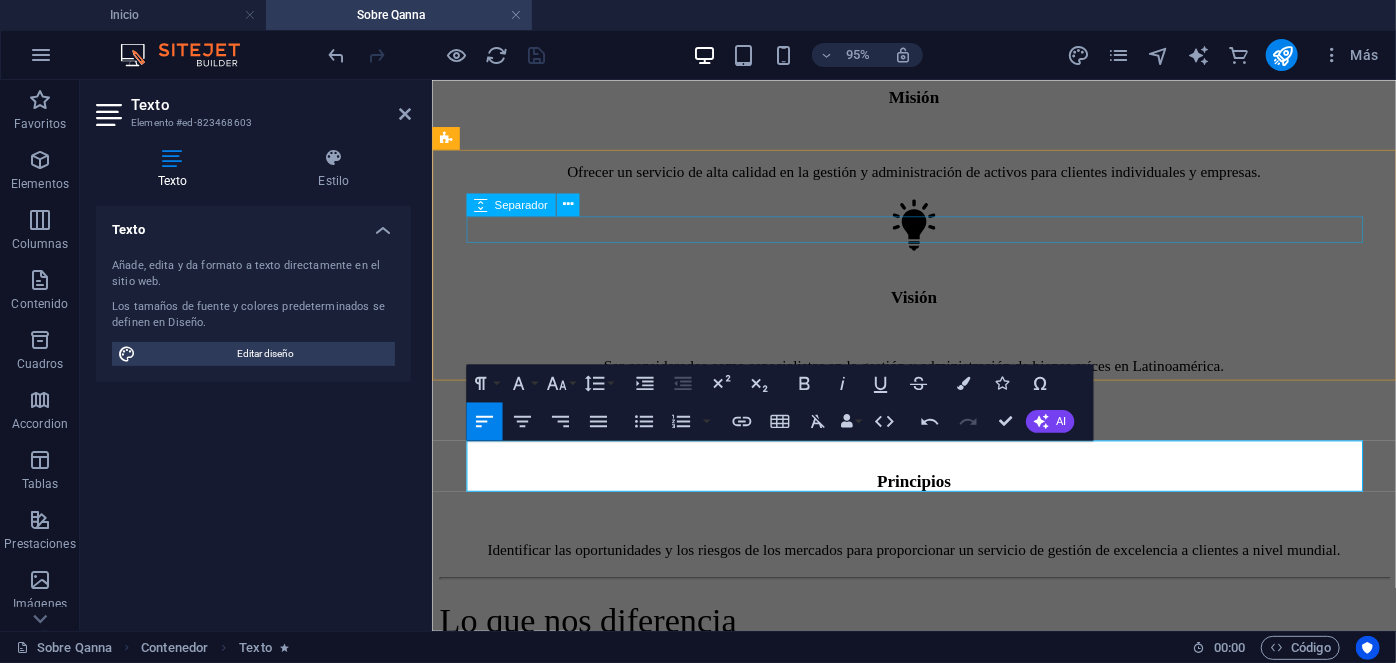 click at bounding box center [938, 1209] 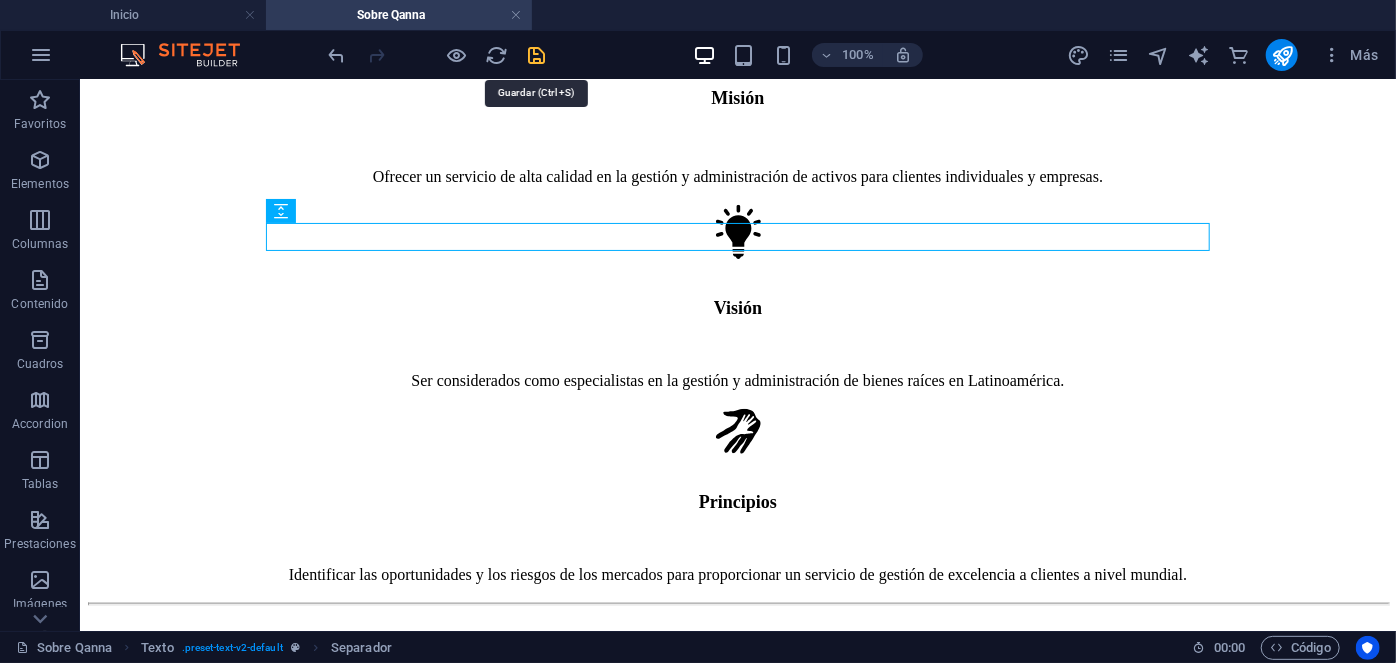 click at bounding box center [537, 55] 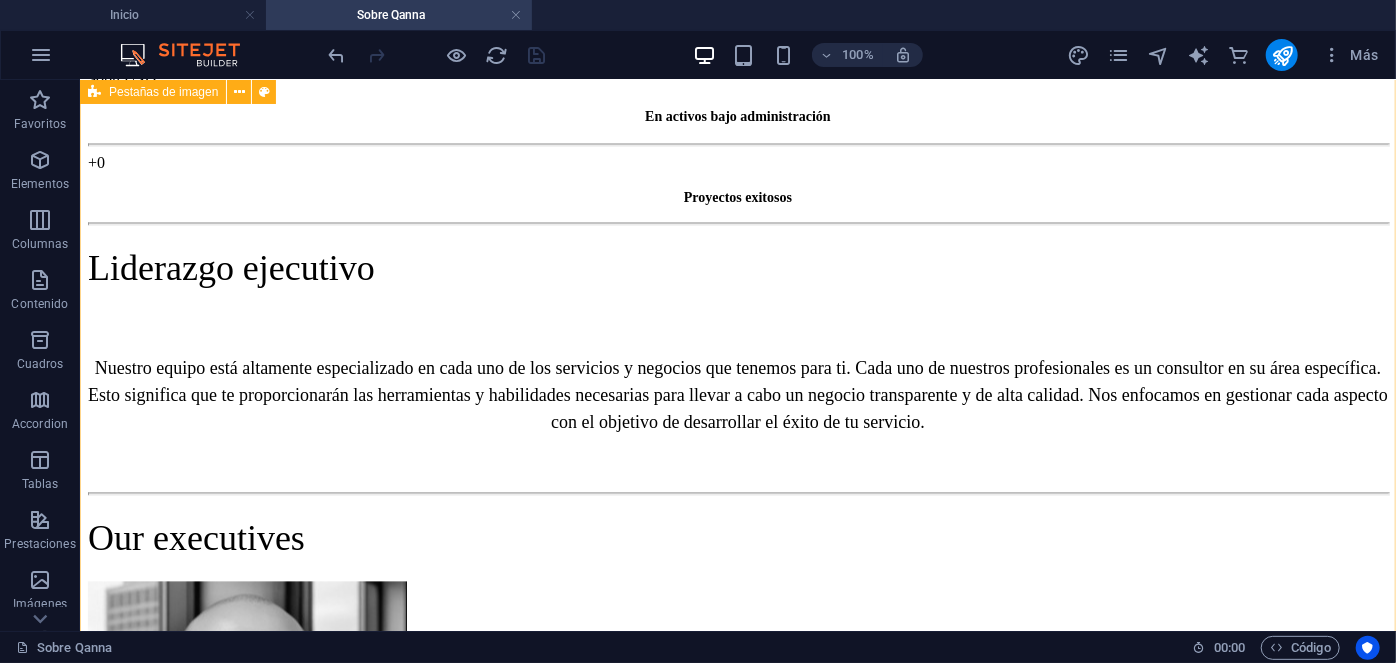 scroll, scrollTop: 2501, scrollLeft: 0, axis: vertical 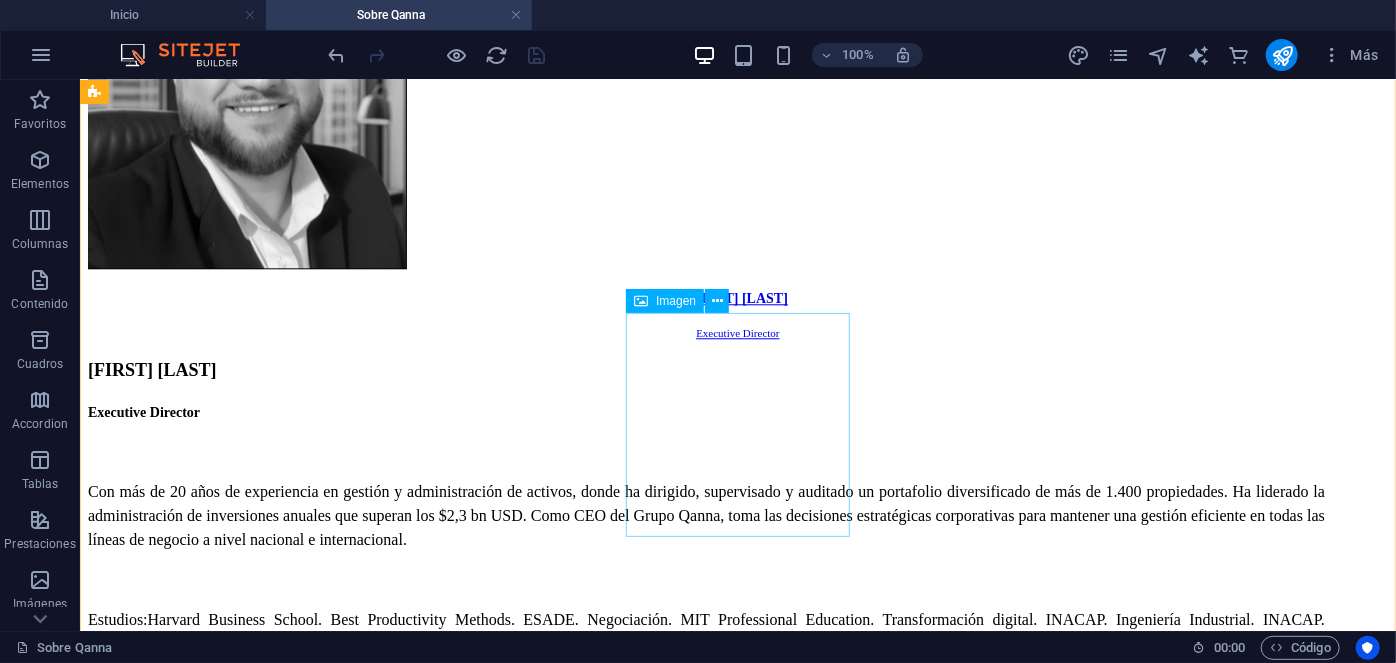 click on "[FIRST] [LAST] Property & Facility Director" at bounding box center (737, 4693) 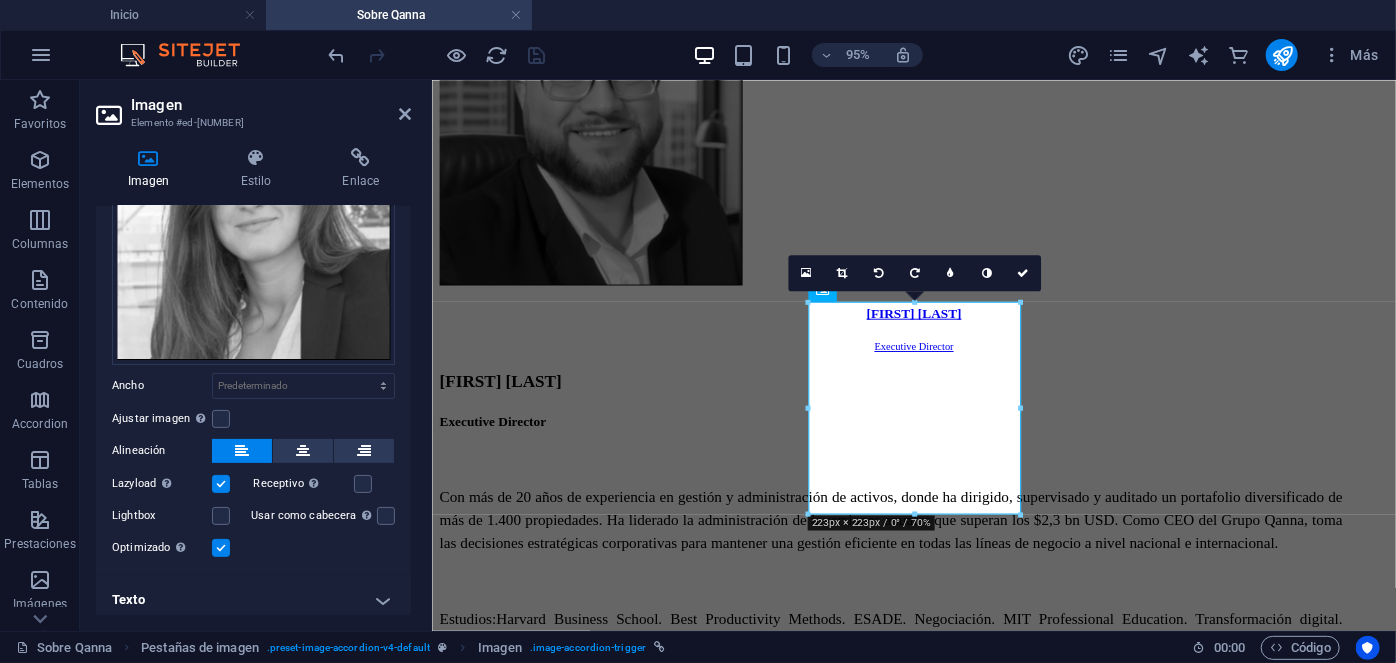 scroll, scrollTop: 180, scrollLeft: 0, axis: vertical 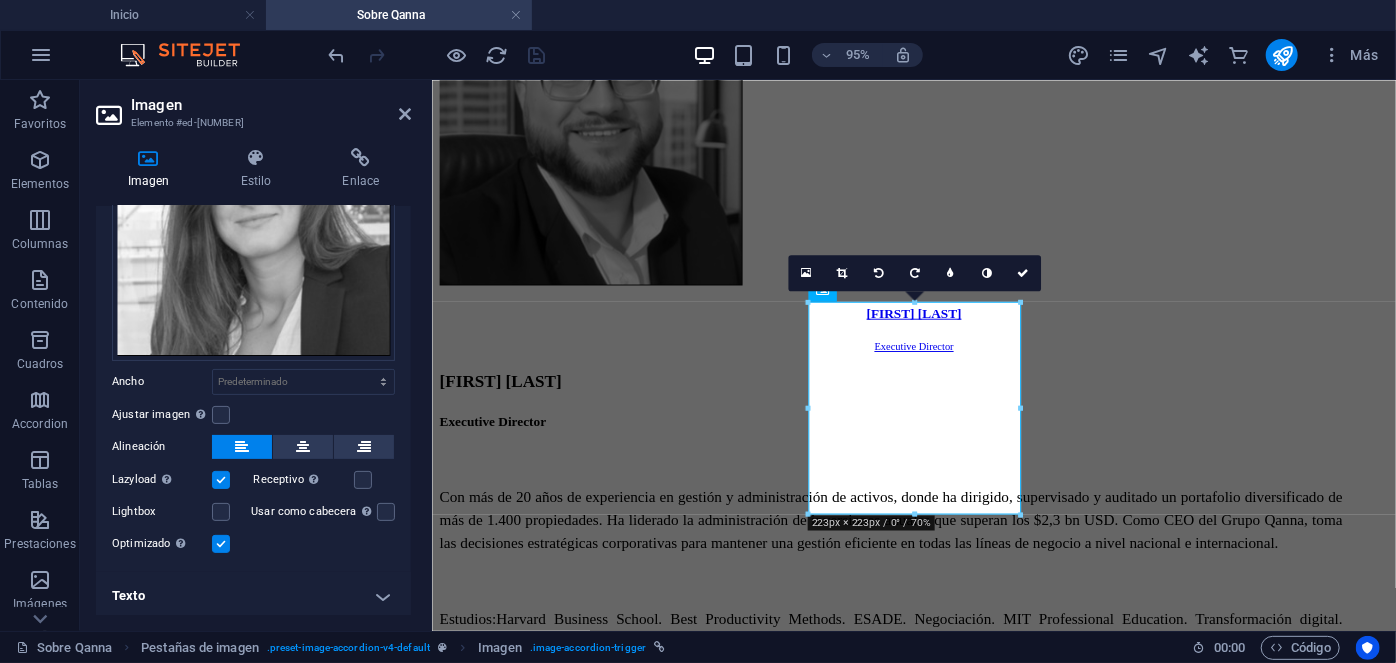 click on "Texto" at bounding box center (253, 596) 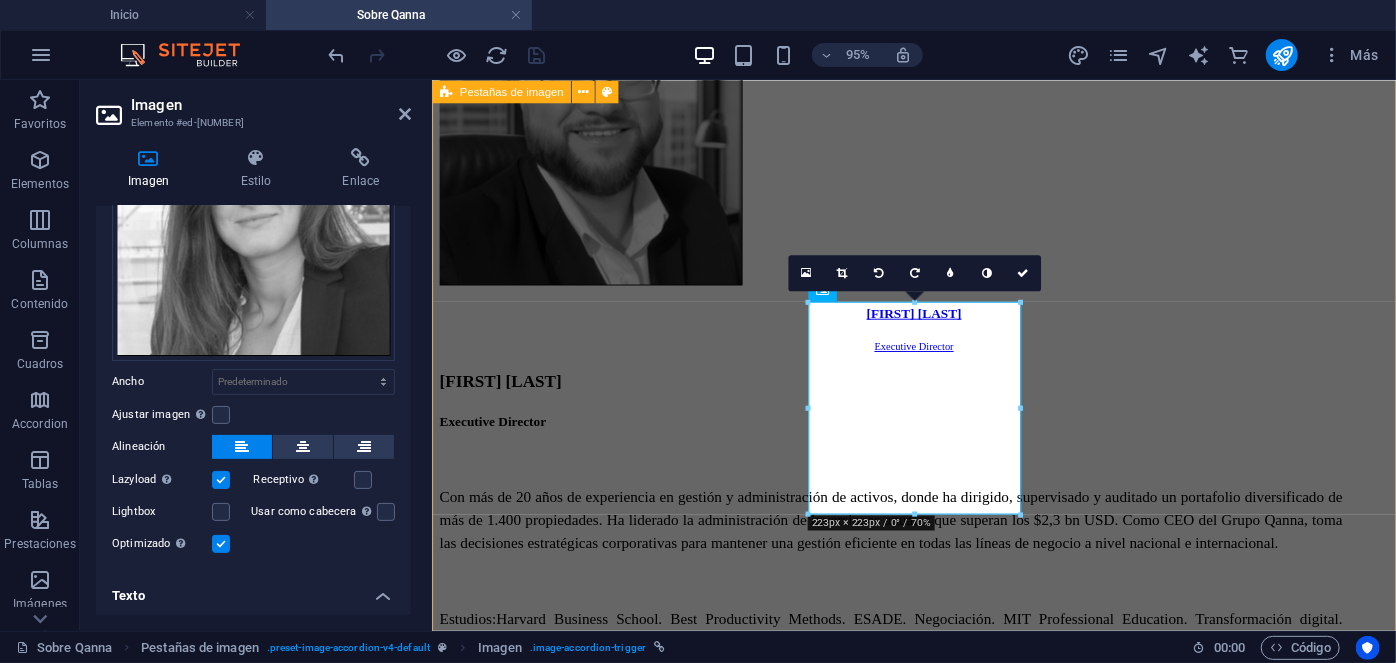 click on "Manuel Ferreira Executive Director Manuel Ferreira Executive Director Con más de 20 años de experiencia en gestión y administración de activos, donde ha dirigido, supervisado y auditado un portafolio diversificado de más de 1.400 propiedades. Ha liderado la administración de inversiones anuales que superan los $2,3 bn USD. Como CEO del Grupo Qanna, toma las decisiones estratégicas corporativas para mantener una gestión eficiente en todas las líneas de negocio a nivel nacional e internacional. Estudios: Harvard Business School. Best Productivity Methods. ESADE. Negociación. MIT Professional Education. Transformación digital. INACAP. Ingeniería Industrial. INACAP. Administración de edificios y condominios. UAI. Evaluación y gestión del negocio inmobiliario. Especialidades: Contacto manuel@[DOMAIN].cl Denisse Palomera Business Development Director Denisse Palomera Business Development Director Estudios:" at bounding box center (938, 3959) 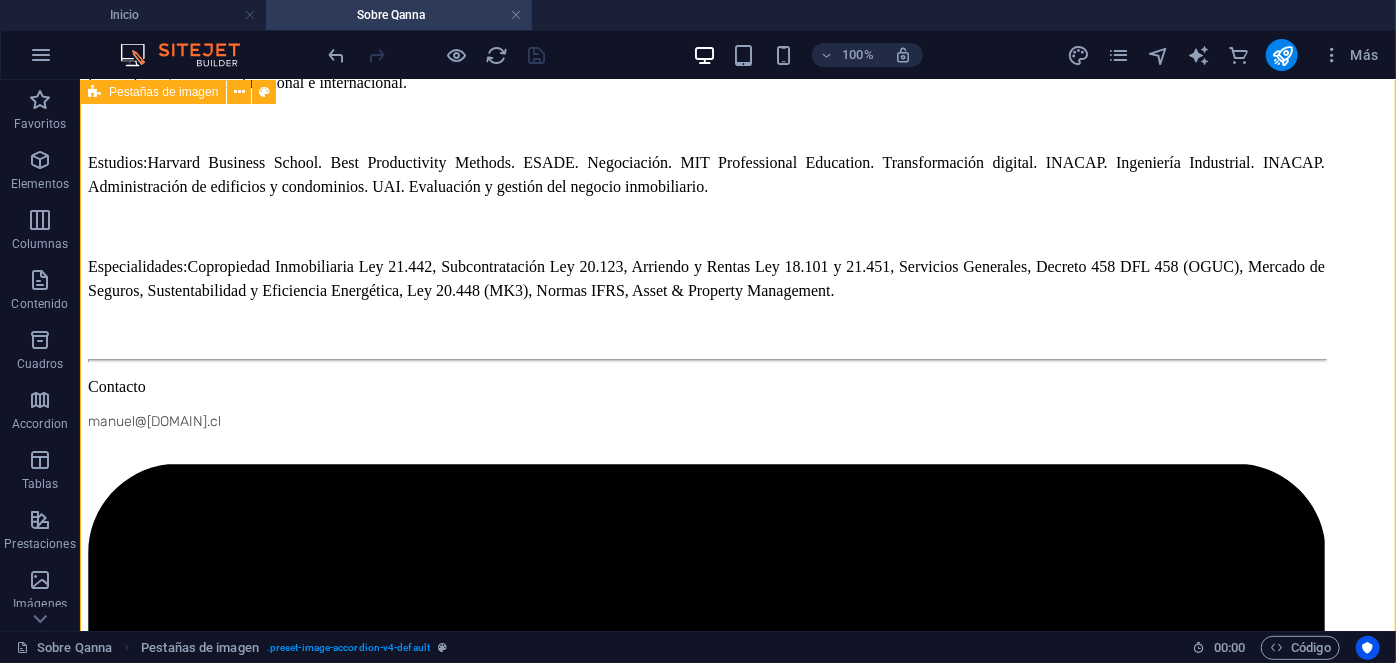 scroll, scrollTop: 2955, scrollLeft: 0, axis: vertical 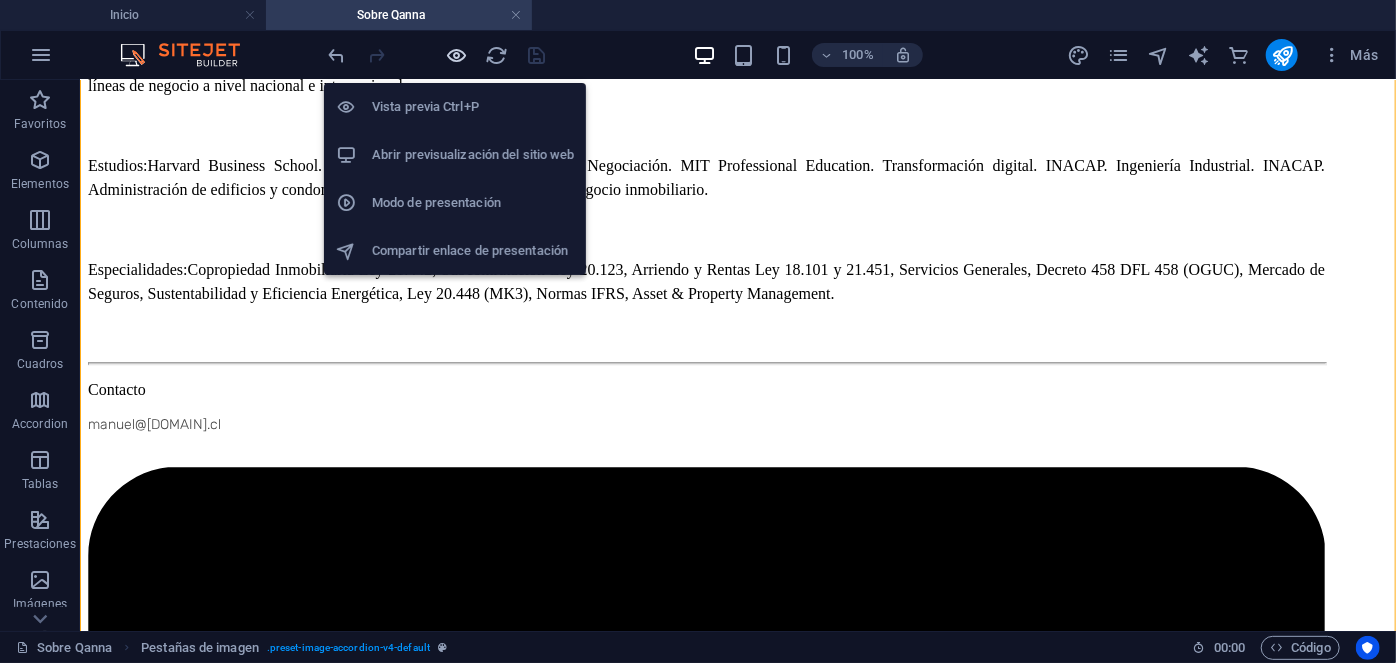 click at bounding box center [457, 55] 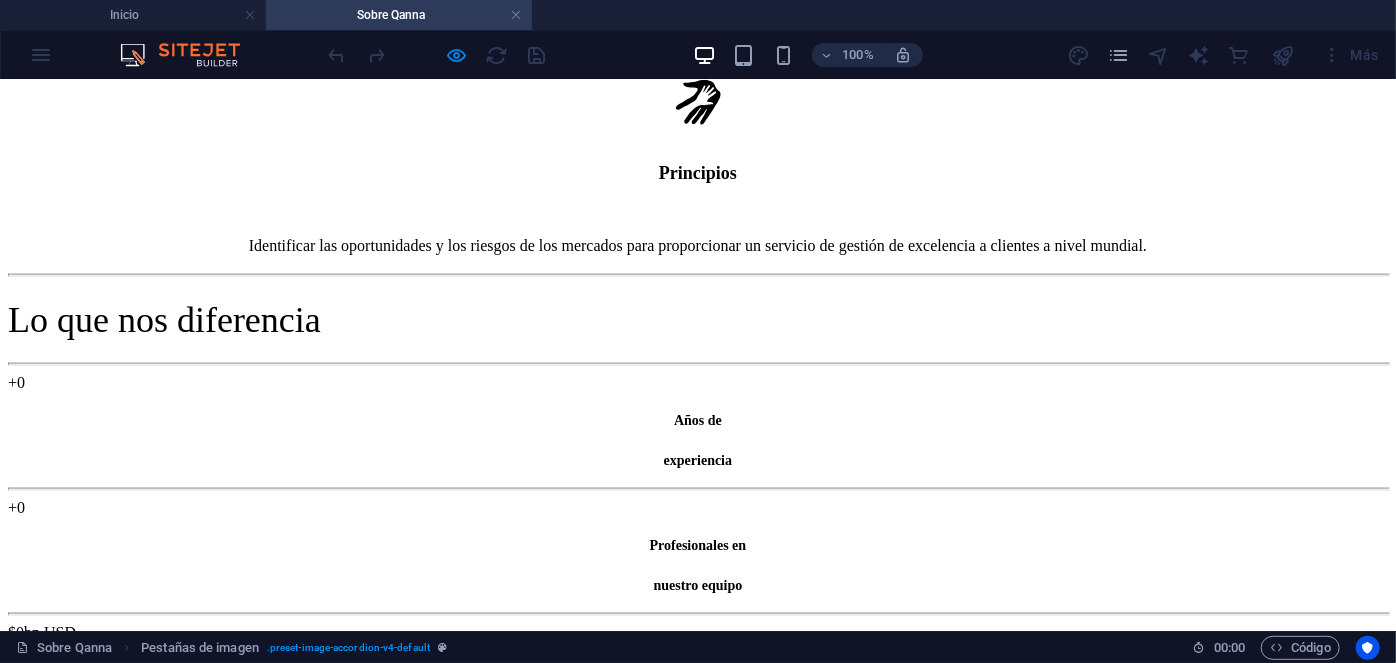 scroll, scrollTop: 1430, scrollLeft: 0, axis: vertical 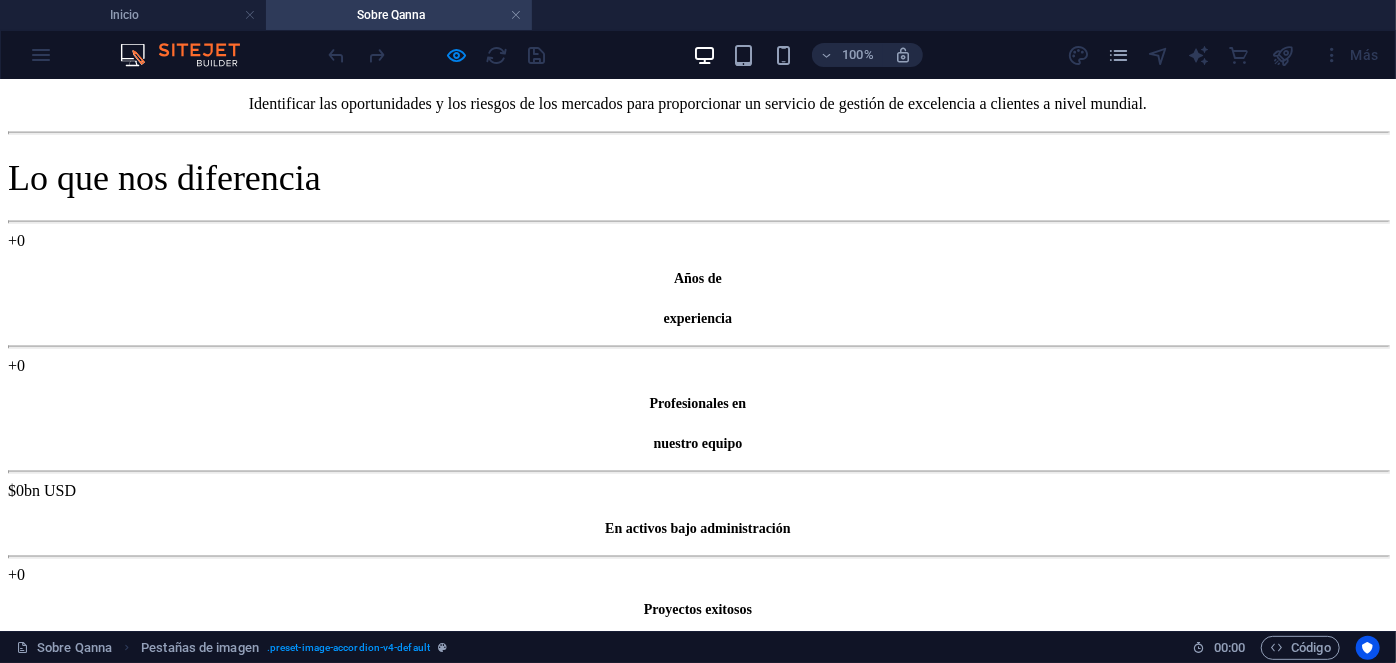 click on "[FIRST] [LAST] Project Management Director" at bounding box center (698, 4871) 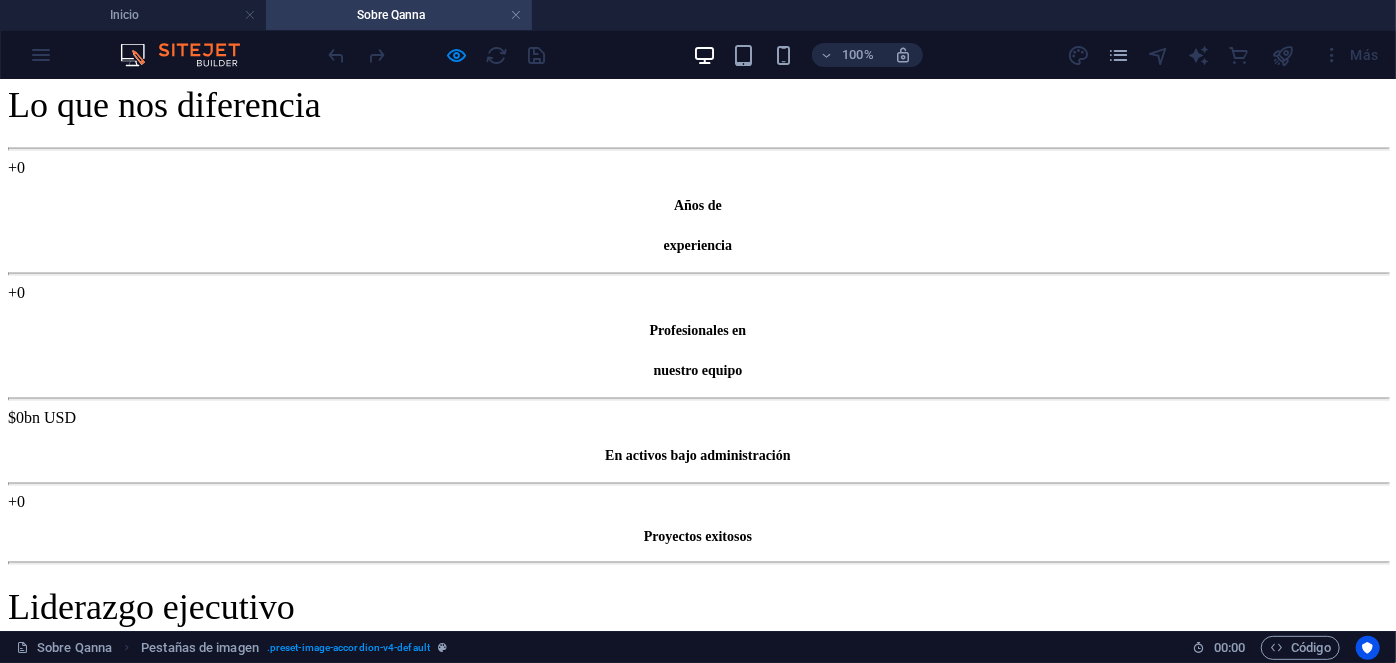 scroll, scrollTop: 1504, scrollLeft: 0, axis: vertical 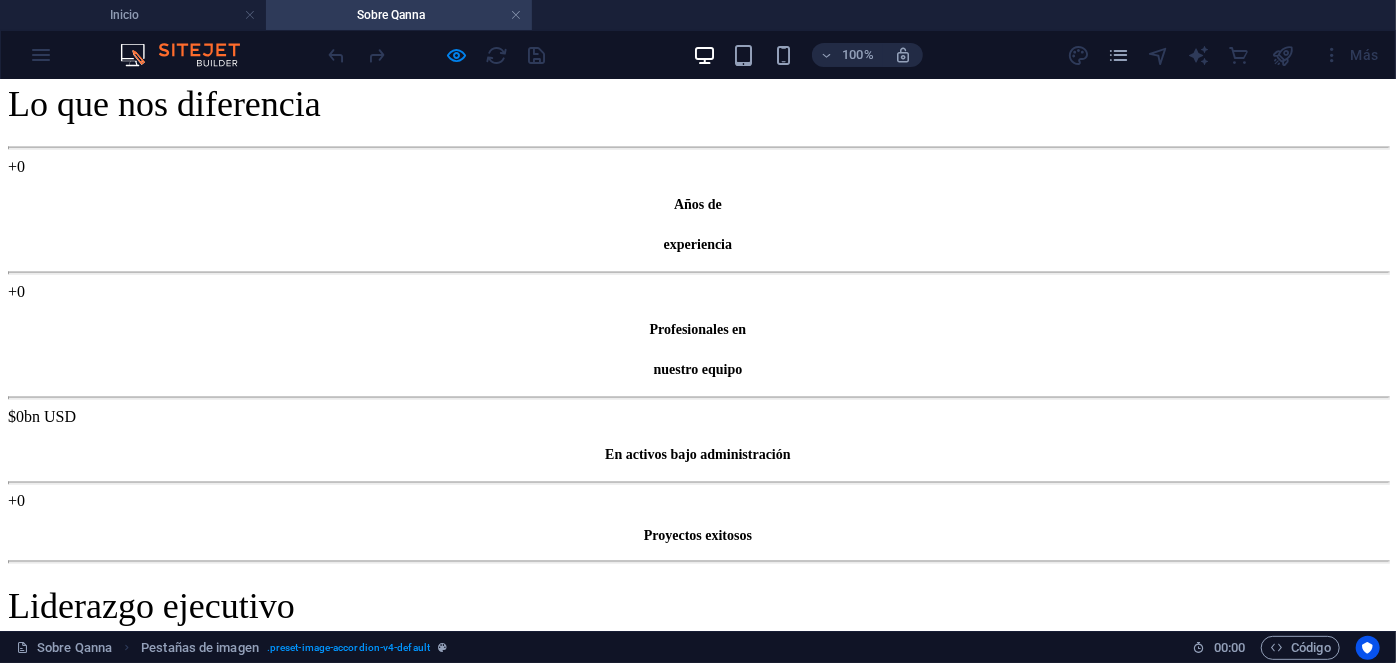 click on "[FIRST] [LAST] Project Management Director" at bounding box center [698, 4797] 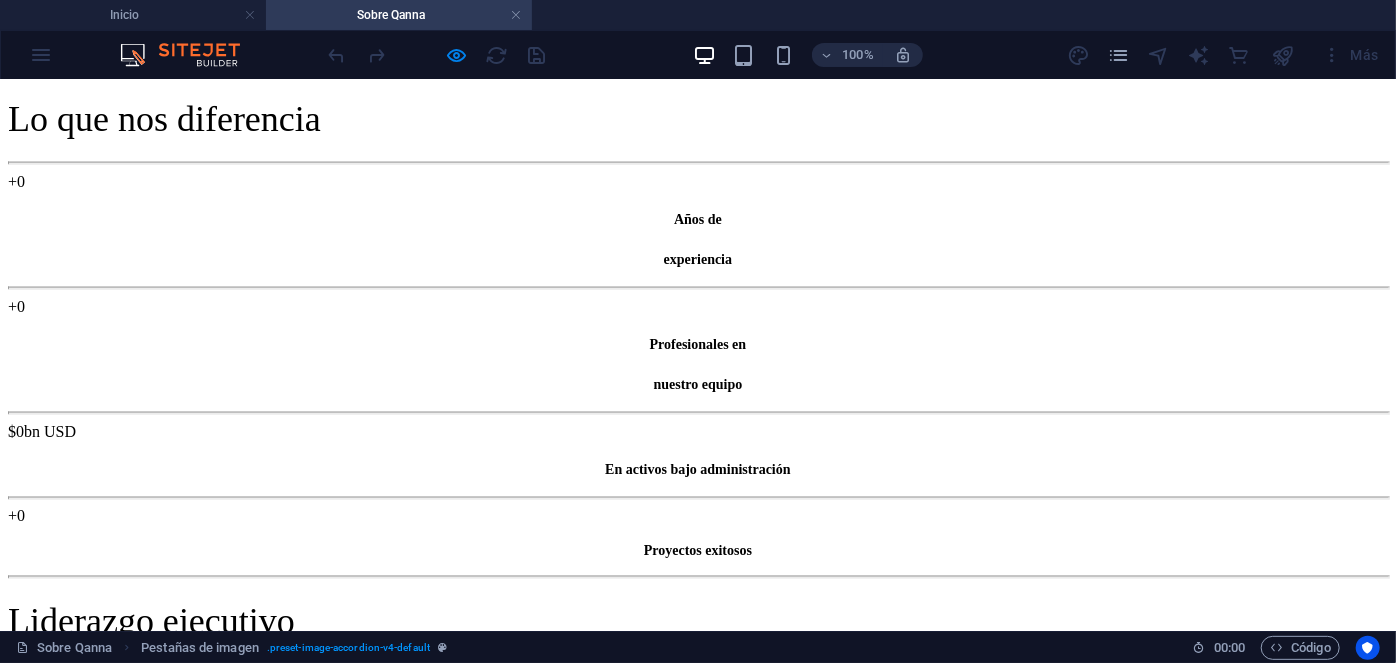 scroll, scrollTop: 1496, scrollLeft: 0, axis: vertical 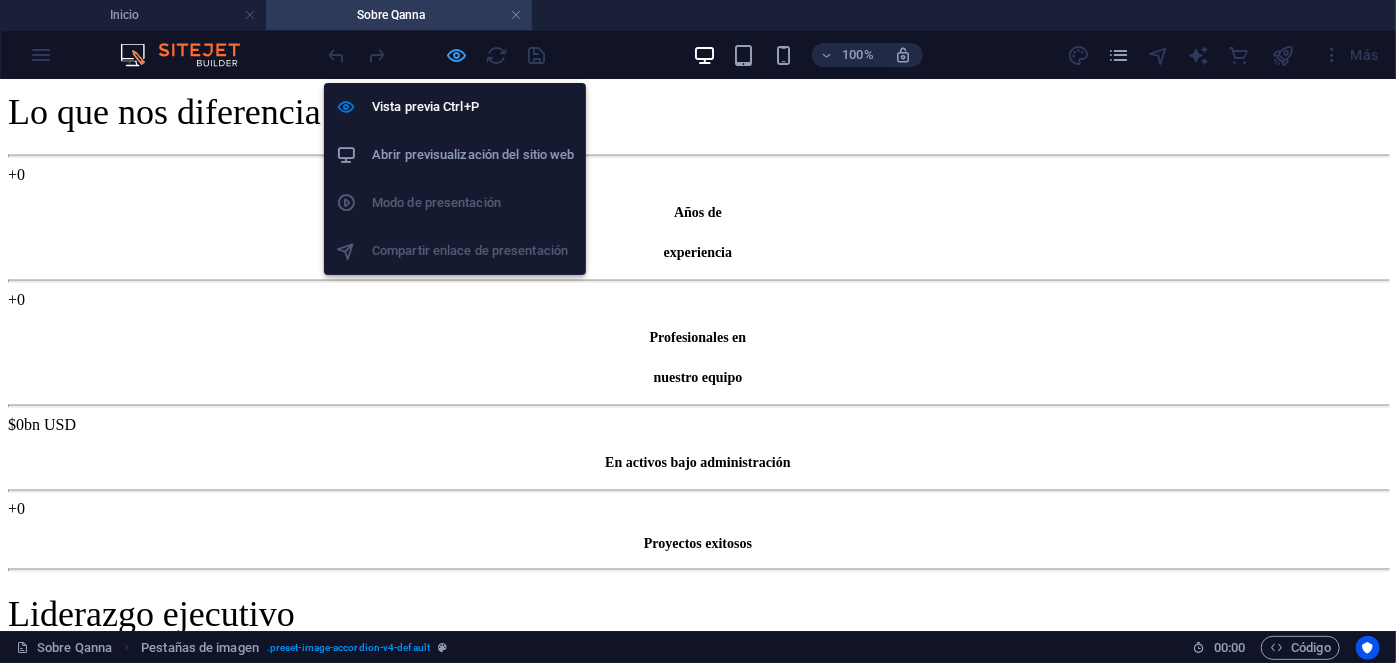 click at bounding box center (457, 55) 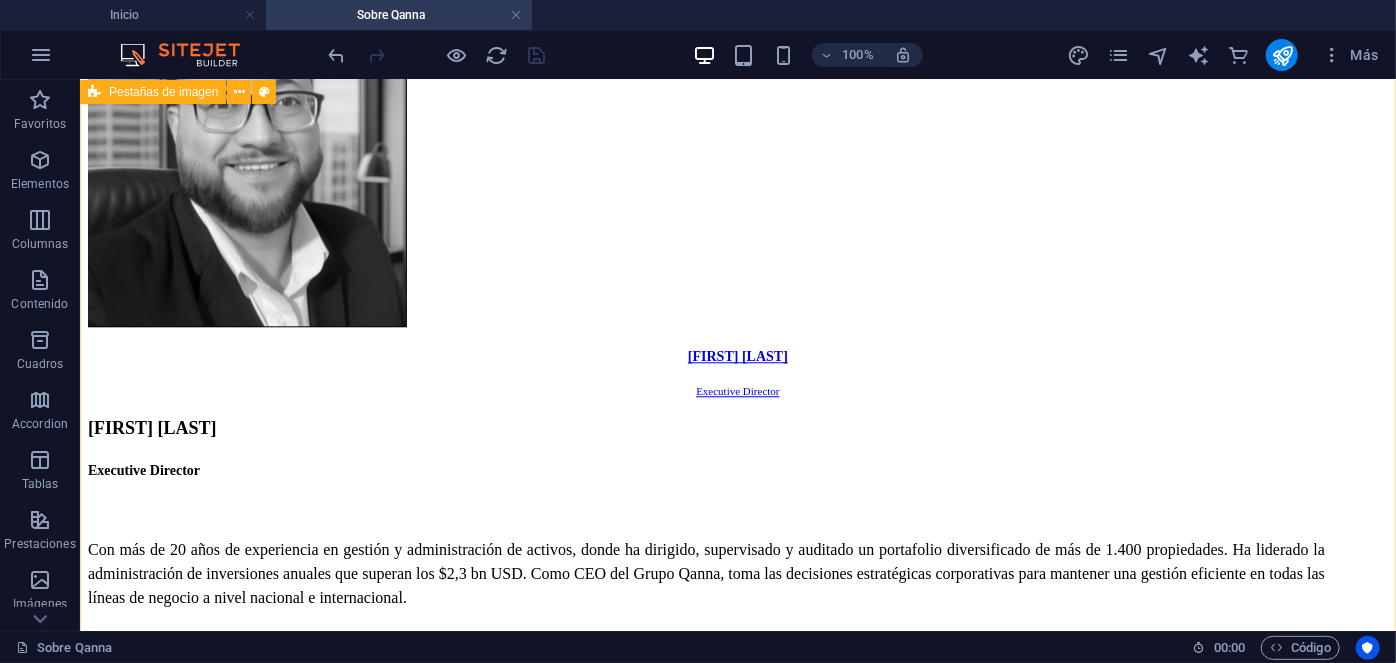 scroll, scrollTop: 2445, scrollLeft: 0, axis: vertical 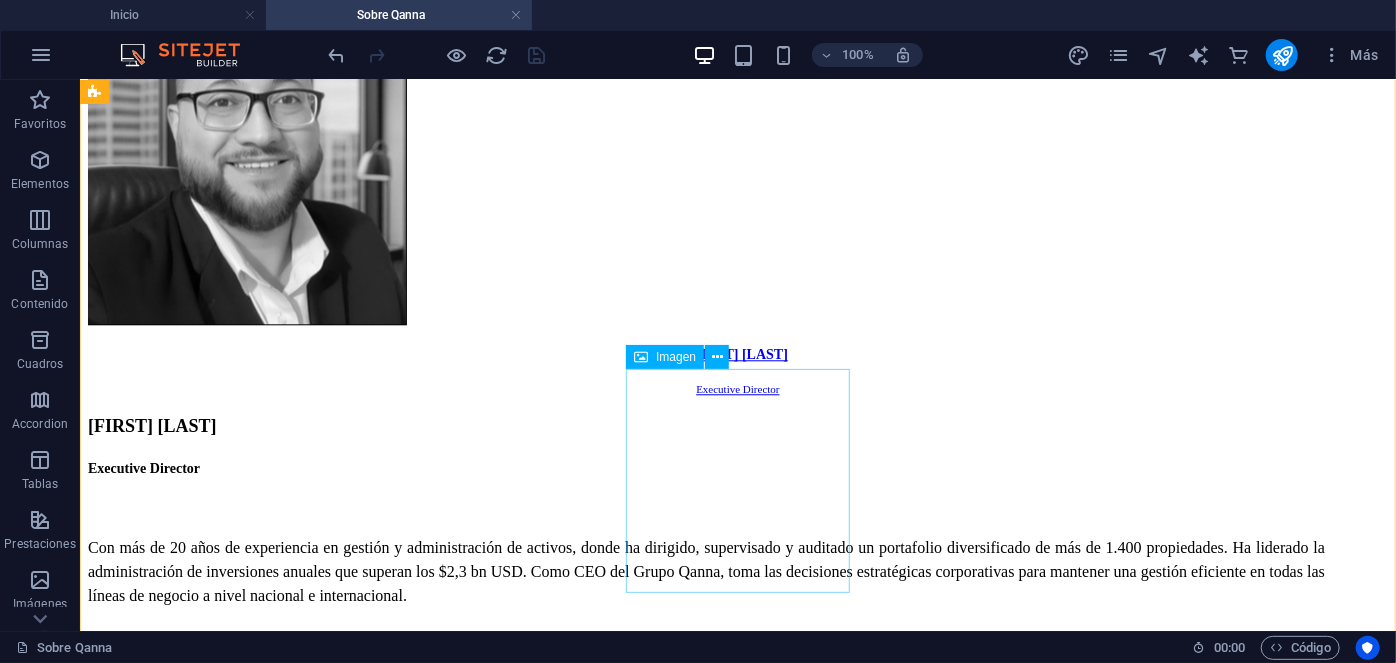 click on "[FIRST] [LAST] Property & Facility Director" at bounding box center [737, 4749] 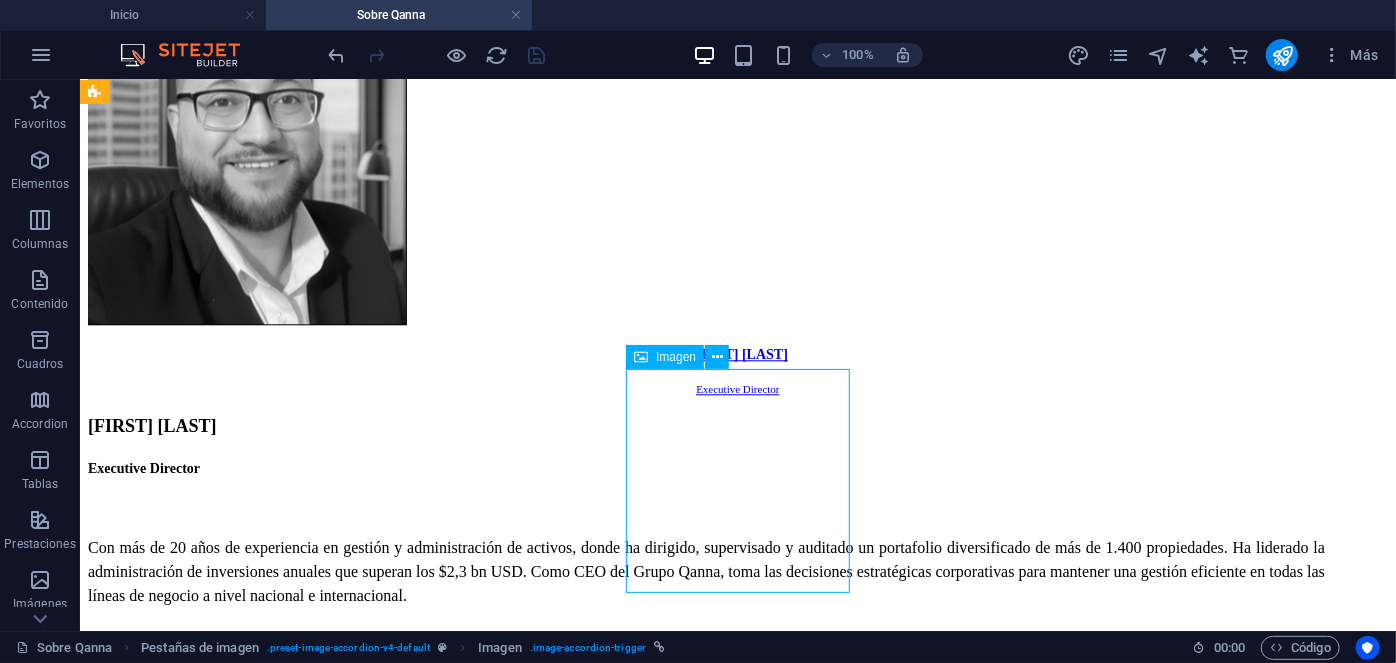click on "[FIRST] [LAST] Property & Facility Director" at bounding box center (737, 4749) 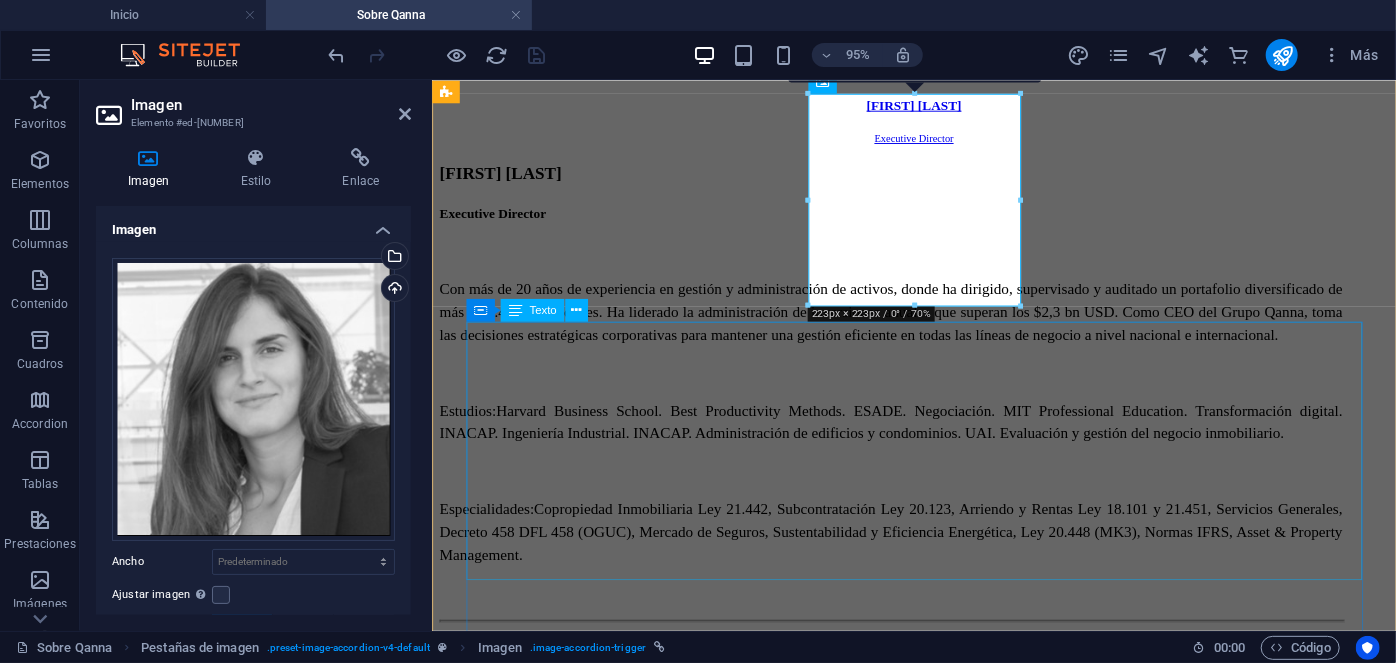 scroll, scrollTop: 2719, scrollLeft: 0, axis: vertical 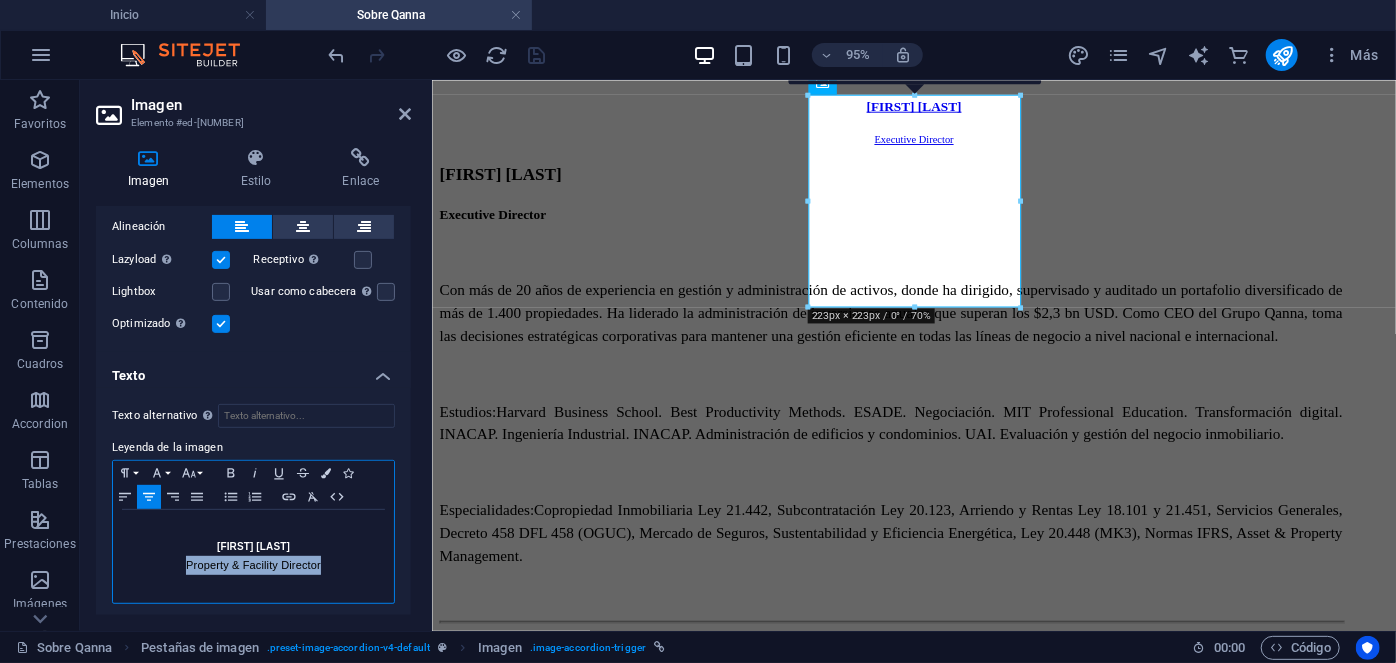 drag, startPoint x: 323, startPoint y: 558, endPoint x: 184, endPoint y: 567, distance: 139.29106 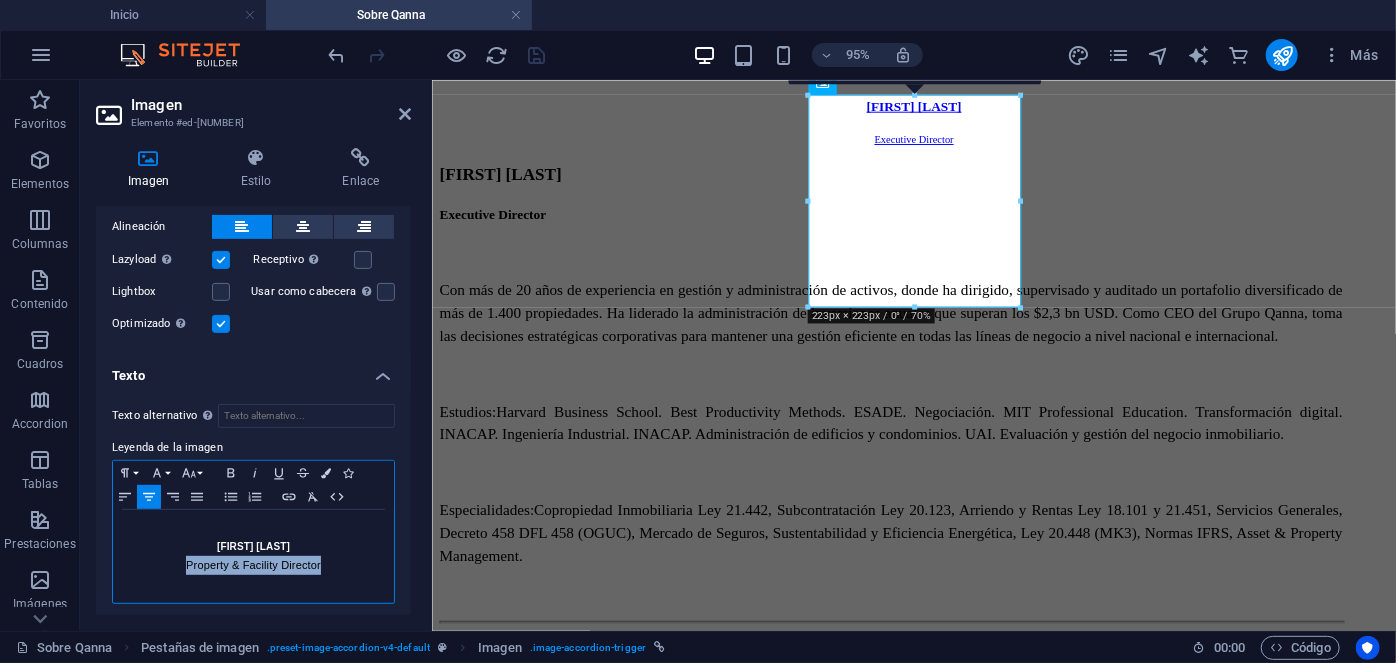click on "Property & Facility Director" at bounding box center (253, 565) 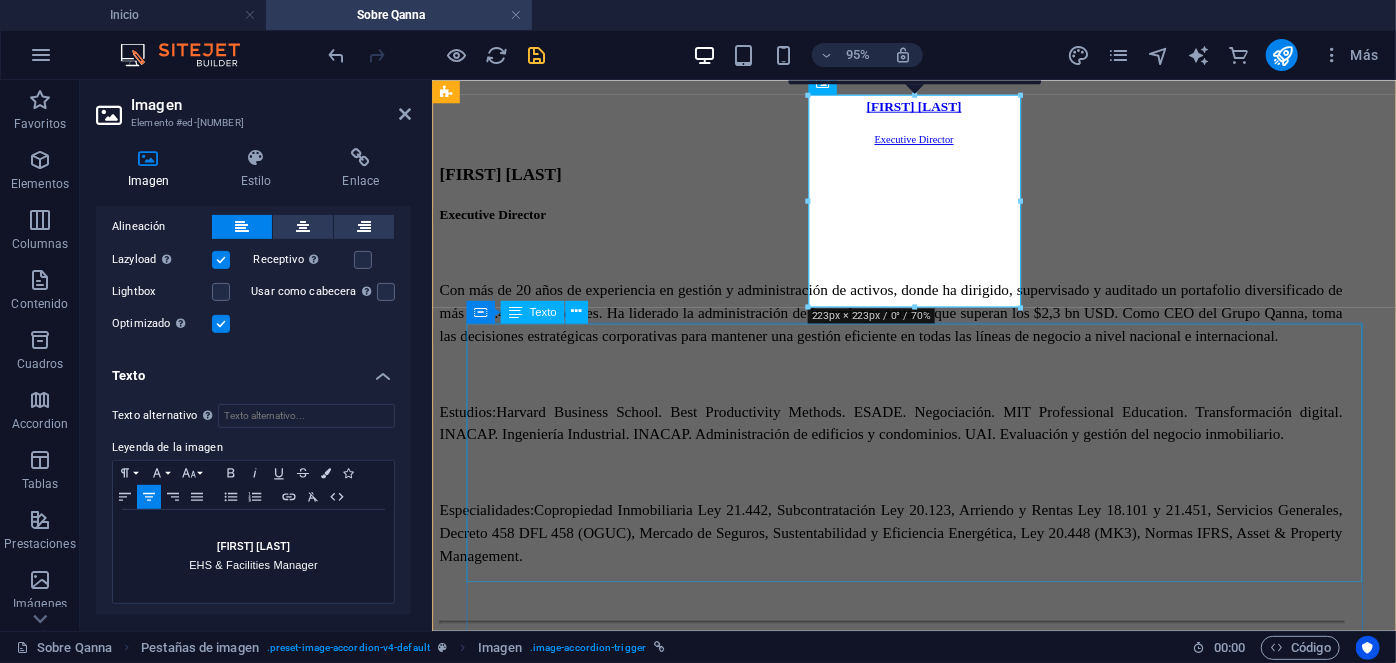 click on "[FIRST] [LAST] Property & Facility Management Director Con más de 10 años de experiencia en administración de activos, donde ha dirigido un portafolio diversificado de edificios de oficinas, condominios, centros comerciales, arriendos y servicios generales en empresas nacionales. Es por lo anterior y su exitosa gestión en el área de administracion de edificios en Property, que a contar desde fines del 2020 comienza un nuevo desafío a cargo de la cartera de servicios de Facility Management en su rol como Gerente de Área. Estudios: U. Catolica. Periodismo. UAI. Política y Asuntos Públicos. Especialidades: Copropiedad Inmobiliaria Ley 21.442, Subcontratación Ley 20.123, Arriendo y Rentas Ley 18.101 y 21.451, Servicios Generales, Mercado de Seguros, Sustentabilidad y Eficiencia Energética." at bounding box center [938, 4424] 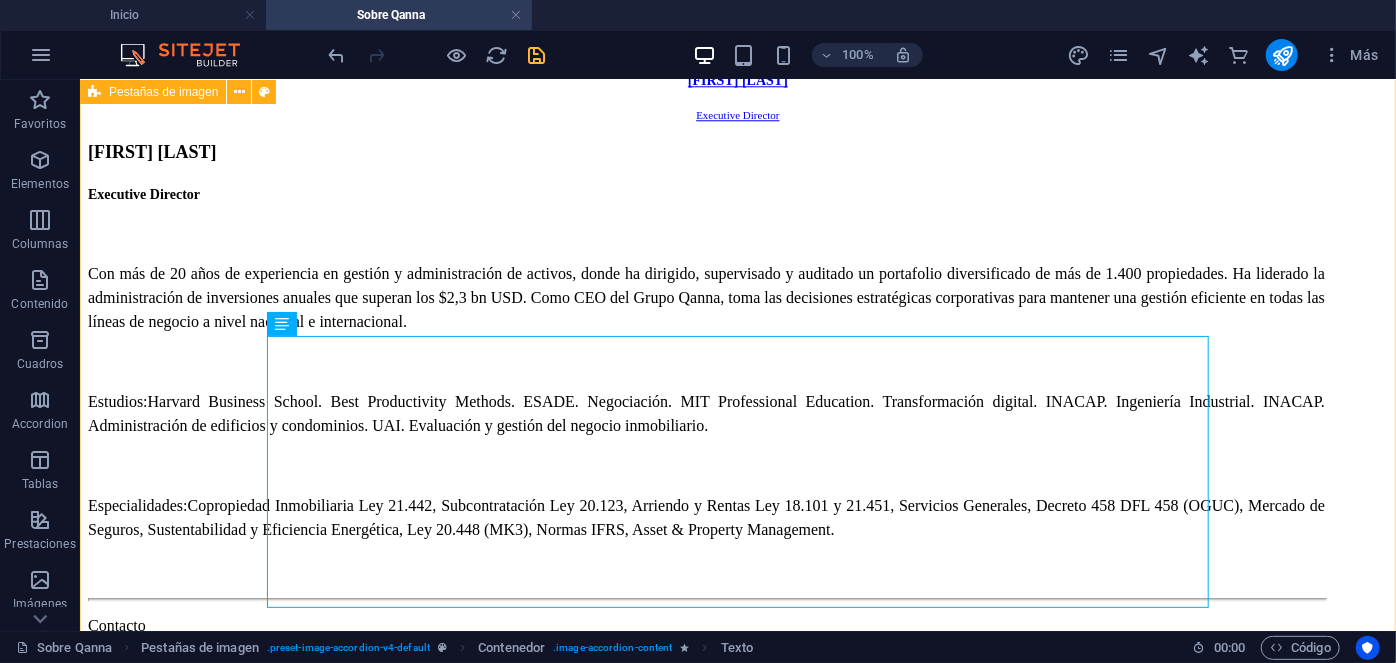 click on "Manuel Ferreira Executive Director Manuel Ferreira Executive Director Con más de 20 años de experiencia en gestión y administración de activos, donde ha dirigido, supervisado y auditado un portafolio diversificado de más de 1.400 propiedades. Ha liderado la administración de inversiones anuales que superan los $2,3 bn USD. Como CEO del Grupo Qanna, toma las decisiones estratégicas corporativas para mantener una gestión eficiente en todas las líneas de negocio a nivel nacional e internacional. Estudios: Harvard Business School. Best Productivity Methods. ESADE. Negociación. MIT Professional Education. Transformación digital. INACAP. Ingeniería Industrial. INACAP. Administración de edificios y condominios. UAI. Evaluación y gestión del negocio inmobiliario. Especialidades: Contacto manuel@[DOMAIN].cl Denisse Palomera Business Development Director Denisse Palomera Business Development Director Estudios:" at bounding box center [737, 4252] 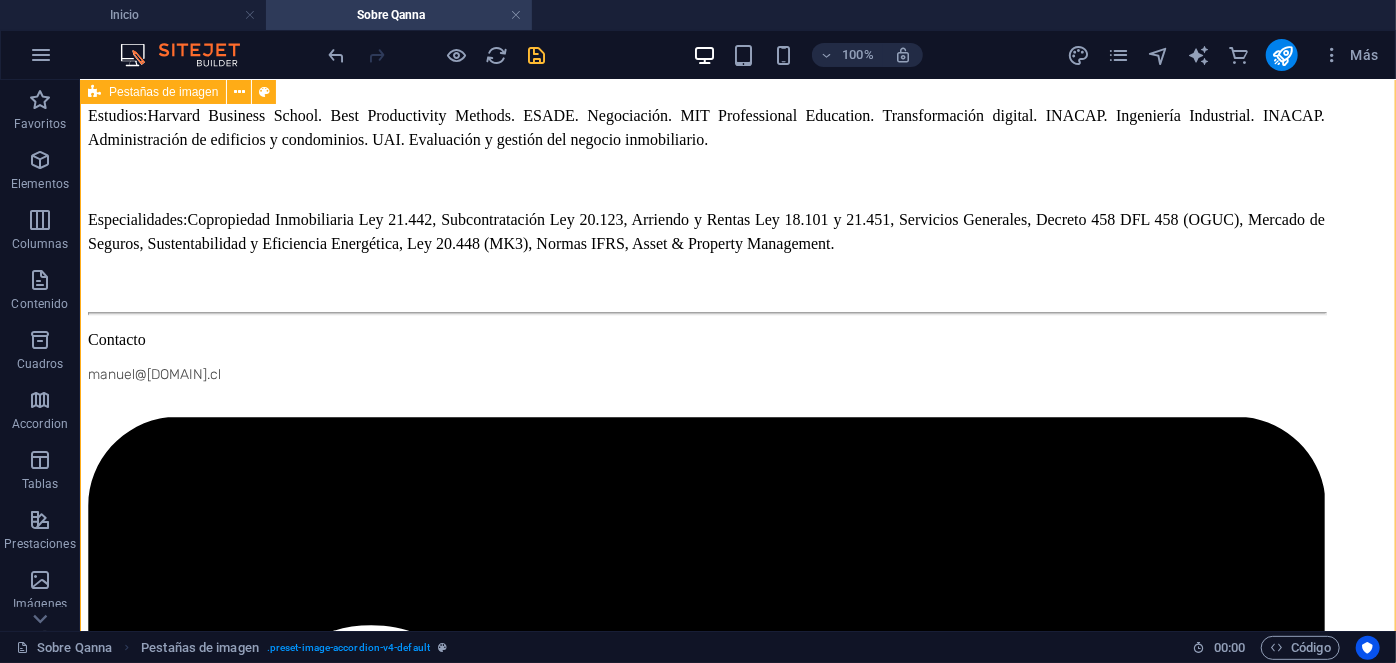 scroll, scrollTop: 3003, scrollLeft: 0, axis: vertical 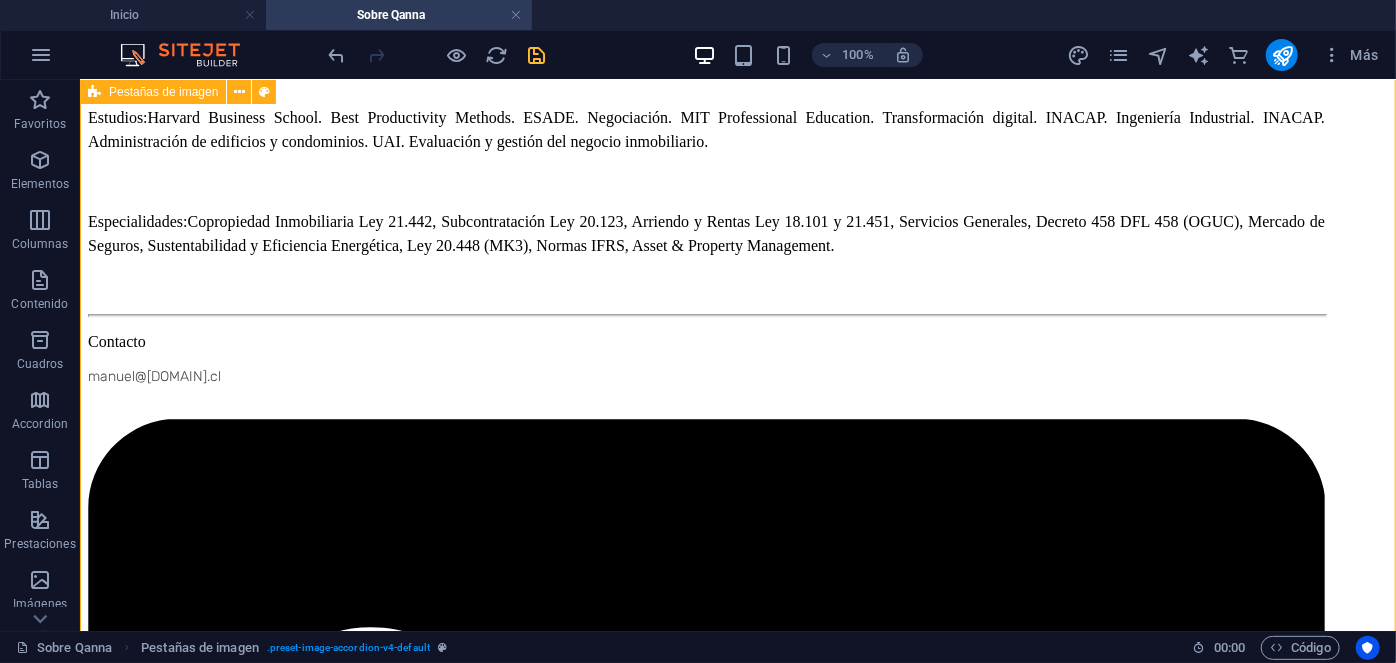 click on "Manuel Ferreira Executive Director Manuel Ferreira Executive Director Con más de 20 años de experiencia en gestión y administración de activos, donde ha dirigido, supervisado y auditado un portafolio diversificado de más de 1.400 propiedades. Ha liderado la administración de inversiones anuales que superan los $2,3 bn USD. Como CEO del Grupo Qanna, toma las decisiones estratégicas corporativas para mantener una gestión eficiente en todas las líneas de negocio a nivel nacional e internacional. Estudios: Harvard Business School. Best Productivity Methods. ESADE. Negociación. MIT Professional Education. Transformación digital. INACAP. Ingeniería Industrial. INACAP. Administración de edificios y condominios. UAI. Evaluación y gestión del negocio inmobiliario. Especialidades: Contacto manuel@[DOMAIN].cl Denisse Palomera Business Development Director Denisse Palomera Business Development Director Estudios:" at bounding box center [737, 3968] 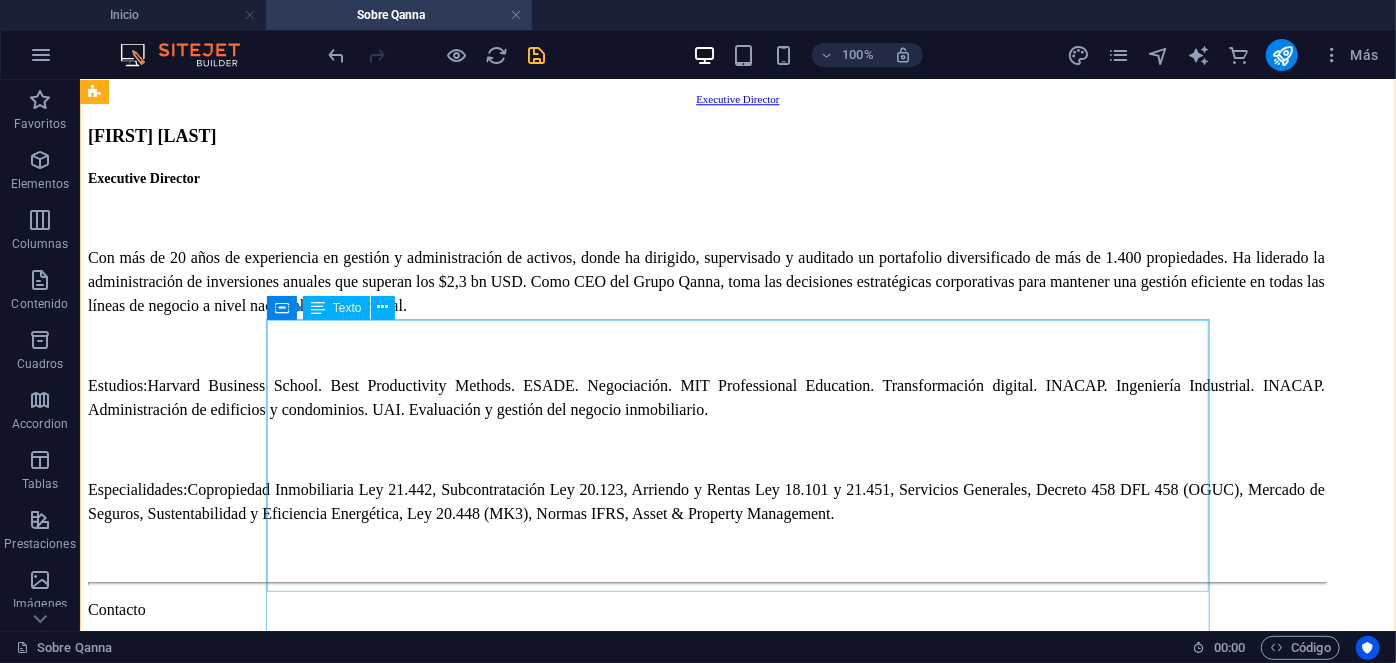 scroll, scrollTop: 2736, scrollLeft: 0, axis: vertical 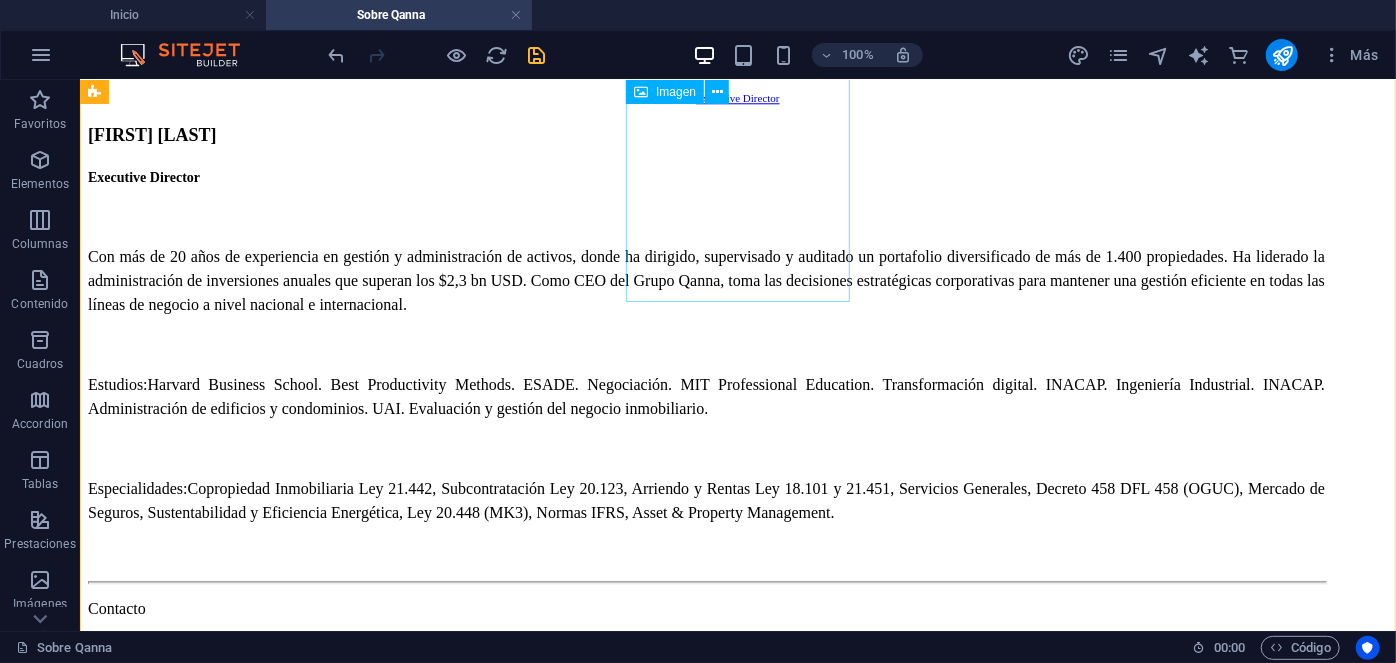 click on "[FIRST] [LAST] EHS  & Facilities Manager" at bounding box center [737, 4458] 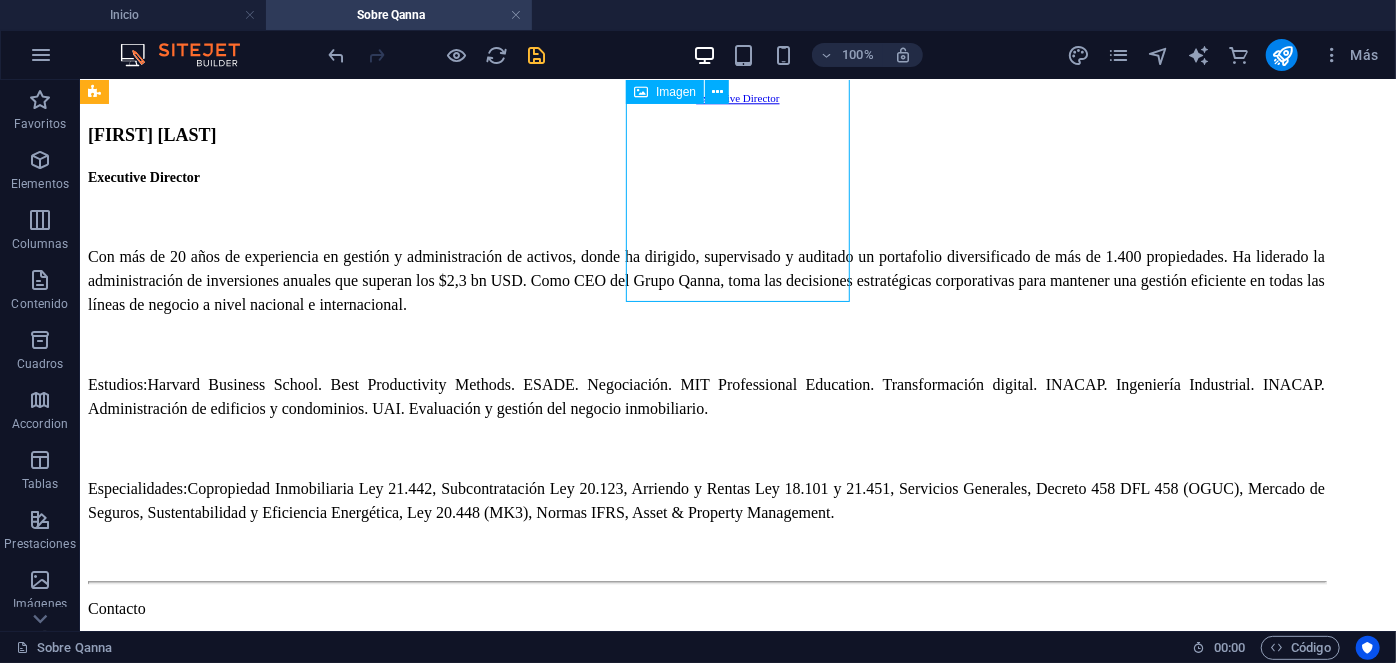 click on "[FIRST] [LAST] EHS  & Facilities Manager" at bounding box center (737, 4458) 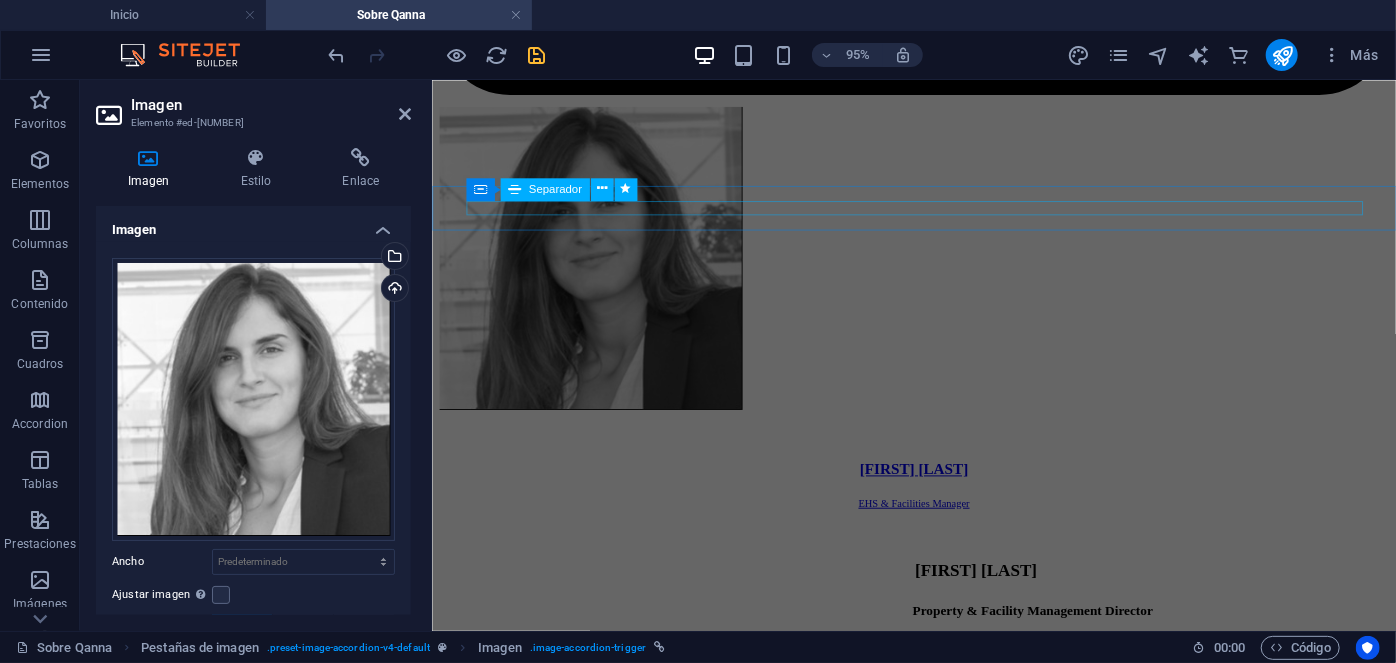 scroll, scrollTop: 6361, scrollLeft: 0, axis: vertical 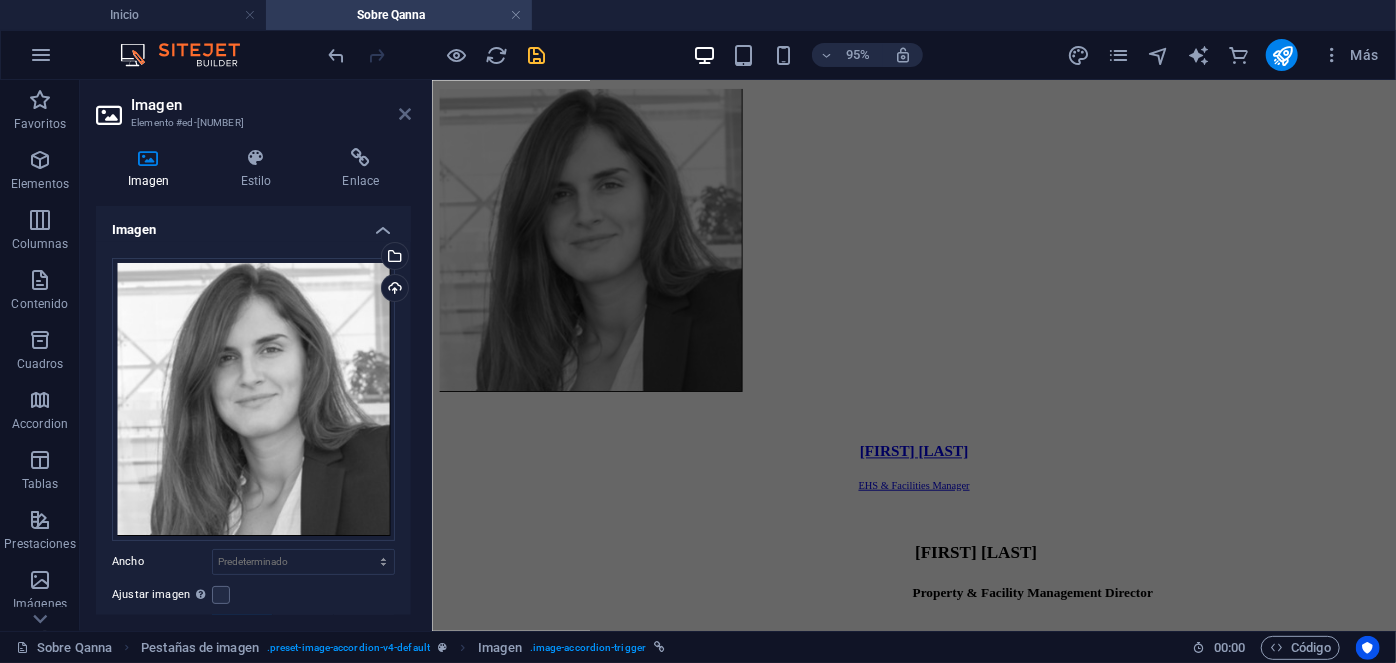 click at bounding box center [405, 114] 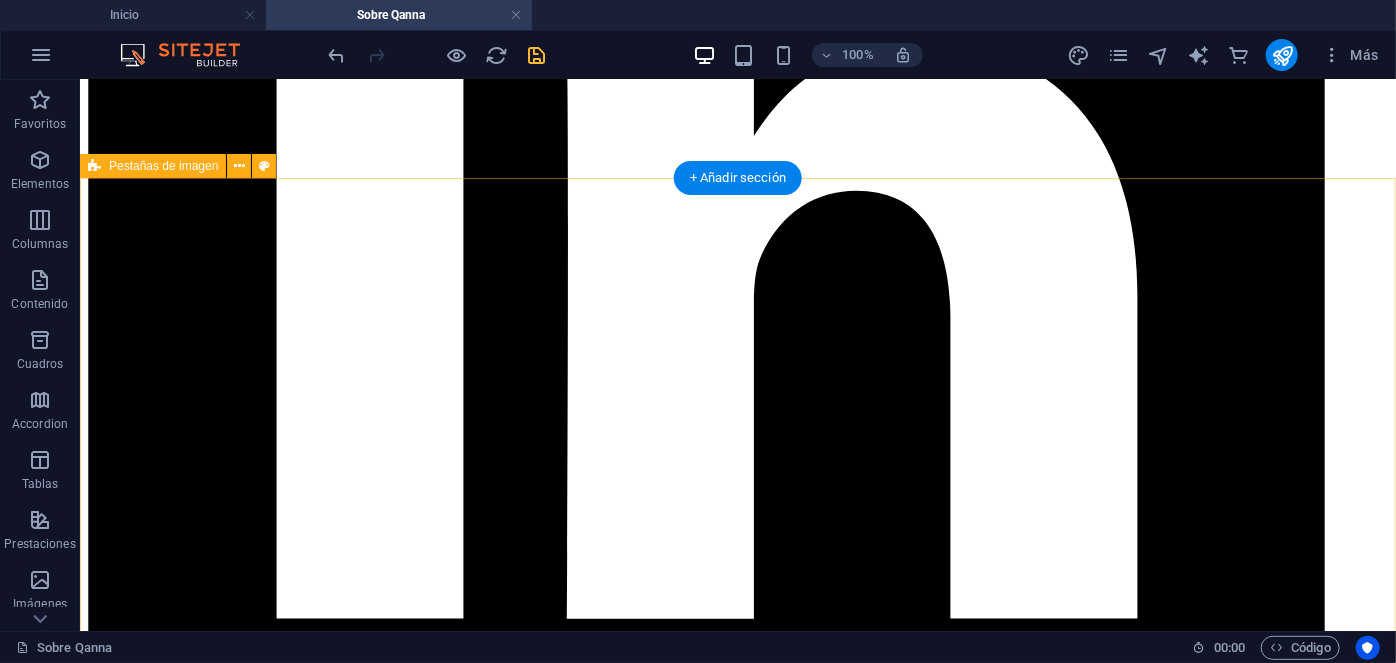 scroll, scrollTop: 3854, scrollLeft: 0, axis: vertical 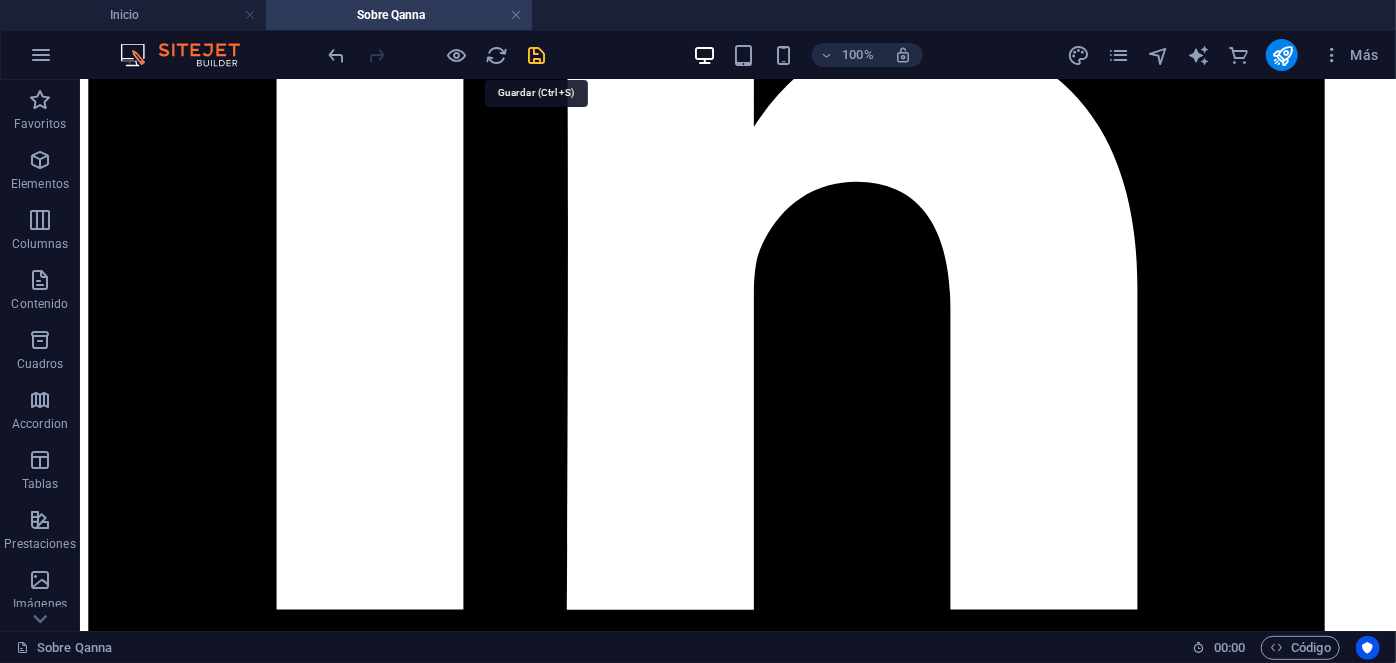 click at bounding box center (537, 55) 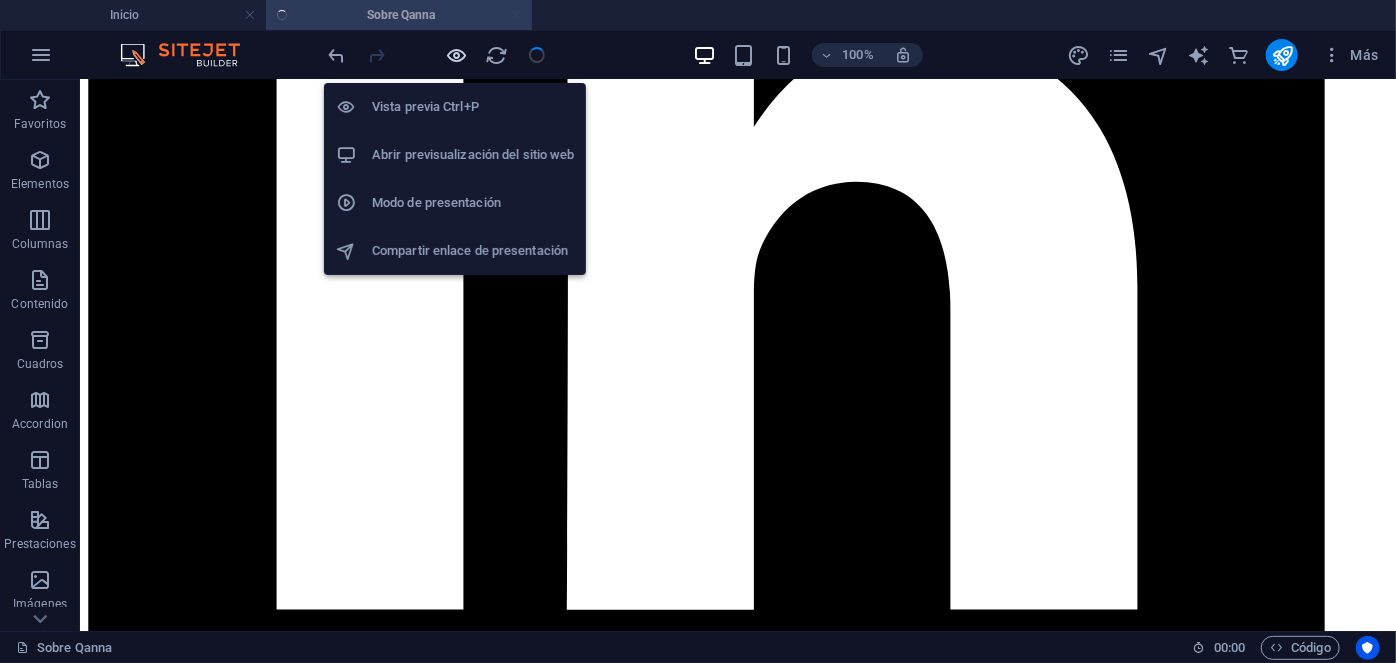 click at bounding box center (457, 55) 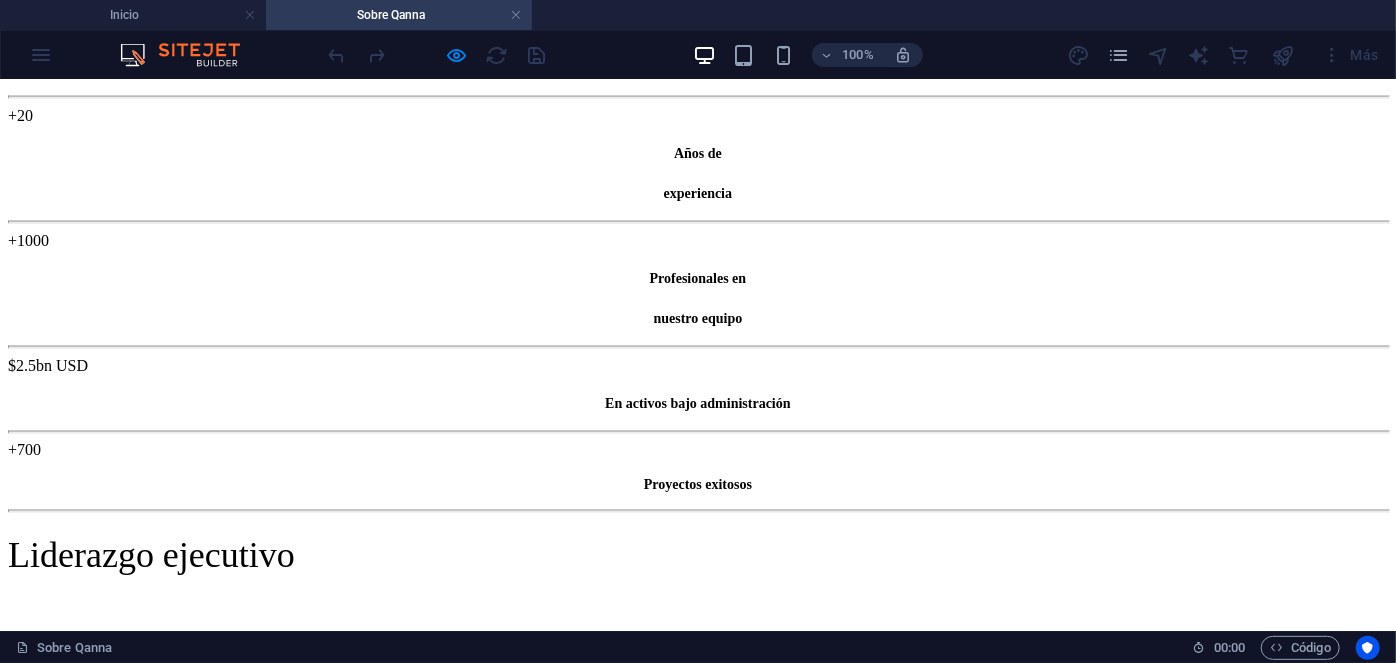 scroll, scrollTop: 1422, scrollLeft: 0, axis: vertical 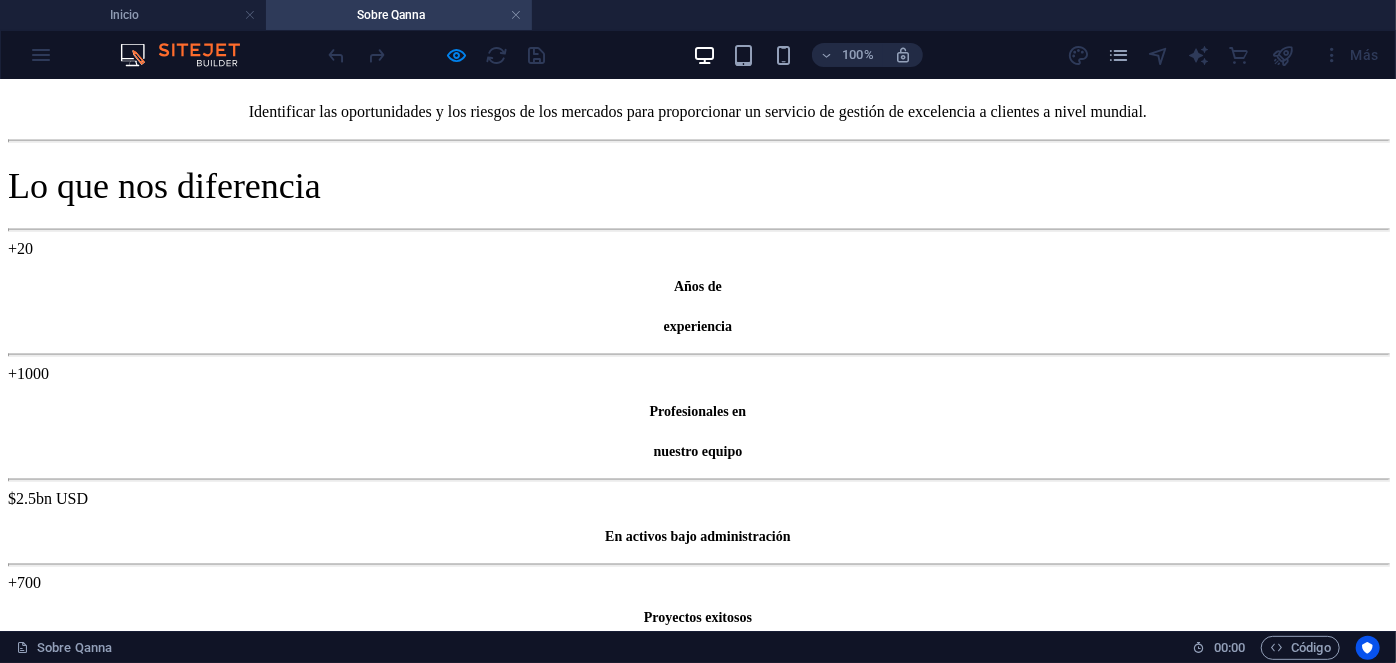 click on "EHS & Facilities Manager" at bounding box center (697, 2232) 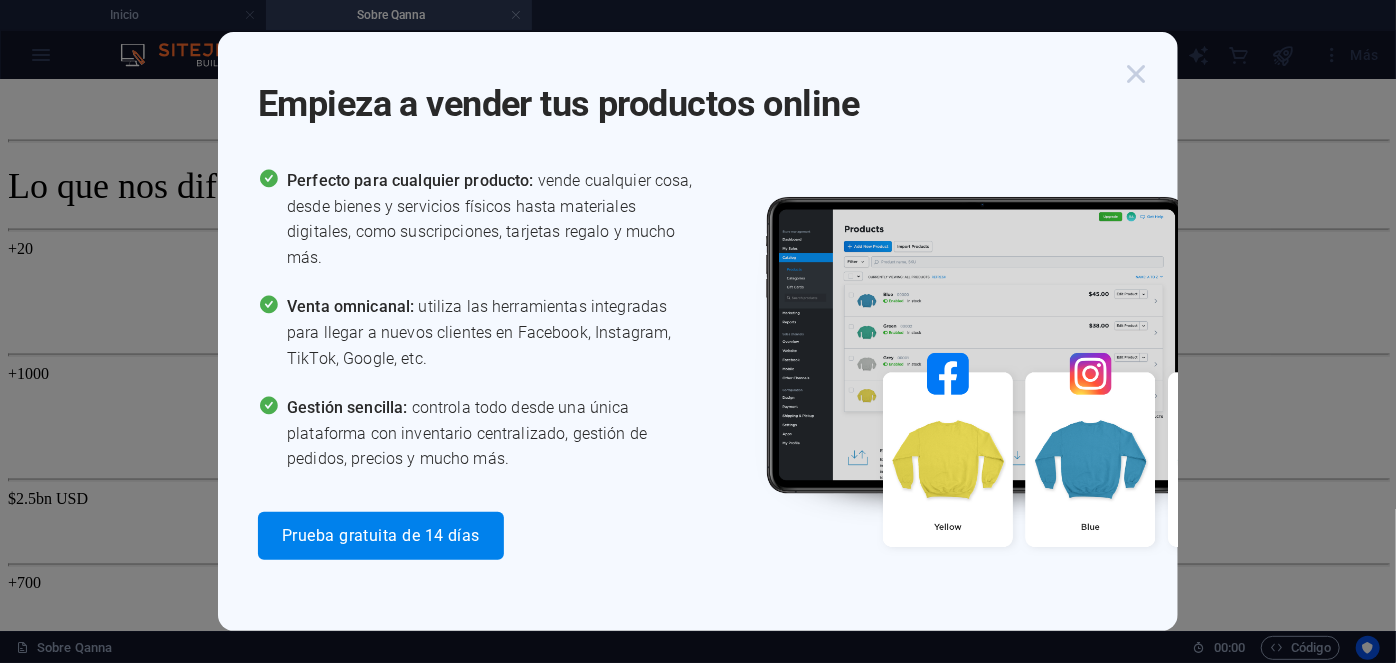 click at bounding box center (1136, 74) 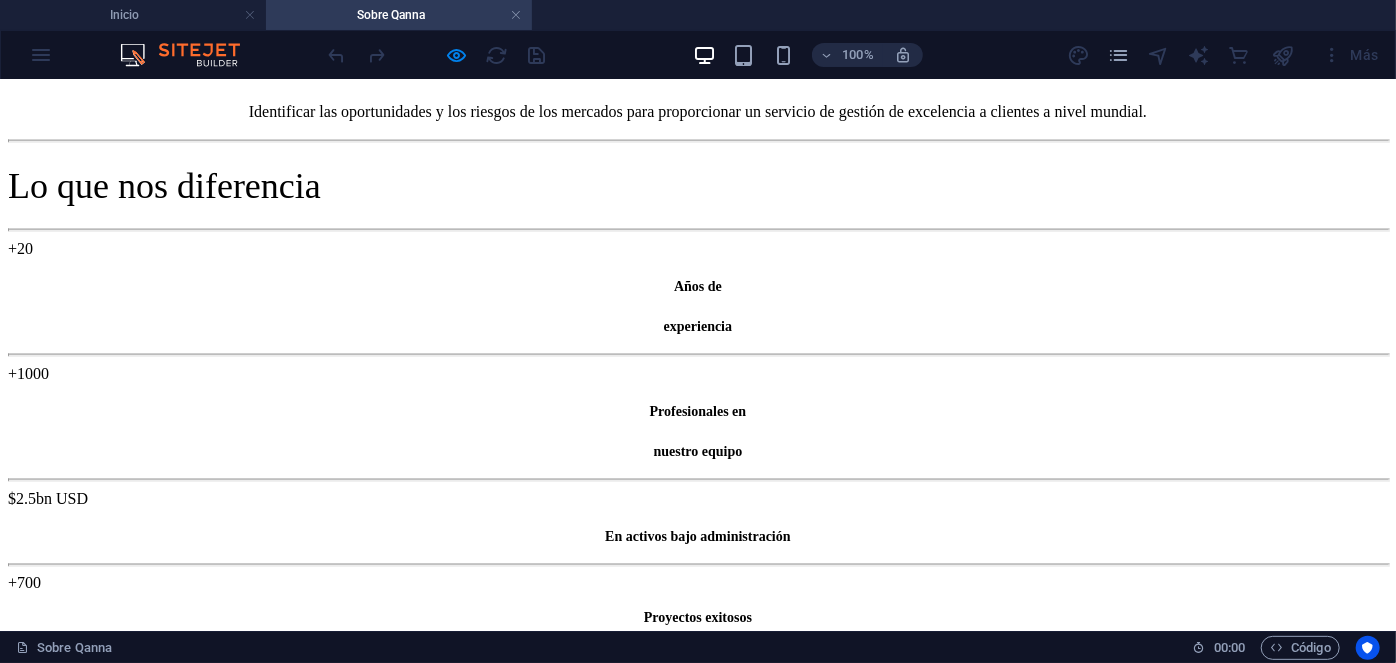 click on "Manuel Ferreira Executive Director Manuel Ferreira Executive Director Con más de 20 años de experiencia en gestión y administración de activos, donde ha dirigido, supervisado y auditado un portafolio diversificado de más de 1.400 propiedades. Ha liderado la administración de inversiones anuales que superan los $2,3 bn USD. Como CEO del Grupo Qanna, toma las decisiones estratégicas corporativas para mantener una gestión eficiente en todas las líneas de negocio a nivel nacional e internacional. Estudios: Harvard Business School. Best Productivity Methods. ESADE. Negociación. MIT Professional Education. Transformación digital. INACAP. Ingeniería Industrial. INACAP. Administración de edificios y condominios. UAI. Evaluación y gestión del negocio inmobiliario. Especialidades: Contacto manuel@[DOMAIN].cl Denisse Palomera Business Development Director Denisse Palomera Business Development Director Estudios:" at bounding box center [698, 2793] 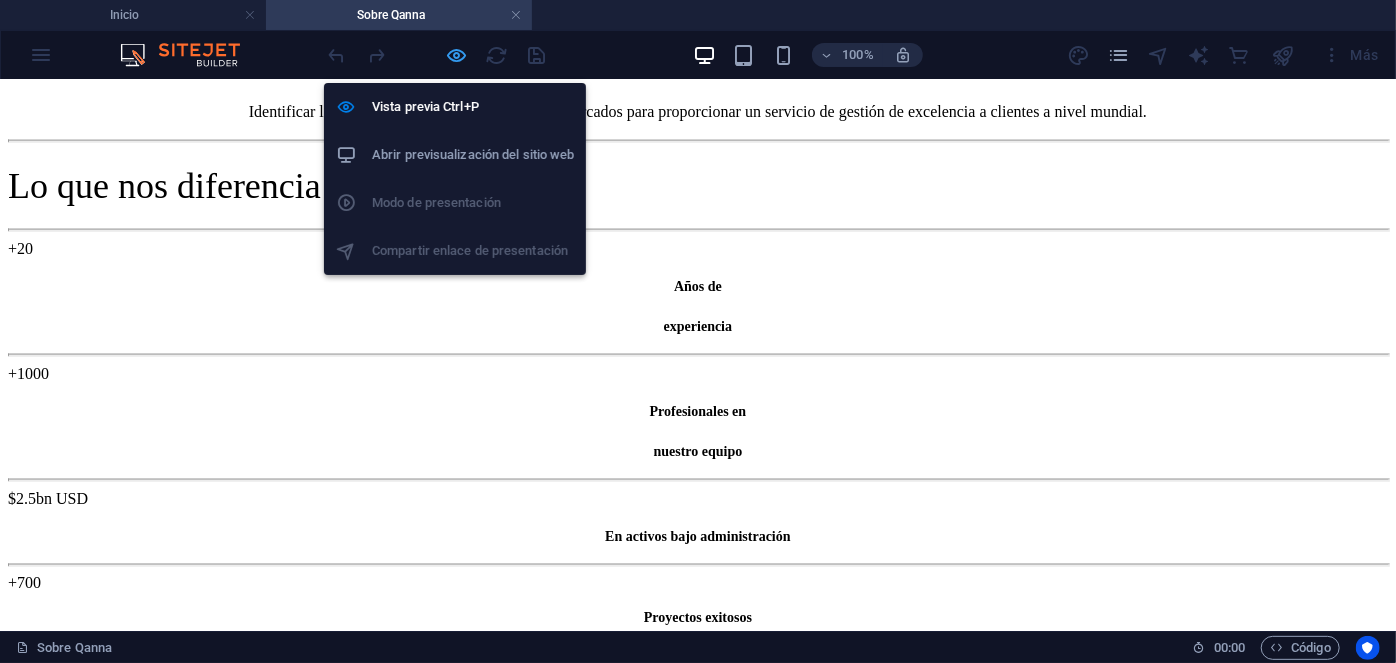 click at bounding box center [457, 55] 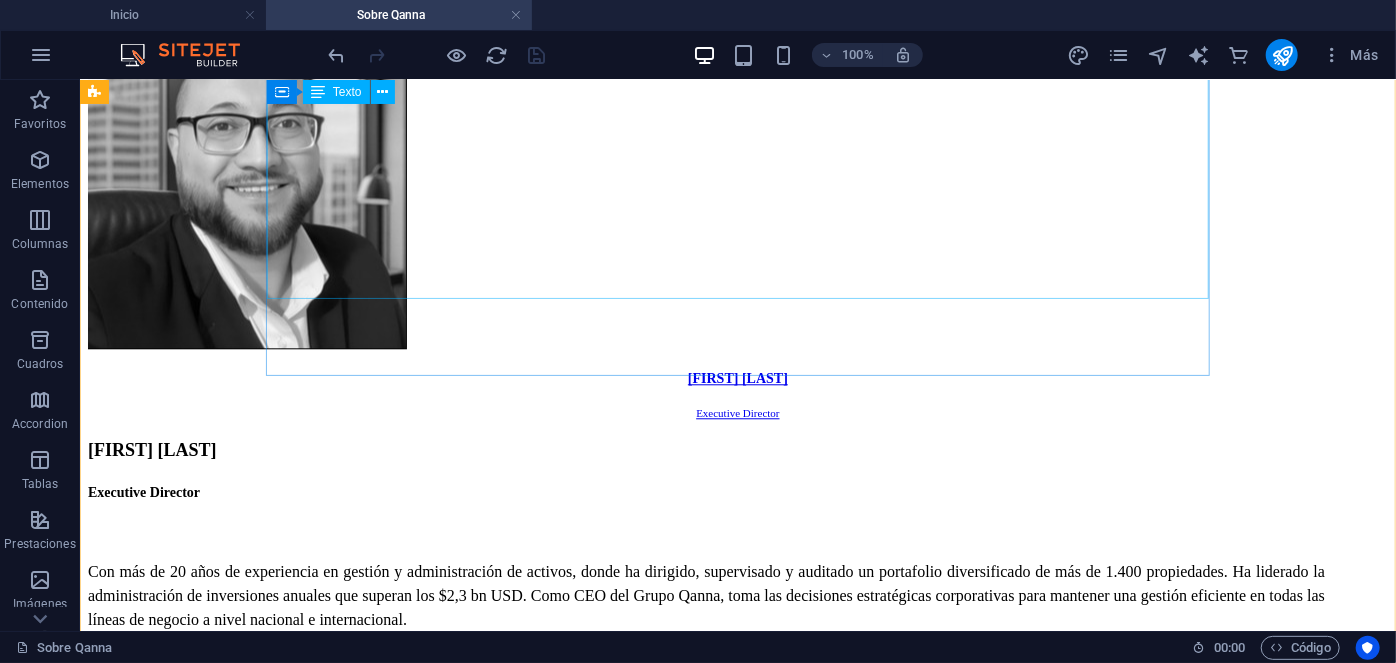 scroll, scrollTop: 2738, scrollLeft: 0, axis: vertical 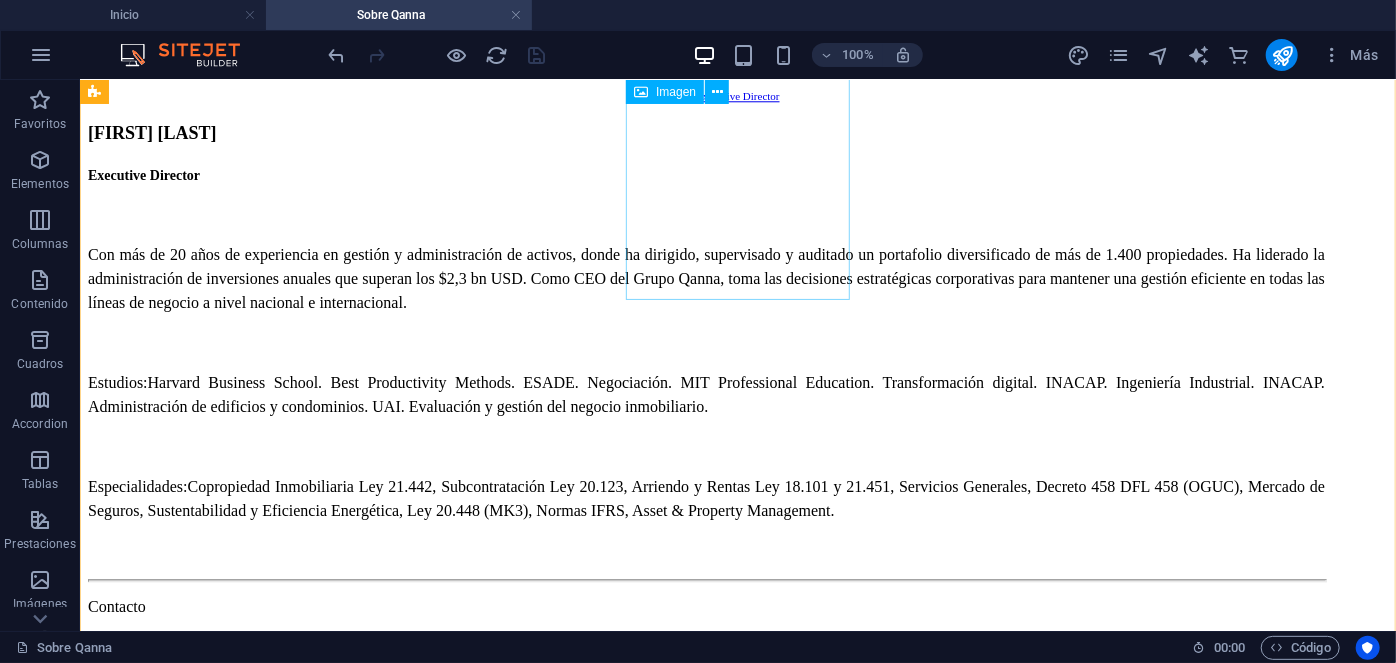click on "[FIRST] [LAST] EHS  & Facilities Manager" at bounding box center (737, 4456) 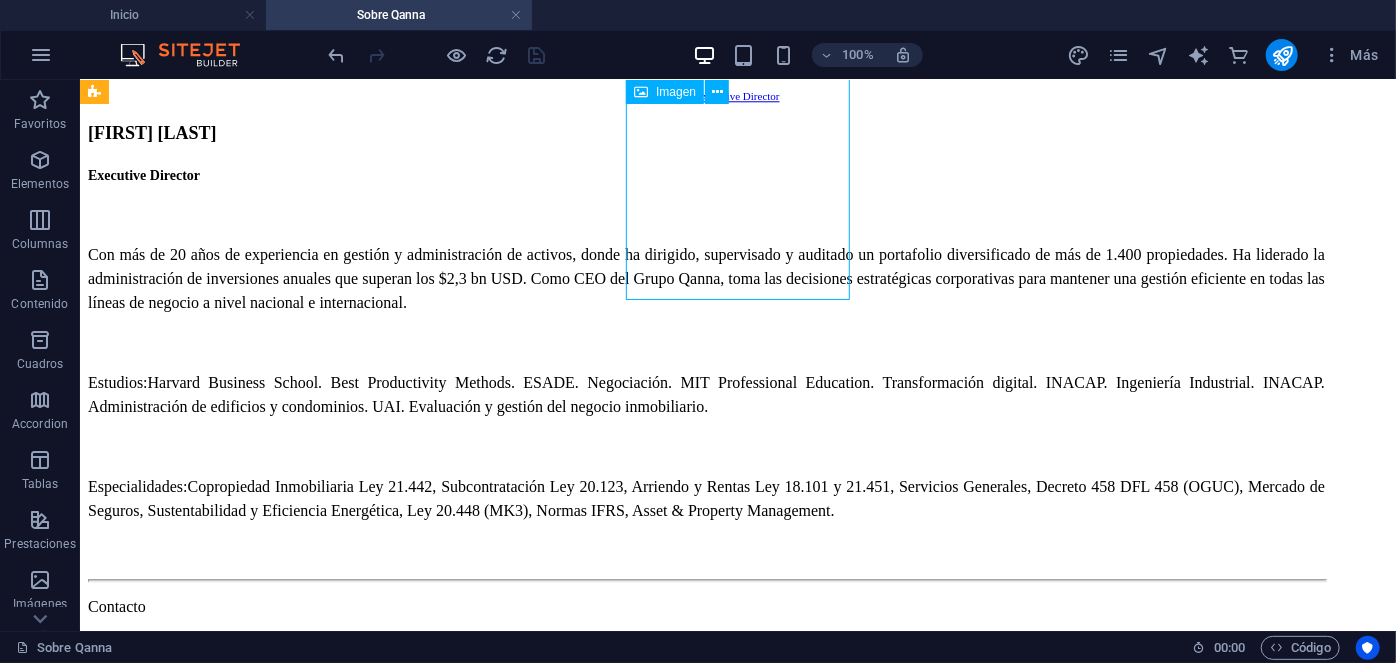 click on "[FIRST] [LAST] EHS  & Facilities Manager" at bounding box center (737, 4456) 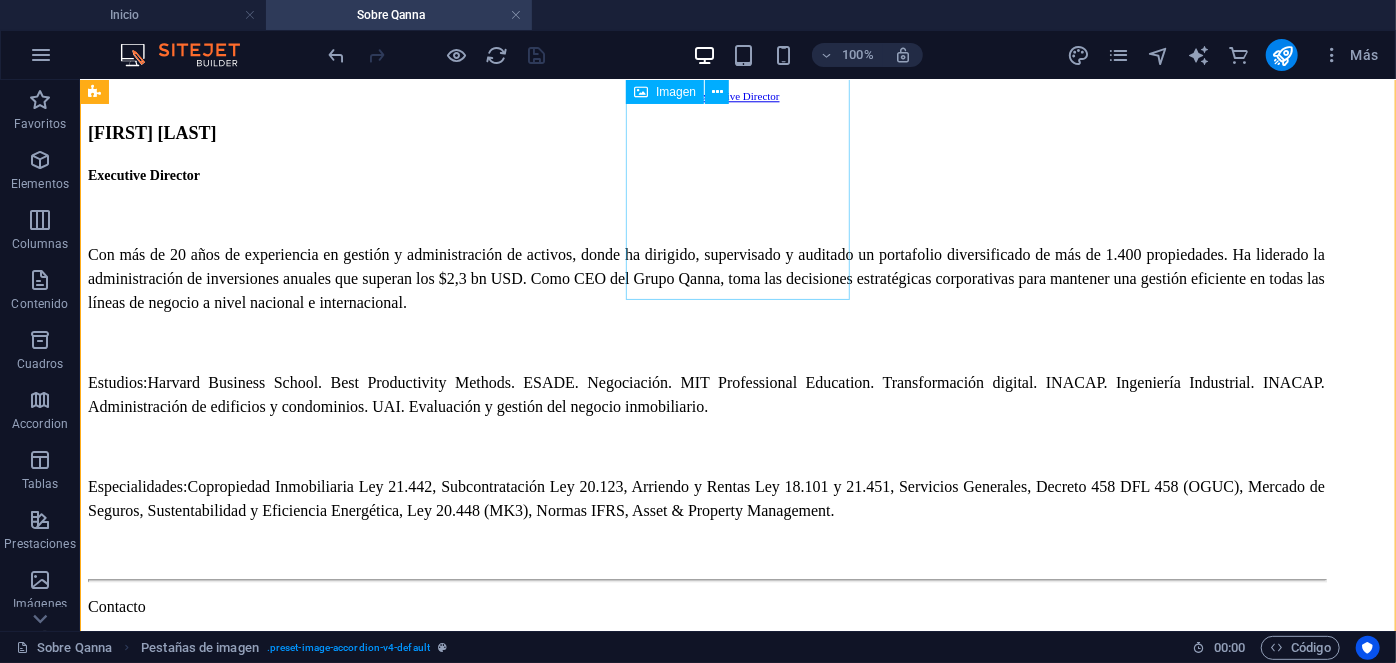 click on "[FIRST] [LAST] EHS  & Facilities Manager" at bounding box center (737, 4456) 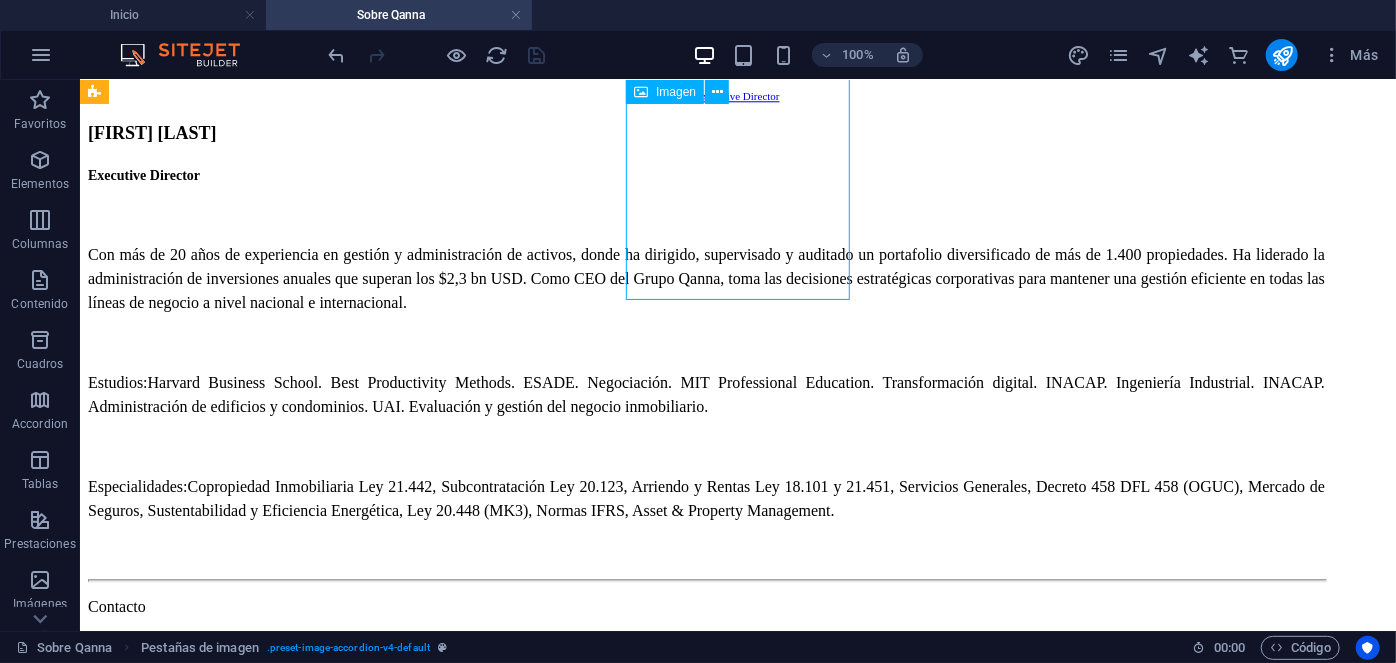 click on "[FIRST] [LAST] EHS  & Facilities Manager" at bounding box center (737, 4456) 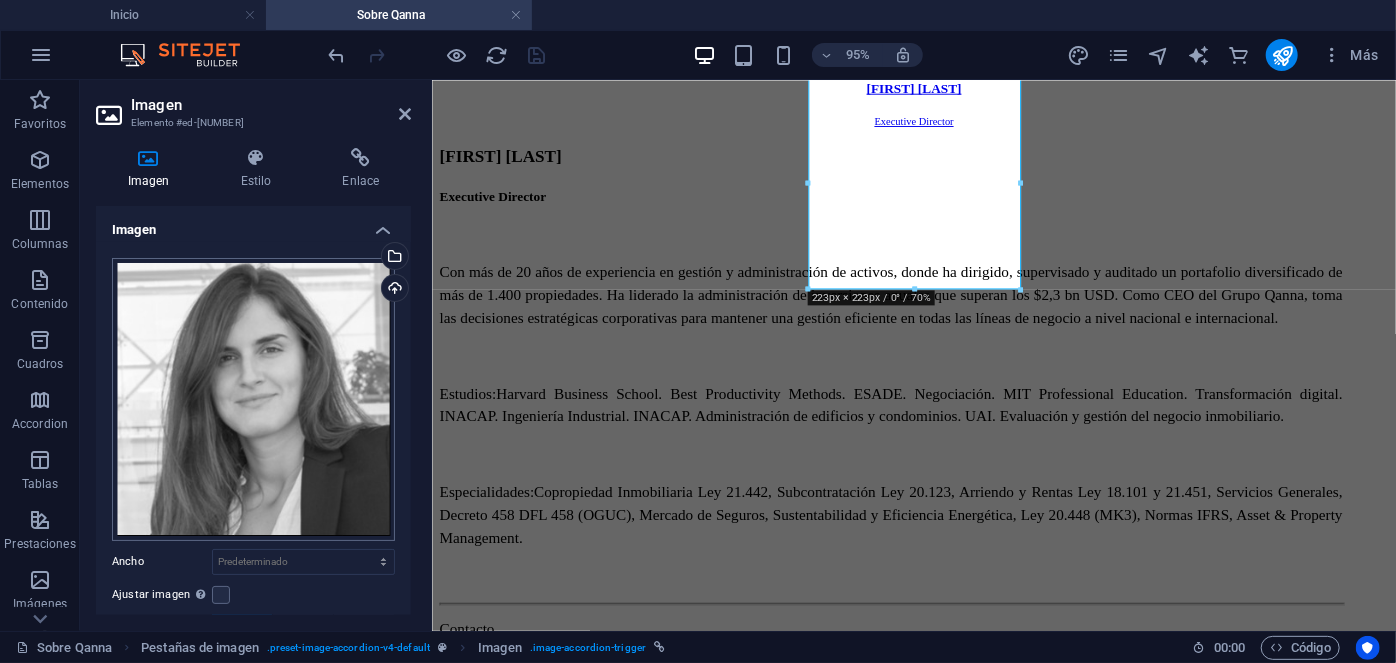 scroll, scrollTop: 400, scrollLeft: 0, axis: vertical 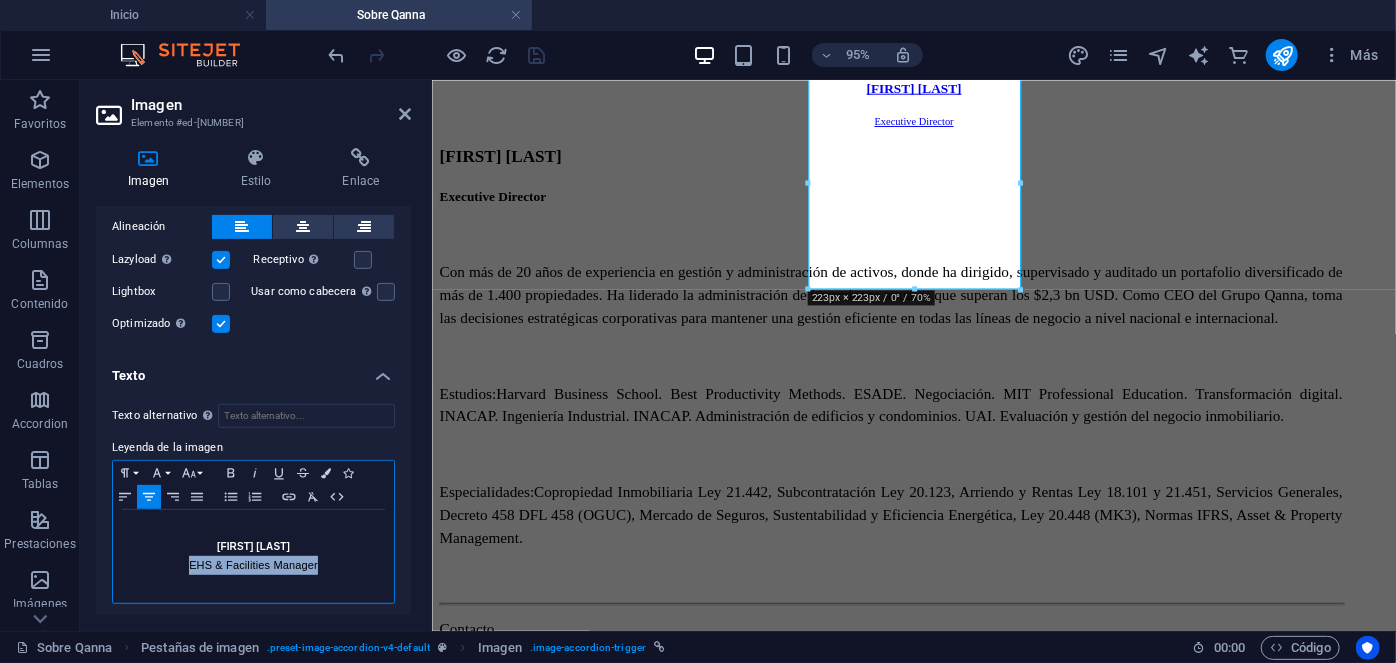 drag, startPoint x: 326, startPoint y: 554, endPoint x: 187, endPoint y: 564, distance: 139.35925 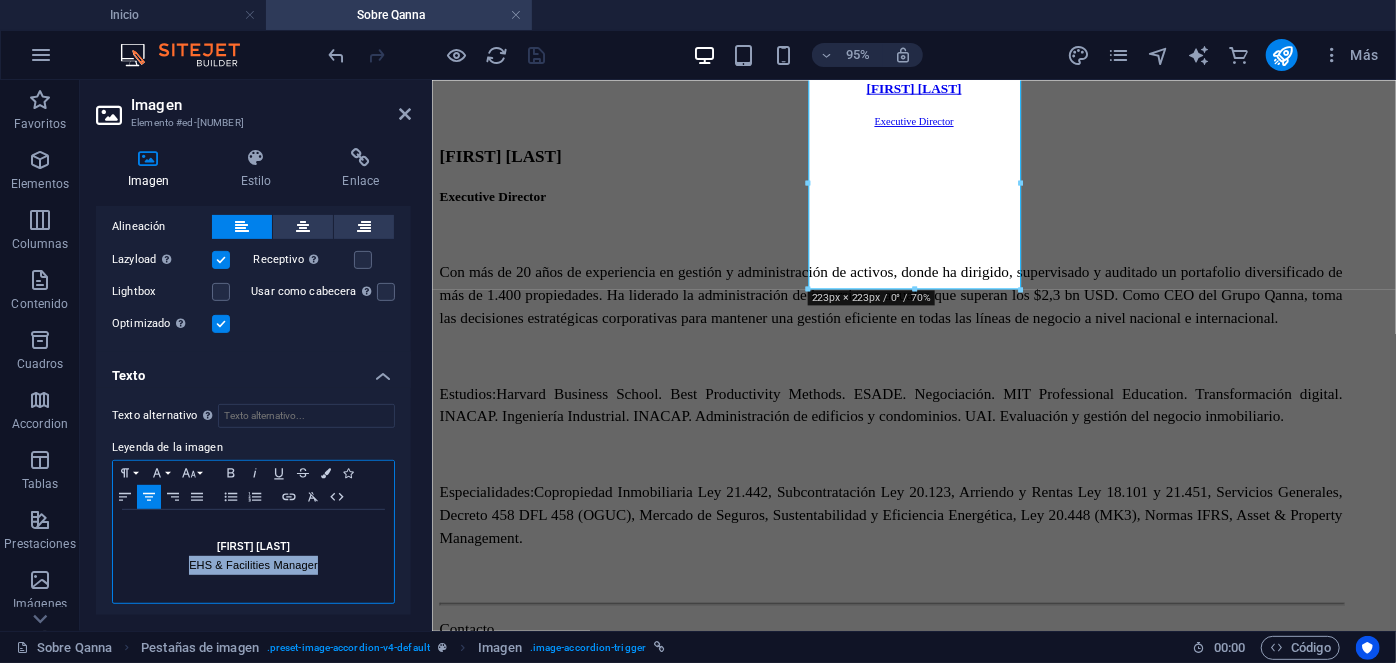 click on "EHS & Facilities Manager" at bounding box center [253, 565] 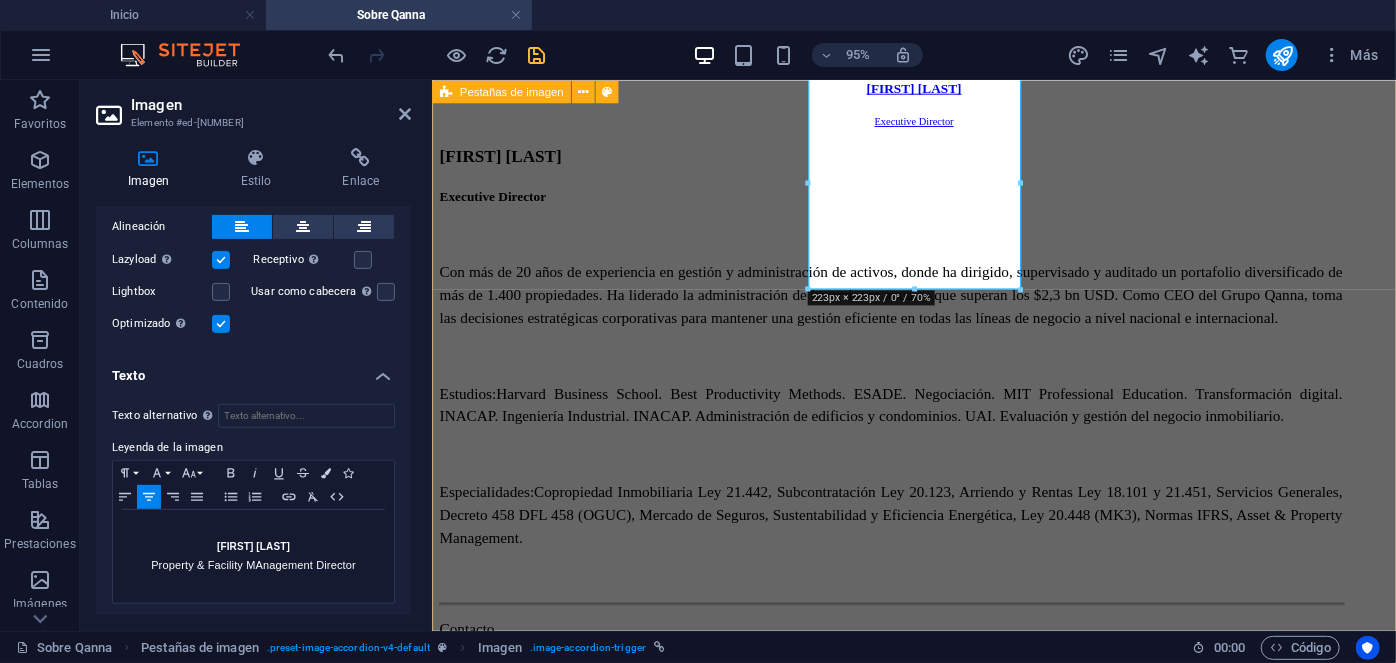 click on "Manuel Ferreira Executive Director Manuel Ferreira Executive Director Con más de 20 años de experiencia en gestión y administración de activos, donde ha dirigido, supervisado y auditado un portafolio diversificado de más de 1.400 propiedades. Ha liderado la administración de inversiones anuales que superan los $2,3 bn USD. Como CEO del Grupo Qanna, toma las decisiones estratégicas corporativas para mantener una gestión eficiente en todas las líneas de negocio a nivel nacional e internacional. Estudios: Harvard Business School. Best Productivity Methods. ESADE. Negociación. MIT Professional Education. Transformación digital. INACAP. Ingeniería Industrial. INACAP. Administración de edificios y condominios. UAI. Evaluación y gestión del negocio inmobiliario. Especialidades: Contacto manuel@[DOMAIN].cl Denisse Palomera Business Development Director Denisse Palomera Business Development Director Estudios:" at bounding box center (938, 3722) 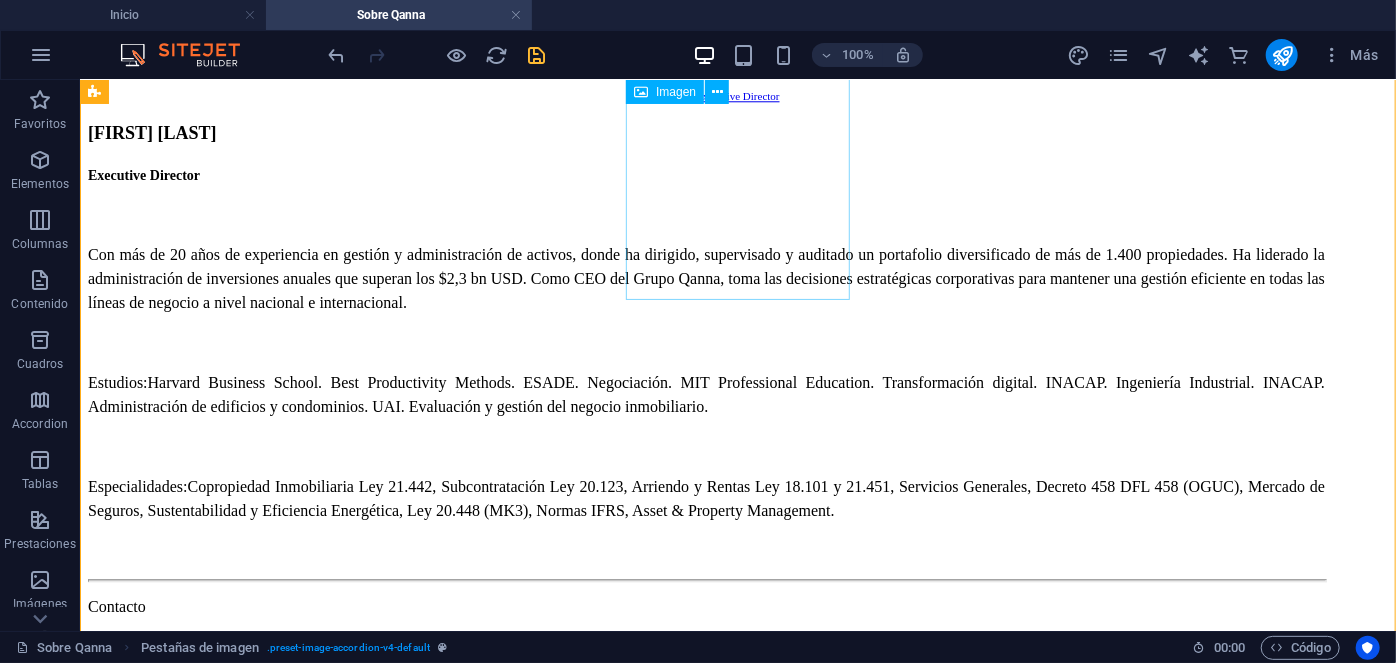 click on "[FIRST] [LAST] Property & Facility MAnagement Director" at bounding box center (737, 4456) 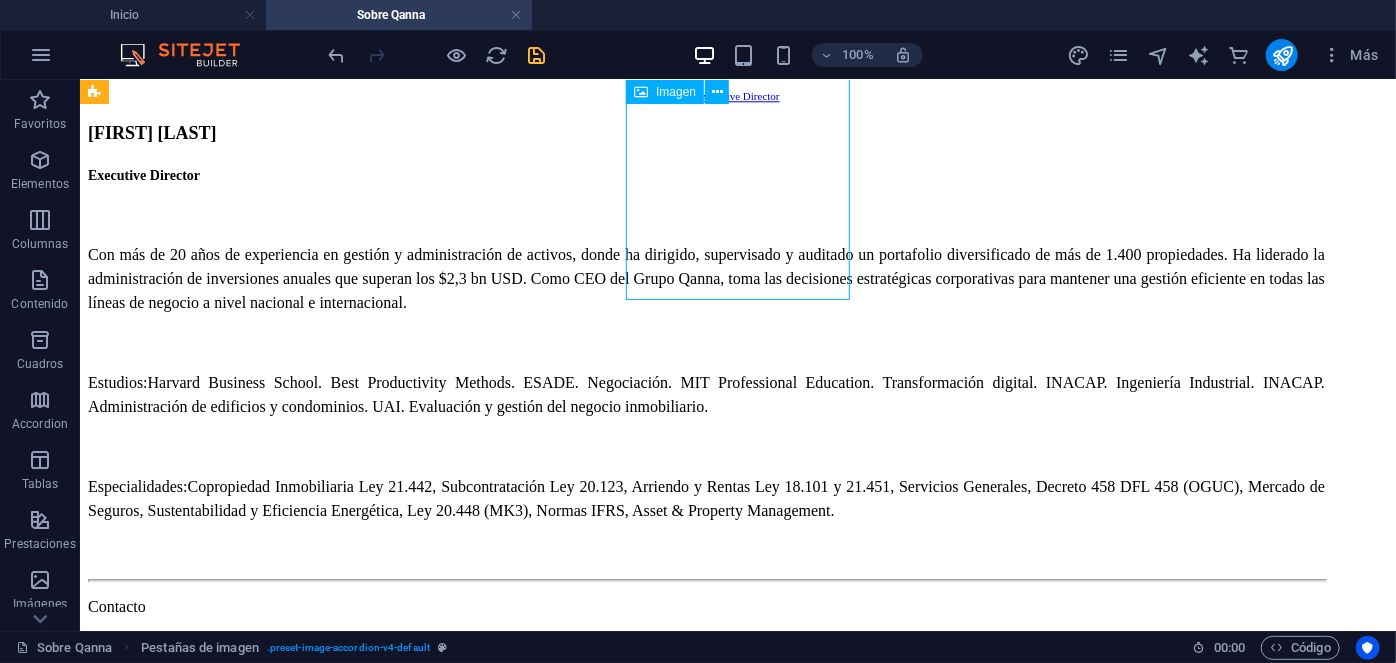 click on "[FIRST] [LAST] Property & Facility MAnagement Director" at bounding box center [737, 4456] 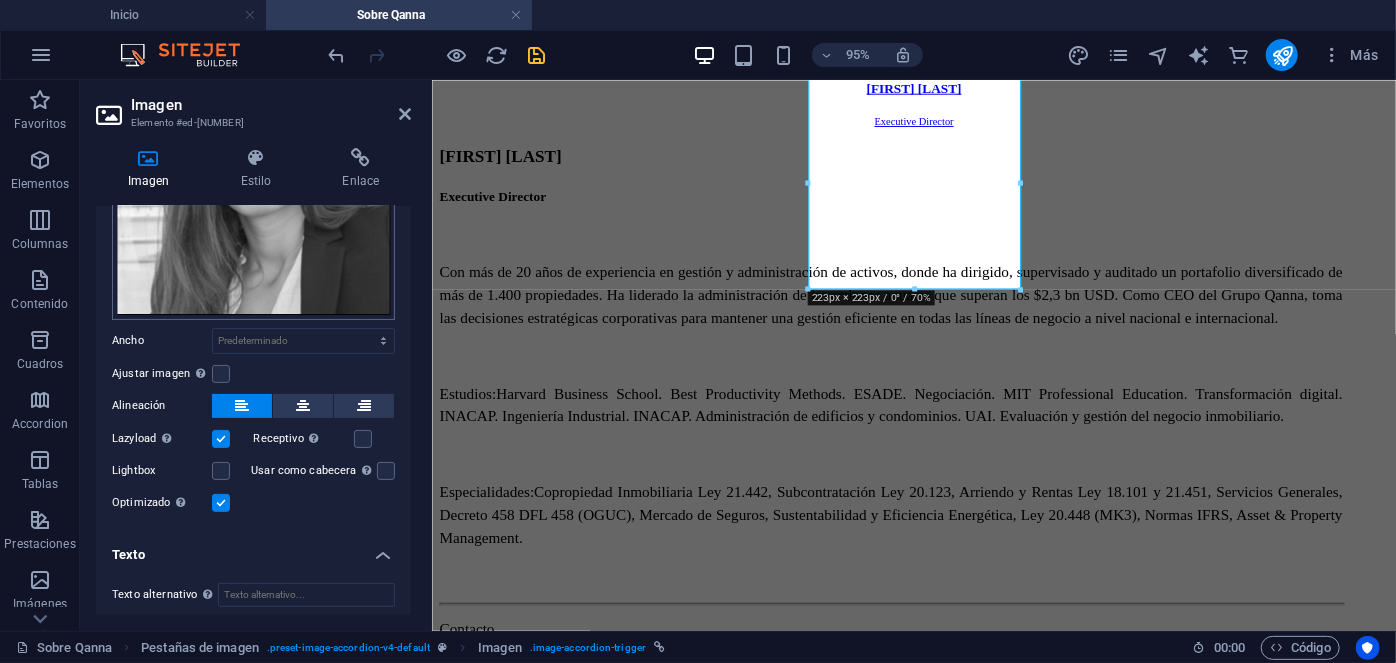 scroll, scrollTop: 400, scrollLeft: 0, axis: vertical 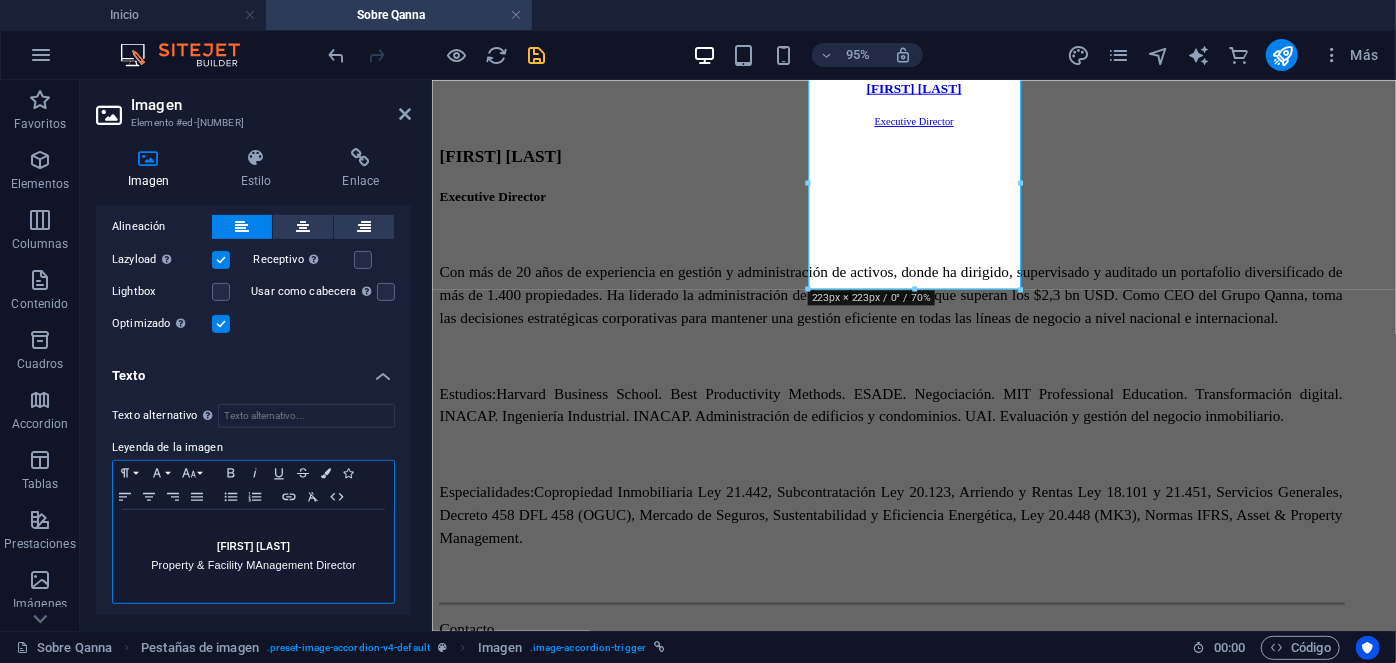 click on "Property & Facility MAnagement Director" at bounding box center (253, 565) 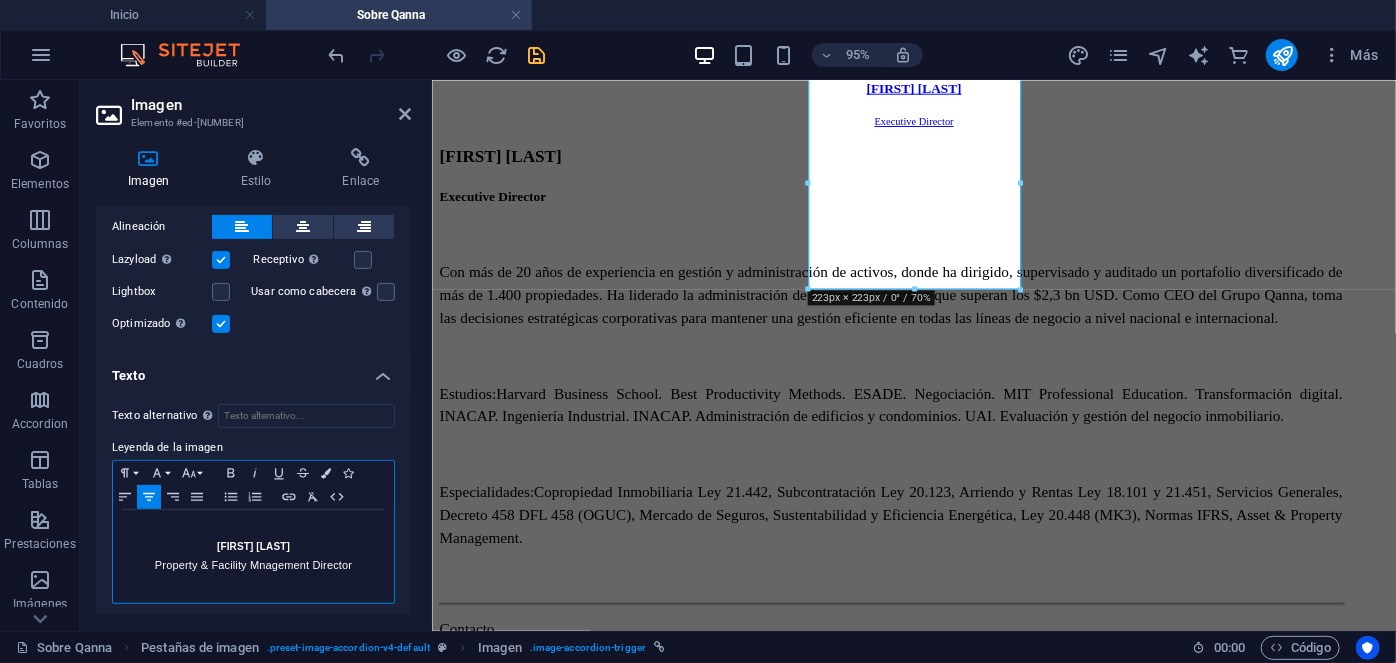 type 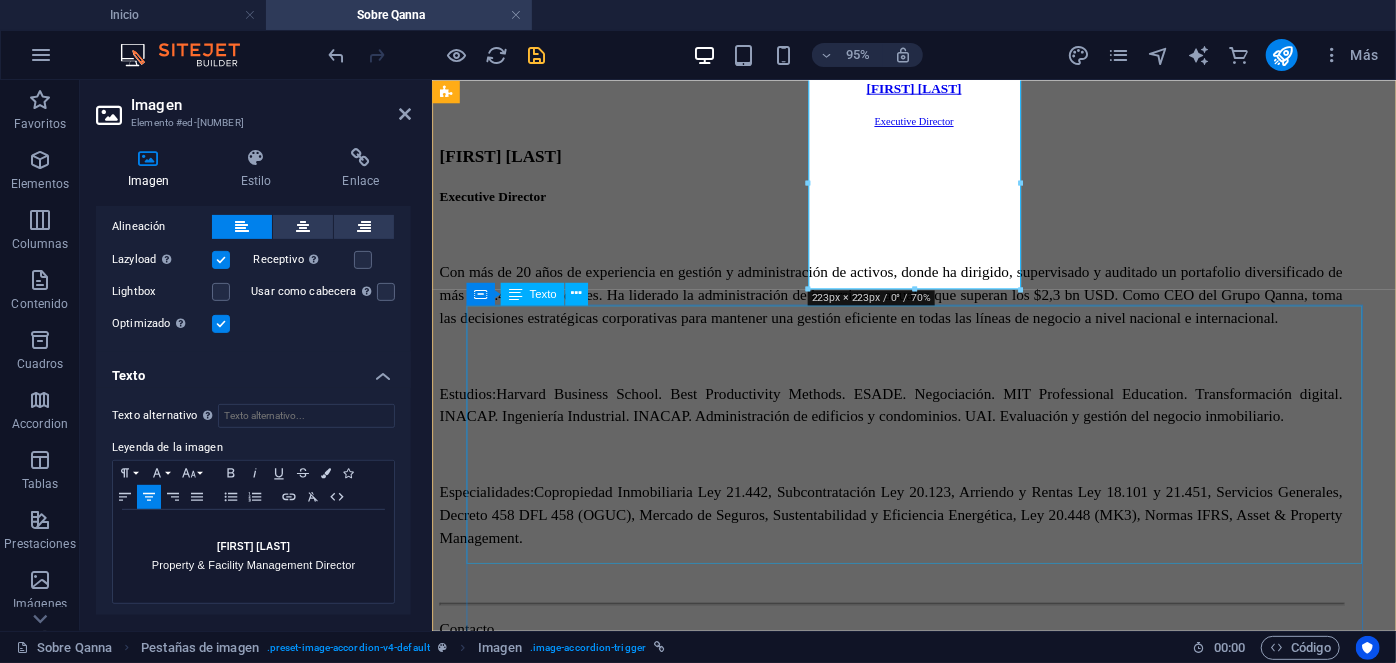 click on "[FIRST] [LAST] Property & Facility Management Director Con más de 10 años de experiencia en administración de activos, donde ha dirigido un portafolio diversificado de edificios de oficinas, condominios, centros comerciales, arriendos y servicios generales en empresas nacionales. Es por lo anterior y su exitosa gestión en el área de administracion de edificios en Property, que a contar desde fines del 2020 comienza un nuevo desafío a cargo de la cartera de servicios de Facility Management en su rol como Gerente de Área. Estudios: U. Catolica. Periodismo. UAI. Política y Asuntos Públicos. Especialidades: Copropiedad Inmobiliaria Ley 21.442, Subcontratación Ley 20.123, Arriendo y Rentas Ley 18.101 y 21.451, Servicios Generales, Mercado de Seguros, Sustentabilidad y Eficiencia Energética." at bounding box center [938, 4405] 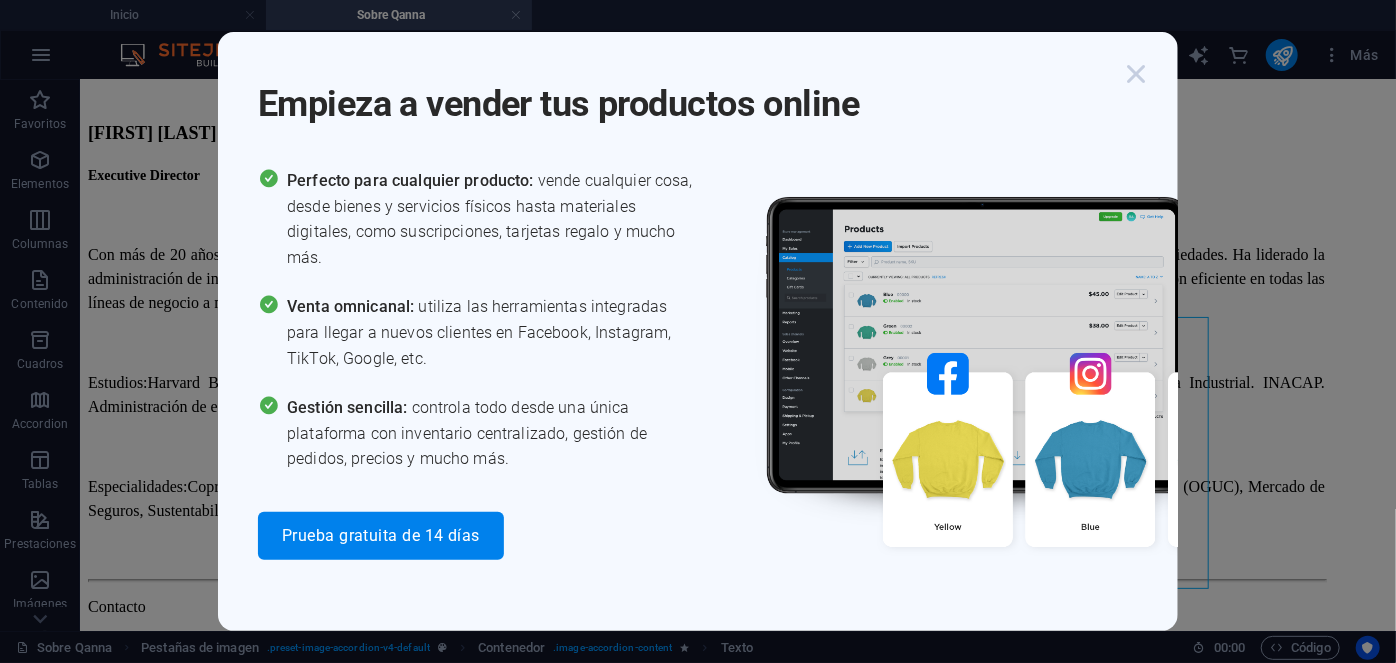 click at bounding box center [1136, 74] 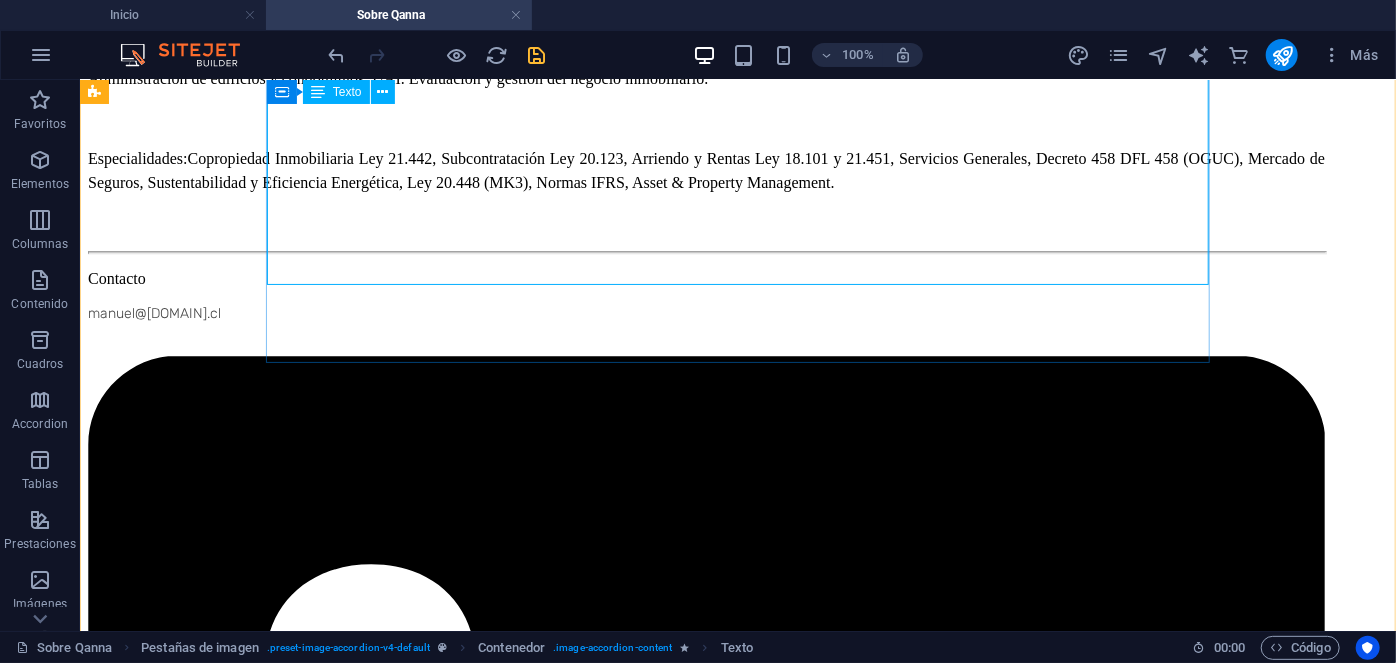 scroll, scrollTop: 3075, scrollLeft: 0, axis: vertical 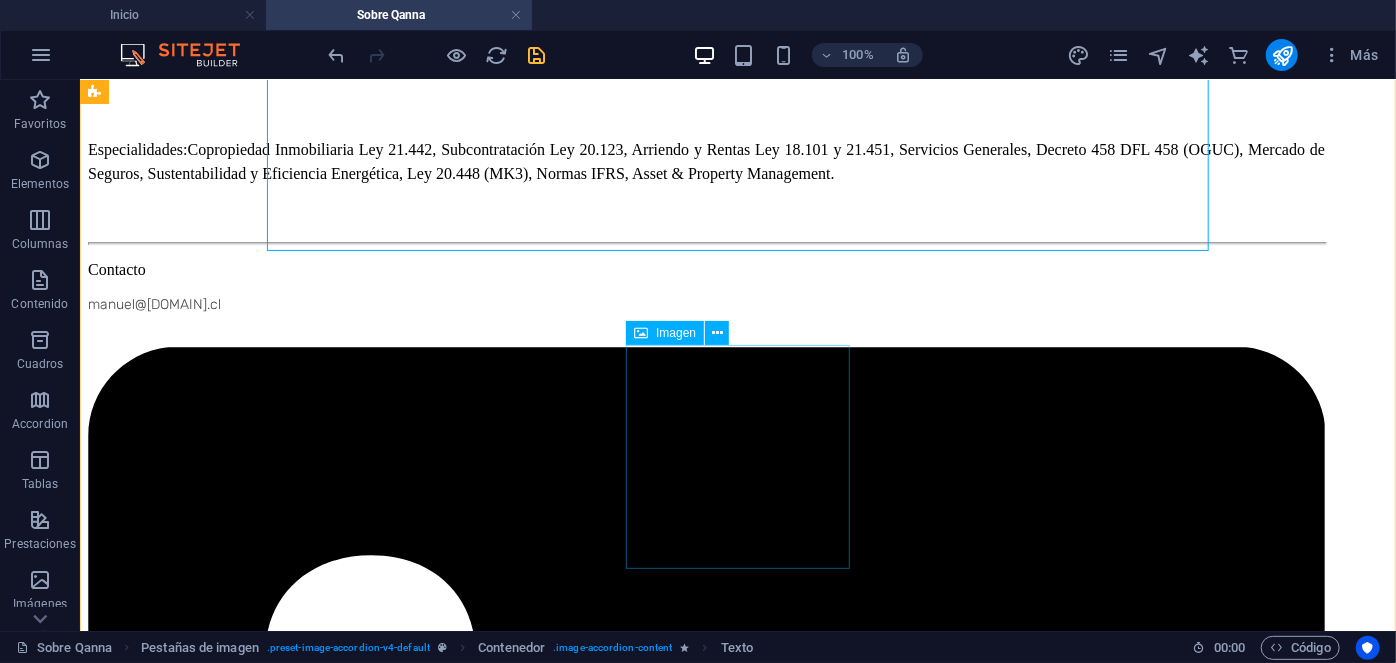 click on "Daniel Larraín Asset & Multifamily Director" at bounding box center (737, 6407) 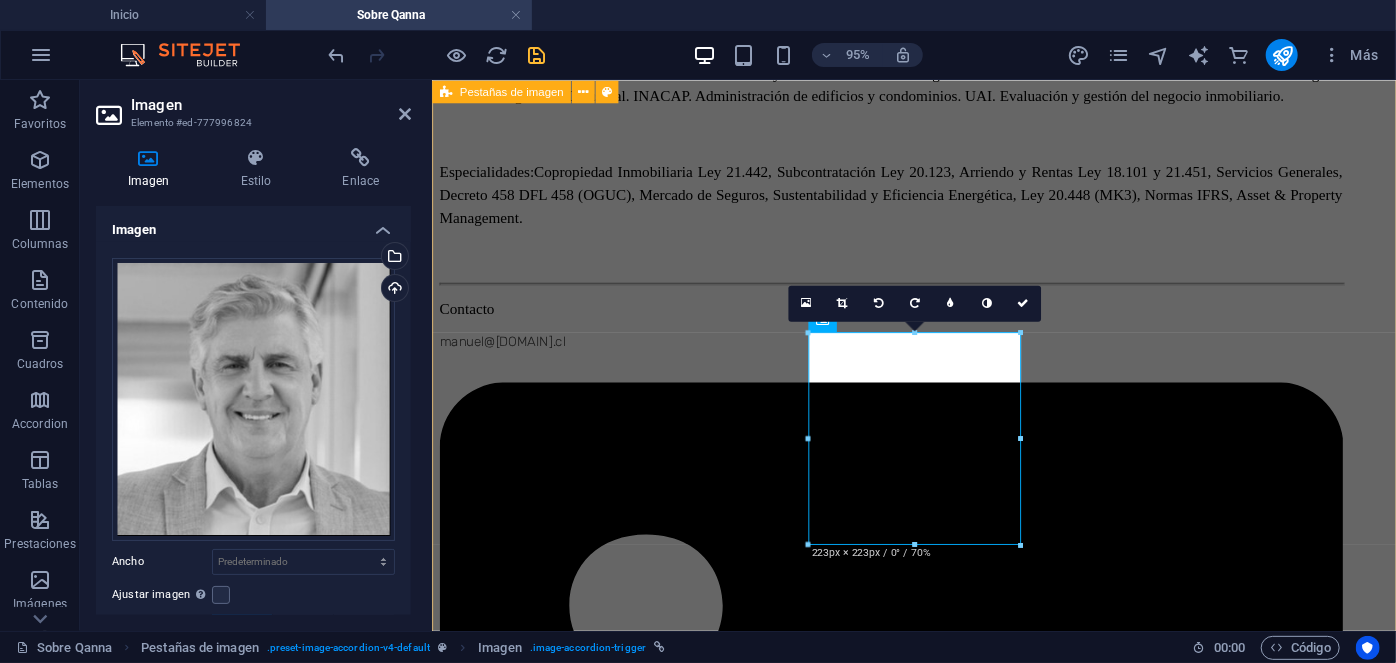 click on "Manuel Ferreira Executive Director Manuel Ferreira Executive Director Con más de 20 años de experiencia en gestión y administración de activos, donde ha dirigido, supervisado y auditado un portafolio diversificado de más de 1.400 propiedades. Ha liderado la administración de inversiones anuales que superan los $2,3 bn USD. Como CEO del Grupo Qanna, toma las decisiones estratégicas corporativas para mantener una gestión eficiente en todas las líneas de negocio a nivel nacional e internacional. Estudios: Harvard Business School. Best Productivity Methods. ESADE. Negociación. MIT Professional Education. Transformación digital. INACAP. Ingeniería Industrial. INACAP. Administración de edificios y condominios. UAI. Evaluación y gestión del negocio inmobiliario. Especialidades: Contacto manuel@[DOMAIN].cl Denisse Palomera Business Development Director Denisse Palomera Business Development Director Estudios:" at bounding box center (938, 3385) 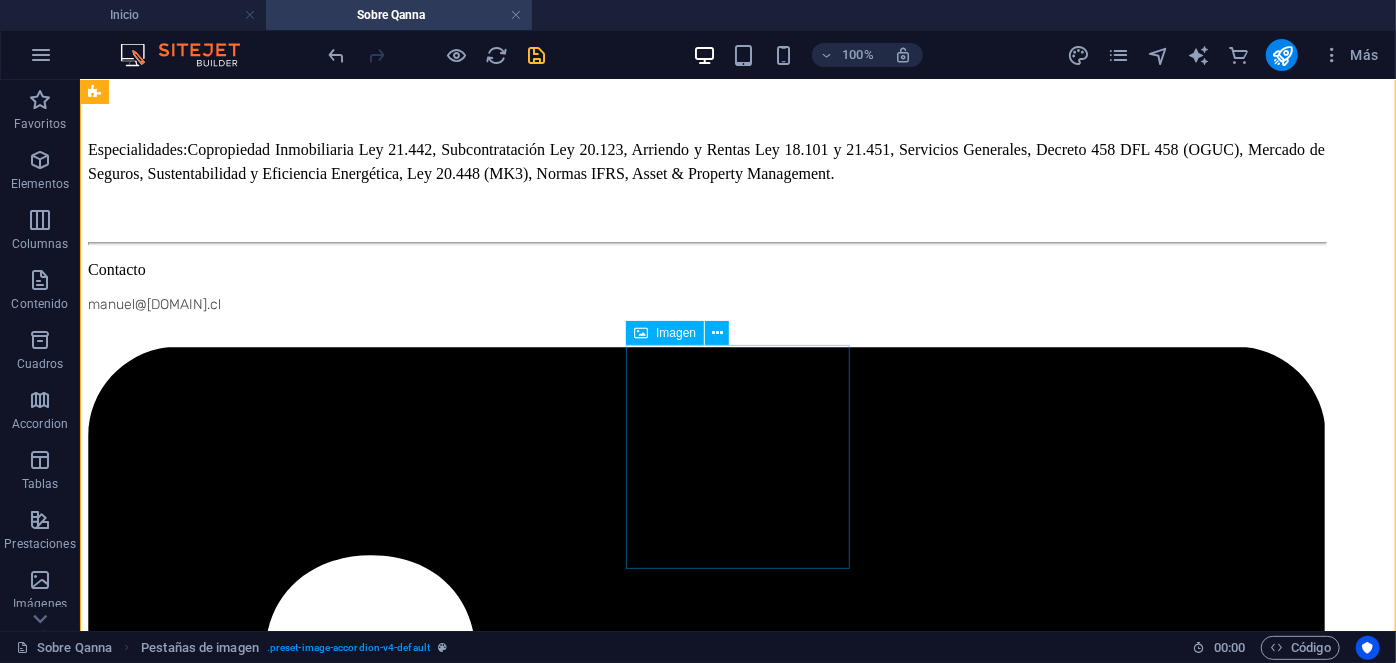 click on "Daniel Larraín Asset & Multifamily Director" at bounding box center [737, 6407] 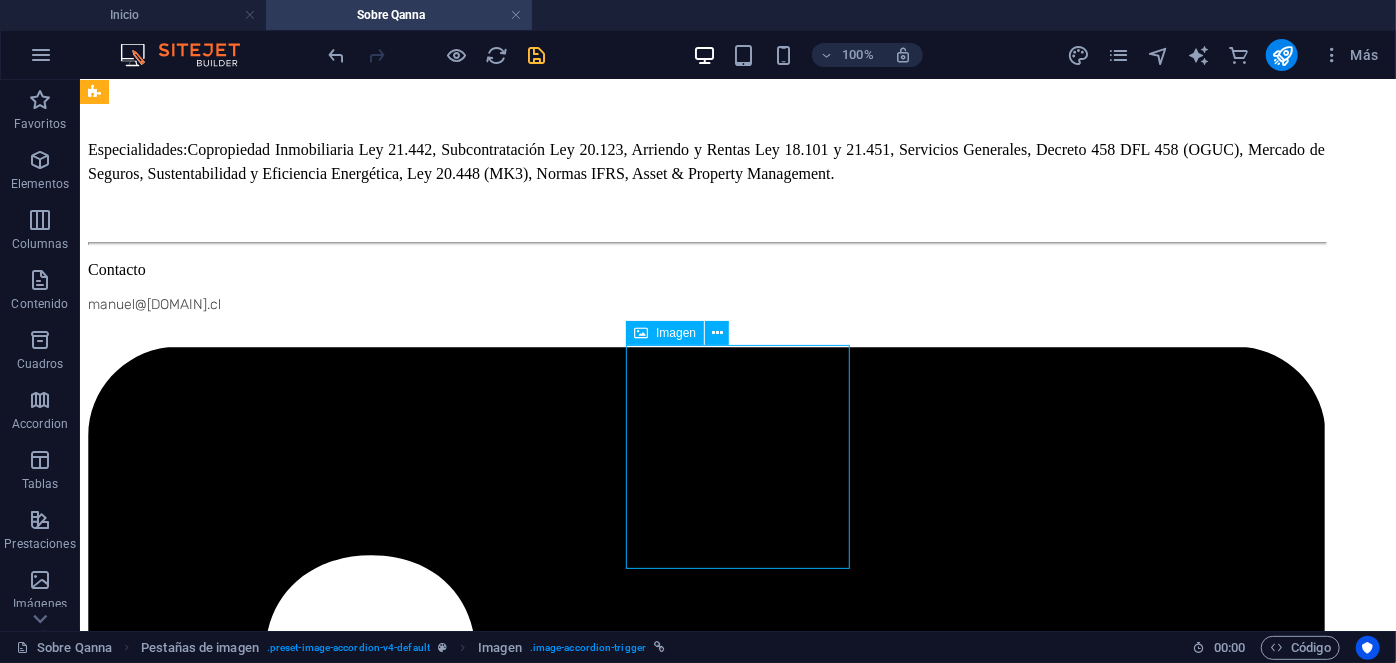 click on "Daniel Larraín Asset & Multifamily Director" at bounding box center [737, 6407] 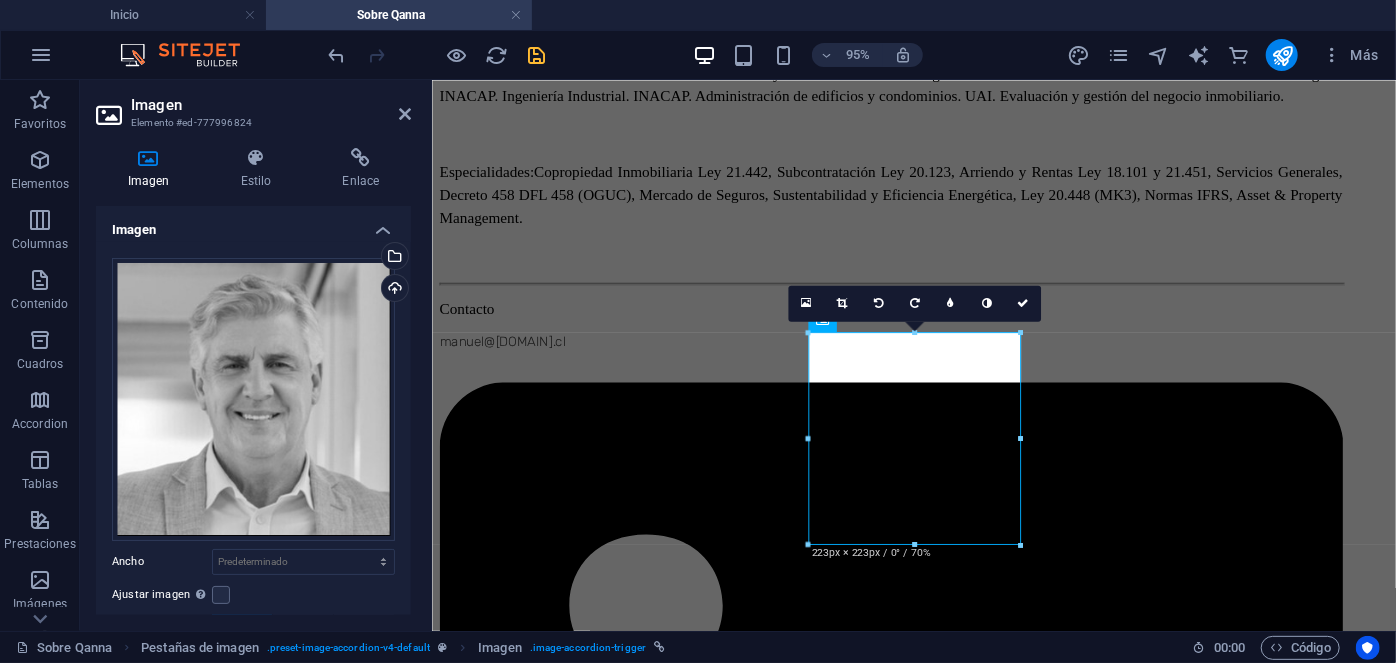 scroll, scrollTop: 180, scrollLeft: 0, axis: vertical 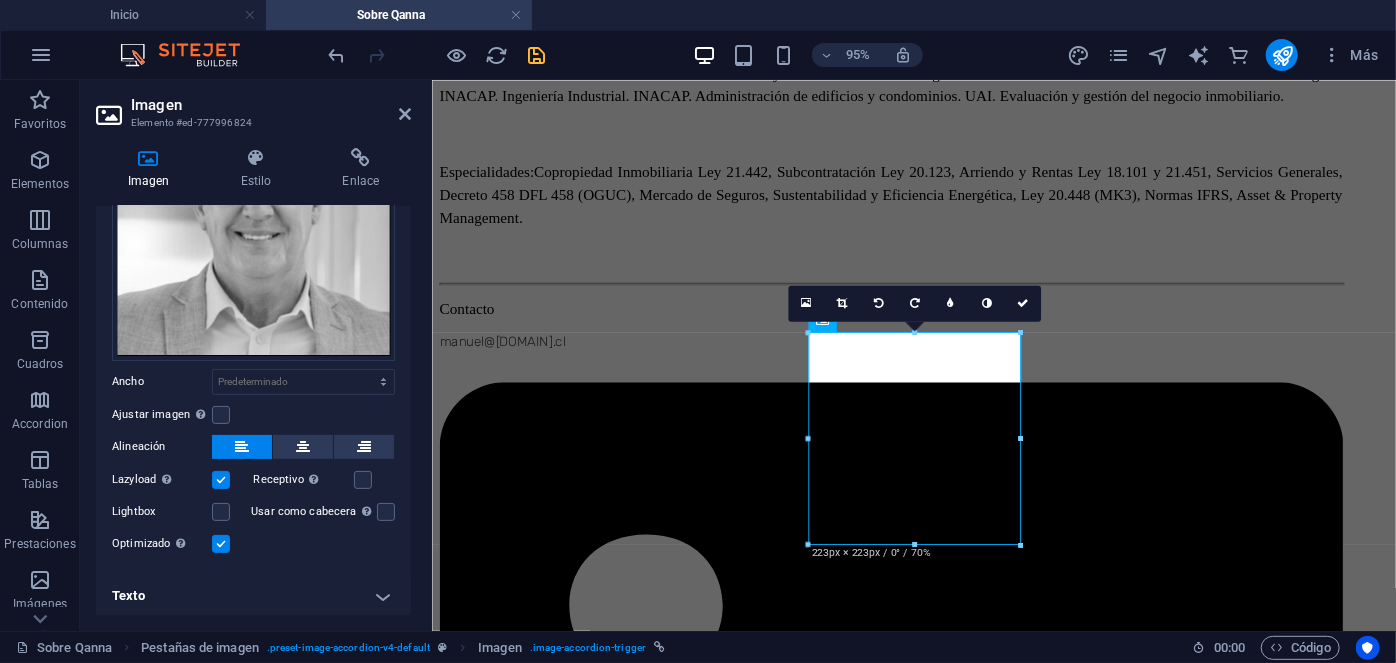 click on "Texto" at bounding box center [253, 596] 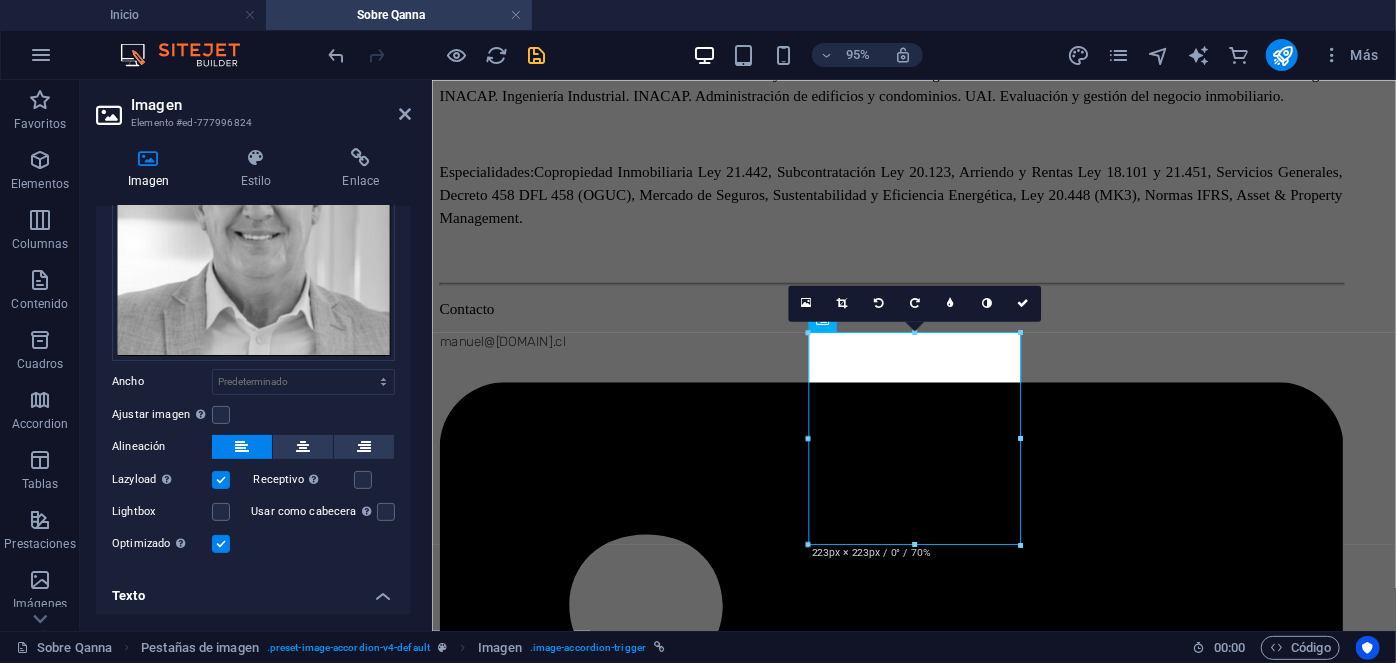 scroll, scrollTop: 368, scrollLeft: 0, axis: vertical 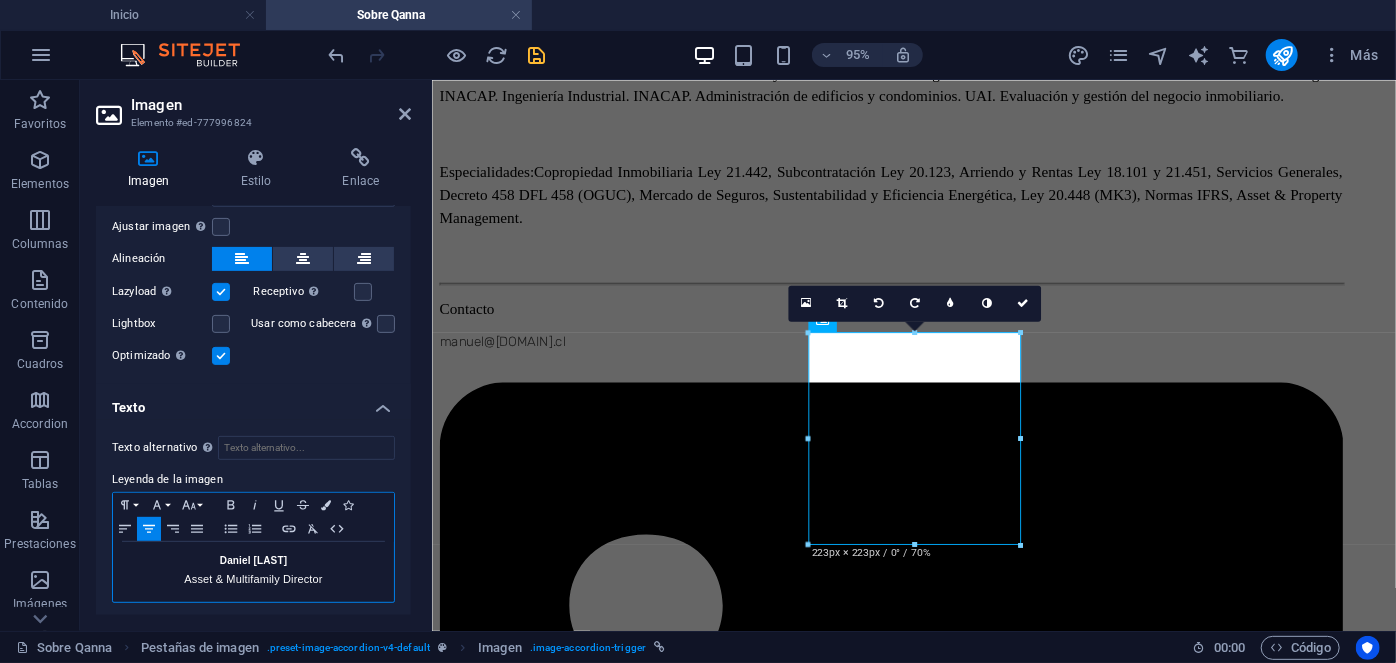 click on "Asset & Multifamily Director" at bounding box center (253, 579) 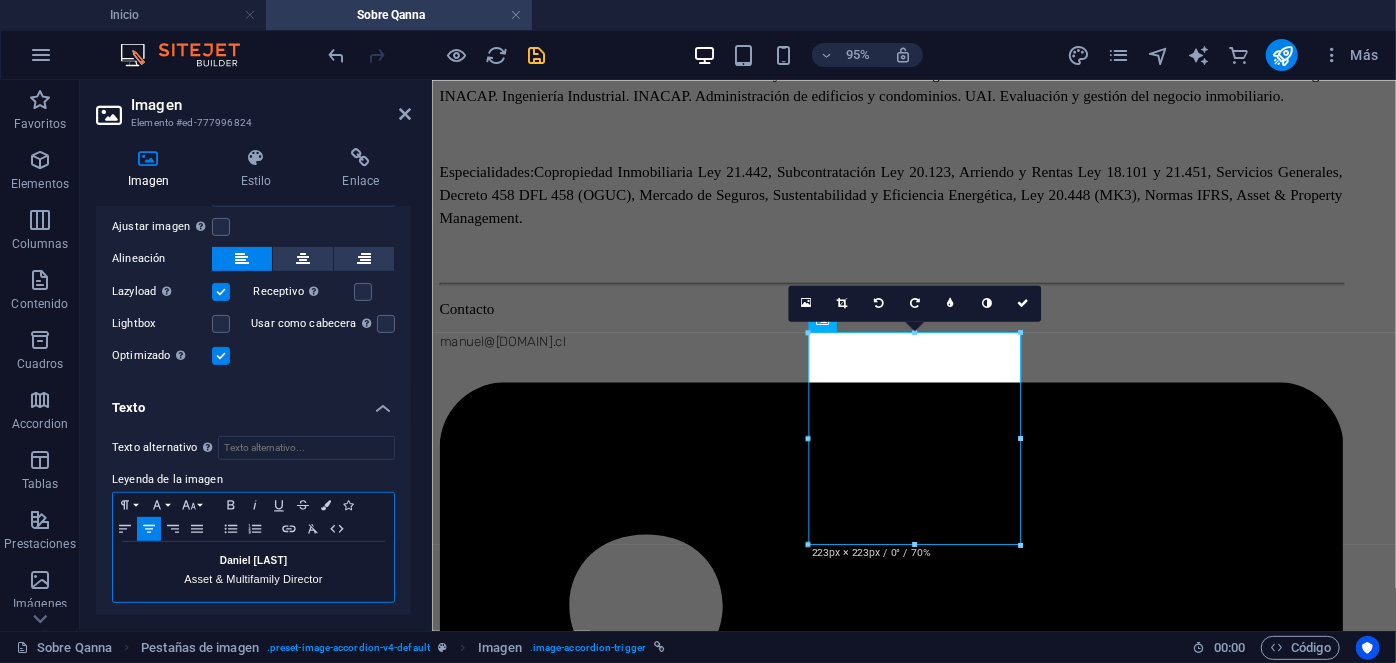 type 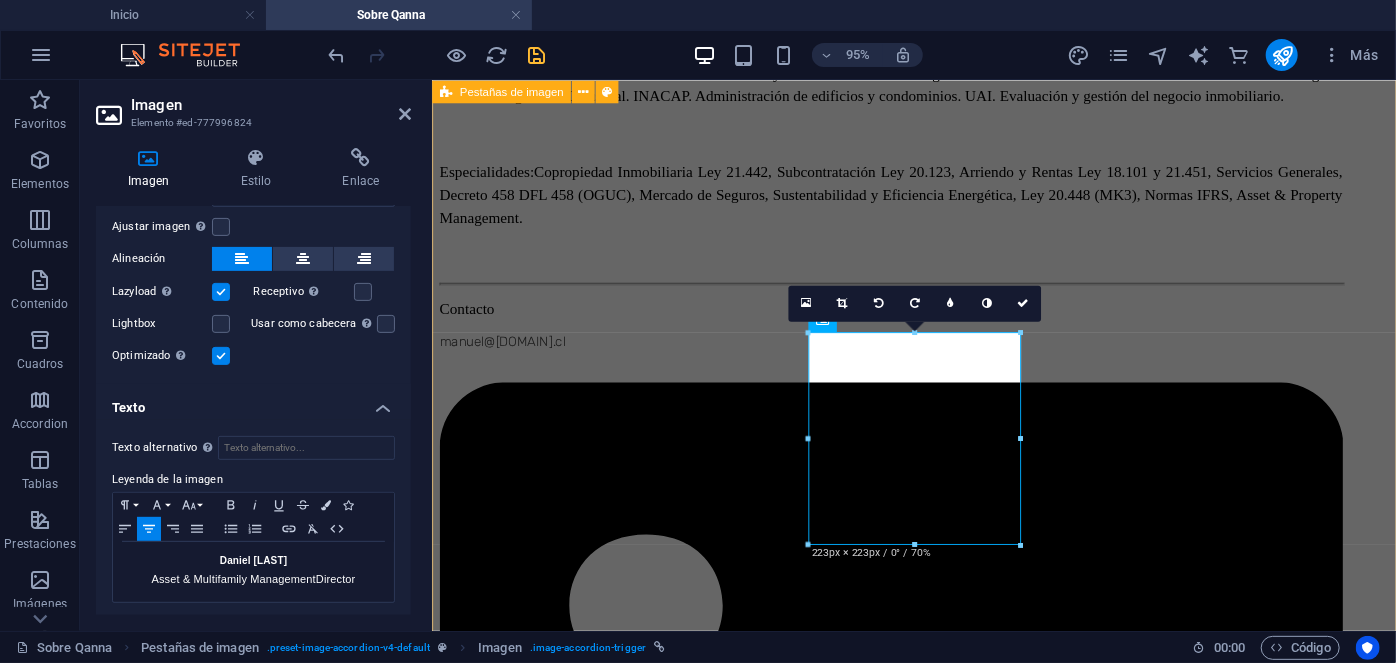 click on "Manuel Ferreira Executive Director Manuel Ferreira Executive Director Con más de 20 años de experiencia en gestión y administración de activos, donde ha dirigido, supervisado y auditado un portafolio diversificado de más de 1.400 propiedades. Ha liderado la administración de inversiones anuales que superan los $2,3 bn USD. Como CEO del Grupo Qanna, toma las decisiones estratégicas corporativas para mantener una gestión eficiente en todas las líneas de negocio a nivel nacional e internacional. Estudios: Harvard Business School. Best Productivity Methods. ESADE. Negociación. MIT Professional Education. Transformación digital. INACAP. Ingeniería Industrial. INACAP. Administración de edificios y condominios. UAI. Evaluación y gestión del negocio inmobiliario. Especialidades: Contacto manuel@[DOMAIN].cl Denisse Palomera Business Development Director Denisse Palomera Business Development Director Estudios:" at bounding box center [938, 3385] 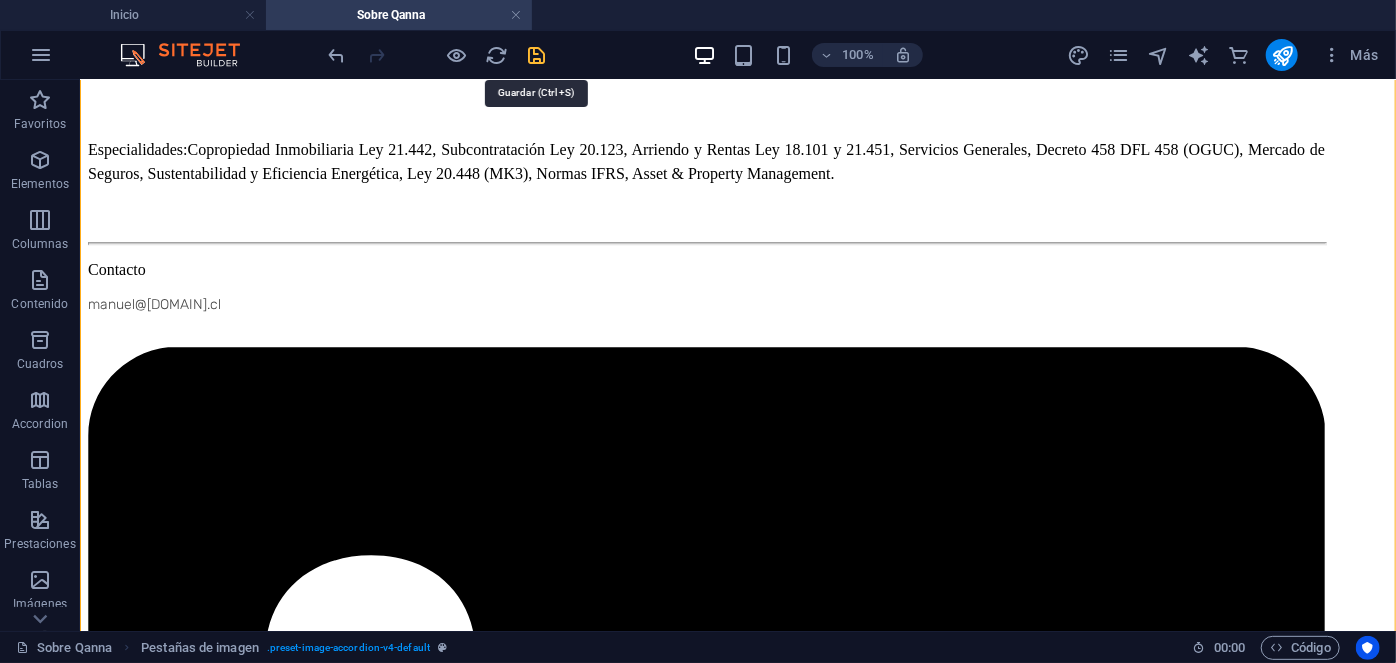 click at bounding box center (537, 55) 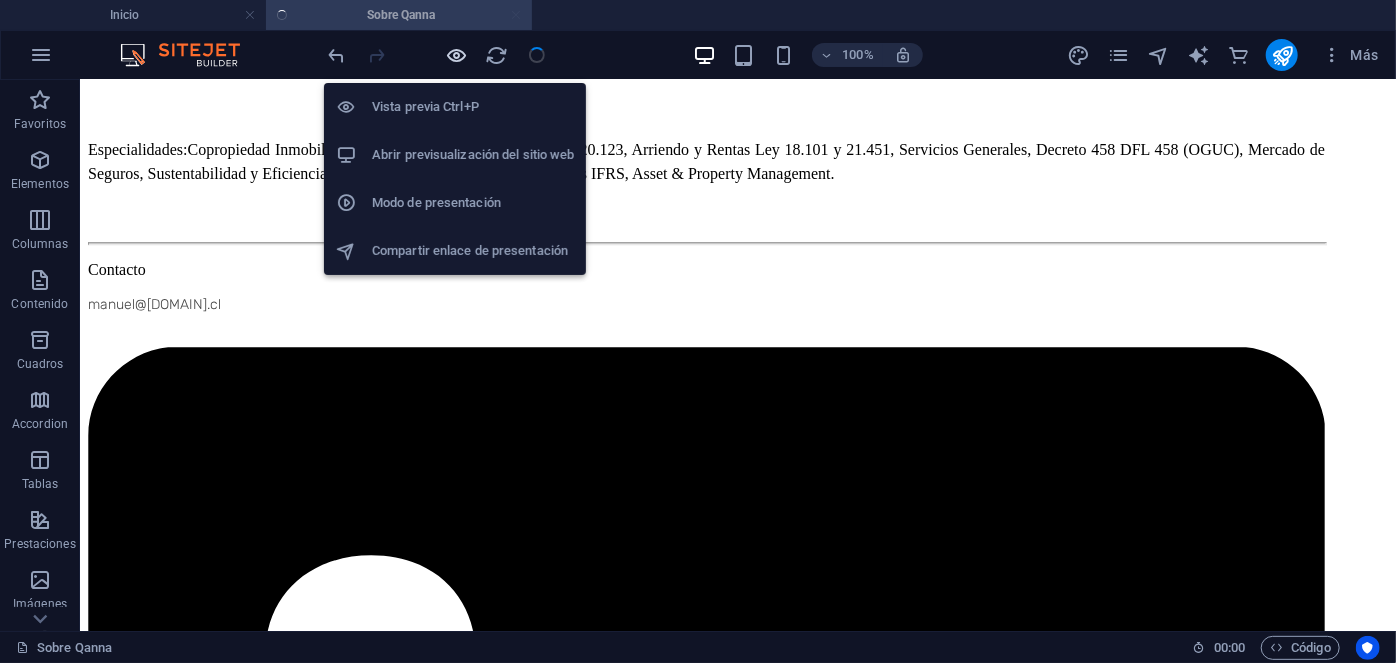 click at bounding box center (457, 55) 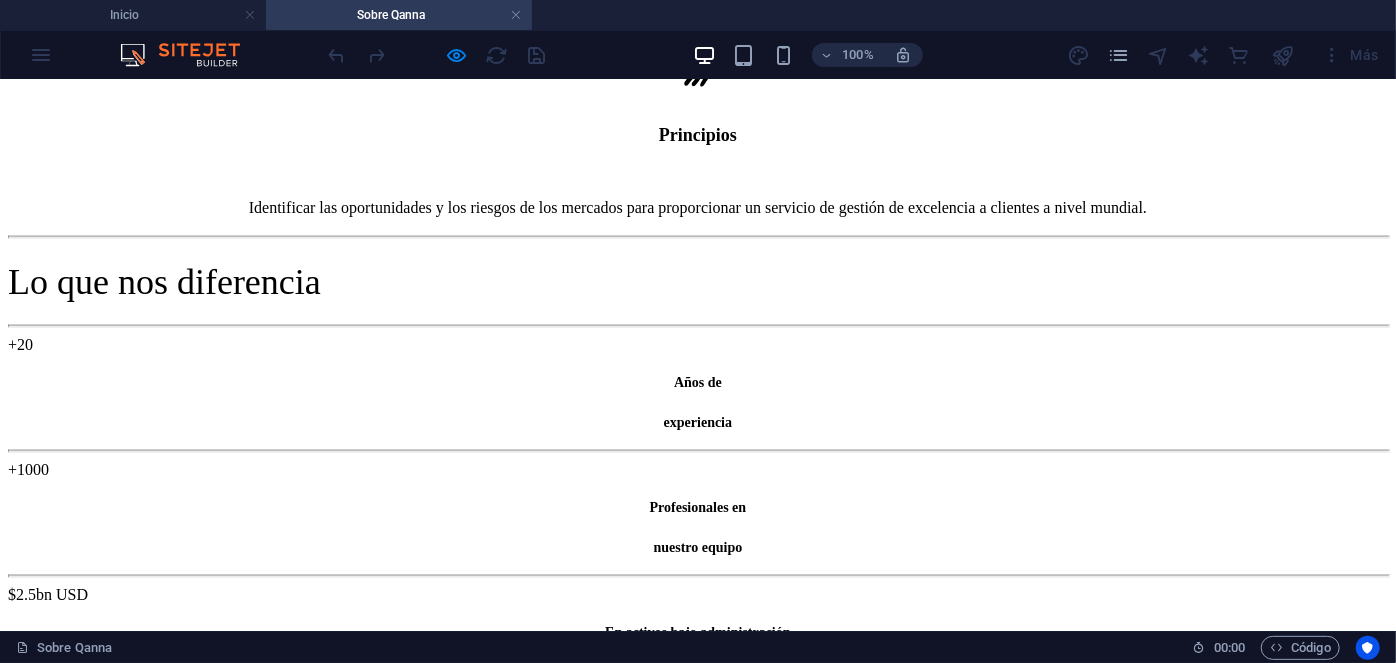 scroll, scrollTop: 1323, scrollLeft: 0, axis: vertical 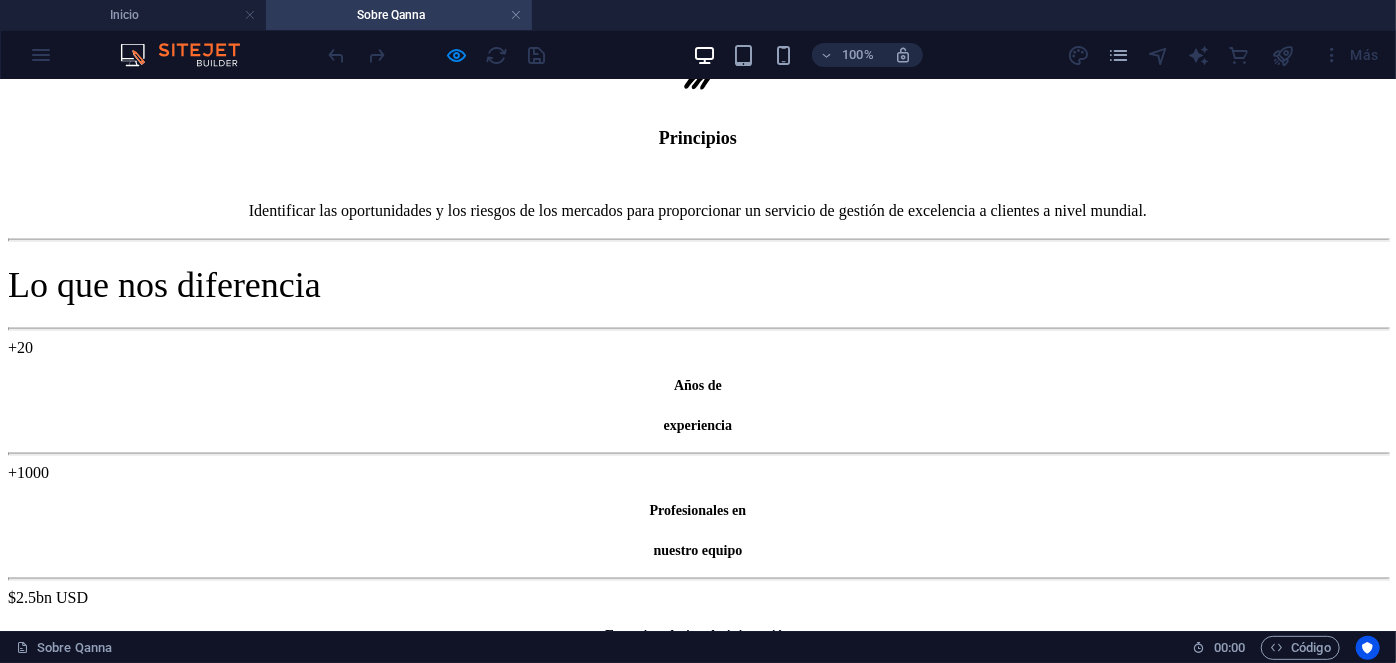 click on "Executive Director" at bounding box center (698, 1482) 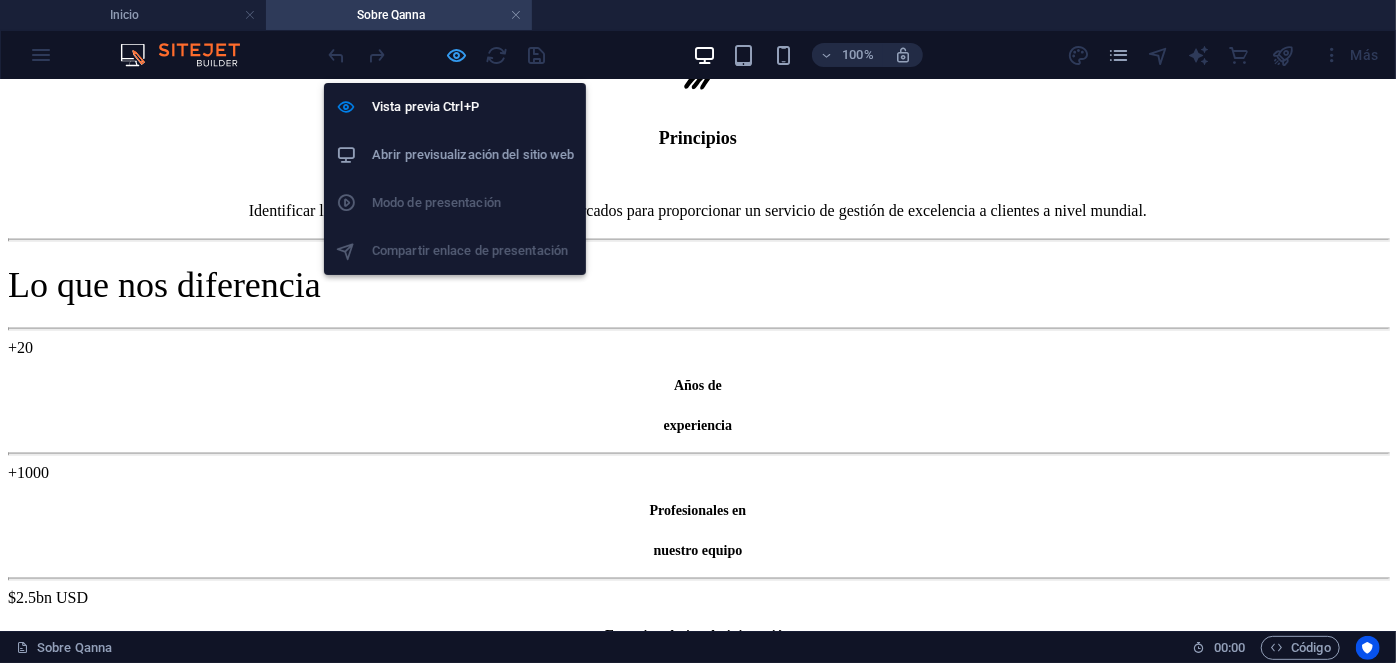 click at bounding box center [457, 55] 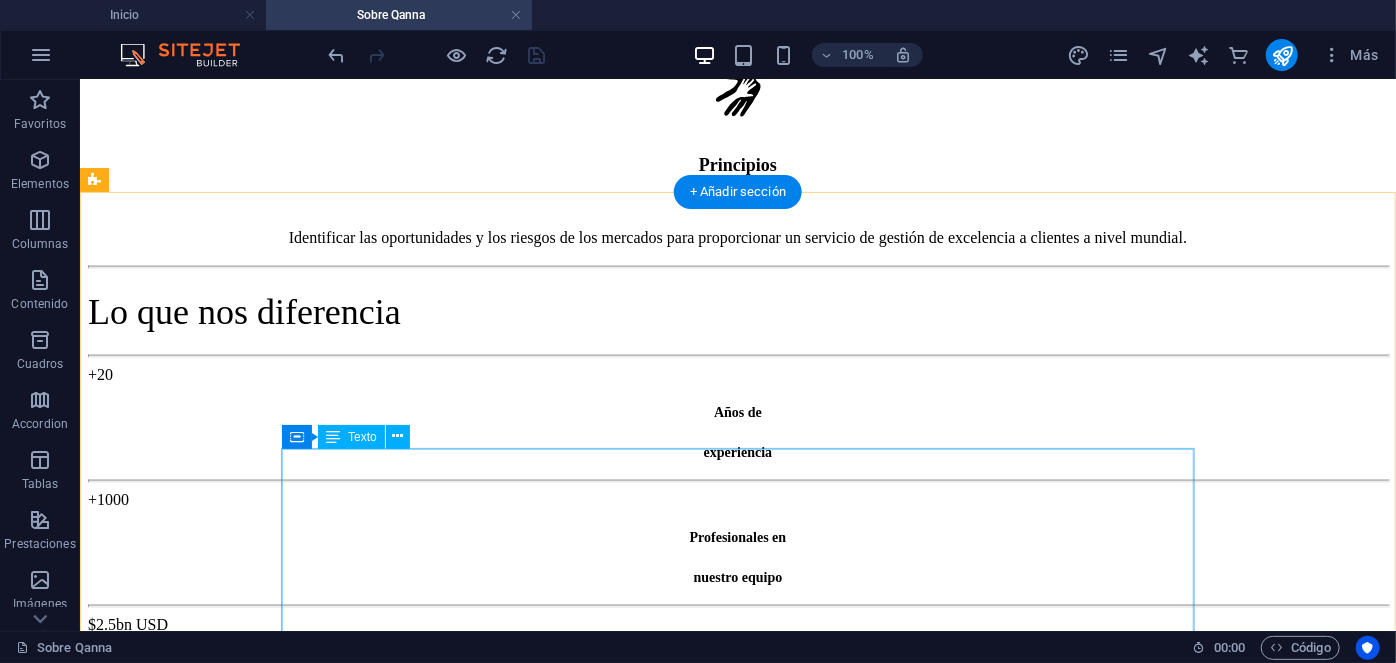 click on "[FIRST] [LAST] Executive Director Con más de 20 años de experiencia en gestión y administración de activos, donde ha dirigido, supervisado y auditado un portafolio diversificado de más de 1.400 propiedades. Ha liderado la administración de inversiones anuales que superan los $2,3 bn USD. Como CEO del Grupo Qanna, toma las decisiones estratégicas corporativas para mantener una gestión eficiente en todas las líneas de negocio a nivel nacional e internacional. Estudios: Harvard Business School. Best Productivity Methods. ESADE. Negociación. MIT Professional Education. Transformación digital. INACAP. Ingeniería Industrial. INACAP. Administración de edificios y condominios. UAI. Evaluación y gestión del negocio inmobiliario. Especialidades:" at bounding box center (705, 1755) 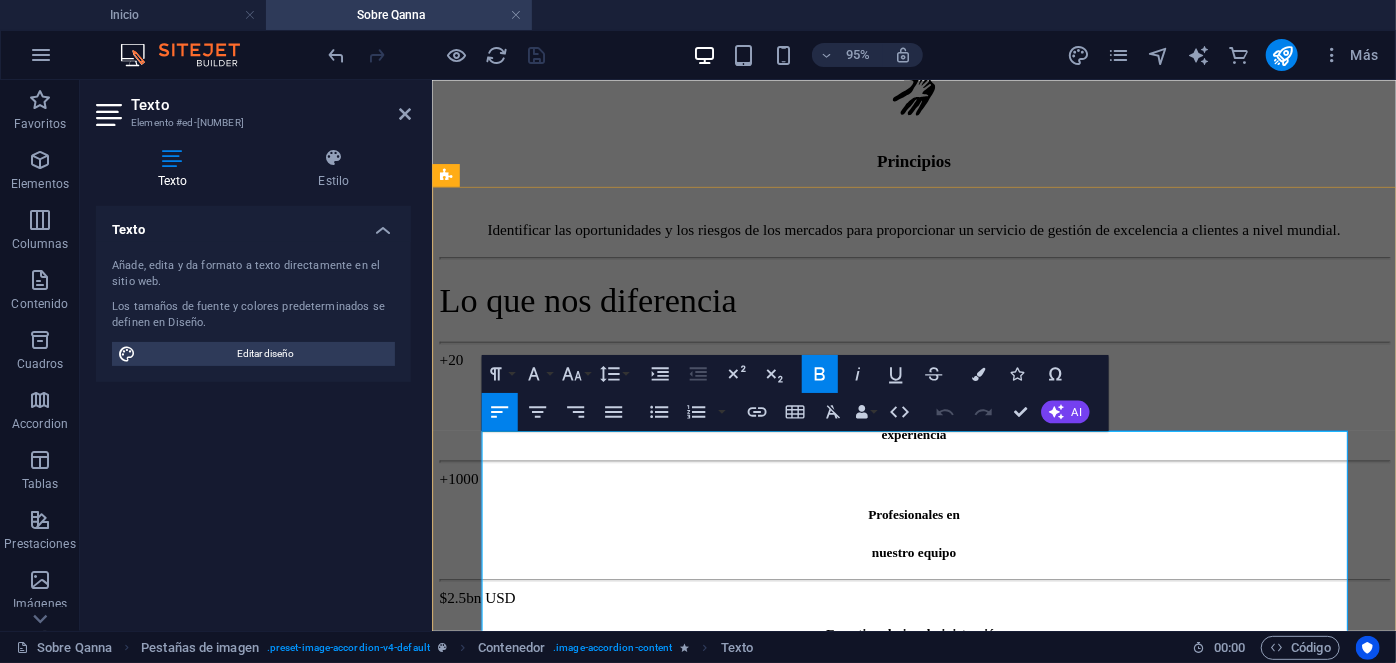 click on "Executive Director" at bounding box center (495, 1617) 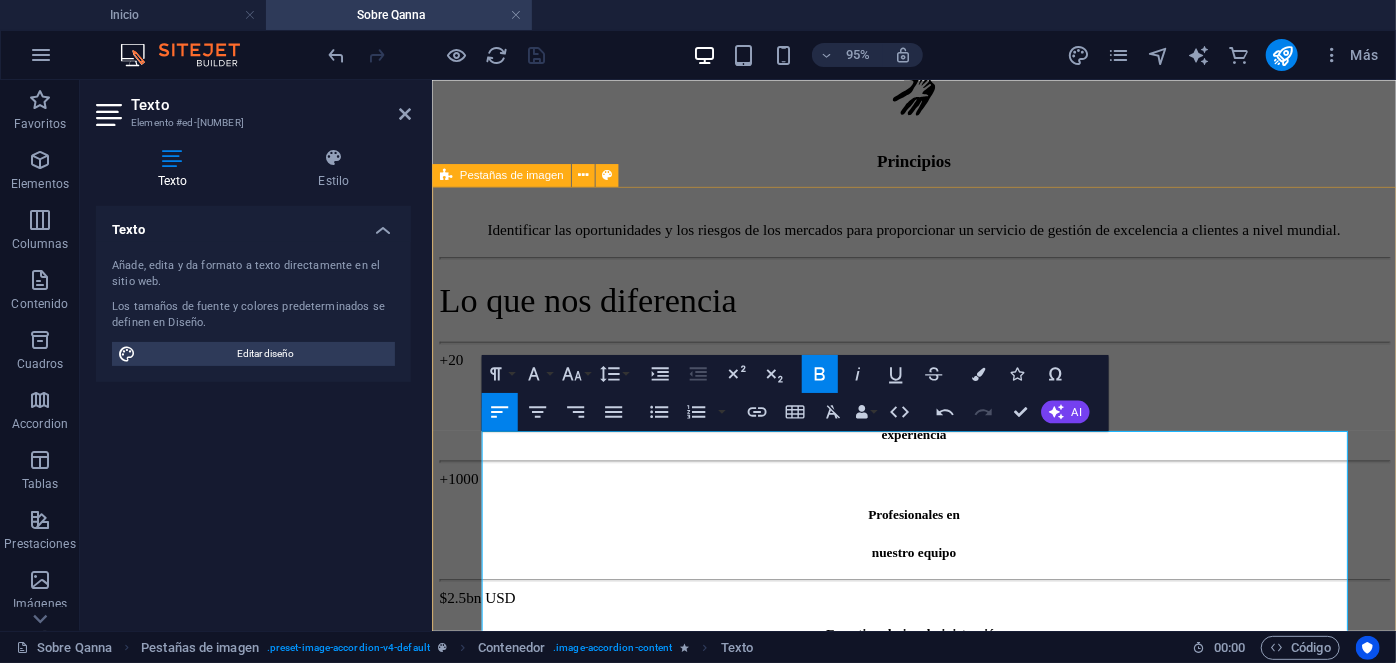 click on "[FIRST] [LAST] Executive Director  [FIRST] [LAST]   CEO  Executive Director  Con más de 20 años de experiencia en gestión y administración de activos, donde ha dirigido, supervisado y auditado un portafolio diversificado de más de 1.400 propiedades. Ha liderado la administración de inversiones anuales que superan los $2,3 bn USD. Como CEO del Grupo Qanna, toma las decisiones estratégicas corporativas para mantener una gestión eficiente en todas las líneas de negocio a nivel nacional e internacional. Estudios:  Harvard Business School. Best Productivity Methods. ESADE. Negociación. MIT Professional Education. Transformación digital. INACAP. Ingeniería Industrial. INACAP. Administración de edificios y condominios. UAI. Evaluación y gestión del negocio inmobiliario. Especialidades:  Contacto [EMAIL] [FIRST] [LAST] Business Development Director                                                        [FIRST] [LAST] Business Development Director Estudios:" at bounding box center (938, 5137) 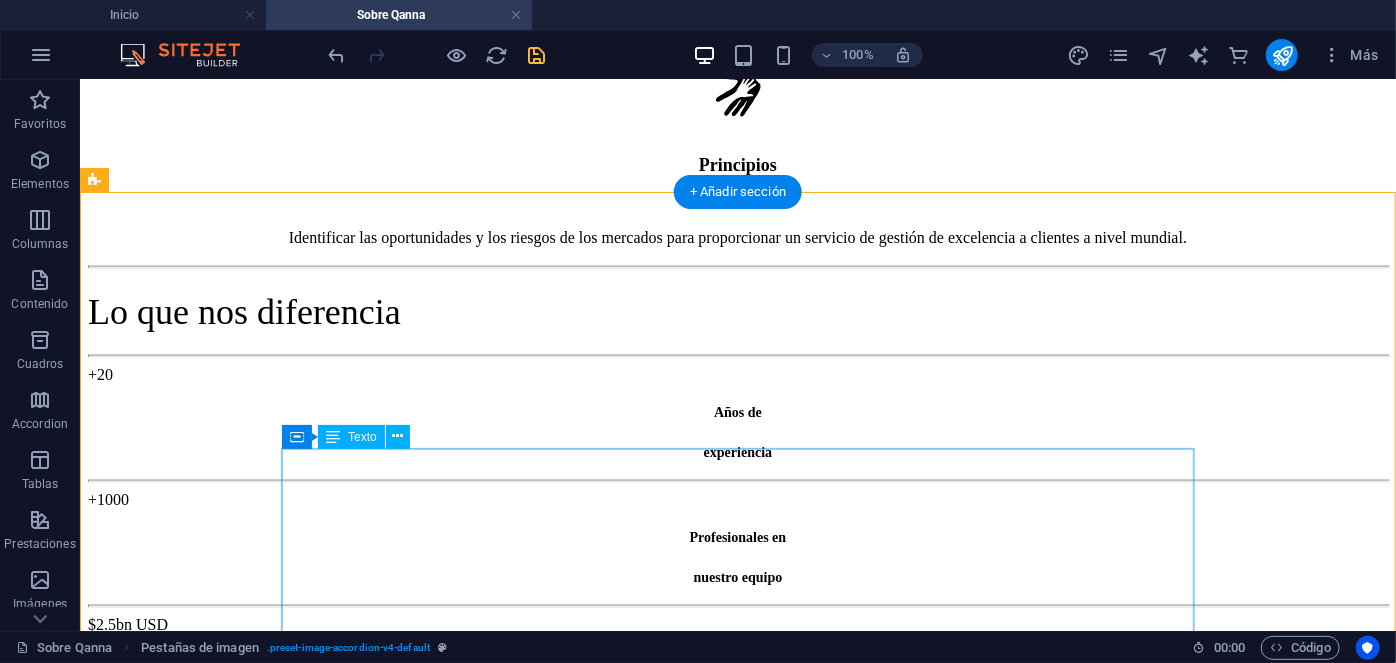 click on "[FIRST] [LAST]   CEO Executive Director  Con más de 20 años de experiencia en gestión y administración de activos, donde ha dirigido, supervisado y auditado un portafolio diversificado de más de 1.400 propiedades. Ha liderado la administración de inversiones anuales que superan los $2,3 bn USD. Como CEO del Grupo Qanna, toma las decisiones estratégicas corporativas para mantener una gestión eficiente en todas las líneas de negocio a nivel nacional e internacional. Estudios:  Harvard Business School. Best Productivity Methods. ESADE. Negociación. MIT Professional Education. Transformación digital. INACAP. Ingeniería Industrial. INACAP. Administración de edificios y condominios. UAI. Evaluación y gestión del negocio inmobiliario. Especialidades:" at bounding box center [705, 1755] 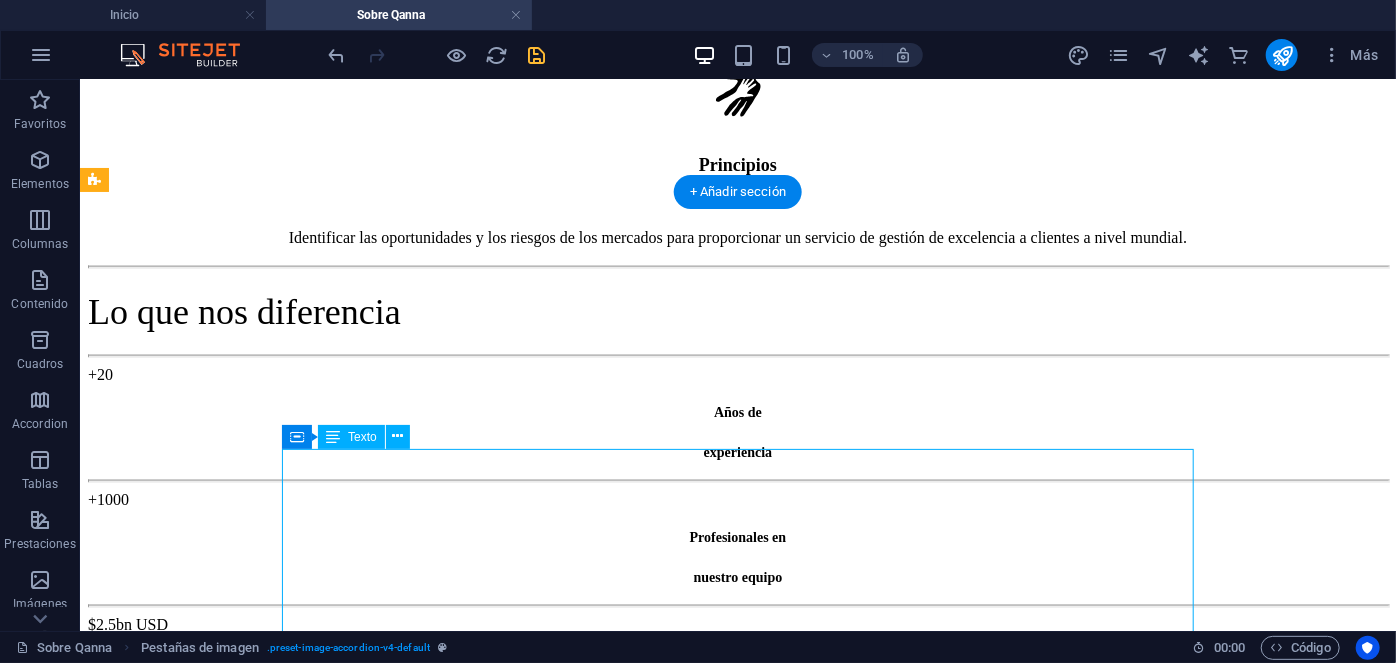 click on "[FIRST] [LAST]   CEO Executive Director  Con más de 20 años de experiencia en gestión y administración de activos, donde ha dirigido, supervisado y auditado un portafolio diversificado de más de 1.400 propiedades. Ha liderado la administración de inversiones anuales que superan los $2,3 bn USD. Como CEO del Grupo Qanna, toma las decisiones estratégicas corporativas para mantener una gestión eficiente en todas las líneas de negocio a nivel nacional e internacional. Estudios:  Harvard Business School. Best Productivity Methods. ESADE. Negociación. MIT Professional Education. Transformación digital. INACAP. Ingeniería Industrial. INACAP. Administración de edificios y condominios. UAI. Evaluación y gestión del negocio inmobiliario. Especialidades:" at bounding box center (705, 1755) 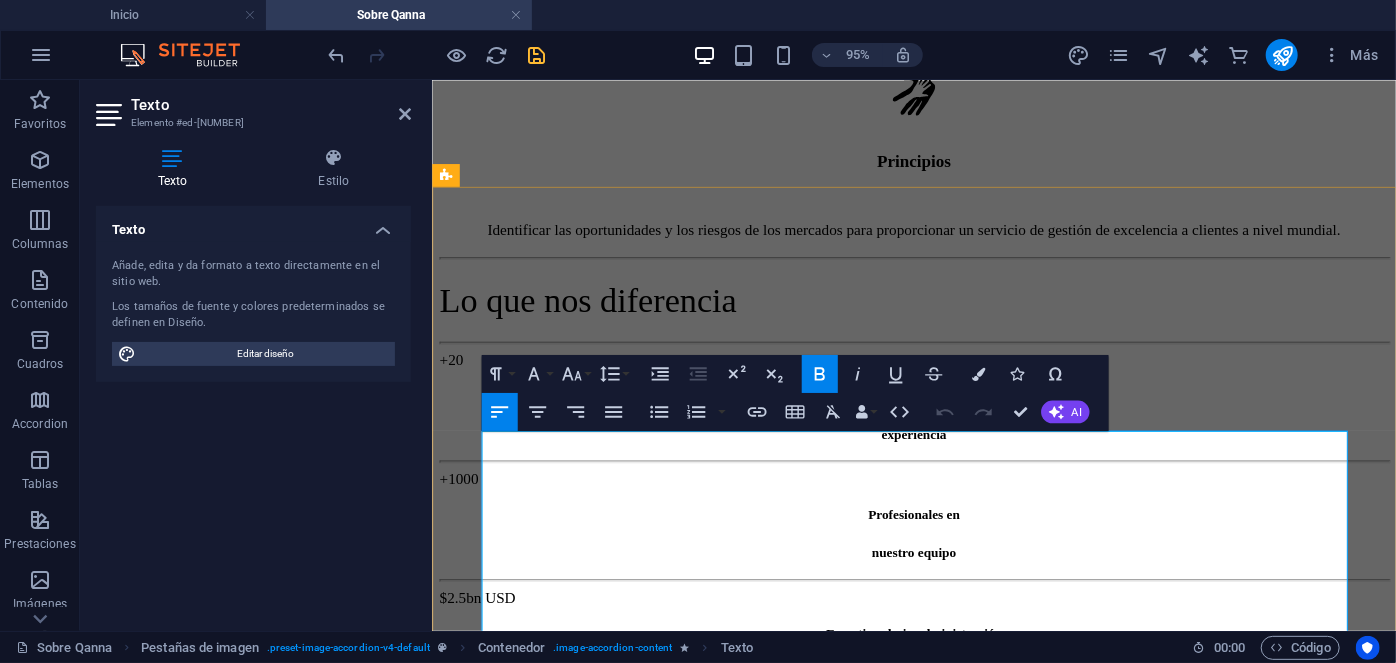 click on "CEO Executive Director" at bounding box center [512, 1617] 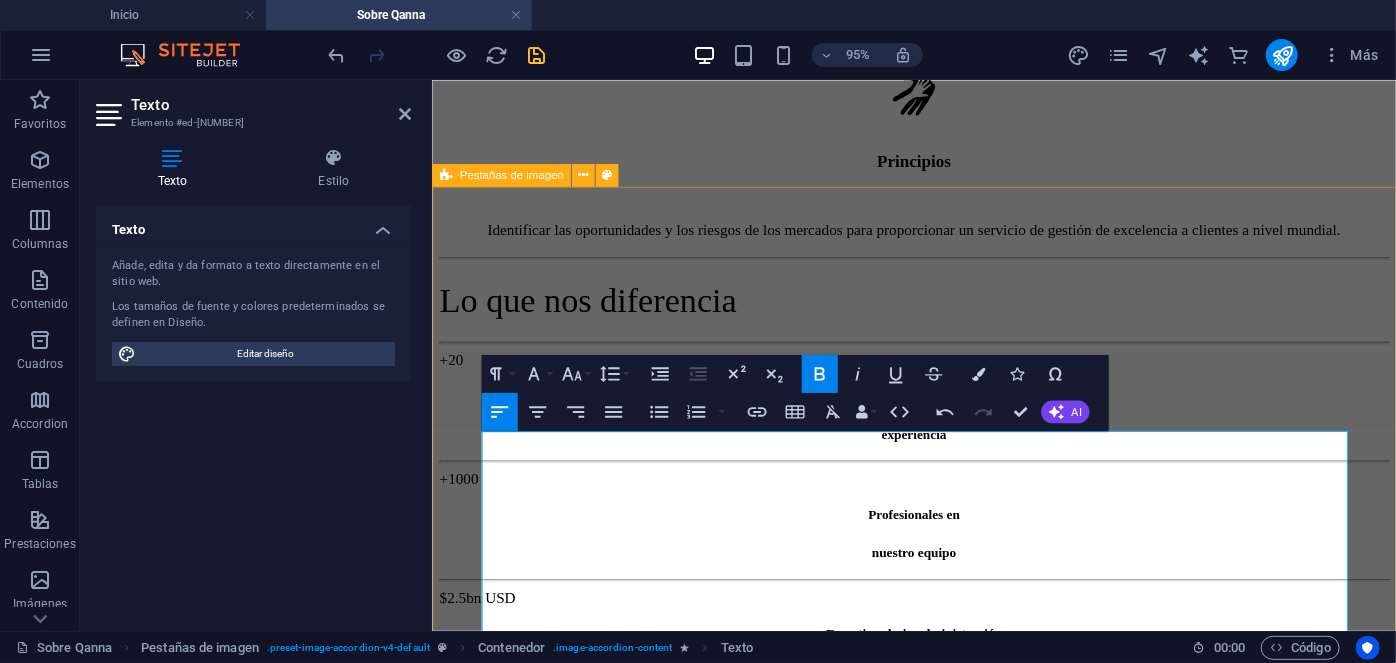 click on "[FIRST] [LAST] Executive Director [FIRST] [LAST] CEO & Executive Director Con más de 20 años de experiencia en gestión y administración de activos, donde ha dirigido, supervisado y auditado un portafolio diversificado de más de 1.400 propiedades. Ha liderado la administración de inversiones anuales que superan los $2,3 bn USD. Como CEO del Grupo Qanna, toma las decisiones estratégicas corporativas para mantener una gestión eficiente en todas las líneas de negocio a nivel nacional e internacional. Estudios: Harvard Business School. Best Productivity Methods. ESADE. Negociación. MIT Professional Education. Transformación digital. INACAP. Ingeniería Industrial. INACAP. Administración de edificios y condominios. UAI. Evaluación y gestión del negocio inmobiliario. Especialidades: Contacto [EMAIL] [FIRST] [LAST] Business Development Director Denisse Palomera Business Development Director Contacto" at bounding box center (938, 5137) 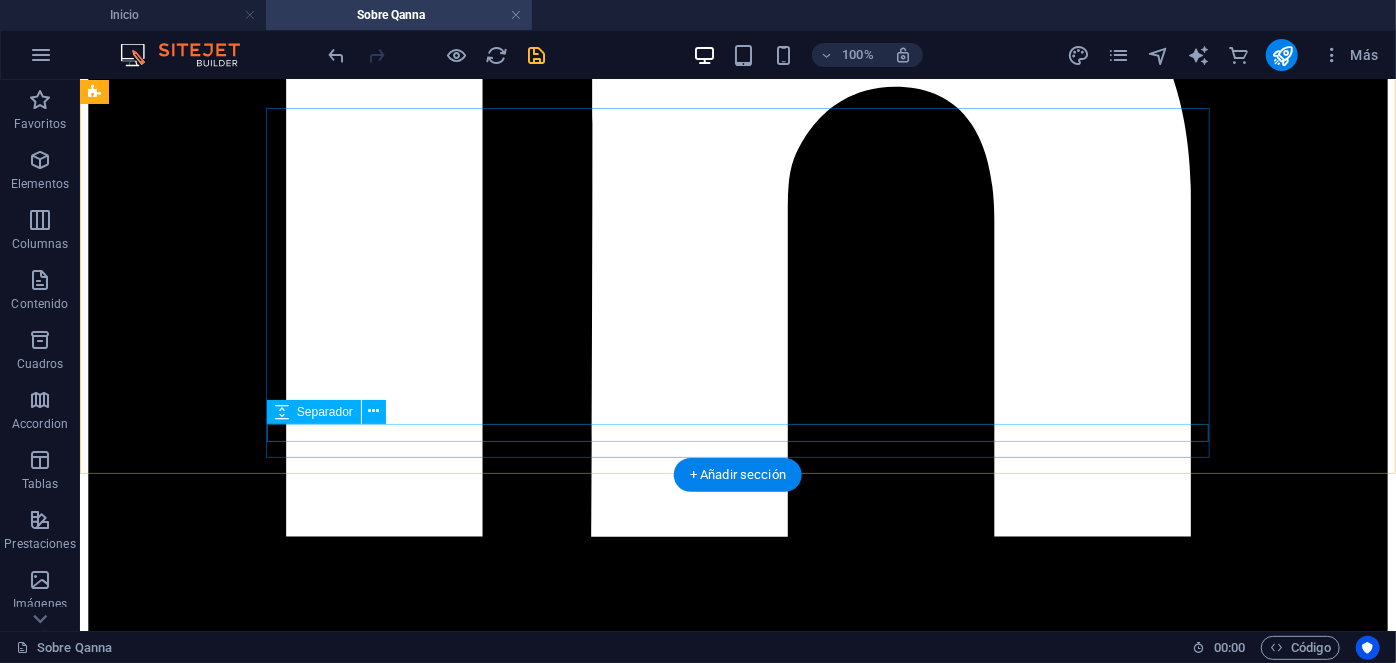 scroll, scrollTop: 8527, scrollLeft: 0, axis: vertical 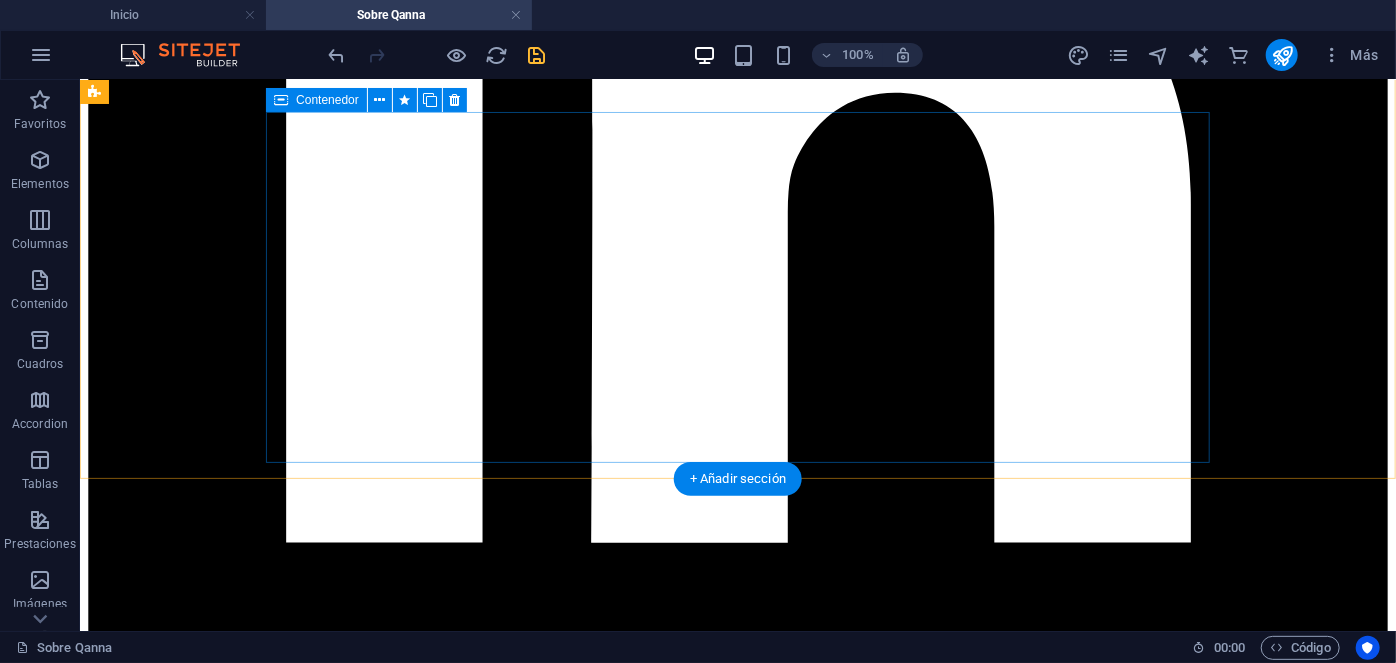 click on "Daniel [LAST] Asset & Property Manager Con más de 20 años de experiencia en administración de infraestructura y servicios de mantenimiento industrial. Lidera la administracion y de activos para el mercado de edificios multifamily y oficinas, al tiempo de gestionar de manera diligente y eficiente el área técnica siendo responsable del mantenimiento general de todas las propiedades del grupo en LATAM. Estudios: Universidad de Navarra. Arquitectura. U. Politécnica de Madrid y Global Lean. Lean Six sigma. INACAP. Gestión Inmobiliaria Ley 21.442. Especialidades: Copropiedad Inmobiliaria Ley 21.442, Arriendo y Rentas Ley 18.101 y 21.451, Servicios Generales, Mercado de Seguros, Sustentabilidad, Clima HVAC & VRV, Mantenimiento Industrial. Contacto daniel.[LAST]@qanna.cl" at bounding box center (737, 23595) 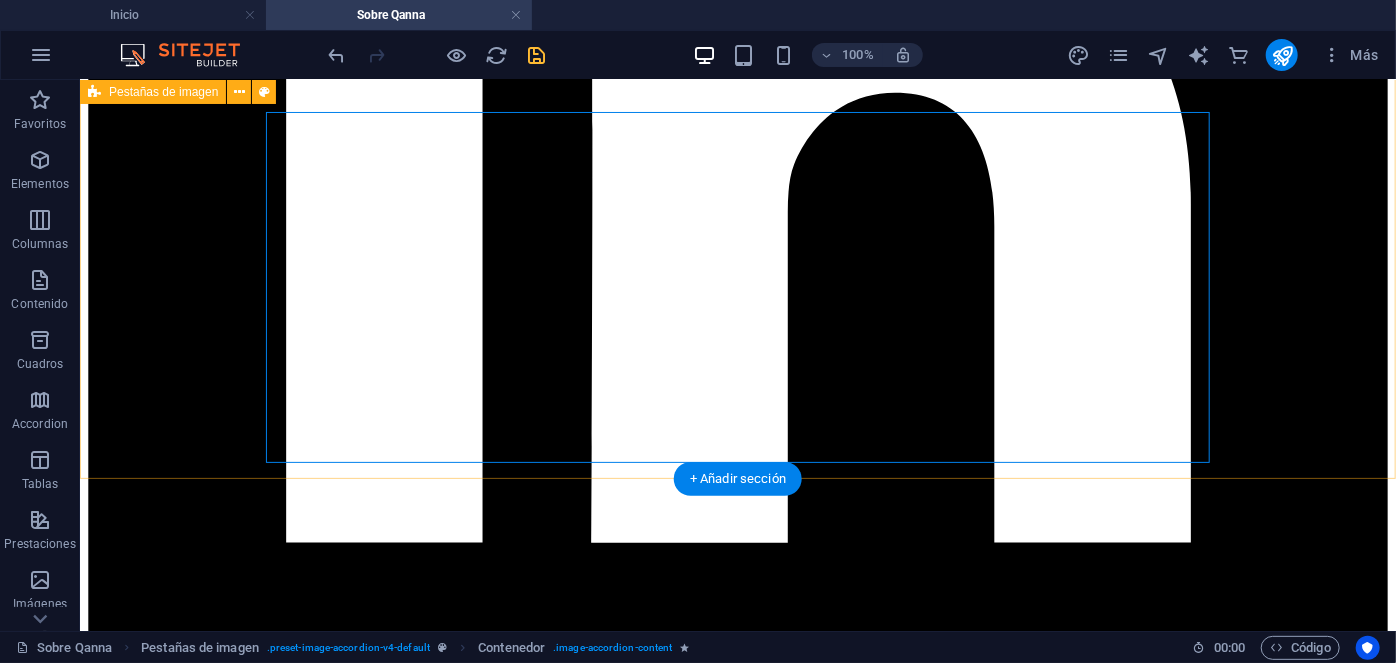click on "[FIRST] [LAST] People & Culture Manager [FIRST] [LAST] People & Culture Manager Con más de 20 años de experiencia en Psicología clínica, donde ha dirigido de manera exitosa cientos de procesos de recruitment para mandos medios y alta gerencia empresarial, al tiempo de liderar procesos outsourcing en grandes empresas internacionales. Estudios: UNAM. Psicología. IRG, Master en psicología clínica. ESADE, Mindfulness. Especialidades: Psicología clínica y salud mental. Outsourcing de grandes industrias. Recruitment de mandos medios y alta gerencia. Contacto [EMAIL] [FIRST] [LAST] EHS & Facilities Manager                                                        [FIRST] [LAST]                                                                      EHS & Facilities Manager Estudios:  Especialidades:  DFL N° 3 - 1997, Ley 18.046, Ley 18.045, La Ley 20.715 Contacto [EMAIL] [FIRST] [LAST] Asset Manager            Contacto" at bounding box center (737, 19024) 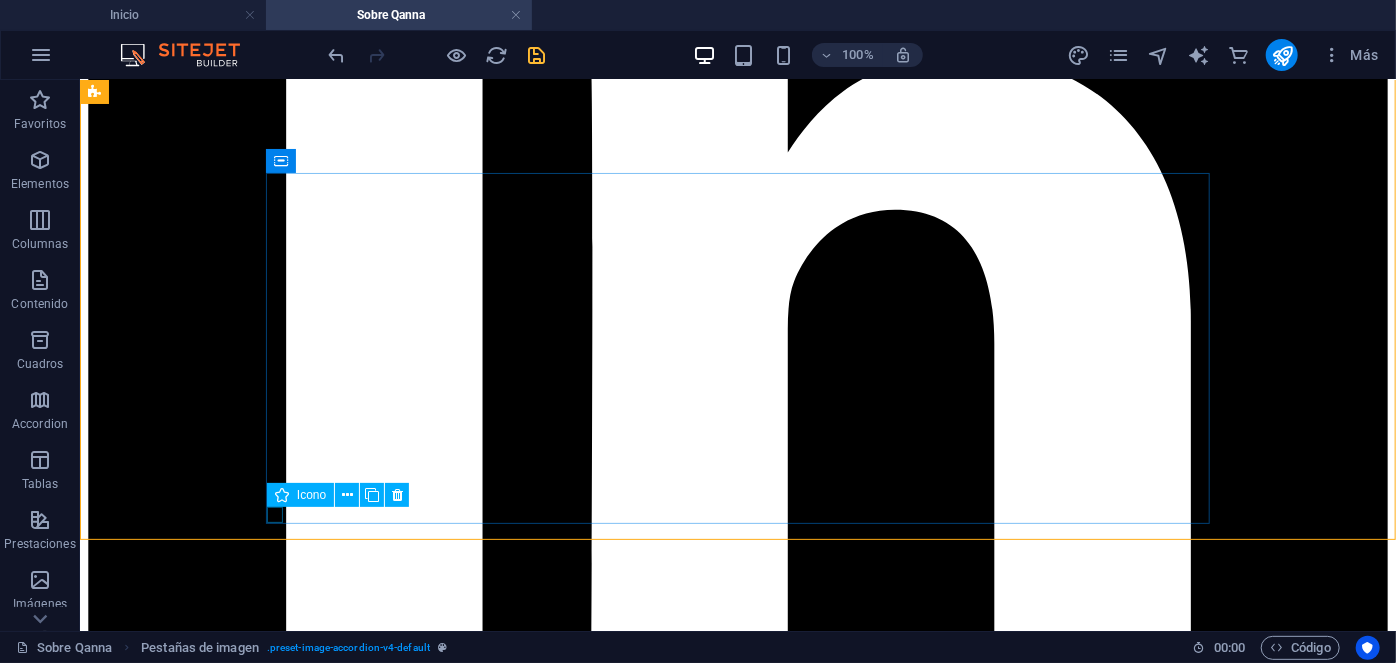 scroll, scrollTop: 8408, scrollLeft: 0, axis: vertical 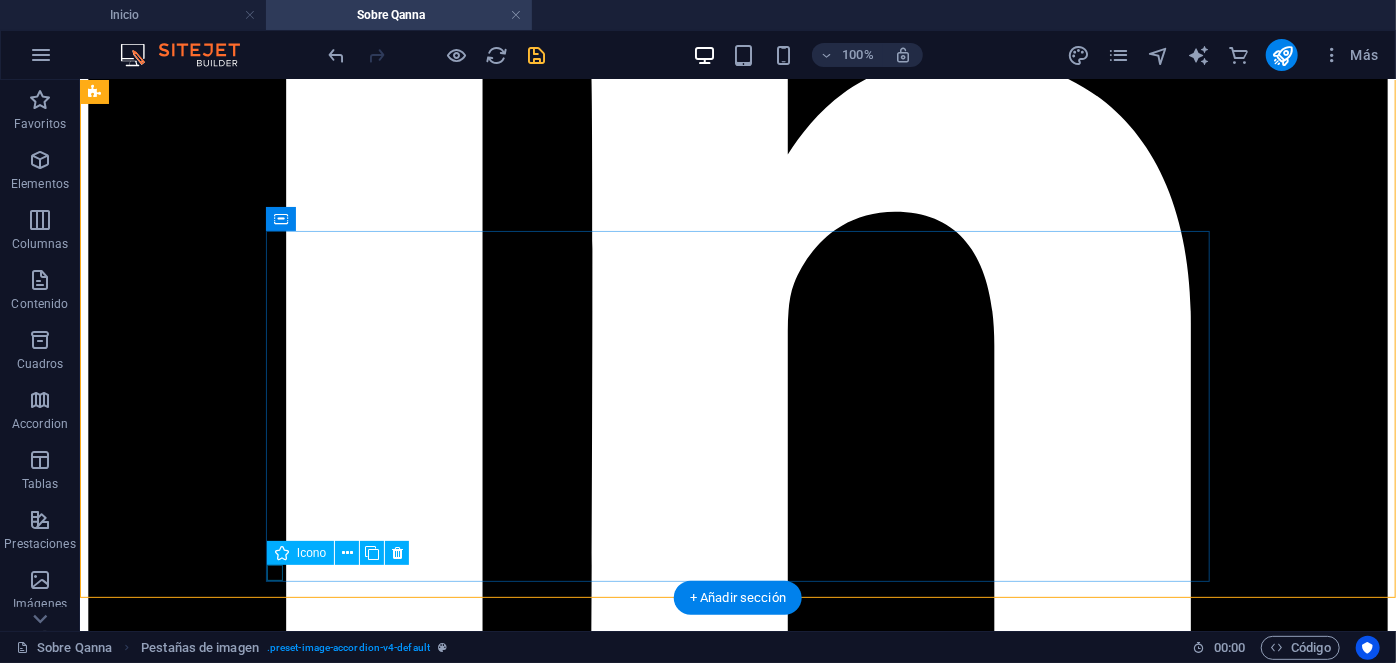 click at bounding box center [737, 23957] 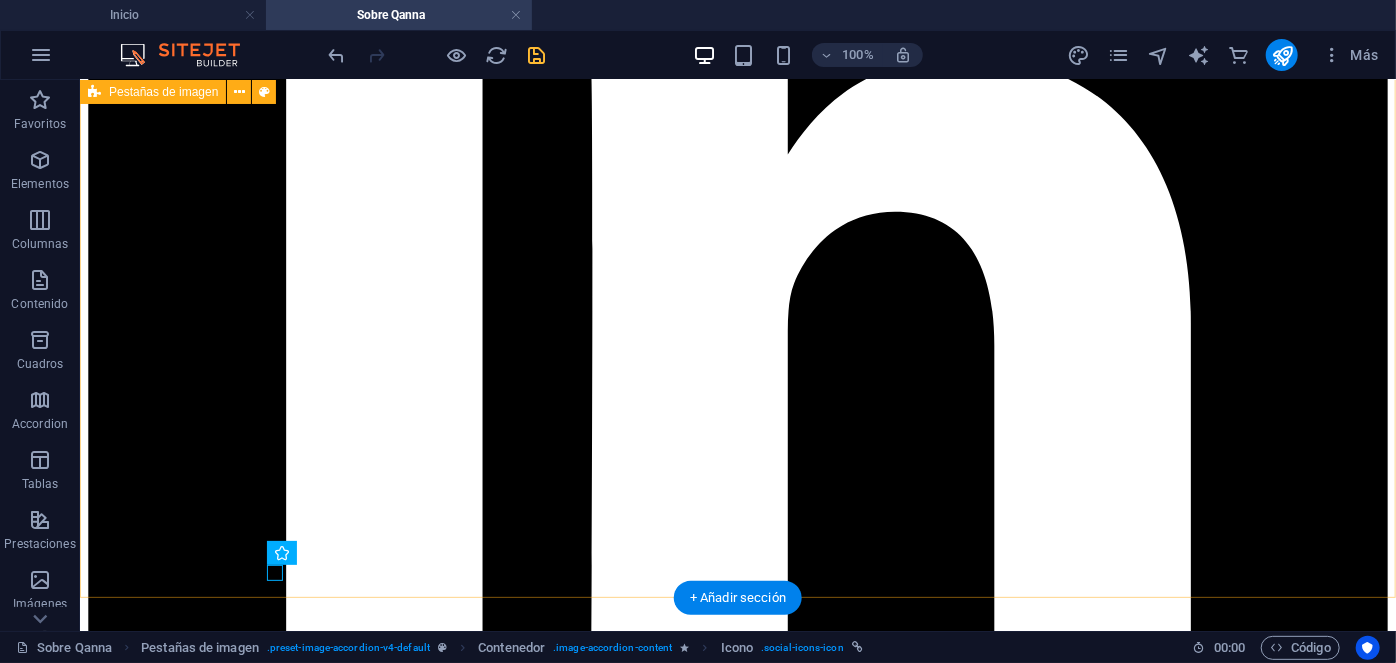 click on "[FIRST] [LAST] People & Culture Manager [FIRST] [LAST] People & Culture Manager Con más de 20 años de experiencia en Psicología clínica, donde ha dirigido de manera exitosa cientos de procesos de recruitment para mandos medios y alta gerencia empresarial, al tiempo de liderar procesos outsourcing en grandes empresas internacionales. Estudios: UNAM. Psicología. IRG, Master en psicología clínica. ESADE, Mindfulness. Especialidades: Psicología clínica y salud mental. Outsourcing de grandes industrias. Recruitment de mandos medios y alta gerencia. Contacto [EMAIL] [FIRST] [LAST] EHS & Facilities Manager                                                        [FIRST] [LAST]                                                                      EHS & Facilities Manager Estudios:  Especialidades:  DFL N° 3 - 1997, Ley 18.046, Ley 18.045, La Ley 20.715 Contacto [EMAIL] [FIRST] [LAST] Asset Manager            Contacto" at bounding box center (737, 19143) 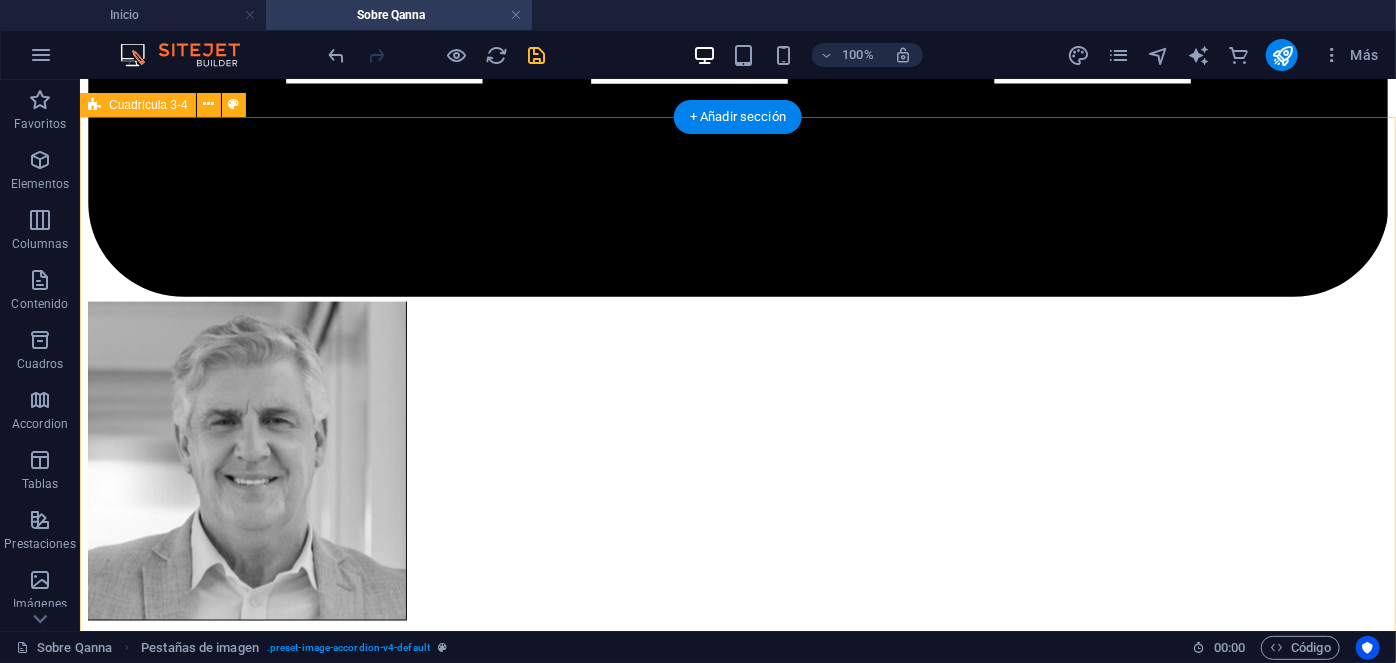 scroll, scrollTop: 8985, scrollLeft: 0, axis: vertical 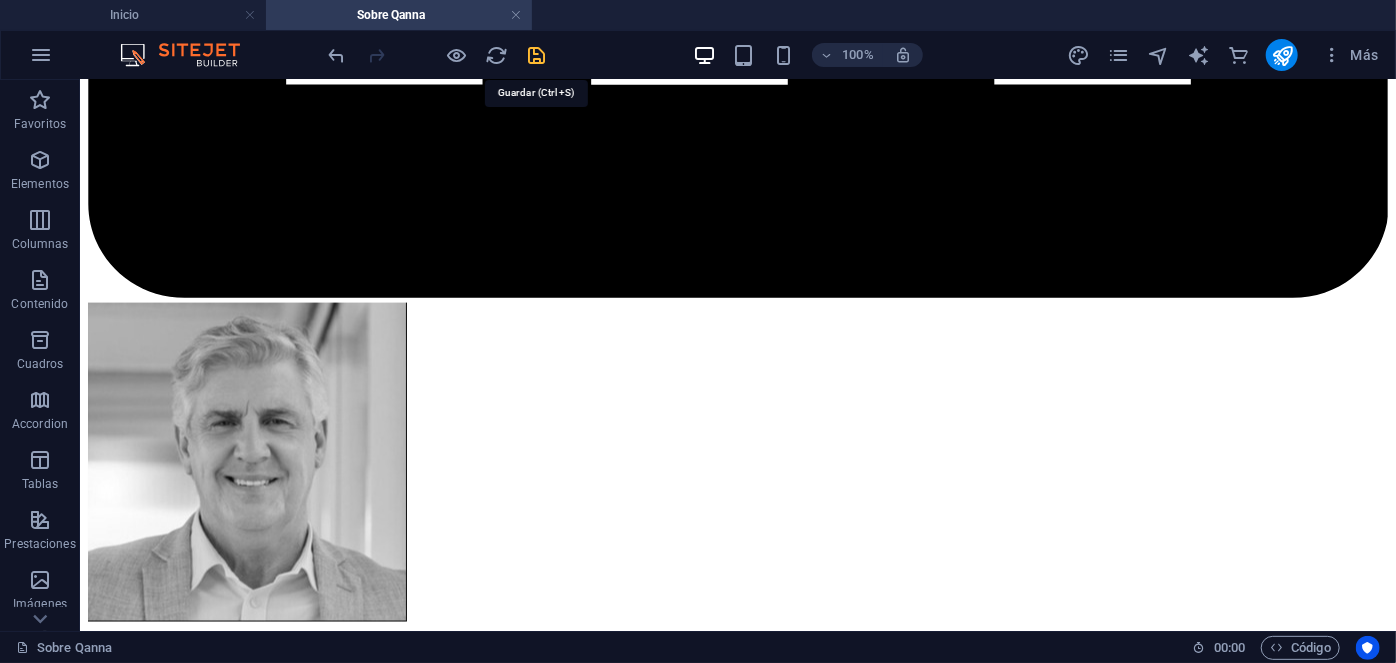 click at bounding box center (537, 55) 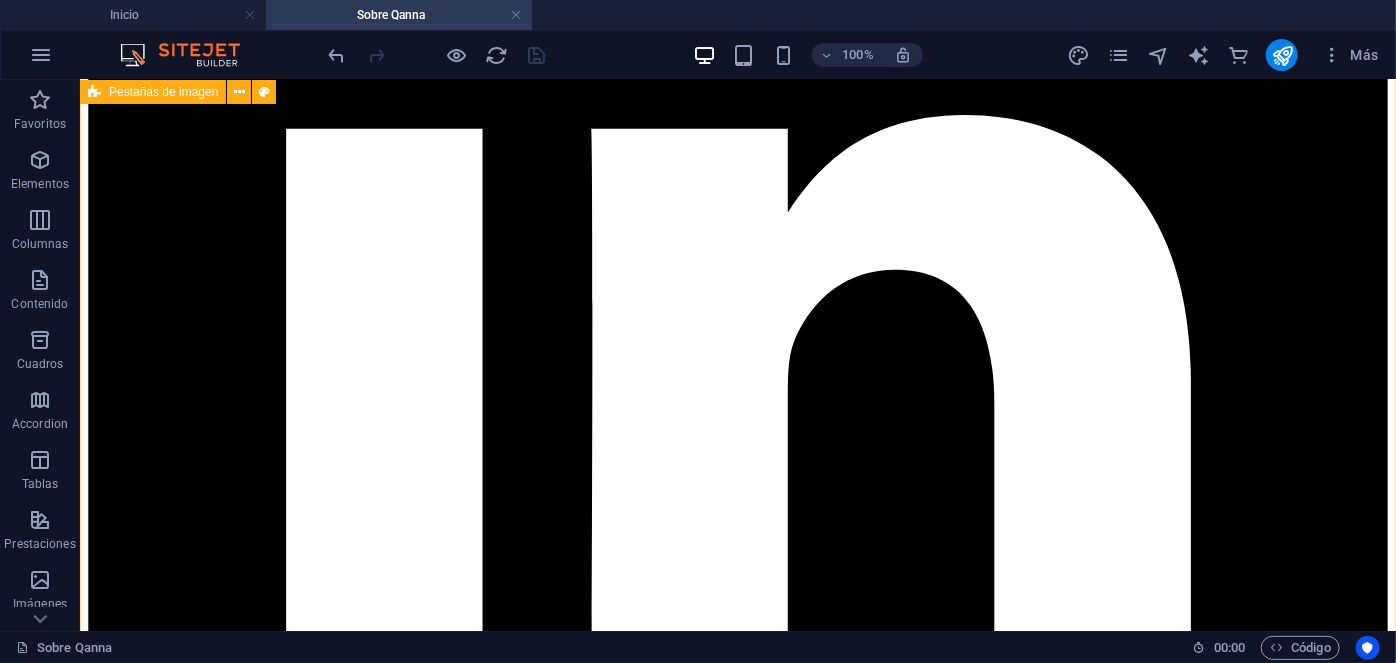 scroll, scrollTop: 8352, scrollLeft: 0, axis: vertical 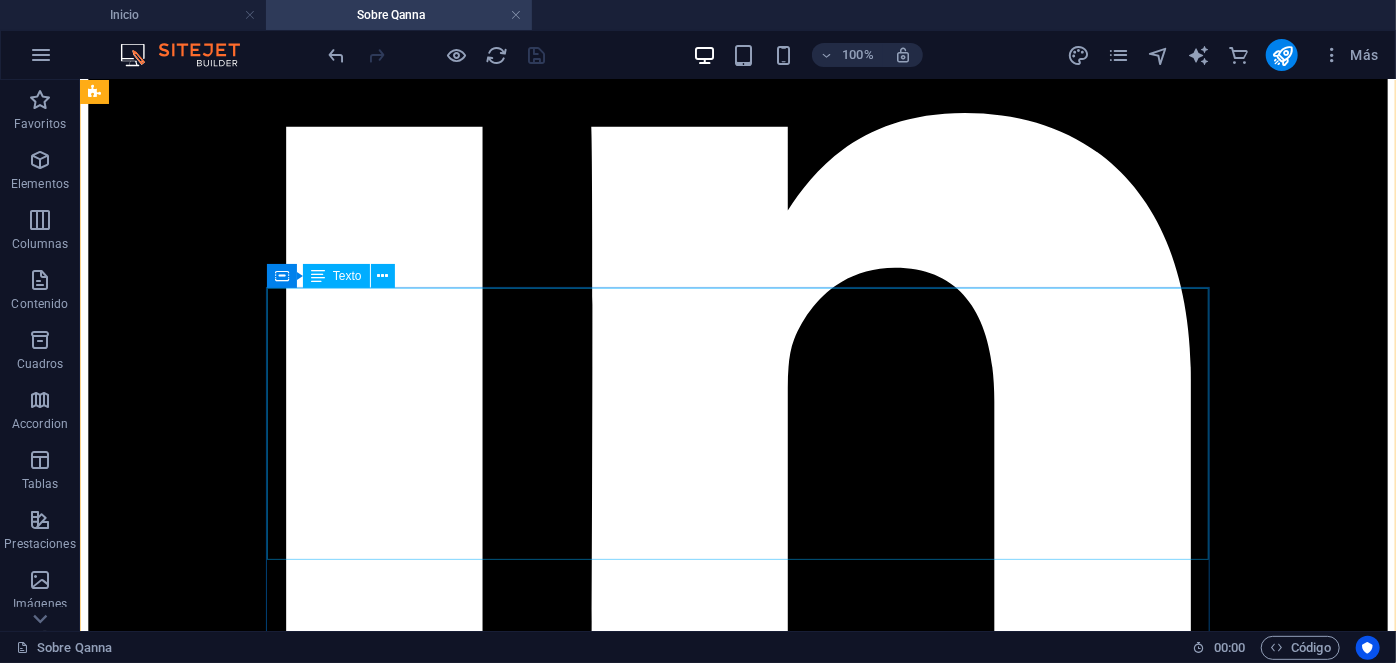 click on "Daniel [LAST] Asset & Property Manager Con más de 20 años de experiencia en administración de infraestructura y servicios de mantenimiento industrial. Lidera la administracion y de activos para el mercado de edificios multifamily y oficinas, al tiempo de gestionar de manera diligente y eficiente el área técnica siendo responsable del mantenimiento general de todas las propiedades del grupo en LATAM. Estudios: Universidad de Navarra. Arquitectura. U. Politécnica de Madrid y Global Lean. Lean Six sigma. INACAP. Gestión Inmobiliaria Ley 21.442. Especialidades: Copropiedad Inmobiliaria Ley 21.442, Arriendo y Rentas Ley 18.101 y 21.451, Servicios Generales, Mercado de Seguros, Sustentabilidad, Clima HVAC & VRV, Mantenimiento Industrial." at bounding box center [737, 23053] 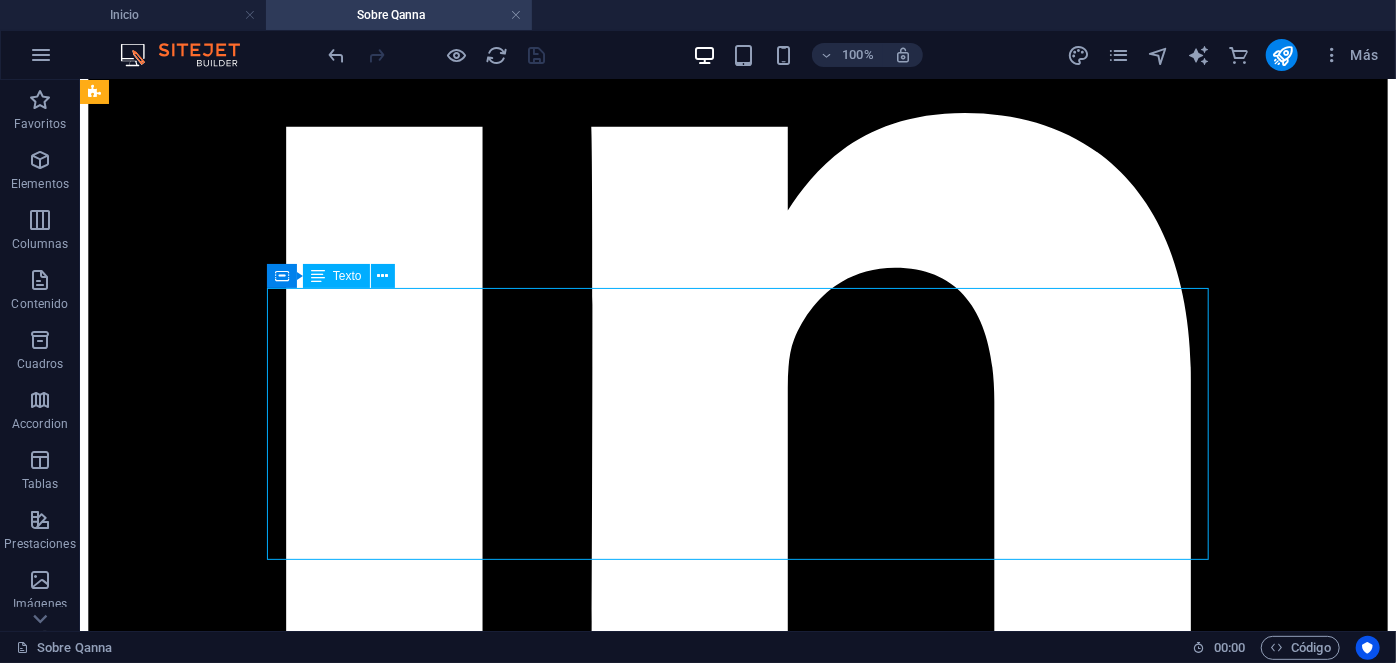 click on "Daniel [LAST] Asset & Property Manager Con más de 20 años de experiencia en administración de infraestructura y servicios de mantenimiento industrial. Lidera la administracion y de activos para el mercado de edificios multifamily y oficinas, al tiempo de gestionar de manera diligente y eficiente el área técnica siendo responsable del mantenimiento general de todas las propiedades del grupo en LATAM. Estudios: Universidad de Navarra. Arquitectura. U. Politécnica de Madrid y Global Lean. Lean Six sigma. INACAP. Gestión Inmobiliaria Ley 21.442. Especialidades: Copropiedad Inmobiliaria Ley 21.442, Arriendo y Rentas Ley 18.101 y 21.451, Servicios Generales, Mercado de Seguros, Sustentabilidad, Clima HVAC & VRV, Mantenimiento Industrial." at bounding box center (737, 23053) 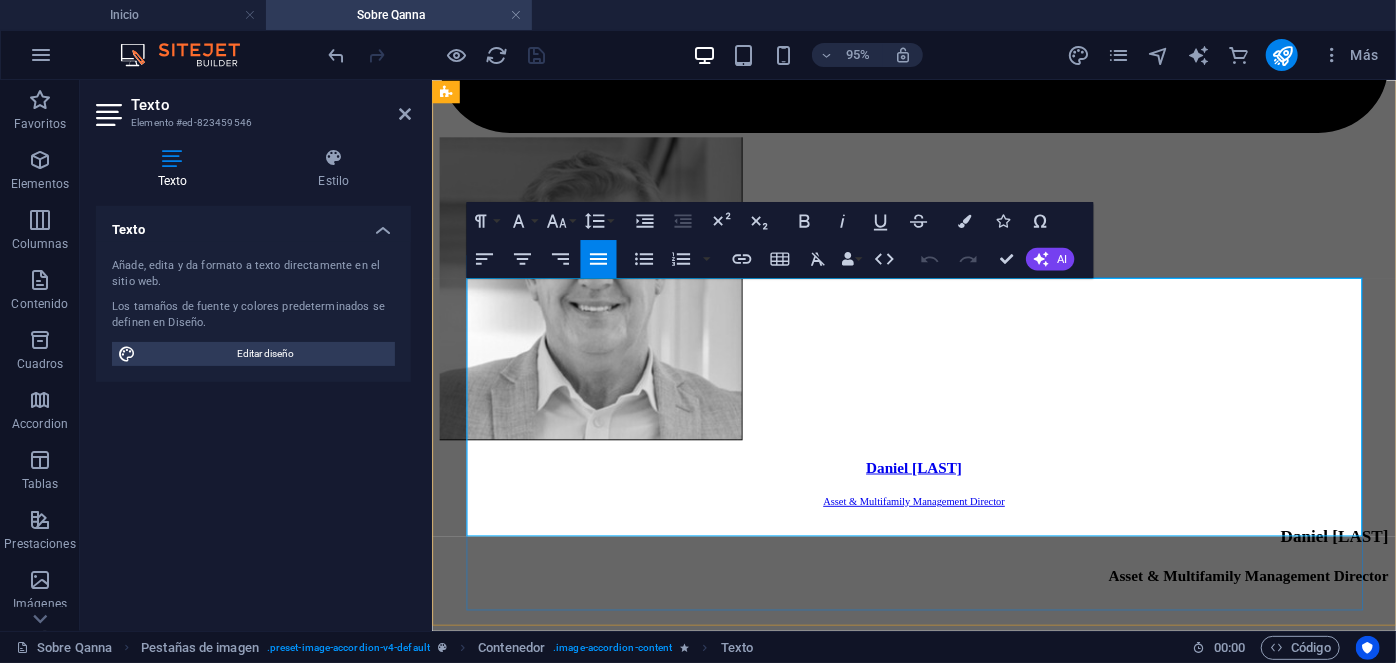 click on "Especialidades: Copropiedad Inmobiliaria Ley 21.442, Arriendo y Rentas Ley 18.101 y 21.451, Servicios Generales, Mercado de Seguros, Sustentabilidad, Clima HVAC & VRV, Mantenimiento Industrial." at bounding box center (938, 20180) 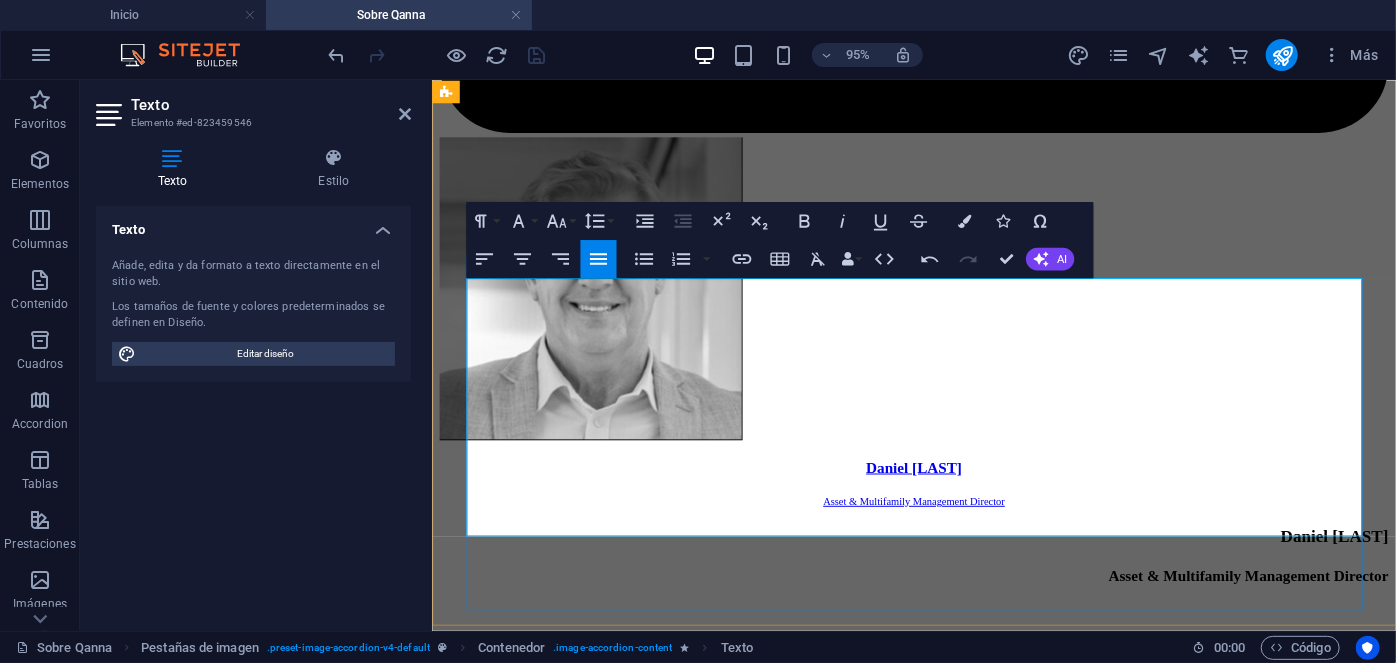 drag, startPoint x: 1257, startPoint y: 510, endPoint x: 1152, endPoint y: 516, distance: 105.17129 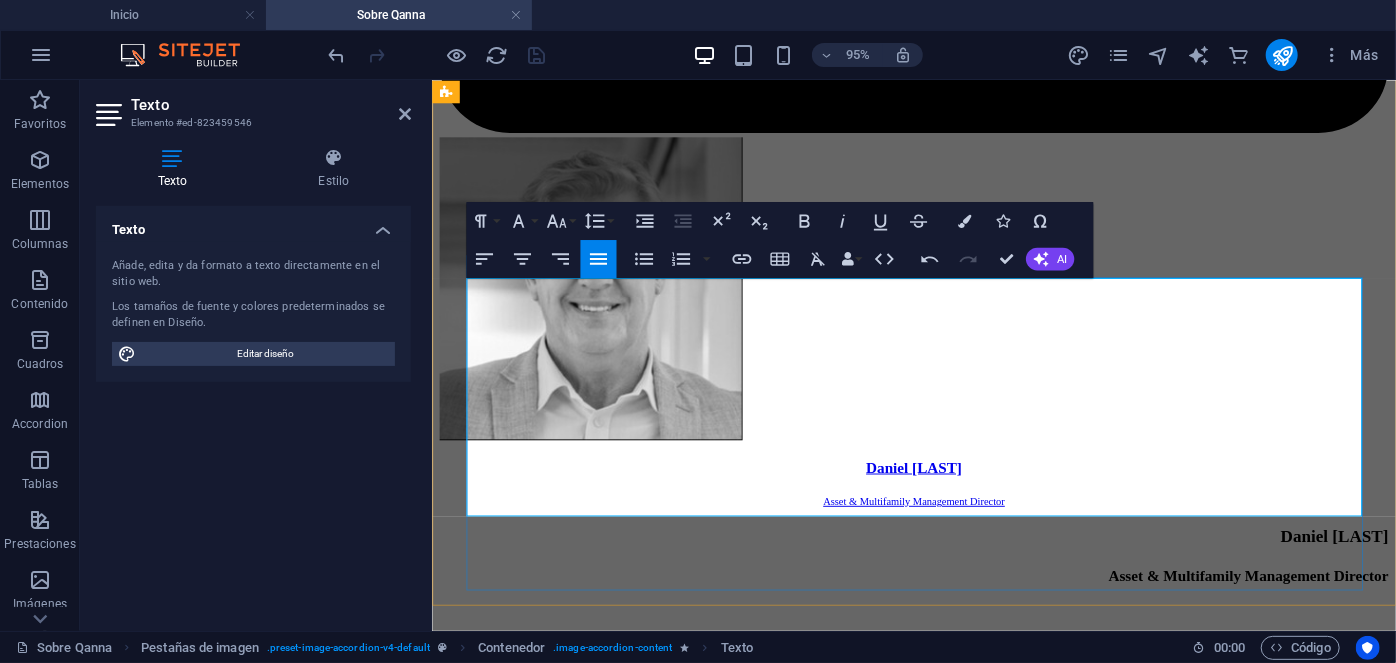drag, startPoint x: 544, startPoint y: 466, endPoint x: 534, endPoint y: 451, distance: 18.027756 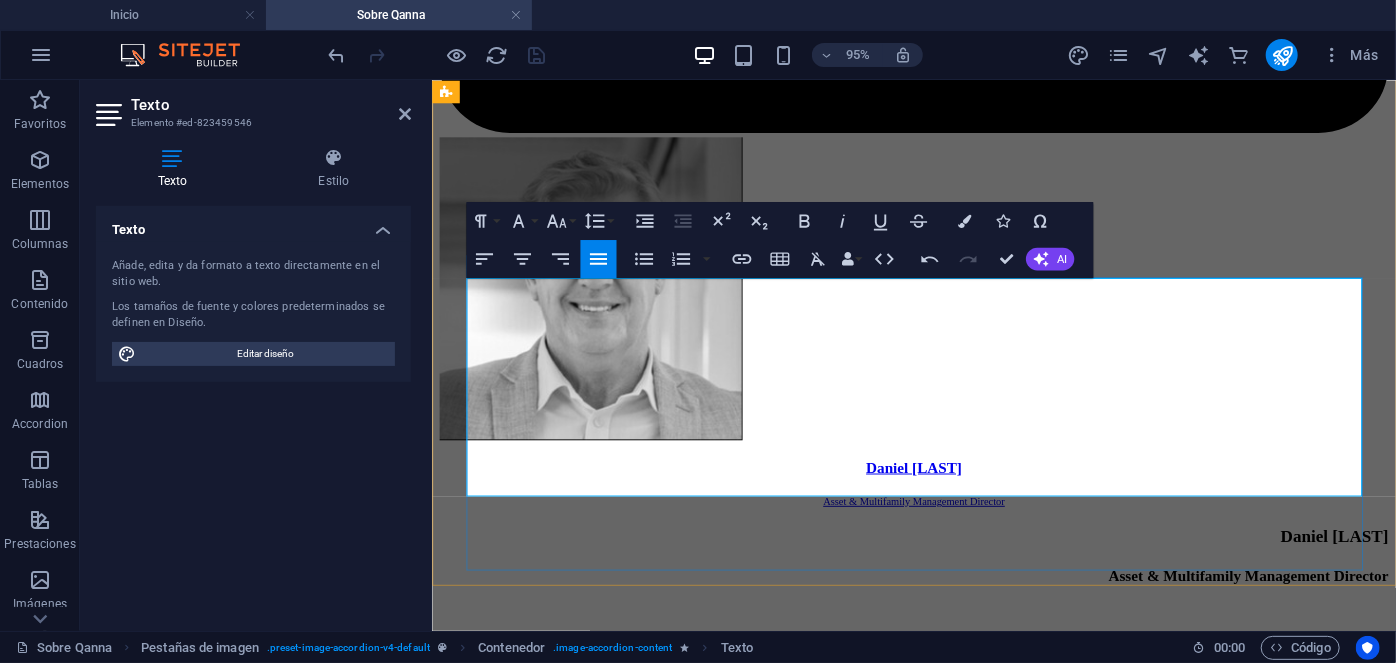 click on "Estudios: Ingeniería Industrial." at bounding box center (525, 20088) 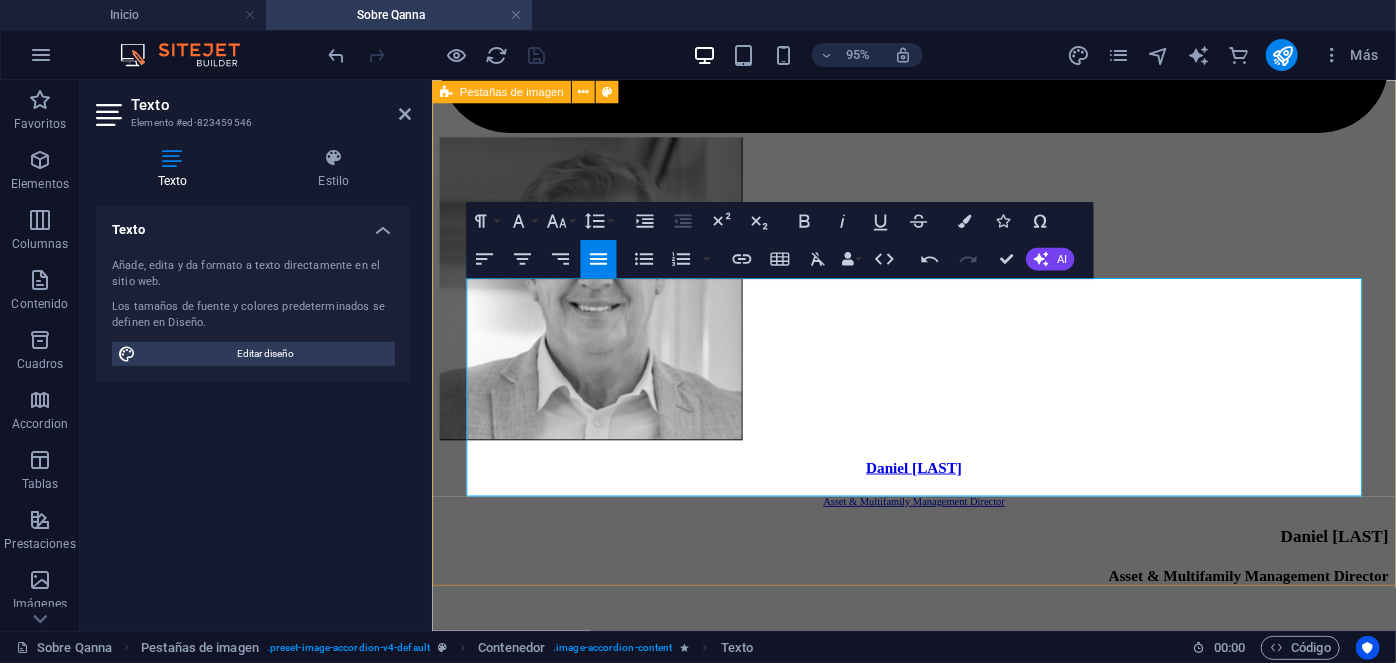 drag, startPoint x: 1089, startPoint y: 416, endPoint x: 451, endPoint y: 371, distance: 639.585 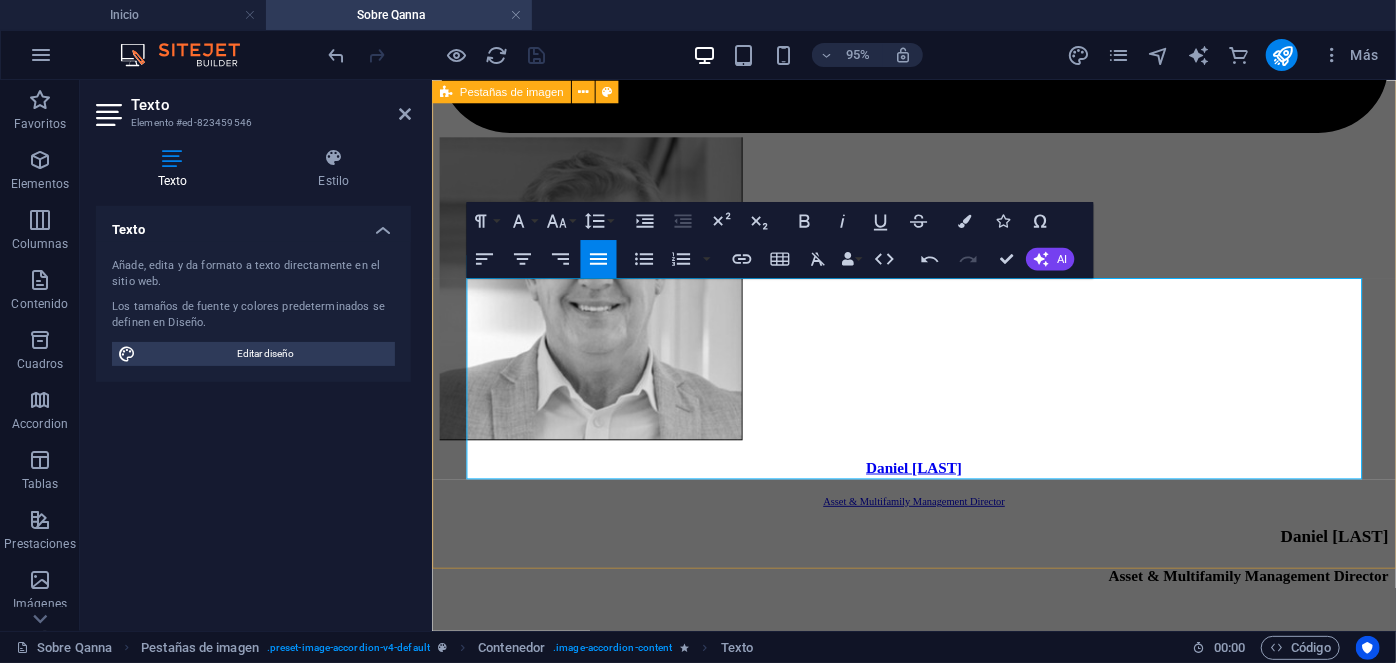 drag, startPoint x: 868, startPoint y: 400, endPoint x: 459, endPoint y: 373, distance: 409.89023 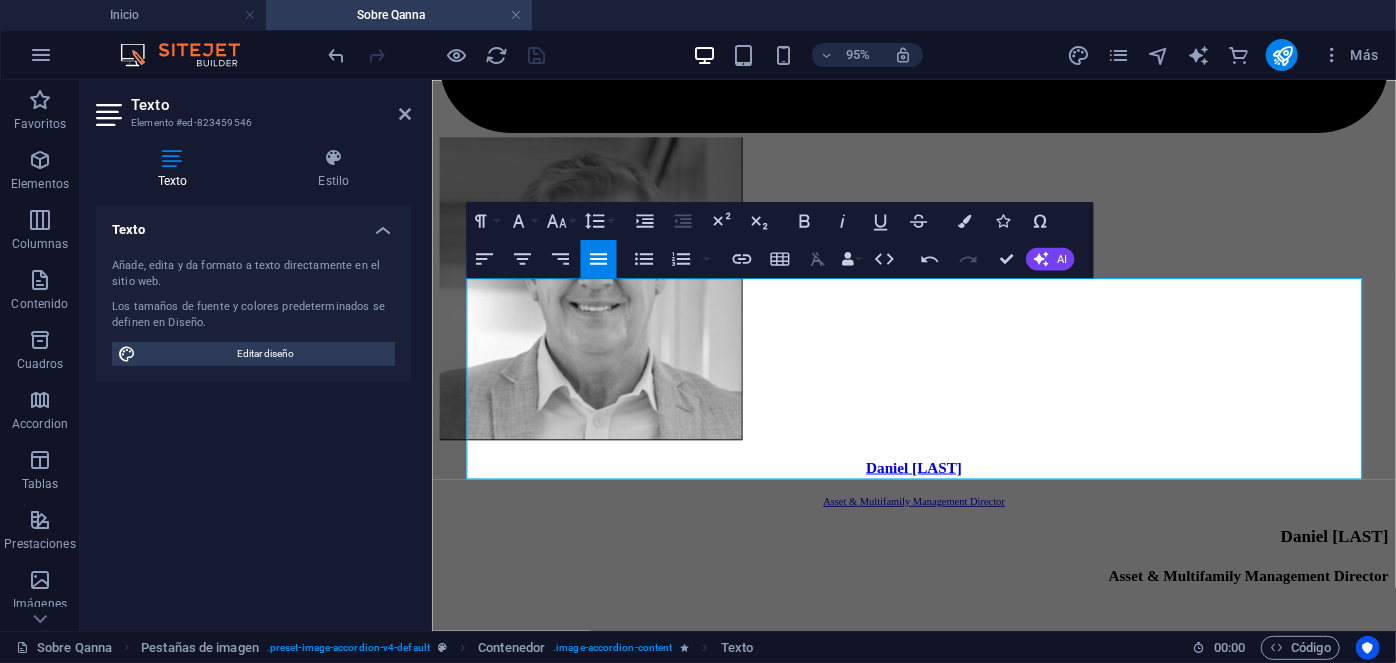 click 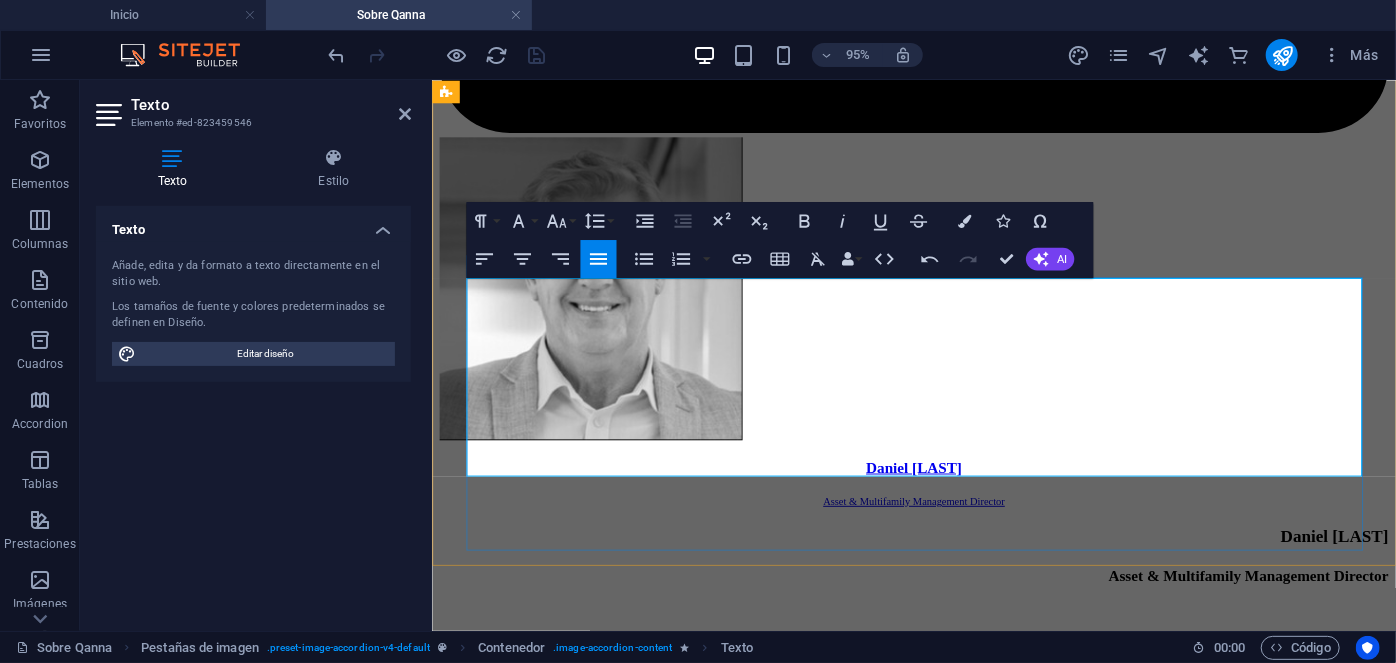 click on "Estudios: Ingeniería Industrial." at bounding box center [938, 20064] 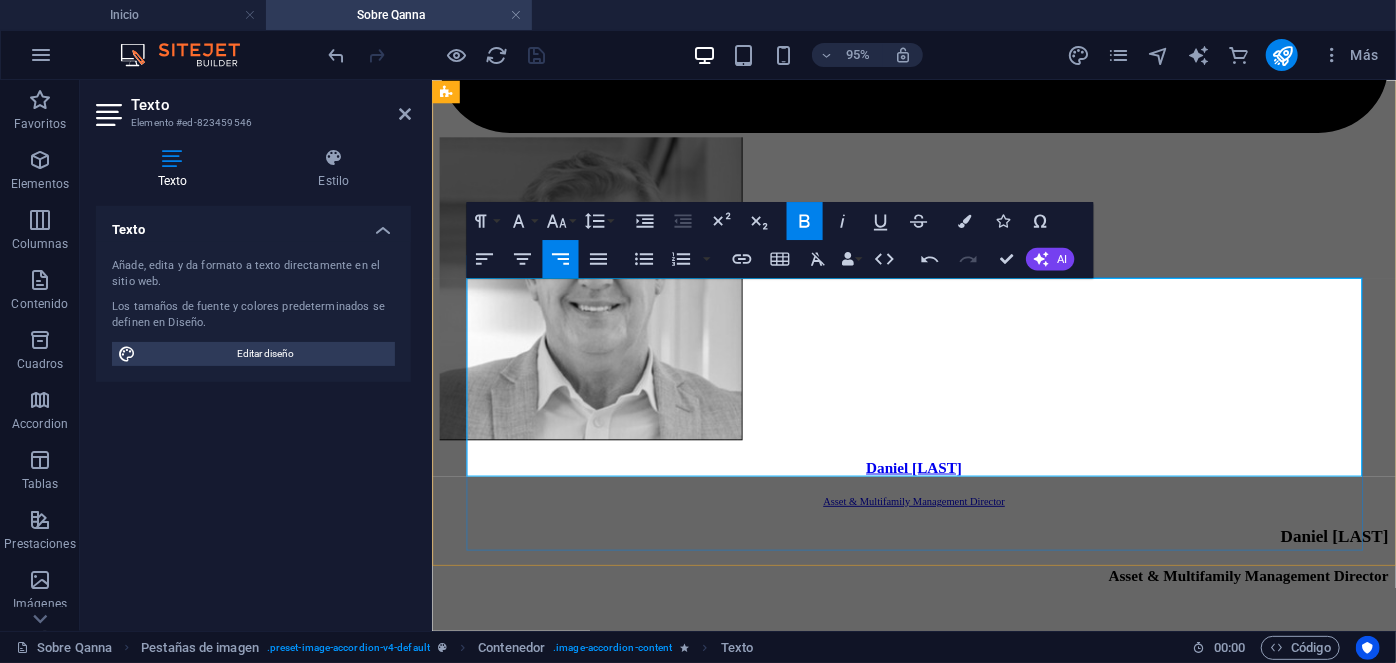 click on "Con más de siete años de experiencia en el ámbito de la gestión inmobiliaria, especializada en la administración integral de inmuebles en los sectores residencial y comercial." at bounding box center (938, 19972) 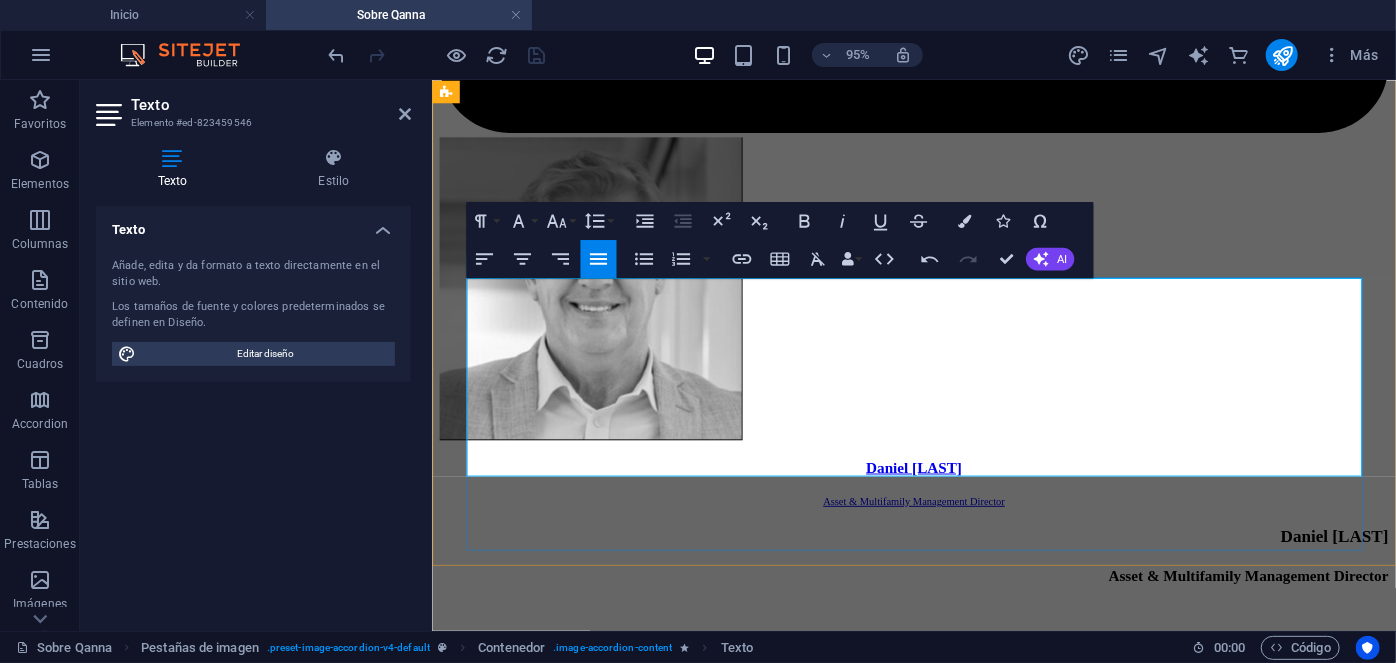 click on "Con más de siete años de experiencia en el ámbito de la gestión inmobiliaria, se  especializada en la administración integral de inmuebles en los sectores residencial y comercial." at bounding box center (938, 19972) 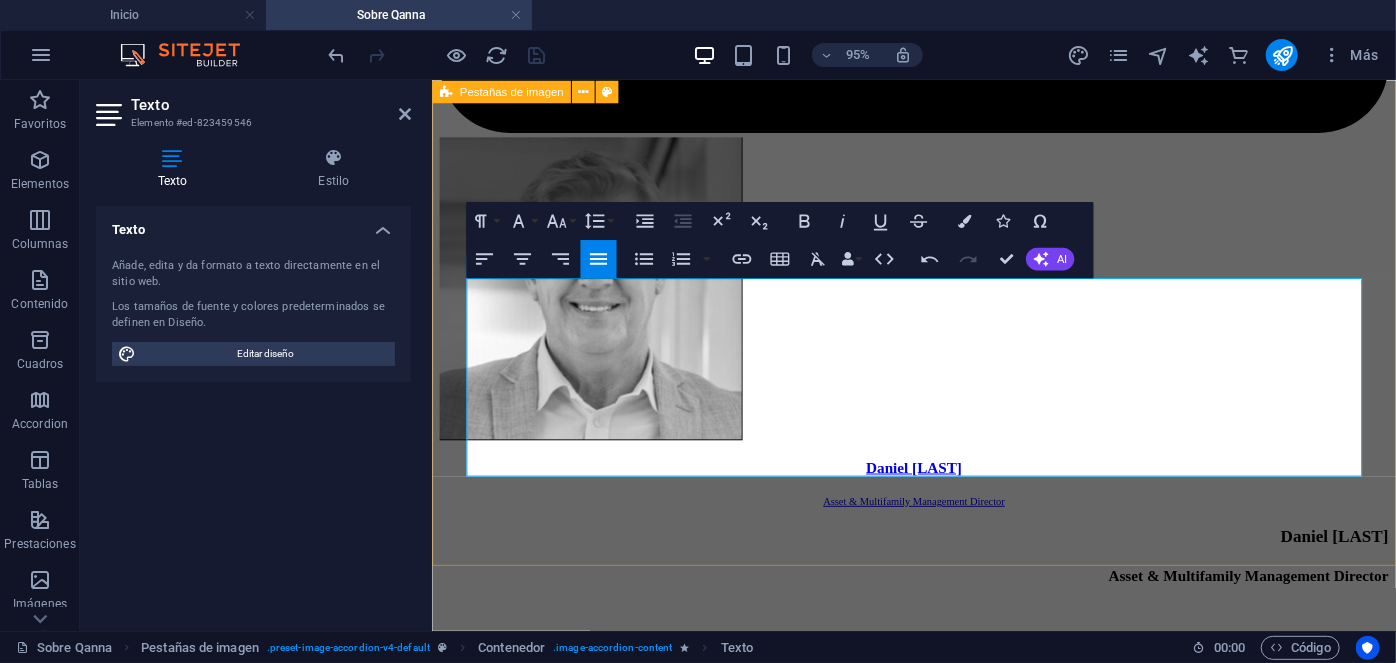 click on "[FIRST] [LAST] People & Culture Manager [FIRST] [LAST] People & Culture Manager Con más de 20 años de experiencia en Psicología clínica, donde ha dirigido de manera exitosa cientos de procesos de recruitment para mandos medios y alta gerencia empresarial, al tiempo de liderar procesos outsourcing en grandes empresas internacionales. Estudios: UNAM. Psicología. IRG, Master en psicología clínica. ESADE, Mindfulness. Especialidades: Psicología clínica y salud mental. Outsourcing de grandes industrias. Recruitment de mandos medios y alta gerencia. Contacto [EMAIL] [FIRST] [LAST] EHS & Facilities Manager                                                        [FIRST] [LAST]                                                                      EHS & Facilities Manager Estudios:  Especialidades:  DFL N° 3 - 1997, Ley 18.046, Ley 18.045, La Ley 20.715 Contacto [EMAIL] [FIRST] [LAST] Asset Manager            Contacto" at bounding box center [938, 16425] 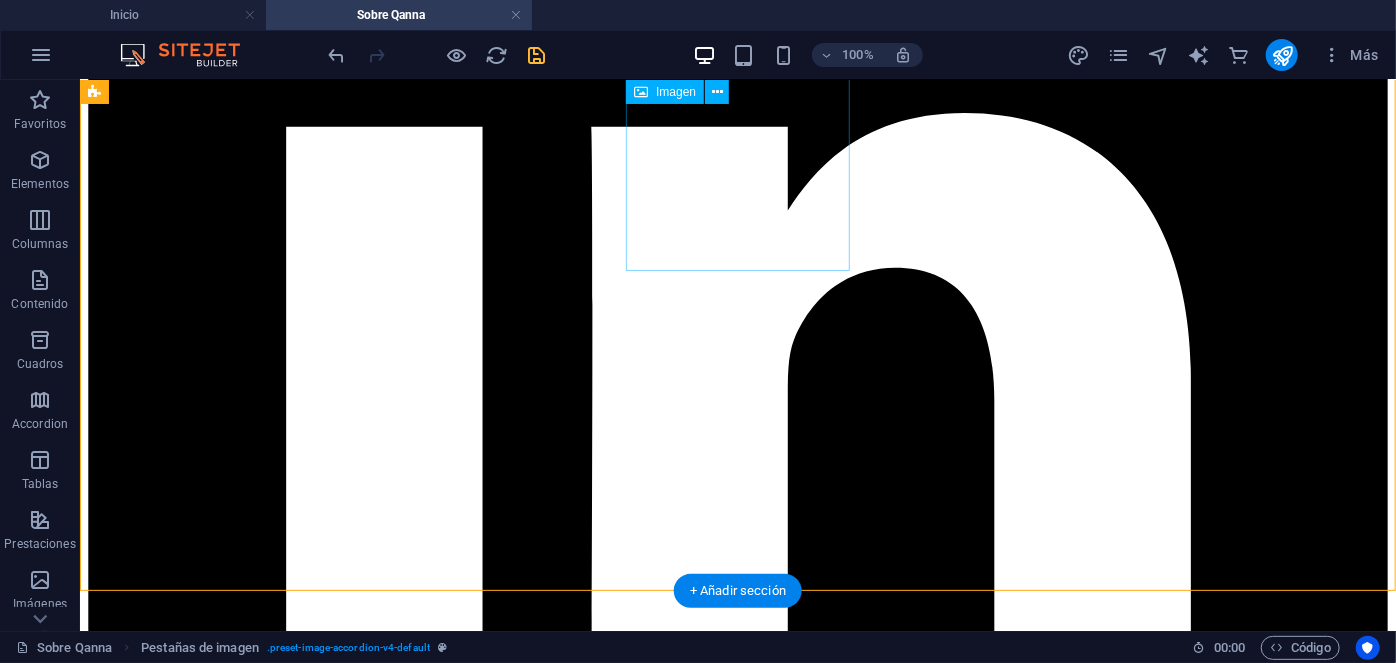 click on "[FIRST] [LAST] Property Manager" at bounding box center (737, 22341) 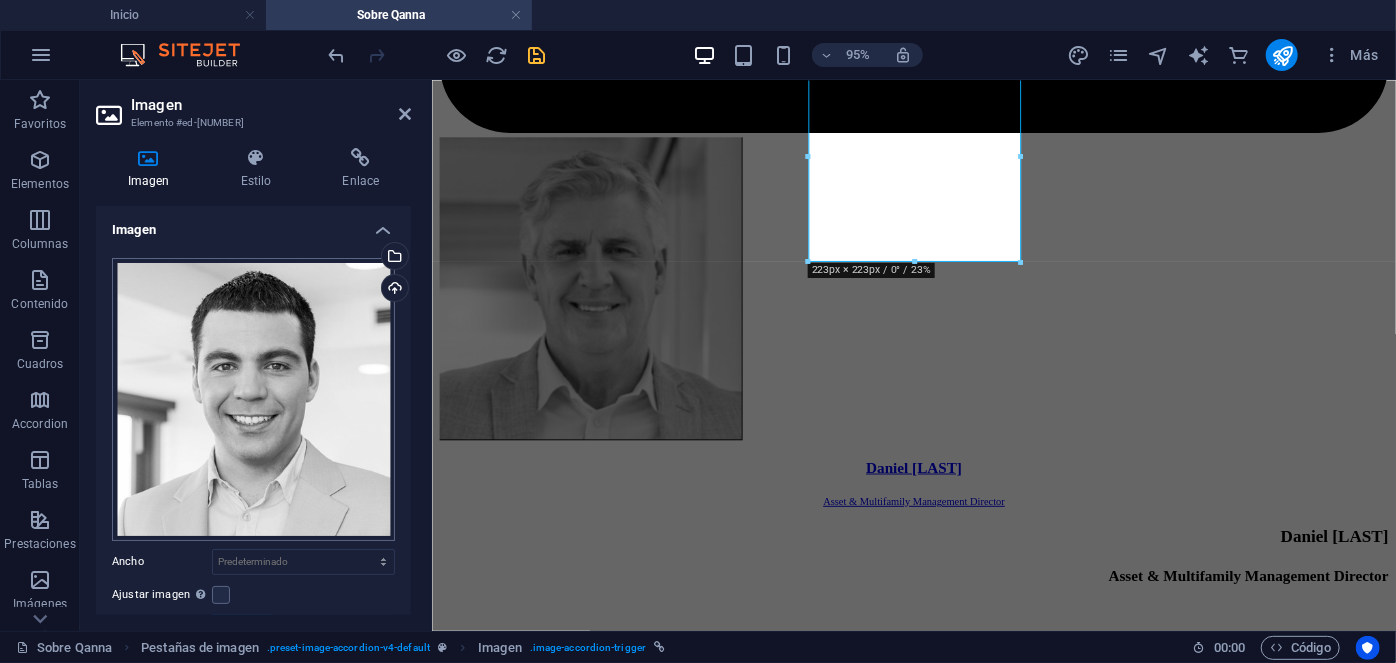 scroll, scrollTop: 180, scrollLeft: 0, axis: vertical 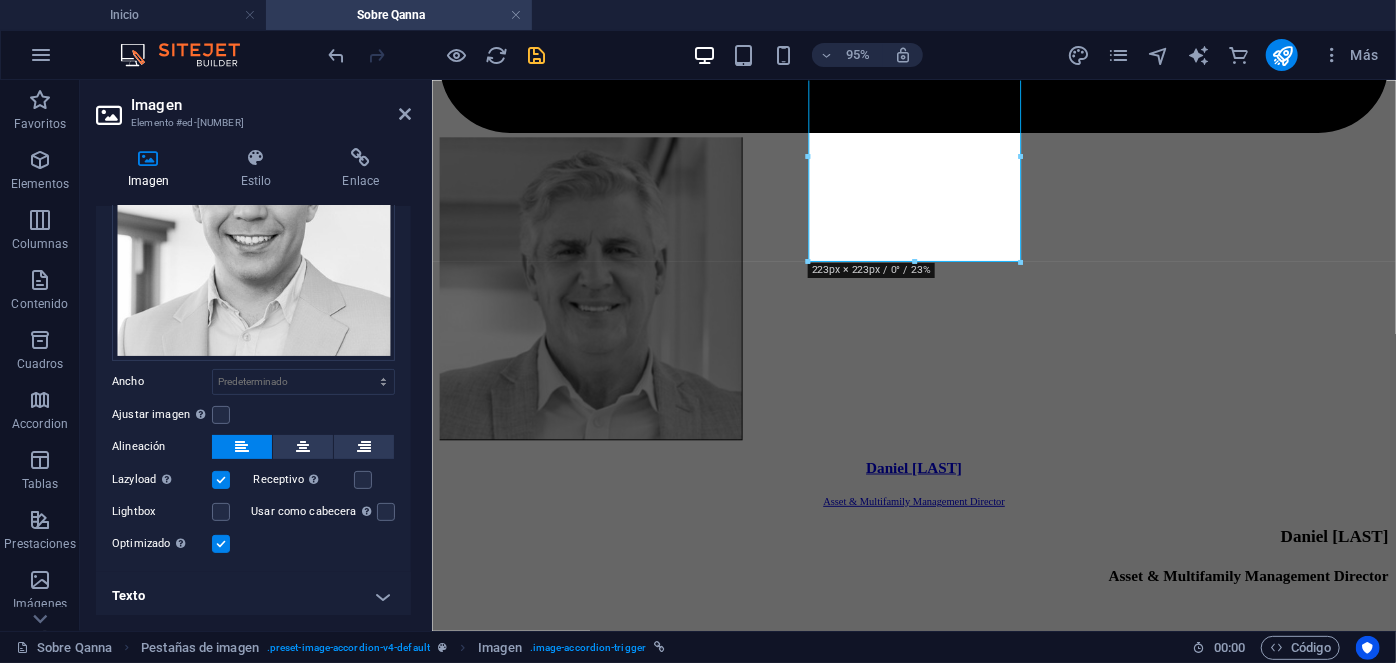 click on "Texto" at bounding box center (253, 596) 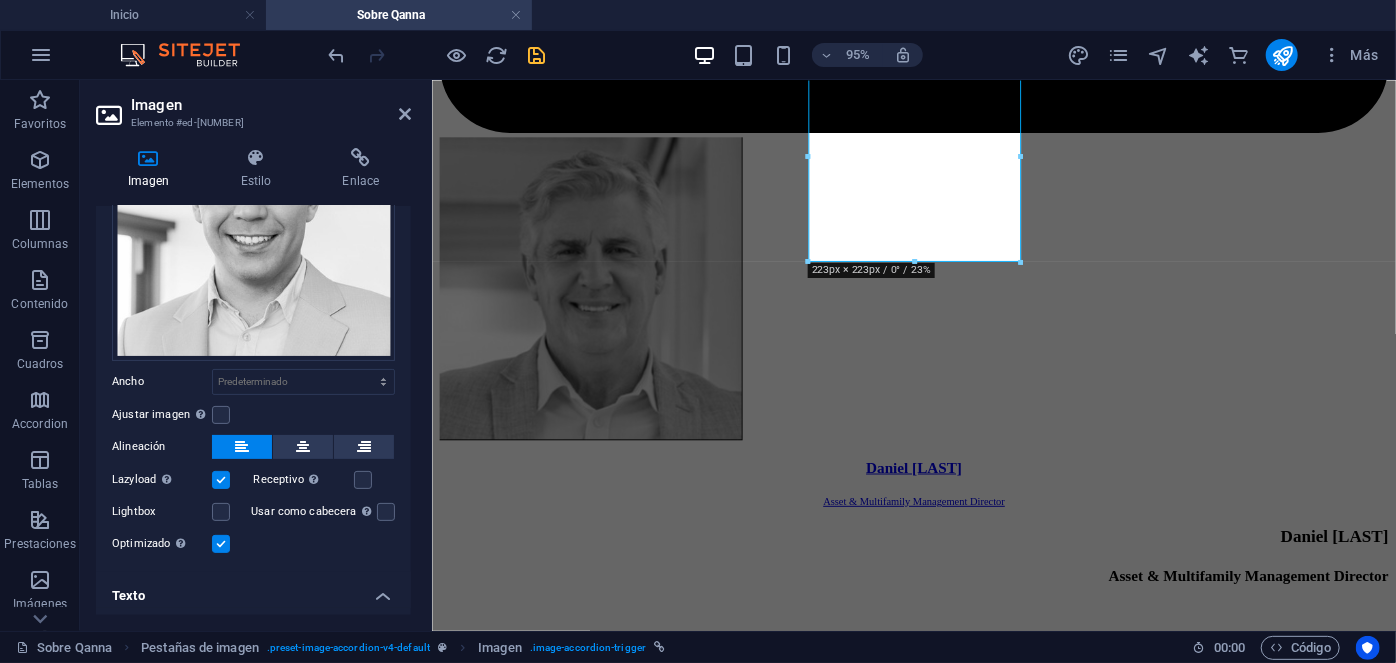 scroll, scrollTop: 368, scrollLeft: 0, axis: vertical 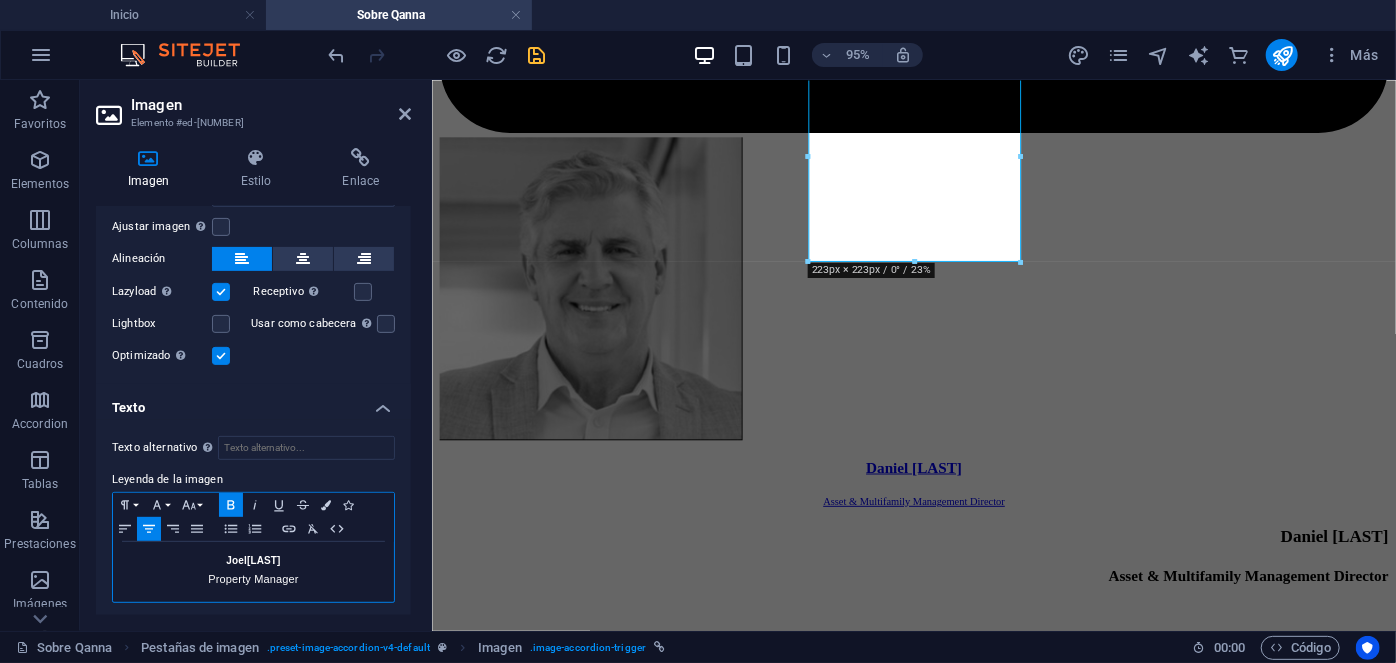 drag, startPoint x: 306, startPoint y: 560, endPoint x: 215, endPoint y: 561, distance: 91.00549 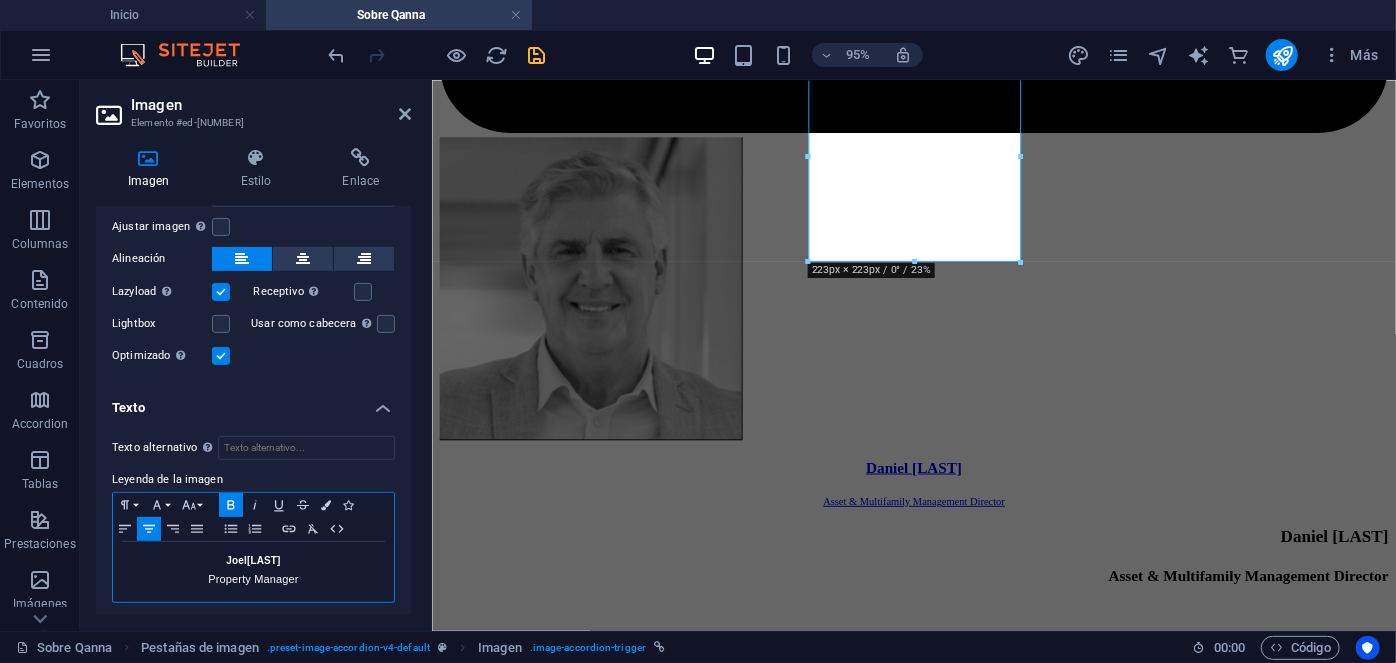 click on "[FIRST] [LAST]" at bounding box center [253, 561] 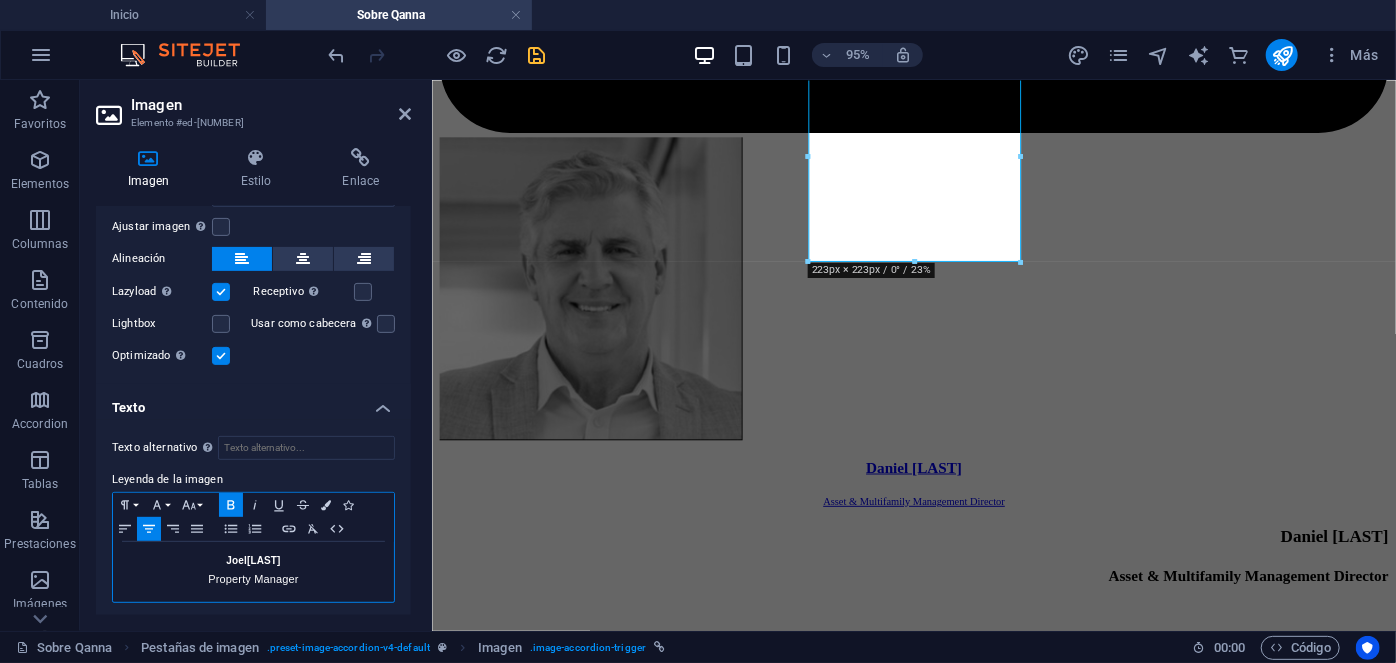 copy on "[FIRST] [LAST]" 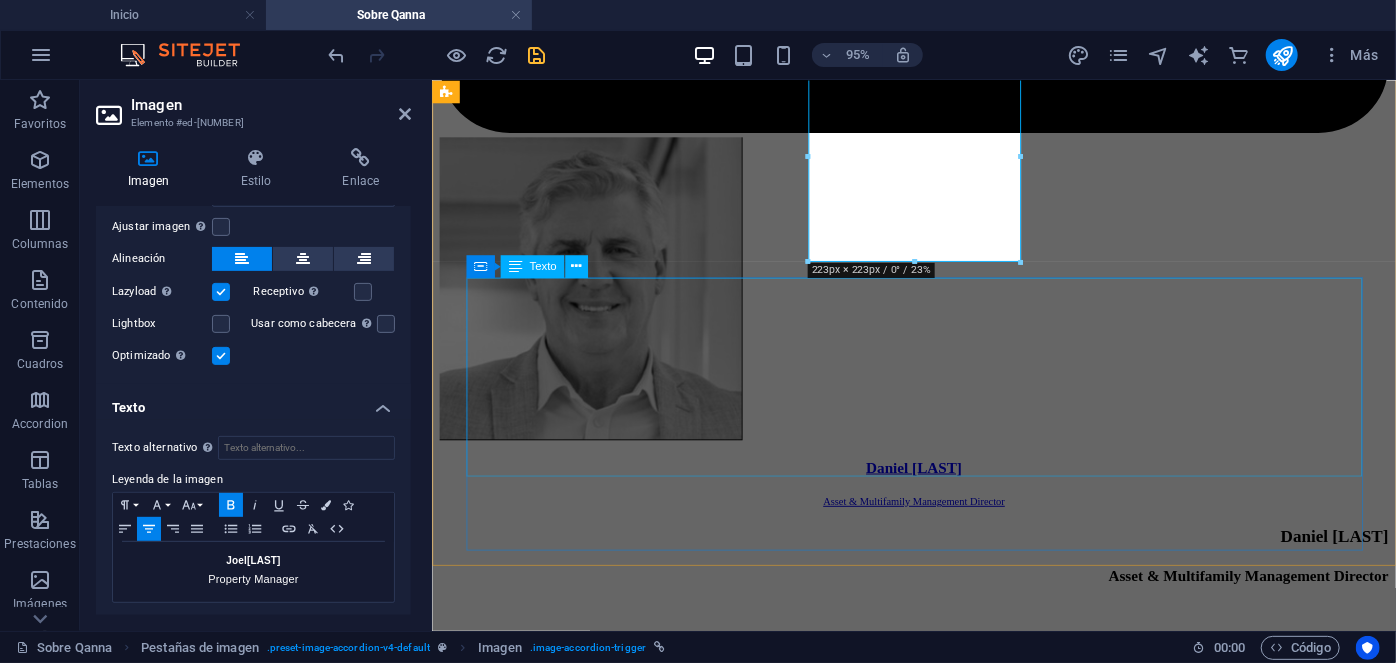 click on "[FIRST] [LAST] Property Manager Con más de siete años de experiencia en el ámbito de la gestión inmobiliaria, se especializa en la administración integral de inmuebles en los sectores residencial y comercial. Estudios: IACC, Ingeniería Industrial. INACAP, Edificios y Condominios. Especialidades: Copropiedad Inmobiliaria Ley 21.442, Servicios Generales, Mercado de Seguros, Clima HVAC & VRV, Mantenimiento Industrial." at bounding box center (938, 20007) 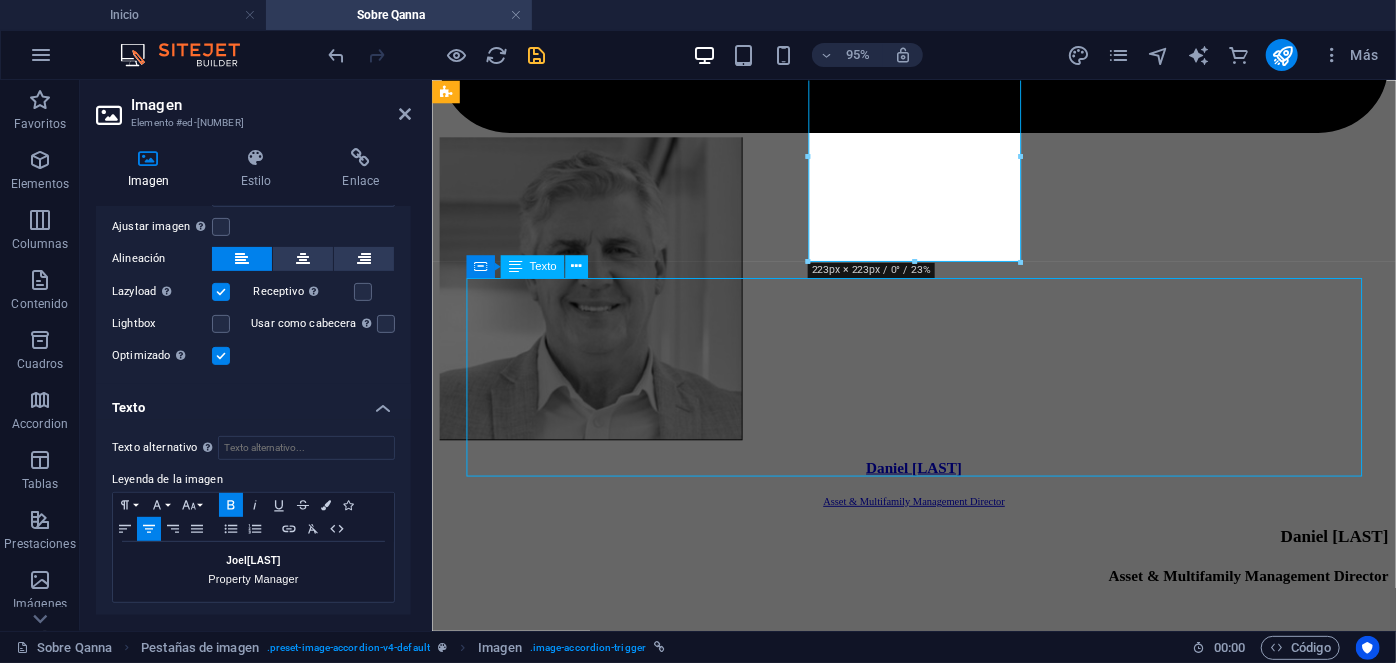 click on "[FIRST] [LAST] Property Manager Con más de siete años de experiencia en el ámbito de la gestión inmobiliaria, se especializa en la administración integral de inmuebles en los sectores residencial y comercial. Estudios: IACC, Ingeniería Industrial. INACAP, Edificios y Condominios. Especialidades: Copropiedad Inmobiliaria Ley 21.442, Servicios Generales, Mercado de Seguros, Clima HVAC & VRV, Mantenimiento Industrial." at bounding box center (938, 20007) 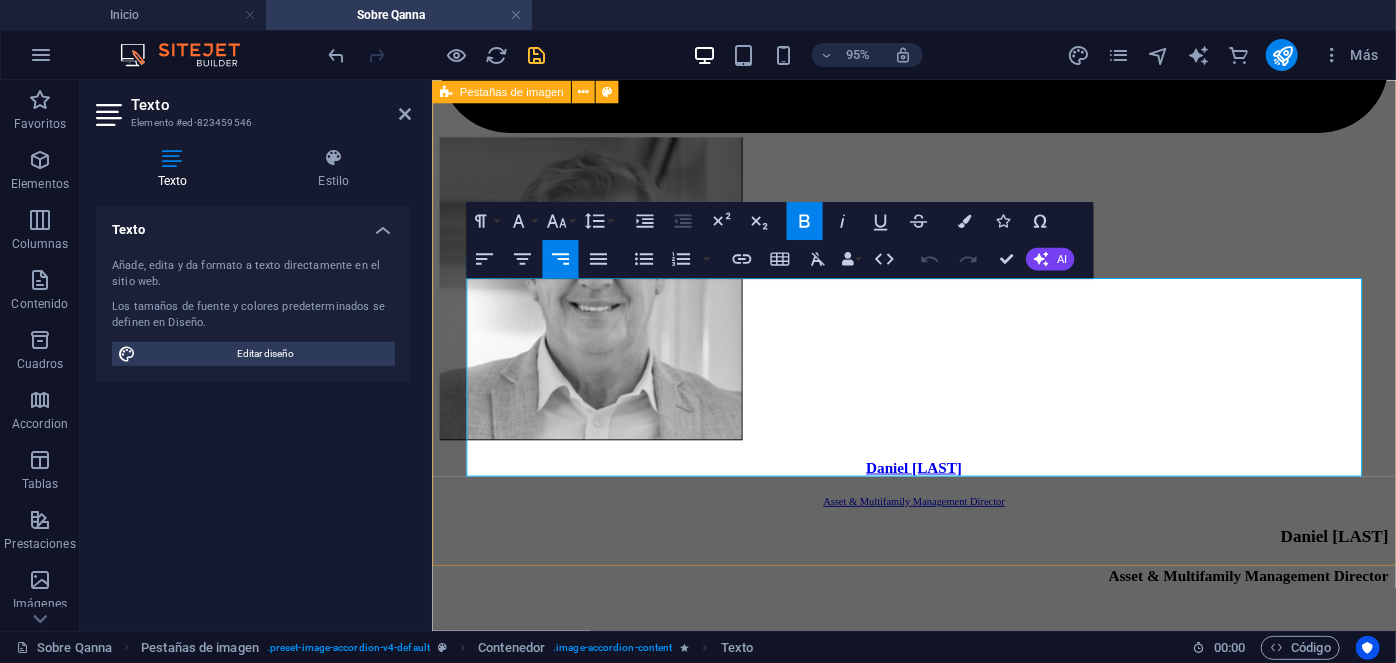 drag, startPoint x: 1287, startPoint y: 299, endPoint x: 1423, endPoint y: 286, distance: 136.6199 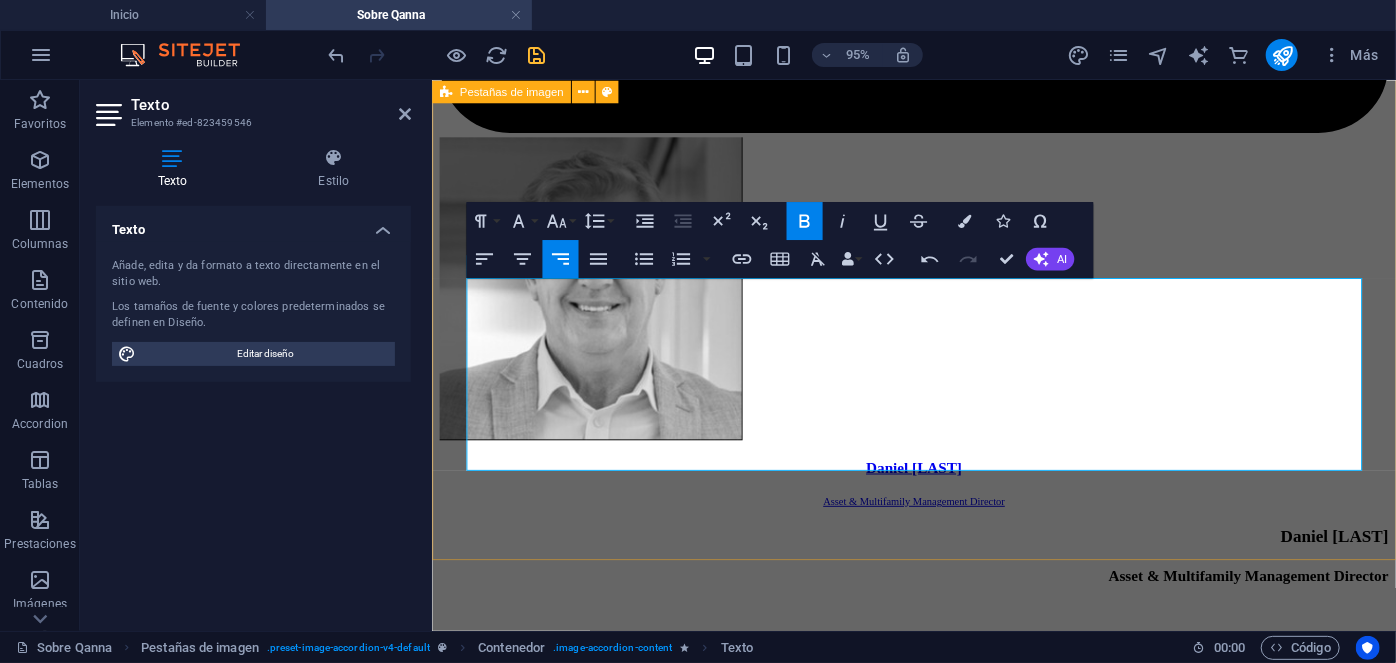 drag, startPoint x: 1327, startPoint y: 299, endPoint x: 1429, endPoint y: 295, distance: 102.0784 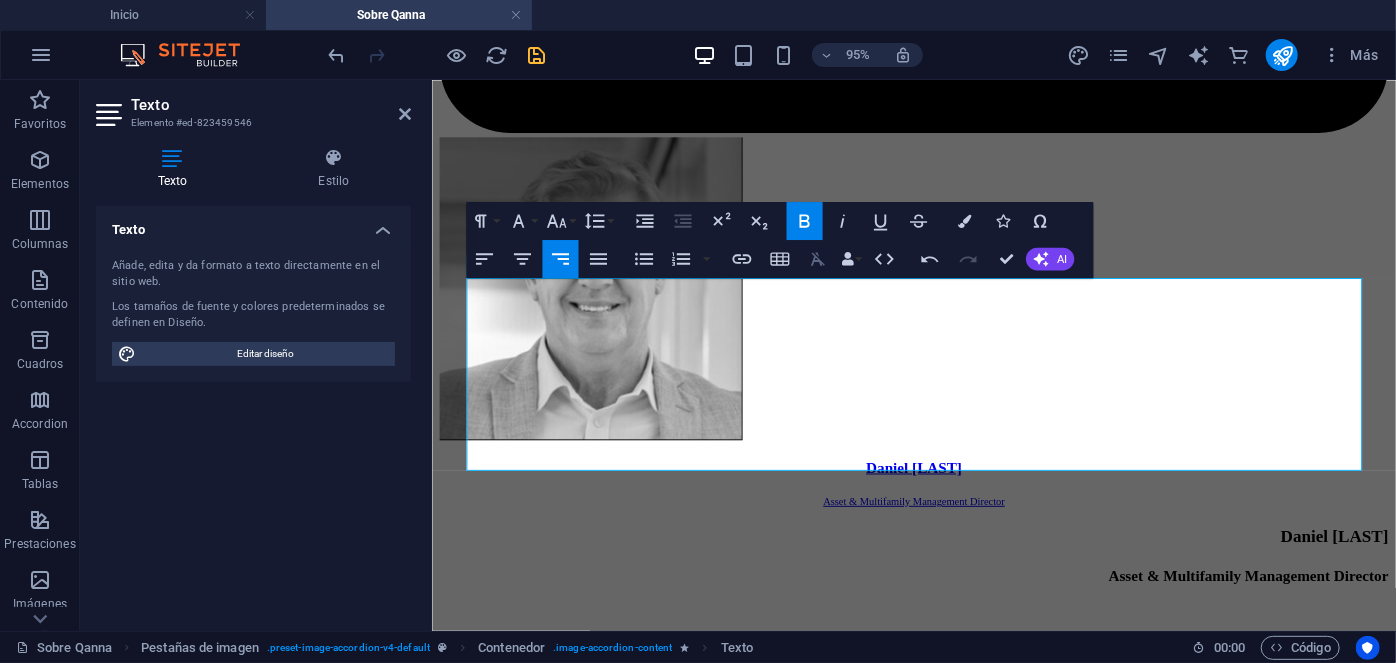 click 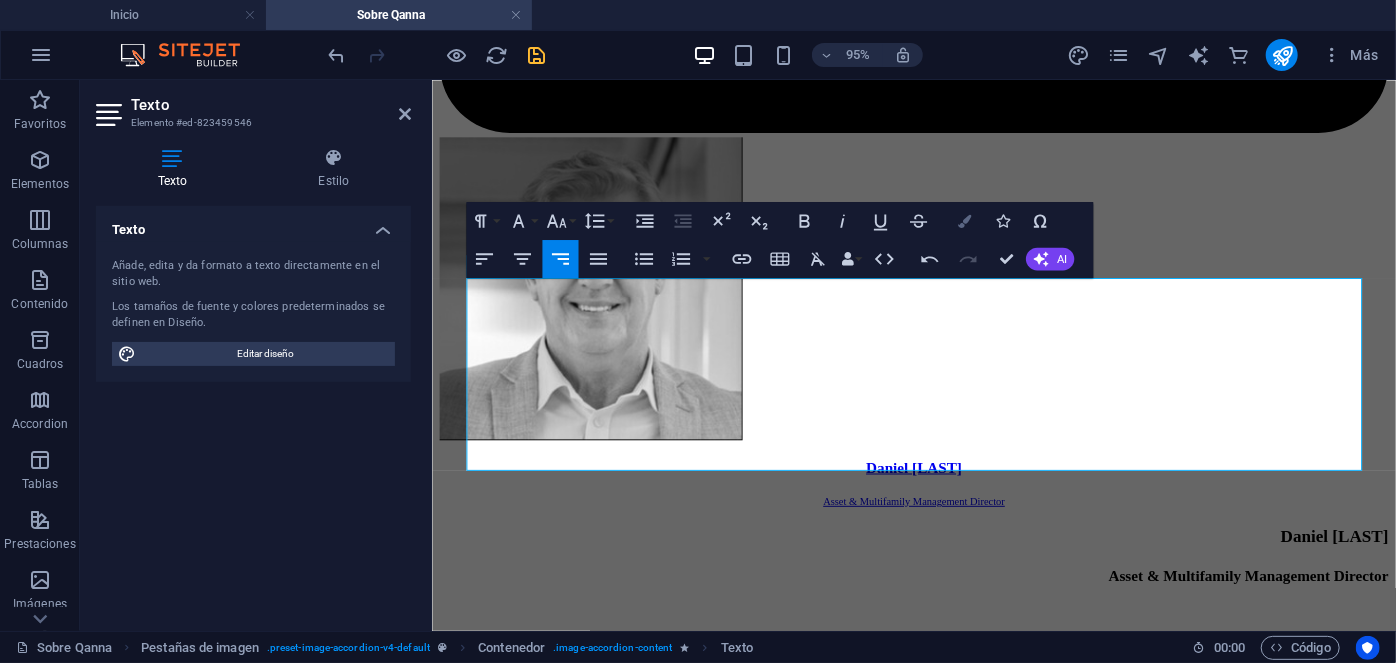 click on "Colors" at bounding box center (964, 221) 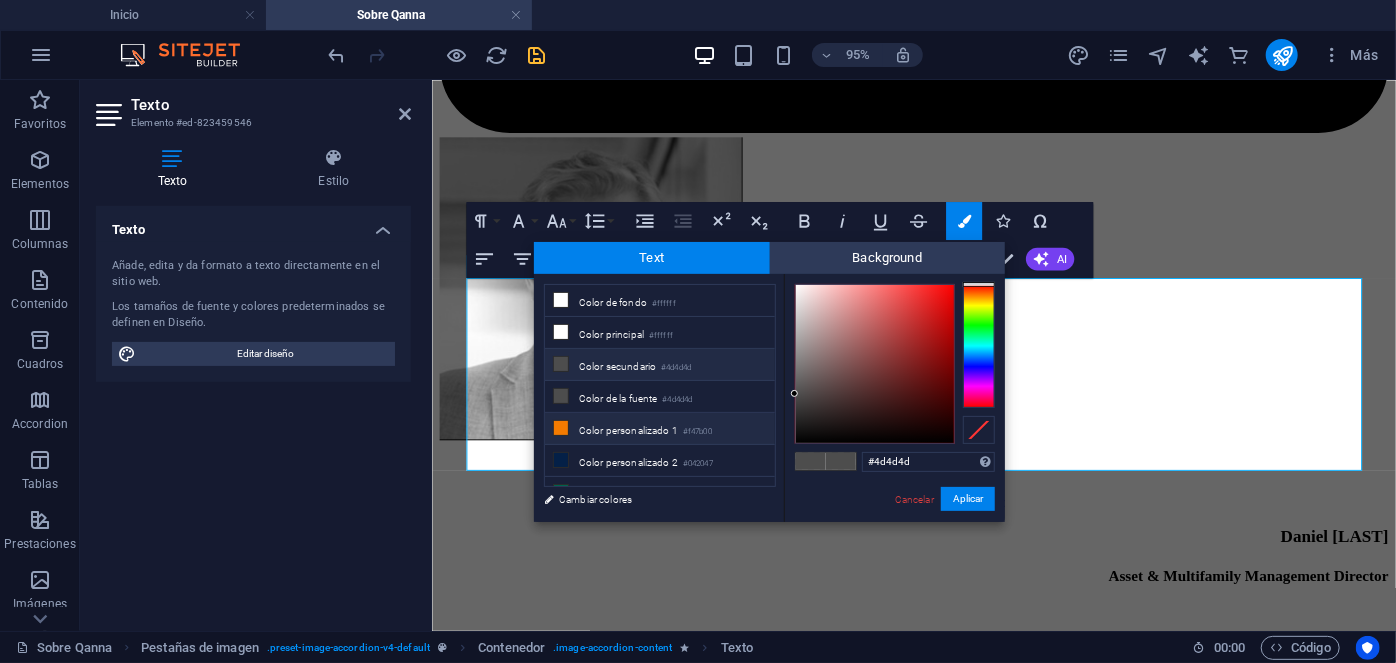 click on "#f47b00" at bounding box center (697, 432) 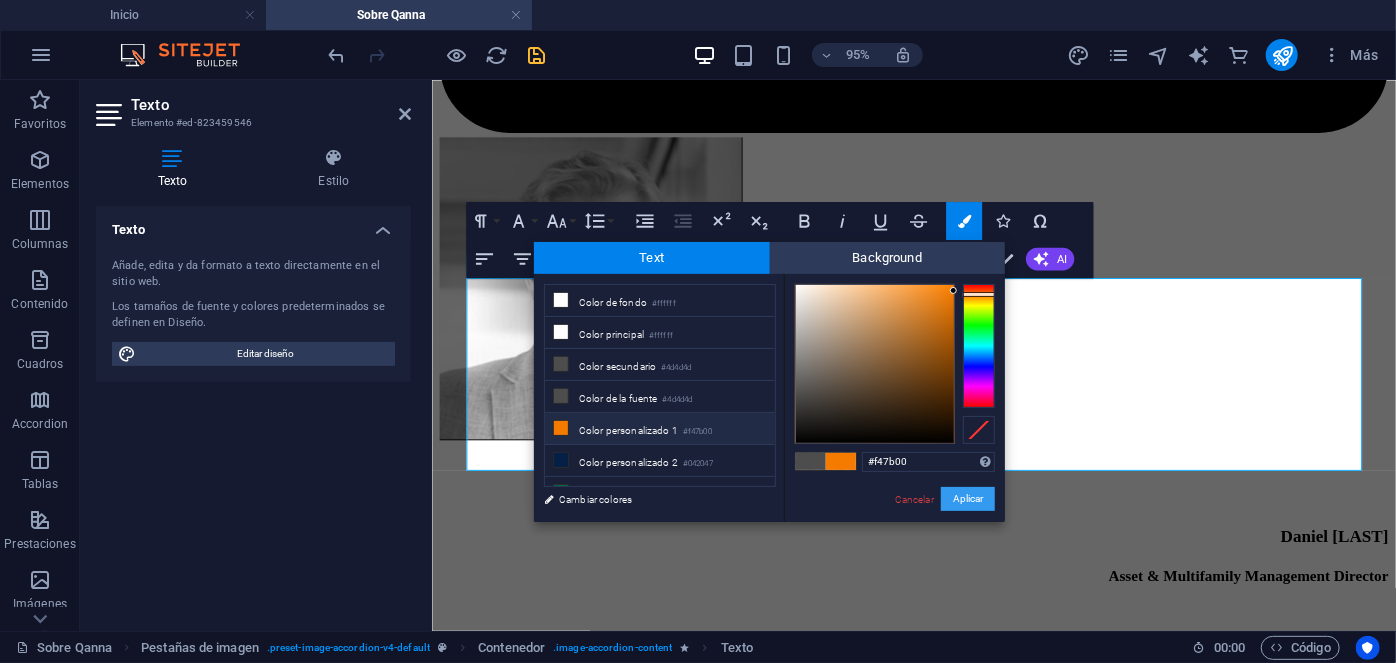click on "Aplicar" at bounding box center [968, 499] 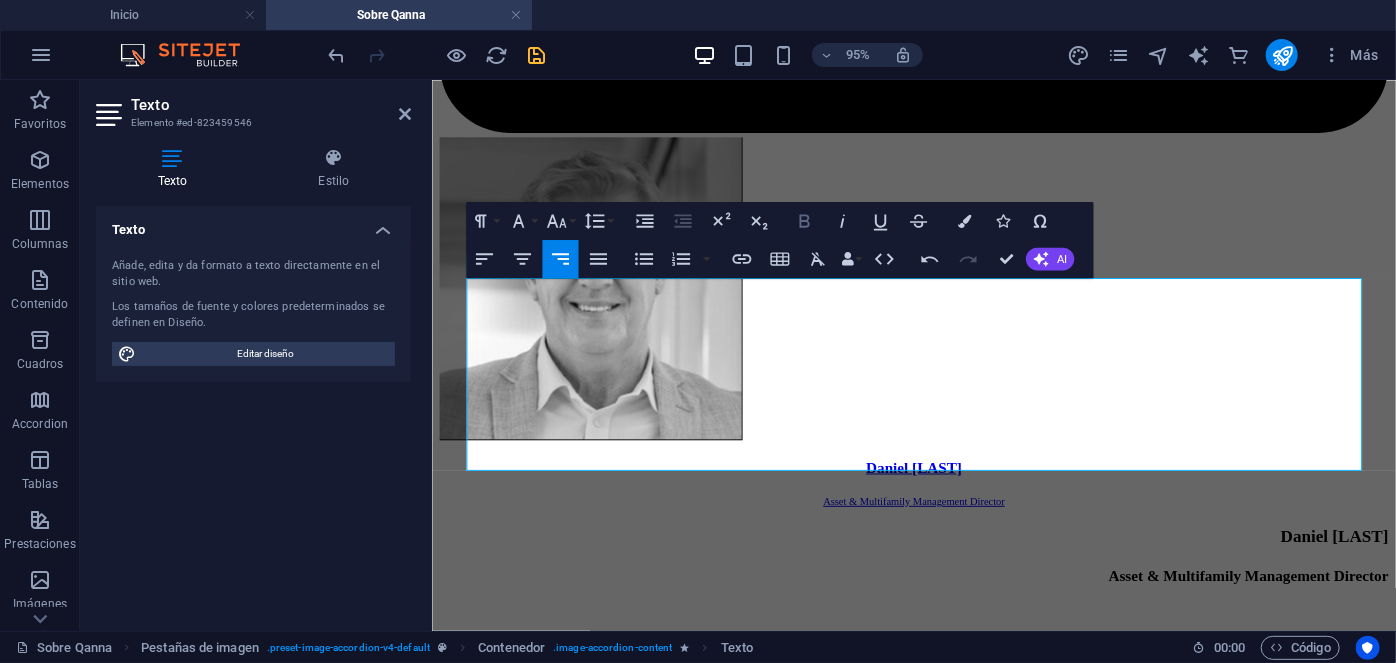click 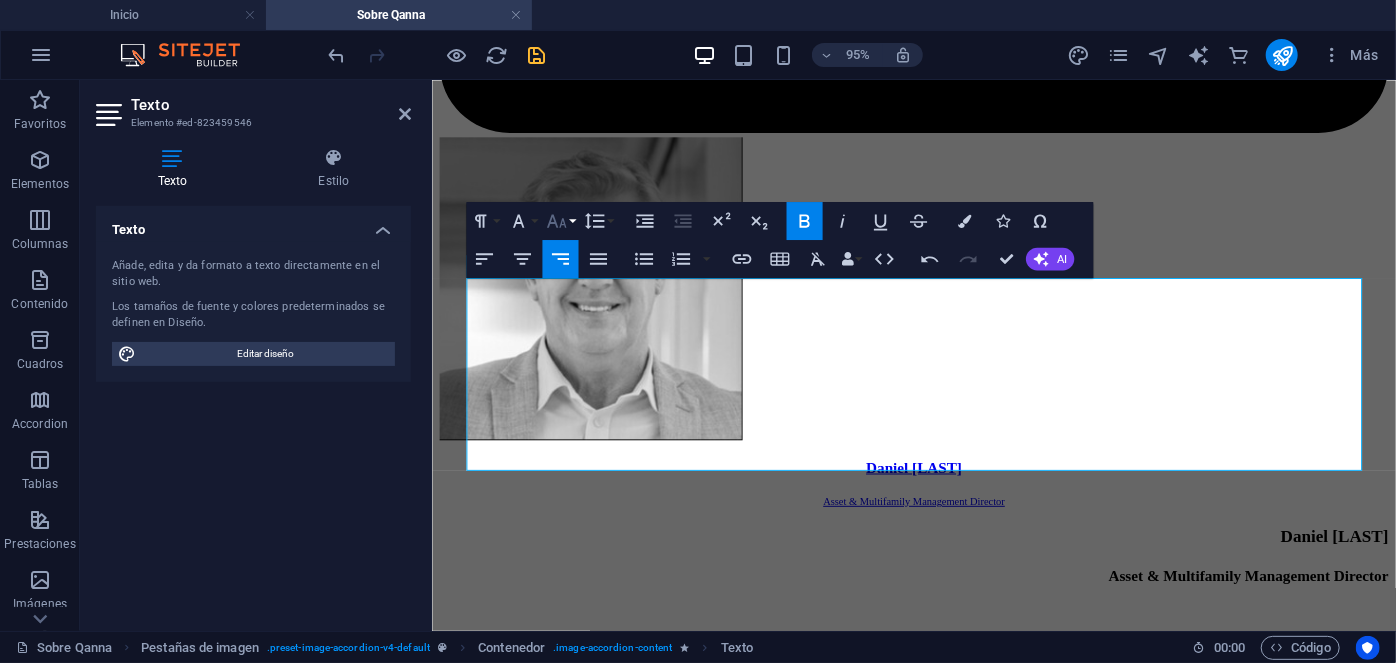 click 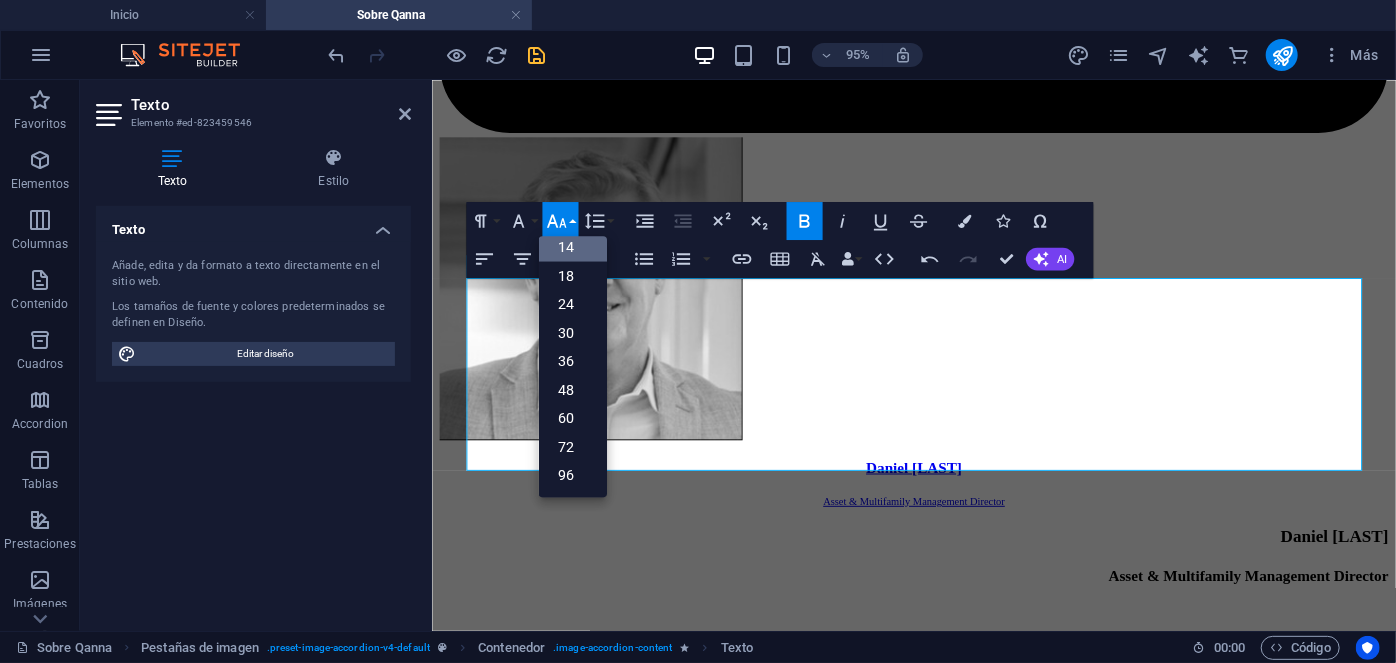 scroll, scrollTop: 161, scrollLeft: 0, axis: vertical 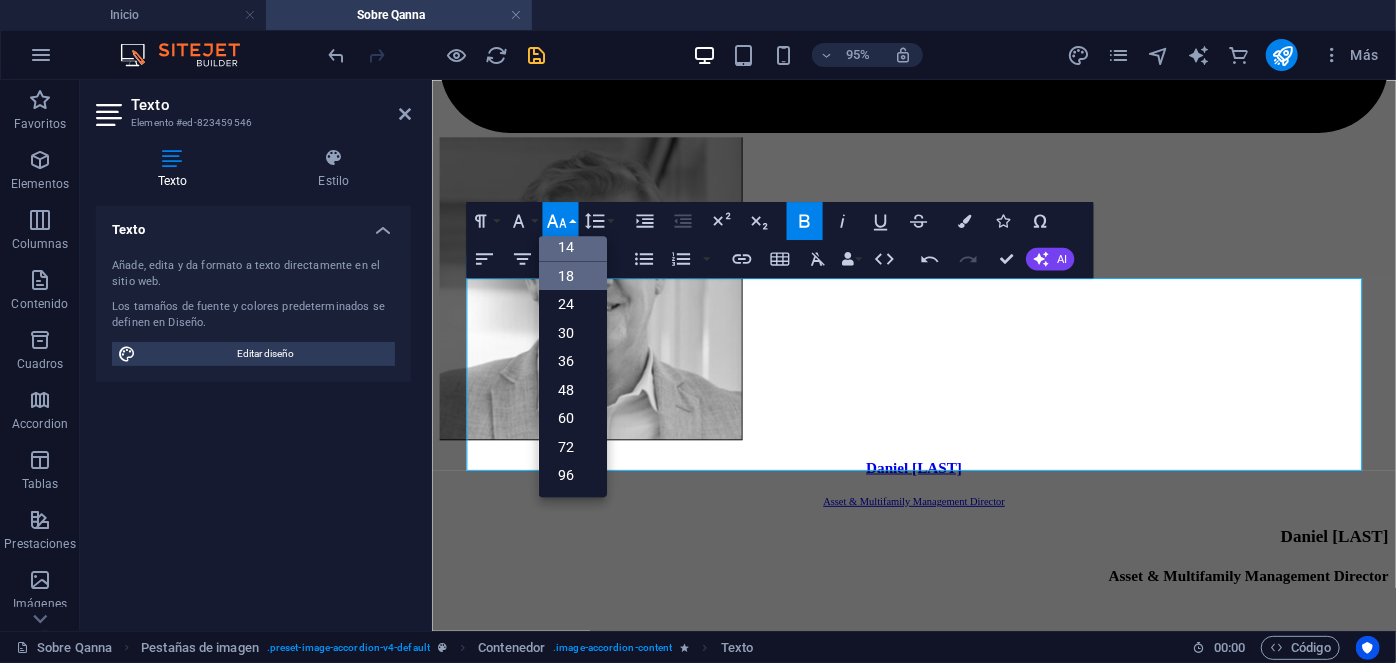click on "18" at bounding box center [573, 276] 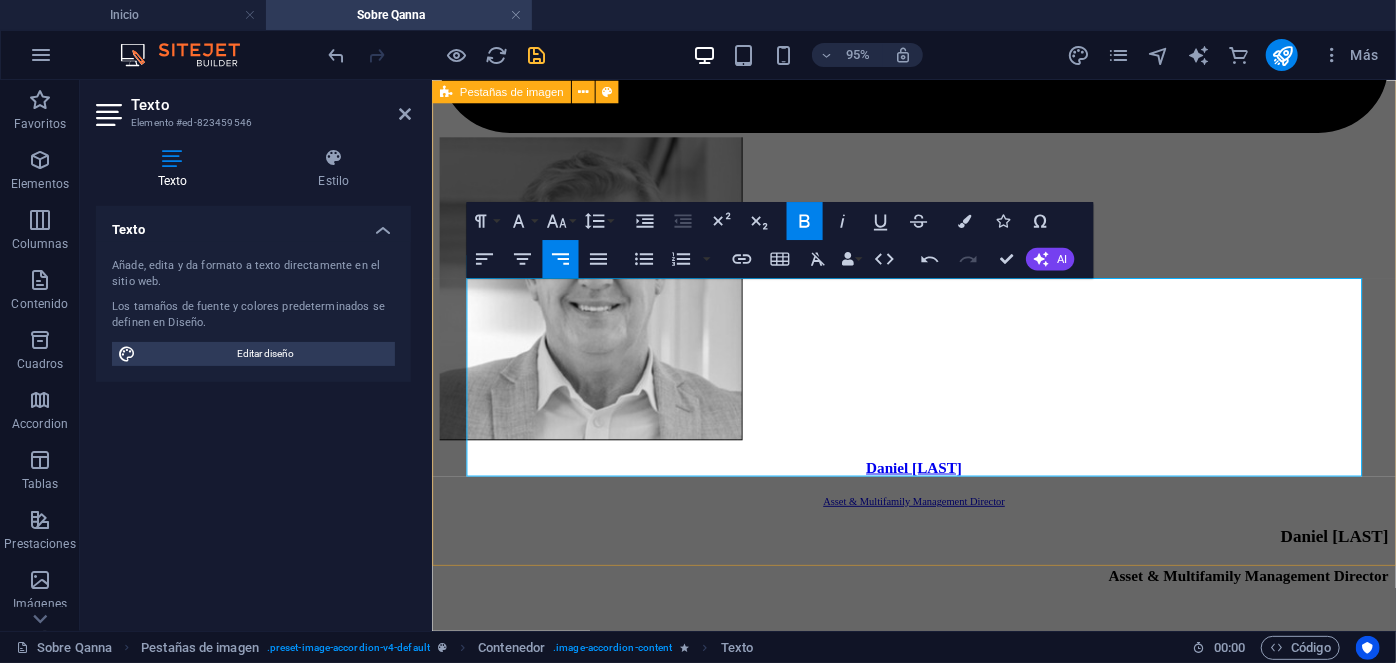 click on "[FIRST] [LAST] People & Culture Manager [FIRST] [LAST] People & Culture Manager Con más de 20 años de experiencia en Psicología clínica, donde ha dirigido de manera exitosa cientos de procesos de recruitment para mandos medios y alta gerencia empresarial, al tiempo de liderar procesos outsourcing en grandes empresas internacionales. Estudios: UNAM. Psicología. IRG, Master en psicología clínica. ESADE, Mindfulness. Especialidades: Psicología clínica y salud mental. Outsourcing de grandes industrias. Recruitment de mandos medios y alta gerencia. Contacto [EMAIL] [FIRST] [LAST] EHS & Facilities Manager                                                        [FIRST] [LAST]                                                                      EHS & Facilities Manager Estudios:  Especialidades:  DFL N° 3 - 1997, Ley 18.046, Ley 18.045, La Ley 20.715 Contacto [EMAIL] [FIRST] [LAST] Asset Manager            Contacto" at bounding box center (938, 16425) 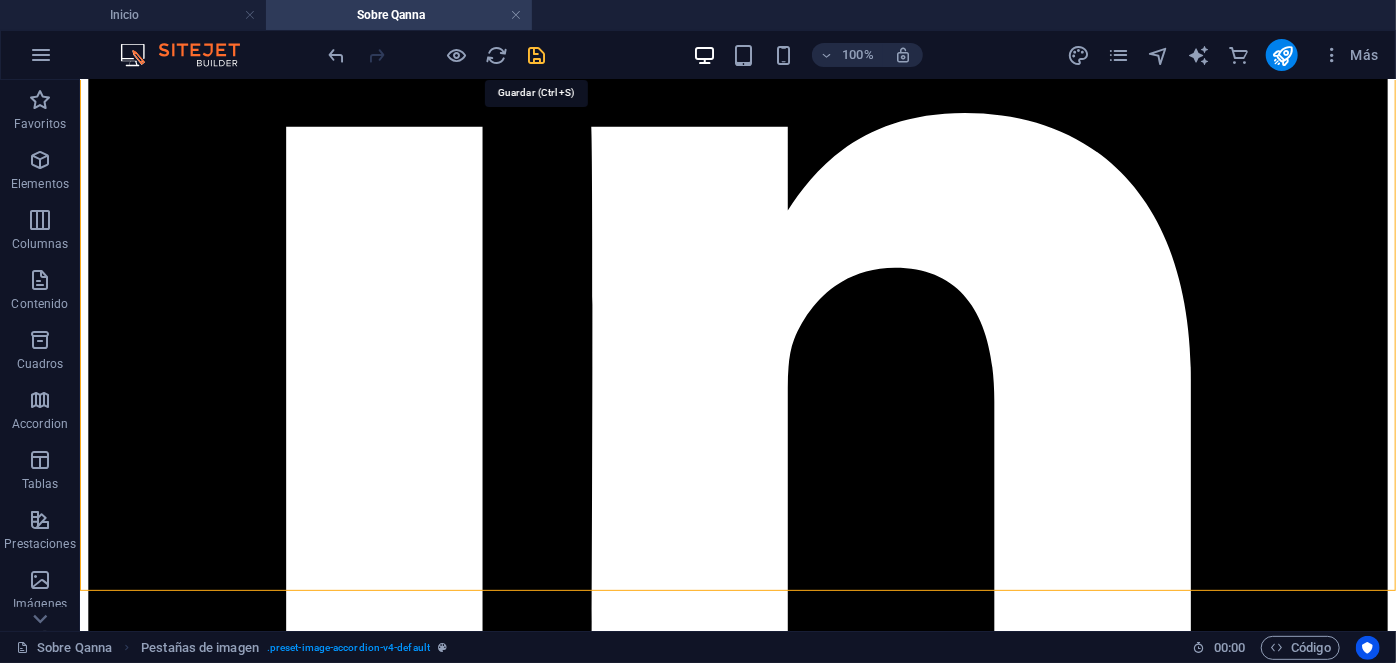 click at bounding box center (537, 55) 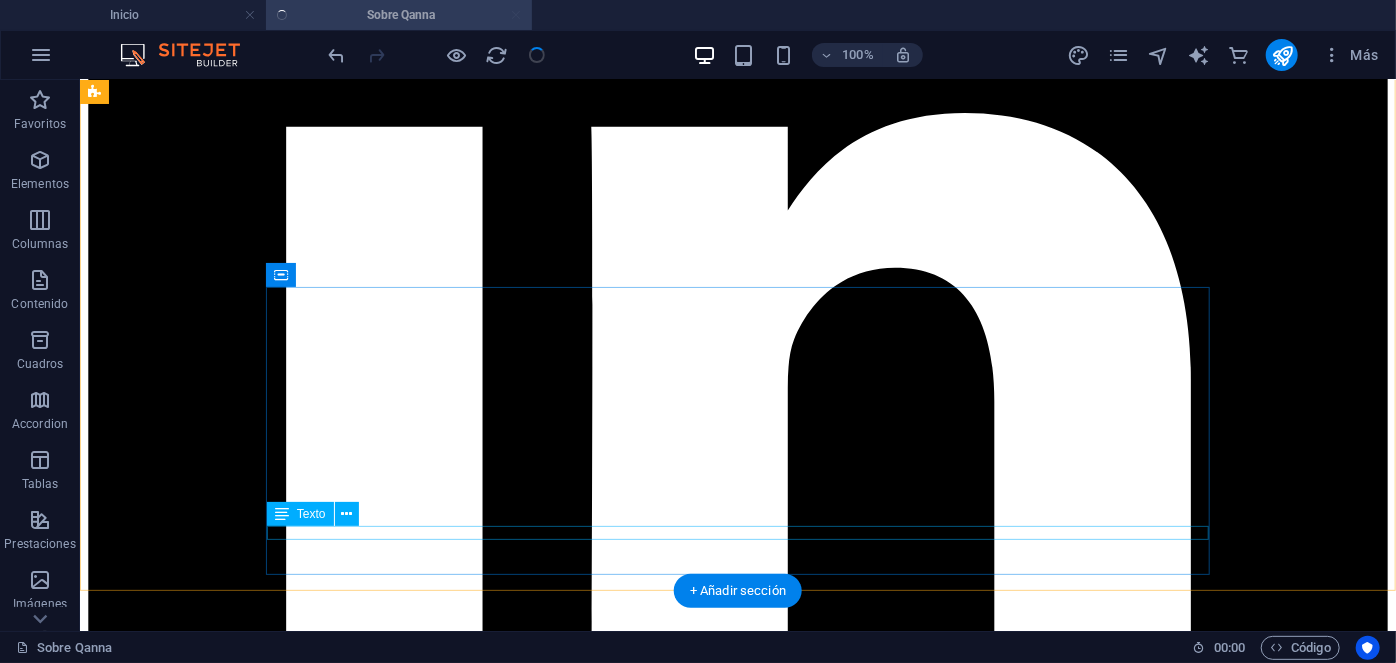 click on "daniel.[LAST]@qanna.cl" at bounding box center (737, 23290) 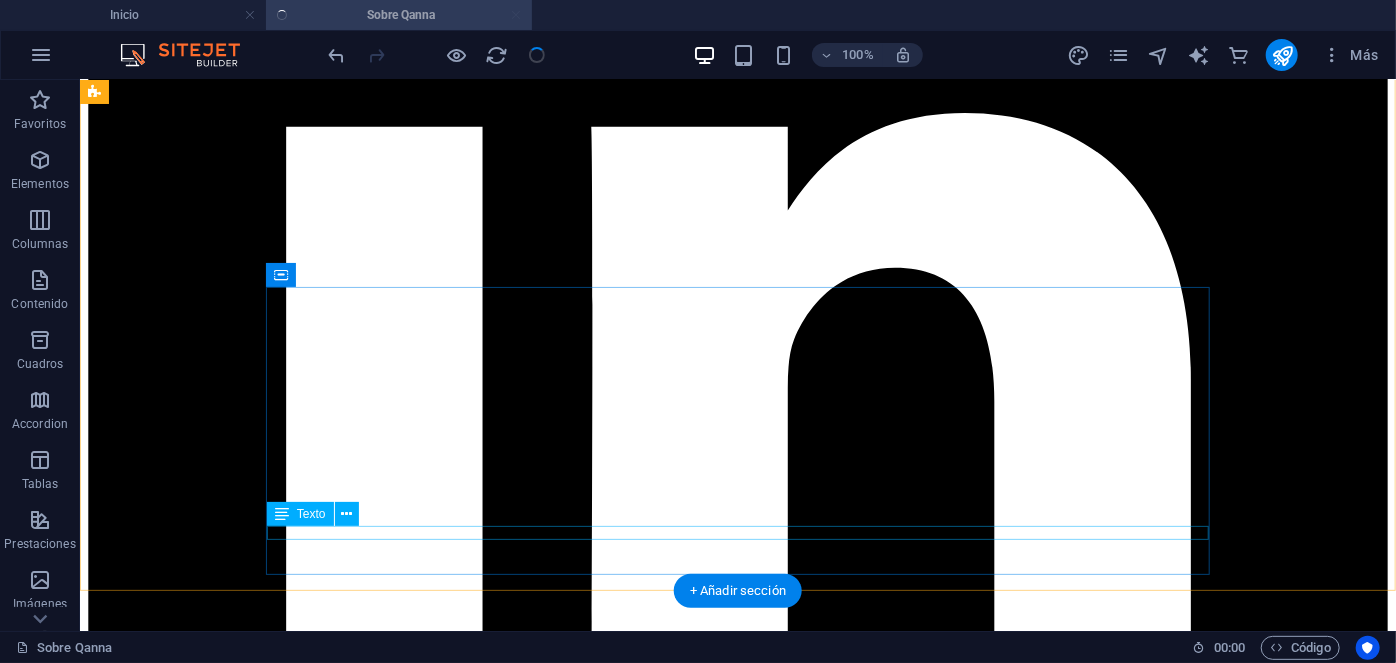 click on "daniel.[LAST]@qanna.cl" at bounding box center (737, 23290) 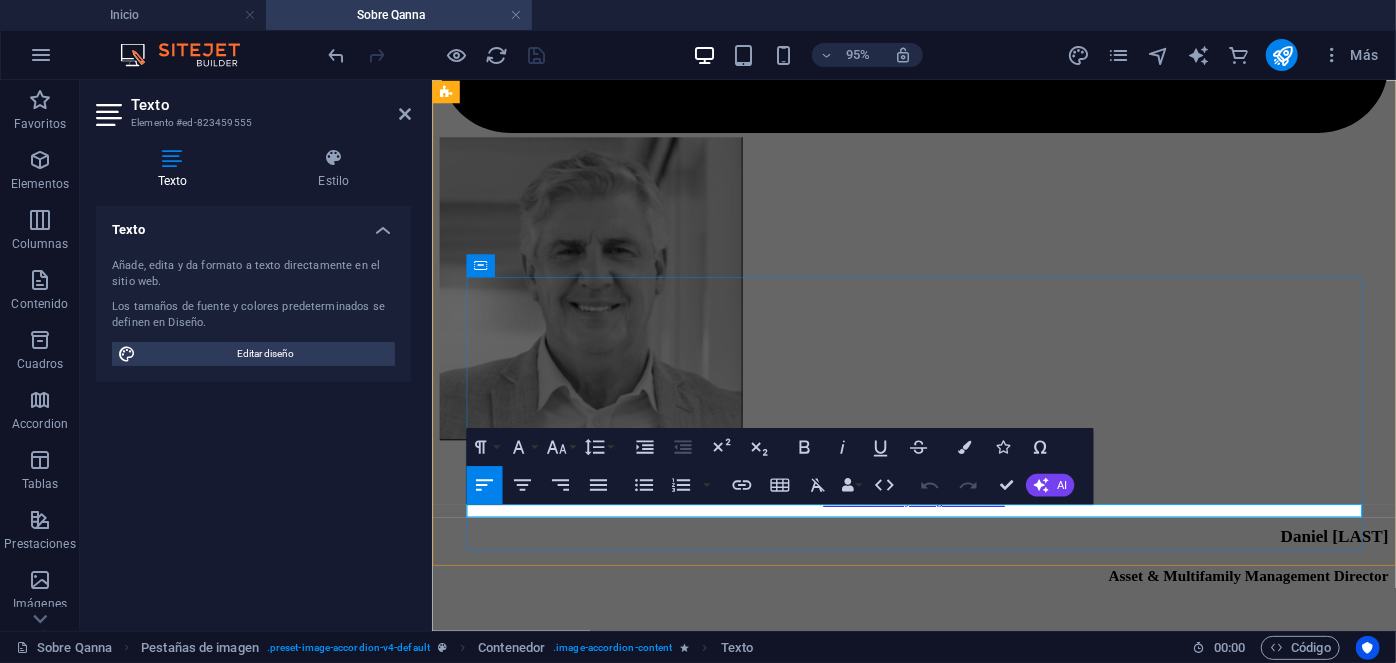 click on "daniel.[LAST]@qanna.cl" at bounding box center (520, 20267) 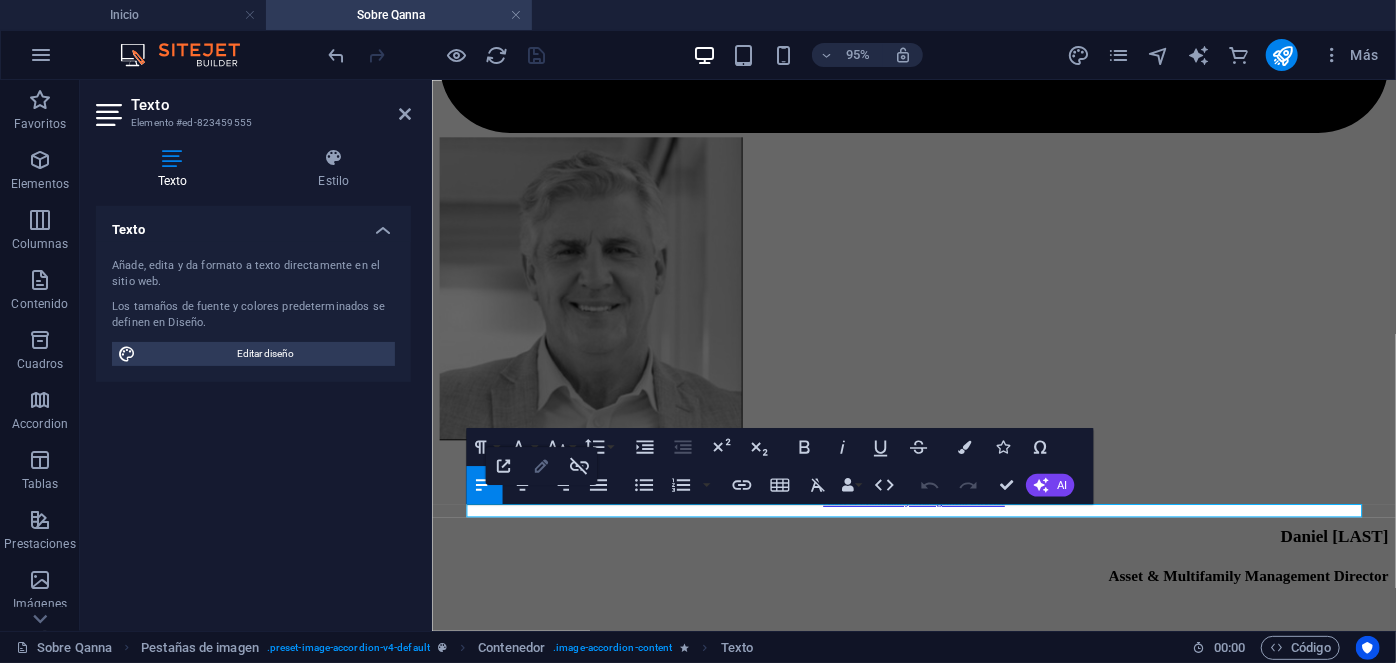 click 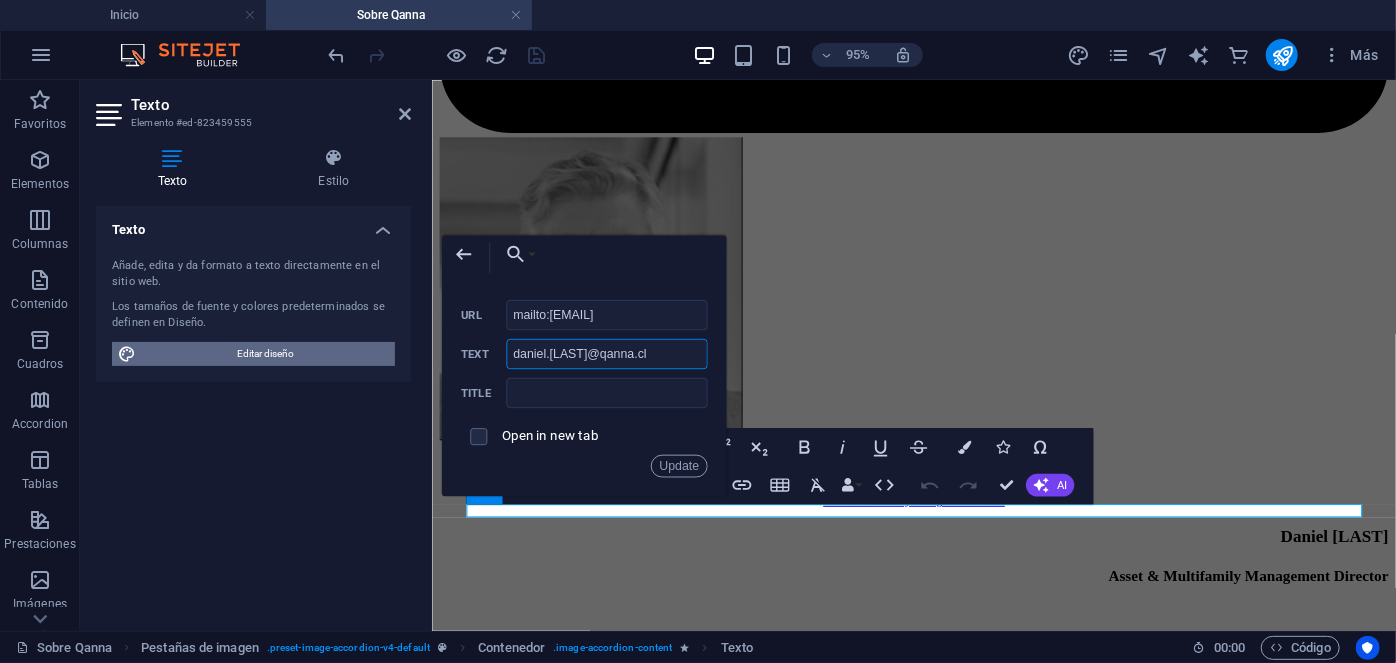 drag, startPoint x: 585, startPoint y: 353, endPoint x: 391, endPoint y: 358, distance: 194.06442 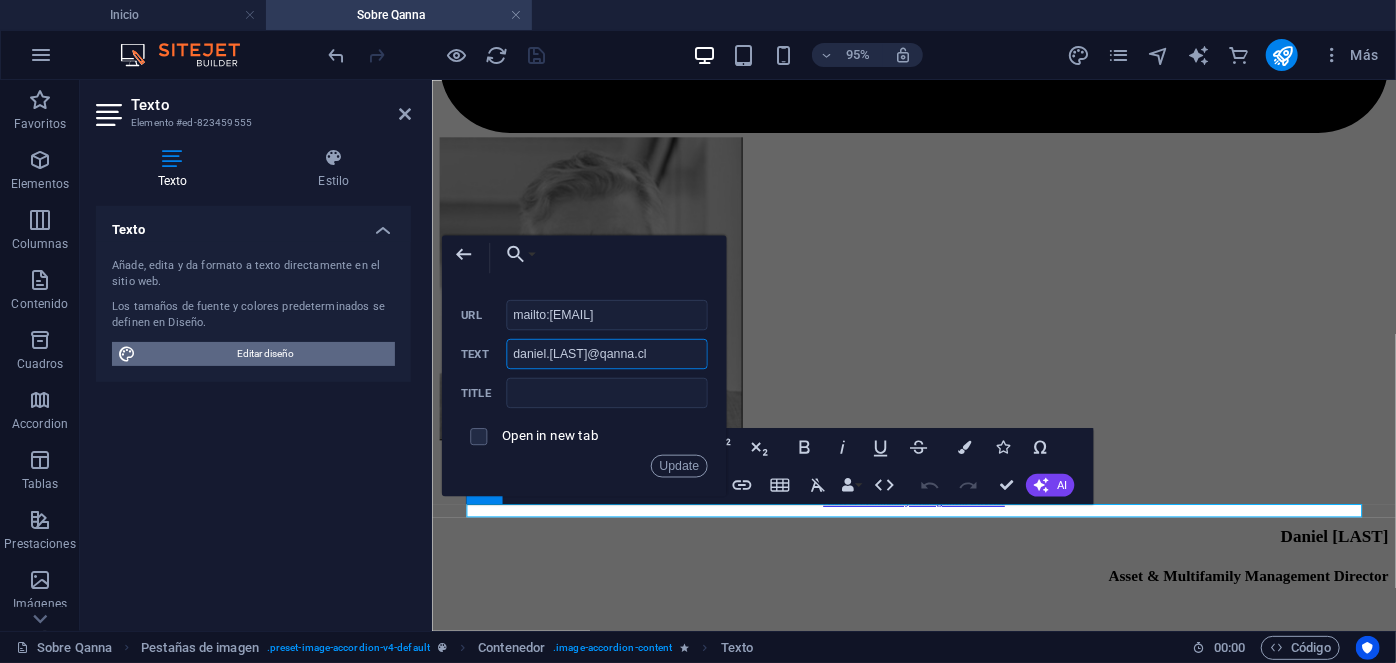 click on "Texto Elemento #ed-823459555 Texto Estilo Texto Añade, edita y da formato a texto directamente en el sitio web. Los tamaños de fuente y colores predeterminados se definen en Diseño. Editar diseño Alineación Alineado a la izquierda Centrado Alineado a la derecha Pestañas de imagen Element Diseño La forma en la que este elemento se expande en la disposición (Flexbox). Tamaño Predeterminado automático px % 1/1 1/2 1/3 1/4 1/5 1/6 1/7 1/8 1/9 1/10 Crecer Reducir Comprar Disposición de contenedor Visible Visible Opacidad 100 % Desbordamiento Espaciado Margen Predeterminado automático px % rem vw vh Personalizado Personalizado automático px % rem vw vh automático px % rem vw vh automático px % rem vw vh automático px % rem vw vh Espaciado Predeterminado px rem % vh vw Personalizado Personalizado px rem % vh vw px rem % vh vw px rem % vh vw px rem % vh vw Borde Estilo              - Ancho 1 automático px rem % vh vw Personalizado Personalizado 1 automático px rem % vh vw 1 automático px %" at bounding box center [738, 355] 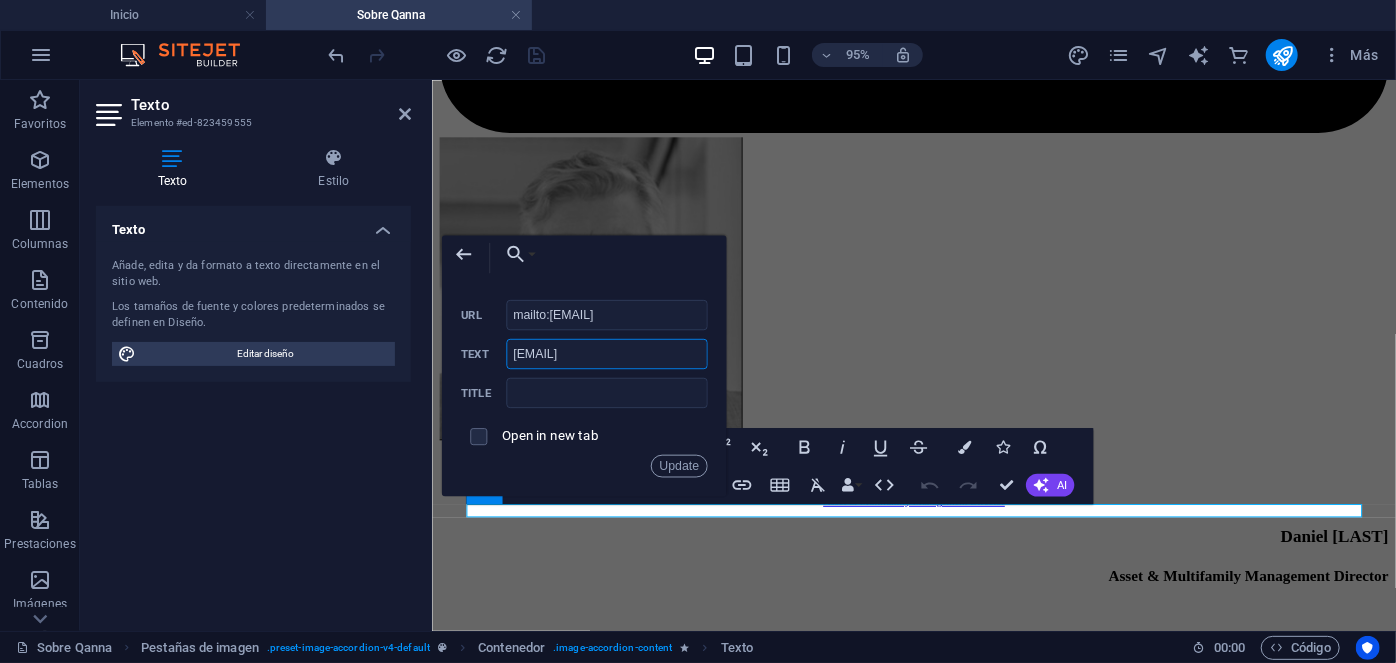 drag, startPoint x: 661, startPoint y: 356, endPoint x: 505, endPoint y: 356, distance: 156 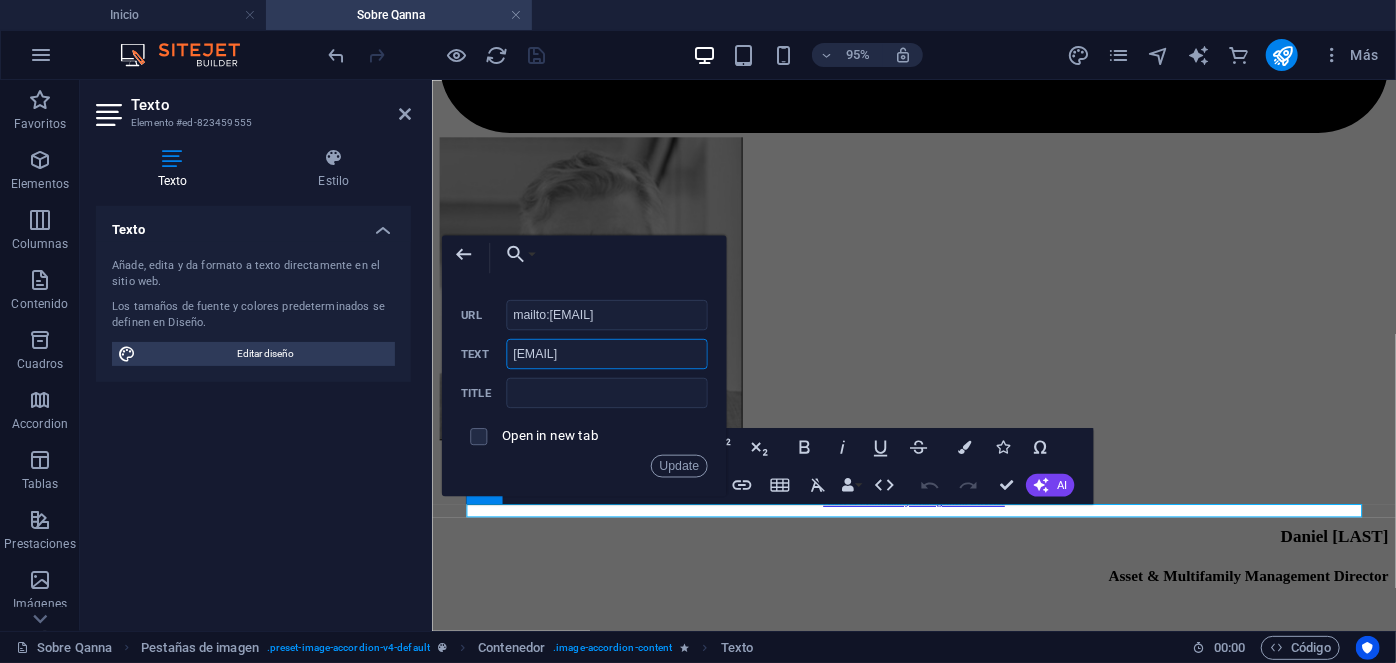 click on "[EMAIL] Text" at bounding box center [584, 353] 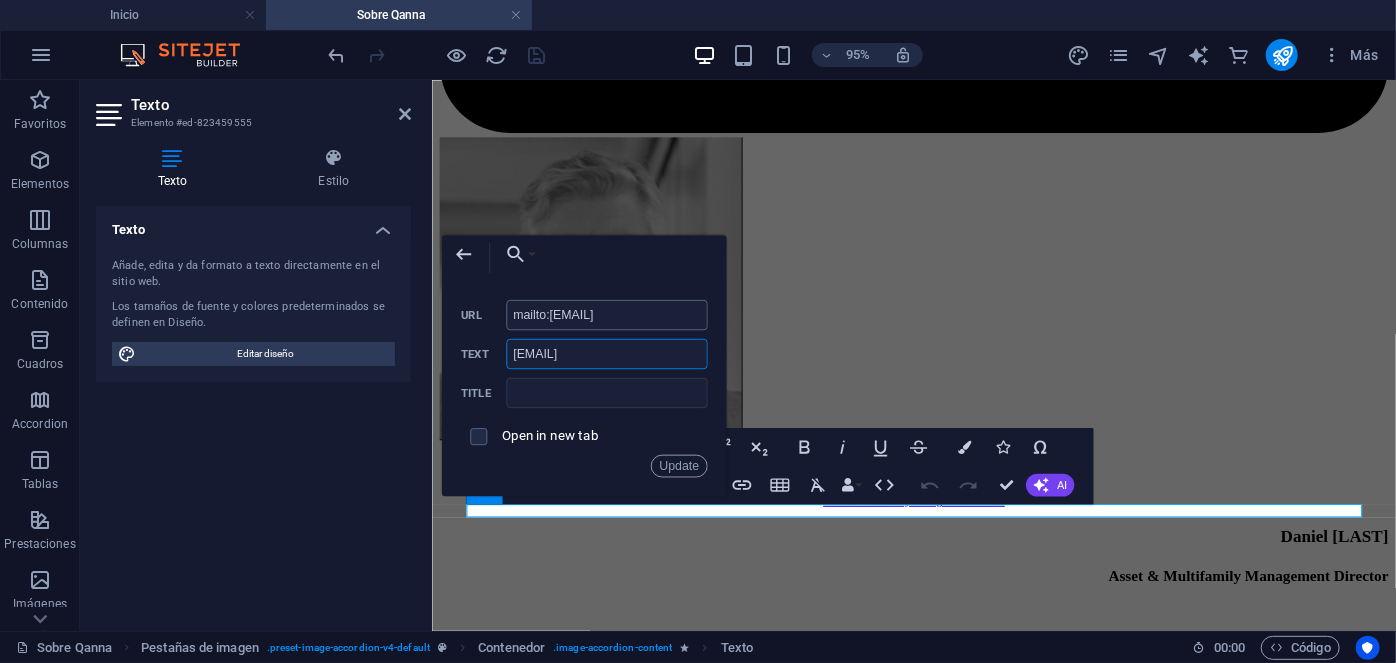 type on "[EMAIL]" 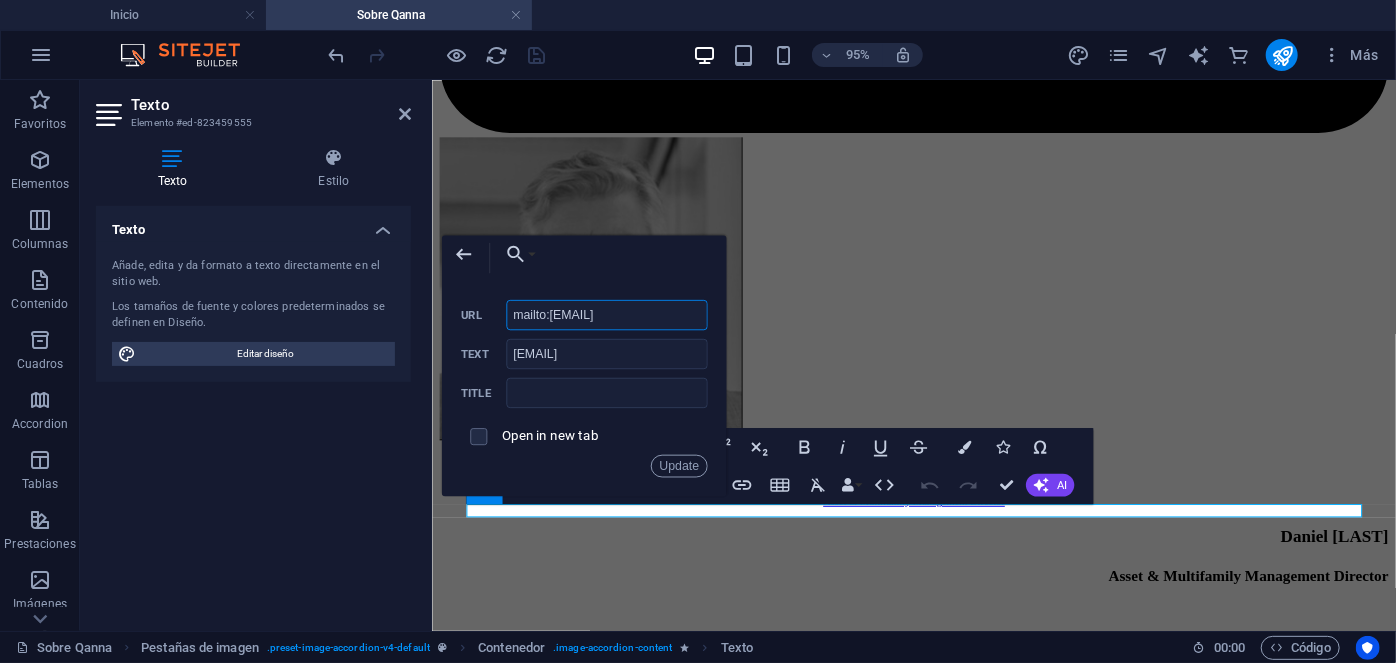 drag, startPoint x: 687, startPoint y: 319, endPoint x: 552, endPoint y: 334, distance: 135.83078 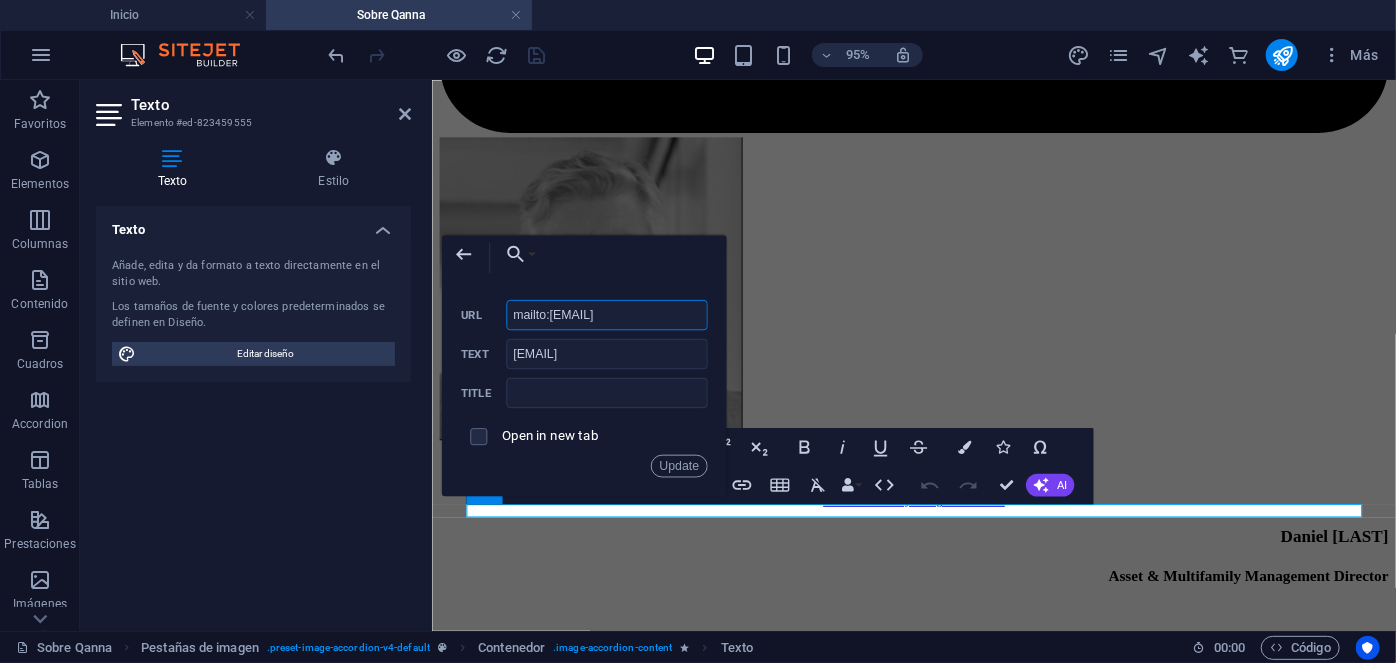 click on "mailto:daniel.[LAST]@qanna.cl URL joel.[LAST]@qanna.cl Text Title Open in new tab Update" at bounding box center [584, 388] 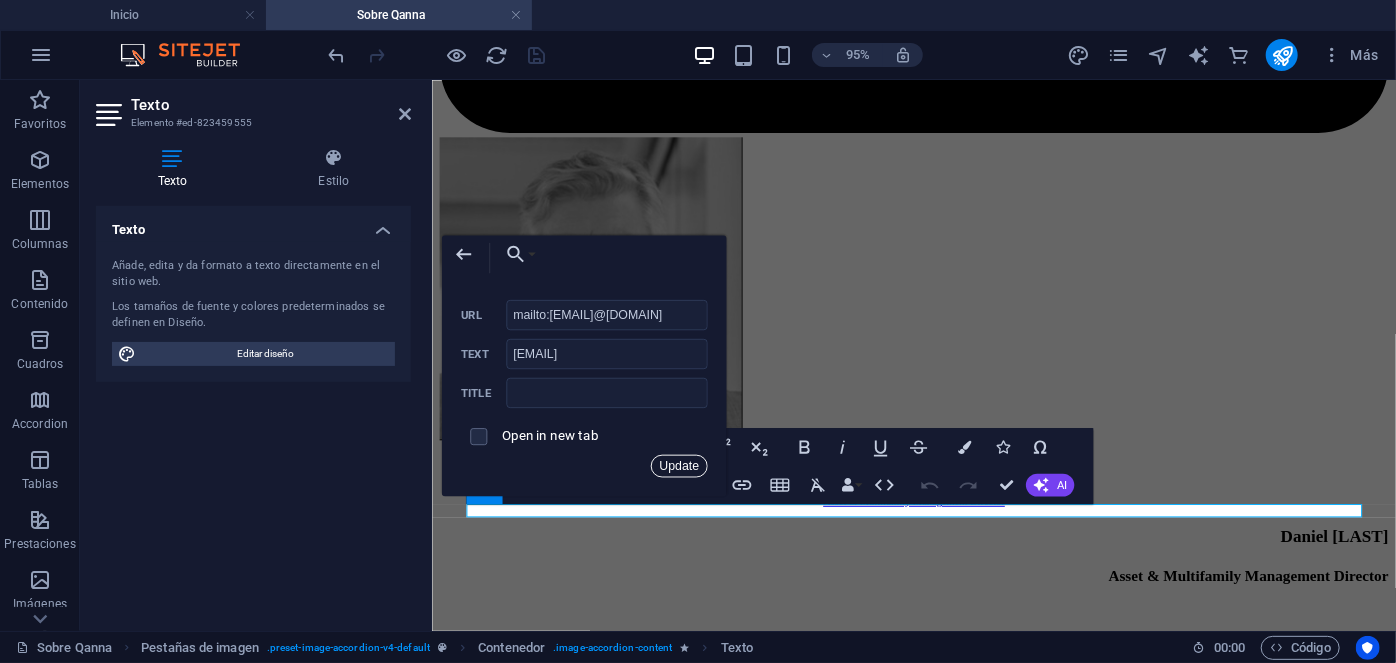 click on "Update" at bounding box center [679, 465] 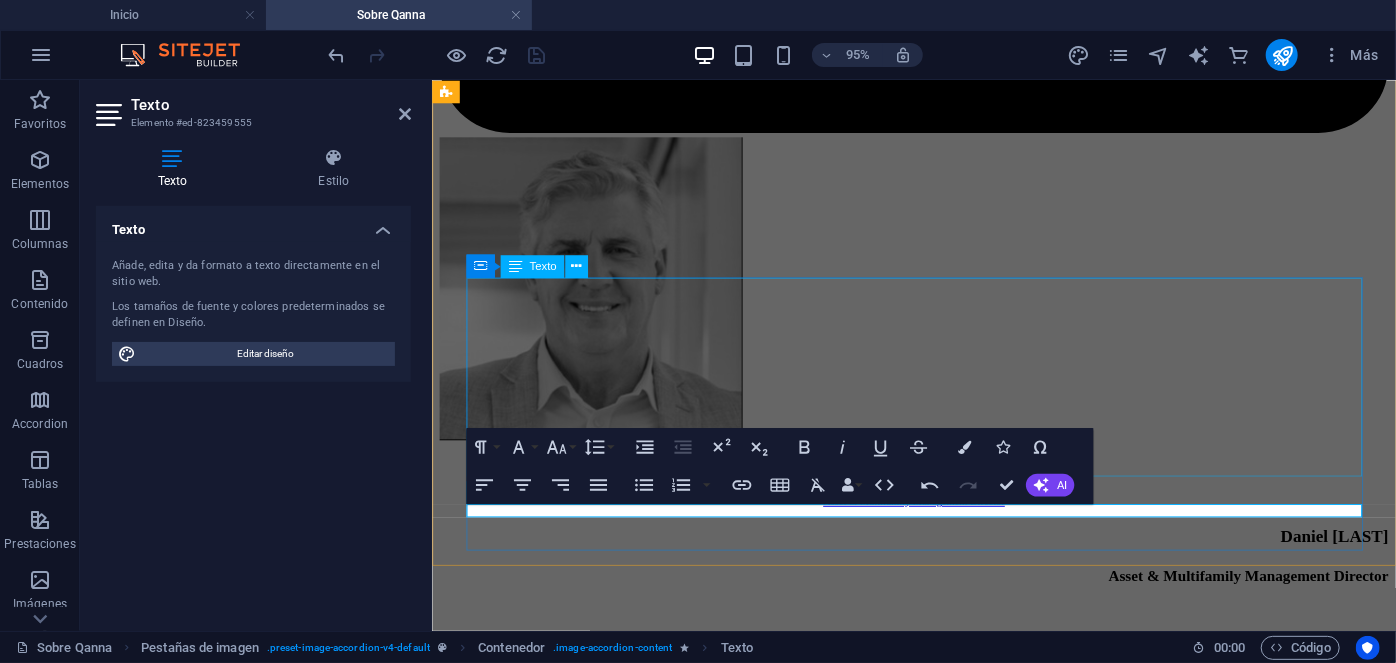 click on "[FIRST] [LAST] Property Manager Con más de siete años de experiencia en el ámbito de la gestión inmobiliaria, se especializa en la administración integral de inmuebles en los sectores residencial y comercial. Estudios: IACC, Ingeniería Industrial. INACAP, Edificios y Condominios. Especialidades: Copropiedad Inmobiliaria Ley 21.442, Servicios Generales, Mercado de Seguros, Clima HVAC & VRV, Mantenimiento Industrial." at bounding box center (938, 20007) 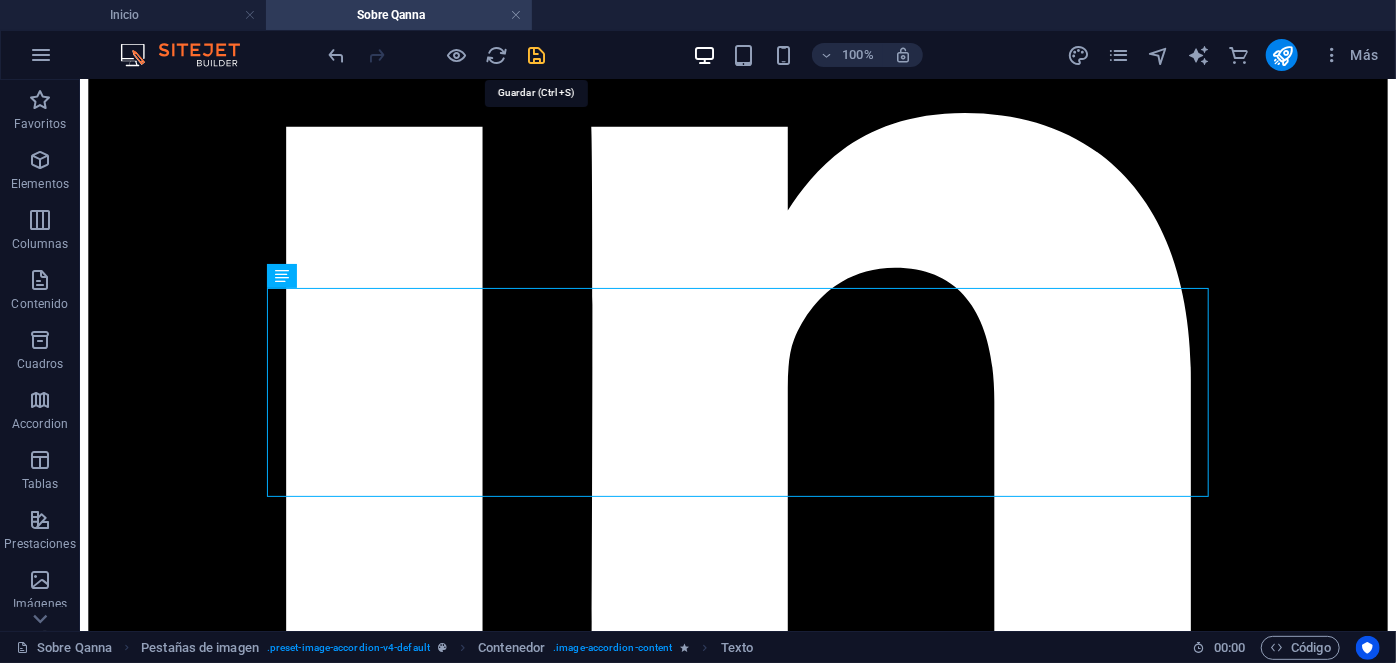 click at bounding box center (537, 55) 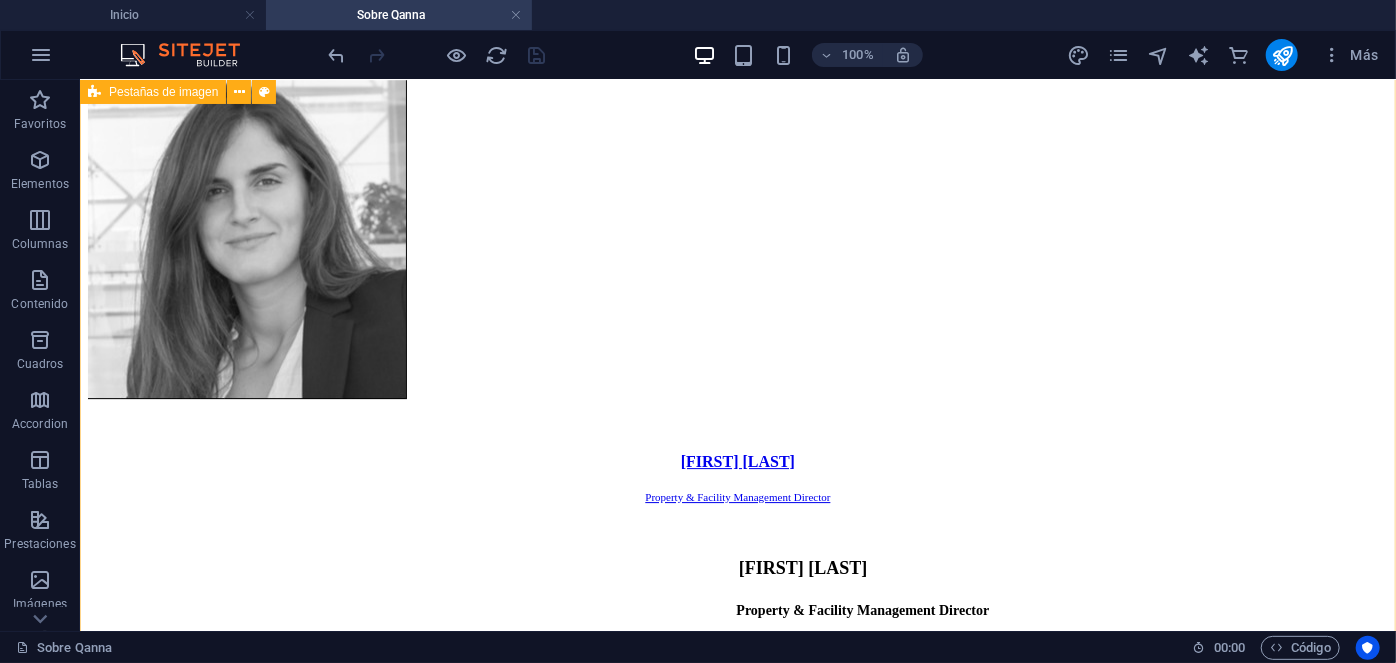 scroll, scrollTop: 7005, scrollLeft: 0, axis: vertical 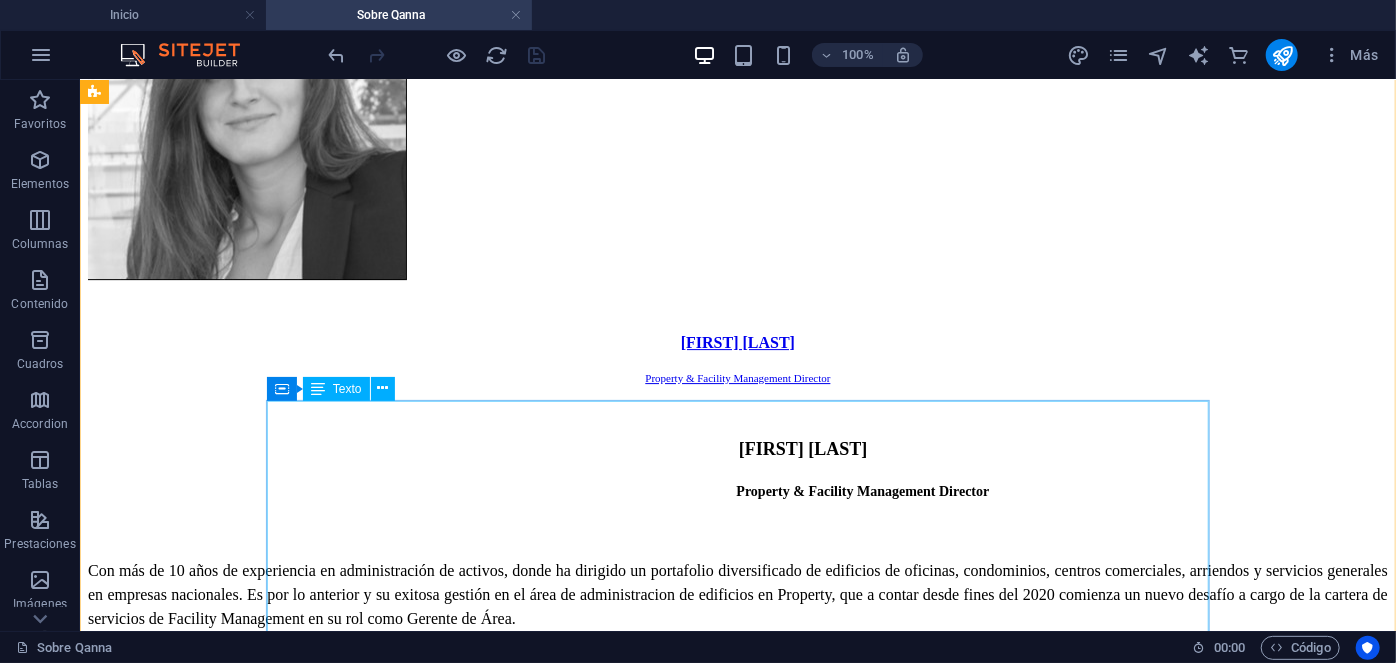 click on "[FIRST] [LAST]                                                                Business Development Director Con más de 15 años de experiencia en gestión de activos inmobiliarios, principalmente en operaciones comerciales, así como en la administración de rentas y la gestión patrimonial, abarcando activos en el sector multifamily y en el ámbito de la banca e inversiones. Desde sus inicios a ocupado diferentes cargos como Gerente Comercial, Gerente de Property y en 2025 asume nuevos desafíos para la apertura de nuevas operaciones estratégicas en Europa y en el Norte de América. Estudios:  Harvard Business School. Specialization In Finance And Accounting. Harvard Business School. Reform of the international investment regime. U. de Chile. Ingeniería Comercial. University of Cambridge. Master in Mathematics and Advanced Metrics. Especialidades:" at bounding box center [737, 18486] 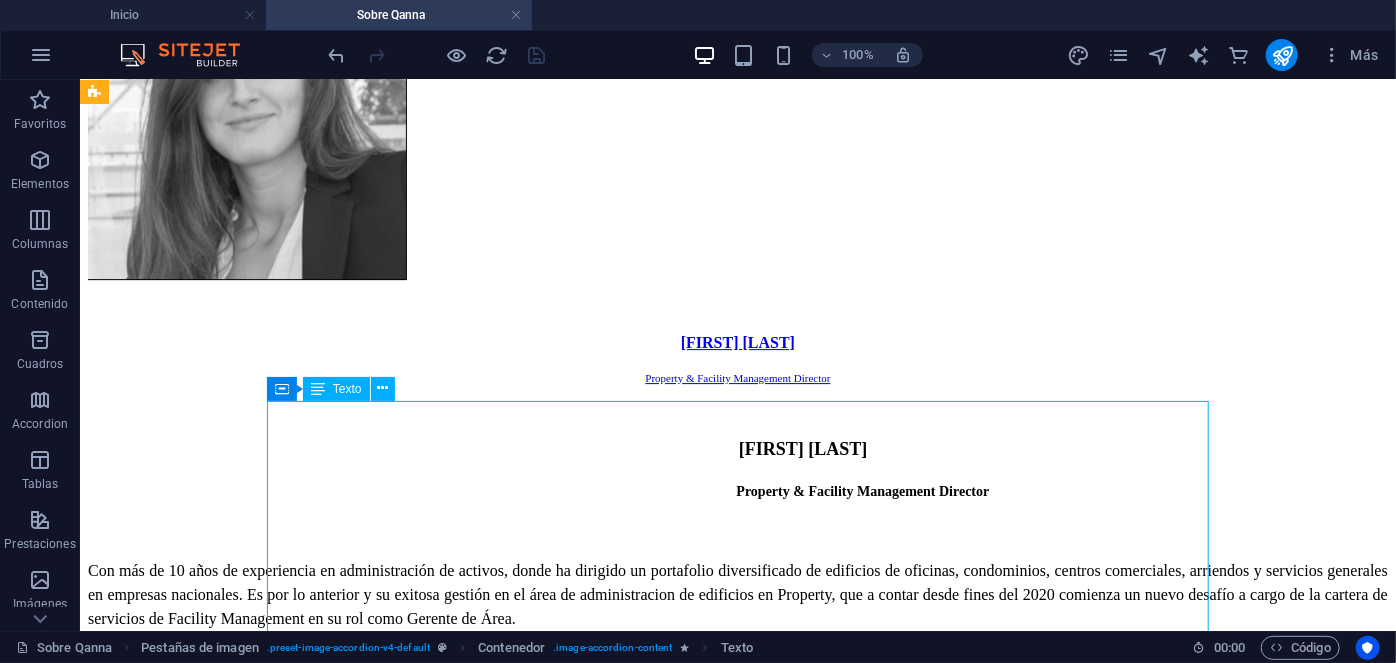 click on "[FIRST] [LAST]                                                                Business Development Director Con más de 15 años de experiencia en gestión de activos inmobiliarios, principalmente en operaciones comerciales, así como en la administración de rentas y la gestión patrimonial, abarcando activos en el sector multifamily y en el ámbito de la banca e inversiones. Desde sus inicios a ocupado diferentes cargos como Gerente Comercial, Gerente de Property y en 2025 asume nuevos desafíos para la apertura de nuevas operaciones estratégicas en Europa y en el Norte de América. Estudios:  Harvard Business School. Specialization In Finance And Accounting. Harvard Business School. Reform of the international investment regime. U. de Chile. Ingeniería Comercial. University of Cambridge. Master in Mathematics and Advanced Metrics. Especialidades:" at bounding box center (737, 18486) 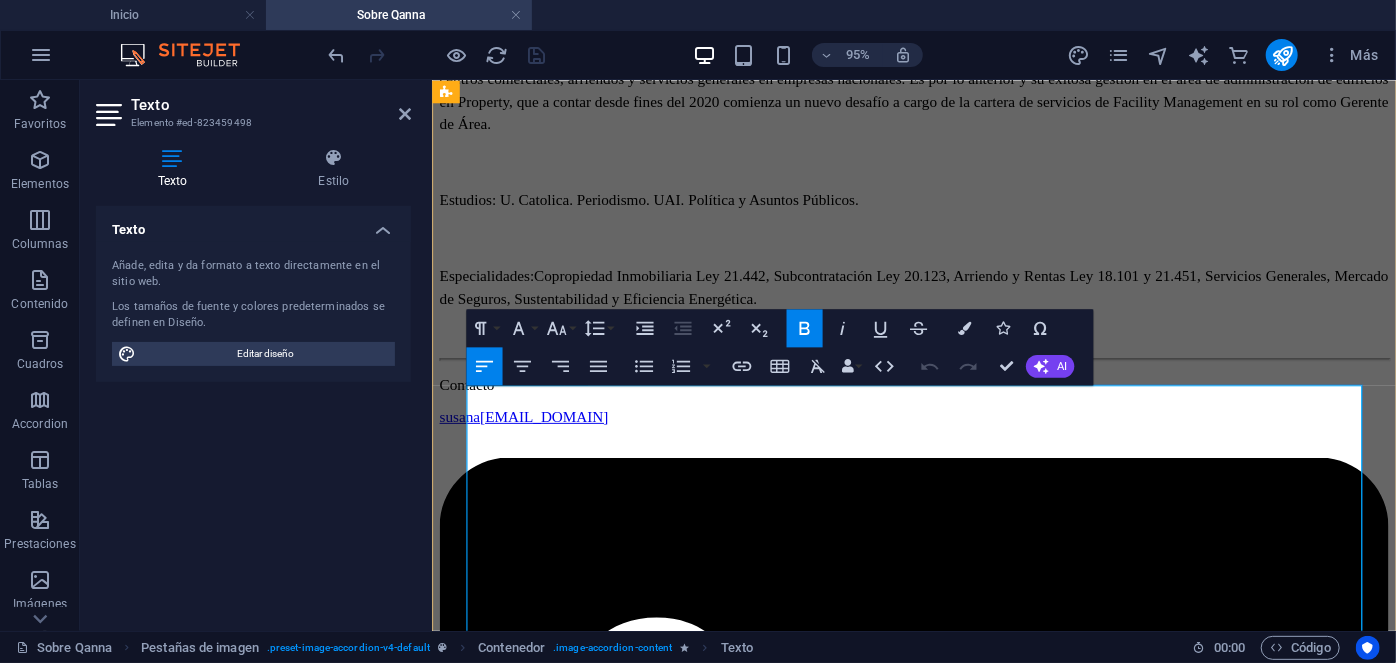 drag, startPoint x: 919, startPoint y: 412, endPoint x: 741, endPoint y: 415, distance: 178.02528 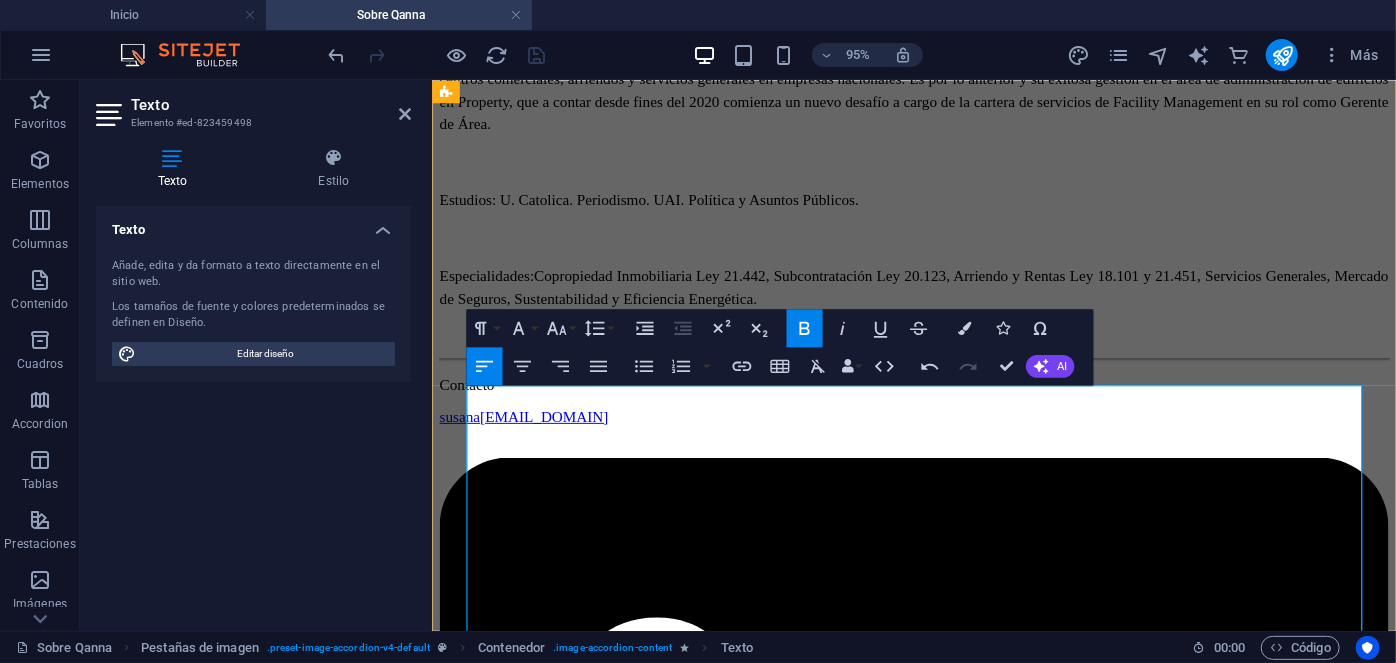 click on "[FIRST] [LAST]" at bounding box center [710, 15793] 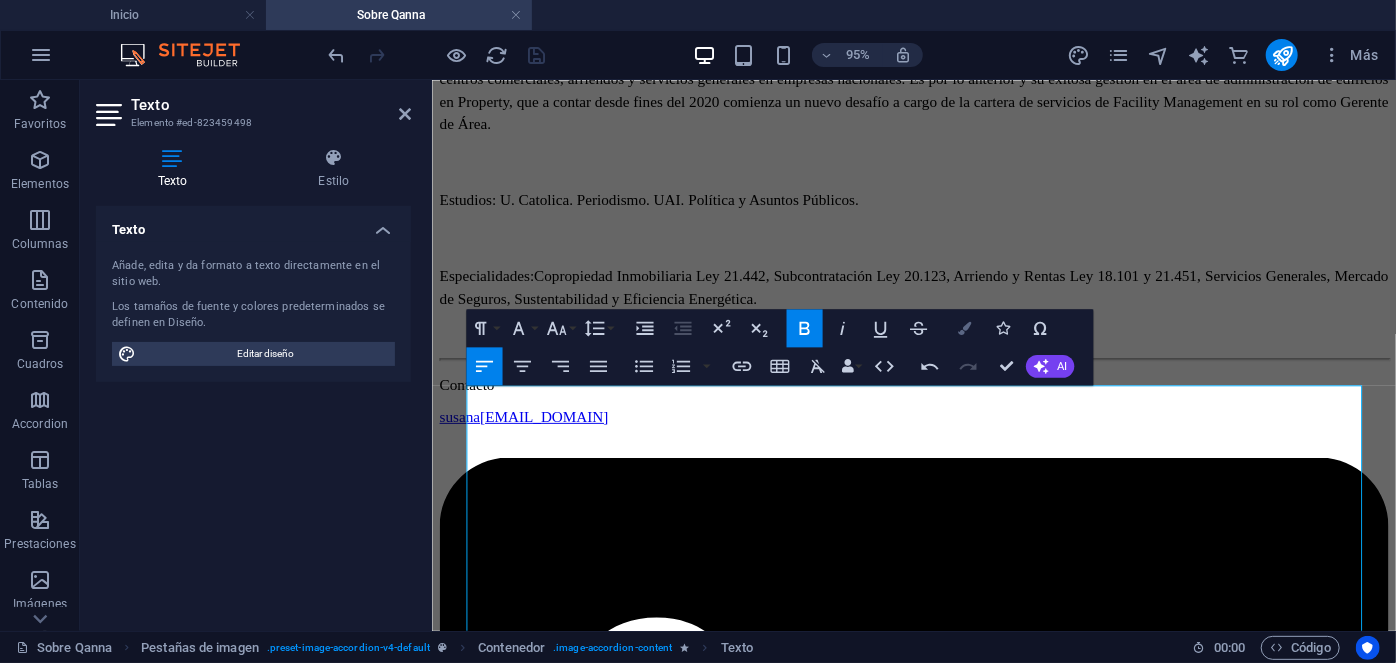 click on "Colors" at bounding box center (964, 328) 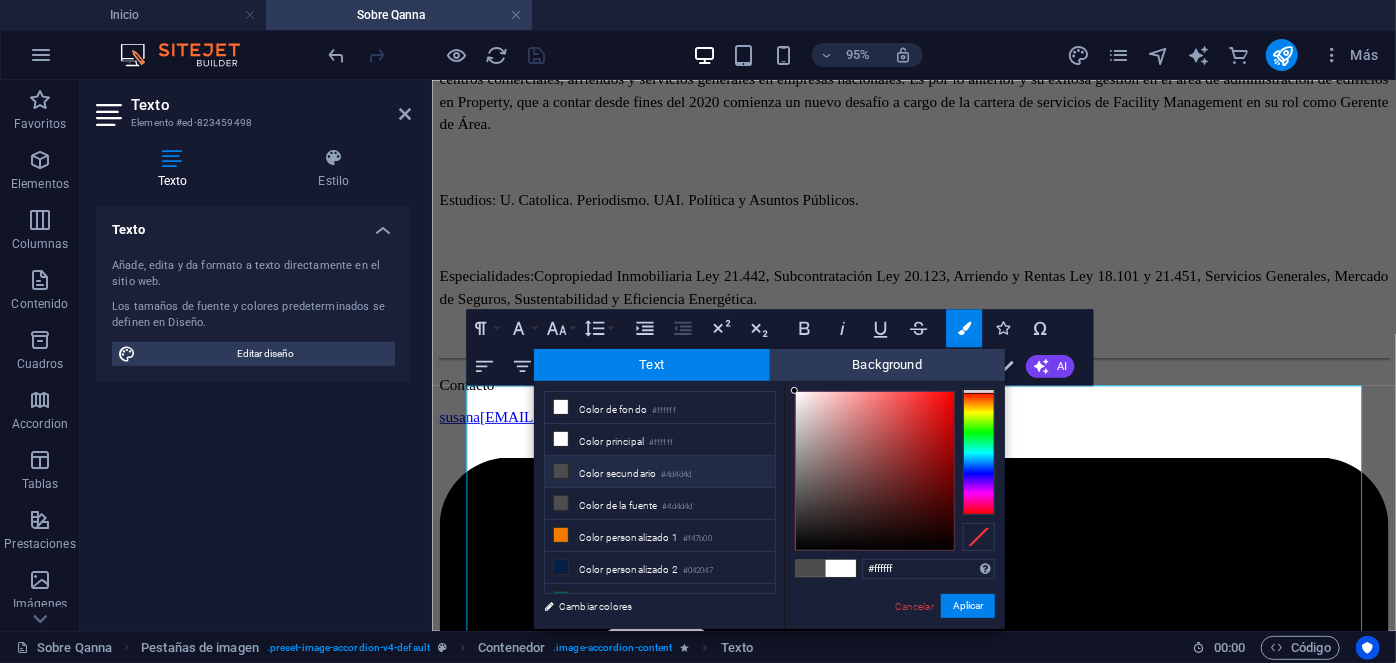 click on "Color secundario
#4d4d4d" at bounding box center (660, 472) 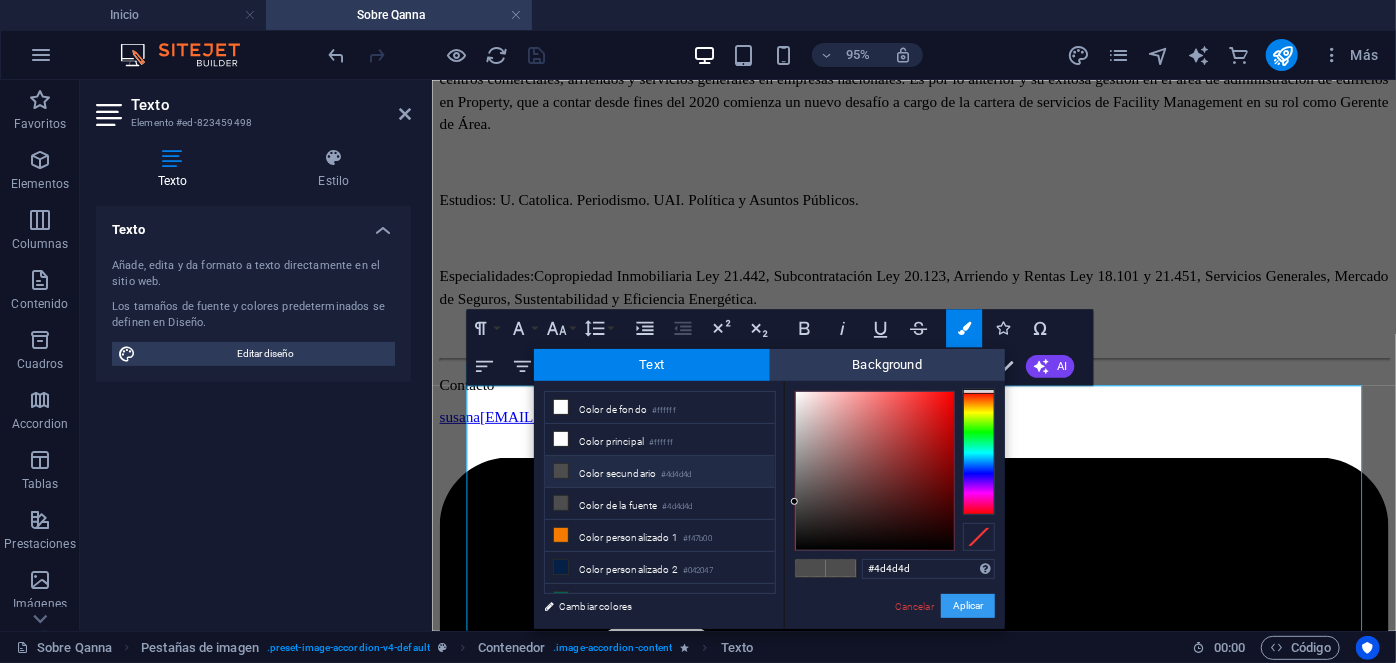 click on "Aplicar" at bounding box center [968, 606] 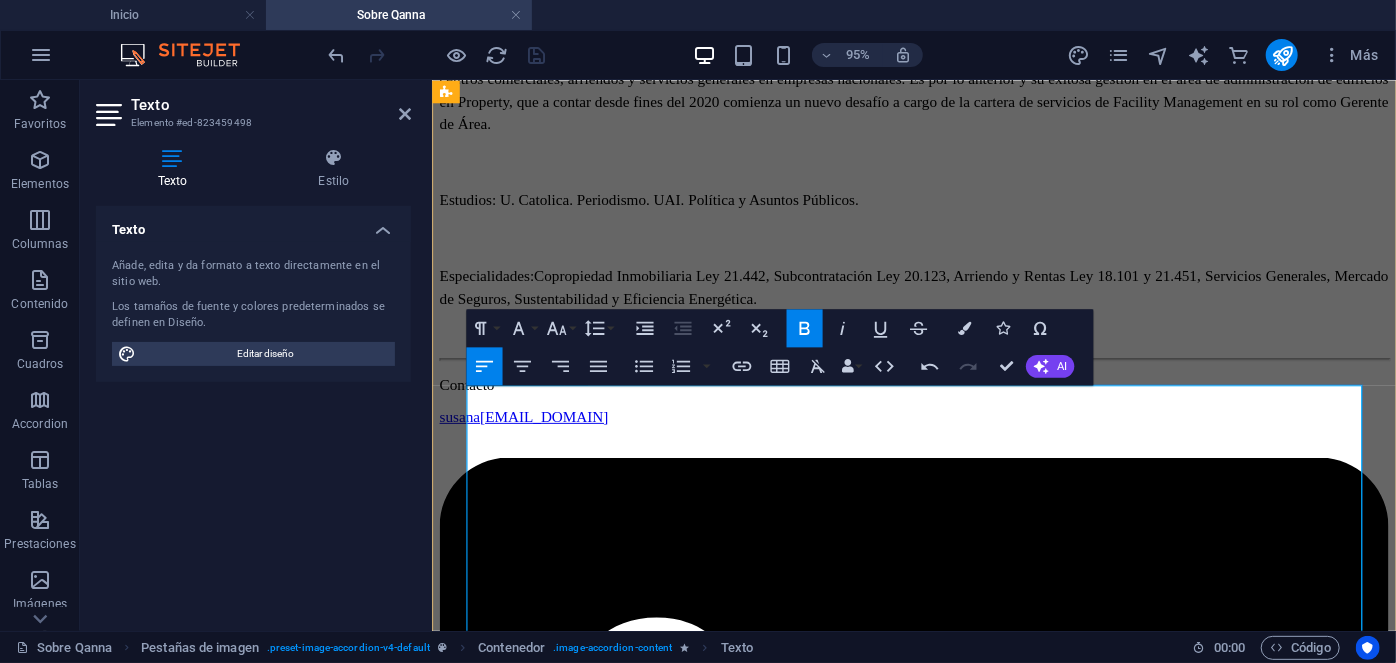 click on "EHS &" at bounding box center [938, 15835] 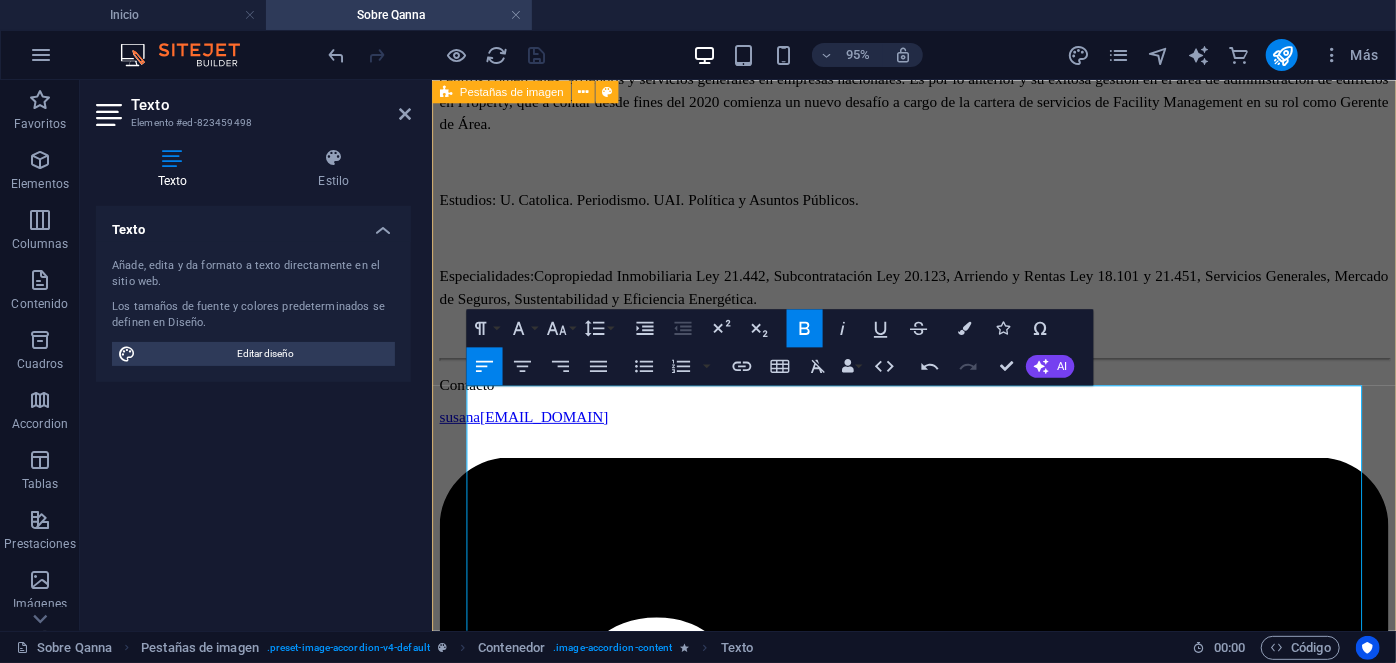 click on "Roxana Diez People & Culture Manager Roxana Diez People & Culture Manager Con más de 20 años de experiencia en Psicología clínica, donde ha dirigido de manera exitosa cientos de procesos de recruitment para mandos medios y alta gerencia empresarial, al tiempo de liderar procesos outsourcing en grandes empresas internacionales. Estudios: UNAM. Psicología. IRG, Master en psicología clínica. ESADE, Mindfulness. Especialidades: Psicología clínica y salud mental. Outsourcing de grandes industrias. Recruitment de mandos medios y alta gerencia. Contacto roxana.diez@qanna.cl Pedro Guerrero EHS & Facilities Manager Pedro Guerrero EHS & Facilities Manager Estudios: Especialidades: DFL N° 3 - 1997, Ley 18.046, Ley 18.045, La Ley 20.715 Contacto denisse @[DOMAIN].cl María Carolina López Asset Manager" at bounding box center [938, 17772] 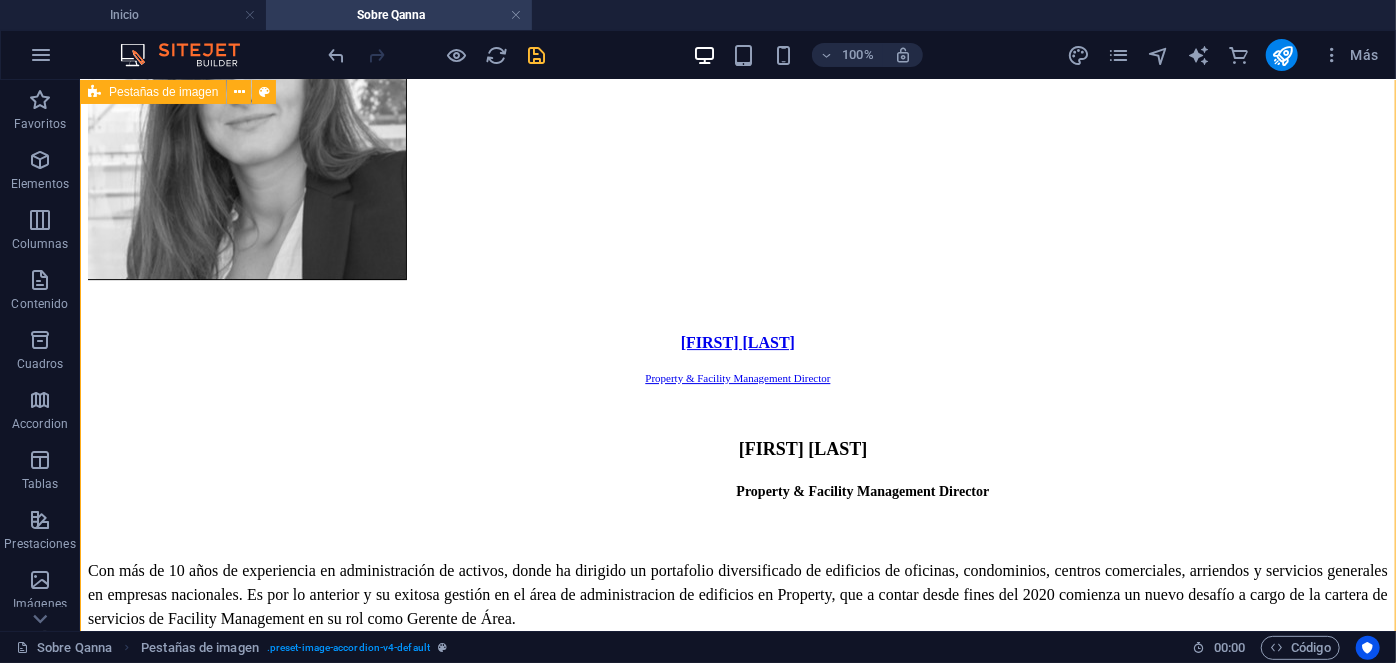 scroll, scrollTop: 6898, scrollLeft: 0, axis: vertical 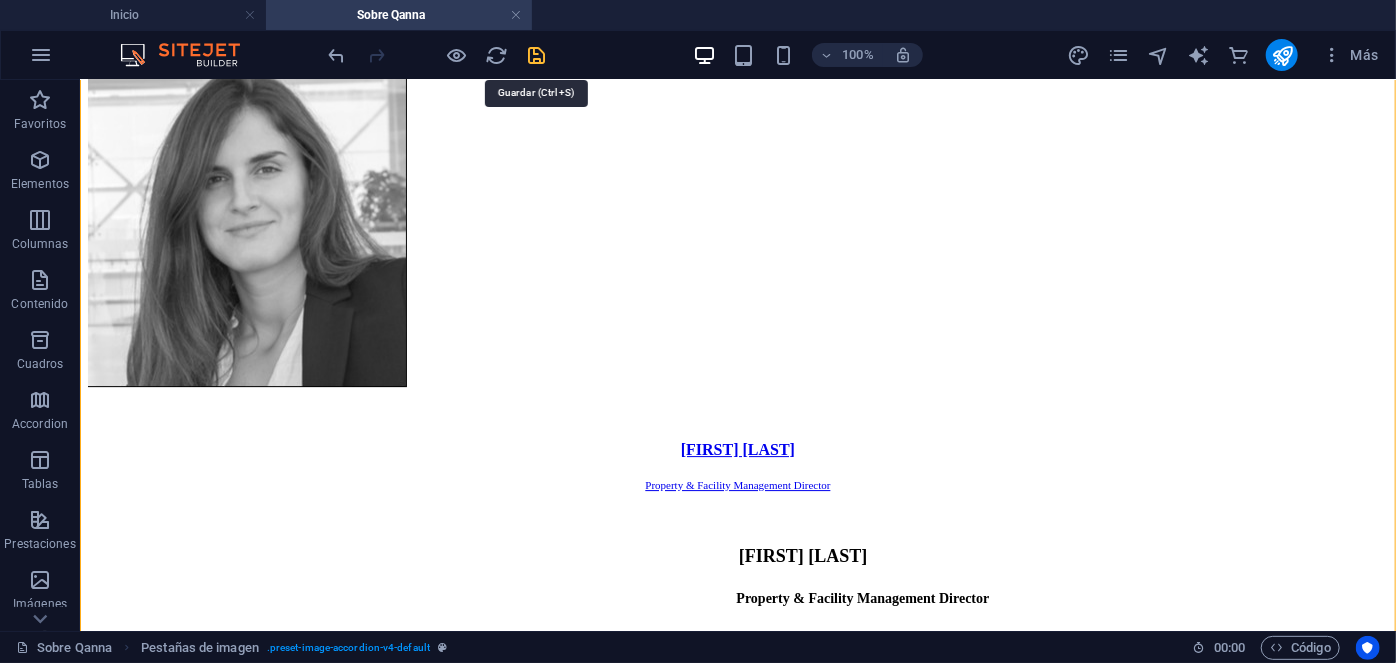 click at bounding box center (537, 55) 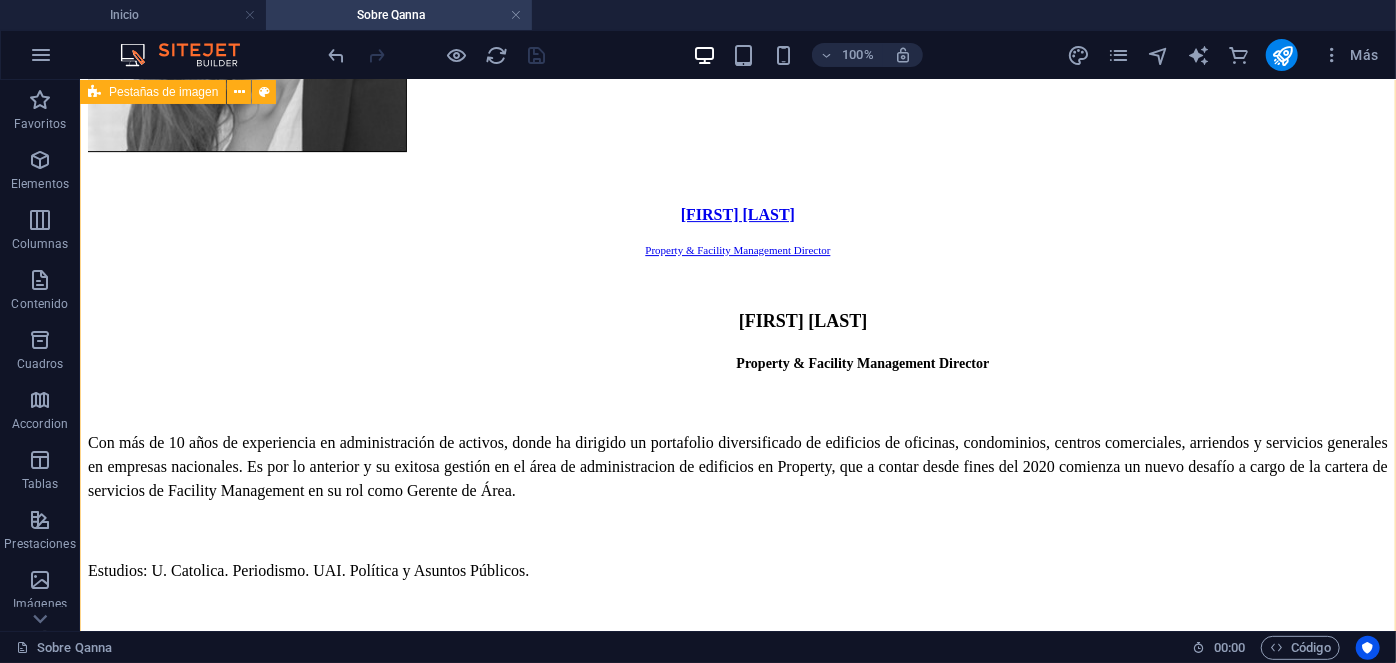 scroll, scrollTop: 7132, scrollLeft: 0, axis: vertical 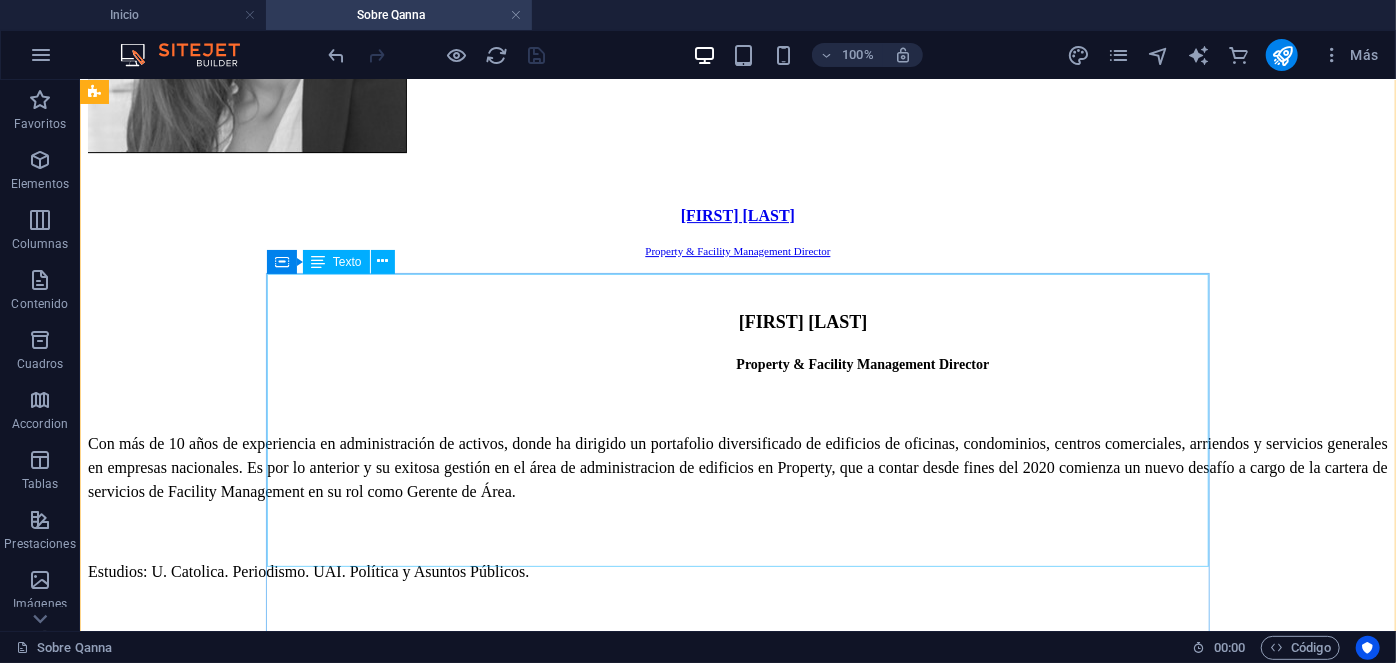 click on "Pedro Guerrero EHS & Facilities Manager Con más de 15 años de experiencia en gestión de activos inmobiliarios, principalmente en operaciones comerciales, así como en la administración de rentas y la gestión patrimonial, abarcando activos en el sector multifamily y en el ámbito de la banca e inversiones. Desde sus inicios a ocupado diferentes cargos como Gerente Comercial, Gerente de Property y en 2025 asume nuevos desafíos para la apertura de nuevas operaciones estratégicas en Europa y en el Norte de América. Estudios: Harvard Business School. Specialization In Finance And Accounting. Harvard Business School. Reform of the international investment regime. U. de Chile. Ingeniería Comercial. University of Cambridge. Master in Mathematics and Advanced Metrics. Especialidades:" at bounding box center (737, 18359) 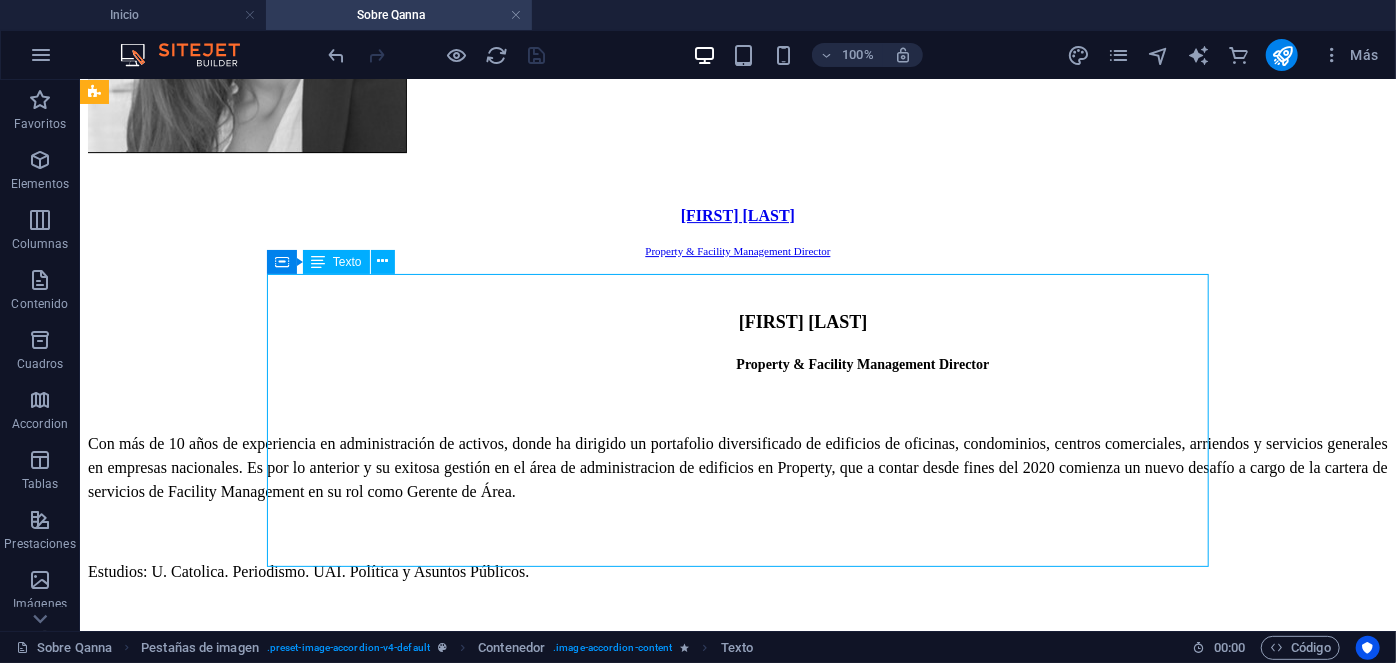 click on "Pedro Guerrero EHS & Facilities Manager Con más de 15 años de experiencia en gestión de activos inmobiliarios, principalmente en operaciones comerciales, así como en la administración de rentas y la gestión patrimonial, abarcando activos en el sector multifamily y en el ámbito de la banca e inversiones. Desde sus inicios a ocupado diferentes cargos como Gerente Comercial, Gerente de Property y en 2025 asume nuevos desafíos para la apertura de nuevas operaciones estratégicas en Europa y en el Norte de América. Estudios: Harvard Business School. Specialization In Finance And Accounting. Harvard Business School. Reform of the international investment regime. U. de Chile. Ingeniería Comercial. University of Cambridge. Master in Mathematics and Advanced Metrics. Especialidades:" at bounding box center (737, 18359) 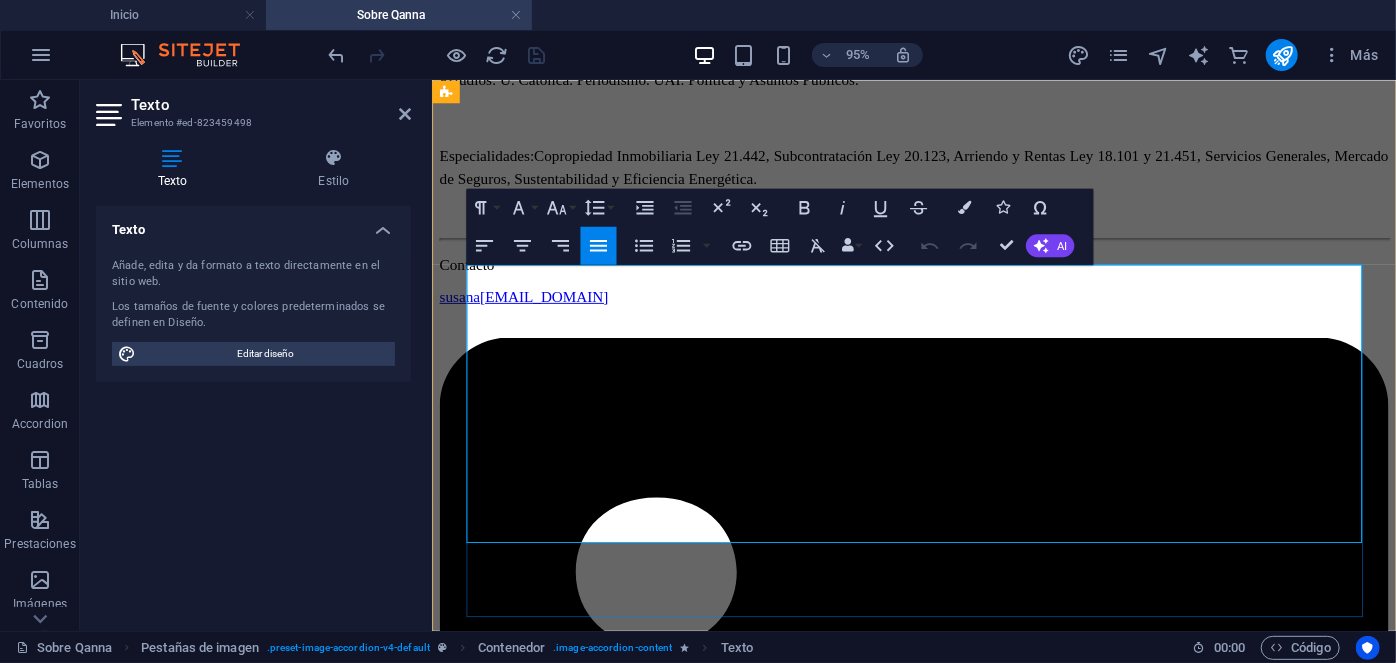 click on "Con más de 15 años de experiencia en gestión de activos inmobiliarios, principalmente en operaciones comerciales, así como en la administración de rentas y la gestión patrimonial, abarcando activos en el sector multifamily y en el ámbito de la banca e inversiones. Desde sus inicios a ocupado diferentes cargos como Gerente Comercial, Gerente de Property y en 2025 asume nuevos desafíos para la apertura de nuevas operaciones estratégicas en Europa y en el Norte de América." at bounding box center [938, 15824] 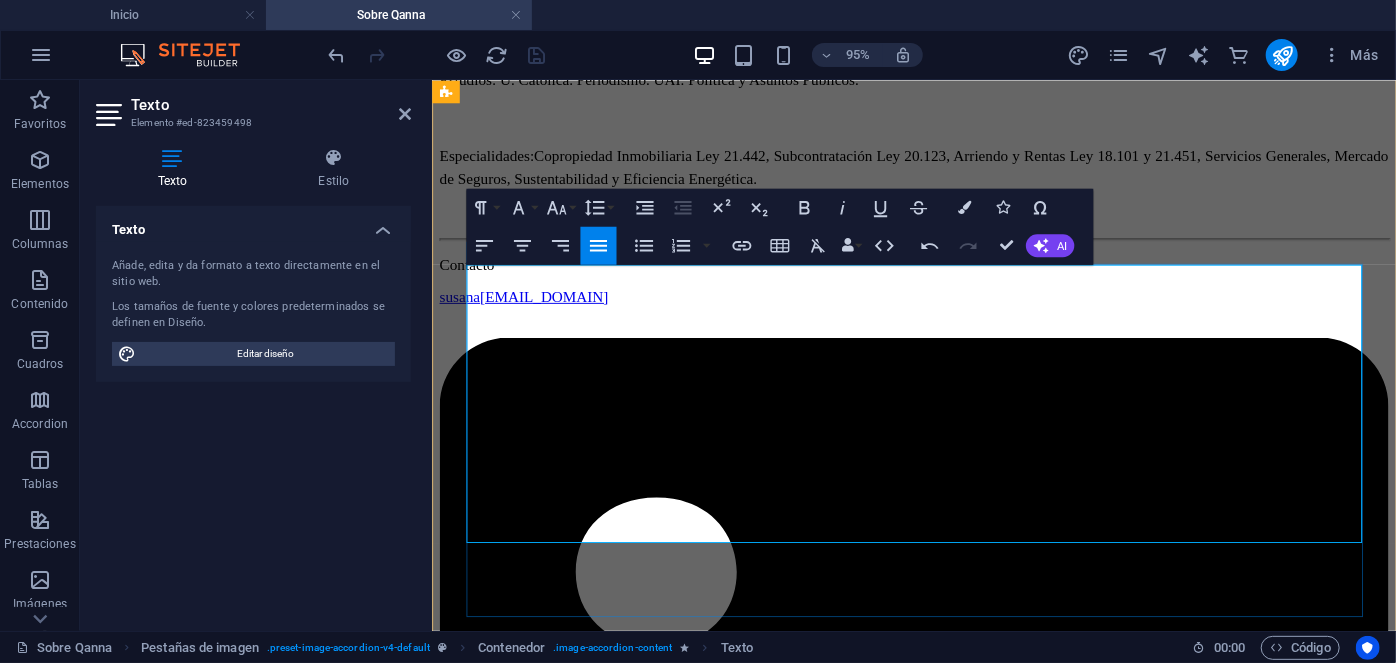 type 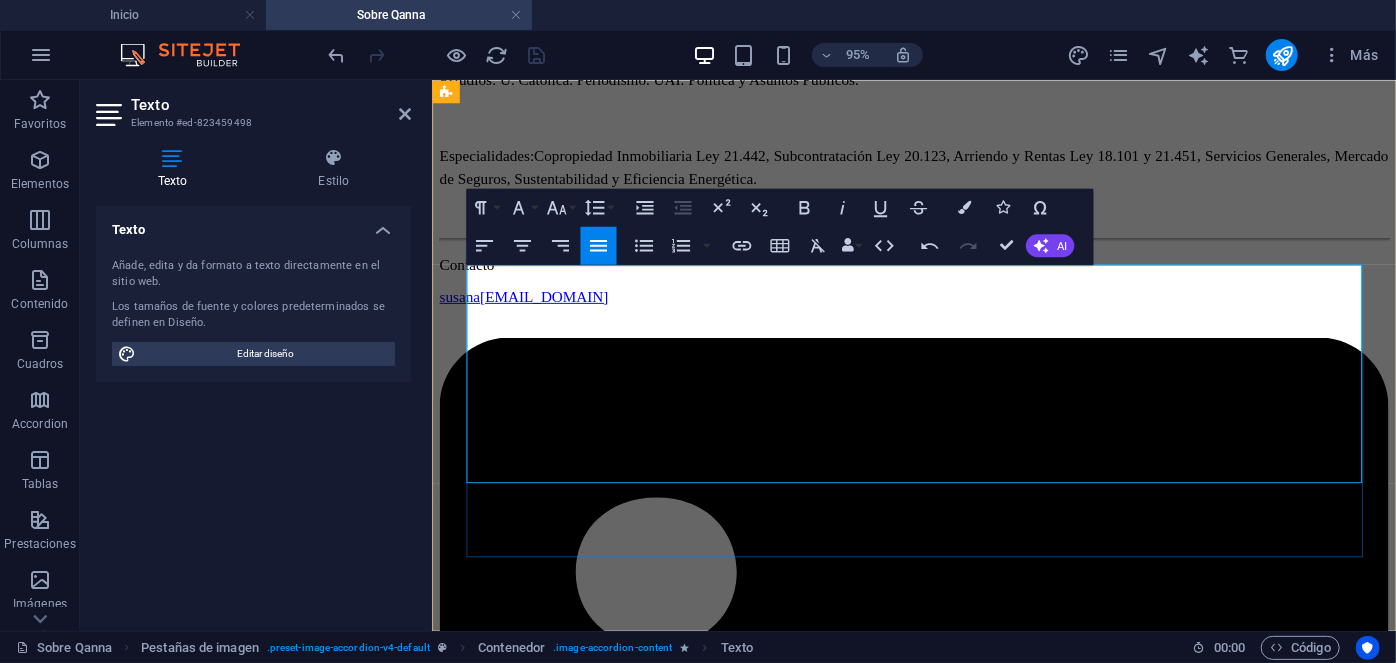 drag, startPoint x: 1131, startPoint y: 359, endPoint x: 467, endPoint y: 350, distance: 664.061 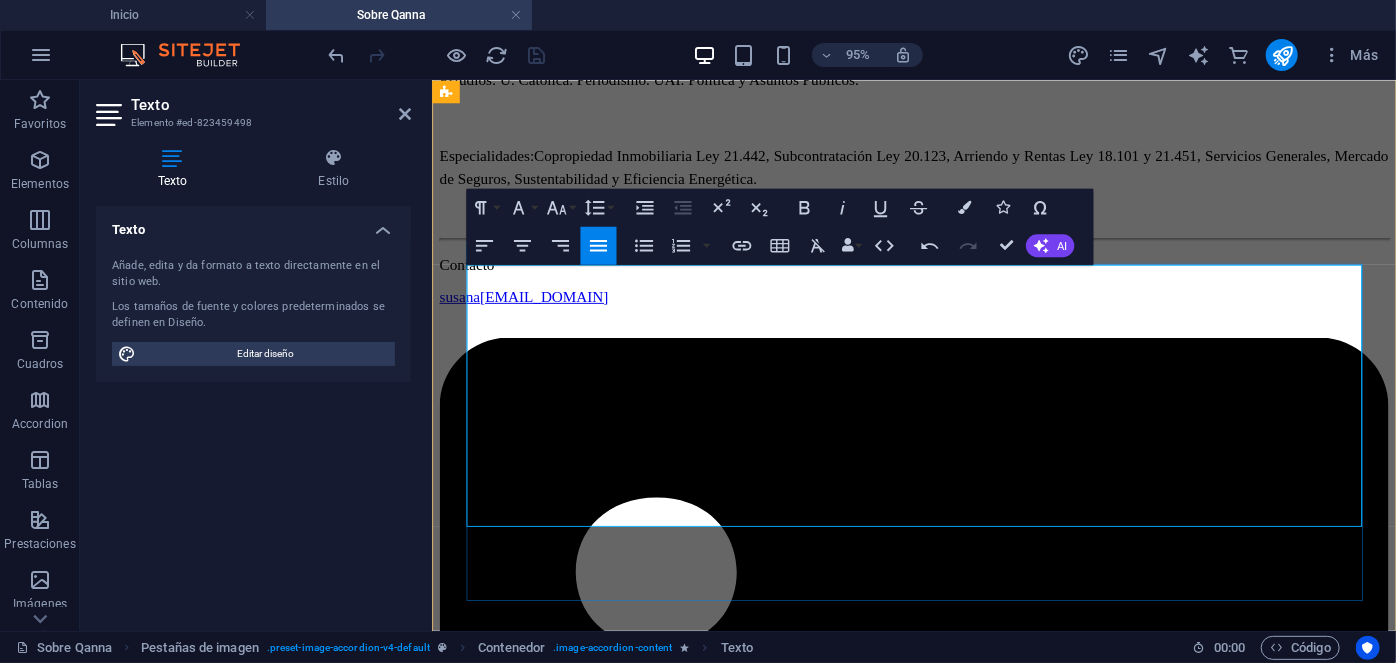 drag, startPoint x: 1027, startPoint y: 403, endPoint x: 466, endPoint y: 361, distance: 562.57 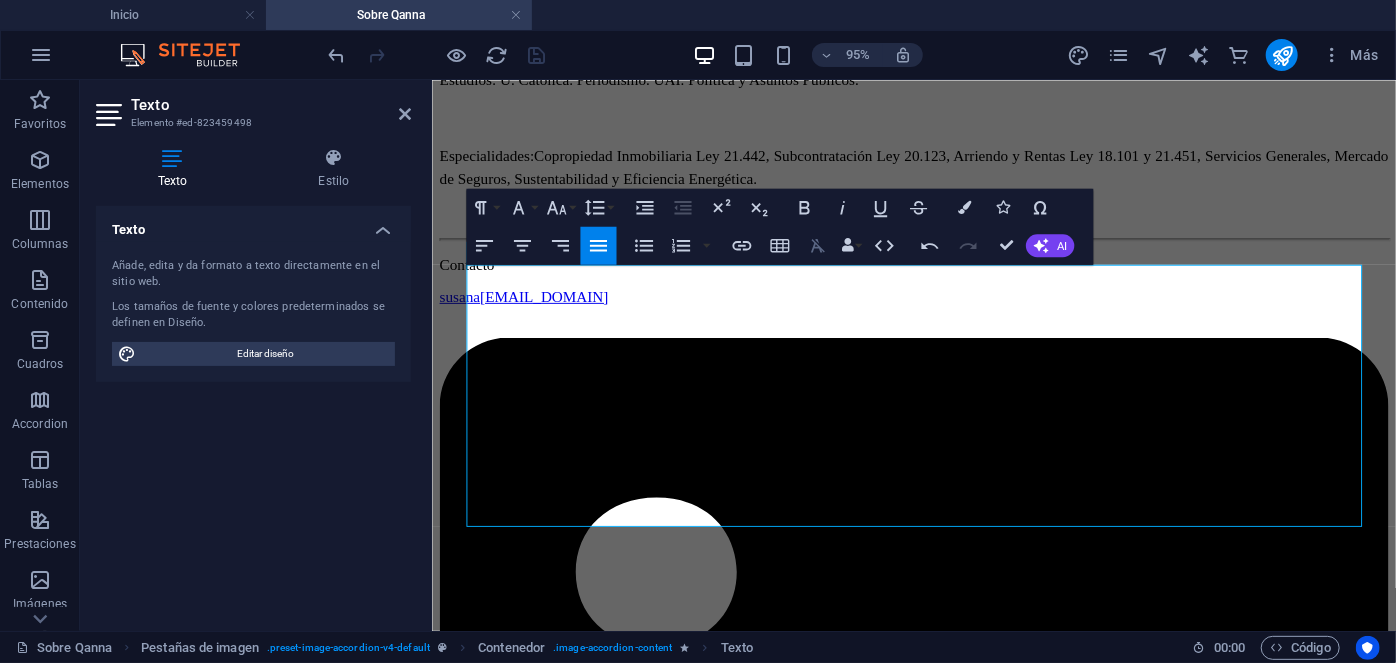 click 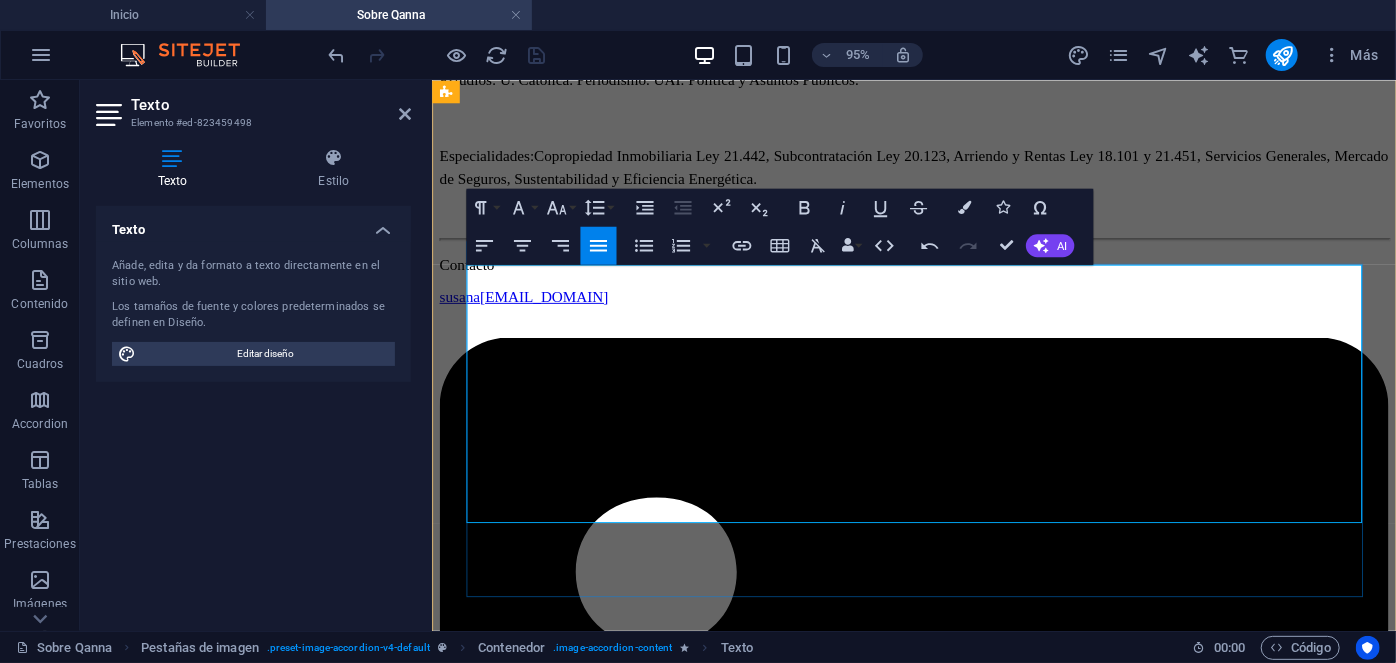 click on "Con una trayectoria profesional que abarca más de 16 años en el ámbito de la seguridad y el mantenimiento industrial, ha dedicado su carrera a implementar y gestionar soluciones efectivas que aseguren el buen funcionamiento de equipos y sistemas industriales, al mismo tiempo que garantiza la protección y el cumplimiento de las normativas de seguridad." at bounding box center (938, 15812) 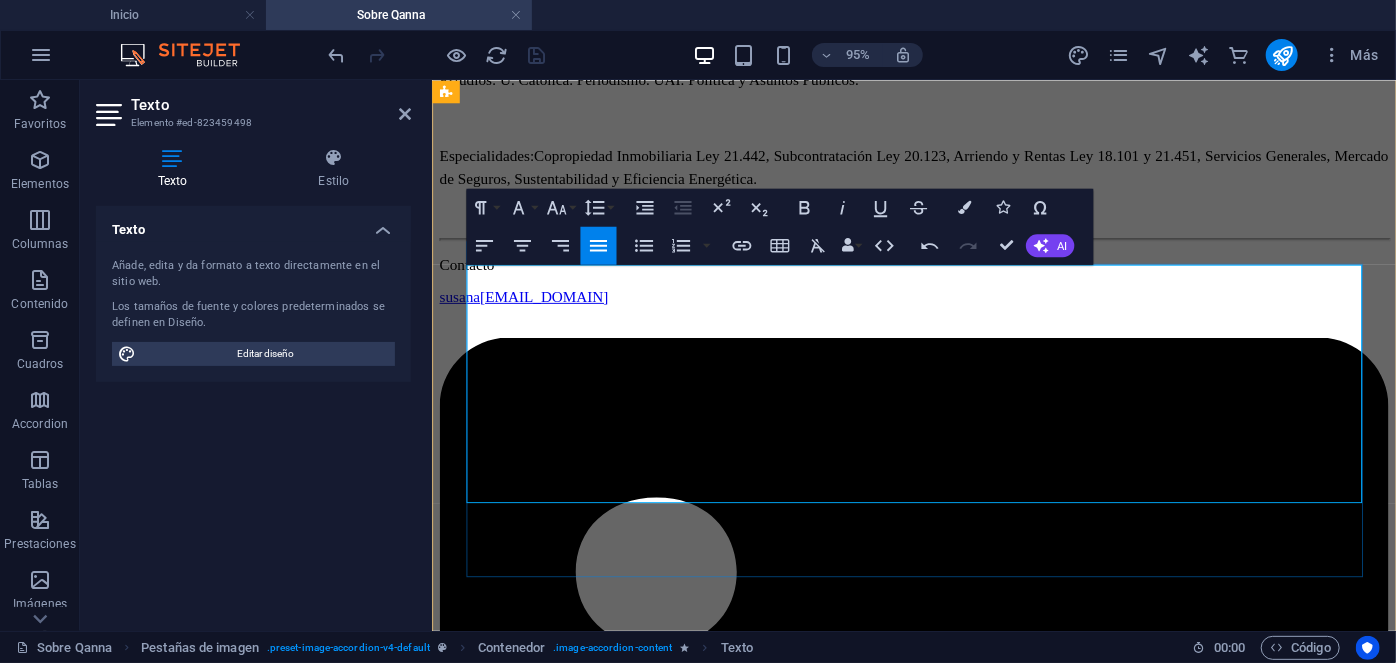 drag, startPoint x: 1215, startPoint y: 453, endPoint x: 532, endPoint y: 441, distance: 683.1054 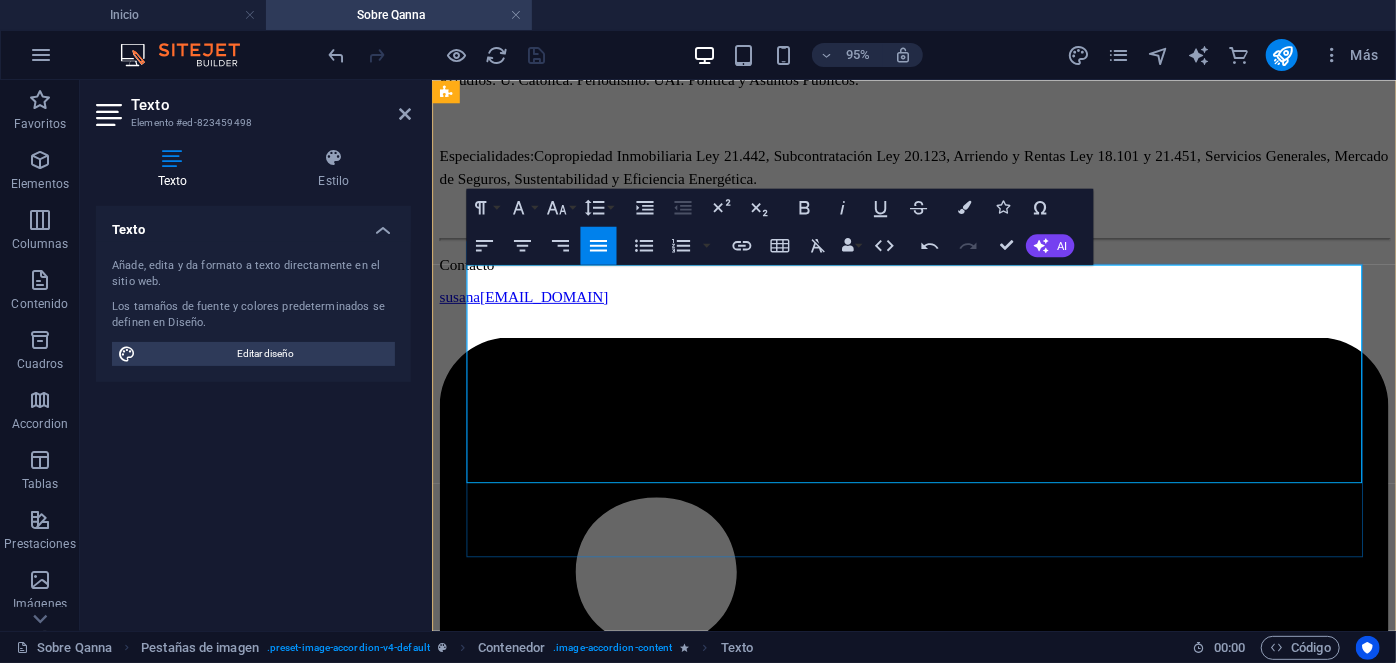 click on "Estudios: UDP, Ingenieria Industrial" at bounding box center [555, 15915] 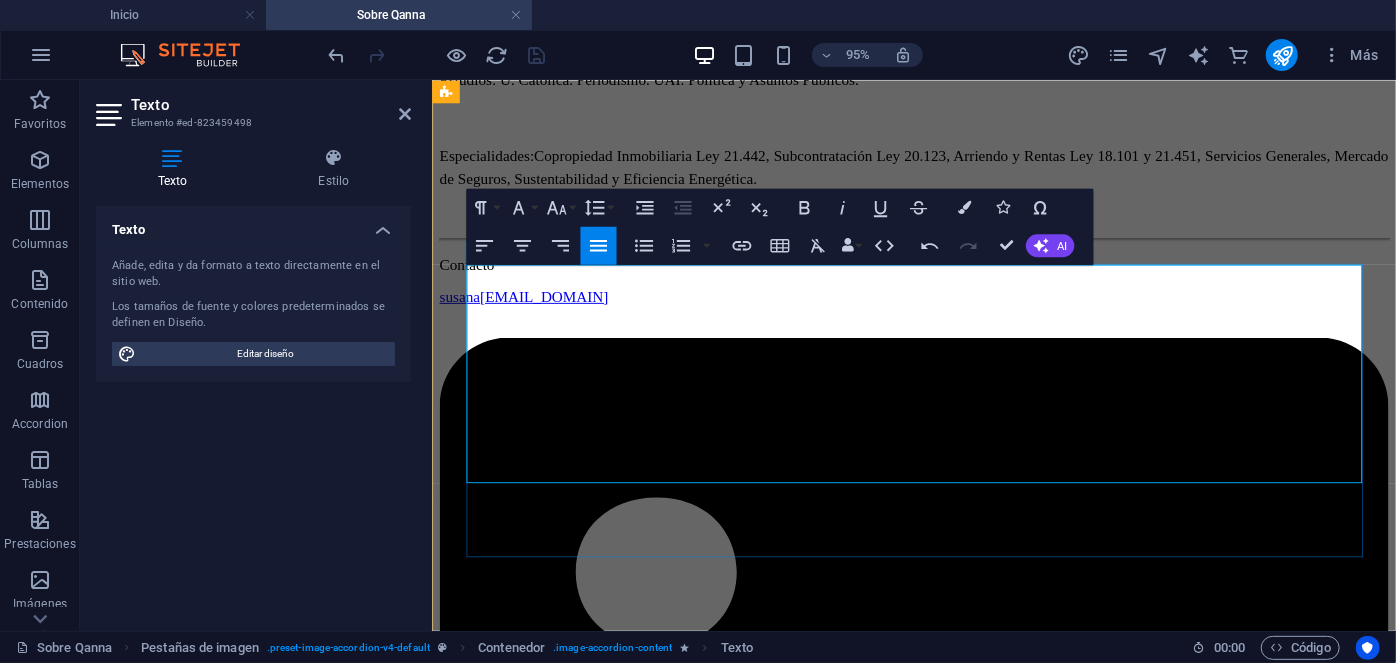 click on "[FIRST] [LAST]                                                                      EHS & Facilities Manager Con una trayectoria profesional que abarca más de 16 años en el ámbito de la seguridad y el mantenimiento industrial, ha dedicado su carrera a implementar y gestionar soluciones efectivas que aseguren el buen funcionamiento de equipos y sistemas industriales, al mismo tiempo que garantiza la protección y el cumplimiento de las normativas de seguridad.  Estudios: UDP, Ingenieria Industrial. Especialidades: Mantenimiento industrial. Seguridad Industrial. Gestión de propiedades e instalaciones. Contacto [EMAIL]" at bounding box center [938, 16413] 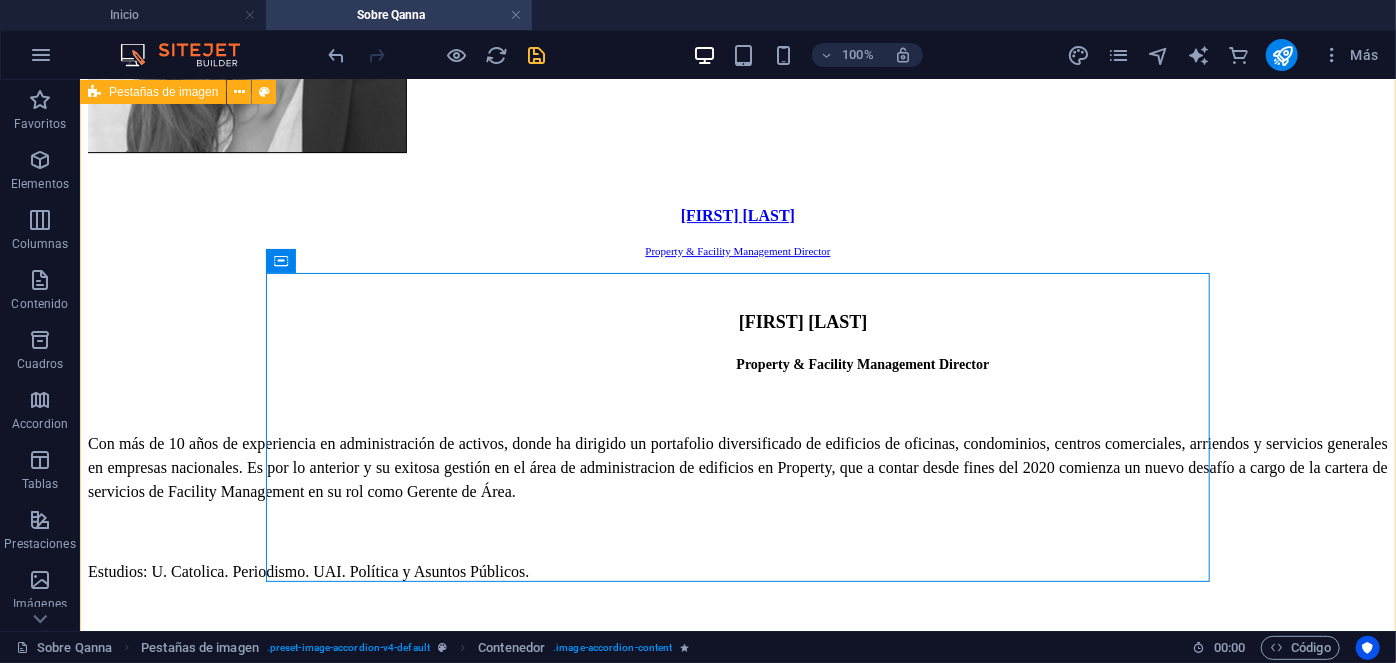 click on "[FIRST] [LAST] People & Culture Manager [FIRST] [LAST] People & Culture Manager Con más de 20 años de experiencia en Psicología clínica, donde ha dirigido de manera exitosa cientos de procesos de recruitment para mandos medios y alta gerencia empresarial, al tiempo de liderar procesos outsourcing en grandes empresas internacionales. Estudios: UNAM. Psicología. IRG, Master en psicología clínica. ESADE, Mindfulness. Especialidades: Psicología clínica y salud mental. Outsourcing de grandes industrias. Recruitment de mandos medios y alta gerencia. Contacto [EMAIL] [FIRST] [LAST] EHS & Facilities Manager                                                        [FIRST] [LAST]                                                                      EHS & Facilities Manager Estudios: UDP, Ingenieria Industrial. Especialidades: Mantenimiento industrial. Seguridad Industrial. Gestión de propiedades e instalaciones. Contacto [EMAIL]" at bounding box center [737, 20371] 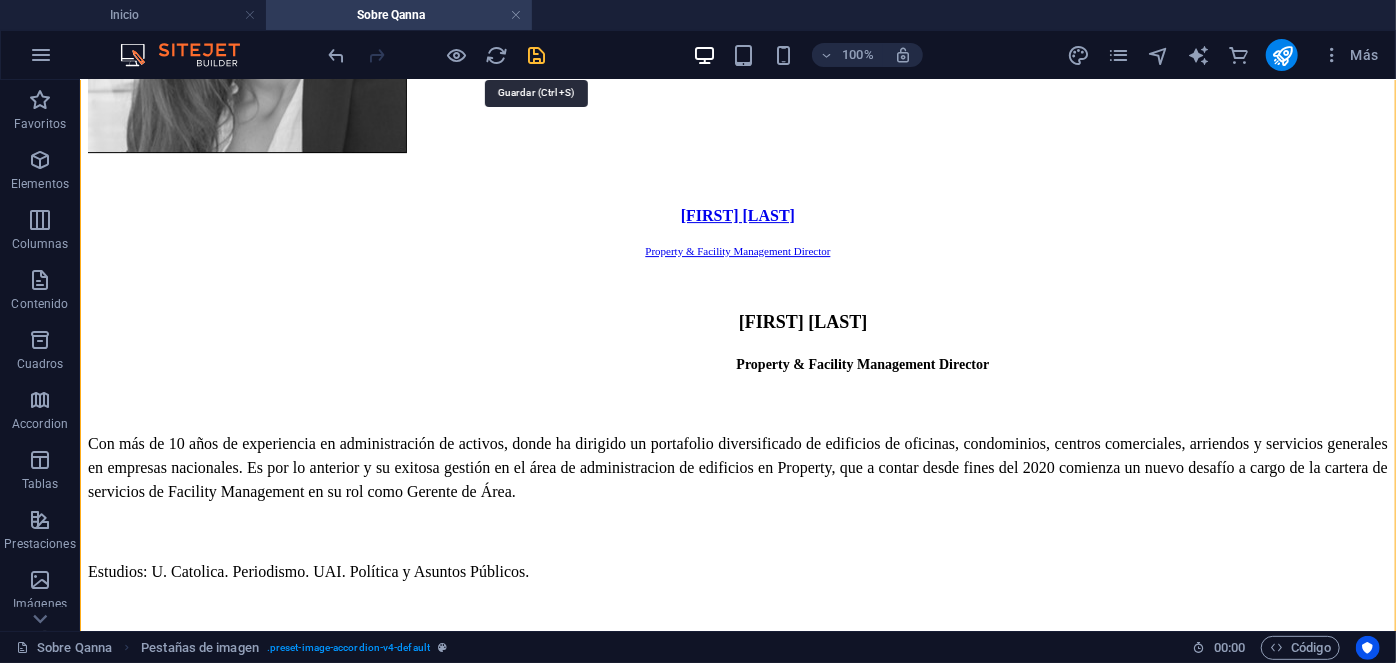 click at bounding box center (537, 55) 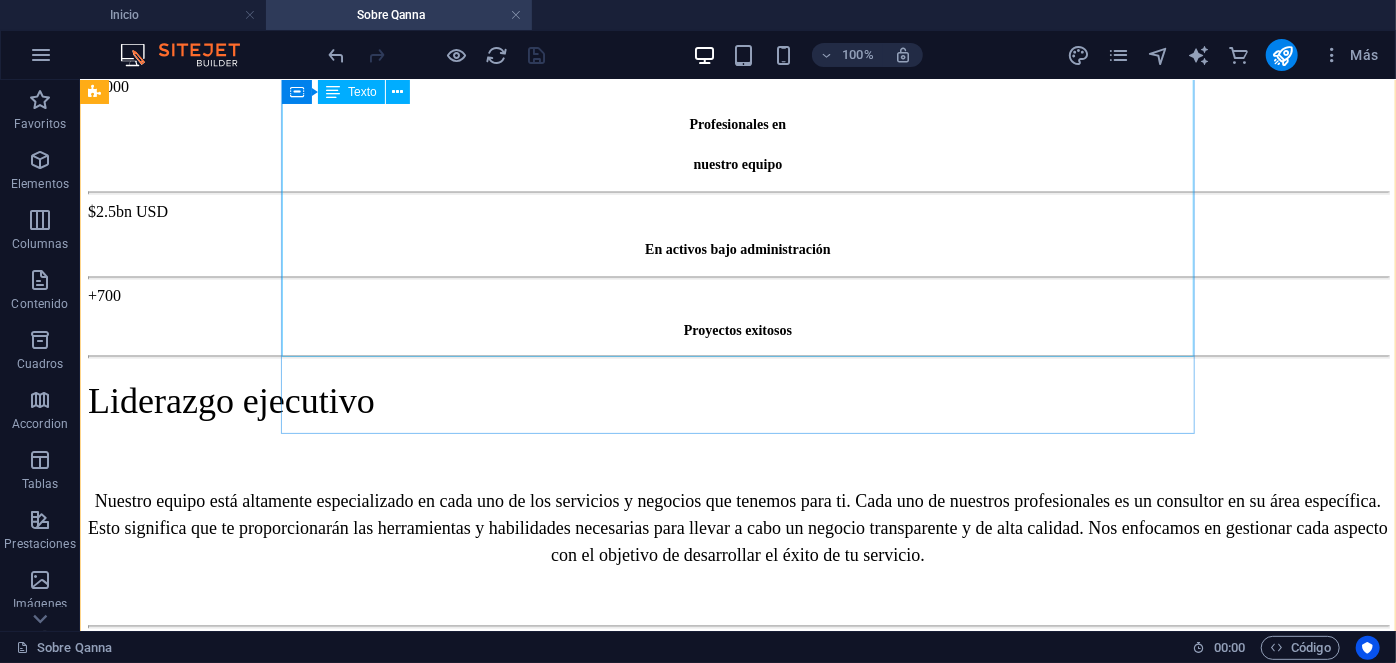 scroll, scrollTop: 1734, scrollLeft: 0, axis: vertical 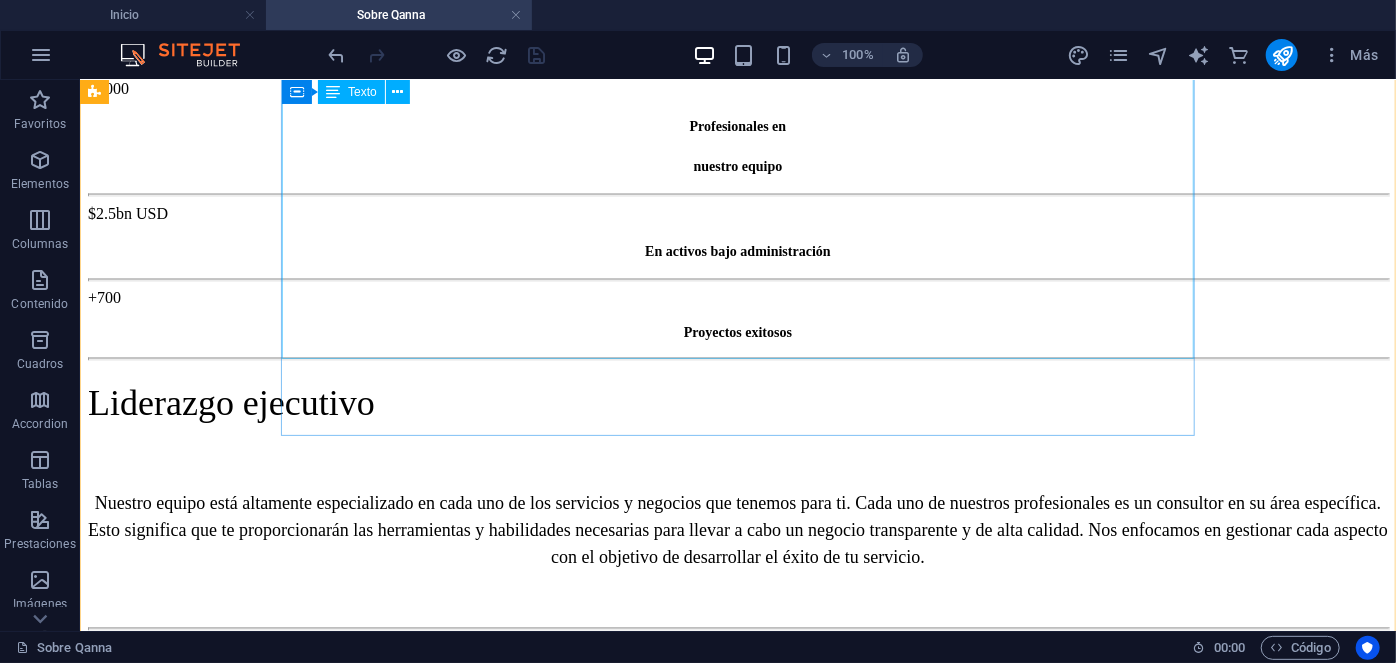 click on "Manuel Ferreira CEO & Executive Director Con más de 20 años de experiencia en gestión y administración de activos, donde ha dirigido, supervisado y auditado un portafolio diversificado de más de 1.400 propiedades. Ha liderado la administración de inversiones anuales que superan los $2,3 bn USD. Como CEO del Grupo Qanna, toma las decisiones estratégicas corporativas para mantener una gestión eficiente en todas las líneas de negocio a nivel nacional e internacional. Estudios: Harvard Business School. Best Productivity Methods. ESADE. Negociación. MIT Professional Education. Transformación digital. INACAP. Ingeniería Industrial. INACAP. Administración de edificios y condominios. UAI. Evaluación y gestión del negocio inmobiliario. Especialidades:" at bounding box center (705, 1344) 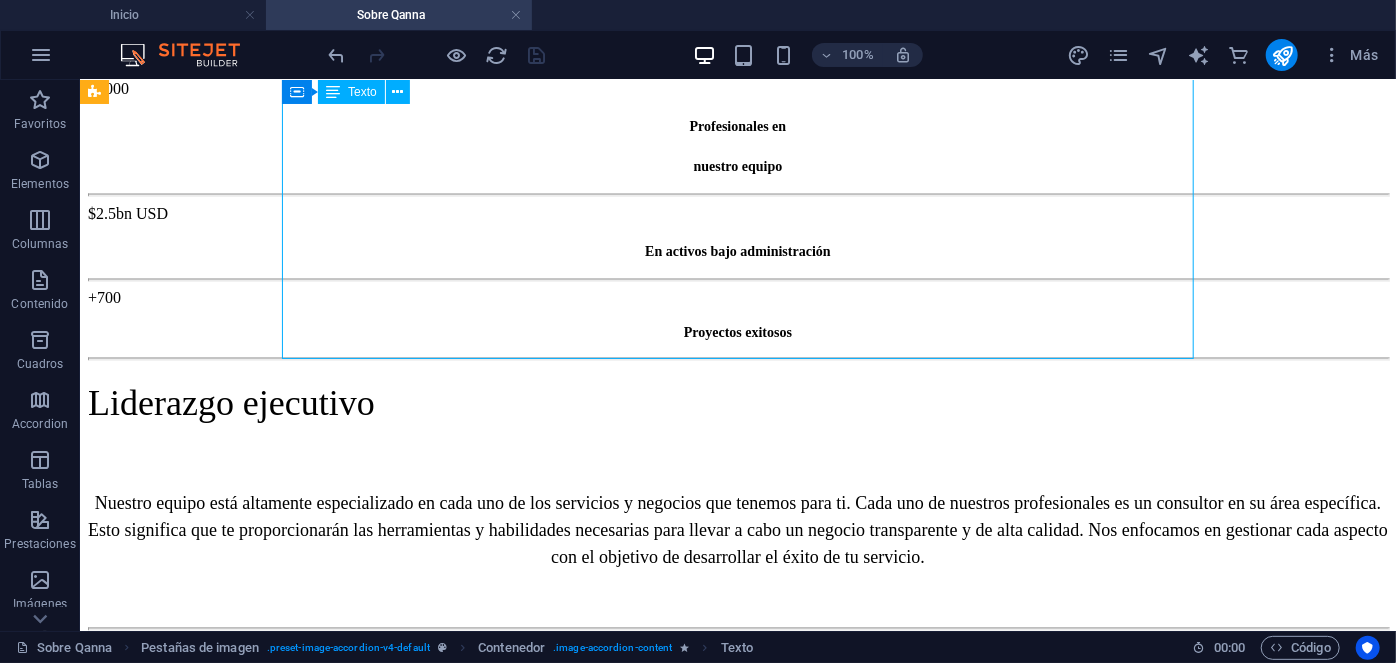 click on "Manuel Ferreira CEO & Executive Director Con más de 20 años de experiencia en gestión y administración de activos, donde ha dirigido, supervisado y auditado un portafolio diversificado de más de 1.400 propiedades. Ha liderado la administración de inversiones anuales que superan los $2,3 bn USD. Como CEO del Grupo Qanna, toma las decisiones estratégicas corporativas para mantener una gestión eficiente en todas las líneas de negocio a nivel nacional e internacional. Estudios: Harvard Business School. Best Productivity Methods. ESADE. Negociación. MIT Professional Education. Transformación digital. INACAP. Ingeniería Industrial. INACAP. Administración de edificios y condominios. UAI. Evaluación y gestión del negocio inmobiliario. Especialidades:" at bounding box center (705, 1344) 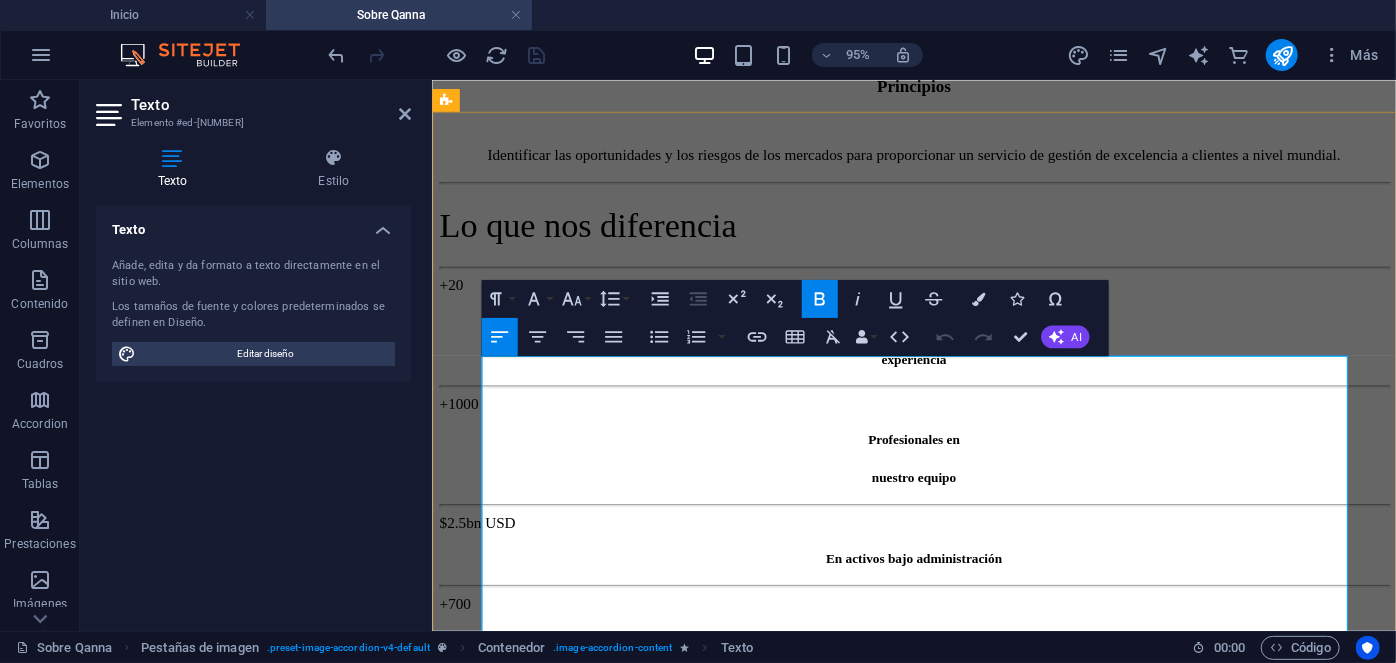 drag, startPoint x: 605, startPoint y: 578, endPoint x: 541, endPoint y: 584, distance: 64.28063 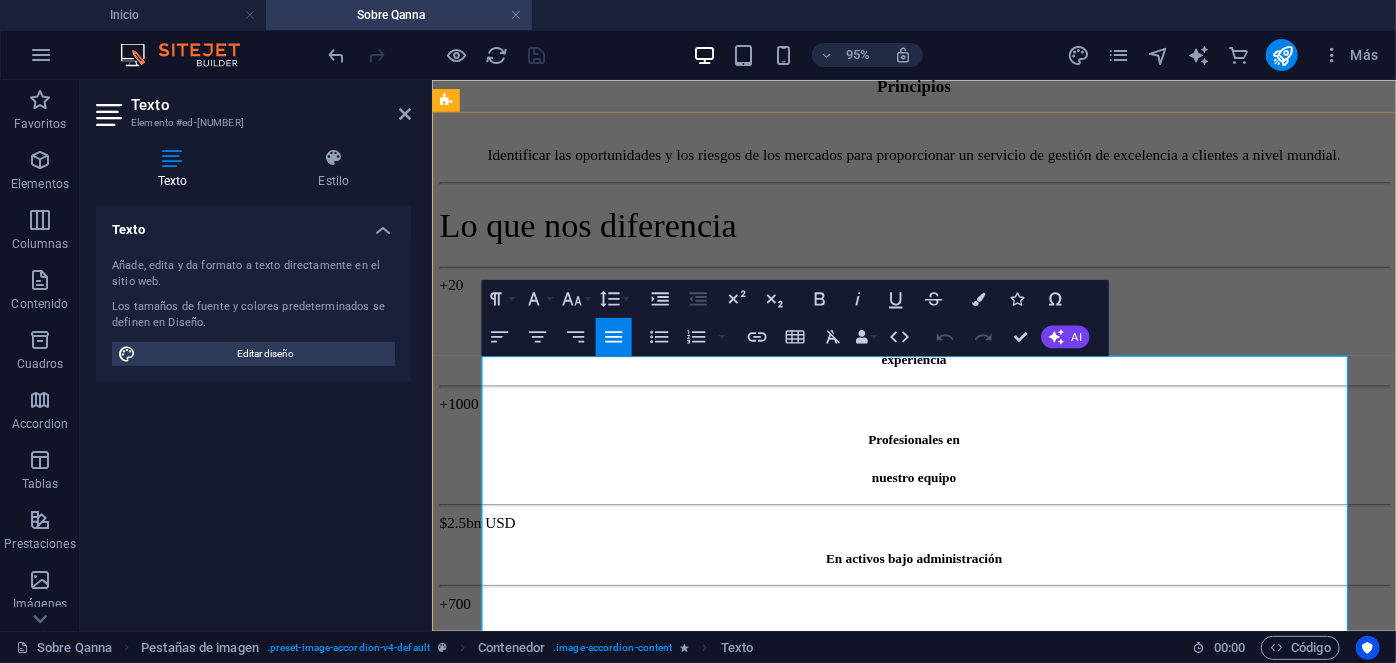 copy on "Ingeniería" 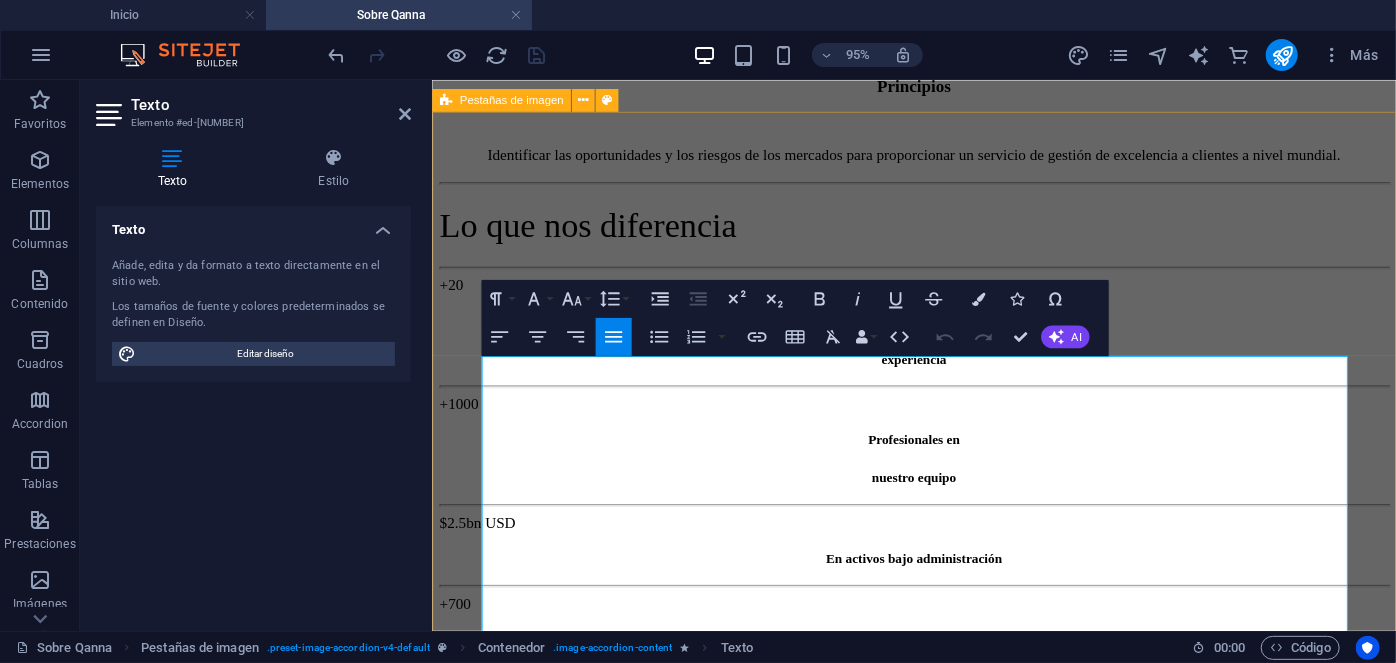 click on "[FIRST] [LAST] Executive Director [FIRST] [LAST] CEO & Executive Director Con más de 20 años de experiencia en gestión y administración de activos, donde ha dirigido, supervisado y auditado un portafolio diversificado de más de 1.400 propiedades. Ha liderado la administración de inversiones anuales que superan los $2,3 bn USD. Como CEO del Grupo Qanna, toma las decisiones estratégicas corporativas para mantener una gestión eficiente en todas las líneas de negocio a nivel nacional e internacional. Estudios: Harvard Business School. Best Productivity Methods. ESADE. Negociación. MIT Professional Education. Transformación digital. INACAP. Ingeniería Industrial. INACAP. Administración de edificios y condominios. UAI. Evaluación y gestión del negocio inmobiliario. Especialidades: Contacto [EMAIL] [FIRST] [LAST] Business Development Director Denisse Palomera Business Development Director Contacto" at bounding box center (938, 5058) 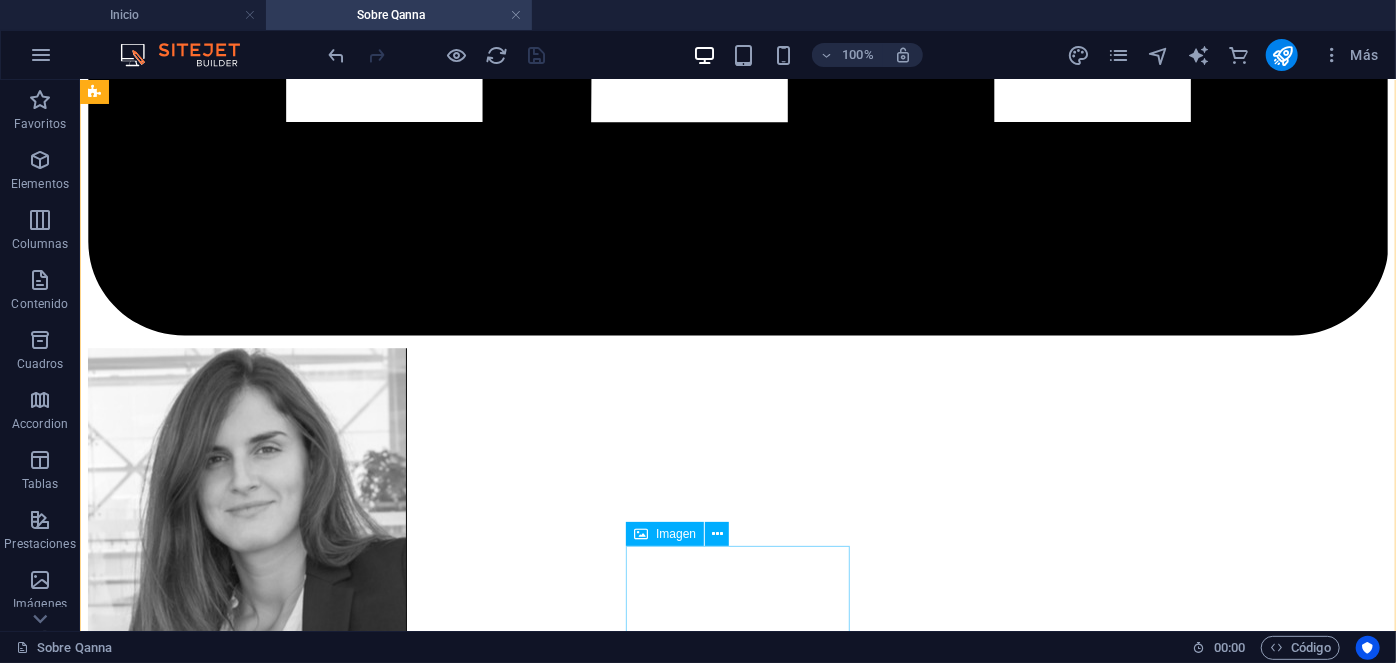 scroll, scrollTop: 7261, scrollLeft: 0, axis: vertical 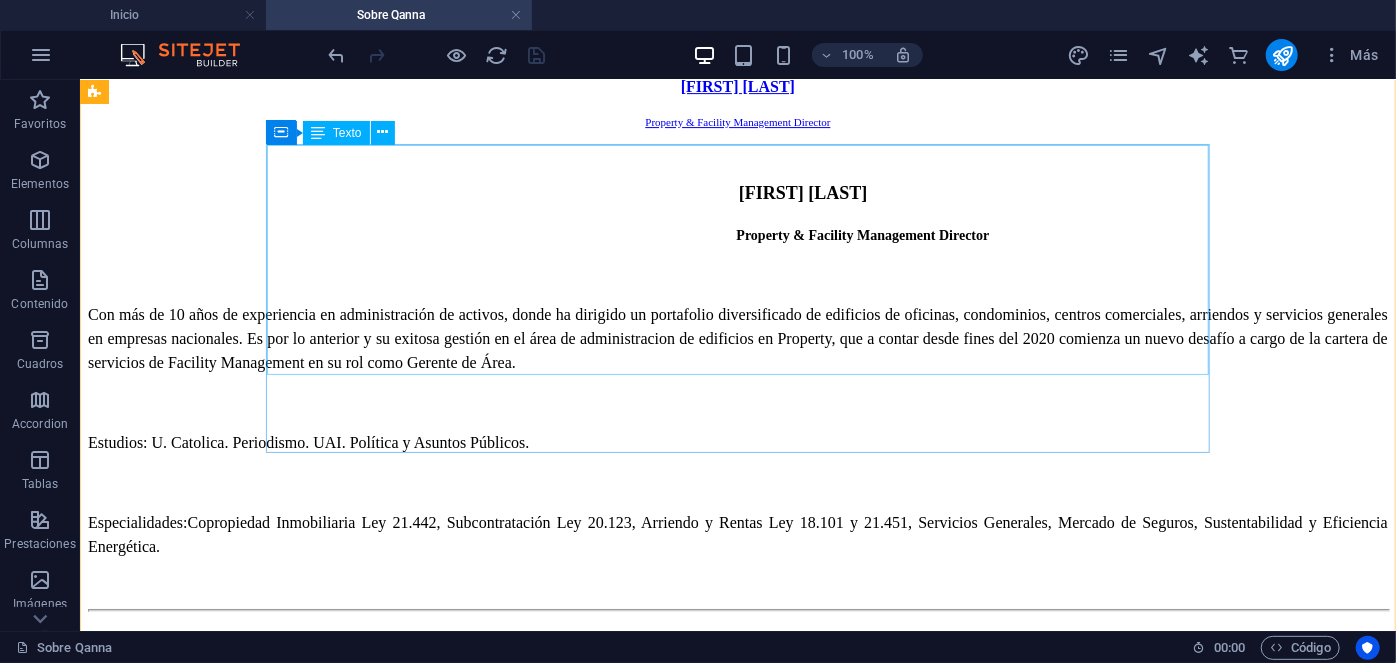 click on "[FIRST] [LAST] EHS & Facilities Manager Con una trayectoria profesional que abarca más de 16 años en el ámbito de la seguridad y el mantenimiento industrial, ha dedicado su carrera a implementar y gestionar soluciones efectivas que aseguren el buen funcionamiento de equipos y sistemas industriales, al mismo tiempo que garantiza la protección y el cumplimiento de las normativas de seguridad. Estudios: UDP, Ingenieria Industrial. Especialidades: Mantenimiento industrial. Seguridad Industrial. Gestión de propiedades e instalaciones." at bounding box center (737, 18194) 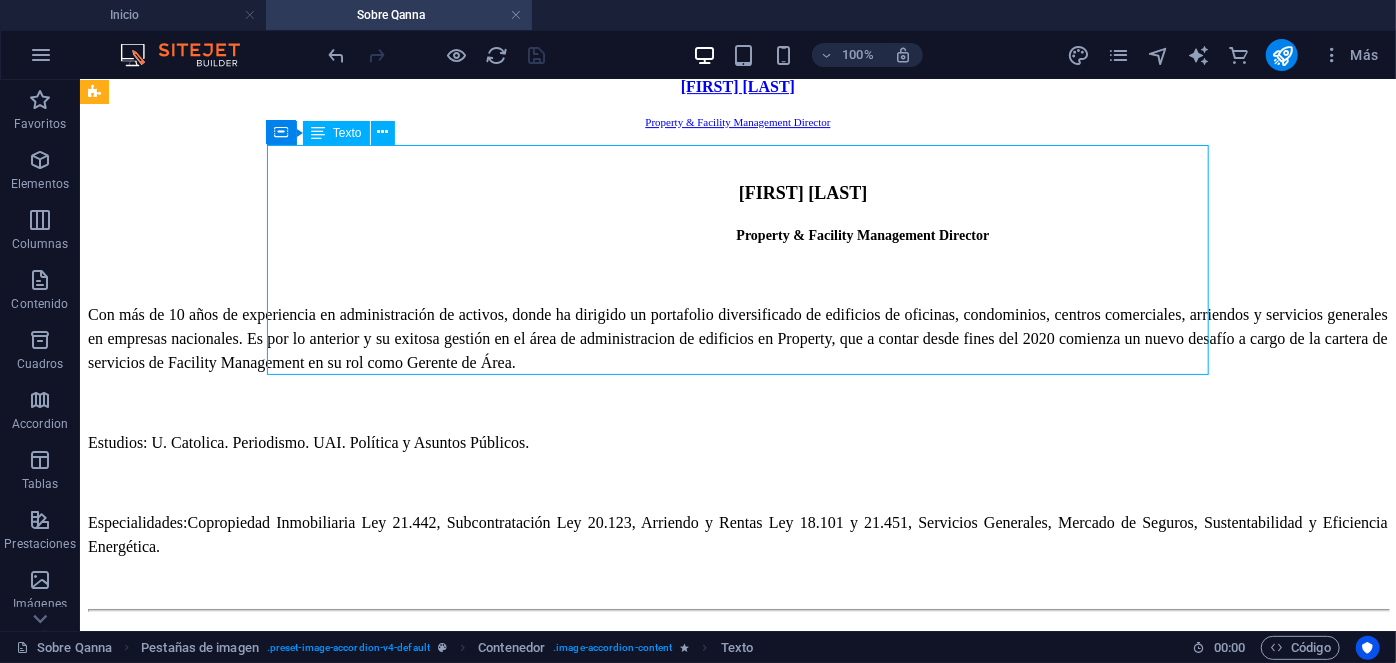 click on "[FIRST] [LAST] EHS & Facilities Manager Con una trayectoria profesional que abarca más de 16 años en el ámbito de la seguridad y el mantenimiento industrial, ha dedicado su carrera a implementar y gestionar soluciones efectivas que aseguren el buen funcionamiento de equipos y sistemas industriales, al mismo tiempo que garantiza la protección y el cumplimiento de las normativas de seguridad. Estudios: UDP, Ingenieria Industrial. Especialidades: Mantenimiento industrial. Seguridad Industrial. Gestión de propiedades e instalaciones." at bounding box center [737, 18194] 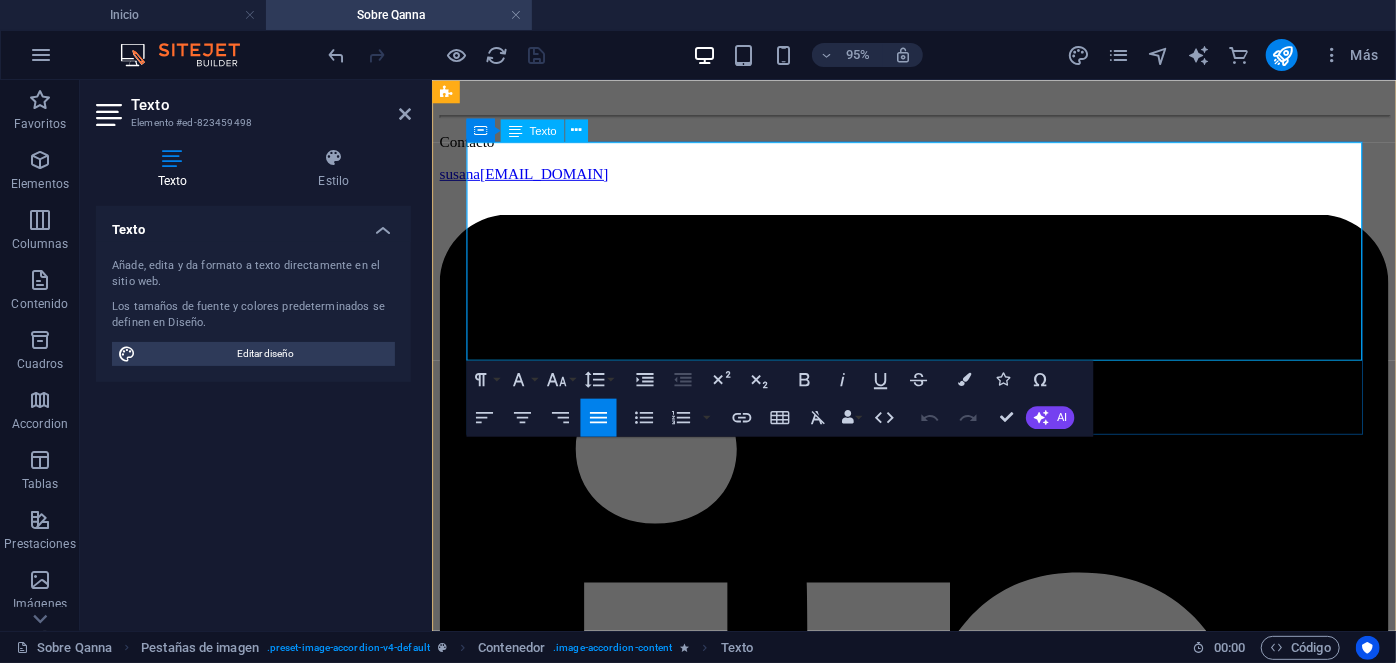 drag, startPoint x: 631, startPoint y: 303, endPoint x: 568, endPoint y: 307, distance: 63.126858 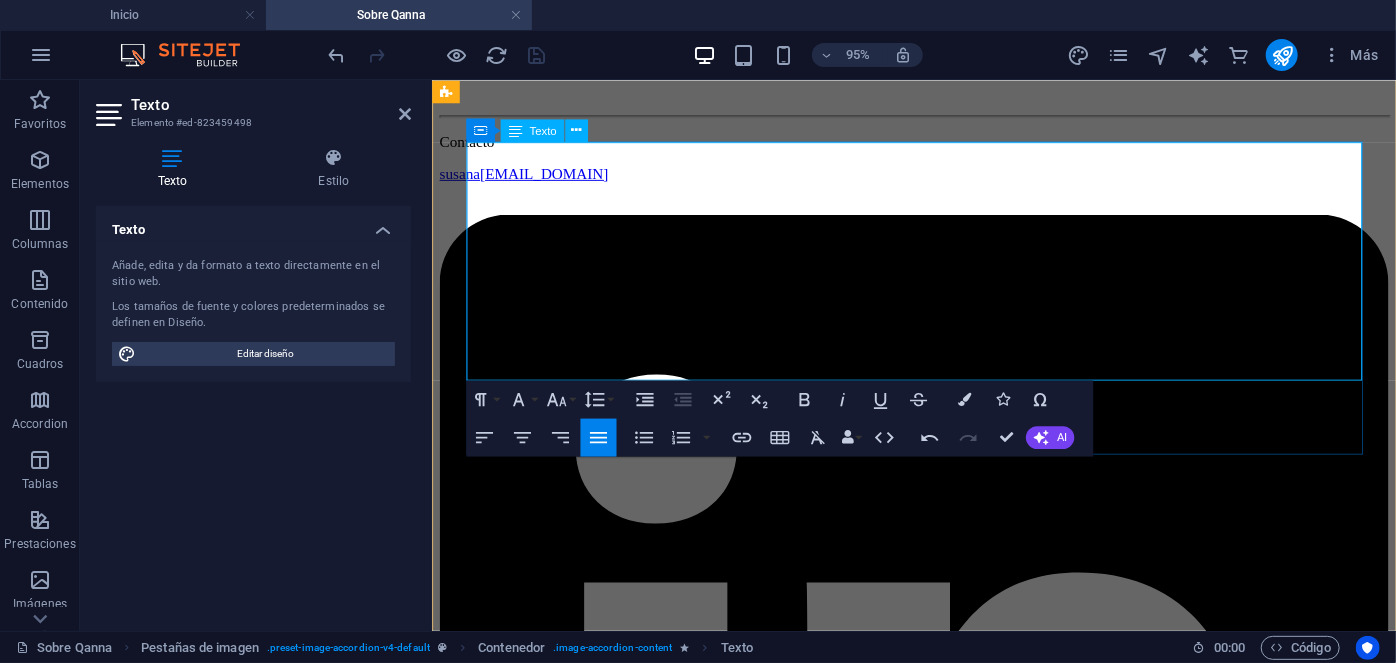 type 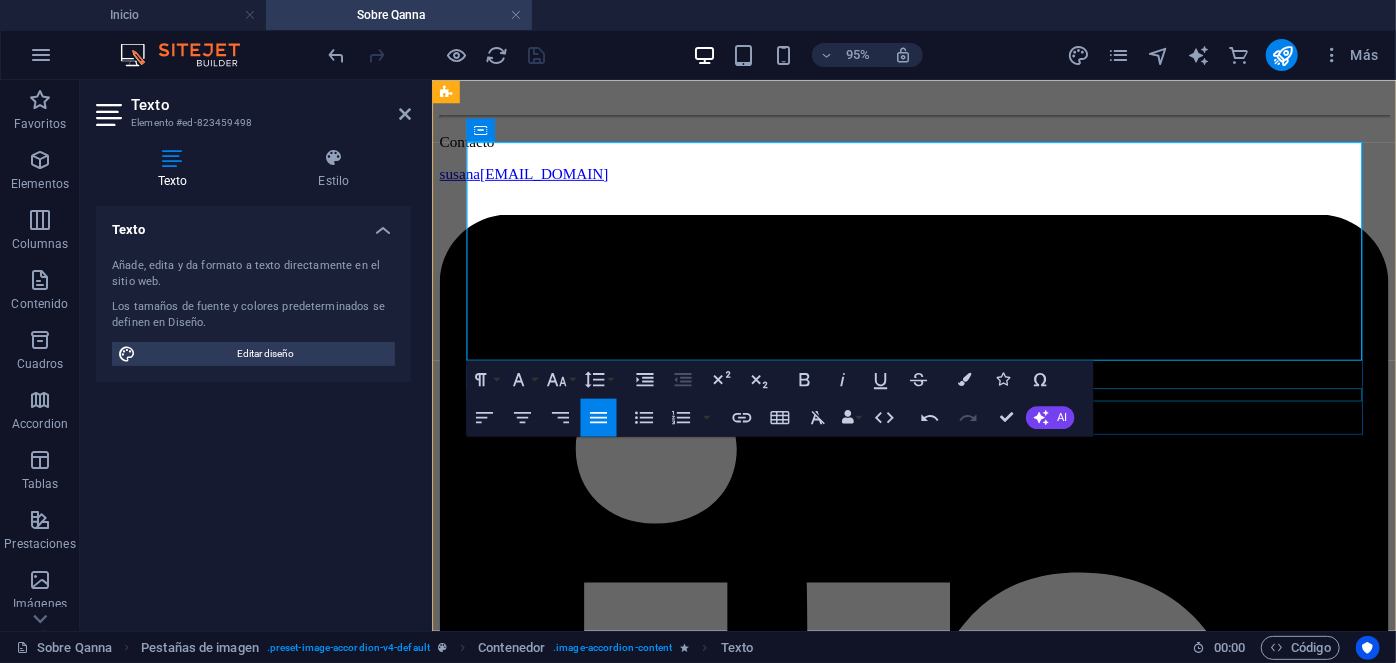 click on "denisse @[DOMAIN].cl" at bounding box center (938, 15991) 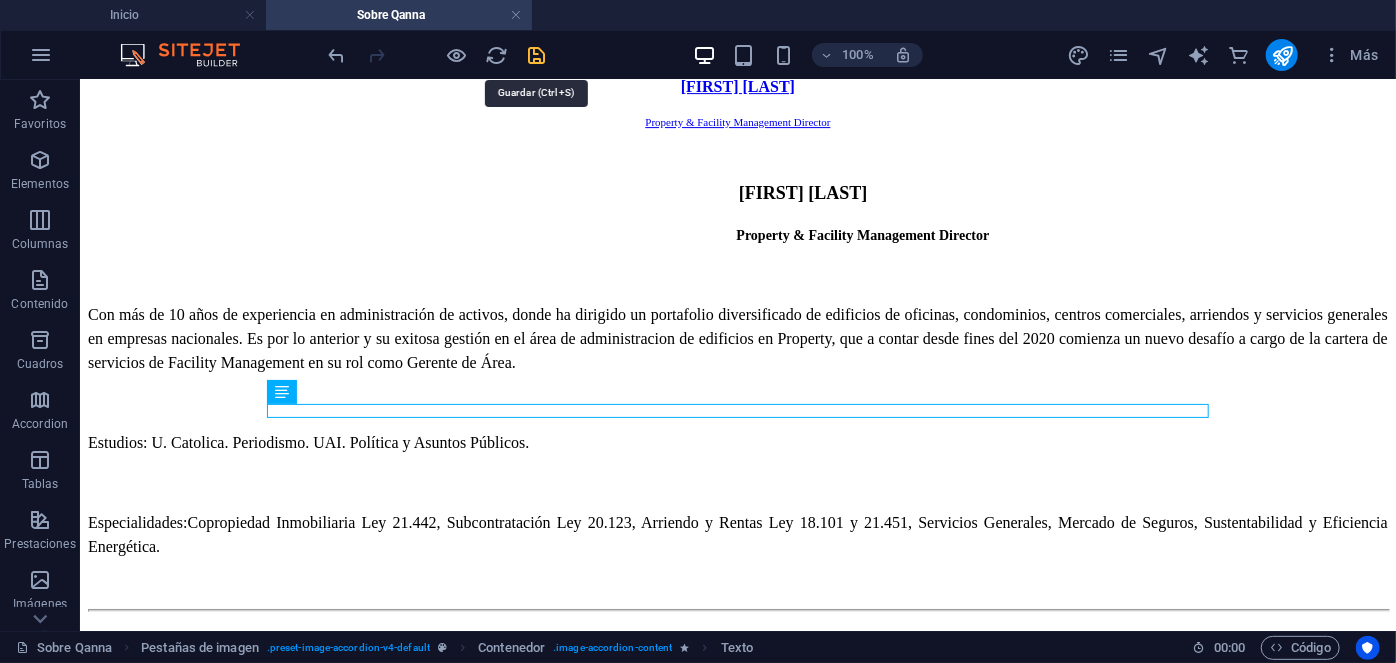 click at bounding box center (537, 55) 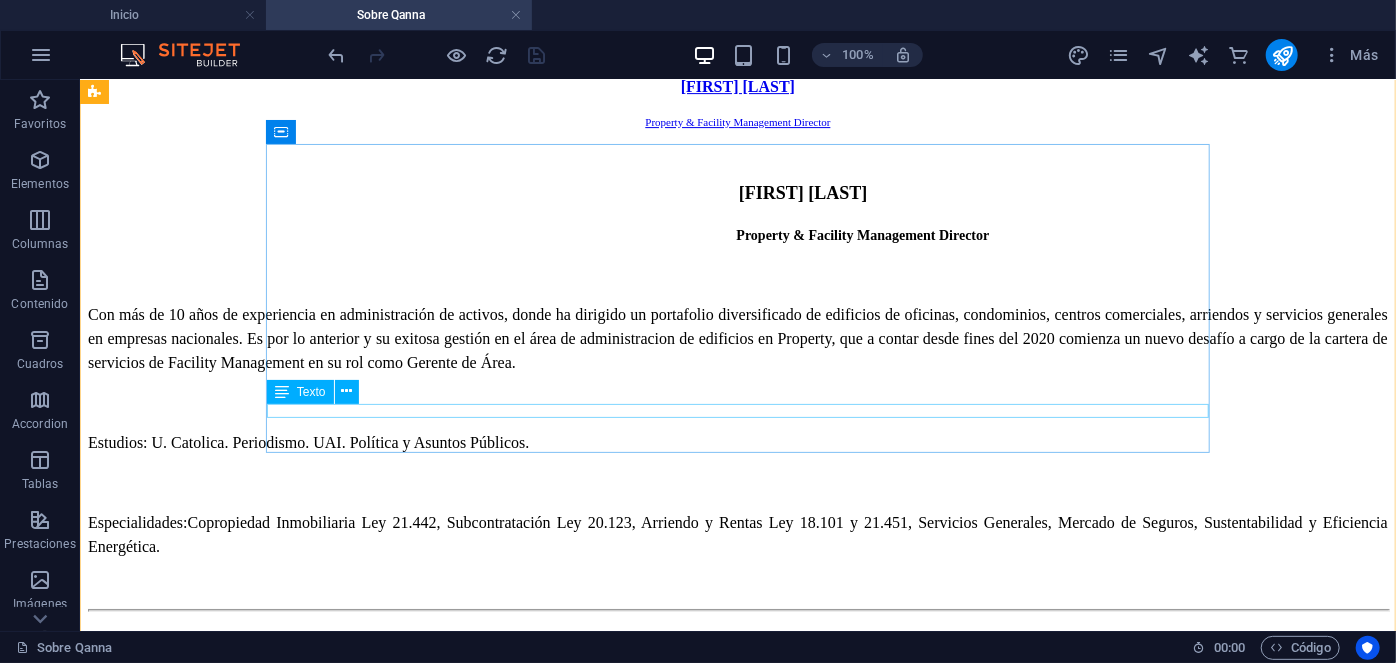 click on "denisse @[DOMAIN].cl" at bounding box center (737, 18455) 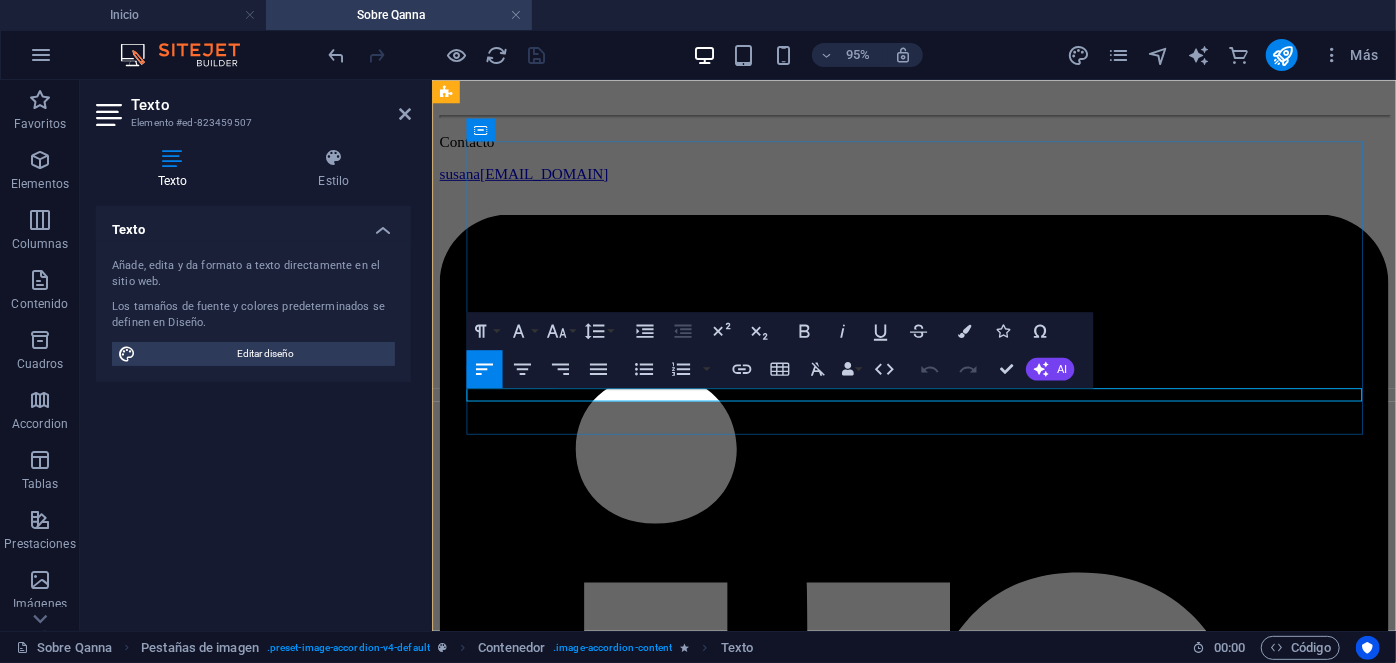 click on "denisse @[DOMAIN].cl" at bounding box center [938, 15991] 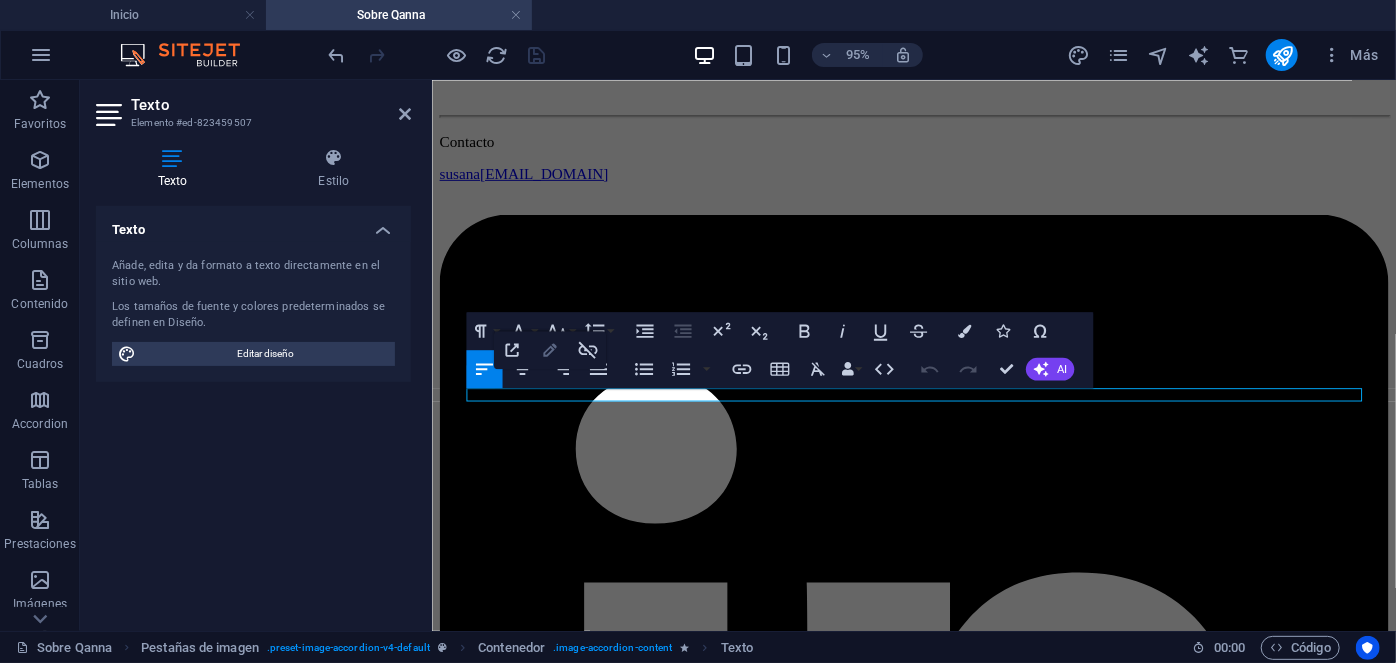 click 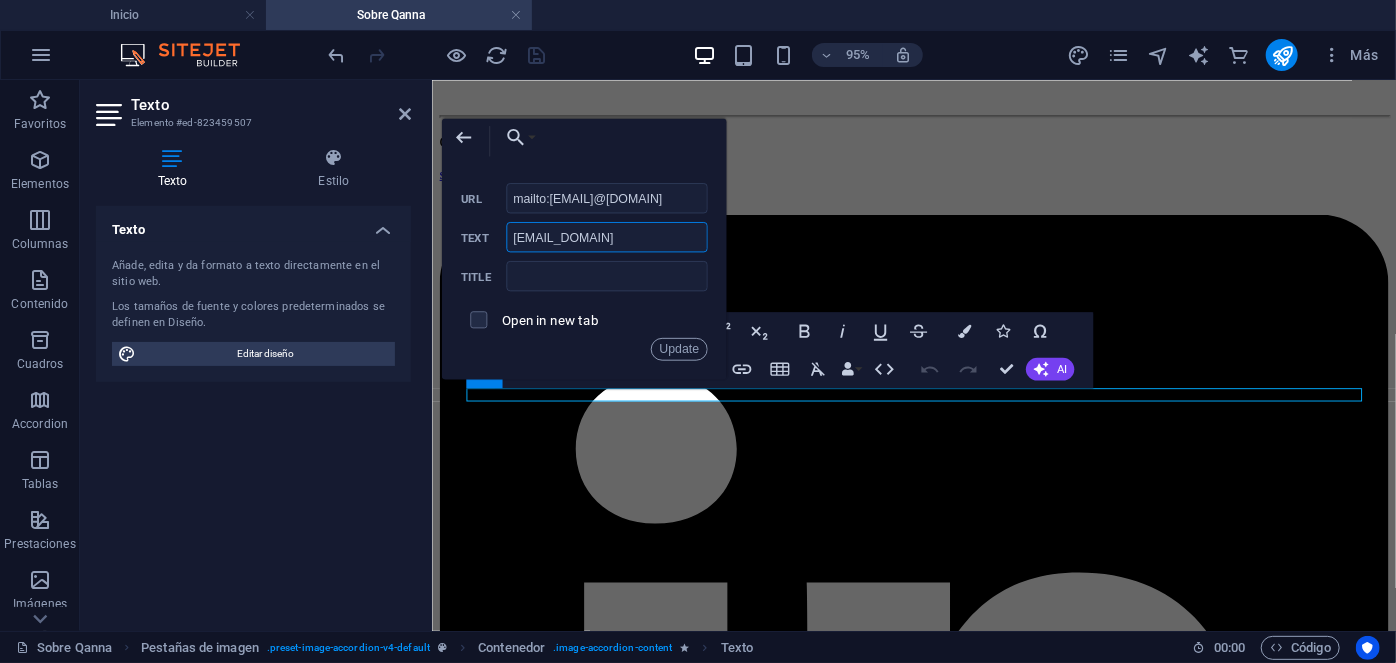 click on "[EMAIL_DOMAIN]" at bounding box center [606, 237] 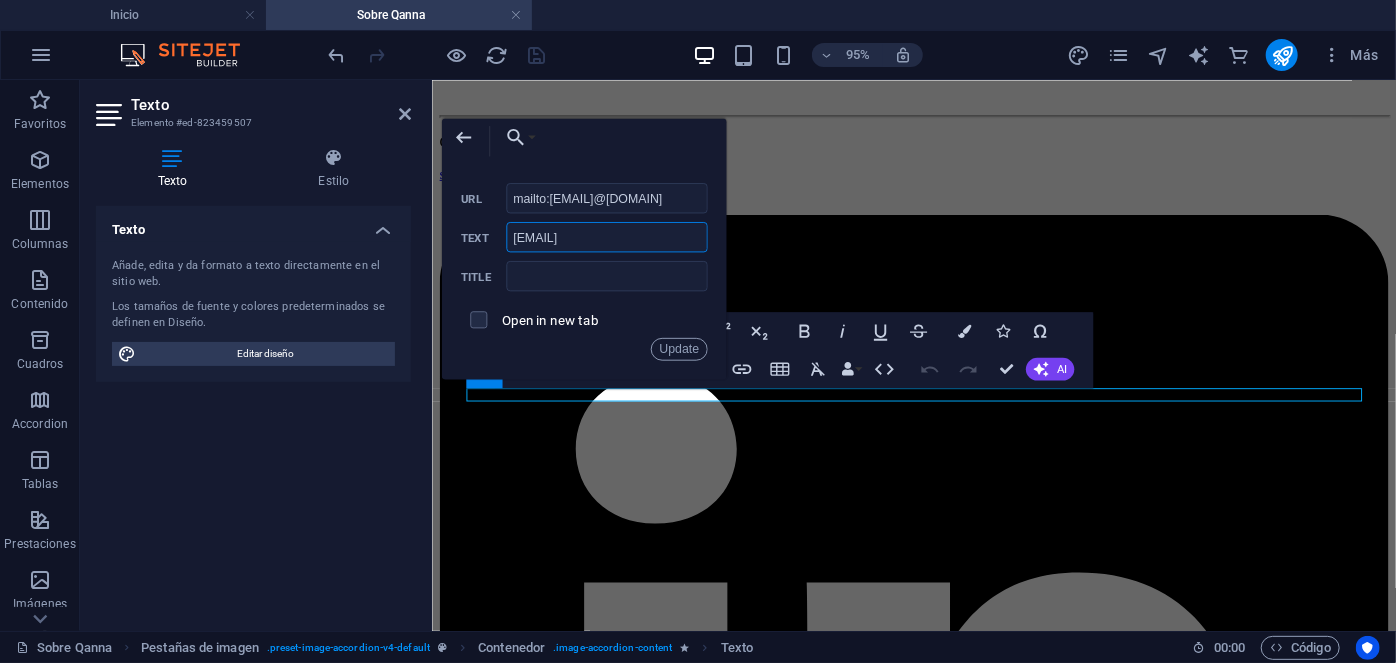 type on "[EMAIL]" 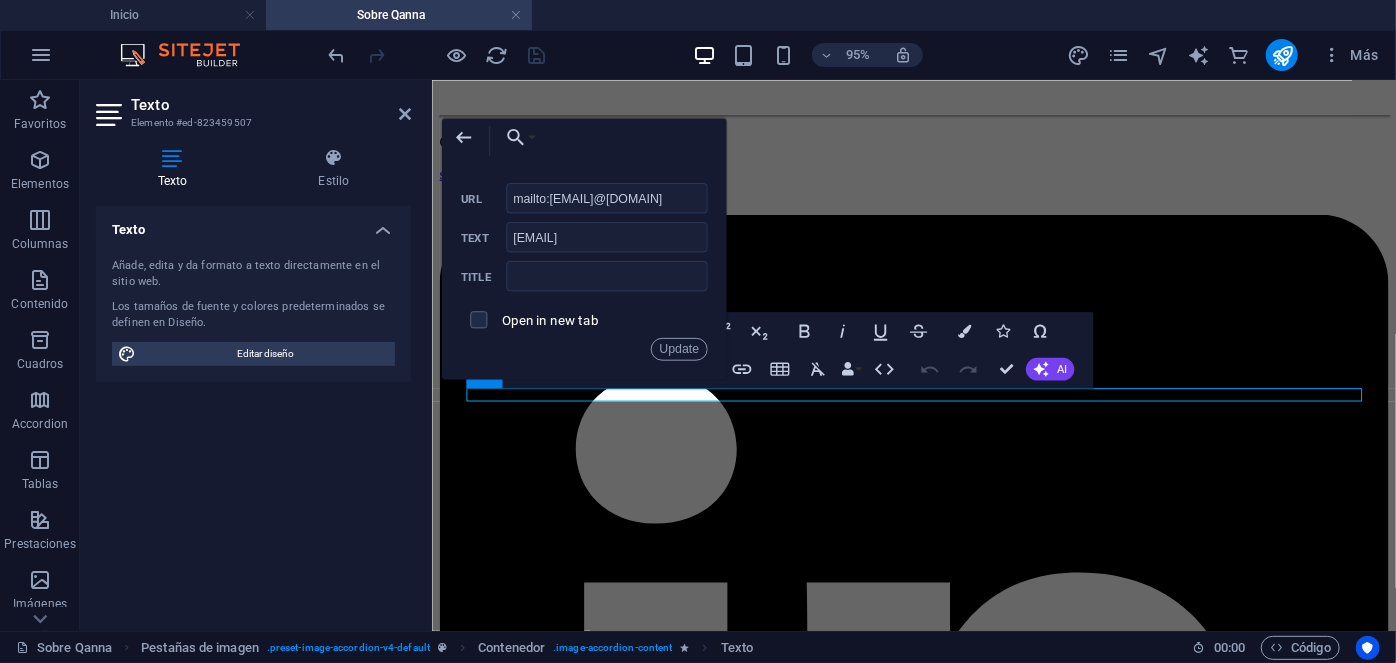 click on "Back Choose Link Inicio Servicios Descripción General Propiedades y Portafolios Property Management Facility Management Multifamily Management Contabilidad de Inmuebles Sostenibilidad ESG Inversión y Valuación Capital Markets Valuation Services Arriendo y Planificación Asset Management Transaction Services Espacios y Diseño Sobre Qanna Canal de denuncias Igualdad e inclusión Política de privacidad Insights Compliance Valor añadido del facility Seguridad en edificios La importancia del mantenimiento Invertir en usa Aviso legal Contacto Seleccionar archivo ... mailto:[EMAIL]@[DOMAIN] URL [EMAIL]@[DOMAIN] Text Title Open in new tab Update" at bounding box center (584, 248) 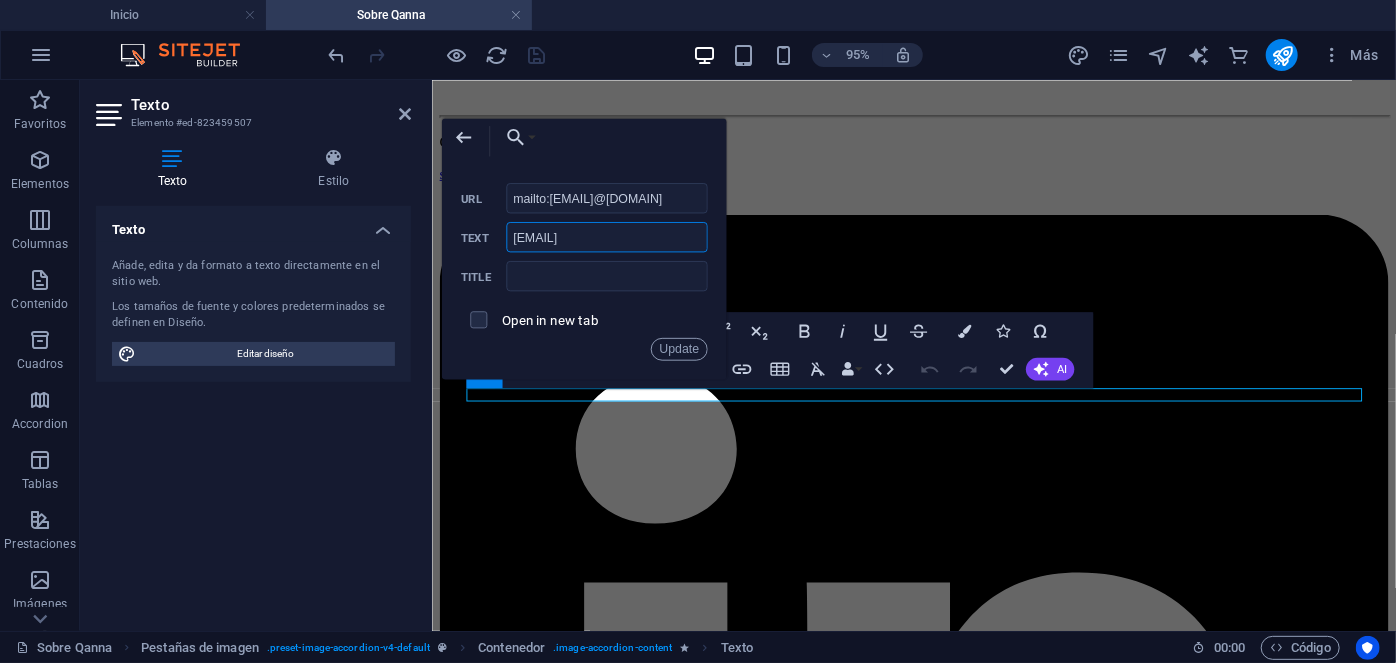 drag, startPoint x: 689, startPoint y: 235, endPoint x: 482, endPoint y: 236, distance: 207.00241 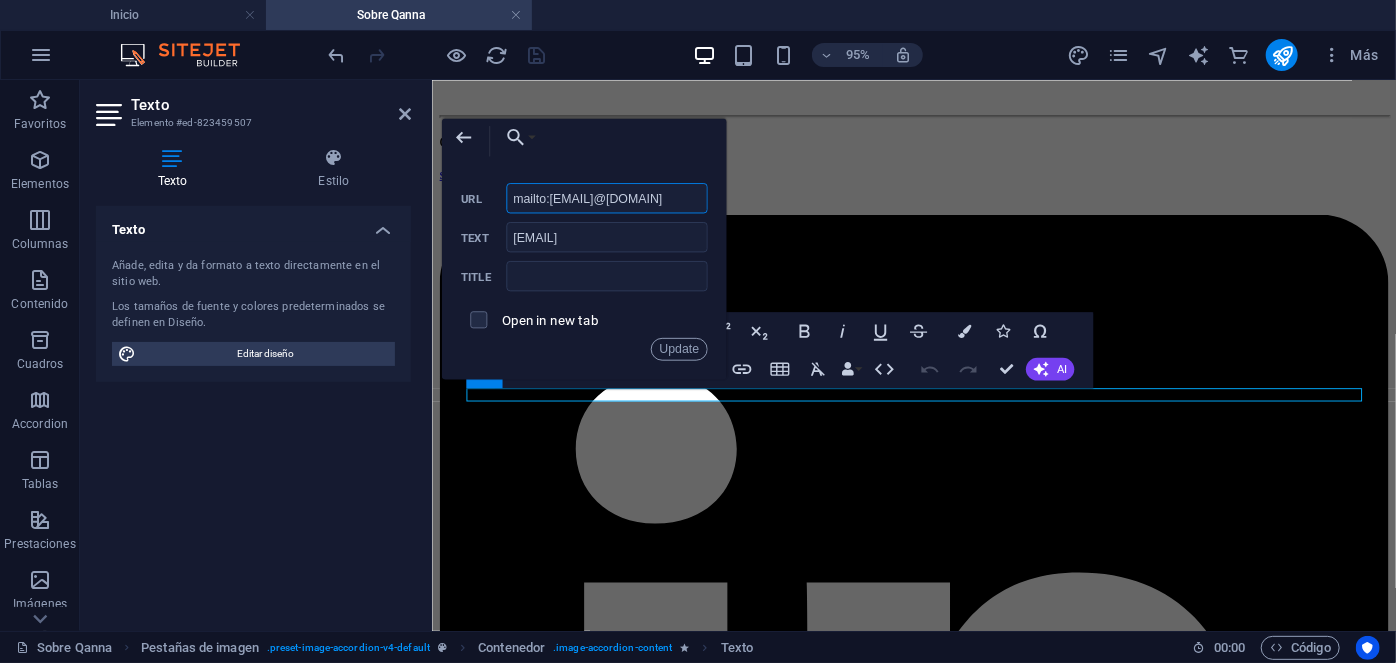 drag, startPoint x: 665, startPoint y: 193, endPoint x: 550, endPoint y: 213, distance: 116.72617 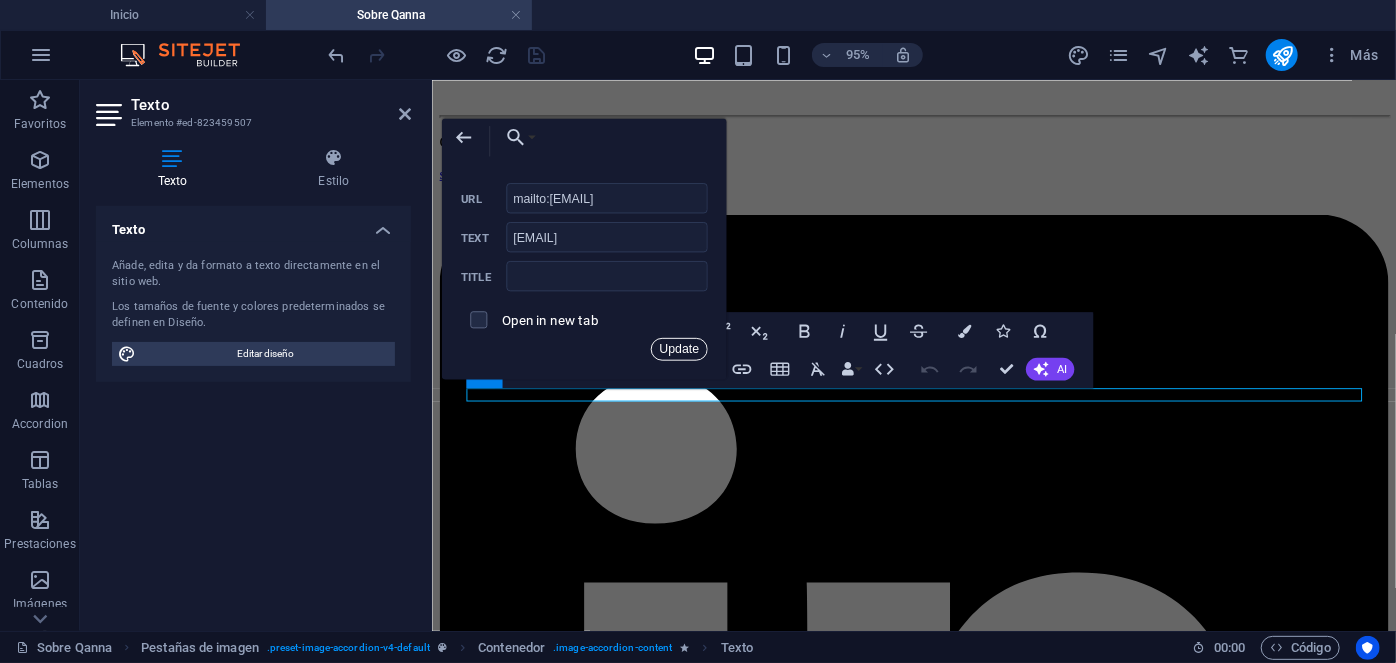 click on "Update" at bounding box center (679, 349) 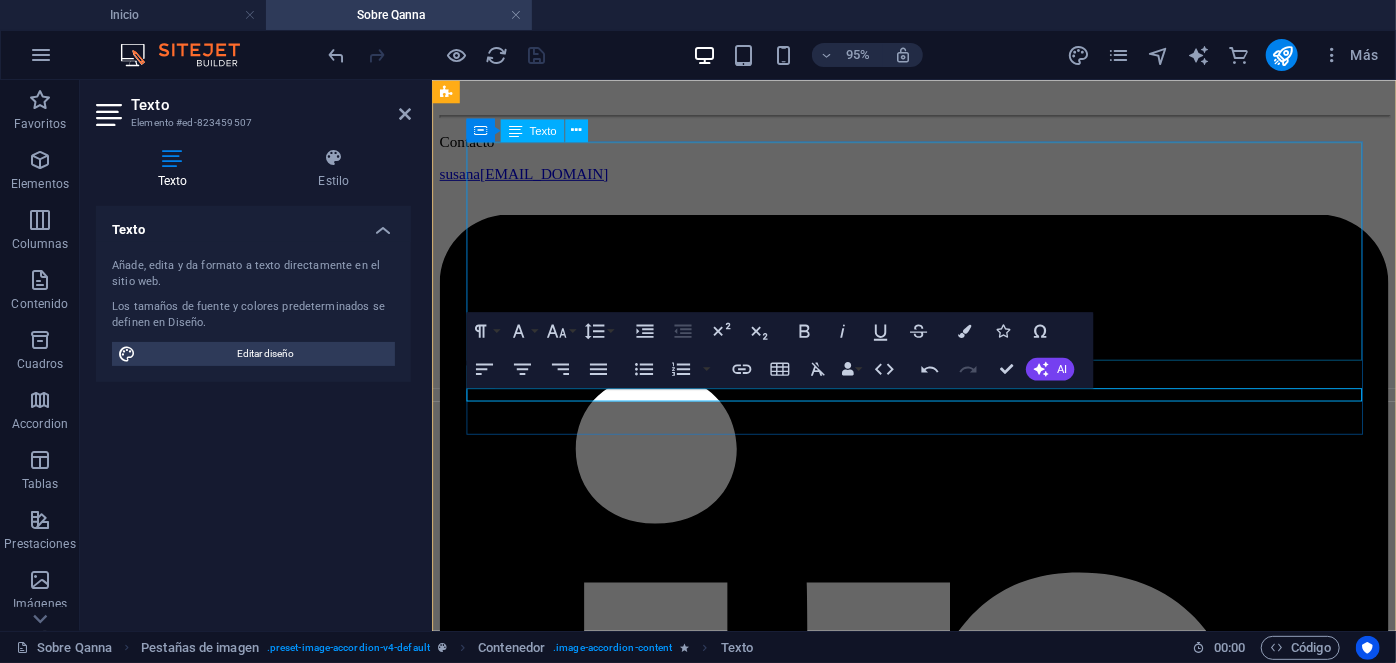 click on "[FIRST] [LAST] EHS & Facilities Manager Con una trayectoria profesional que abarca más de 16 años en el ámbito de la seguridad y el mantenimiento industrial, ha dedicado su carrera a implementar y gestionar soluciones efectivas que aseguren el buen funcionamiento de equipos y sistemas industriales, al mismo tiempo que garantiza la protección y el cumplimiento de las normativas de seguridad. Estudios: UDP, Ingeniería Industrial. Especialidades: Mantenimiento industrial. Seguridad Industrial. Gestión de propiedades e instalaciones." at bounding box center [938, 15718] 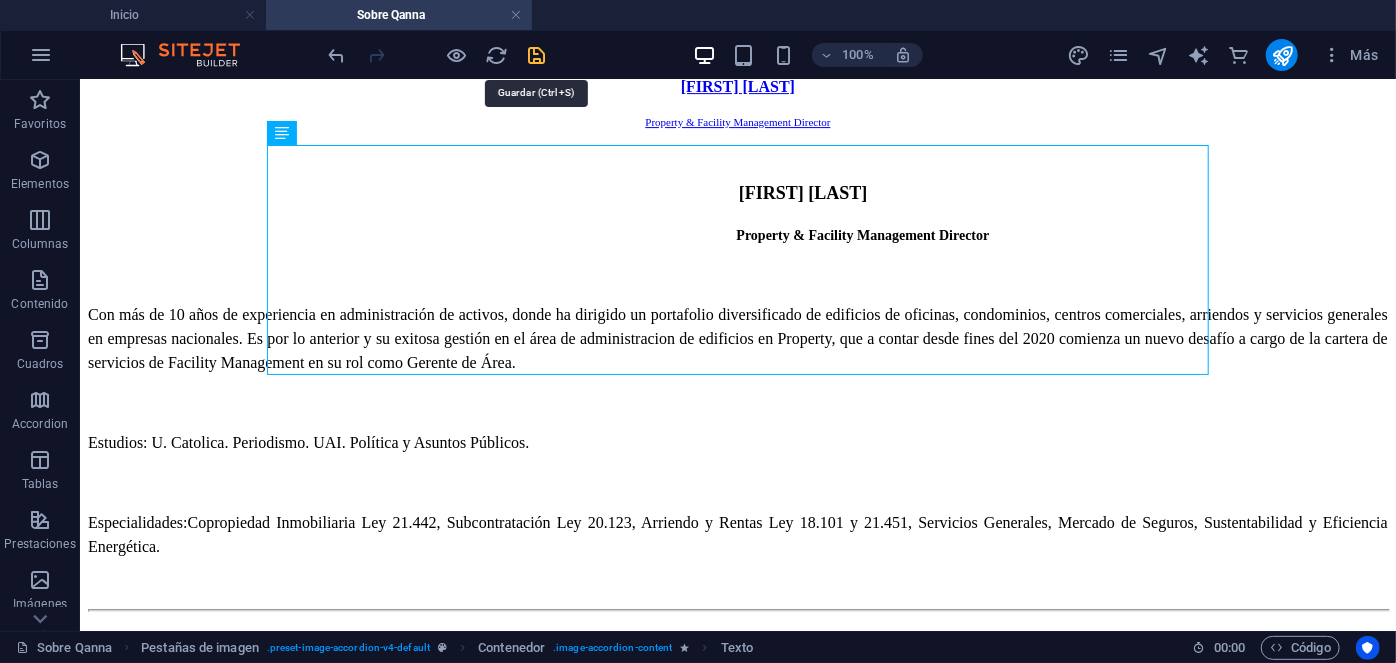click at bounding box center [537, 55] 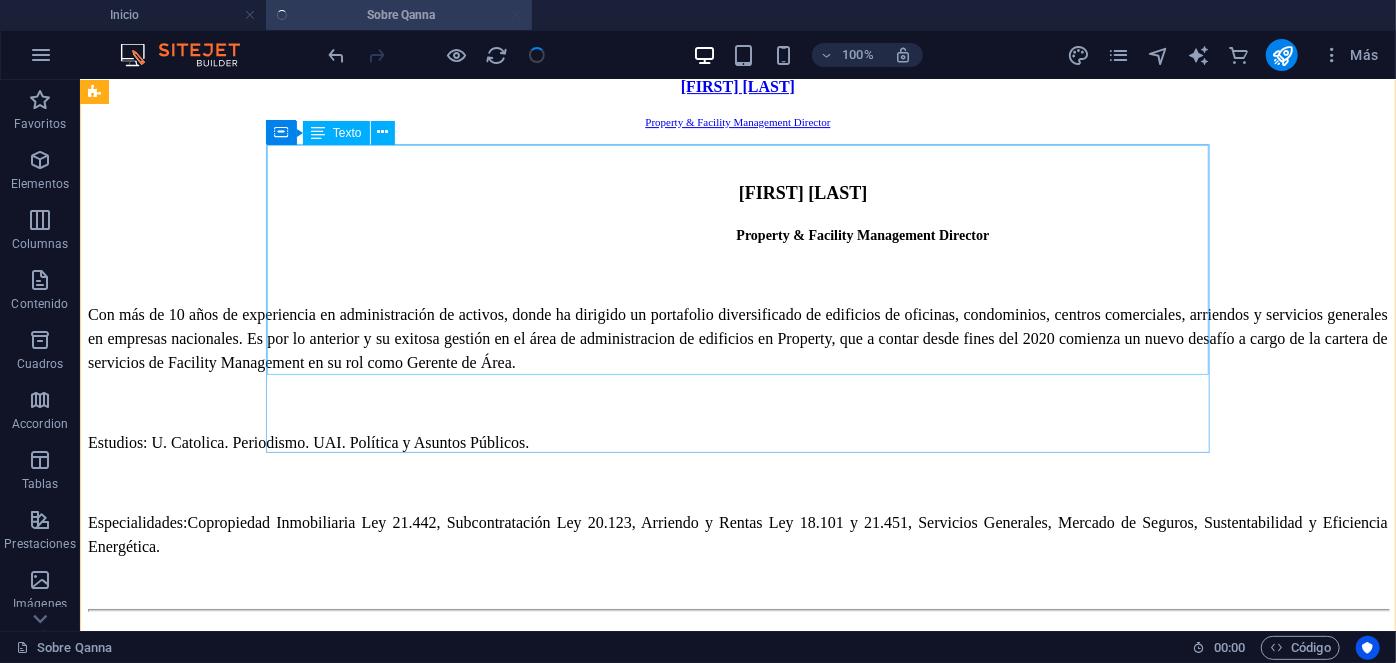 click on "[FIRST] [LAST] EHS & Facilities Manager Con una trayectoria profesional que abarca más de 16 años en el ámbito de la seguridad y el mantenimiento industrial, ha dedicado su carrera a implementar y gestionar soluciones efectivas que aseguren el buen funcionamiento de equipos y sistemas industriales, al mismo tiempo que garantiza la protección y el cumplimiento de las normativas de seguridad. Estudios: UDP, Ingeniería Industrial. Especialidades: Mantenimiento industrial. Seguridad Industrial. Gestión de propiedades e instalaciones." at bounding box center (737, 18194) 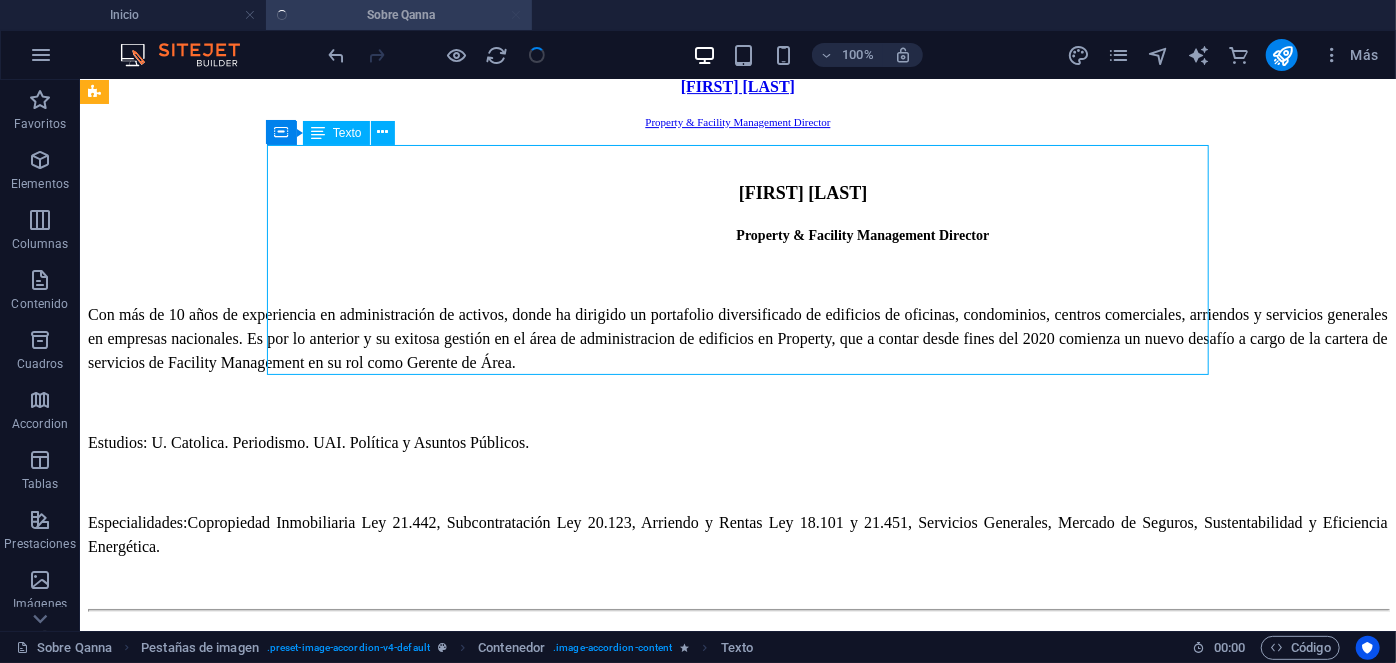 click on "[FIRST] [LAST] EHS & Facilities Manager Con una trayectoria profesional que abarca más de 16 años en el ámbito de la seguridad y el mantenimiento industrial, ha dedicado su carrera a implementar y gestionar soluciones efectivas que aseguren el buen funcionamiento de equipos y sistemas industriales, al mismo tiempo que garantiza la protección y el cumplimiento de las normativas de seguridad. Estudios: UDP, Ingeniería Industrial. Especialidades: Mantenimiento industrial. Seguridad Industrial. Gestión de propiedades e instalaciones." at bounding box center (737, 18194) 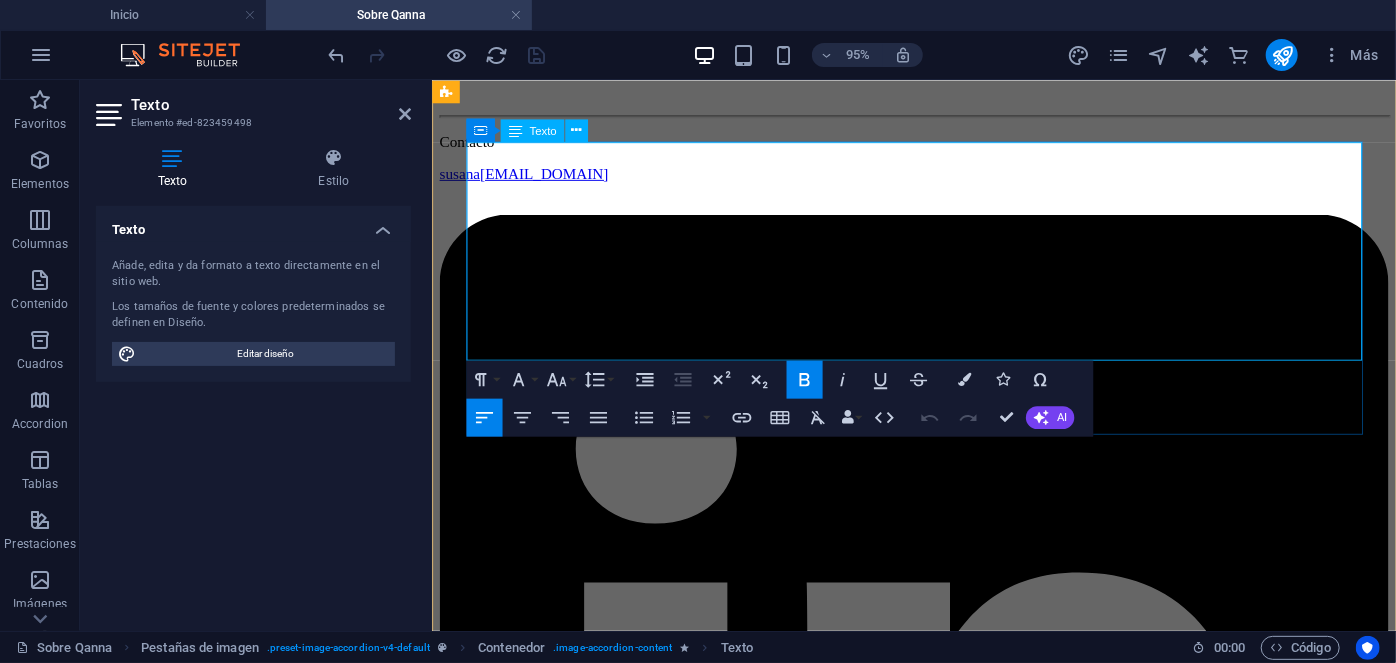 drag, startPoint x: 630, startPoint y: 303, endPoint x: 564, endPoint y: 308, distance: 66.189125 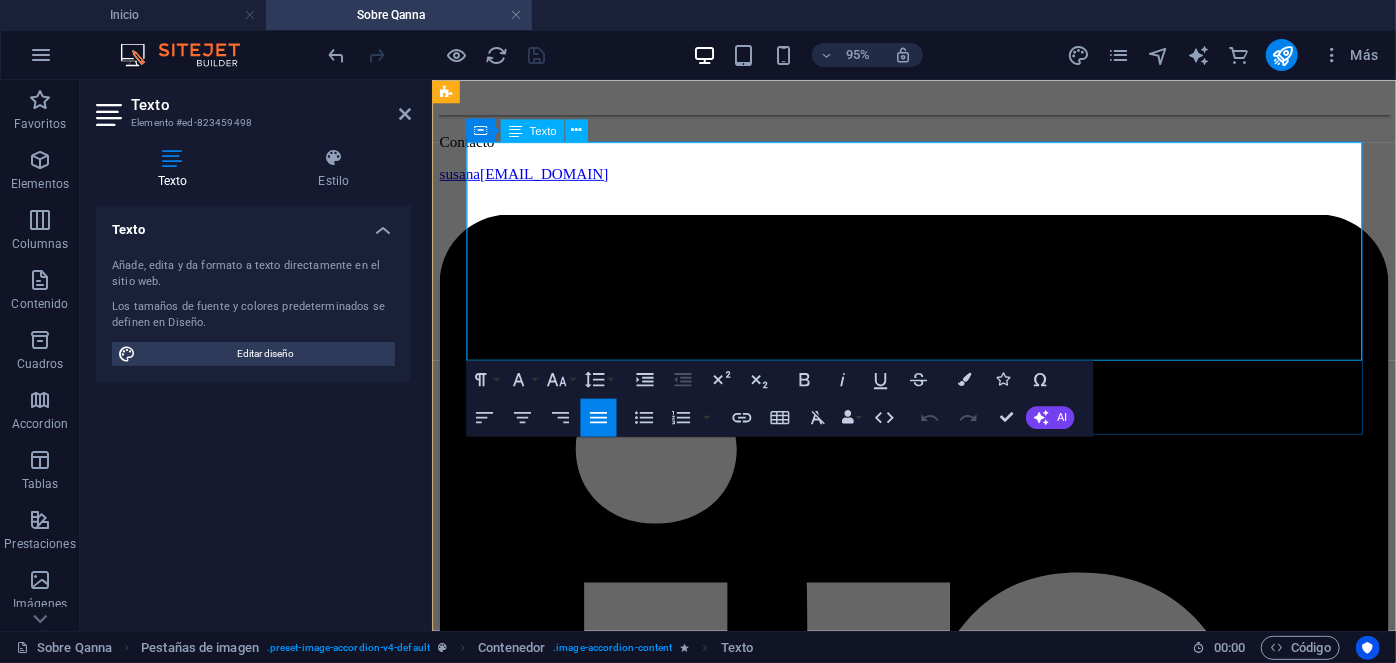 copy on "Ingeniería" 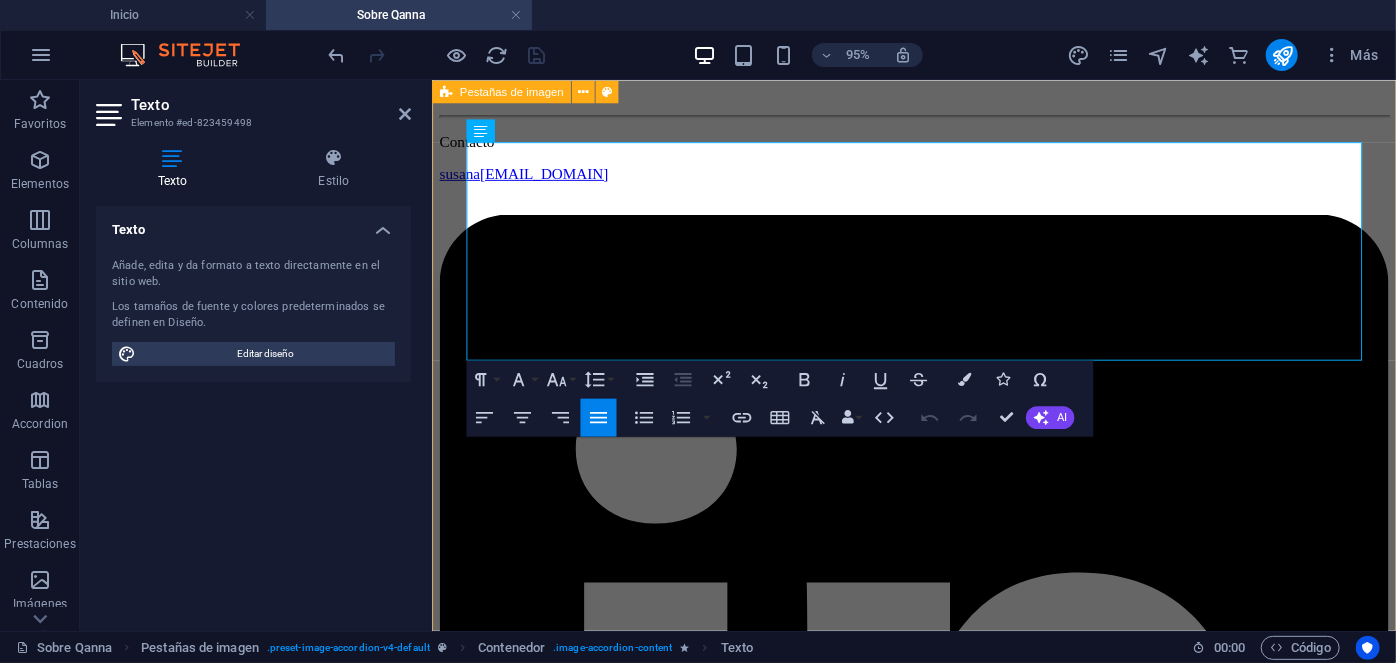 click on "[FIRST] [LAST] People & Culture Manager [FIRST] [LAST] People & Culture Manager Con más de 20 años de experiencia en Psicología clínica, donde ha dirigido de manera exitosa cientos de procesos de recruitment para mandos medios y alta gerencia empresarial, al tiempo de liderar procesos outsourcing en grandes empresas internacionales. Estudios: UNAM. Psicología. IRG, Master en psicología clínica. ESADE, Mindfulness. Especialidades: Psicología clínica y salud mental. Outsourcing de grandes industrias. Recruitment de mandos medios y alta gerencia. Contacto [EMAIL] [FIRST] [LAST] EHS & Facilities Manager                                                          [FIRST] [LAST]                                                                      EHS & Facilities Manager Estudios: UDP,  Ingeniería  Industrial. Especialidades: Mantenimiento industrial. Seguridad Industrial. Gestión de propiedades e instalaciones. Contacto [EMAIL] Contacto" at bounding box center (938, 17480) 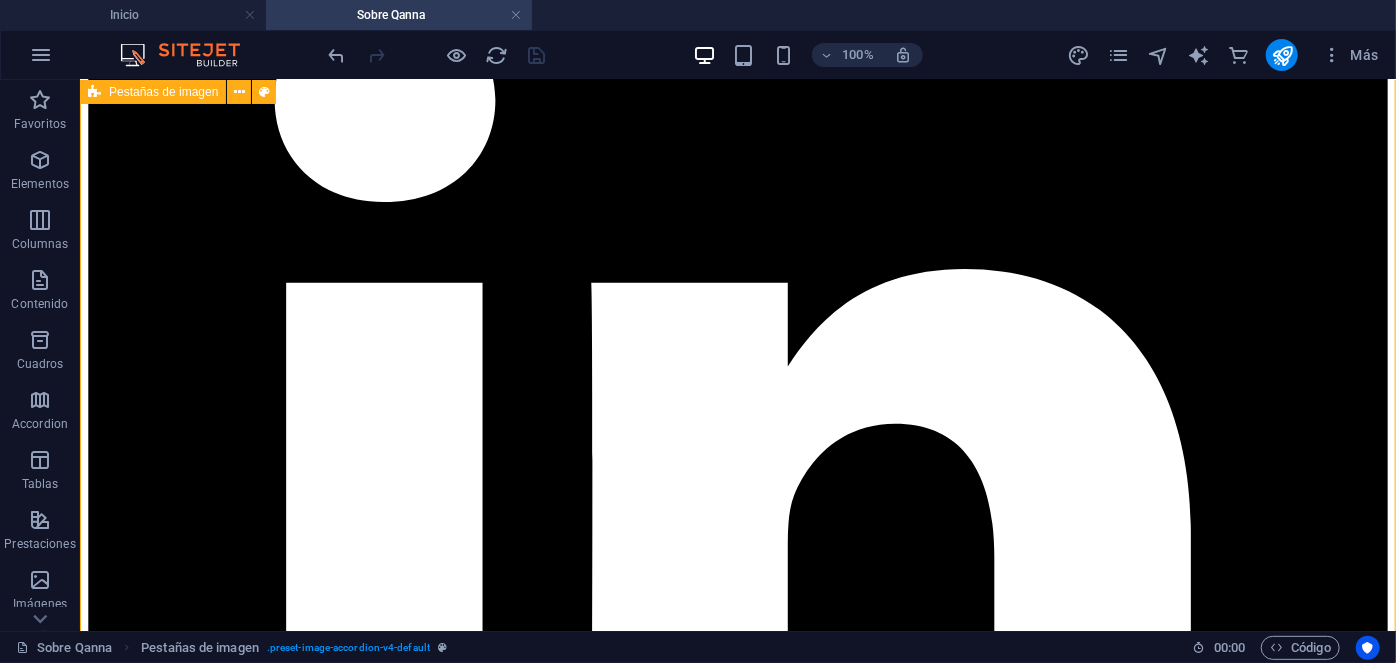 scroll, scrollTop: 8256, scrollLeft: 0, axis: vertical 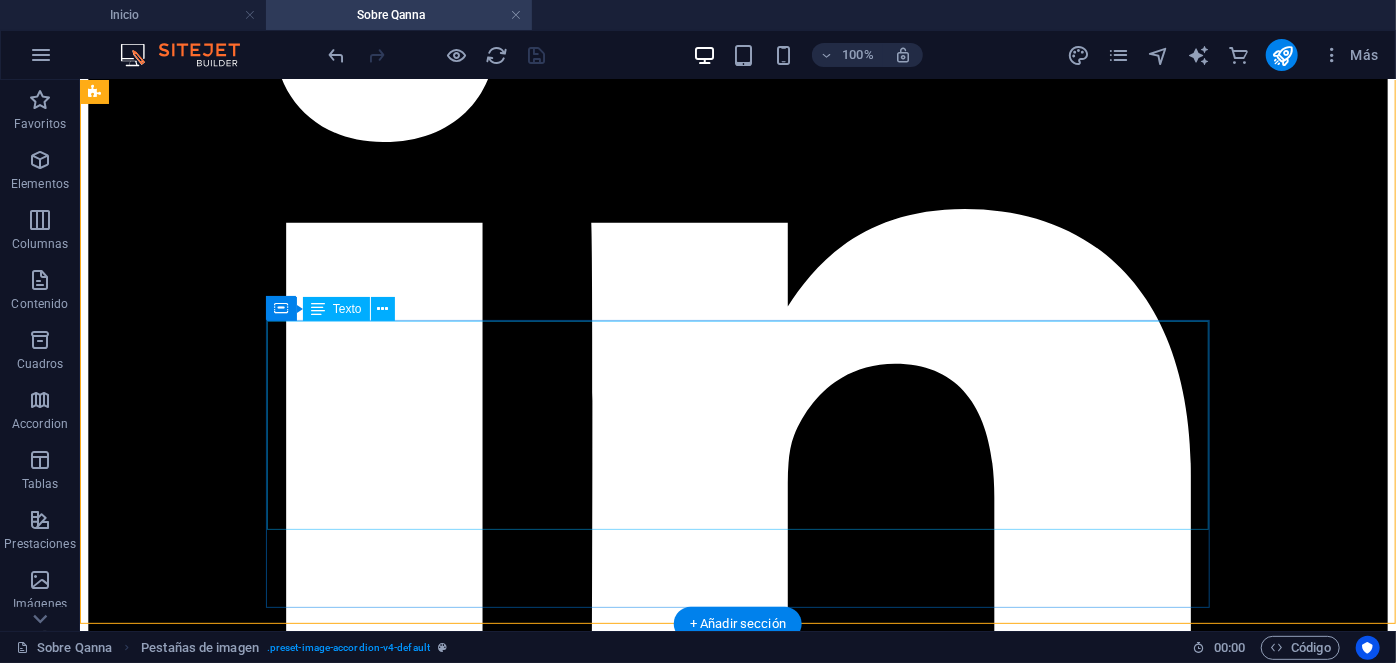click on "[FIRST] [LAST] Property Manager Con más de siete años de experiencia en el ámbito de la gestión inmobiliaria, se especializa en la administración integral de inmuebles en los sectores residencial y comercial. Estudios: IACC, Ingeniería Industrial. INACAP, Edificios y Condominios. Especialidades: Copropiedad Inmobiliaria Ley 21.442, Servicios Generales, Mercado de Seguros, Clima HVAC & VRV, Mantenimiento Industrial." at bounding box center [737, 23065] 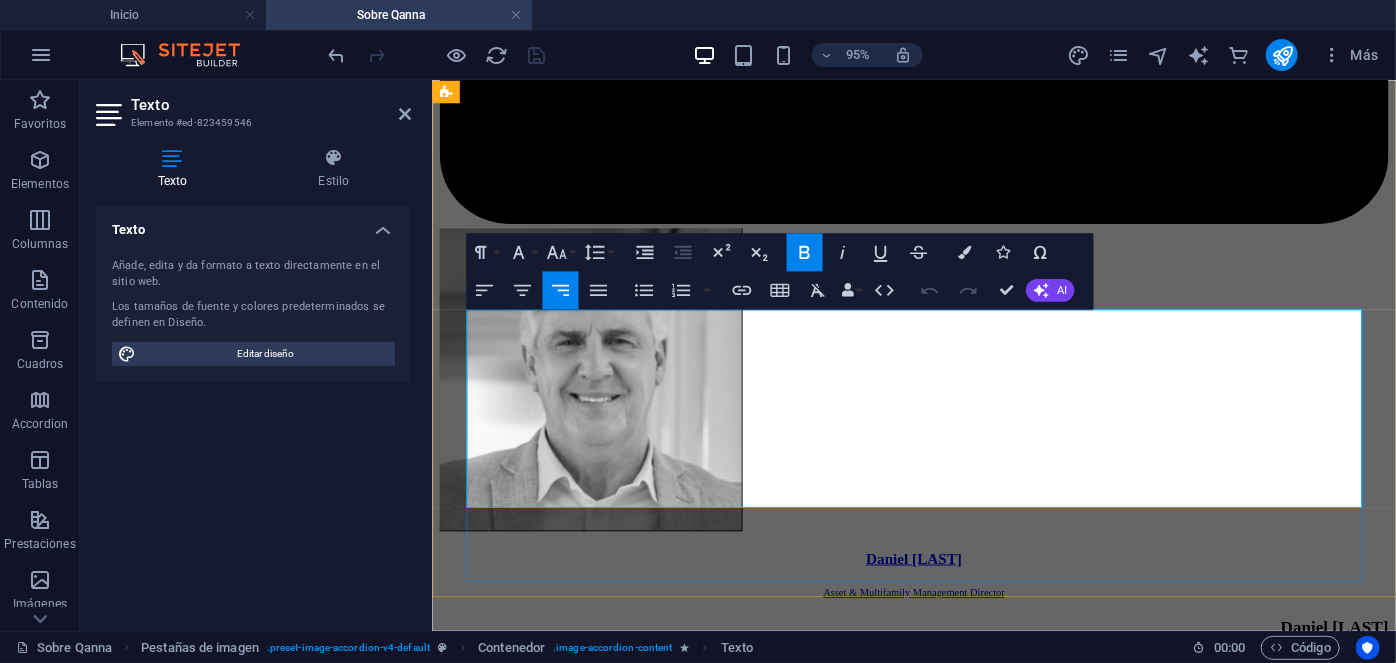 drag, startPoint x: 631, startPoint y: 466, endPoint x: 571, endPoint y: 474, distance: 60.530983 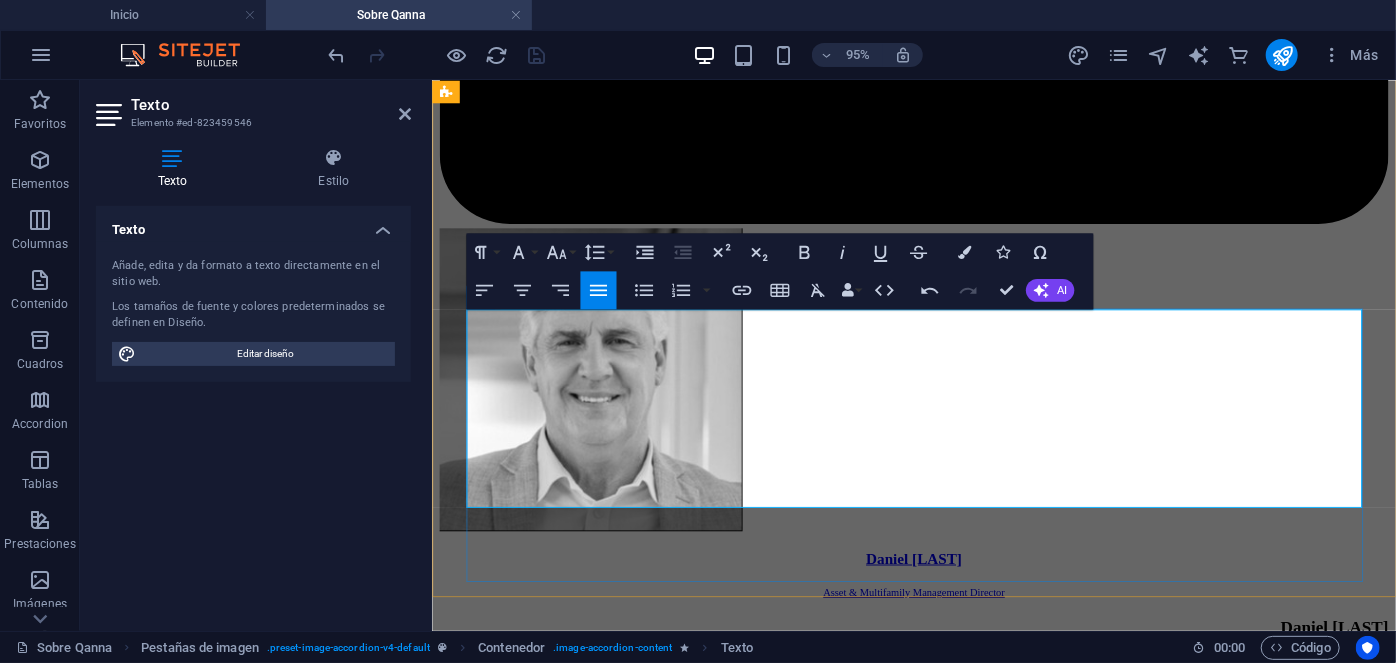 click at bounding box center [534, 20088] 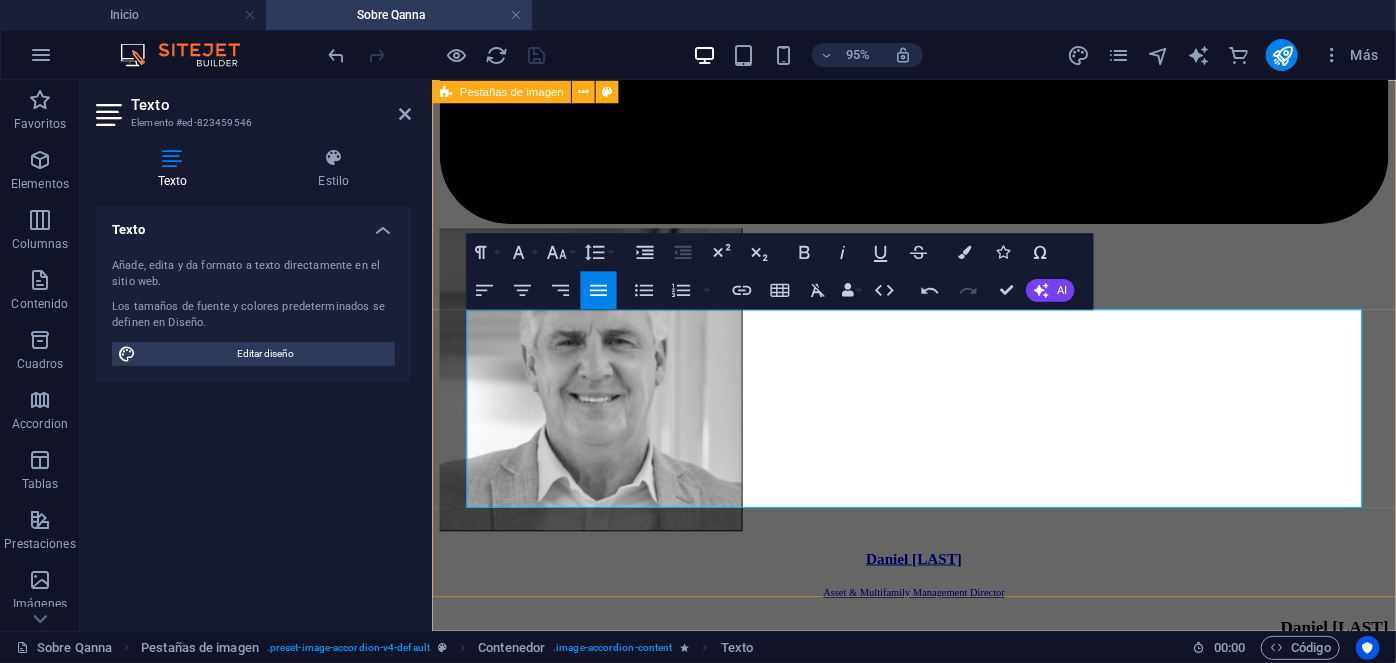 click on "[FIRST] [LAST] People & Culture Manager [FIRST] [LAST] People & Culture Manager Con más de 20 años de experiencia en Psicología clínica, donde ha dirigido de manera exitosa cientos de procesos de recruitment para mandos medios y alta gerencia empresarial, al tiempo de liderar procesos outsourcing en grandes empresas internacionales. Estudios: UNAM. Psicología. IRG, Master en psicología clínica. ESADE, Mindfulness. Especialidades: Psicología clínica y salud mental. Outsourcing de grandes industrias. Recruitment de mandos medios y alta gerencia. Contacto [EMAIL] [FIRST] [LAST] EHS & Facilities Manager                                                          [FIRST] [LAST]                                                                      EHS & Facilities Manager Estudios: UDP,  Ingeniería  Industrial. Especialidades: Mantenimiento industrial. Seguridad Industrial. Gestión de propiedades e instalaciones. Contacto [EMAIL] Contacto" at bounding box center (938, 16485) 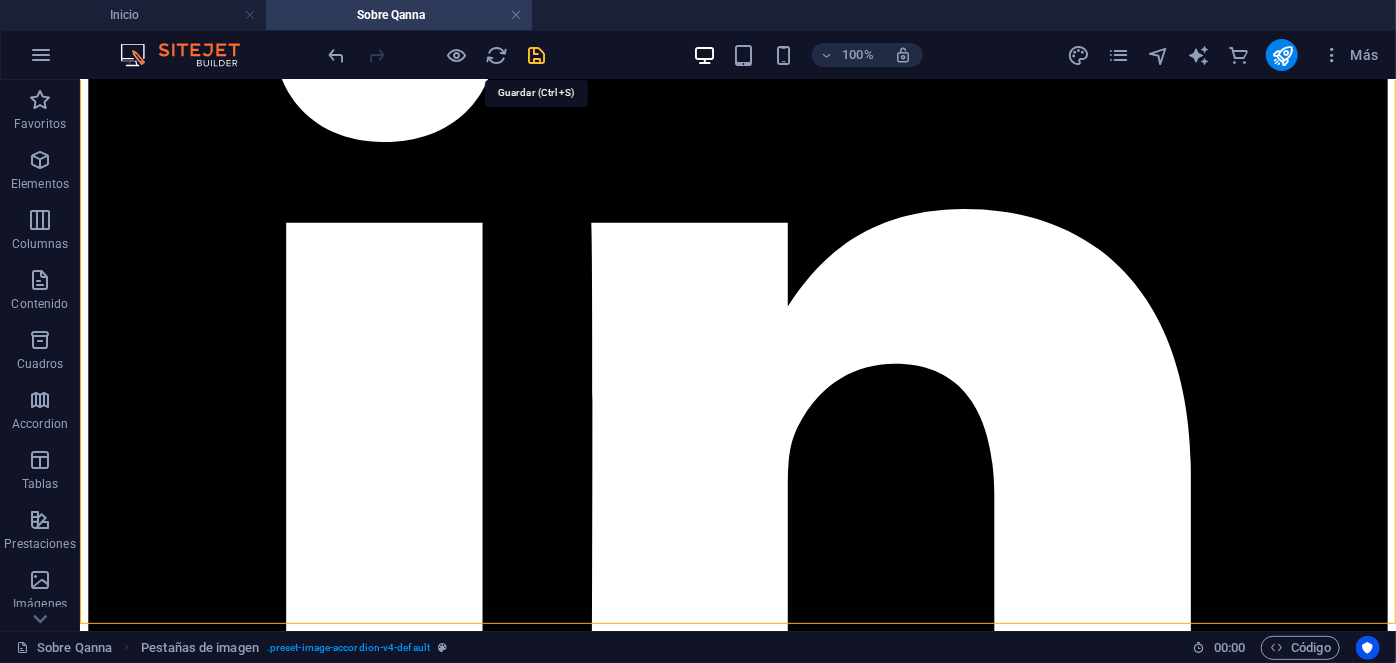 click at bounding box center (537, 55) 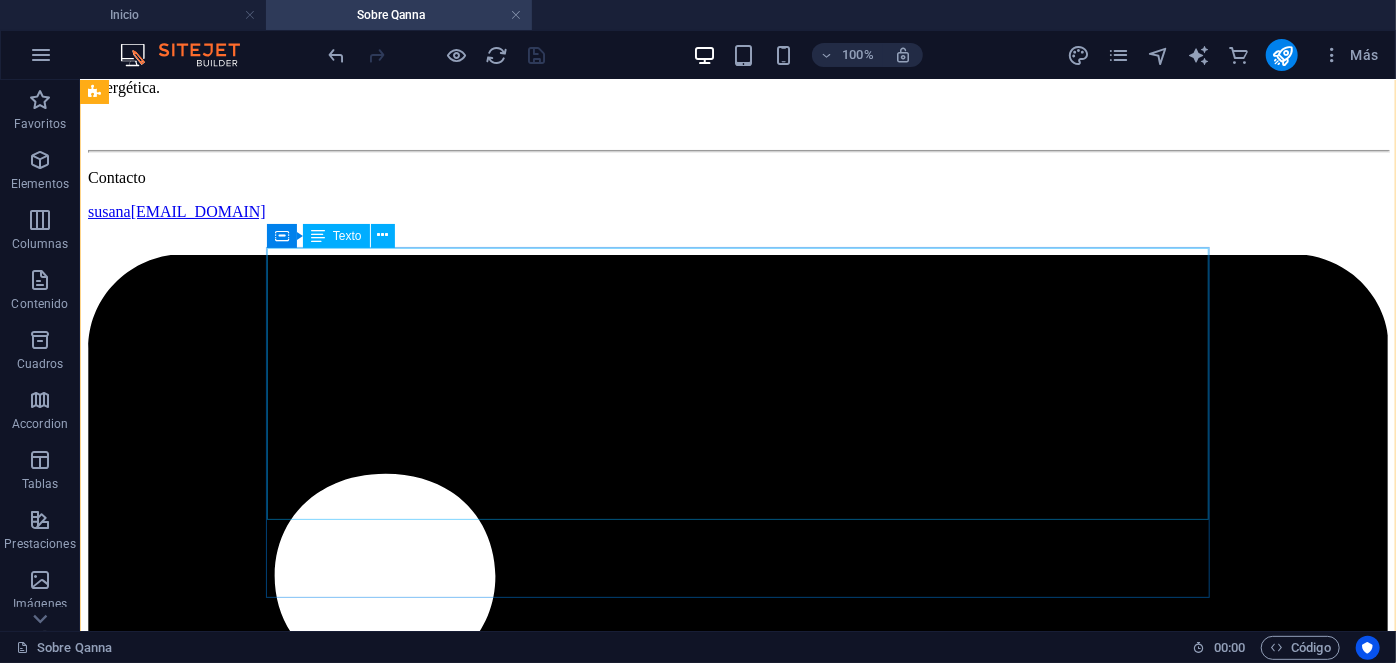 scroll, scrollTop: 7714, scrollLeft: 0, axis: vertical 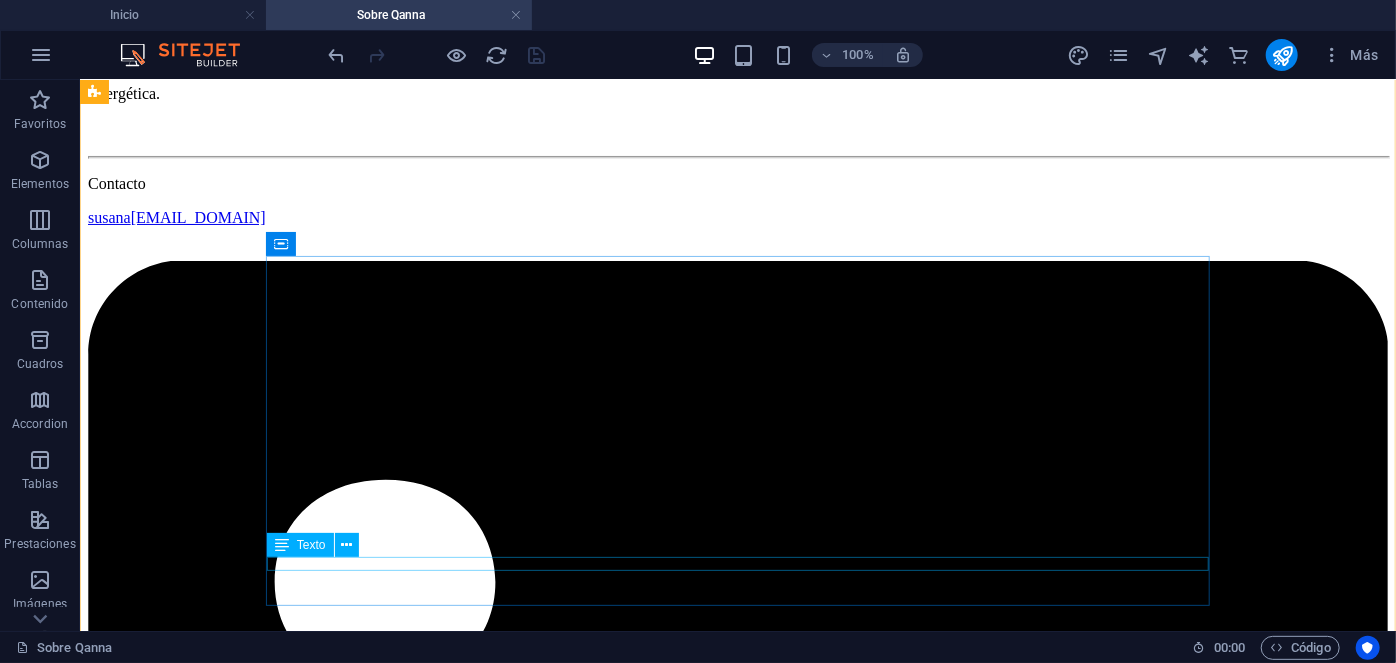 click on "[FIRST] @[DOMAIN]" at bounding box center (737, 21037) 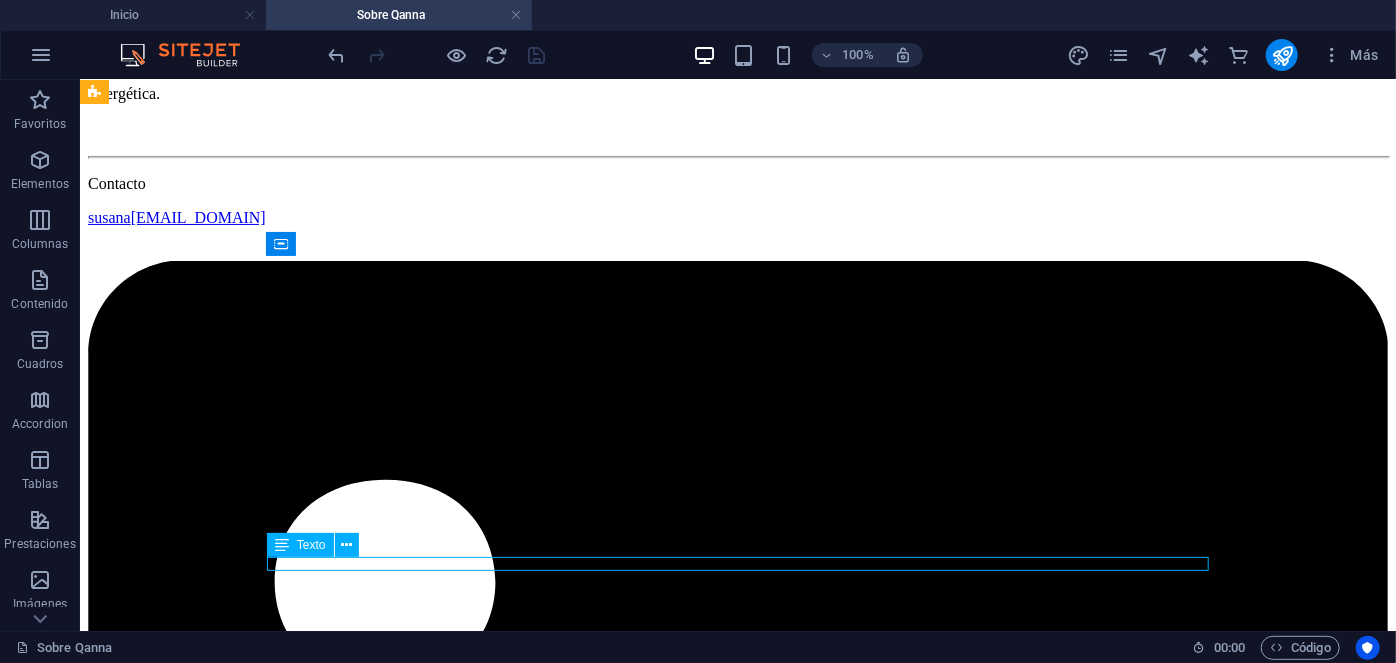 click on "[FIRST] @[DOMAIN]" at bounding box center (737, 21037) 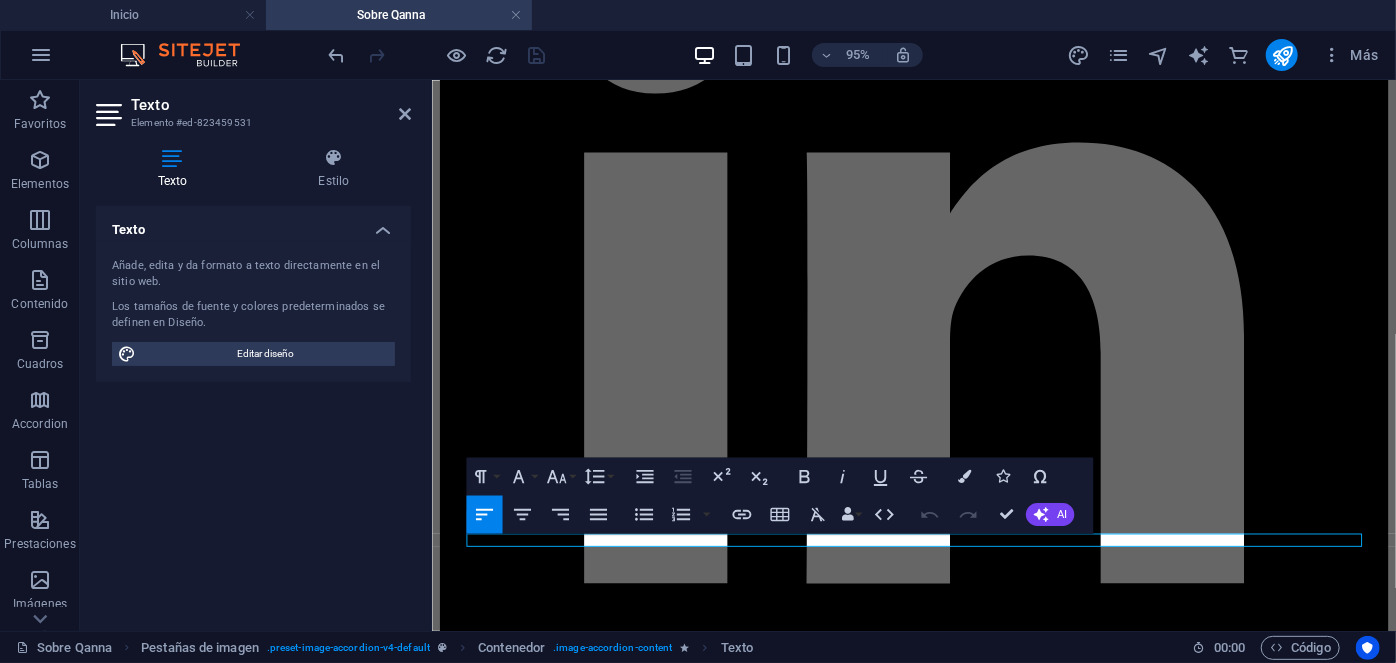 drag, startPoint x: 607, startPoint y: 563, endPoint x: 400, endPoint y: 588, distance: 208.5042 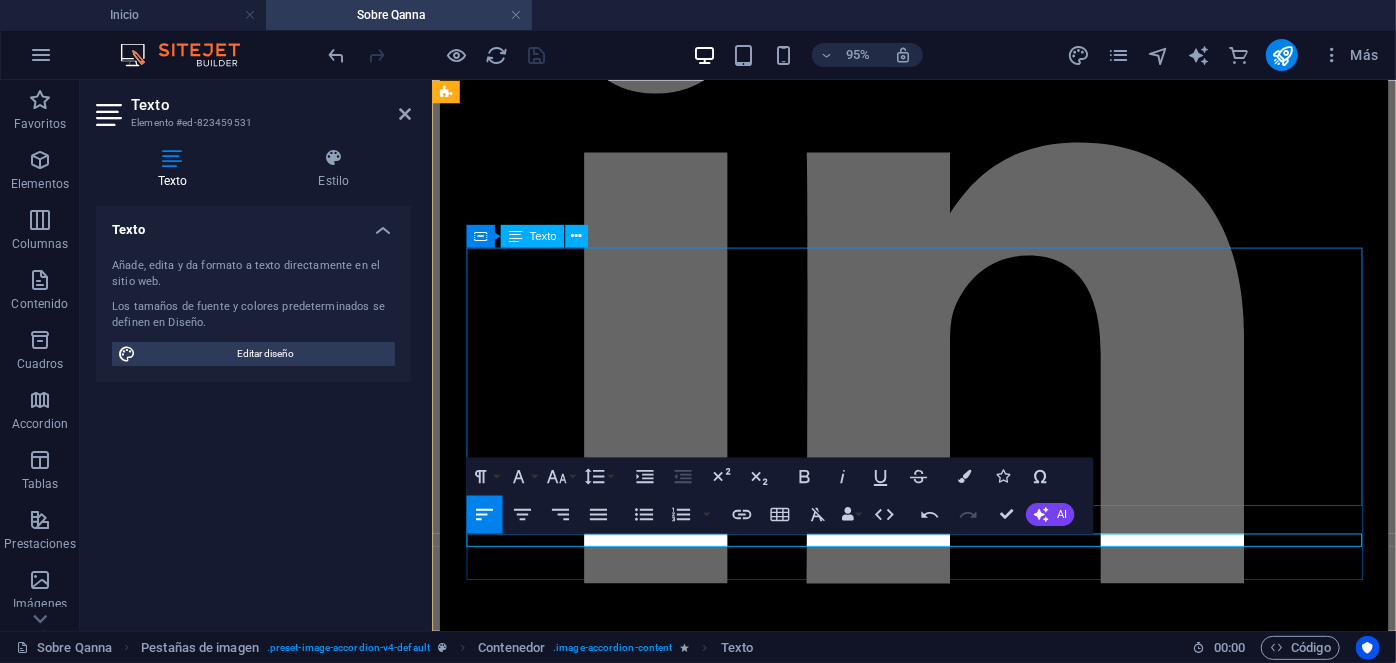 click on "[FIRST] [LAST]                                                                     EHS & Facilities Manager Con más de 10 años de experiencia en administración de activos, donde ha dirigido un portafolio diversificado de edificios de oficinas, condominios, centros comerciales, arriendos y servicios generales en empresas nacionales. Es por lo anterior y su exitosa gestión en el área de administracion de edificios en Property, que a contar desde fines del 2020 comienza un nuevo desafío a cargo de la cartera de servicios de Facility Management en su rol como Gerente de Área. Estudios: U. Catolica. Periodismo. UAI. Política y Asuntos Públicos. Especialidades:  Copropiedad Inmobiliaria Ley 21.442, Subcontratación Ley 20.123, Arriendo y Rentas Ley 18.101 y 21.451, Servicios Generales, Mercado de Seguros, Sustentabilidad y Eficiencia Energética." at bounding box center (938, 17997) 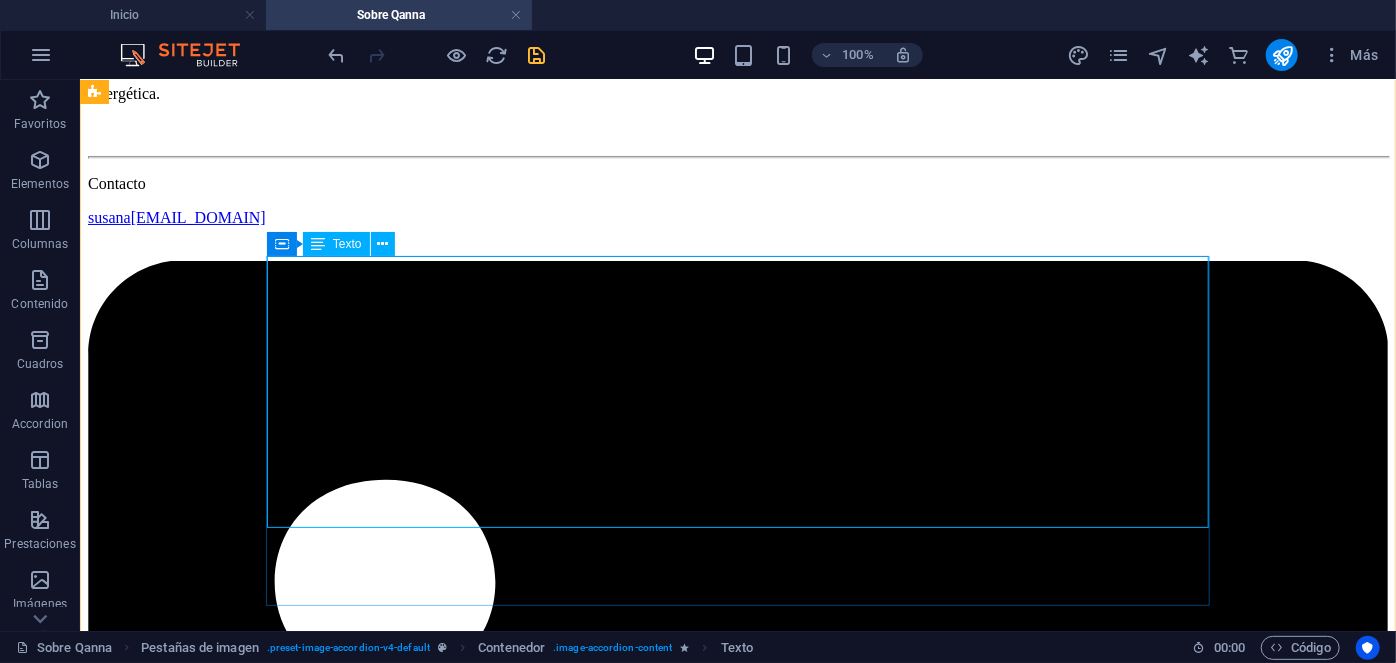 click on "[FIRST] [LAST]                                                                     EHS & Facilities Manager Con más de 10 años de experiencia en administración de activos, donde ha dirigido un portafolio diversificado de edificios de oficinas, condominios, centros comerciales, arriendos y servicios generales en empresas nacionales. Es por lo anterior y su exitosa gestión en el área de administracion de edificios en Property, que a contar desde fines del 2020 comienza un nuevo desafío a cargo de la cartera de servicios de Facility Management en su rol como Gerente de Área. Estudios: U. Catolica. Periodismo. UAI. Política y Asuntos Públicos. Especialidades:  Copropiedad Inmobiliaria Ley 21.442, Subcontratación Ley 20.123, Arriendo y Rentas Ley 18.101 y 21.451, Servicios Generales, Mercado de Seguros, Sustentabilidad y Eficiencia Energética." at bounding box center (737, 20752) 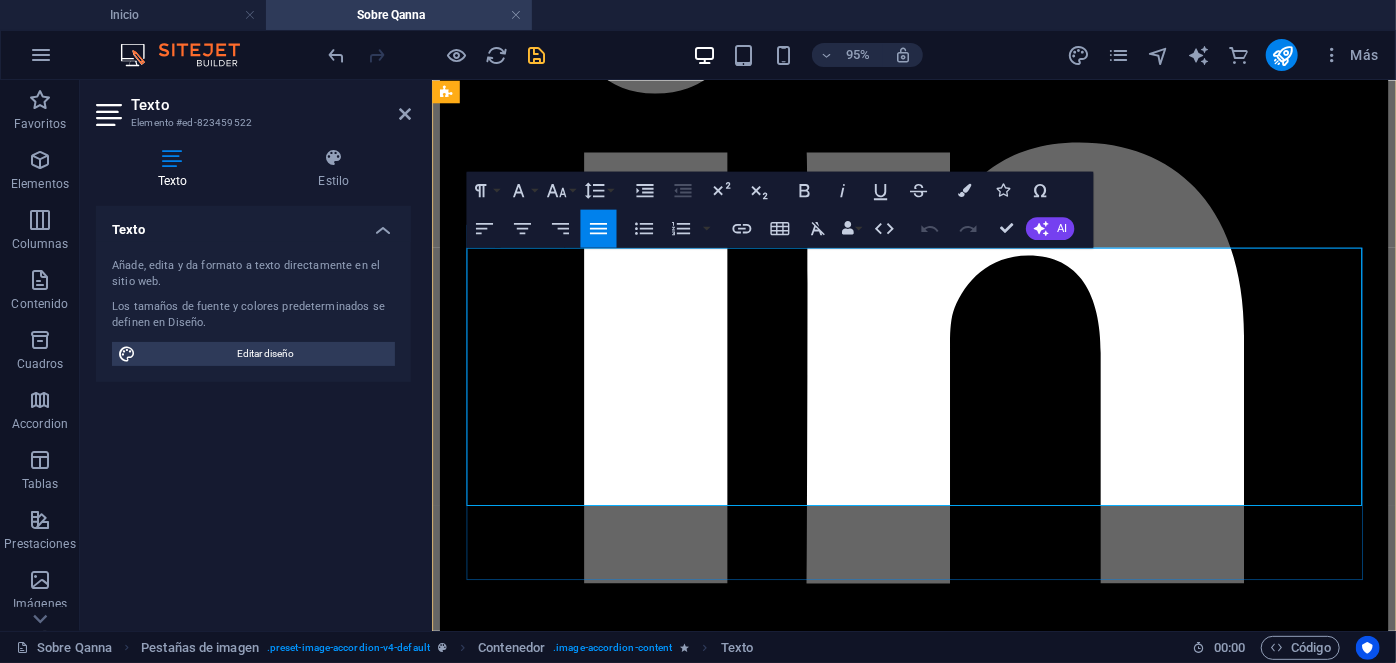 drag, startPoint x: 1092, startPoint y: 293, endPoint x: 982, endPoint y: 293, distance: 110 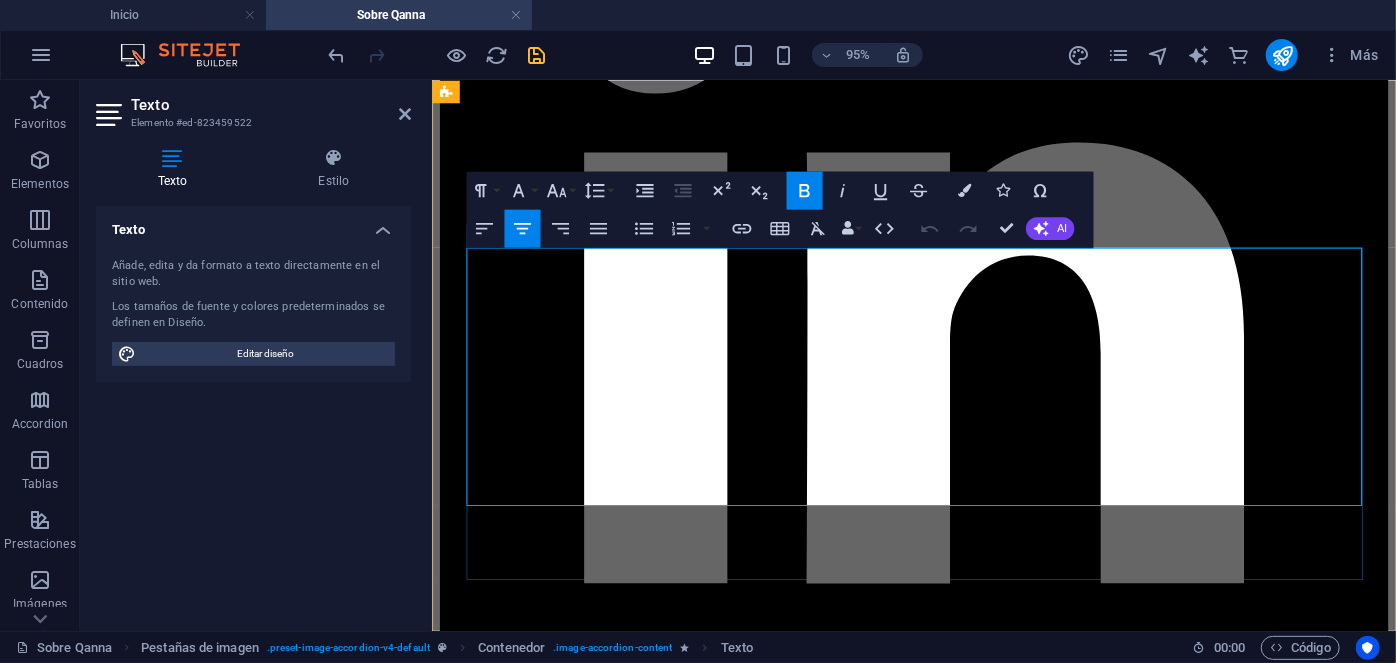 type 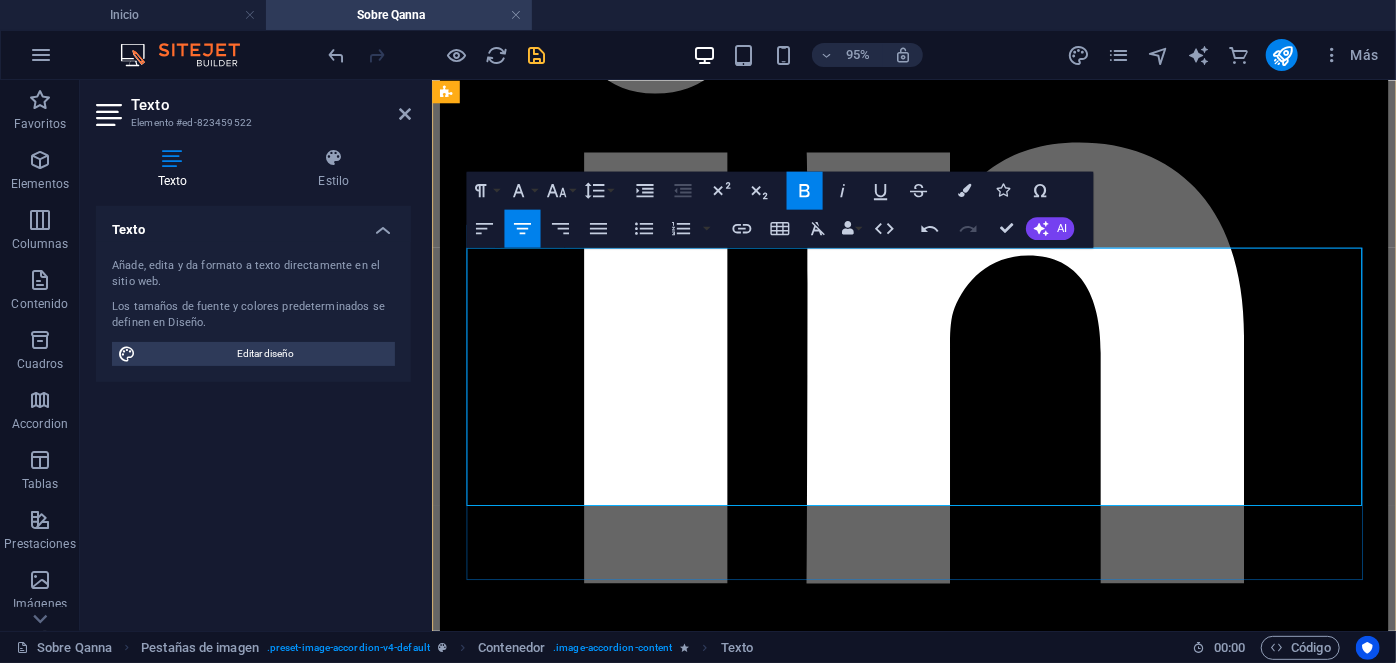 drag, startPoint x: 1127, startPoint y: 269, endPoint x: 995, endPoint y: 263, distance: 132.13629 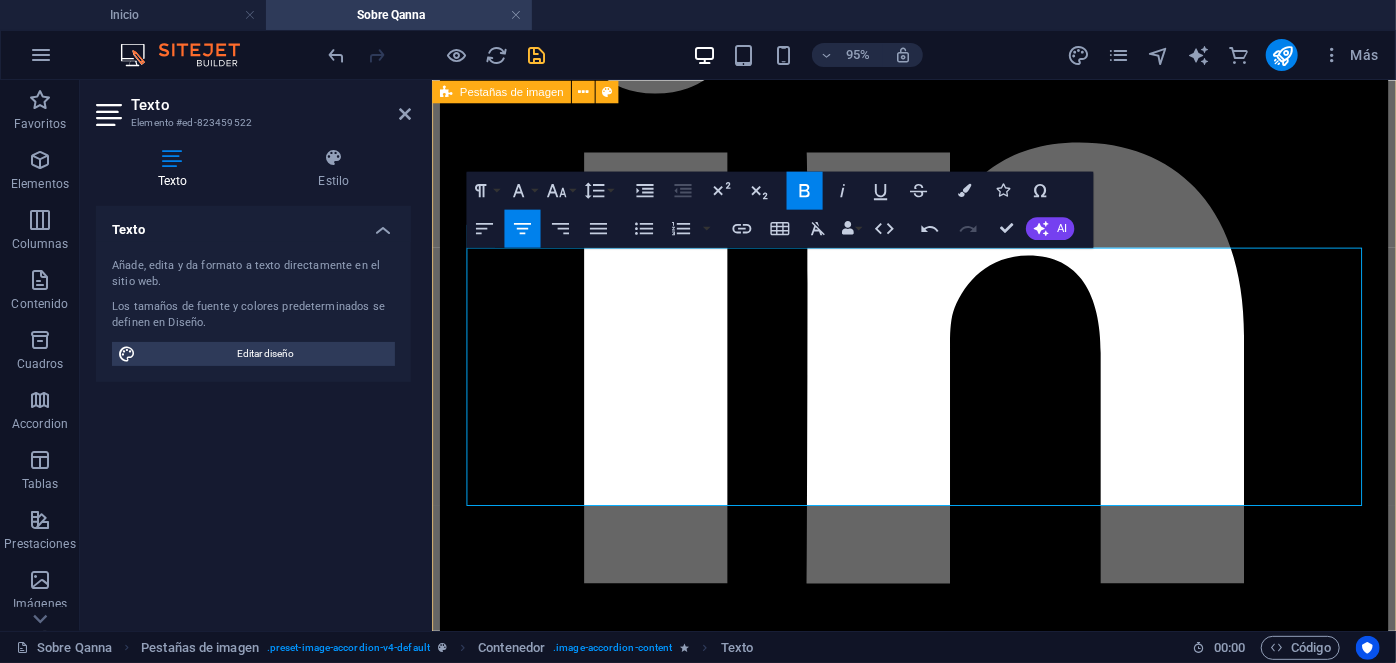 click on "[FIRST] [LAST] People & Culture Manager [FIRST] [LAST] People & Culture Manager Con más de 20 años de experiencia en Psicología clínica, donde ha dirigido de manera exitosa cientos de procesos de recruitment para mandos medios y alta gerencia empresarial, al tiempo de liderar procesos outsourcing en grandes empresas internacionales. Estudios: UNAM. Psicología. IRG, Master en psicología clínica. ESADE, Mindfulness. Especialidades: Psicología clínica y salud mental. Outsourcing de grandes industrias. Recruitment de mandos medios y alta gerencia. Contacto [EMAIL] [FIRST] [LAST] EHS & Facilities Manager                                                          [FIRST] [LAST]                                                                      EHS & Facilities Manager Estudios: UDP,  Ingeniería  Industrial. Especialidades: Mantenimiento industrial. Seguridad Industrial. Gestión de propiedades e instalaciones. Contacto [EMAIL] Contacto" at bounding box center [938, 17027] 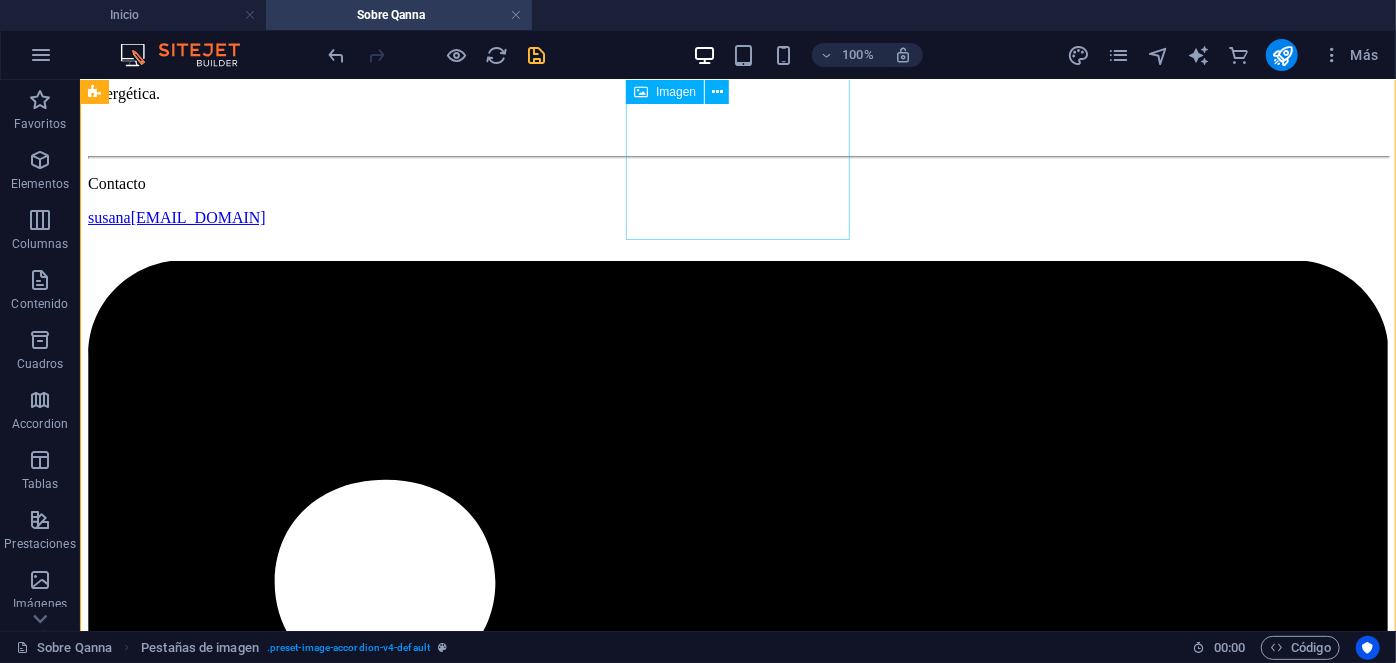 click on "[FIRST] [LAST] Asset Manager" at bounding box center (737, 19948) 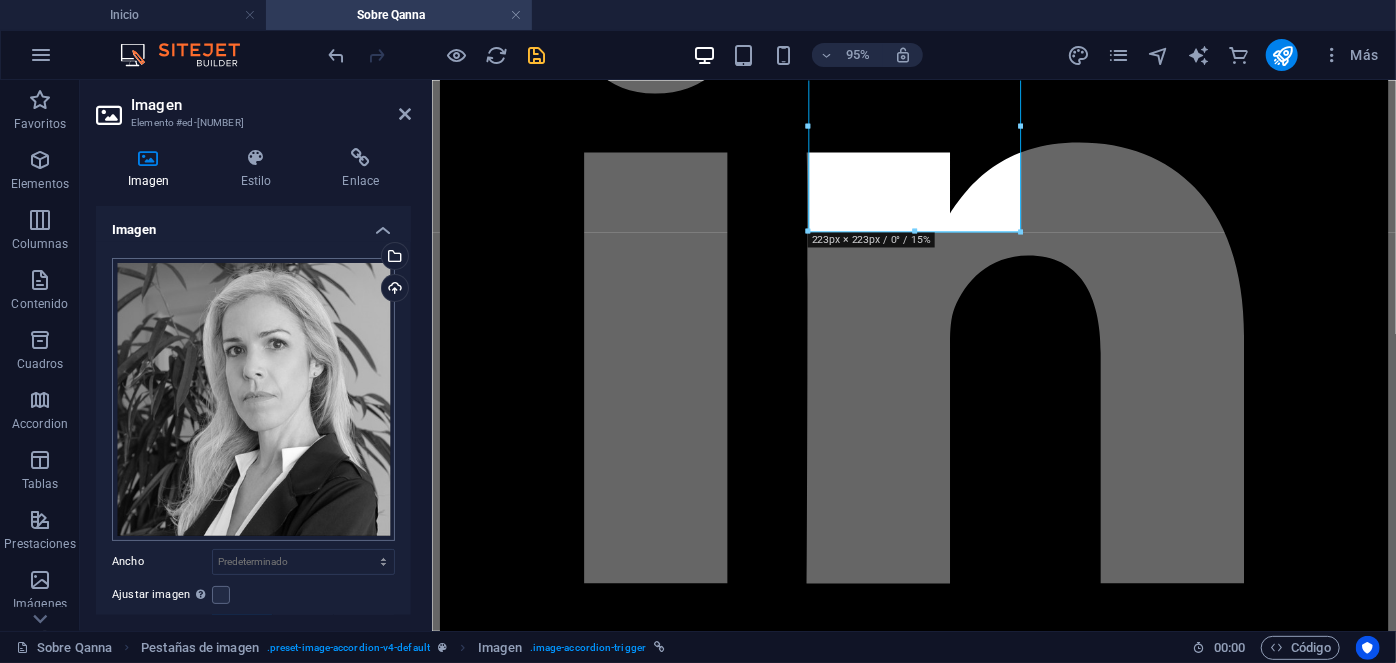 scroll, scrollTop: 180, scrollLeft: 0, axis: vertical 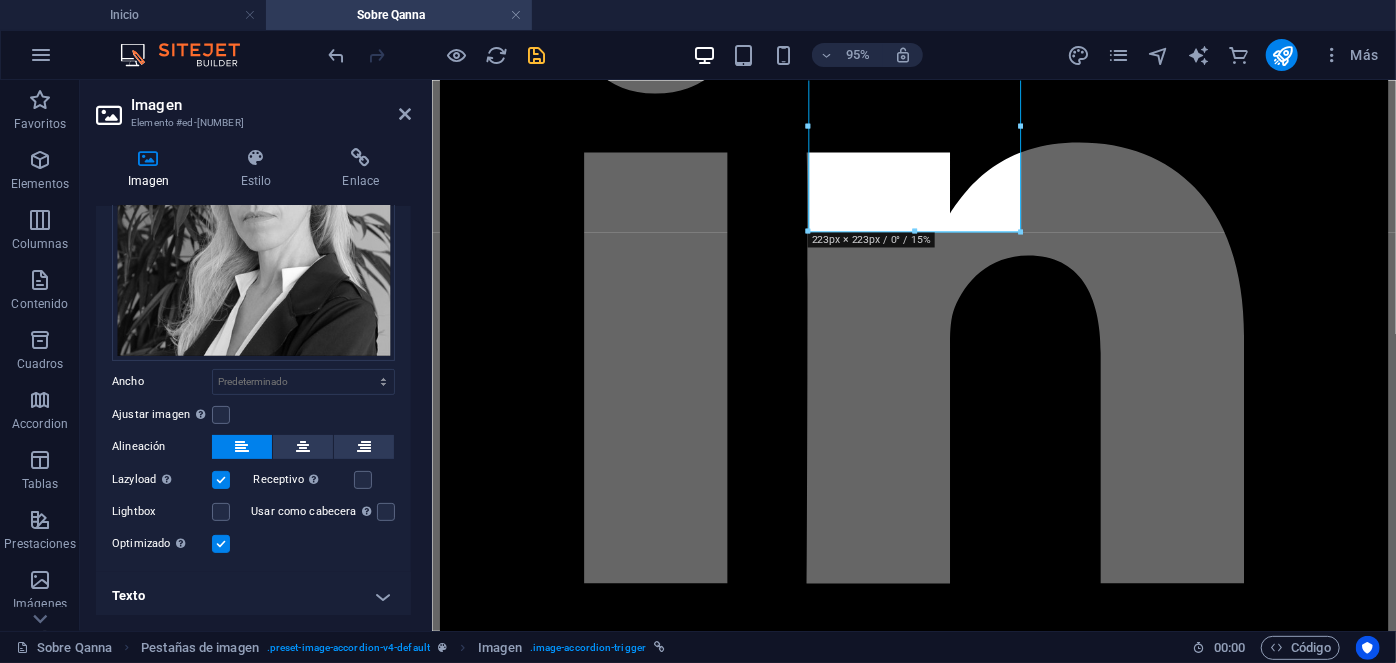 click on "Texto" at bounding box center [253, 596] 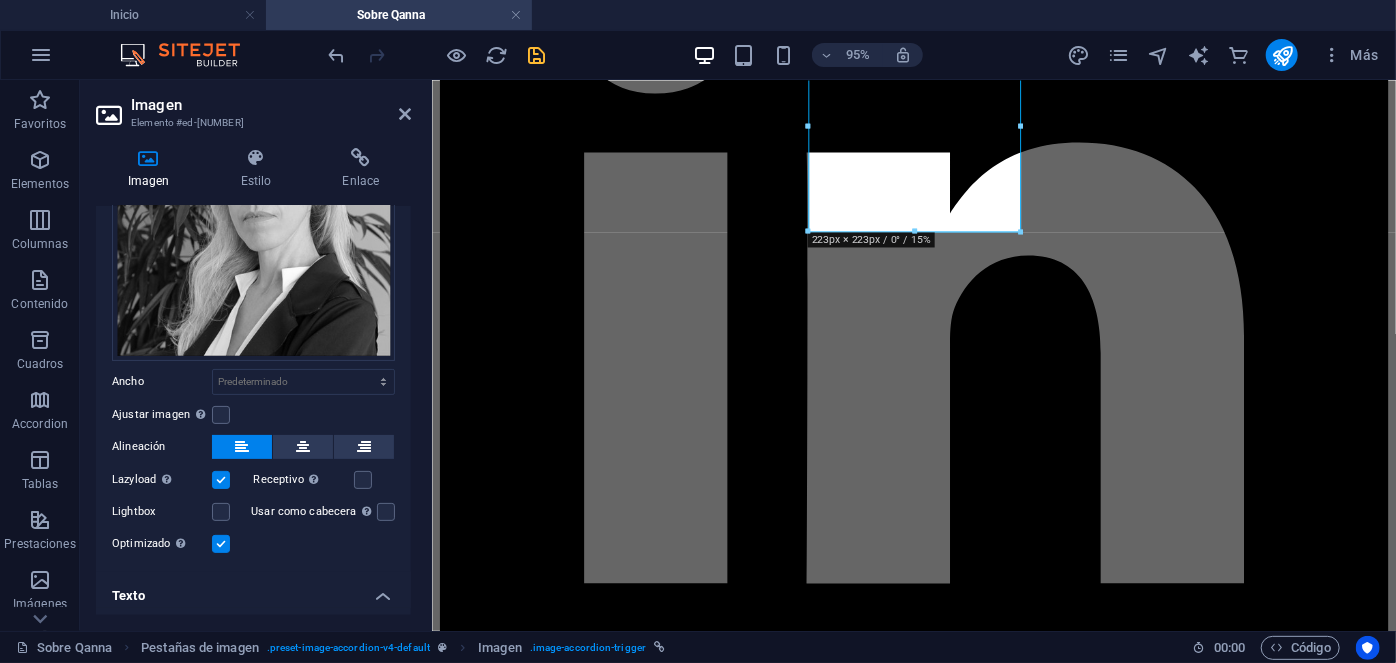 scroll, scrollTop: 400, scrollLeft: 0, axis: vertical 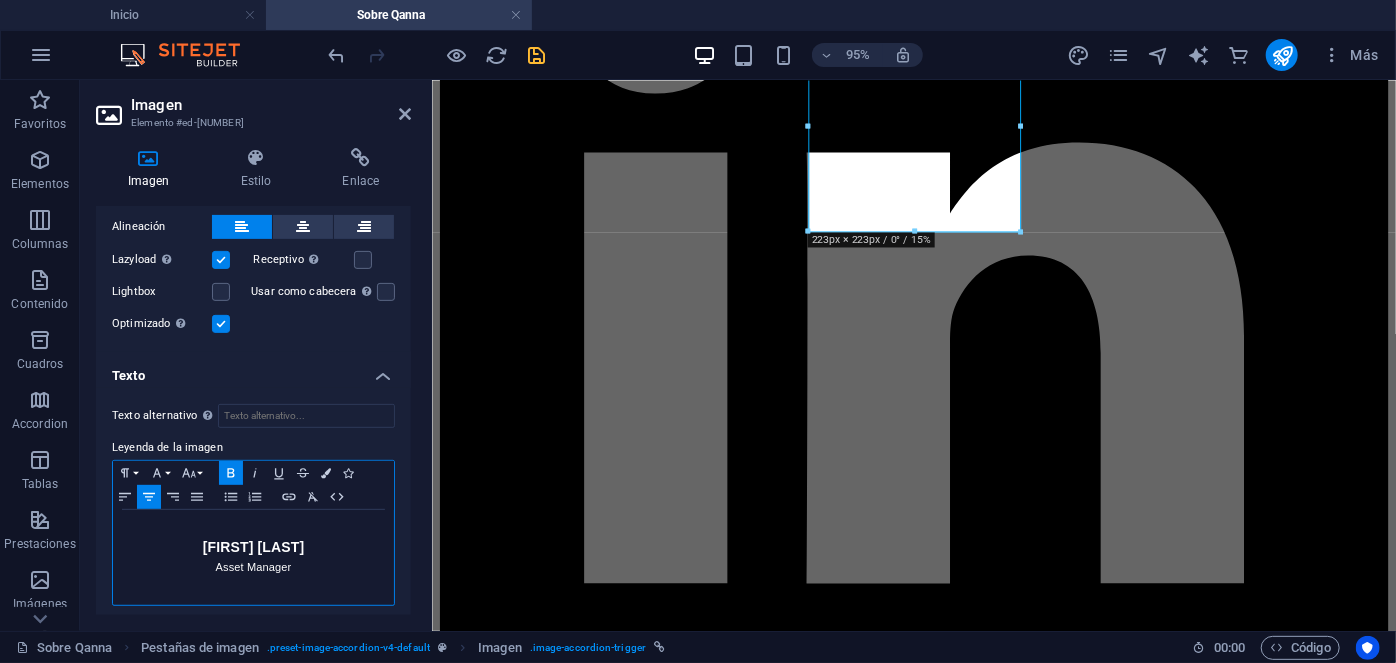 drag, startPoint x: 337, startPoint y: 542, endPoint x: 184, endPoint y: 545, distance: 153.0294 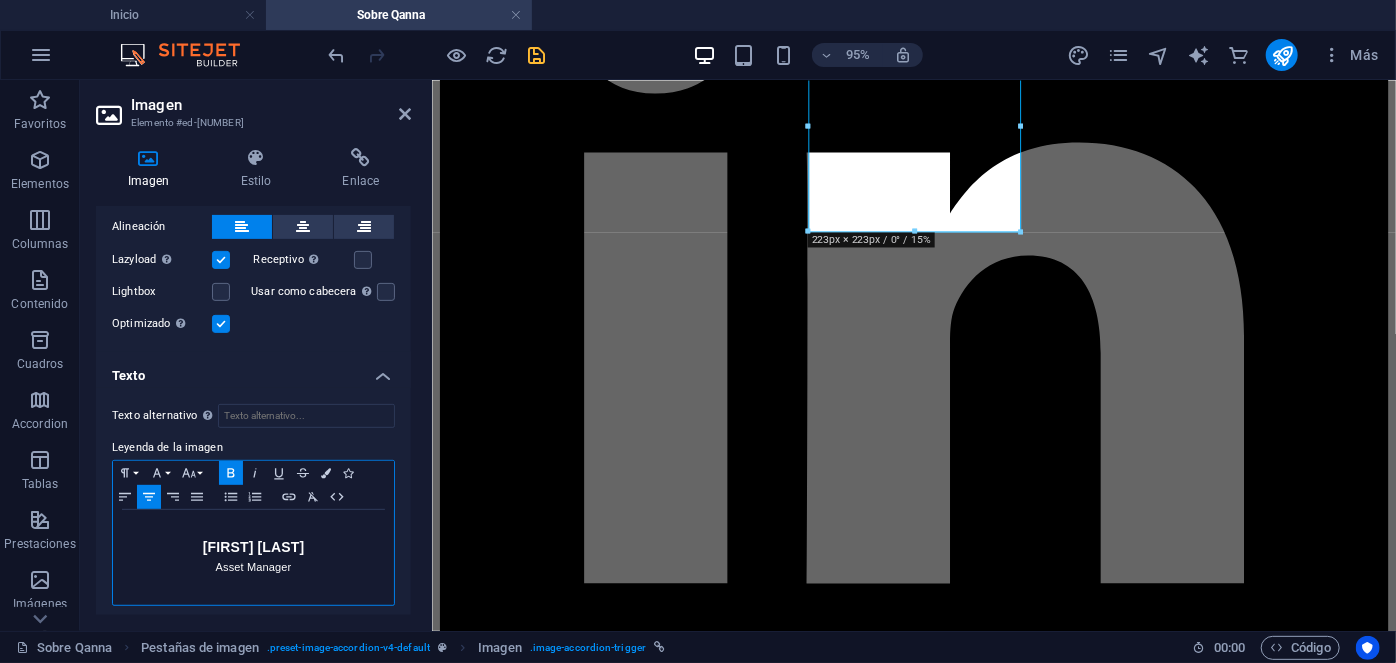 click on "[FIRST] [LAST]" at bounding box center [253, 548] 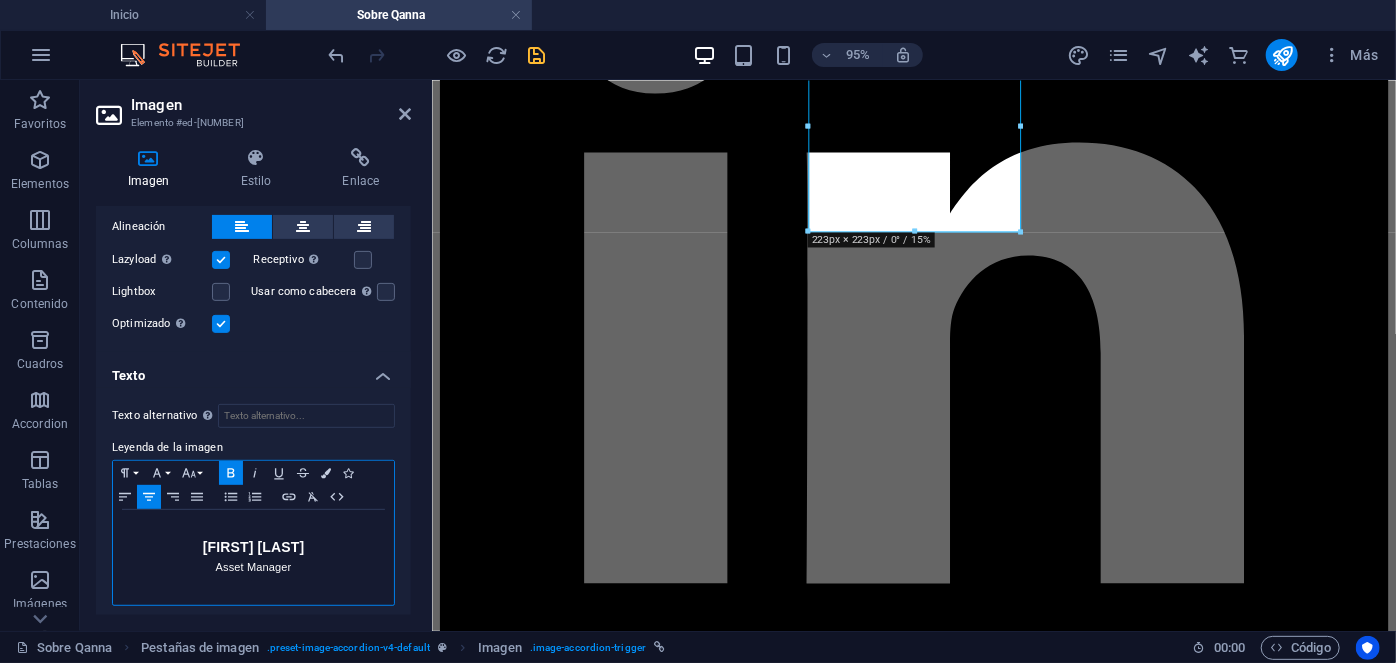 copy on "[FIRST] [LAST]" 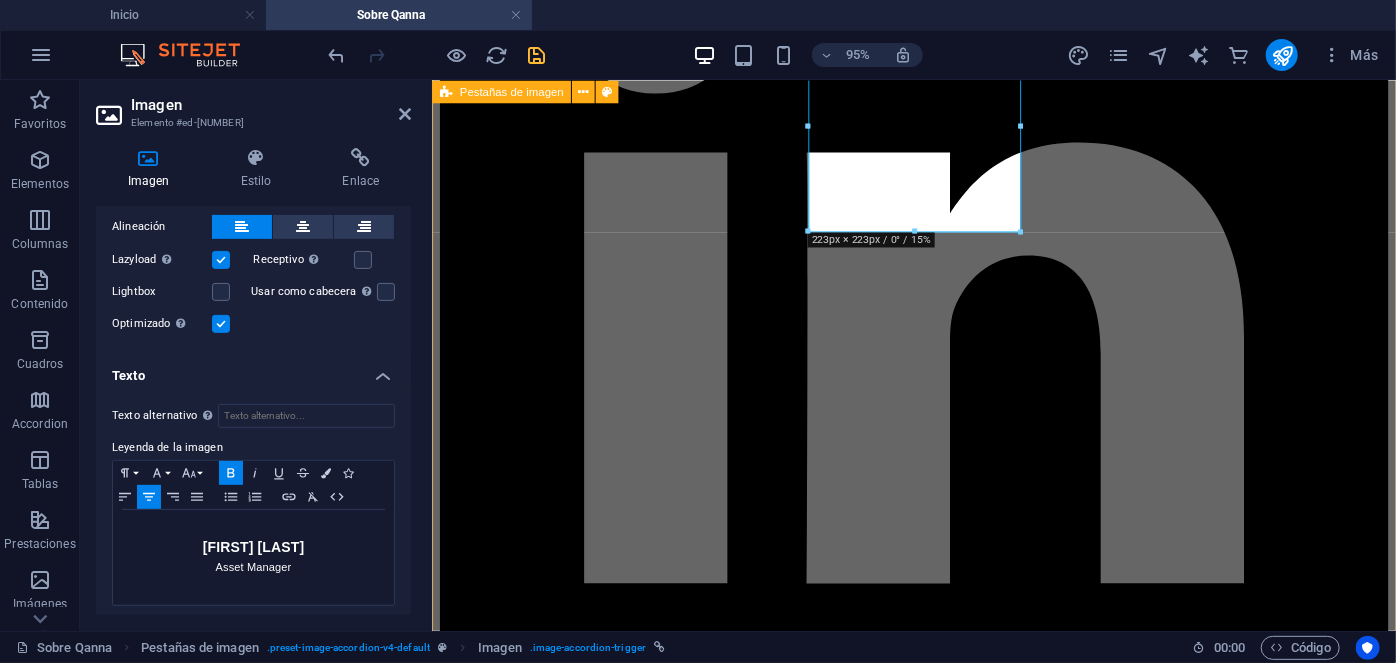 click on "[FIRST] [LAST] People & Culture Manager [FIRST] [LAST] People & Culture Manager Con más de 20 años de experiencia en Psicología clínica, donde ha dirigido de manera exitosa cientos de procesos de recruitment para mandos medios y alta gerencia empresarial, al tiempo de liderar procesos outsourcing en grandes empresas internacionales. Estudios: UNAM. Psicología. IRG, Master en psicología clínica. ESADE, Mindfulness. Especialidades: Psicología clínica y salud mental. Outsourcing de grandes industrias. Recruitment de mandos medios y alta gerencia. Contacto [EMAIL] [FIRST] [LAST] EHS & Facilities Manager                                                          [FIRST] [LAST]                                                                      EHS & Facilities Manager Estudios: UDP,  Ingeniería  Industrial. Especialidades: Mantenimiento industrial. Seguridad Industrial. Gestión de propiedades e instalaciones. Contacto [EMAIL] Contacto" at bounding box center (938, 17027) 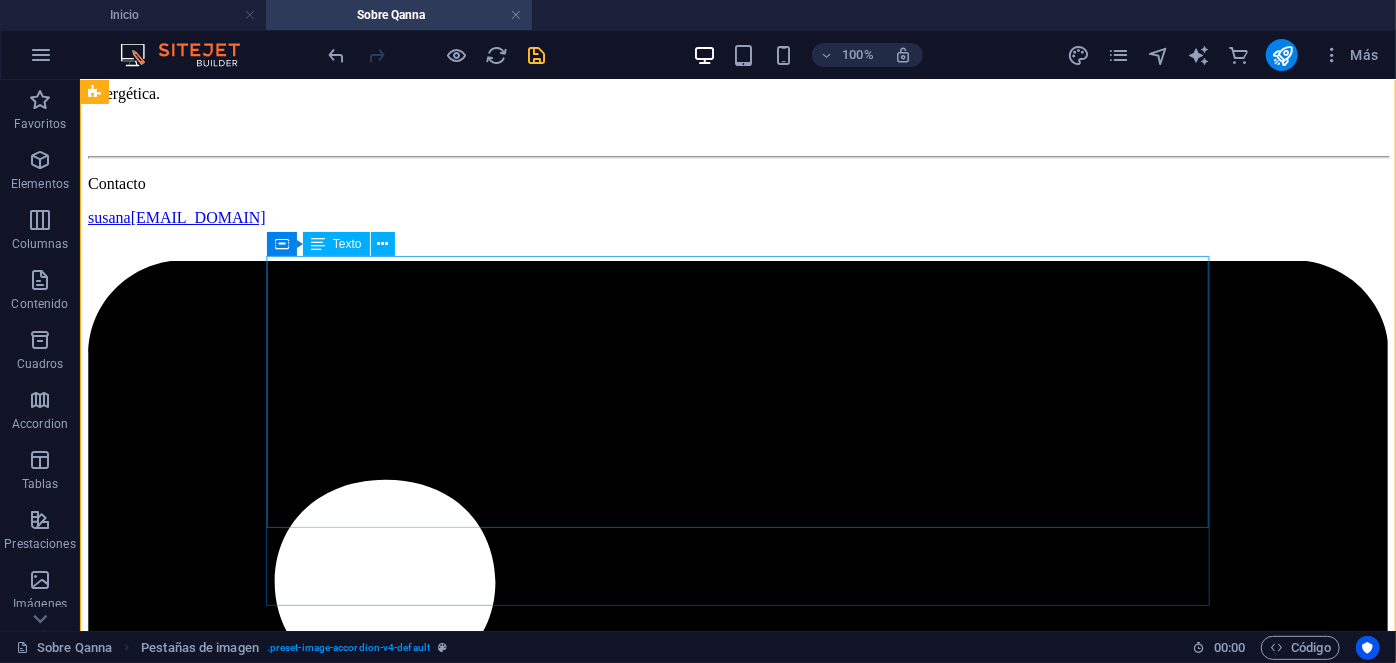 click on "[FIRST] [LAST]                                                                     Asset Manager Con más de 10 años de experiencia en administración de activos, donde ha dirigido un portafolio diversificado de edificios de oficinas, condominios, centros comerciales, arriendos y servicios generales en empresas nacionales. Es por lo anterior y su exitosa gestión en el área de administracion de edificios en Property, que a contar desde fines del 2020 comienza un nuevo desafío a cargo de la cartera de servicios de Facility Management en su rol como Gerente de Área. Estudios: U. Catolica. Periodismo. UAI. Política y Asuntos Públicos. Especialidades:  Copropiedad Inmobiliaria Ley 21.442, Subcontratación Ley 20.123, Arriendo y Rentas Ley 18.101 y 21.451, Servicios Generales, Mercado de Seguros, Sustentabilidad y Eficiencia Energética." at bounding box center [737, 20752] 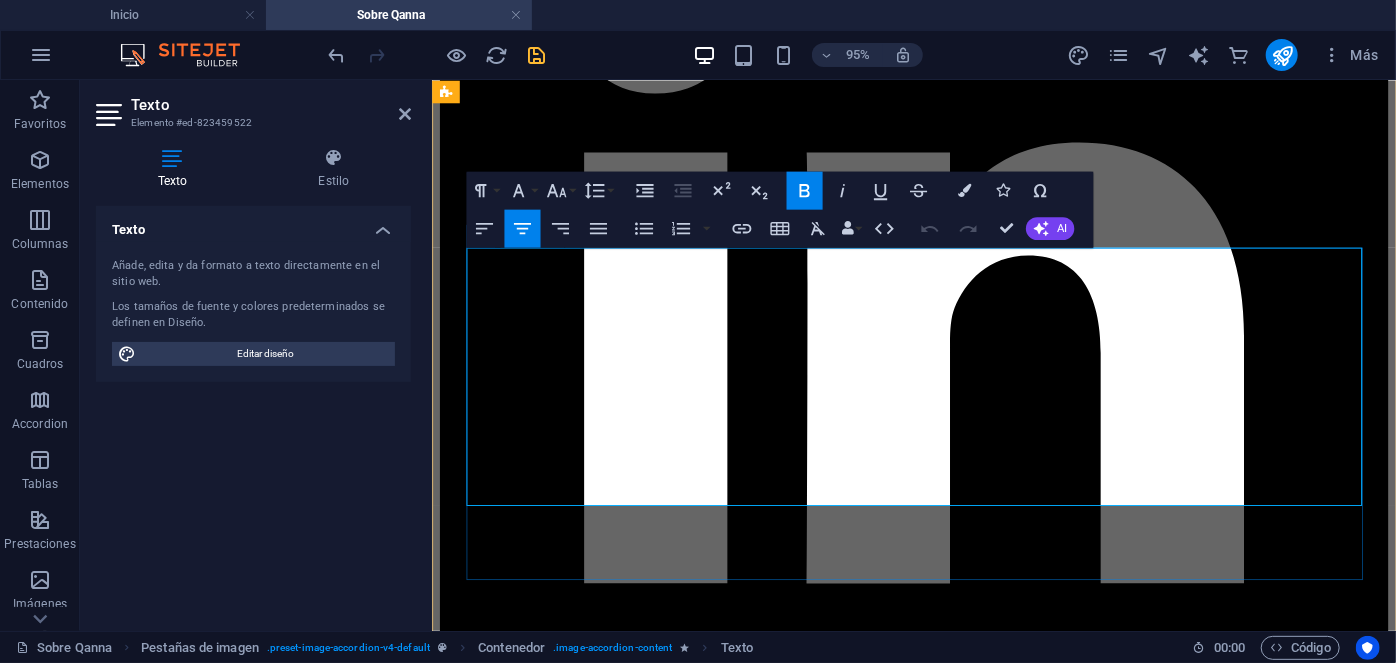 drag, startPoint x: 1164, startPoint y: 275, endPoint x: 976, endPoint y: 275, distance: 188 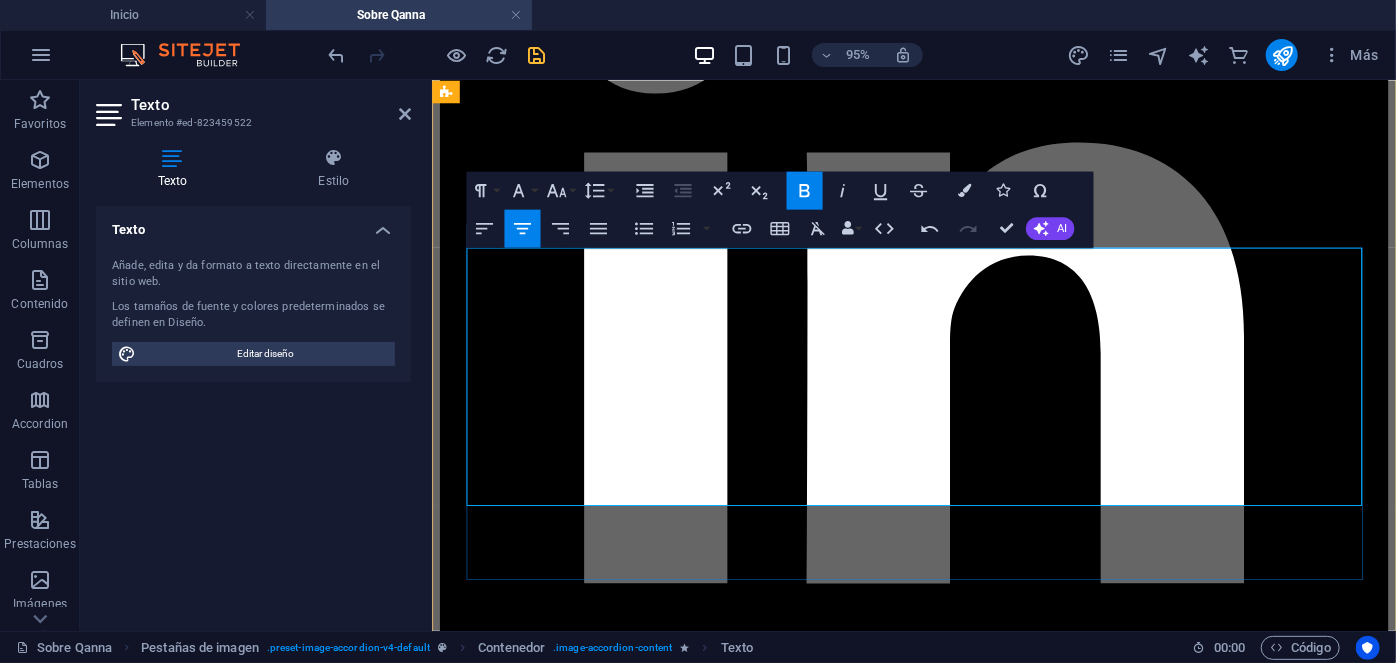 drag, startPoint x: 1140, startPoint y: 275, endPoint x: 810, endPoint y: 282, distance: 330.07425 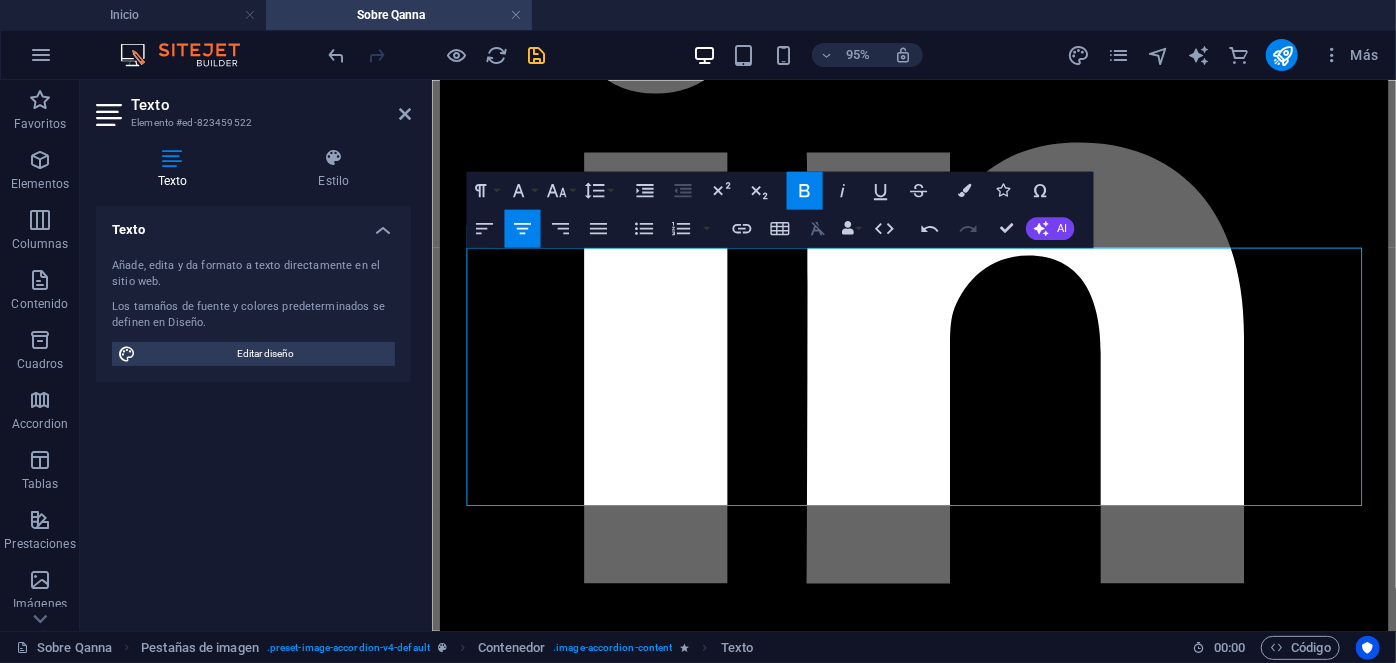 click 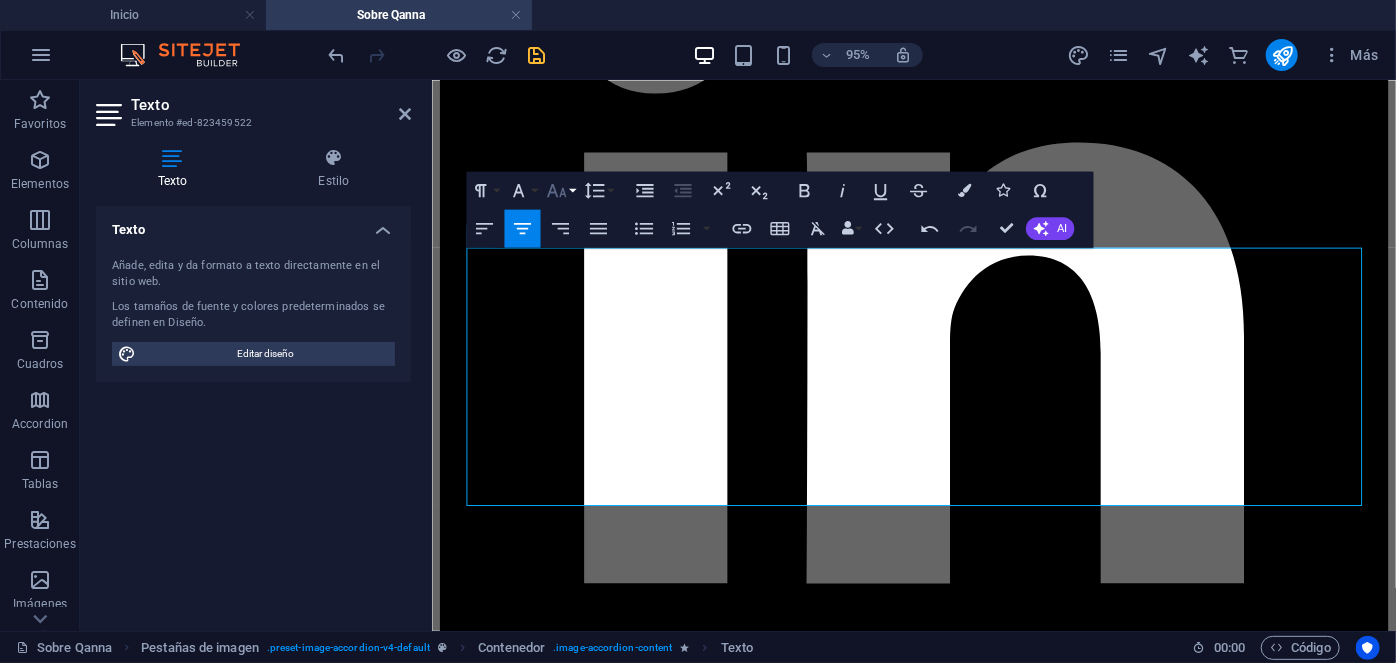 click on "Font Size" at bounding box center (561, 191) 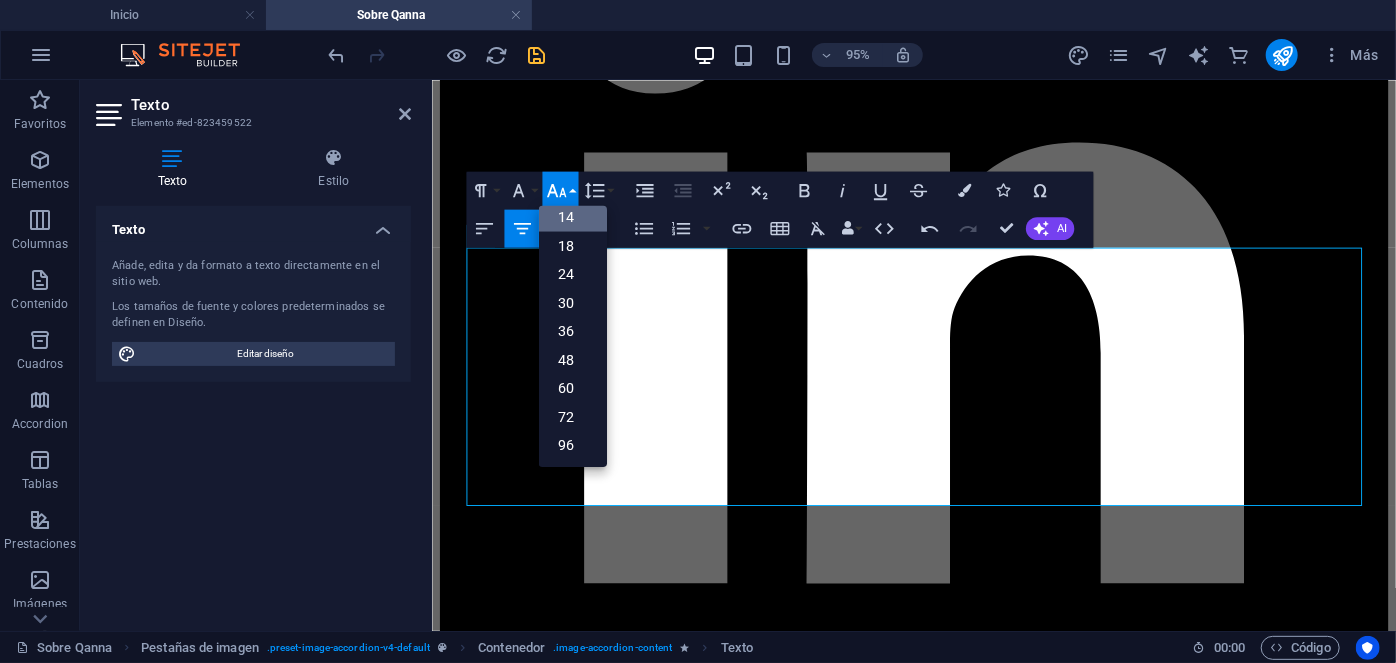 scroll, scrollTop: 161, scrollLeft: 0, axis: vertical 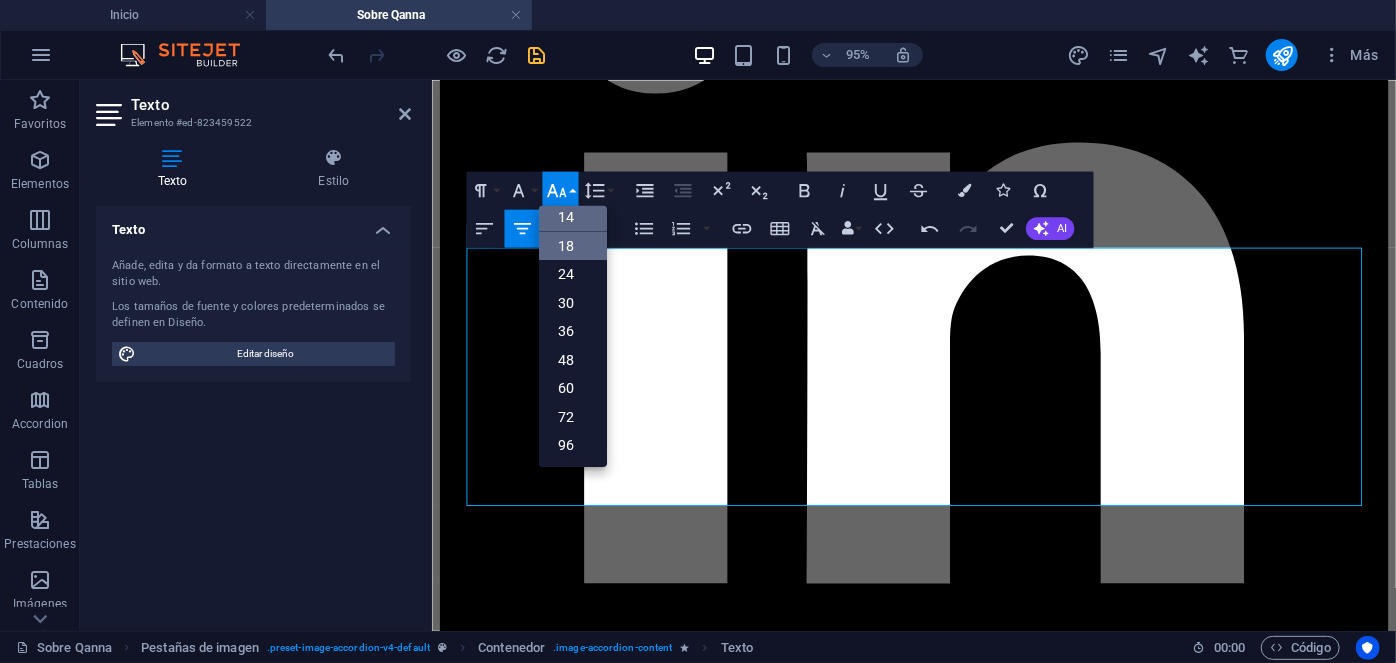 click on "18" at bounding box center [573, 245] 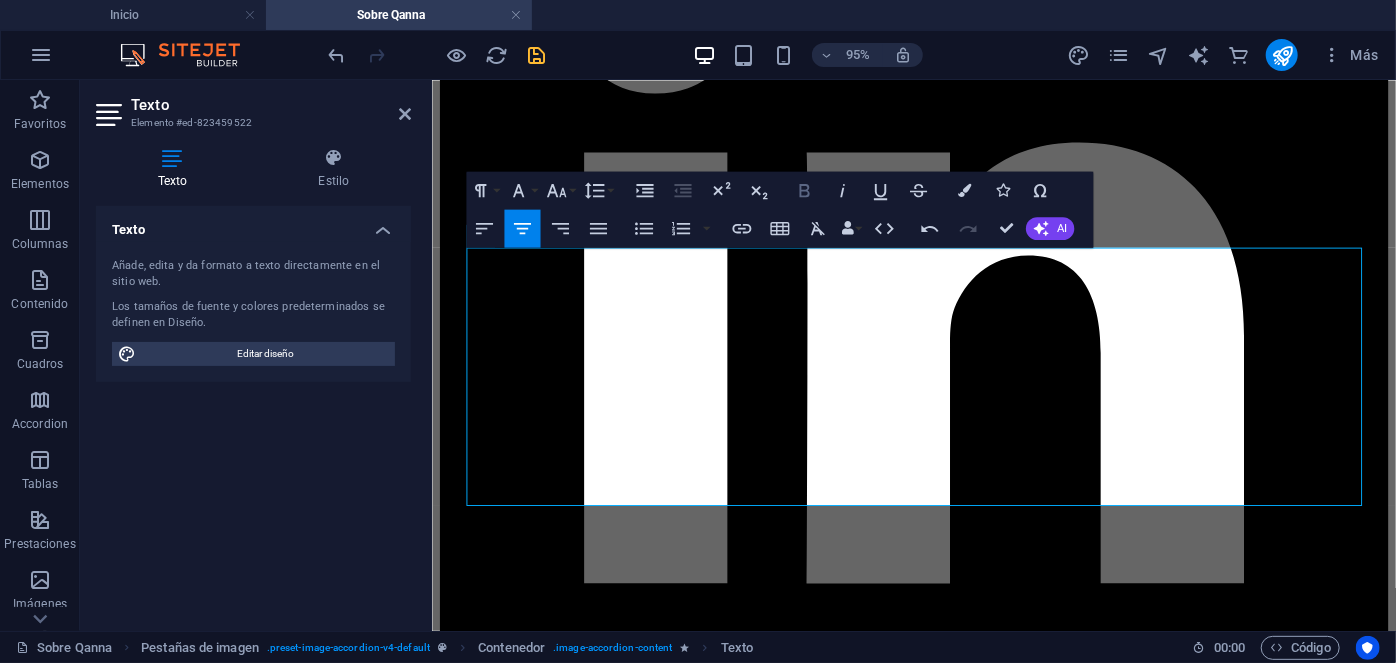 click 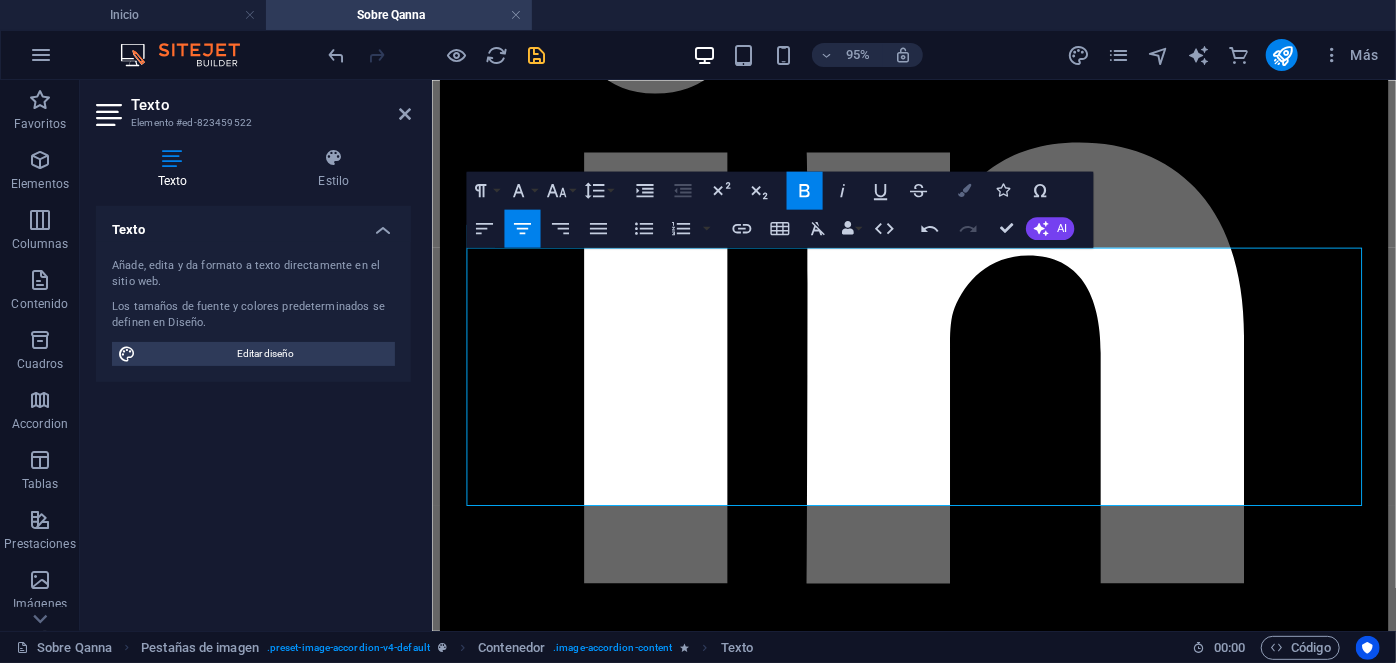 click at bounding box center (964, 190) 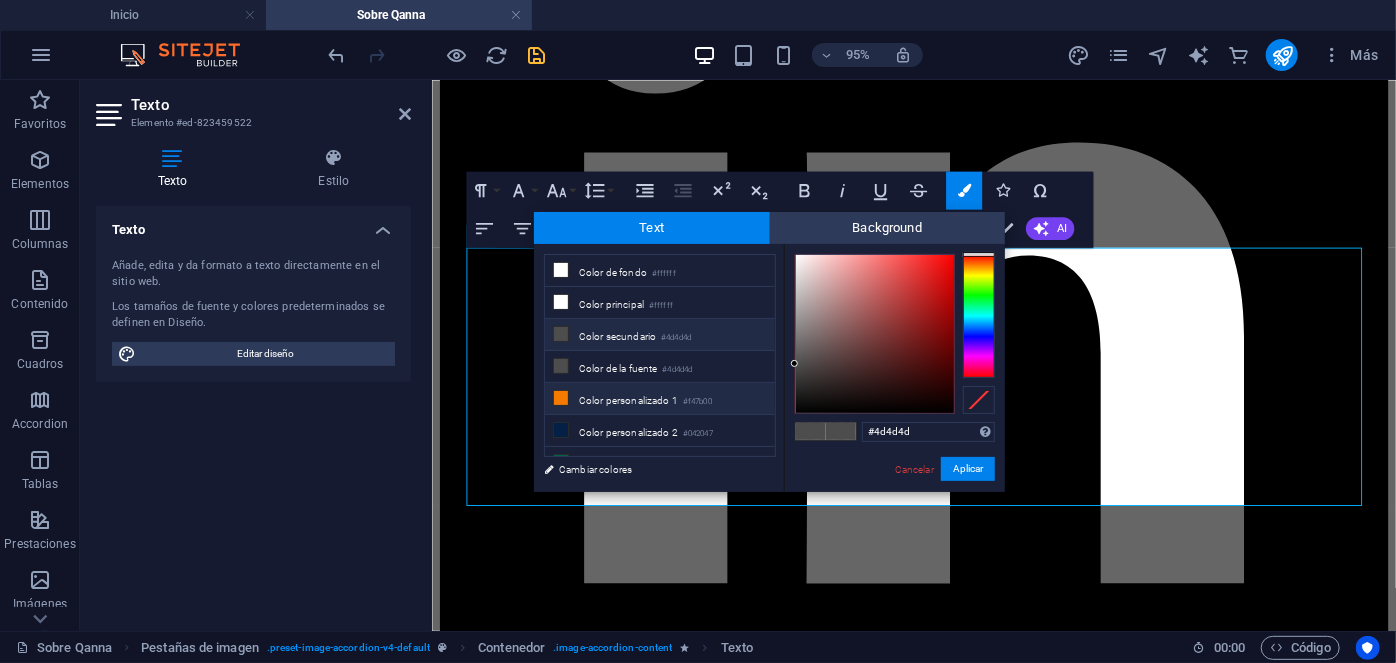 click on "Color personalizado 1
#f47b00" at bounding box center (660, 399) 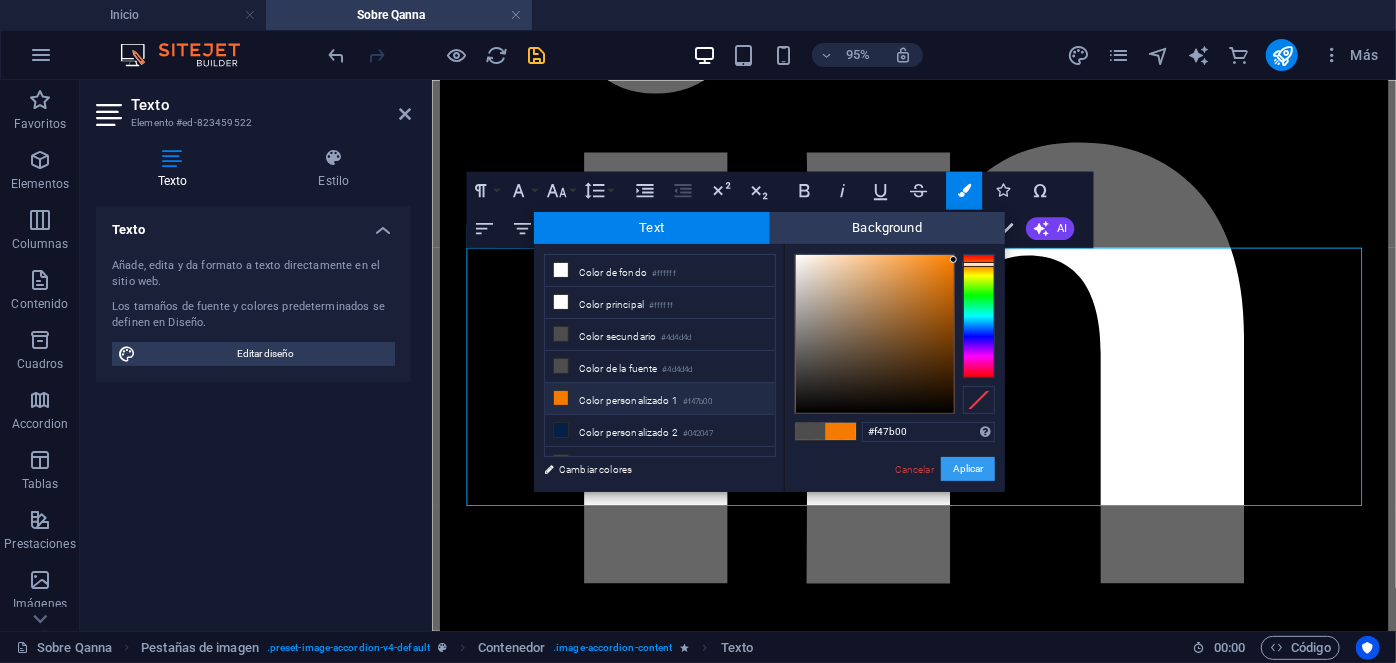 click on "Aplicar" at bounding box center (968, 469) 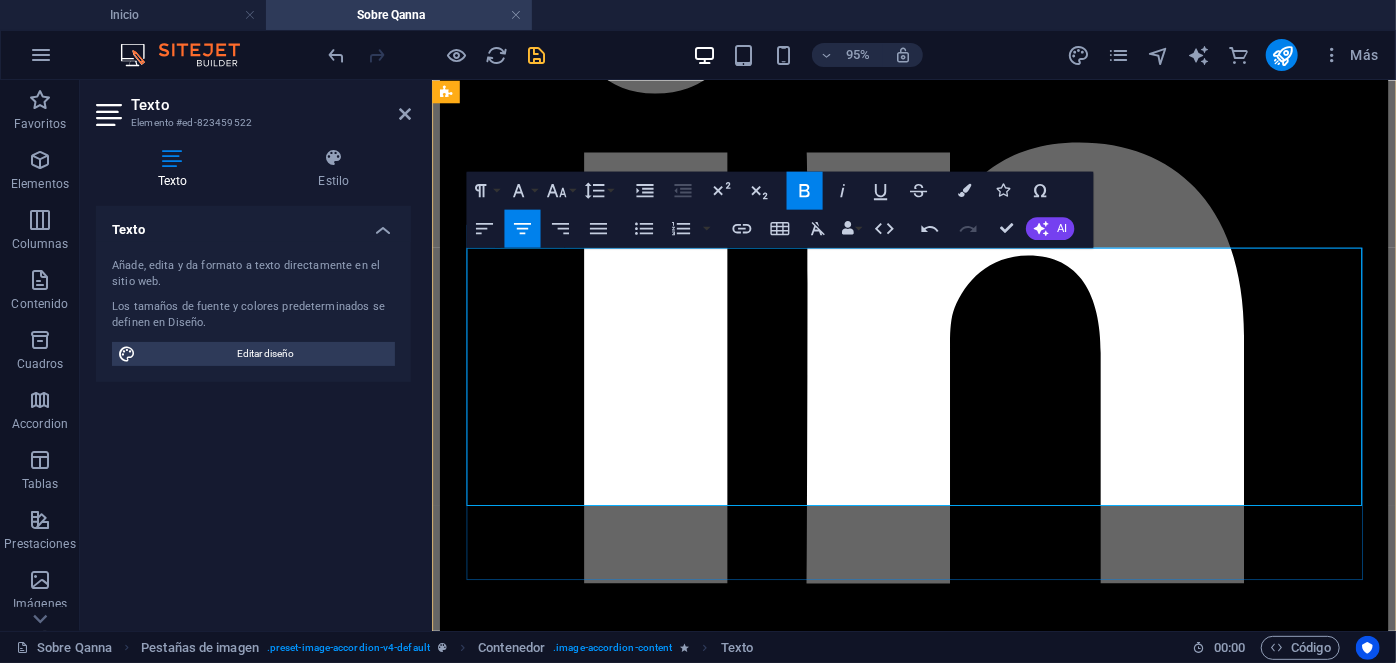 click on "Con más de 10 años de experiencia en administración de activos, donde ha dirigido un portafolio diversificado de edificios de oficinas, condominios, centros comerciales, arriendos y servicios generales en empresas nacionales. Es por lo anterior y su exitosa gestión en el área de administracion de edificios en Property, que a contar desde fines del 2020 comienza un nuevo desafío a cargo de la cartera de servicios de Facility Management en su rol como Gerente de Área." at bounding box center [938, 17949] 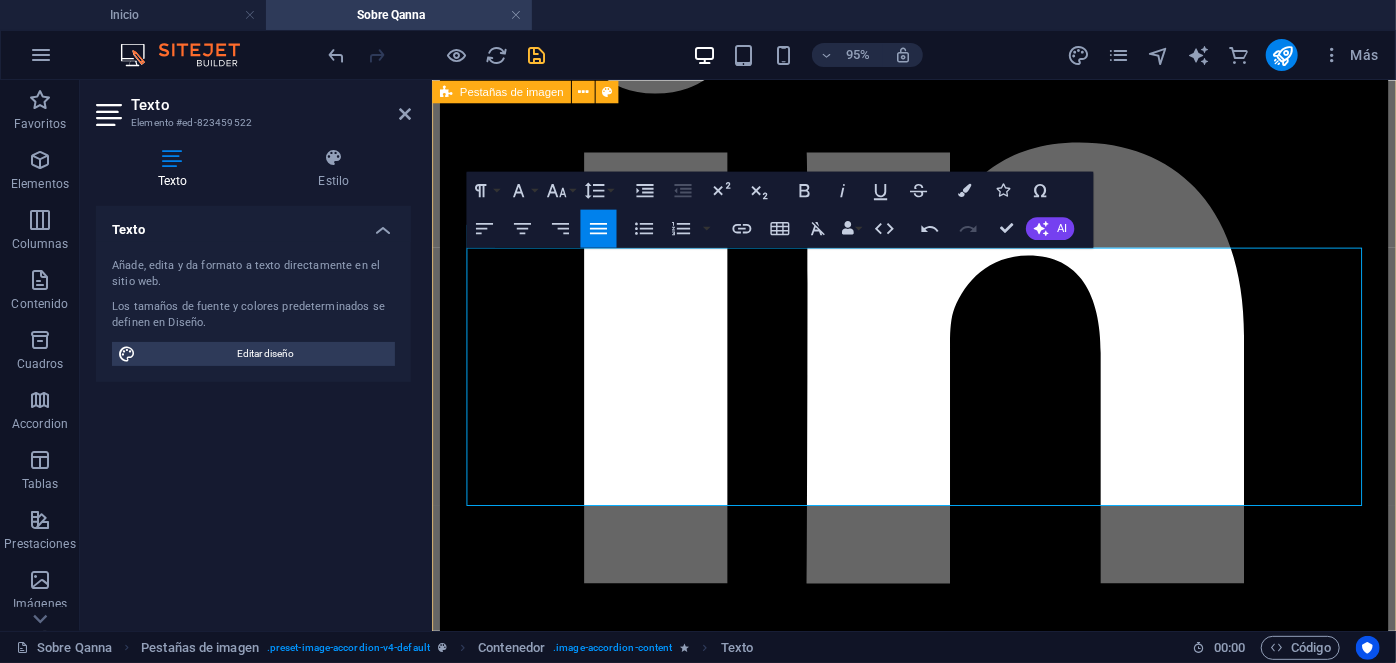 click on "[FIRST] [LAST] People & Culture Manager [FIRST] [LAST] People & Culture Manager Con más de 20 años de experiencia en Psicología clínica, donde ha dirigido de manera exitosa cientos de procesos de recruitment para mandos medios y alta gerencia empresarial, al tiempo de liderar procesos outsourcing en grandes empresas internacionales. Estudios: UNAM. Psicología. IRG, Master en psicología clínica. ESADE, Mindfulness. Especialidades: Psicología clínica y salud mental. Outsourcing de grandes industrias. Recruitment de mandos medios y alta gerencia. Contacto [EMAIL] [FIRST] [LAST] EHS & Facilities Manager                                                          [FIRST] [LAST]                                                                      EHS & Facilities Manager Estudios: UDP,  Ingeniería  Industrial. Especialidades: Mantenimiento industrial. Seguridad Industrial. Gestión de propiedades e instalaciones. Contacto [EMAIL] Contacto" at bounding box center (938, 17027) 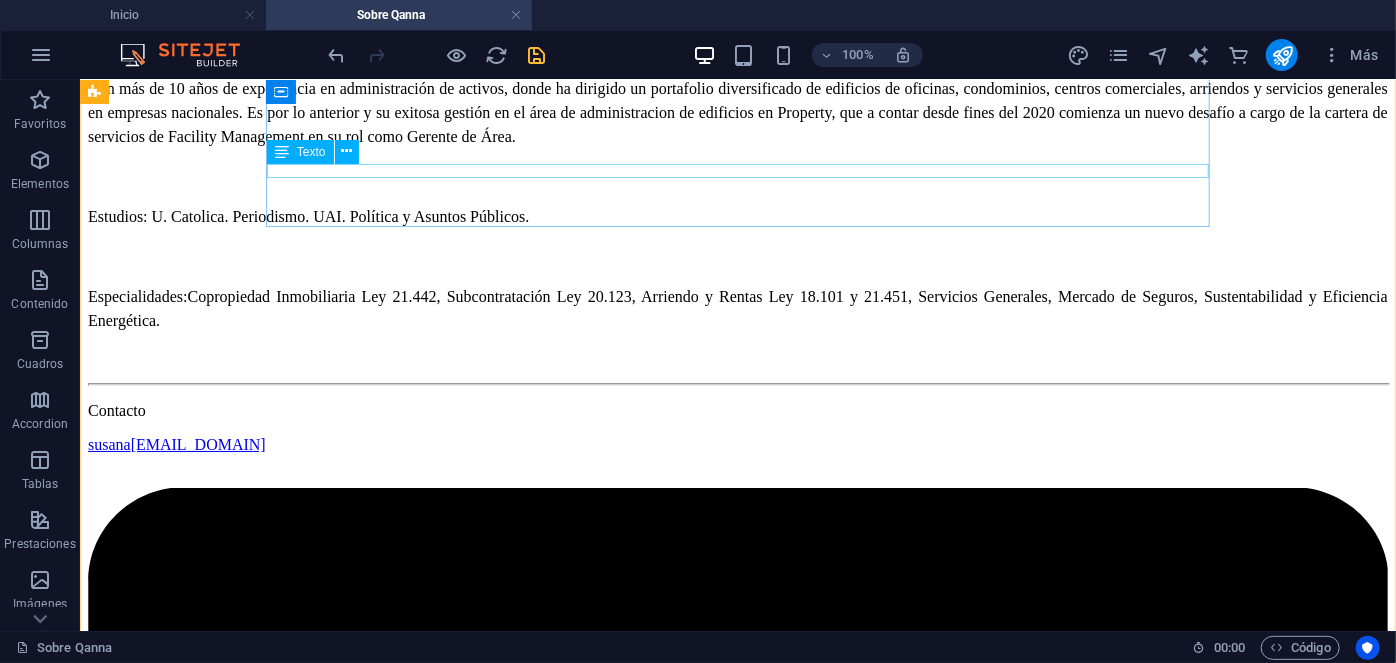 scroll, scrollTop: 7488, scrollLeft: 0, axis: vertical 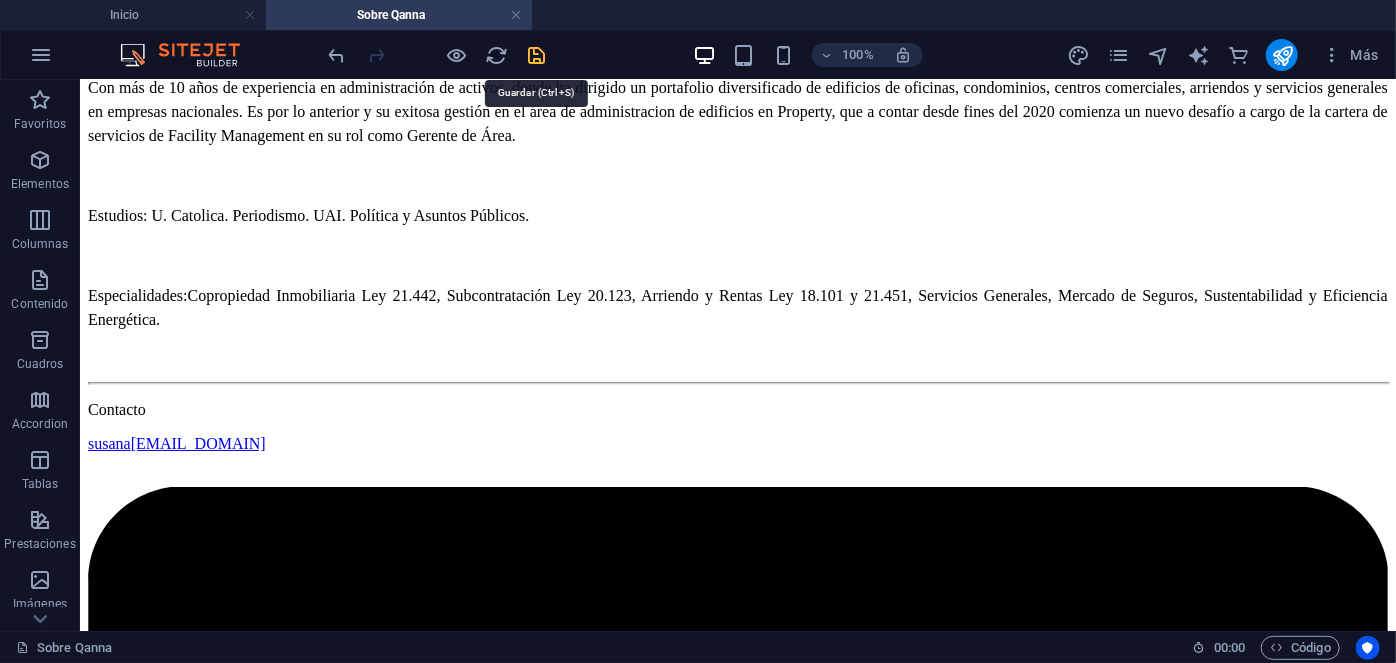 click at bounding box center [537, 55] 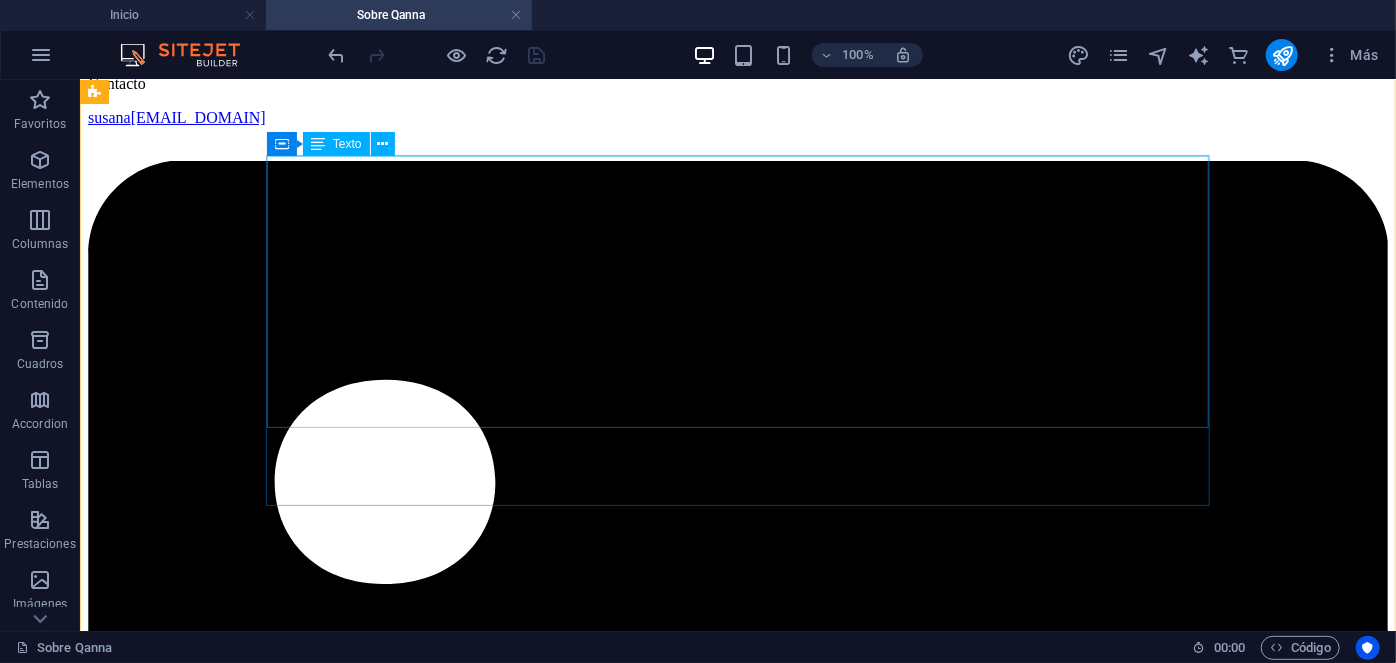 scroll, scrollTop: 7816, scrollLeft: 0, axis: vertical 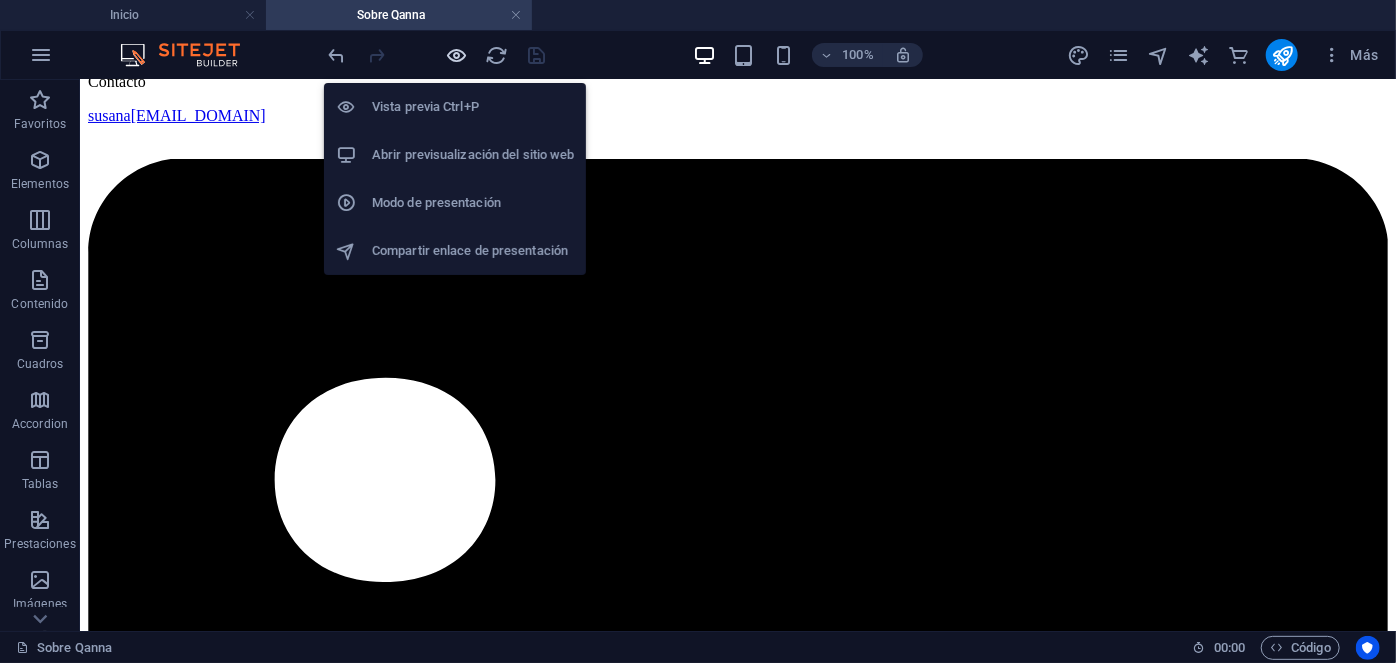 click at bounding box center [457, 55] 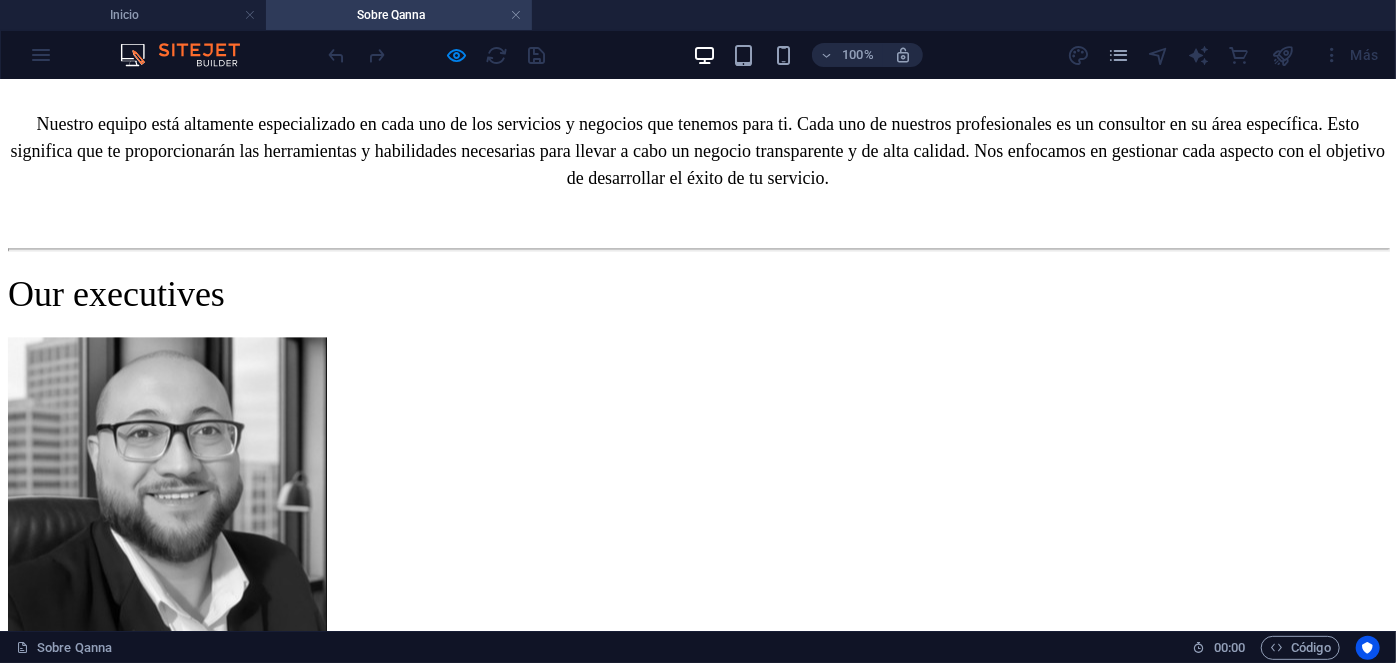 scroll, scrollTop: 2101, scrollLeft: 0, axis: vertical 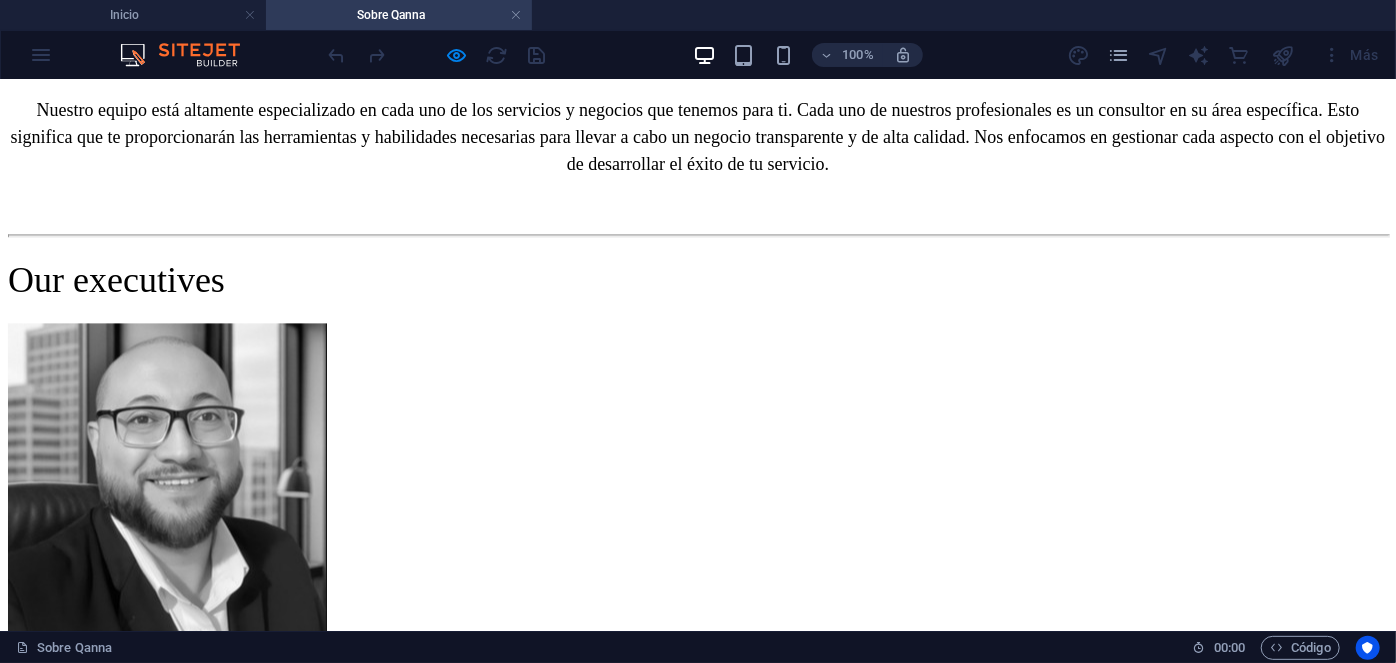 click on "[FIRST] [LAST] Property Manager" at bounding box center [698, 8786] 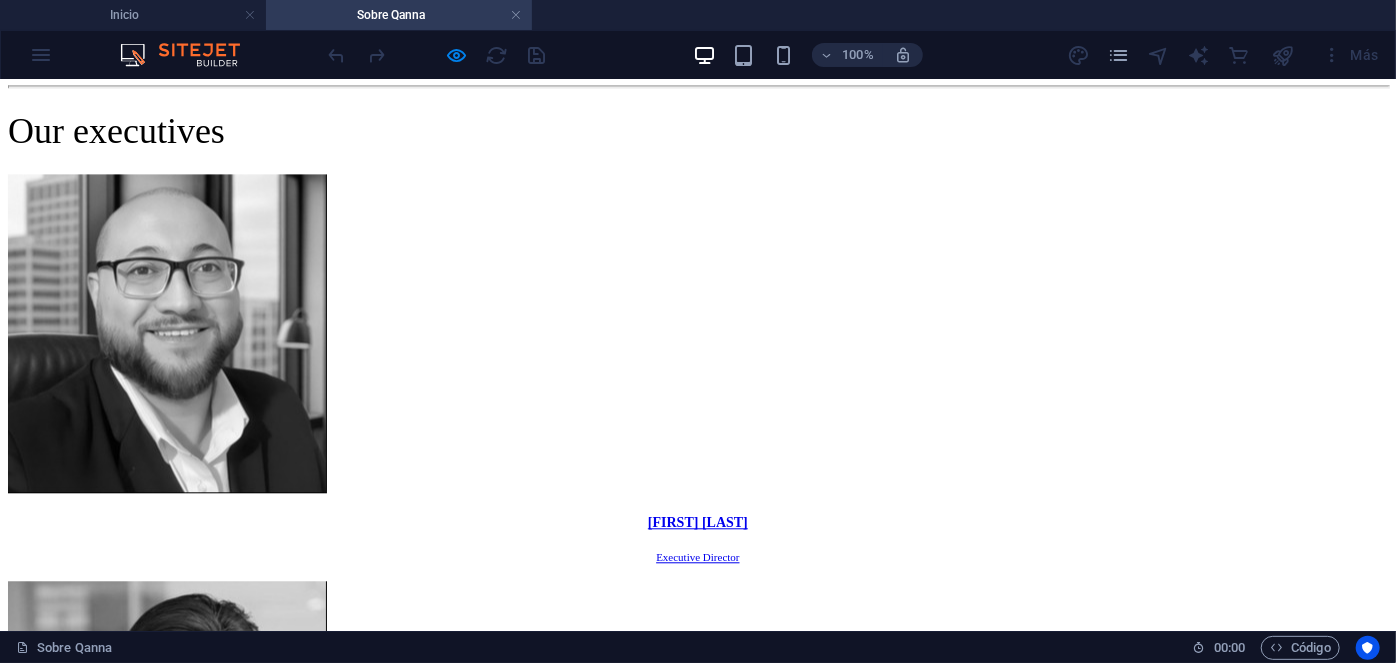 scroll, scrollTop: 2250, scrollLeft: 0, axis: vertical 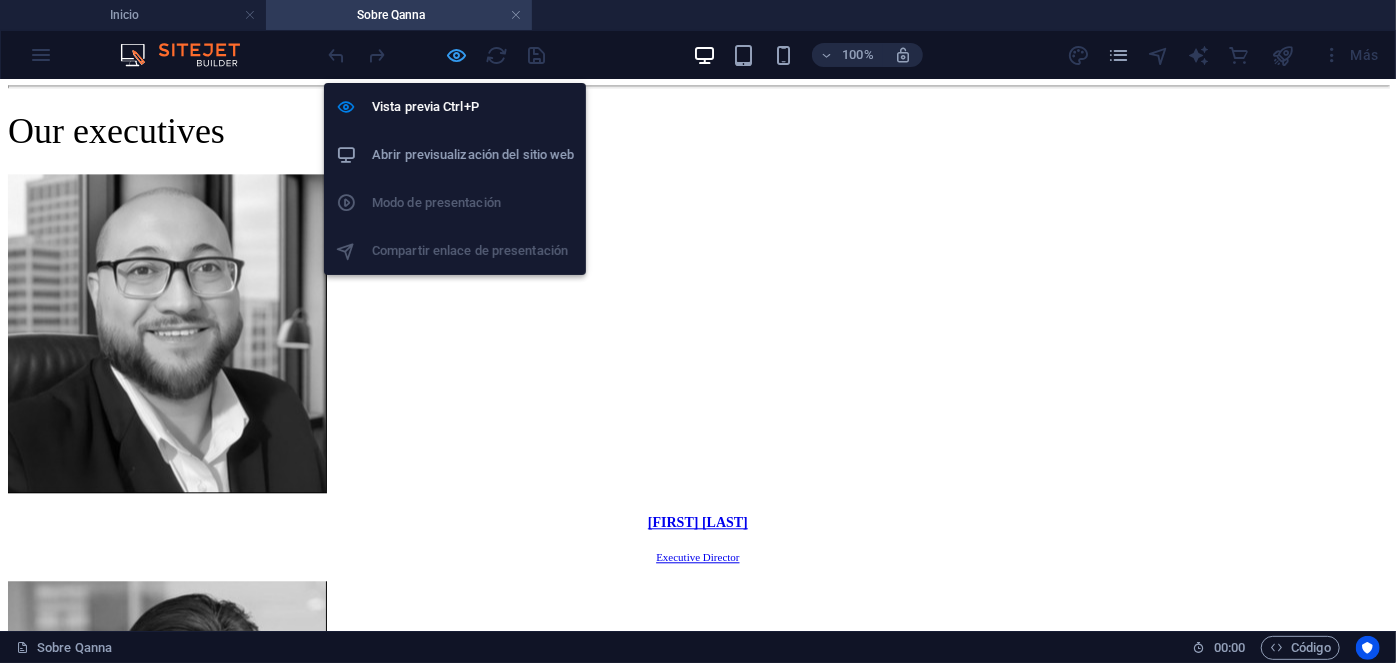 click at bounding box center (457, 55) 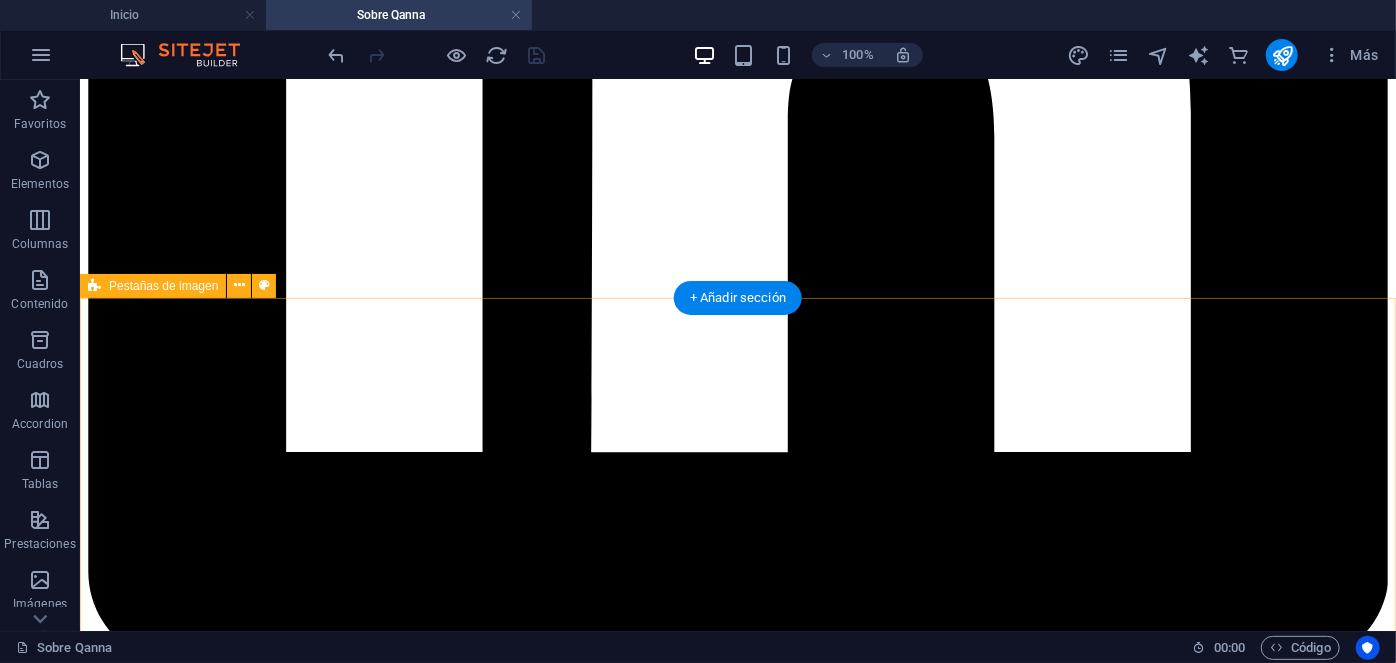 scroll, scrollTop: 6285, scrollLeft: 0, axis: vertical 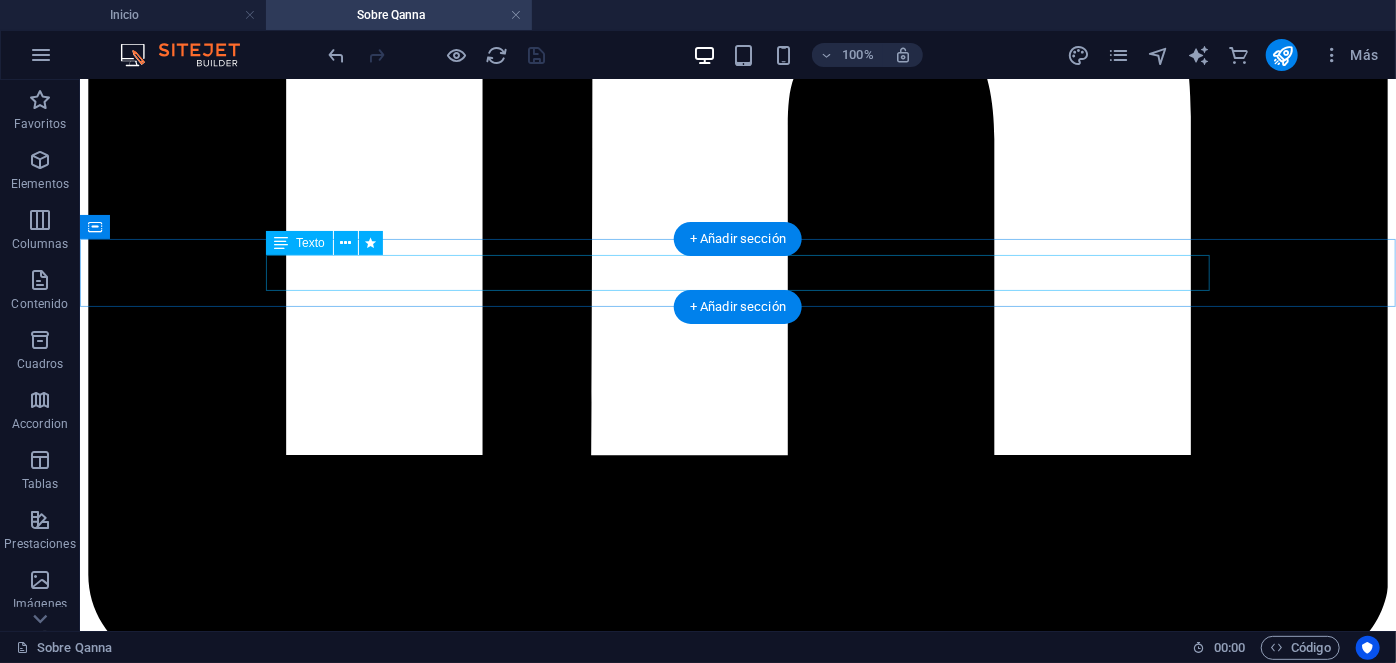 click on "Our Area Managers" at bounding box center [737, 15758] 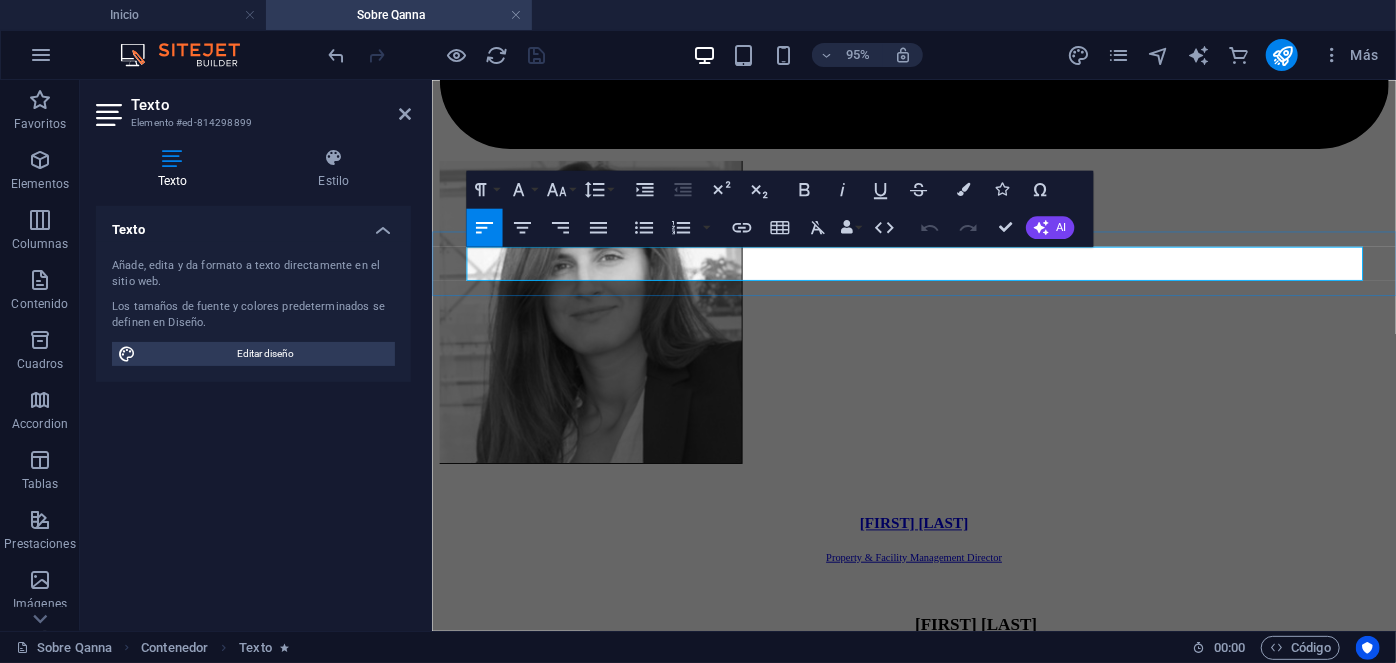 click on "Our Area Managers" at bounding box center [581, 13559] 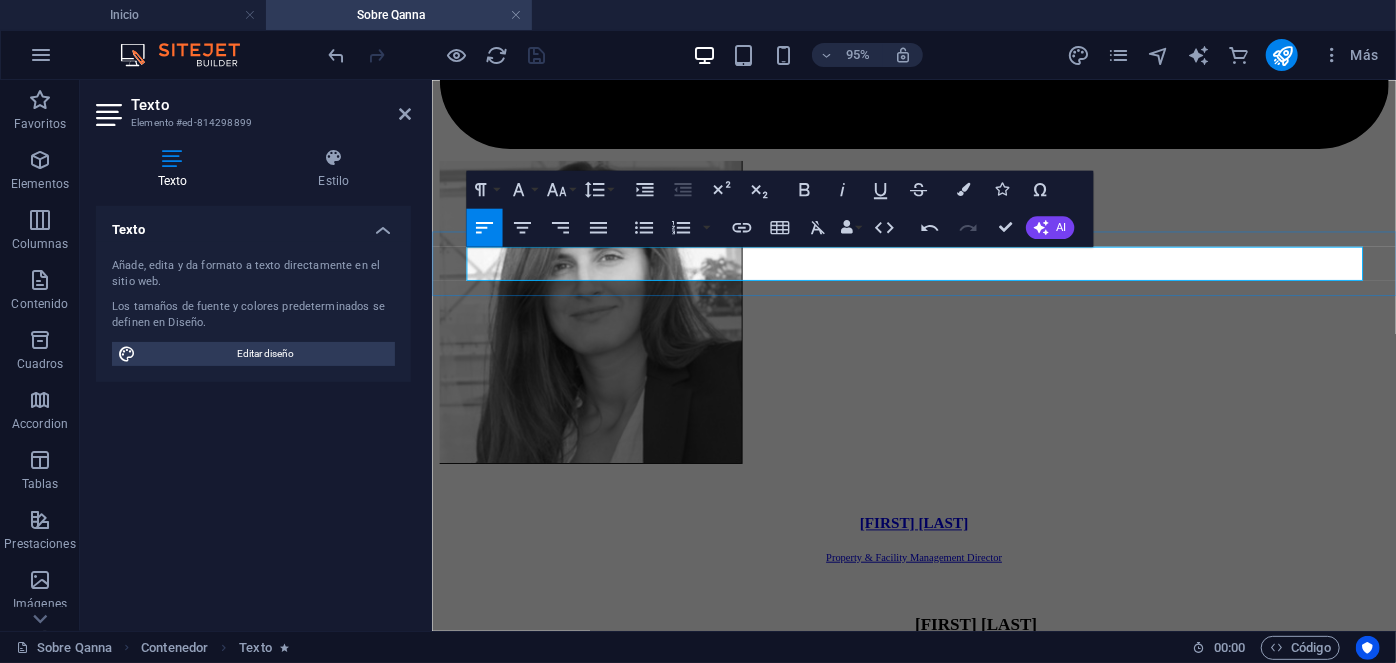 click on "Our Area" at bounding box center (505, 13559) 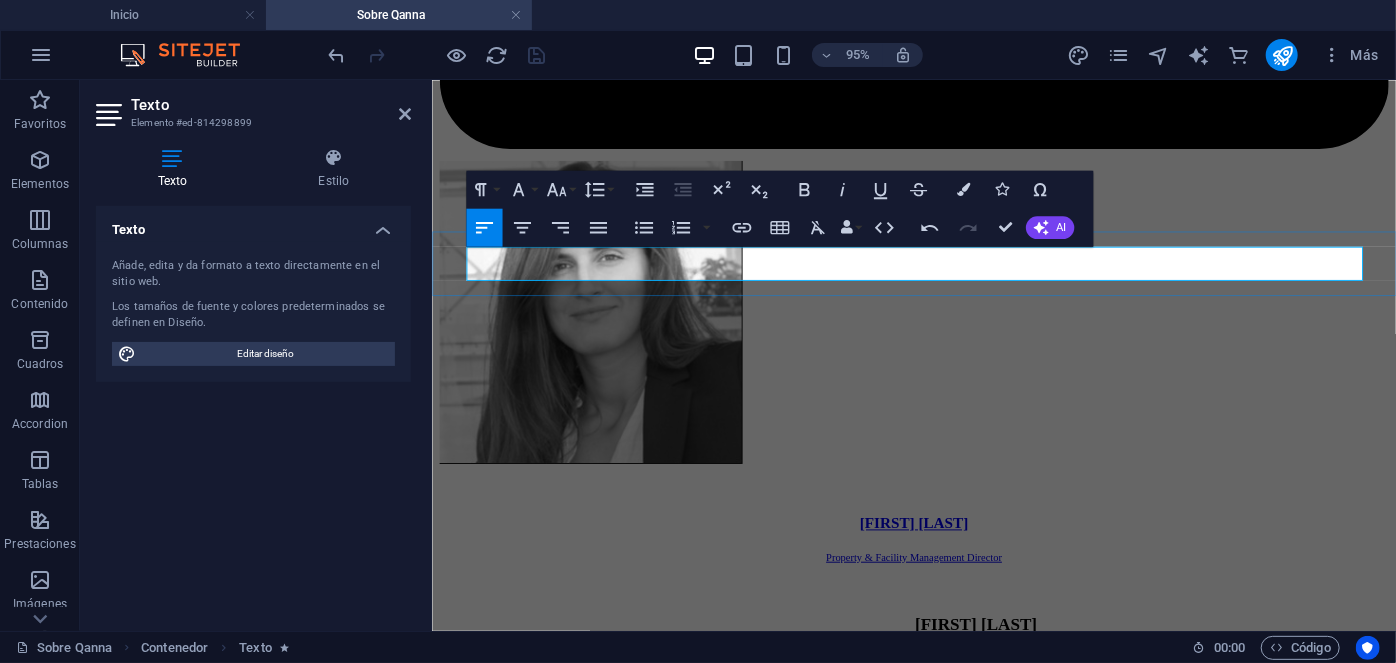click on "Our Area" at bounding box center [938, 13559] 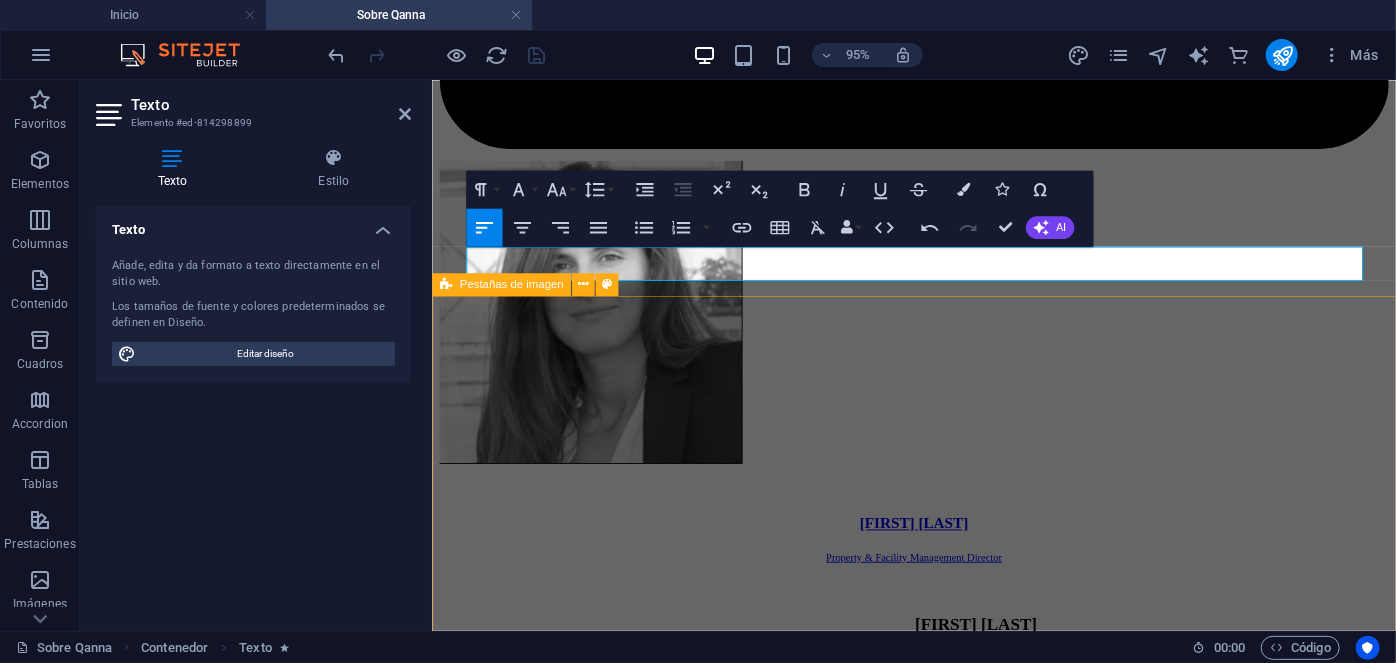 click on "[FIRST] [LAST] People & Culture Manager [FIRST] [LAST] People & Culture Manager Con más de 20 años de experiencia en Psicología clínica, donde ha dirigido de manera exitosa cientos de procesos de recruitment para mandos medios y alta gerencia empresarial, al tiempo de liderar procesos outsourcing en grandes empresas internacionales. Estudios: UNAM. Psicología. IRG, Master en psicología clínica. ESADE, Mindfulness. Especialidades: Psicología clínica y salud mental. Outsourcing de grandes industrias. Recruitment de mandos medios y alta gerencia. Contacto [EMAIL] [FIRST] [LAST] EHS & Facilities Manager                                                          [FIRST] [LAST]                                                                      EHS & Facilities Manager Estudios: UDP,  Ingeniería  Industrial. Especialidades: Mantenimiento industrial. Seguridad Industrial. Gestión de propiedades e instalaciones. Contacto [EMAIL] Contacto" at bounding box center [938, 18456] 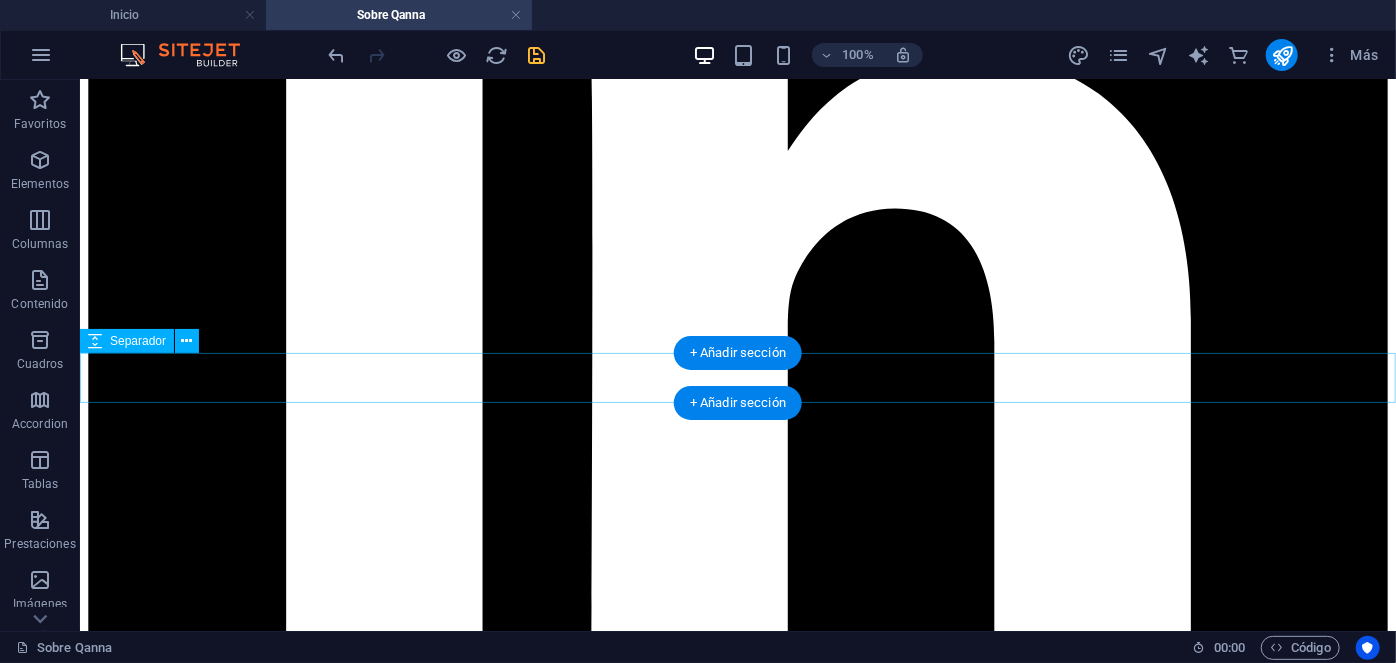 scroll, scrollTop: 6086, scrollLeft: 0, axis: vertical 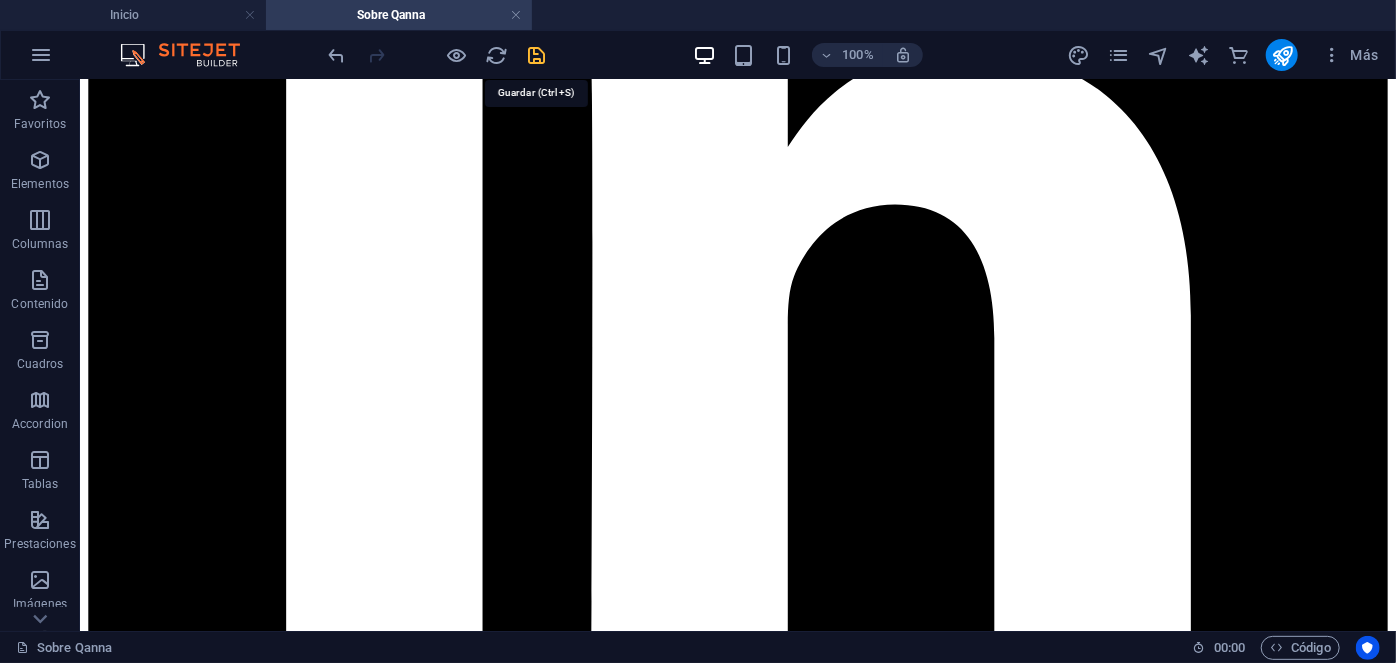 click at bounding box center (537, 55) 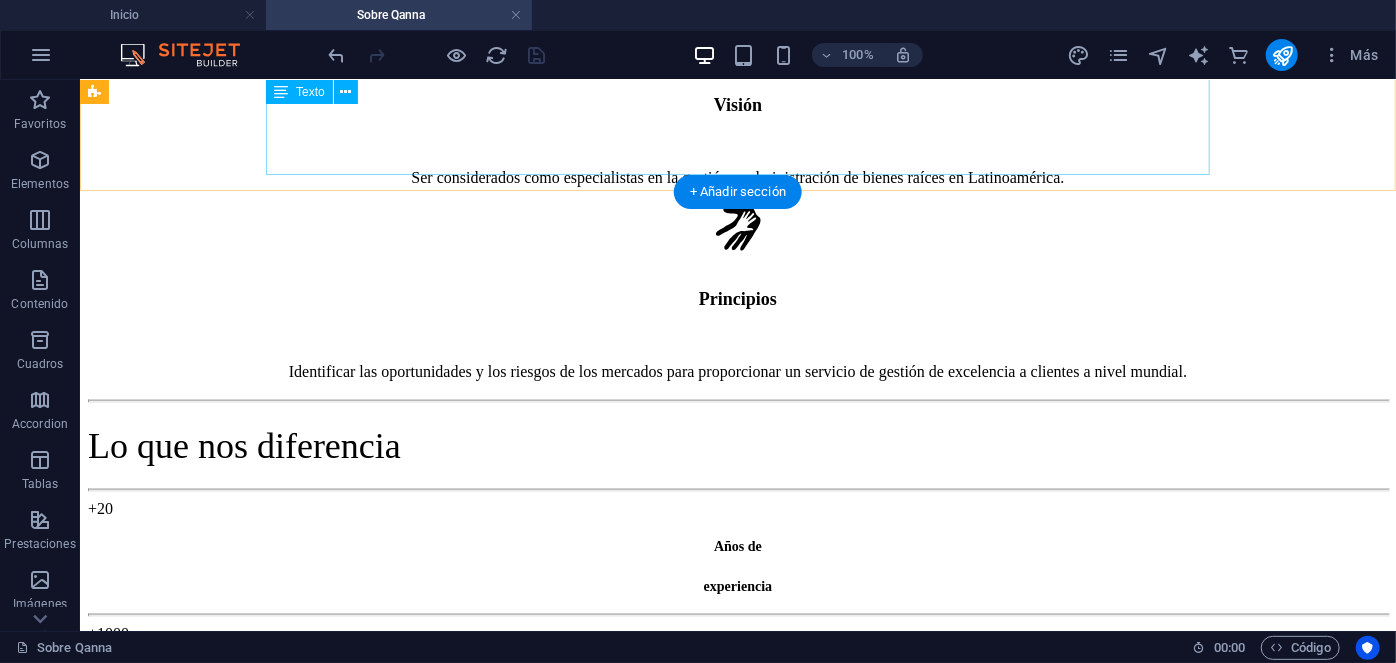 scroll, scrollTop: 1188, scrollLeft: 0, axis: vertical 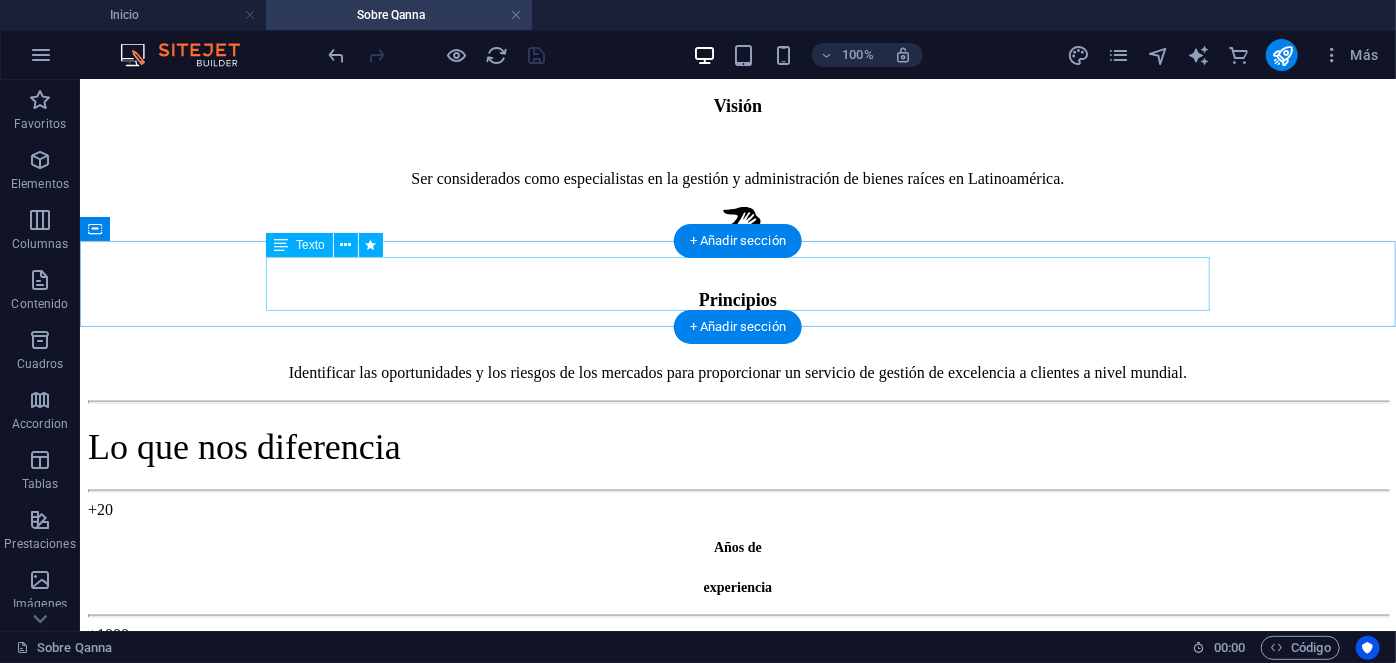 click on "Our executives" at bounding box center (737, 1219) 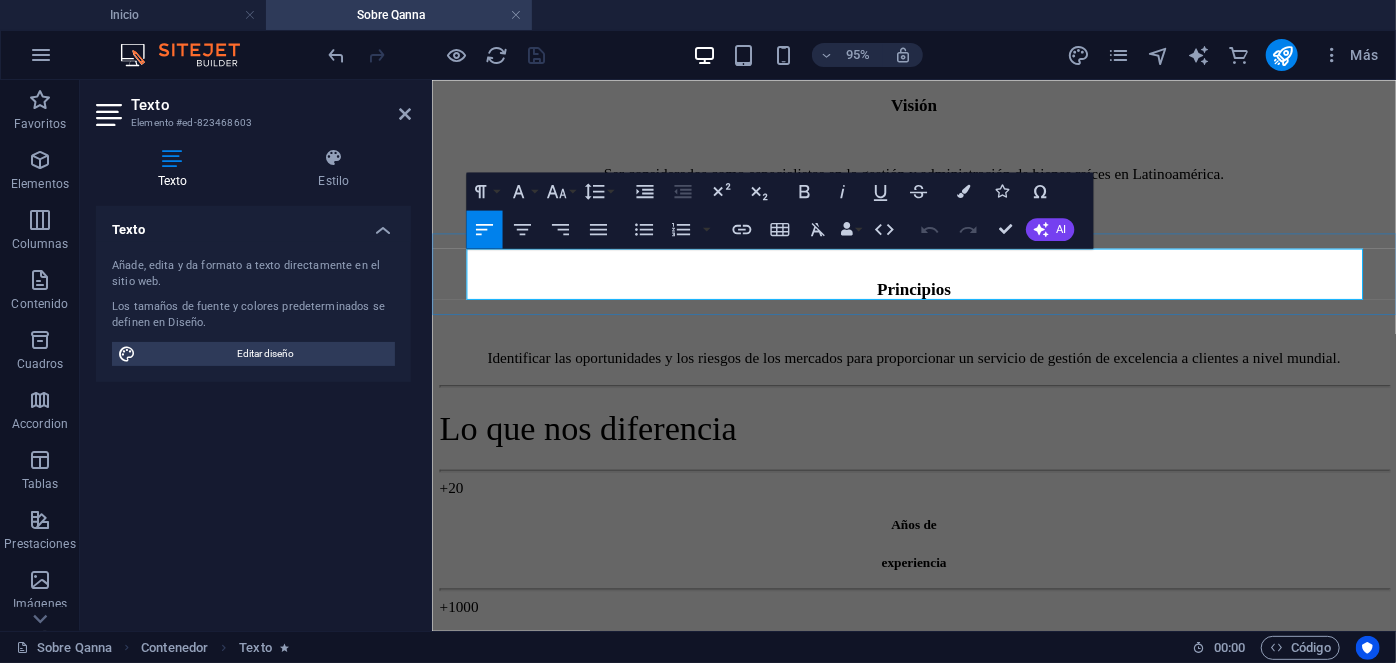 click on "Our executives" at bounding box center (547, 1247) 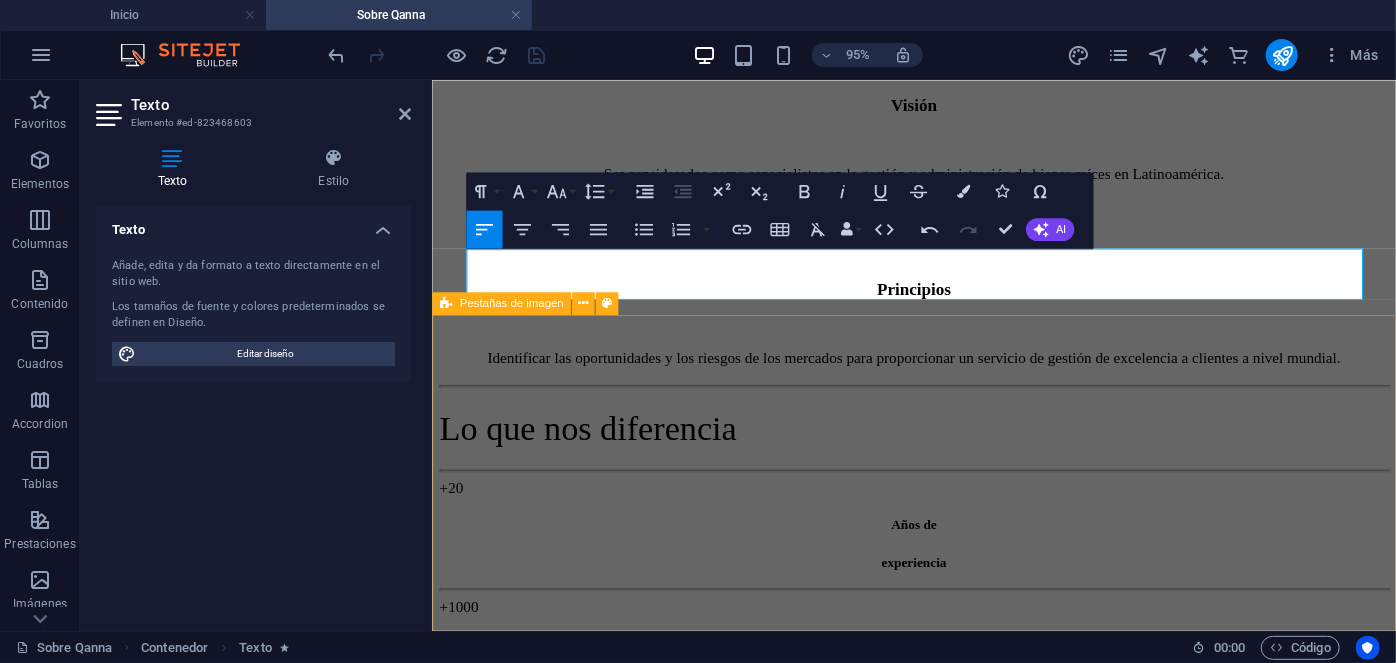 click on "[FIRST] [LAST] Executive Director [FIRST] [LAST] CEO & Executive Director Con más de 20 años de experiencia en gestión y administración de activos, donde ha dirigido, supervisado y auditado un portafolio diversificado de más de 1.400 propiedades. Ha liderado la administración de inversiones anuales que superan los $2,3 bn USD. Como CEO del Grupo Qanna, toma las decisiones estratégicas corporativas para mantener una gestión eficiente en todas las líneas de negocio a nivel nacional e internacional. Estudios: Harvard Business School. Best Productivity Methods. ESADE. Negociación. MIT Professional Education. Transformación digital. INACAP. Ingeniería Industrial. INACAP. Administración de edificios y condominios. UAI. Evaluación y gestión del negocio inmobiliario. Especialidades: Contacto [EMAIL] [FIRST] [LAST] Business Development Director Denisse Palomera Business Development Director Contacto" at bounding box center (938, 5272) 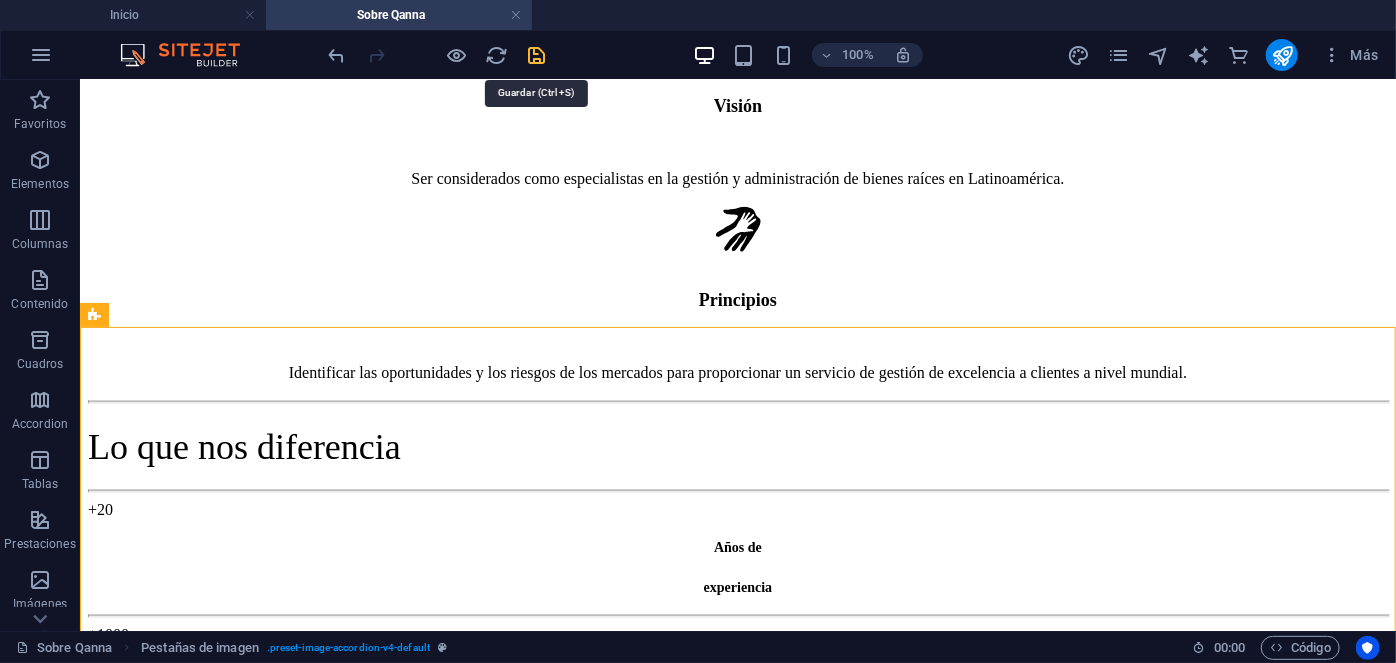 click at bounding box center (537, 55) 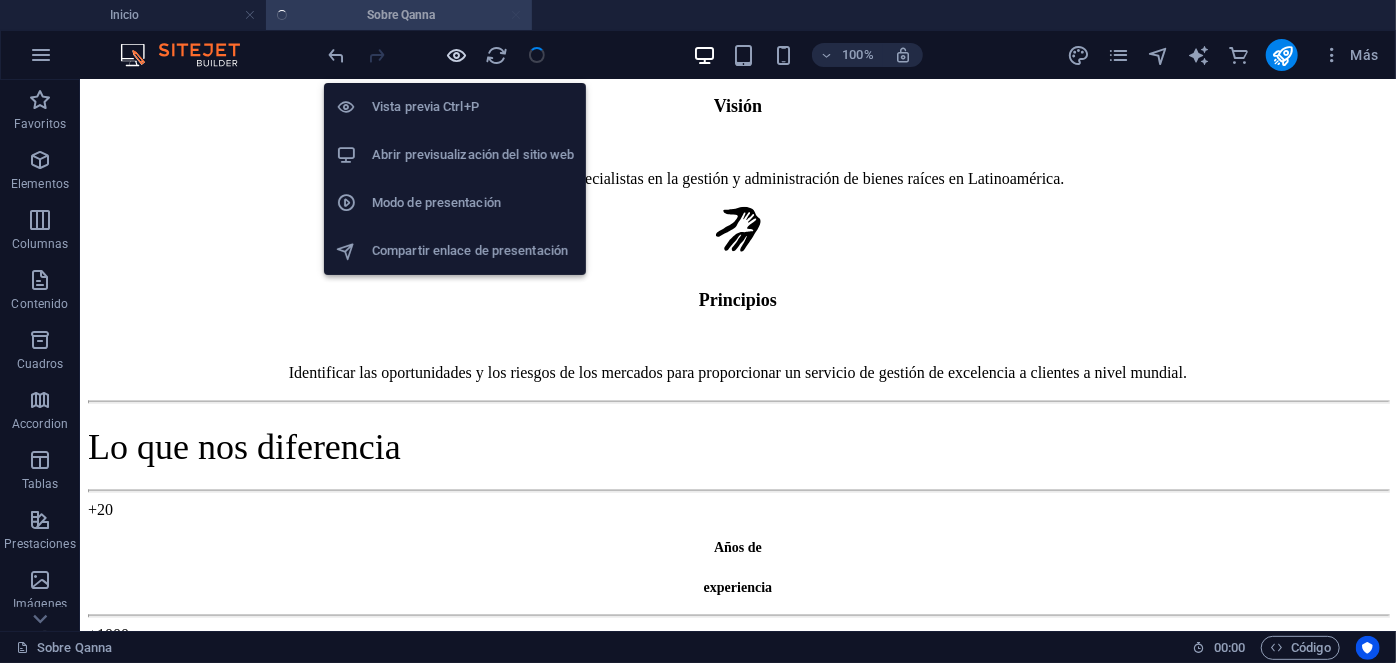 click at bounding box center (457, 55) 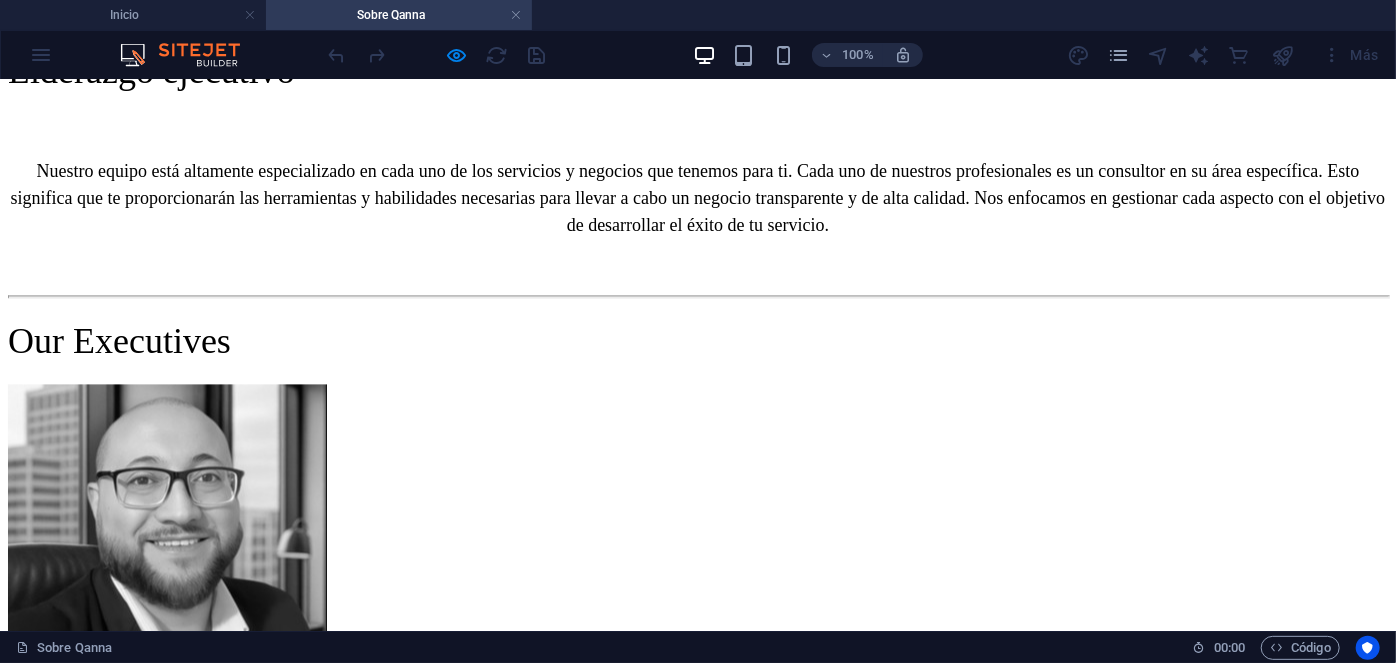 scroll, scrollTop: 2060, scrollLeft: 0, axis: vertical 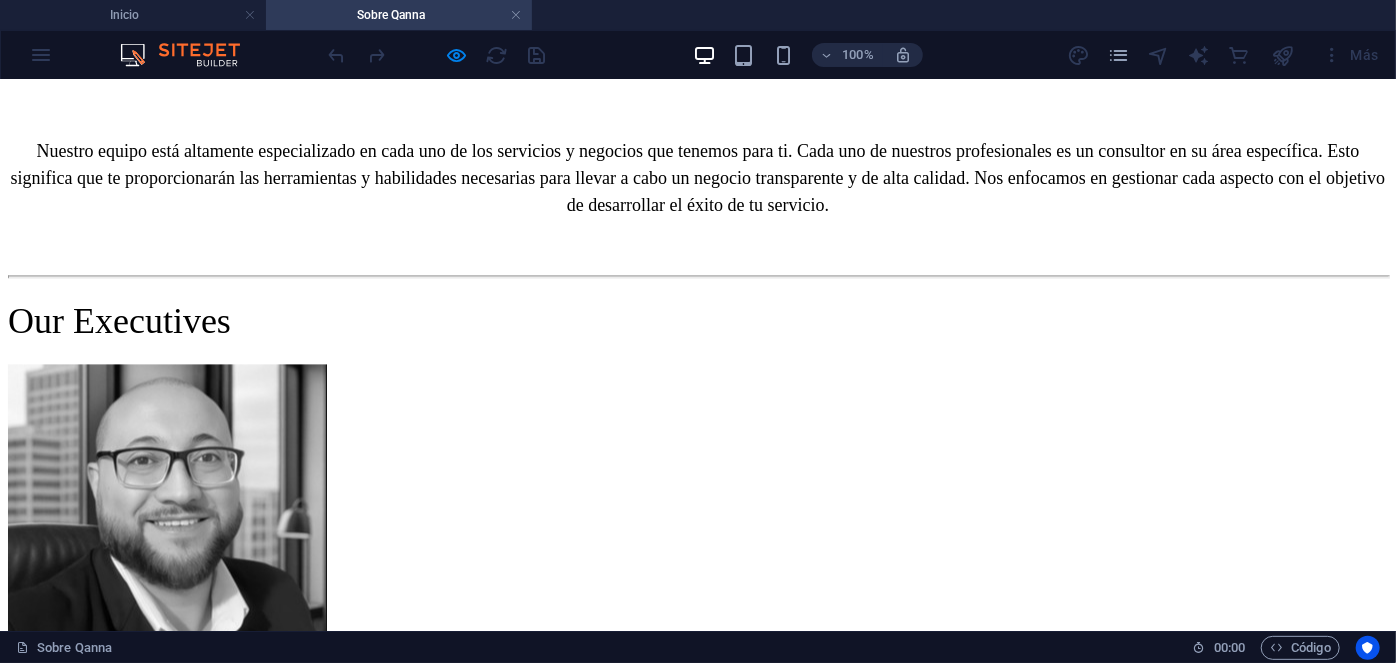 click on "[FIRST] [LAST] Property Manager" at bounding box center (698, 8827) 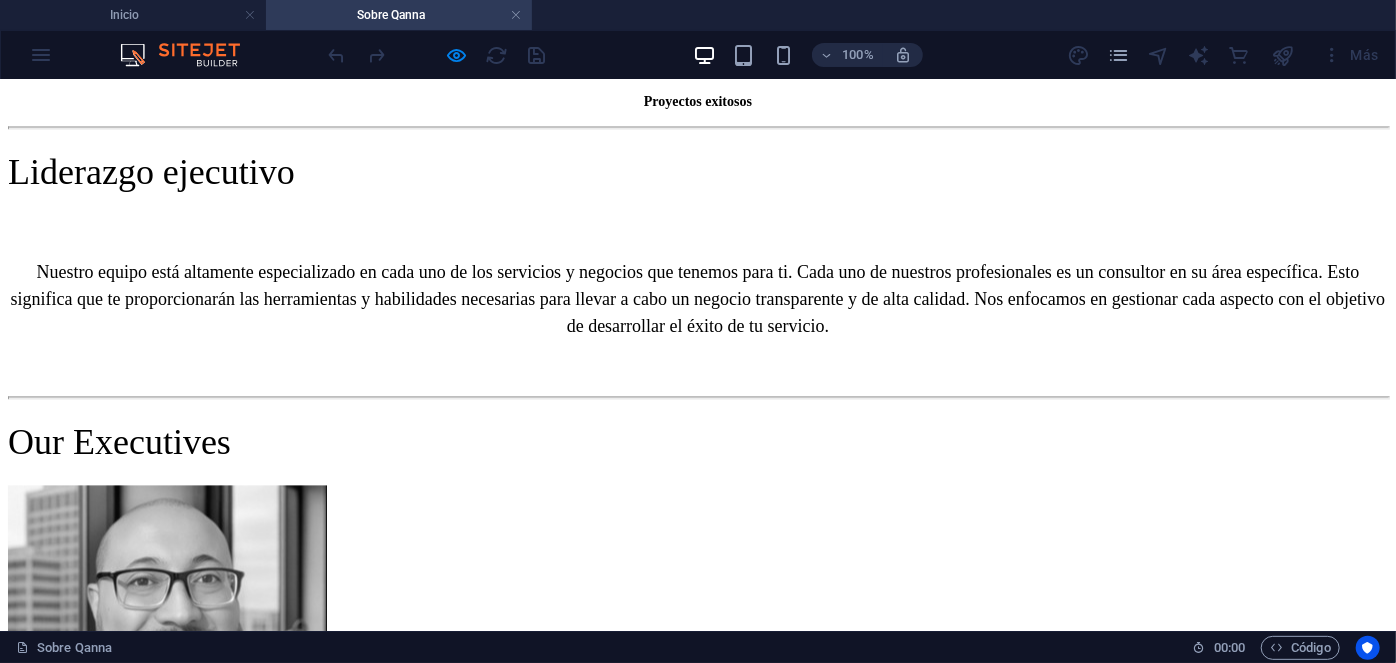 scroll, scrollTop: 1960, scrollLeft: 0, axis: vertical 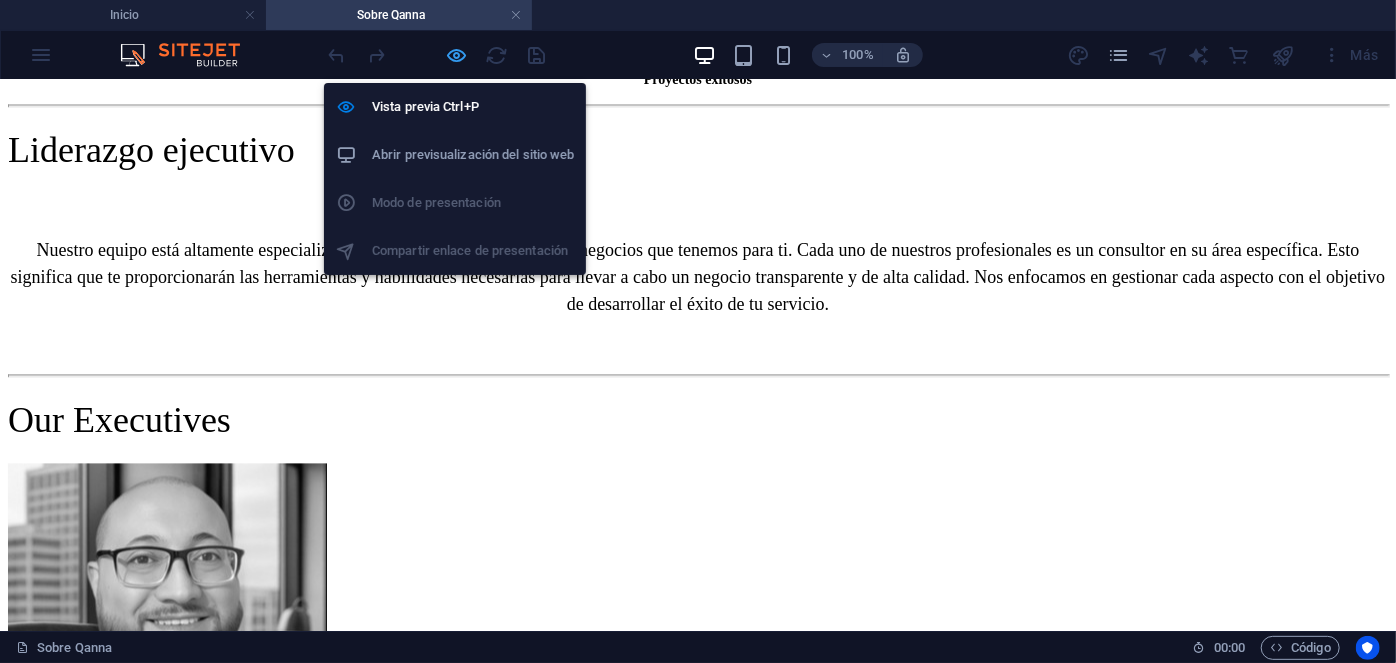 click at bounding box center (457, 55) 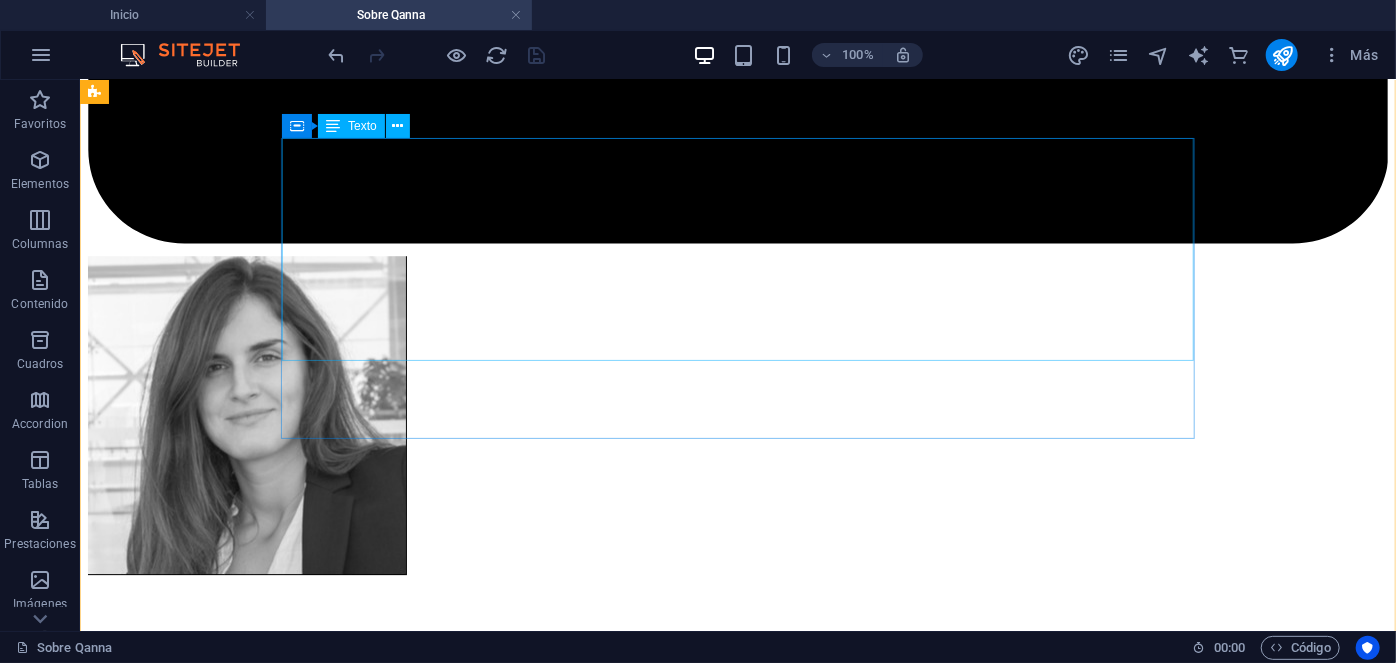 scroll, scrollTop: 6711, scrollLeft: 0, axis: vertical 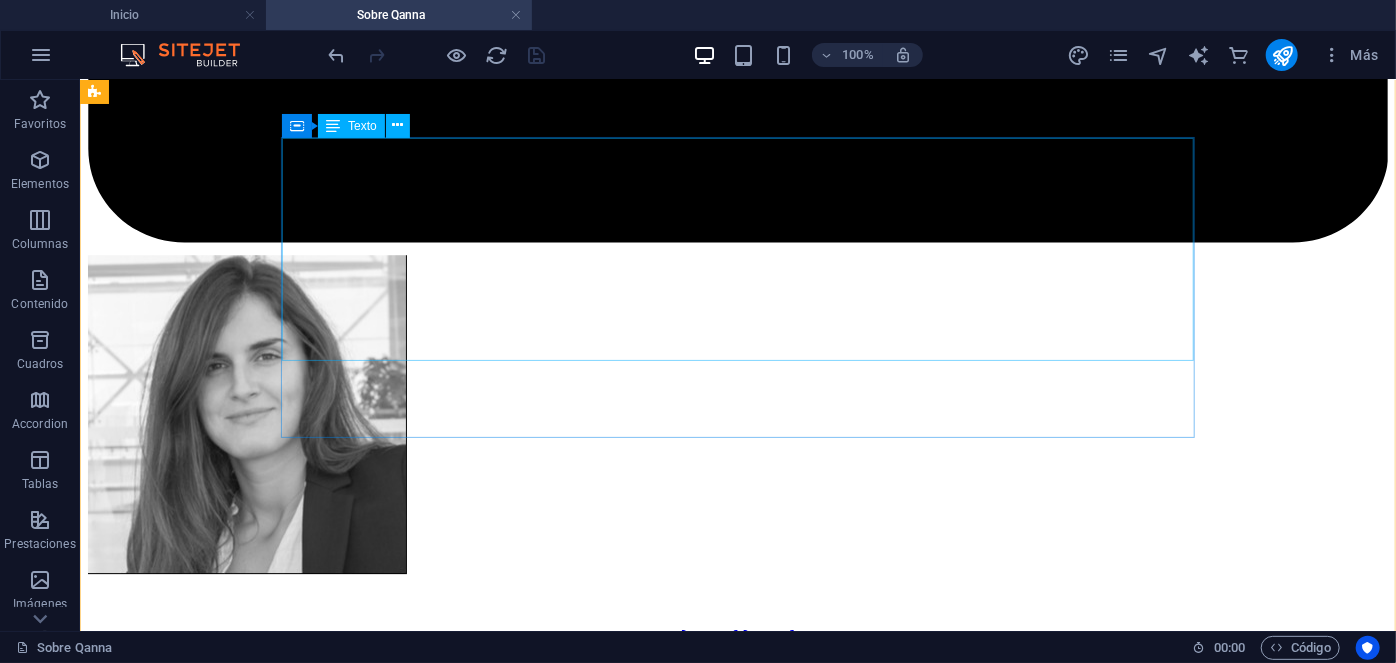click on "Roxana Diez People & Culture Manager Con más de 20 años de experiencia en Psicología clínica, donde ha dirigido de manera exitosa cientos de procesos de recruitment para mandos medios y alta gerencia empresarial, al tiempo de liderar procesos outsourcing en grandes empresas internacionales. Estudios: UNAM. Psicología. IRG, Master en psicología clínica. ESADE, Mindfulness. Especialidades: Psicología clínica y salud mental. Outsourcing de grandes industrias. Recruitment de mandos medios y alta gerencia." at bounding box center (705, 16680) 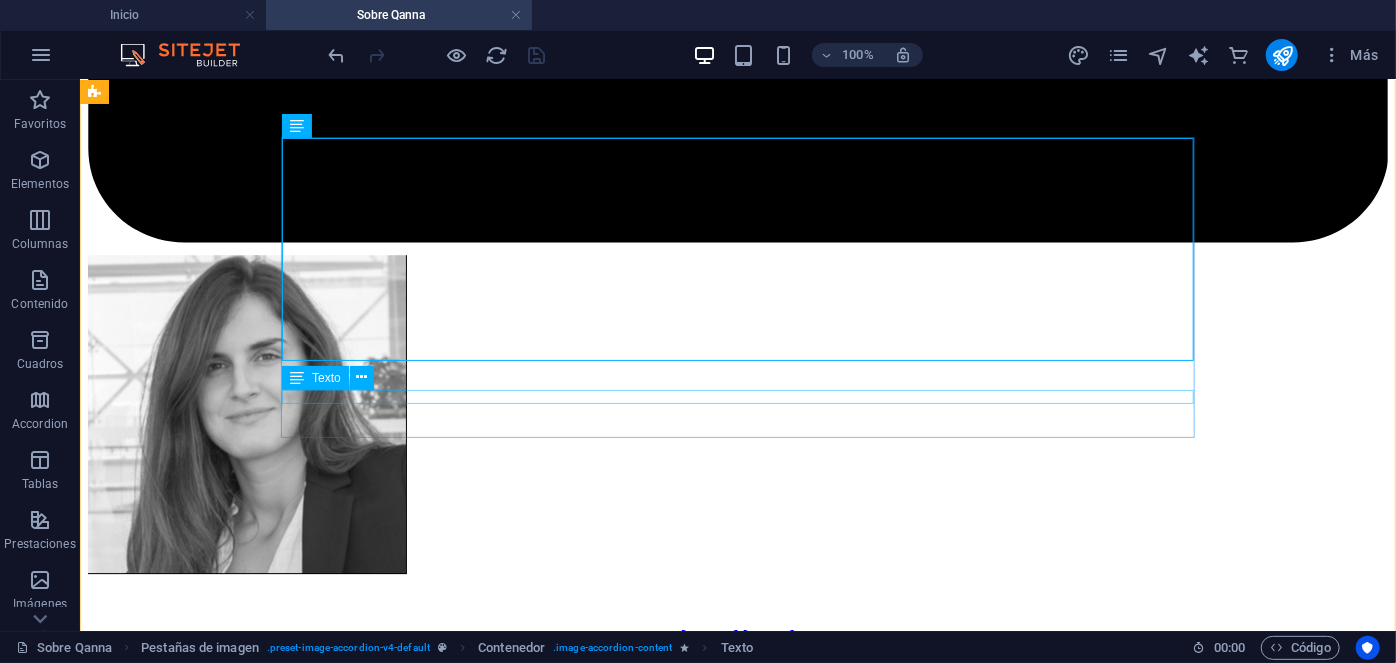 click on "[EMAIL]" at bounding box center (705, 16958) 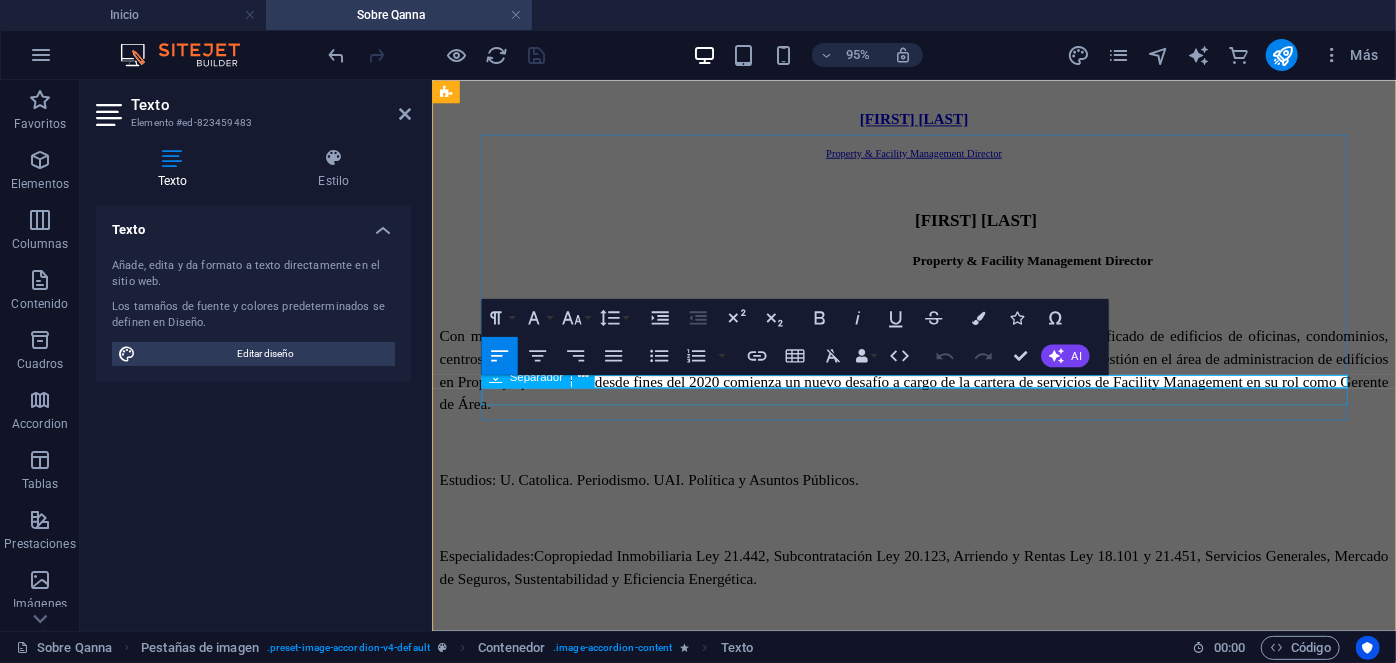 click on "Separador" at bounding box center (543, 377) 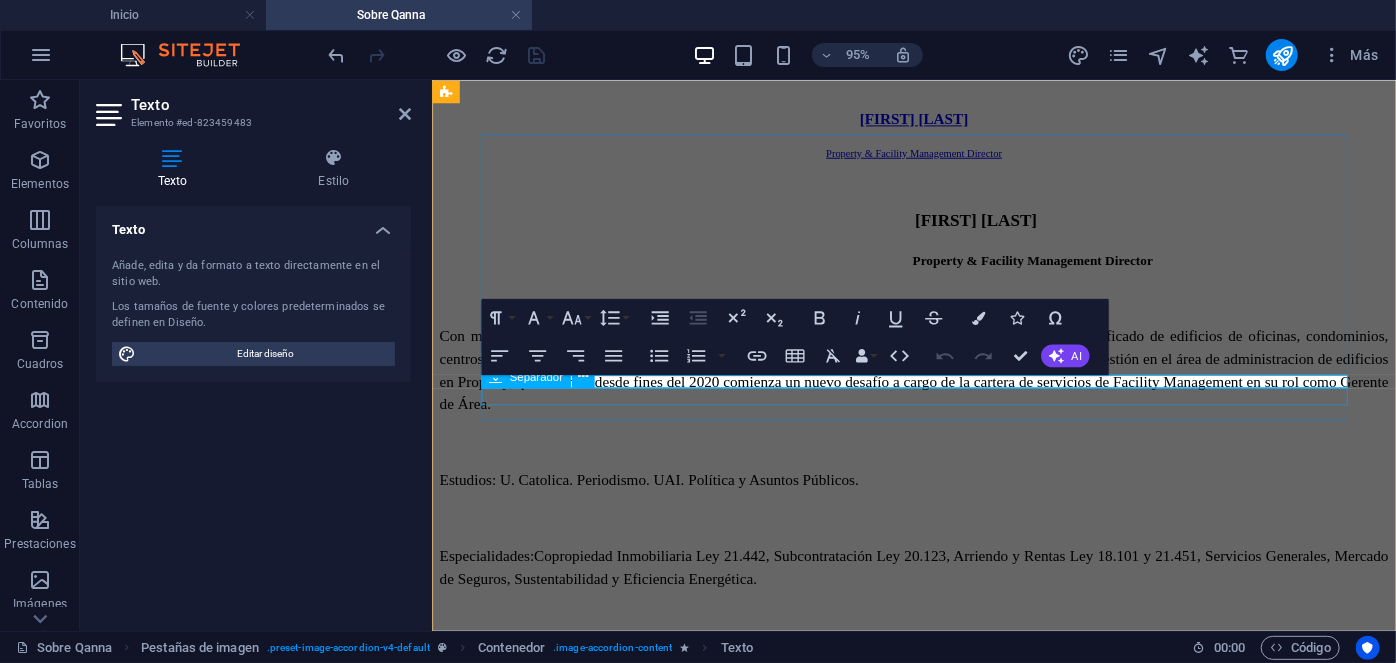 click on "Separador" at bounding box center [543, 377] 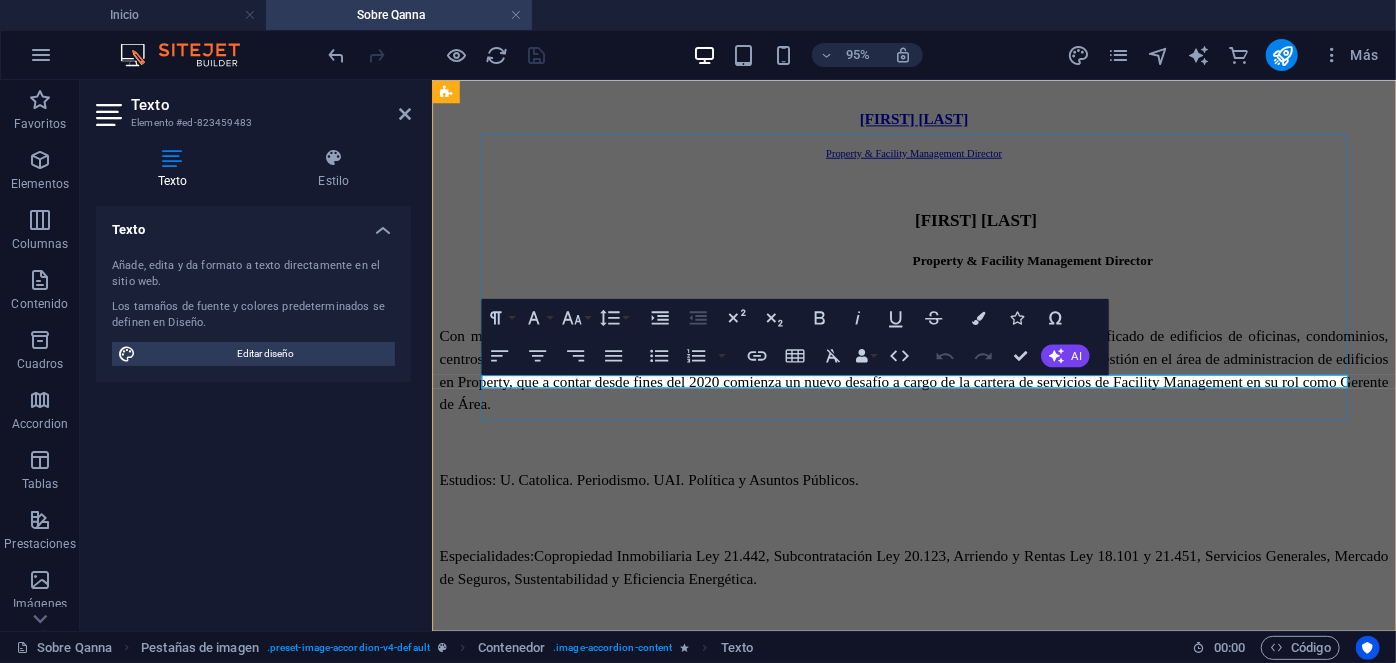 click on "[EMAIL]" at bounding box center (914, 14759) 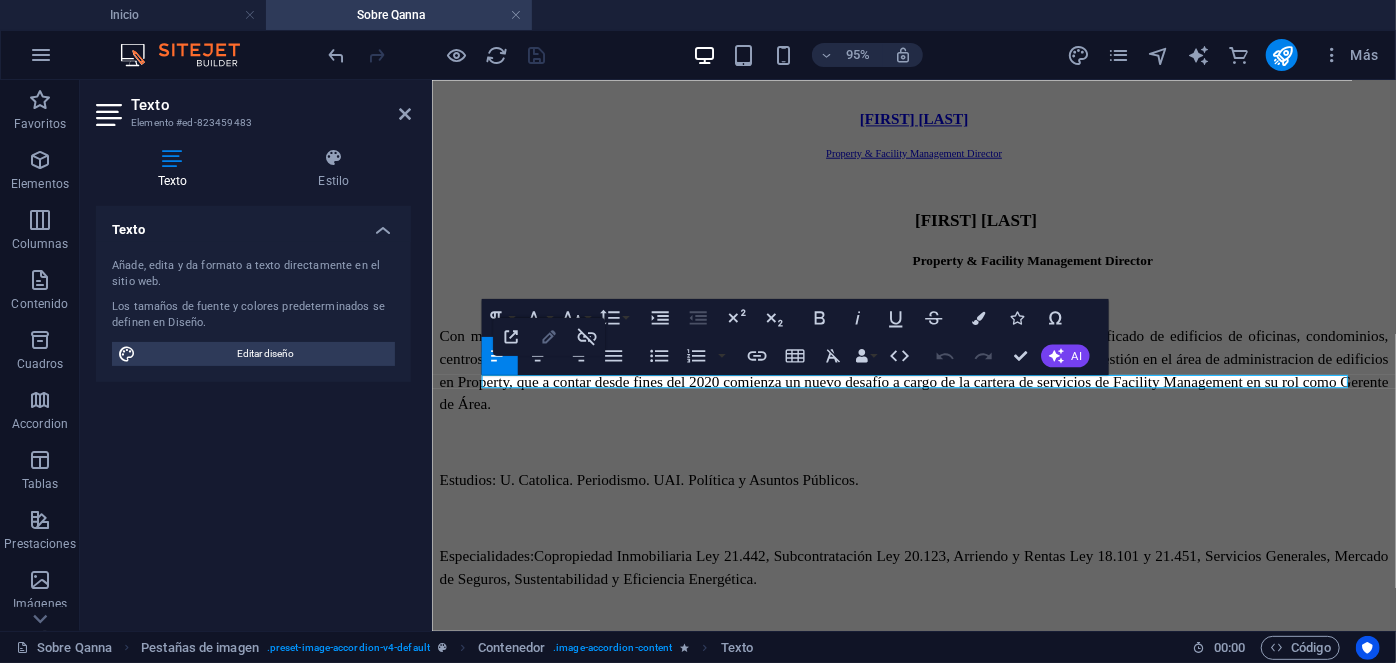 click 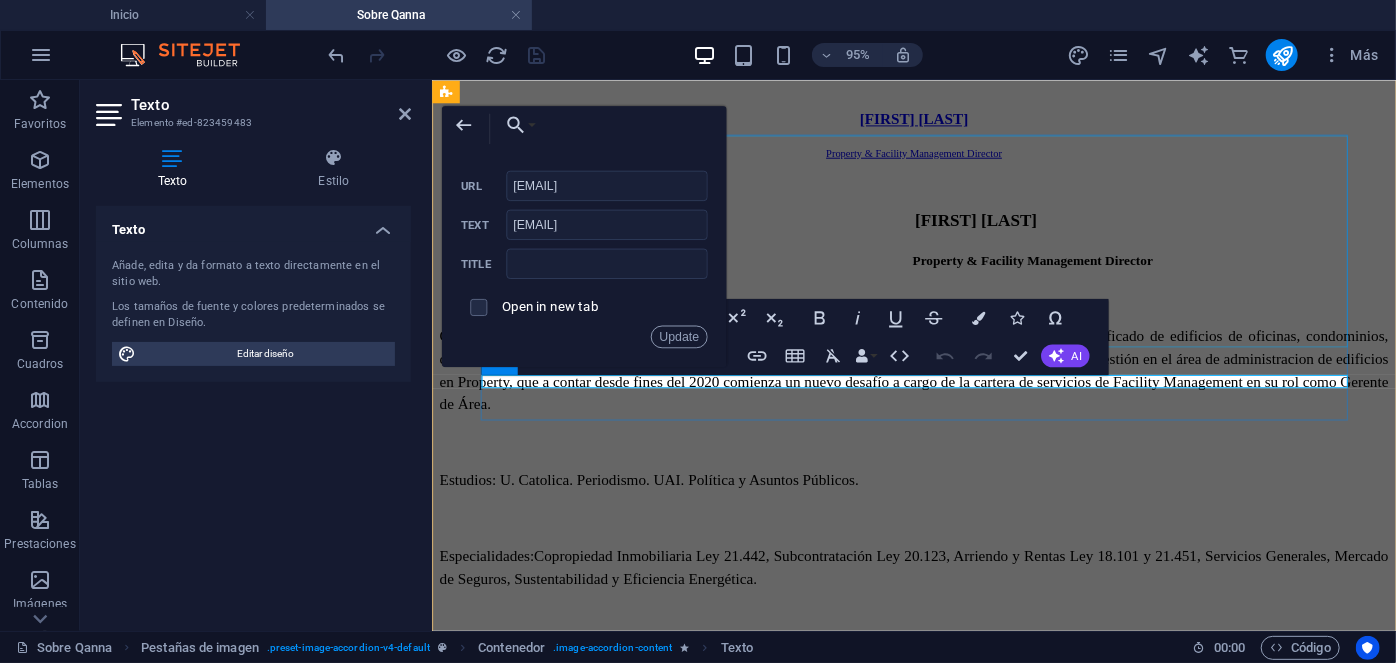 click on "Roxana Diez People & Culture Manager Con más de 20 años de experiencia en Psicología clínica, donde ha dirigido de manera exitosa cientos de procesos de recruitment para mandos medios y alta gerencia empresarial, al tiempo de liderar procesos outsourcing en grandes empresas internacionales. Estudios: UNAM. Psicología. IRG, Master en psicología clínica. ESADE, Mindfulness. Especialidades: Psicología clínica y salud mental. Outsourcing de grandes industrias. Recruitment de mandos medios y alta gerencia." at bounding box center (914, 14481) 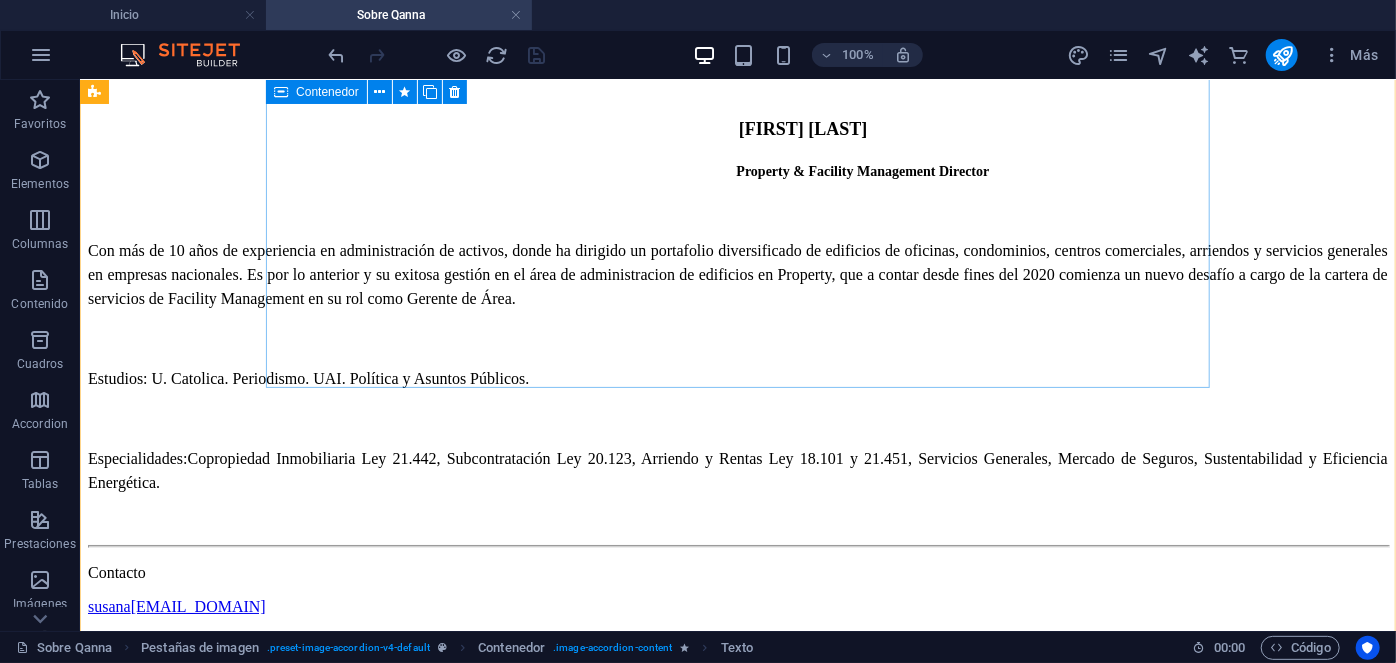 scroll, scrollTop: 7324, scrollLeft: 0, axis: vertical 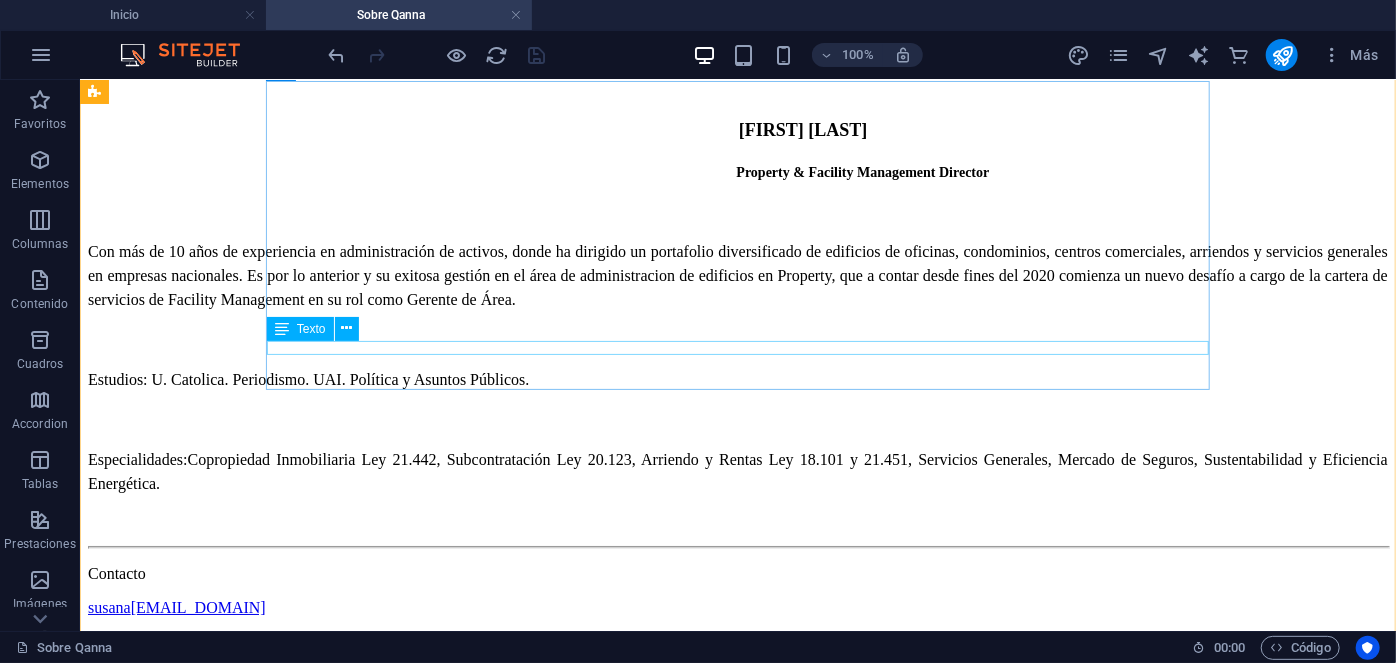 click on "[FIRST] [EMAIL]" at bounding box center (737, 18392) 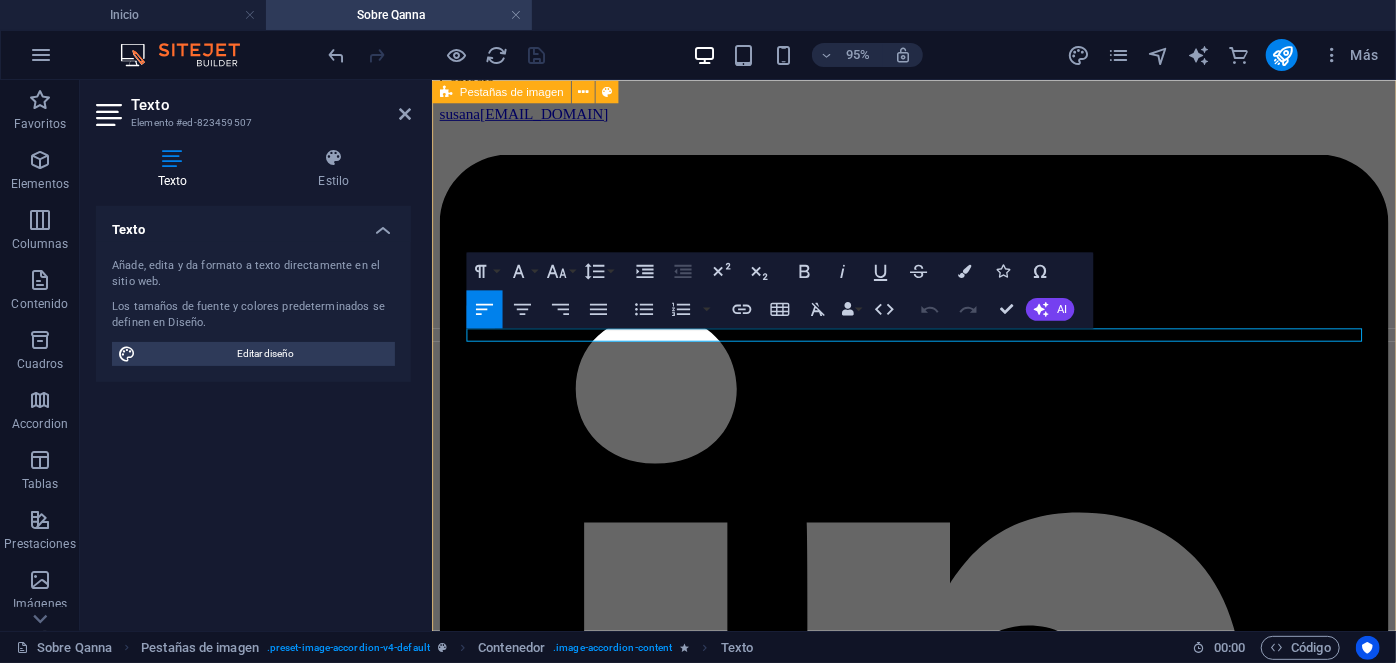drag, startPoint x: 517, startPoint y: 348, endPoint x: 461, endPoint y: 352, distance: 56.142673 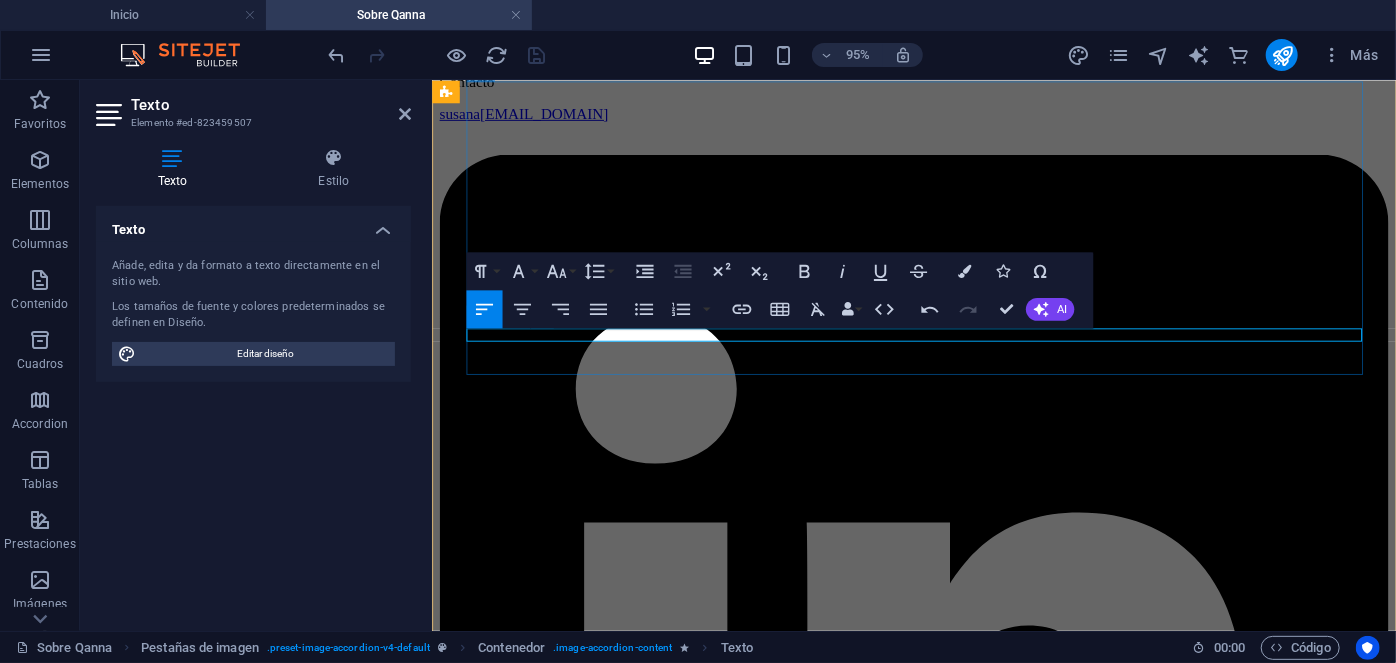 click on "[EMAIL]" at bounding box center [469, 15927] 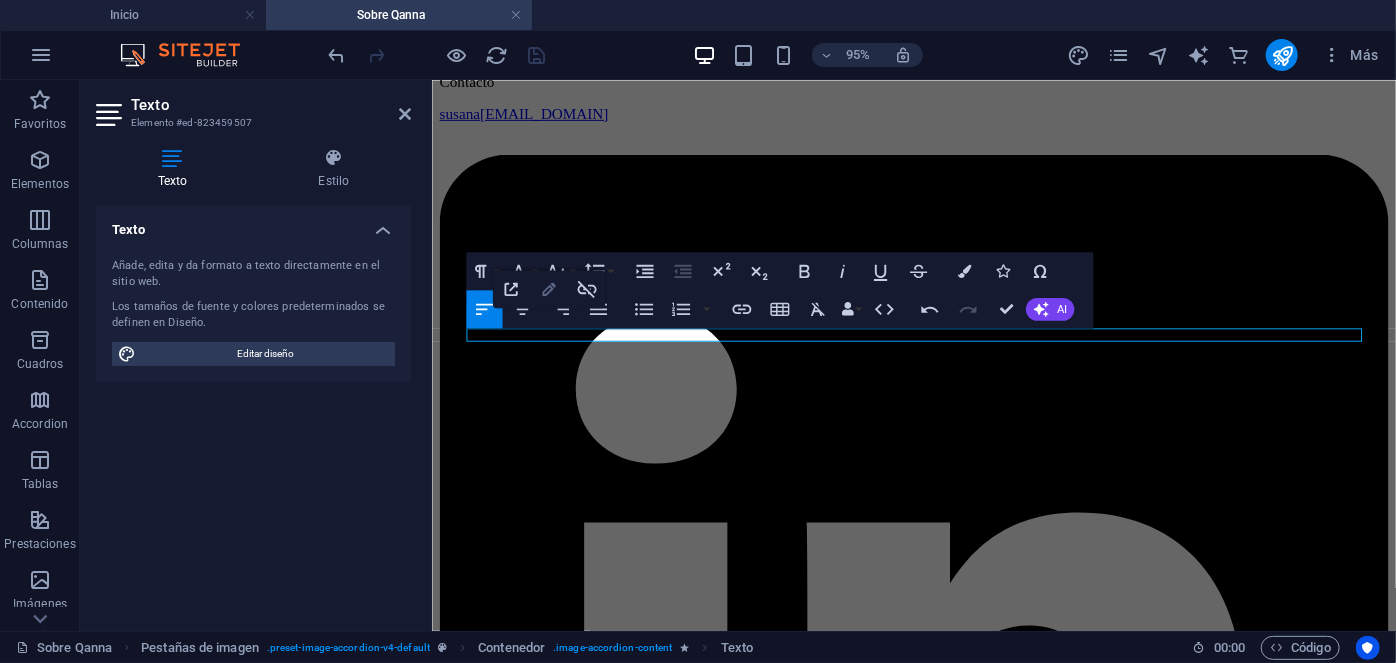 click 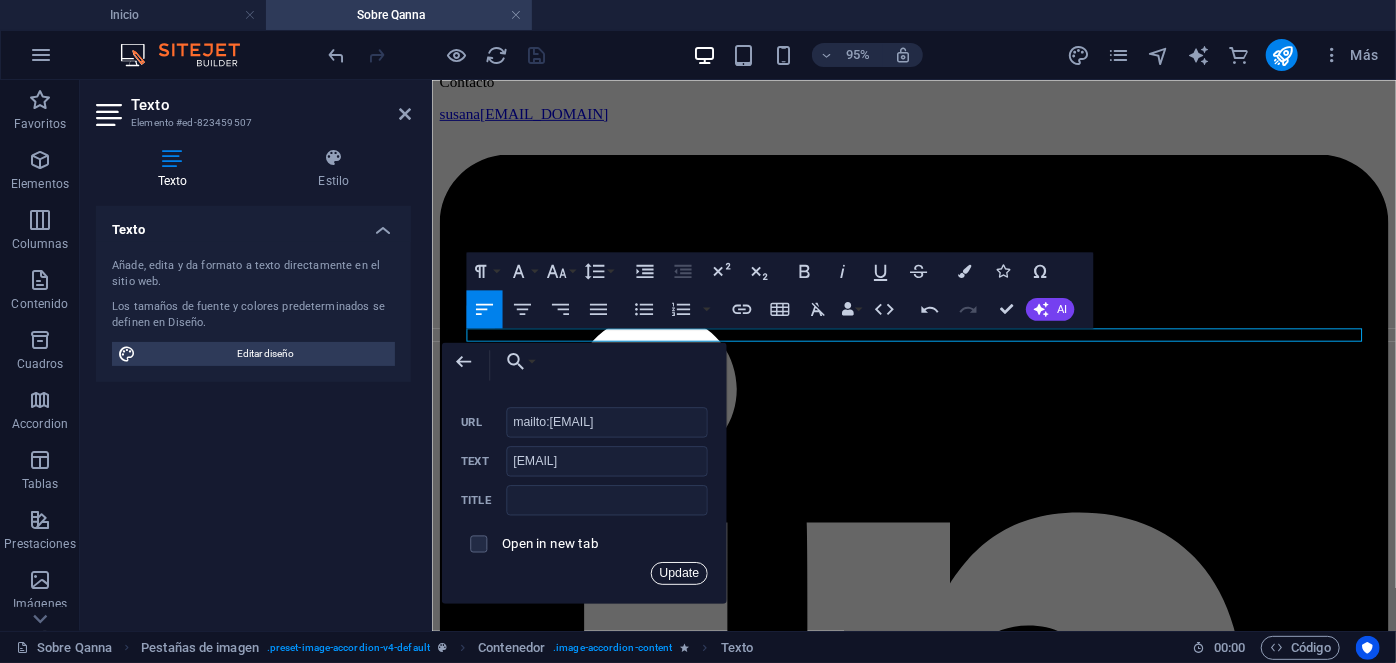 click on "Update" at bounding box center (679, 572) 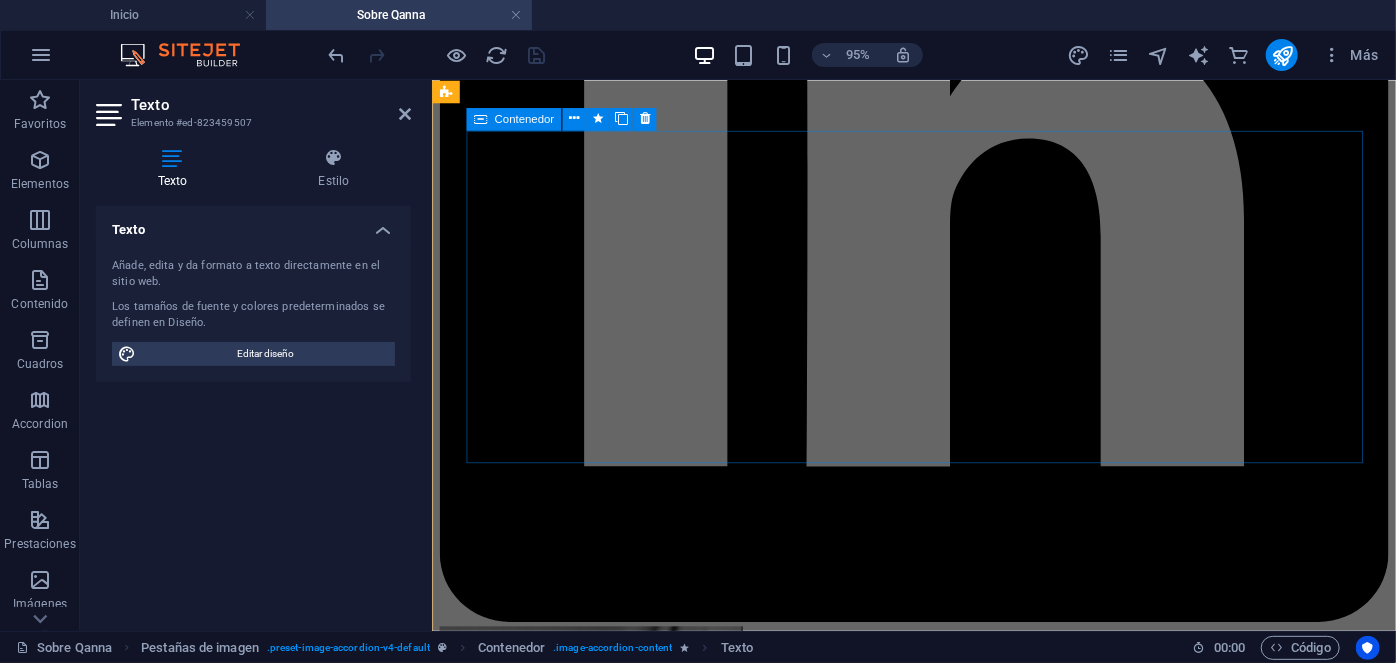 scroll, scrollTop: 7856, scrollLeft: 0, axis: vertical 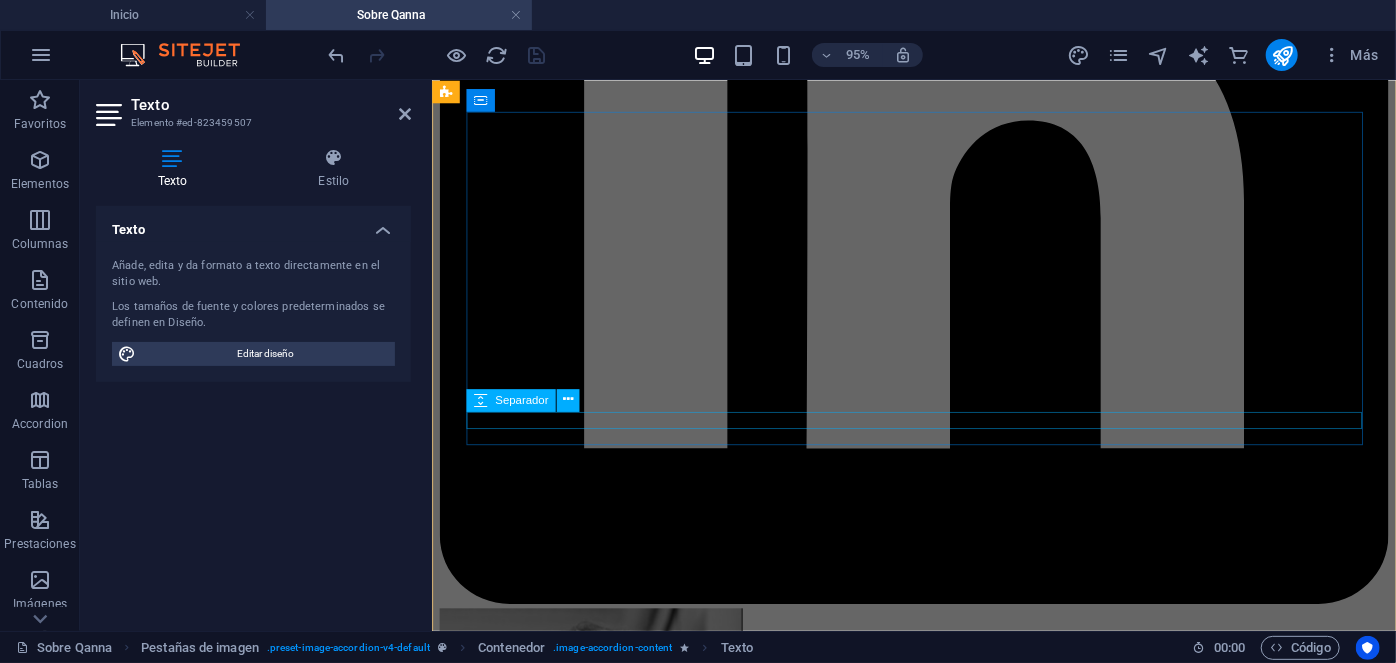 click at bounding box center [938, 18186] 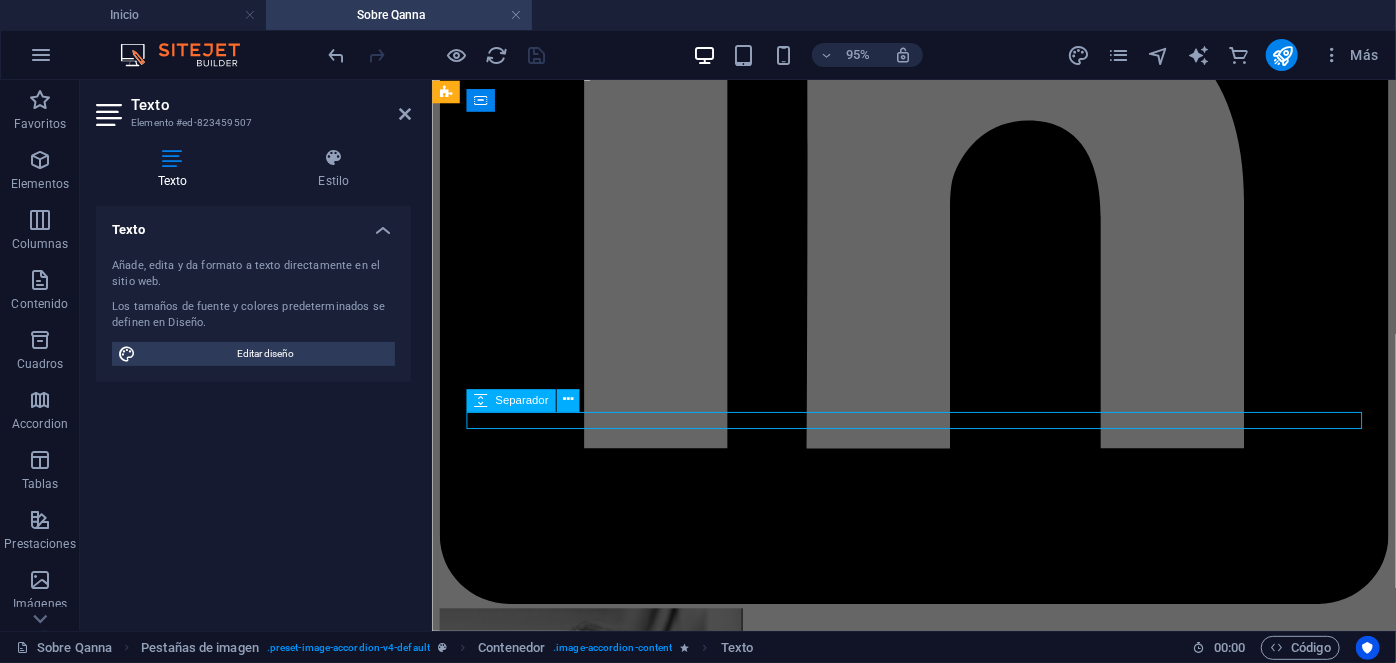 click at bounding box center (938, 18186) 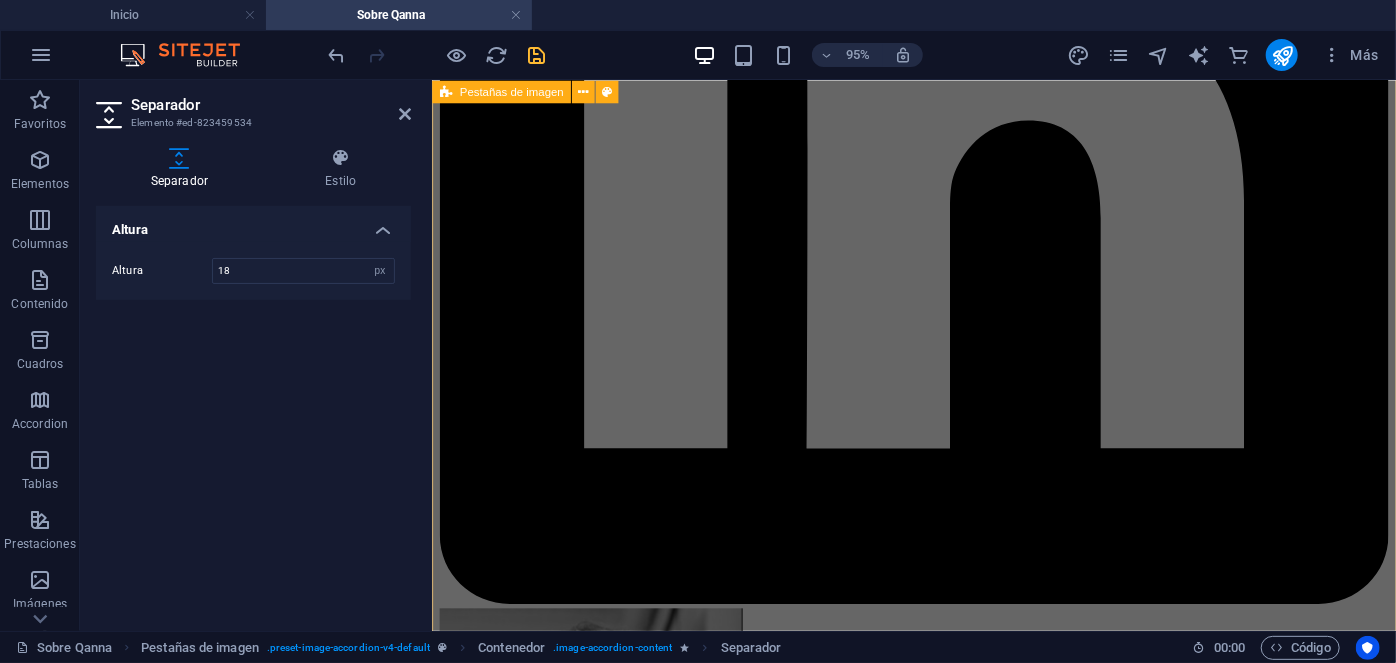 scroll, scrollTop: 7924, scrollLeft: 0, axis: vertical 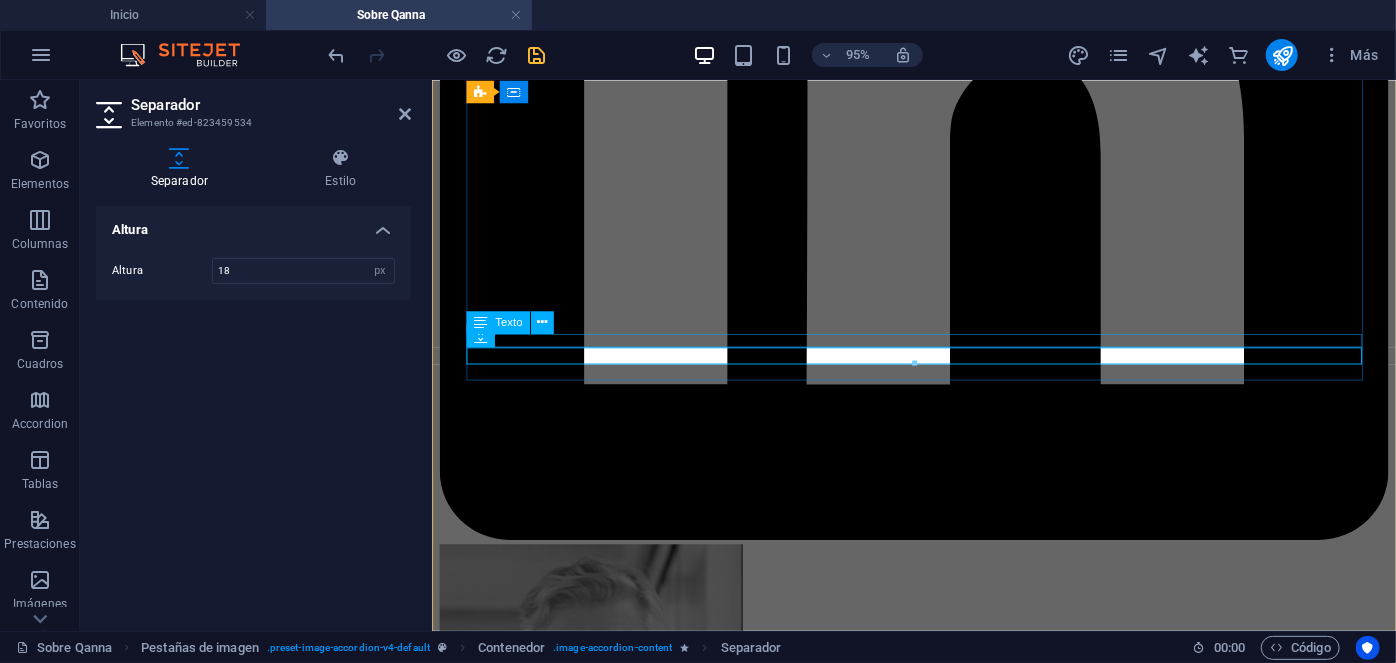 click on "[EMAIL]@[DOMAIN]" at bounding box center (938, 18084) 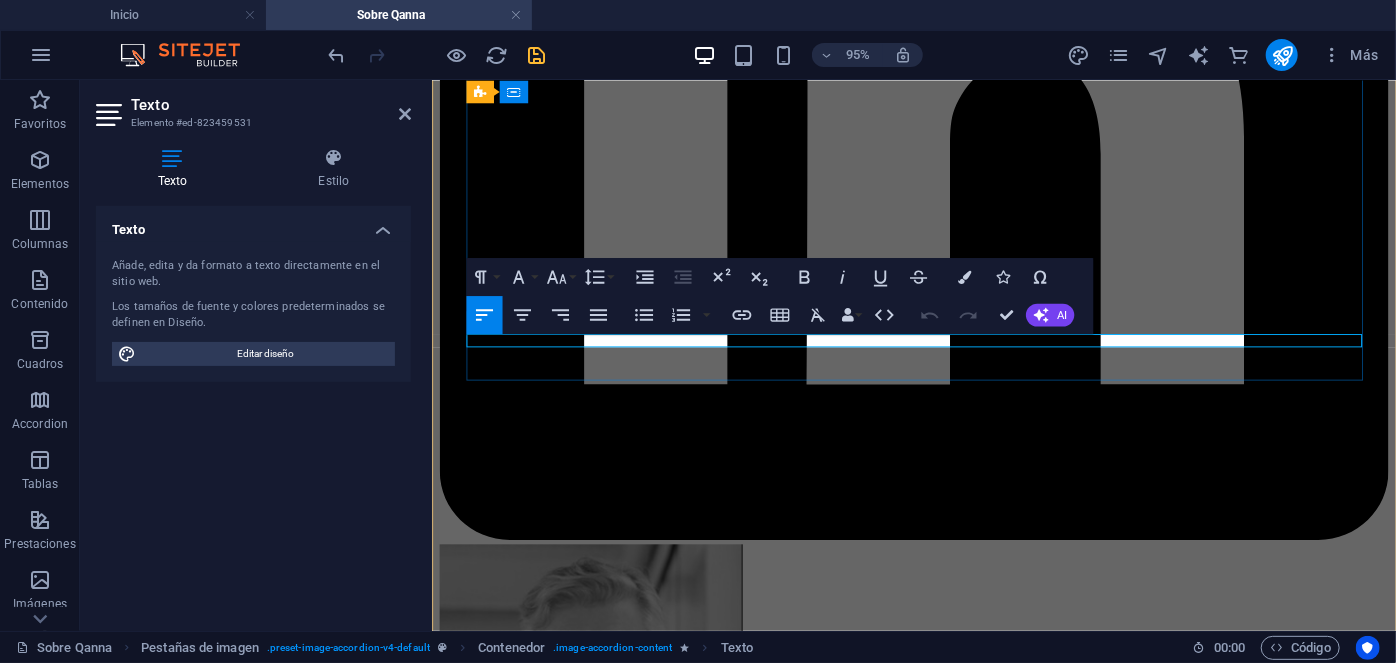 drag, startPoint x: 608, startPoint y: 352, endPoint x: 467, endPoint y: 355, distance: 141.0319 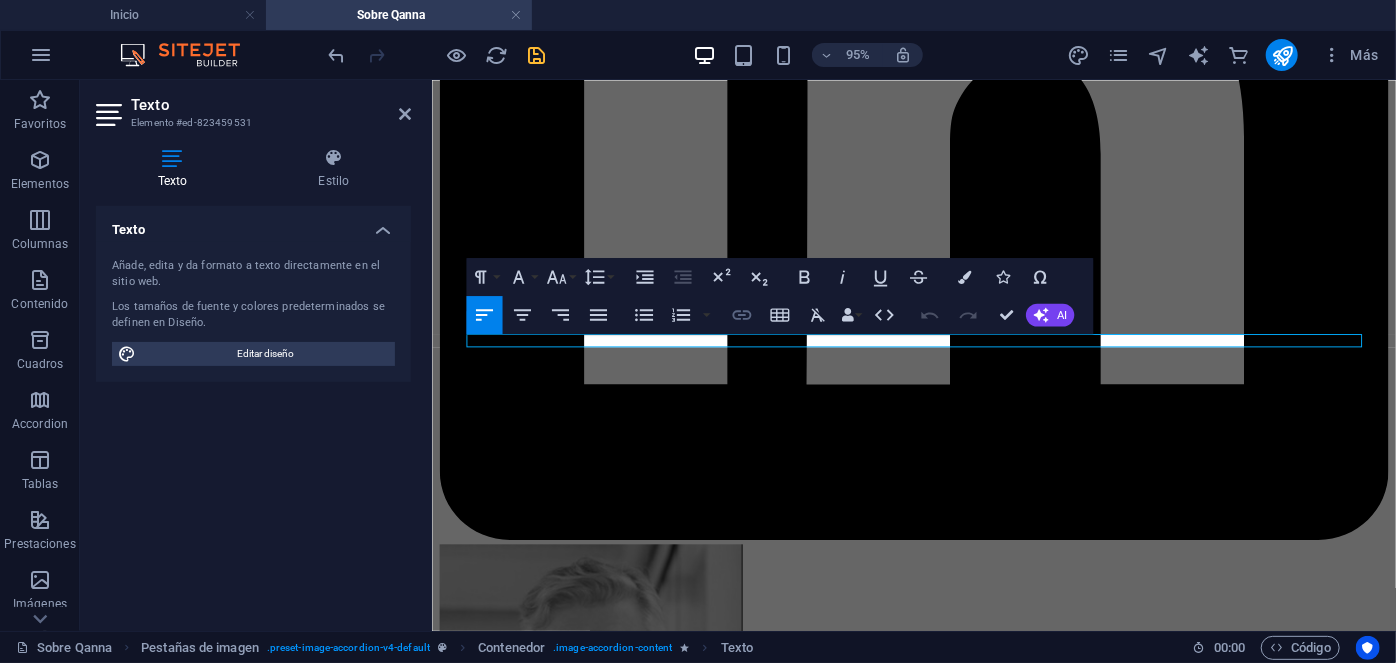 click 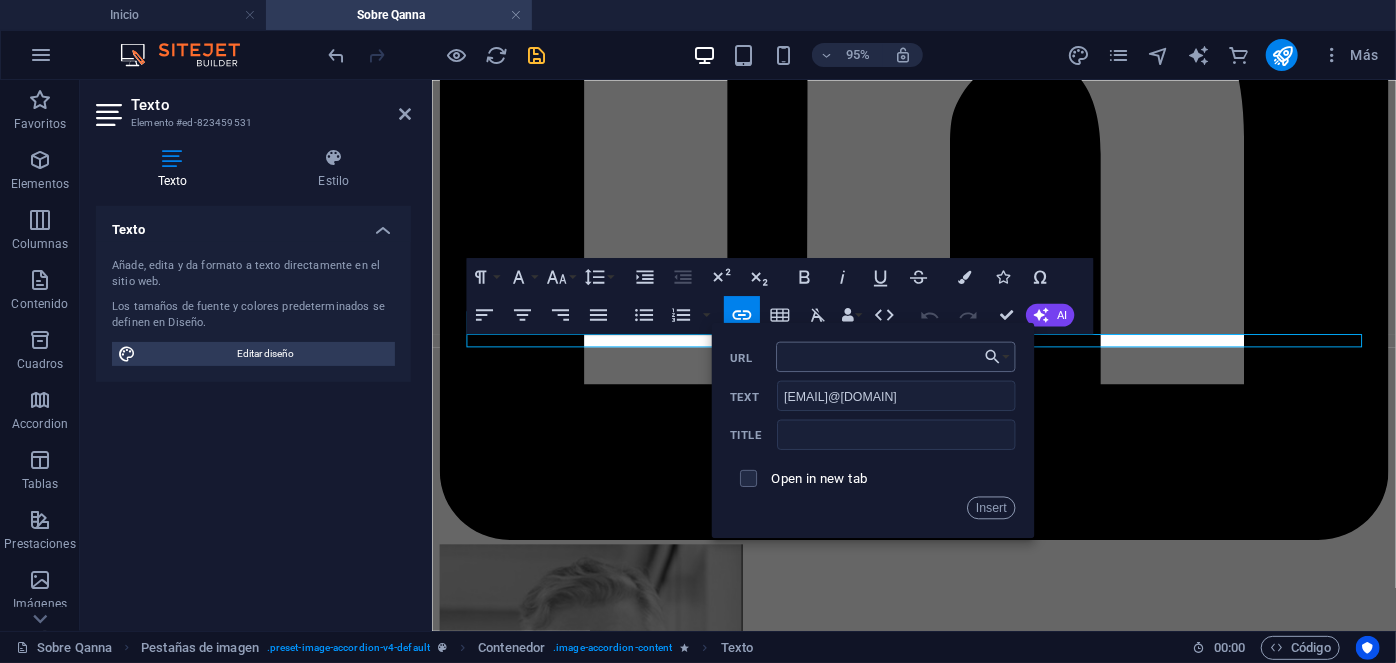 click on "URL" at bounding box center [895, 356] 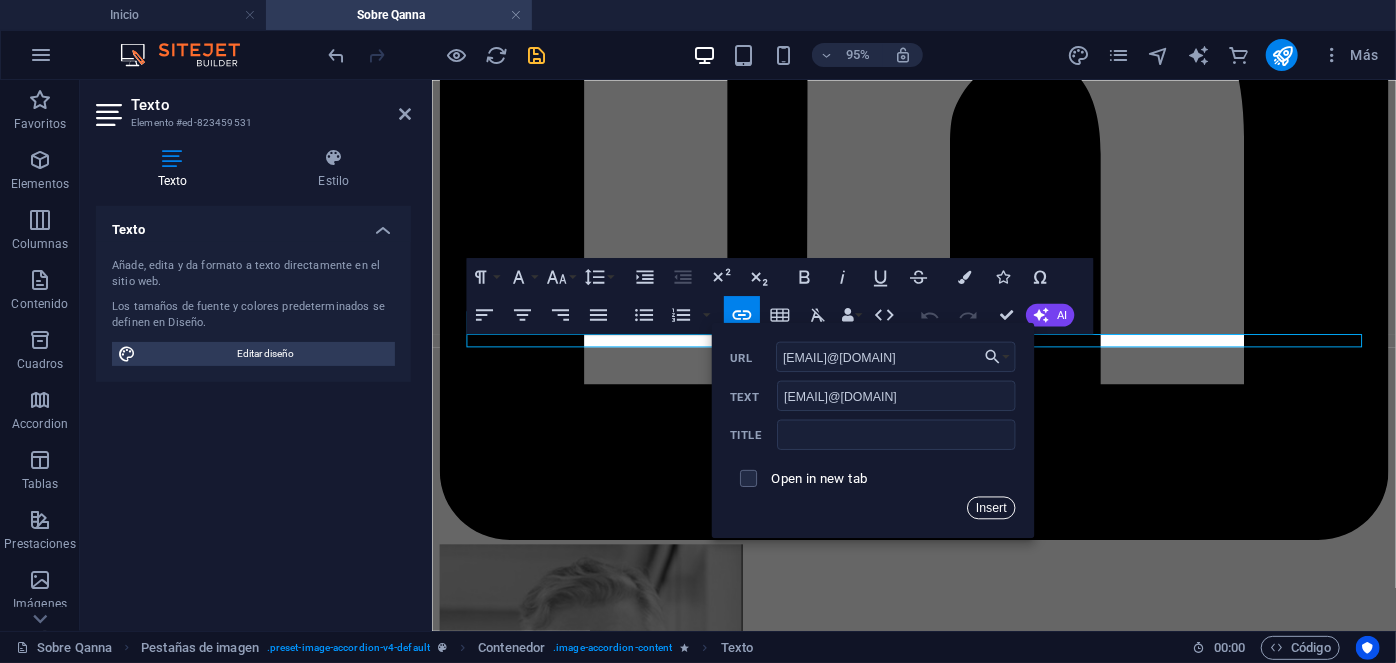 click on "Insert" at bounding box center [991, 507] 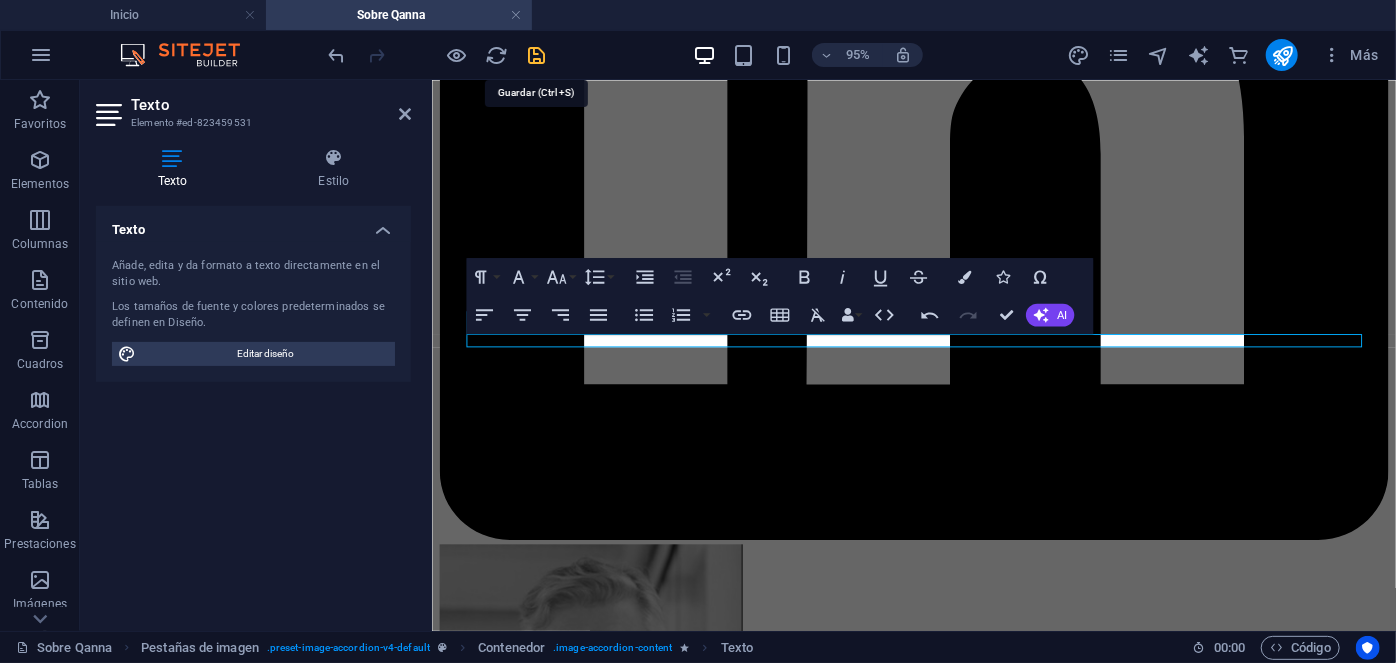click at bounding box center [537, 55] 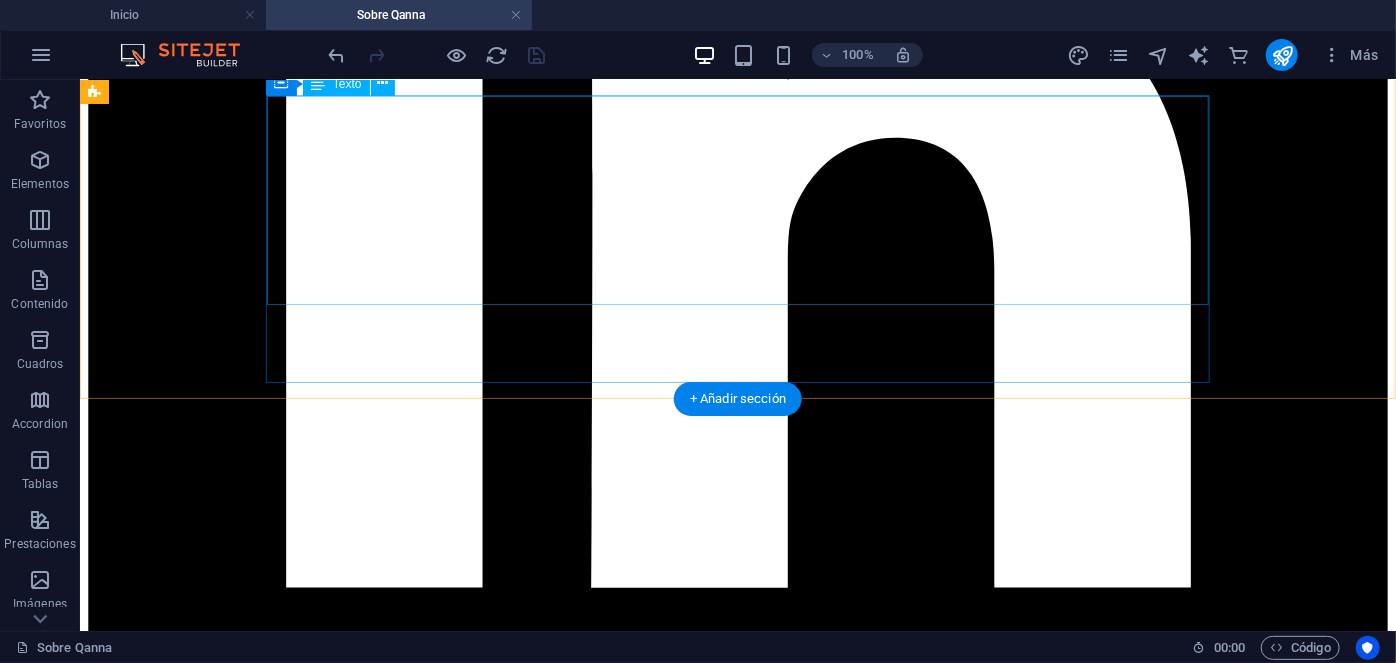 scroll, scrollTop: 8478, scrollLeft: 0, axis: vertical 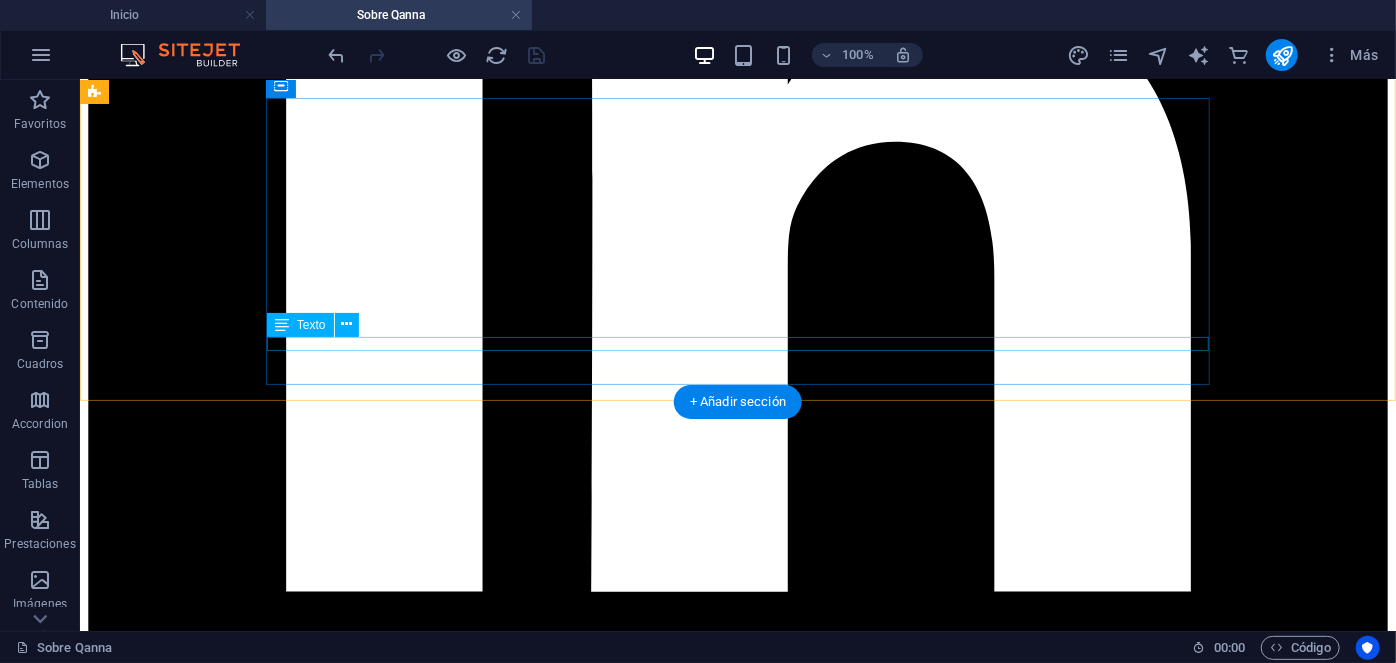 click on "[EMAIL]" at bounding box center (737, 23092) 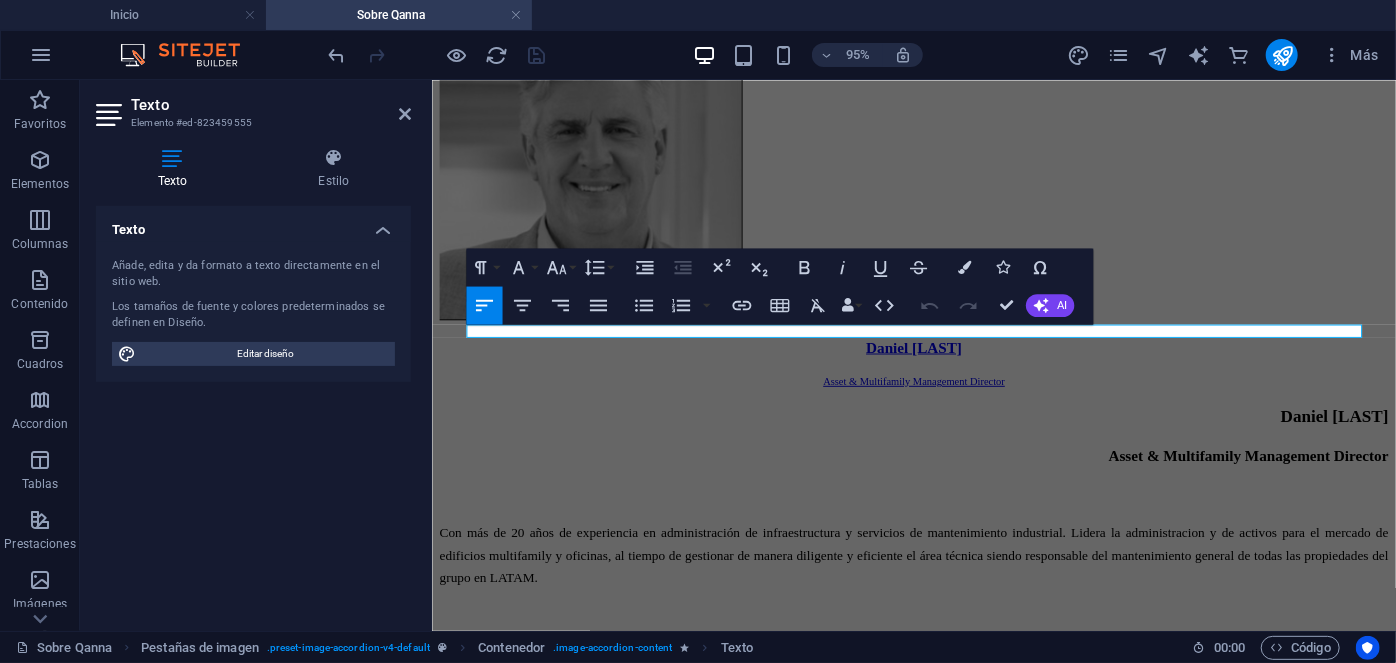 drag, startPoint x: 636, startPoint y: 342, endPoint x: 416, endPoint y: 365, distance: 221.199 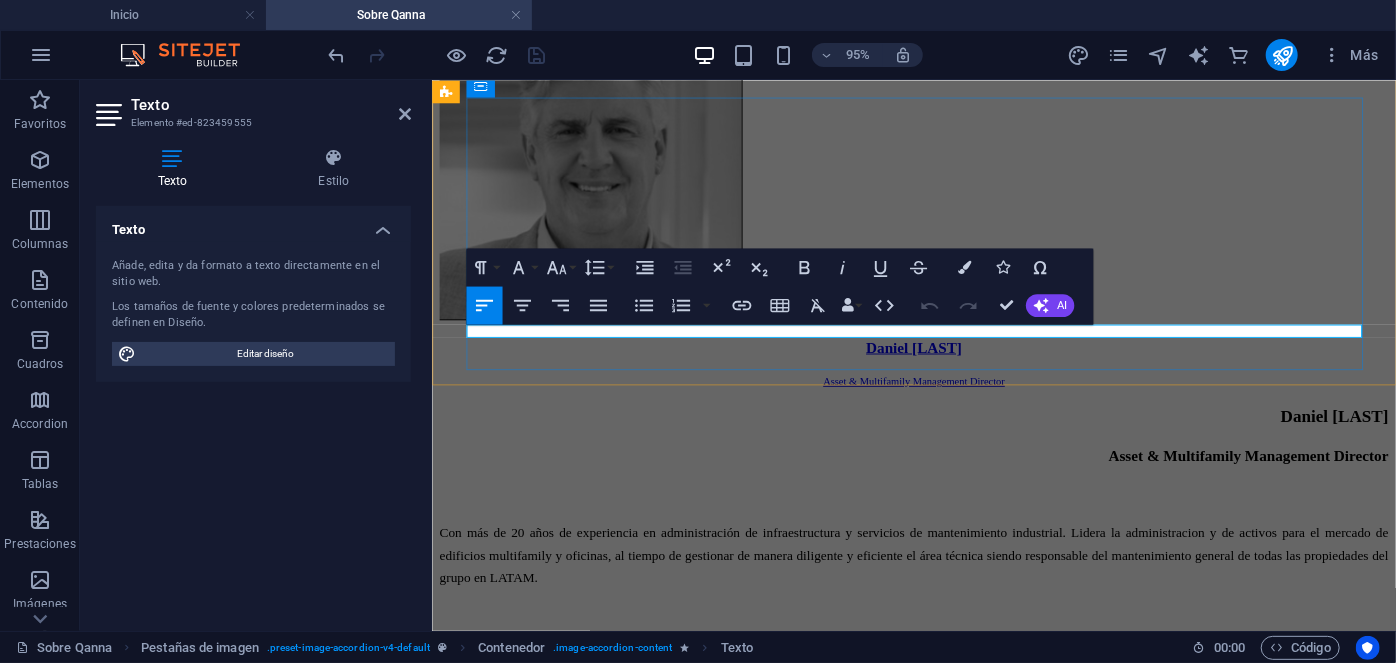 copy on "[EMAIL]" 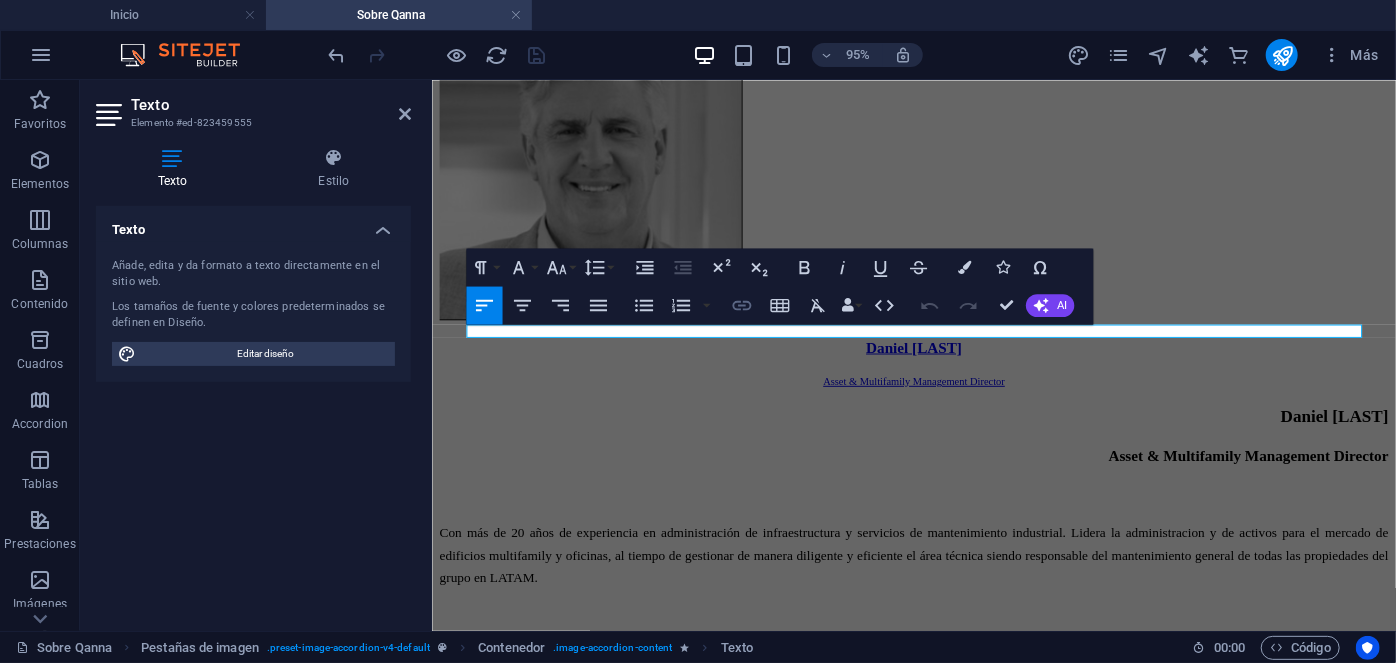 click 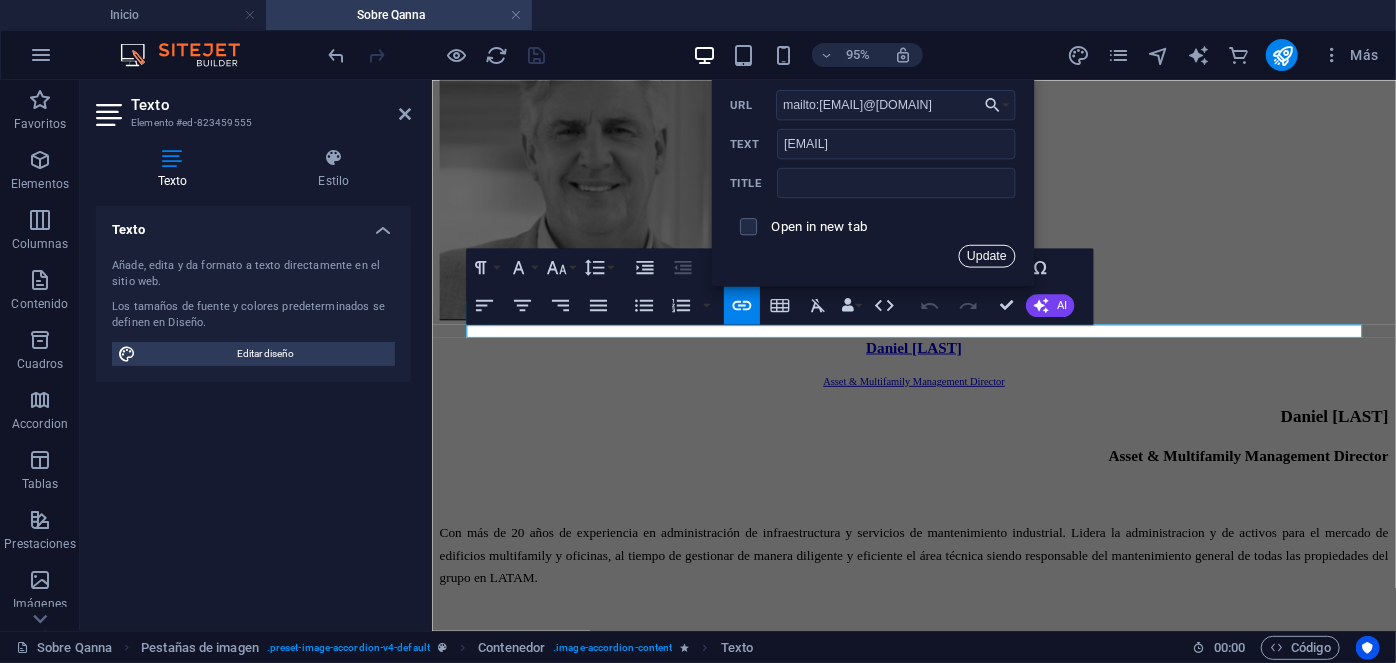 click on "Update" at bounding box center (986, 255) 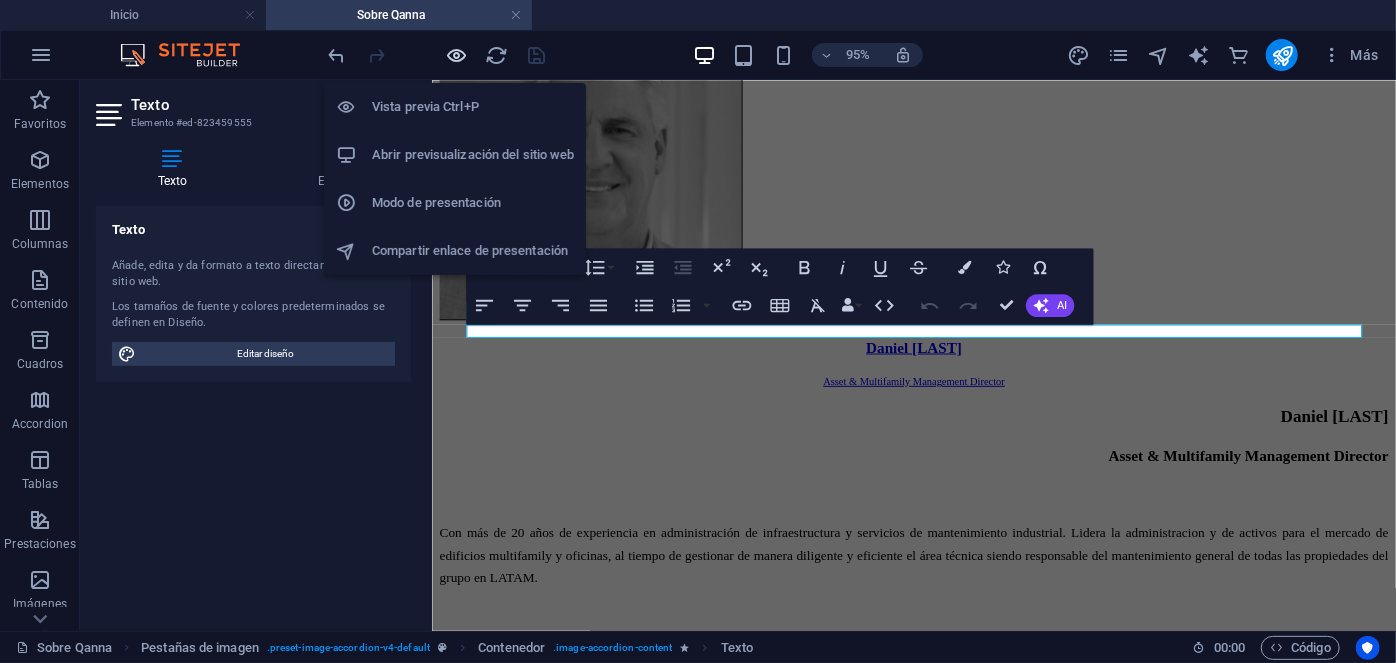 click at bounding box center (457, 55) 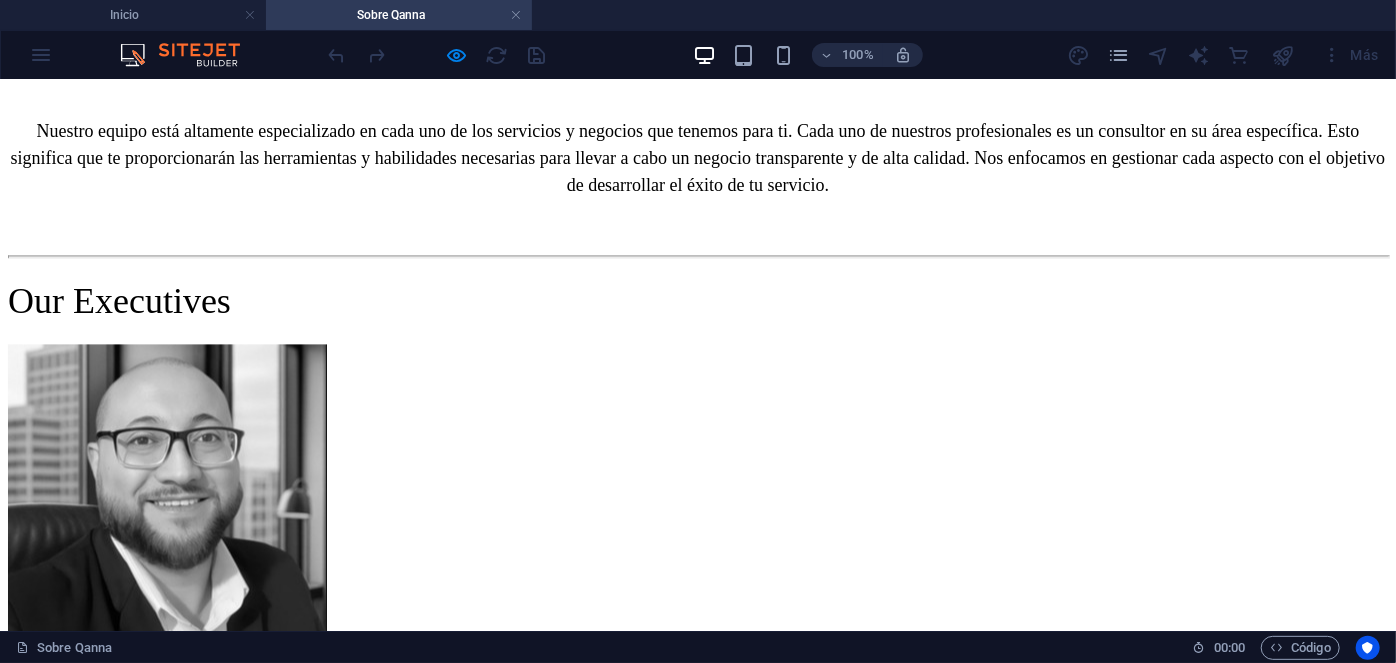 scroll, scrollTop: 2082, scrollLeft: 0, axis: vertical 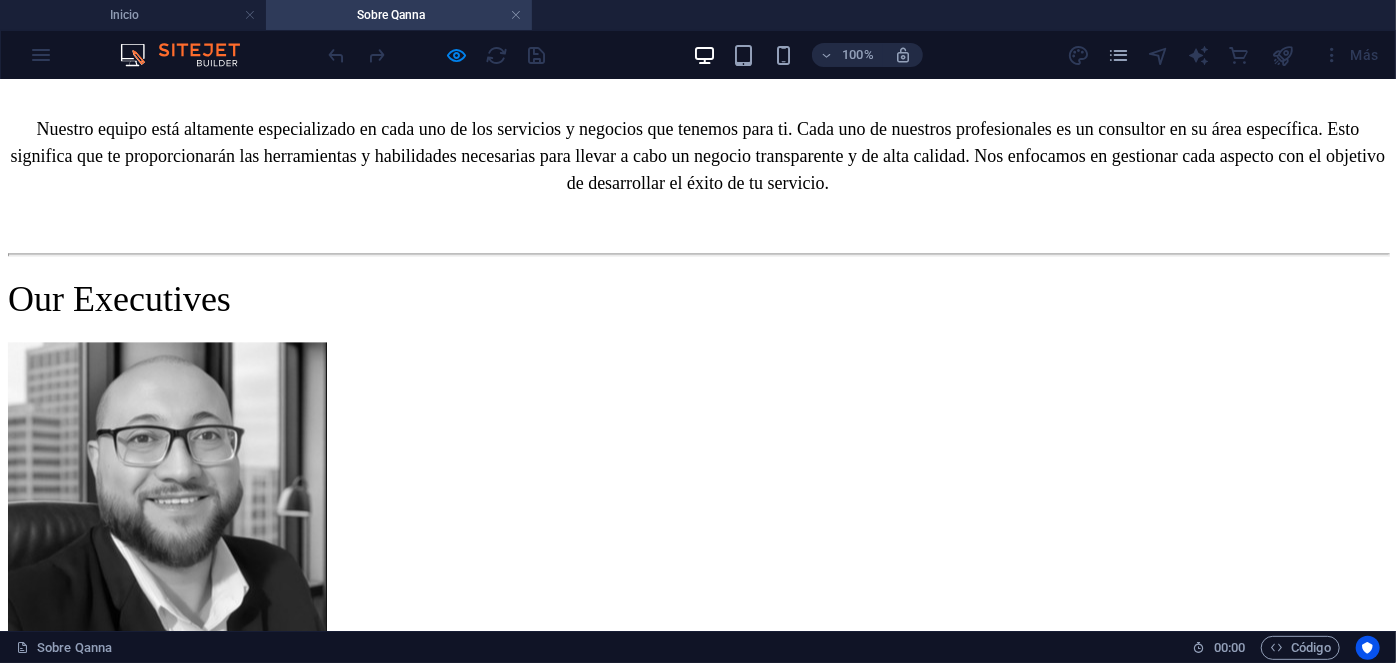 click on "[FIRST] [LAST] Property Manager" at bounding box center [698, 8805] 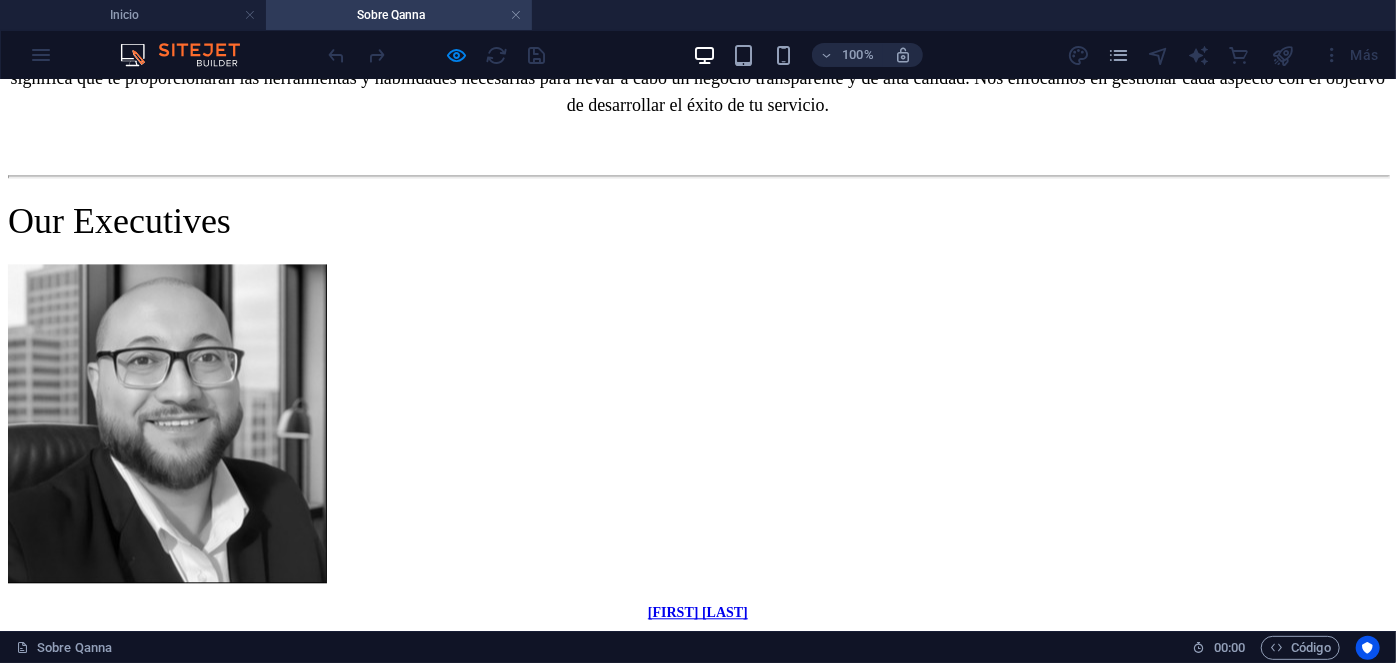 scroll, scrollTop: 2174, scrollLeft: 0, axis: vertical 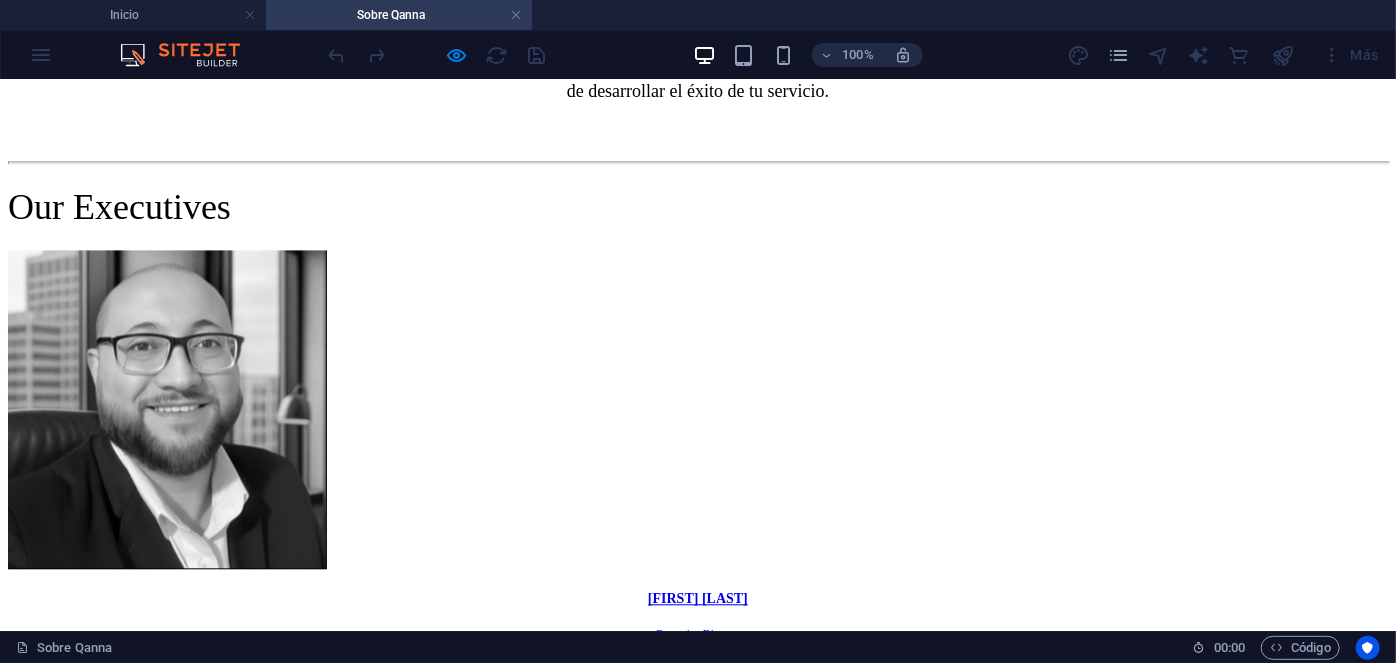 click on "[FIRST] [LAST] Asset Manager" at bounding box center [698, 7635] 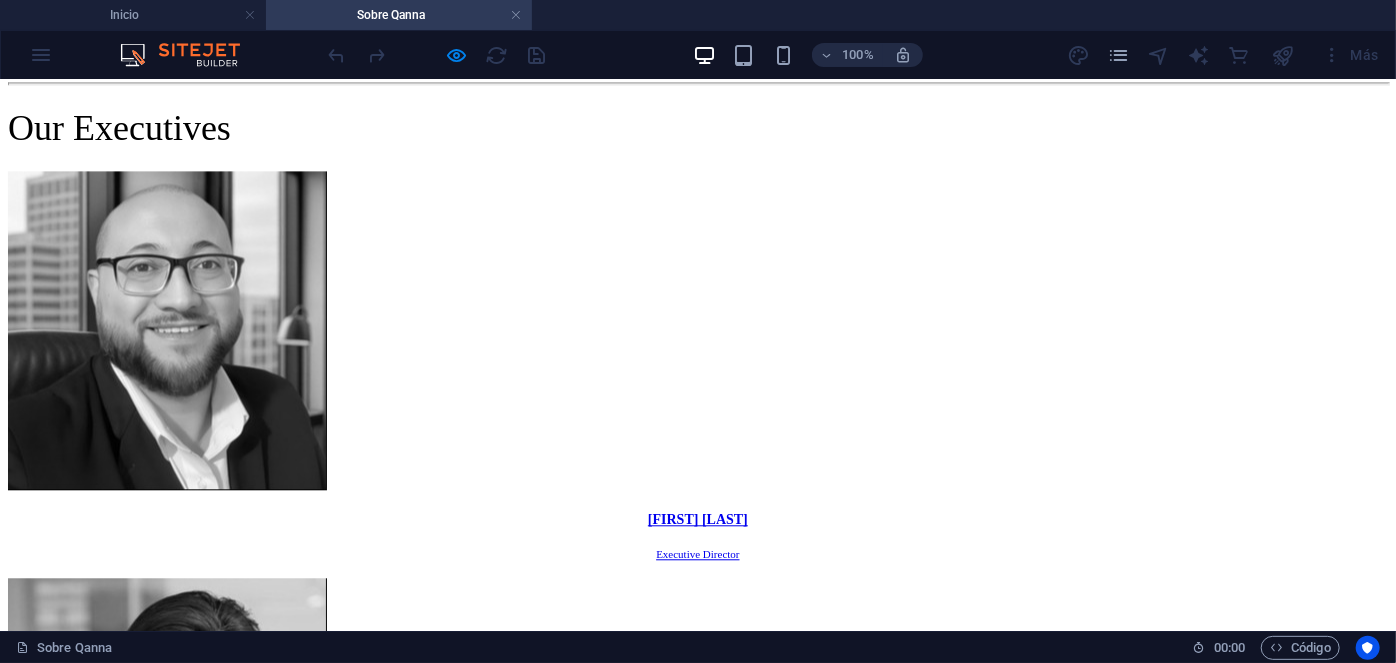 click on "[FIRST] [LAST] Asset Manager" at bounding box center [698, 7556] 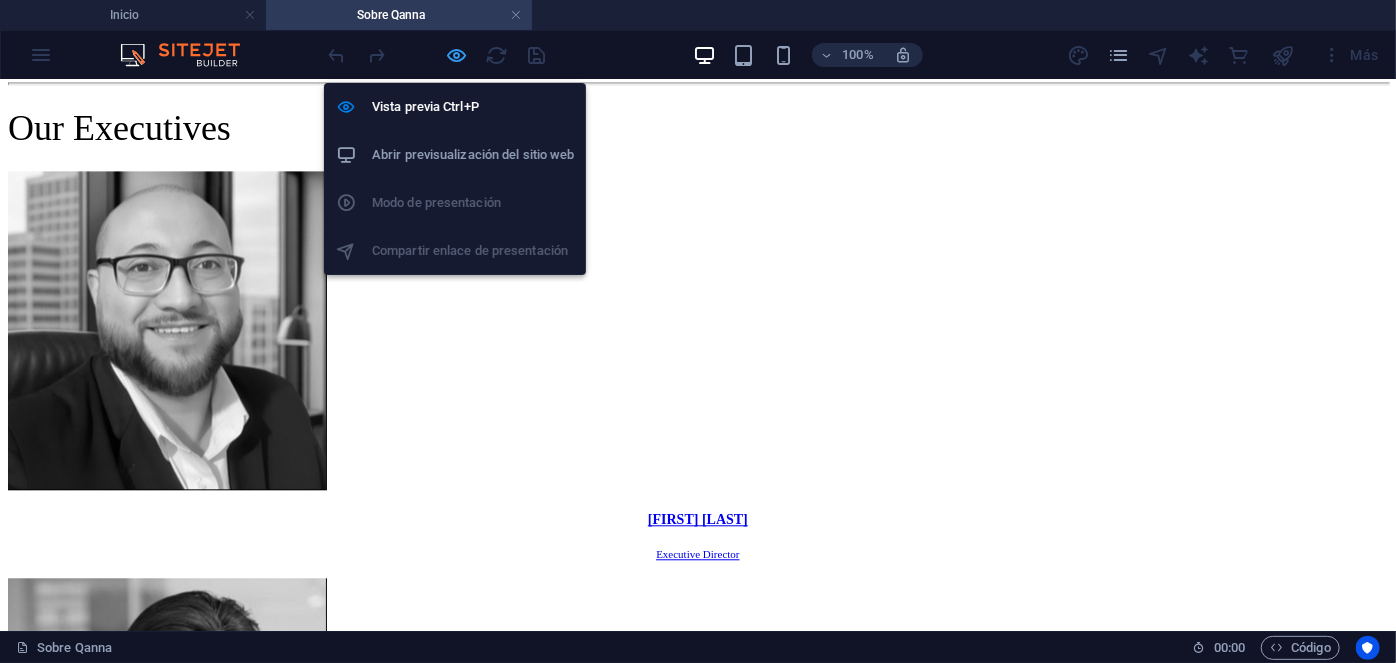click at bounding box center [457, 55] 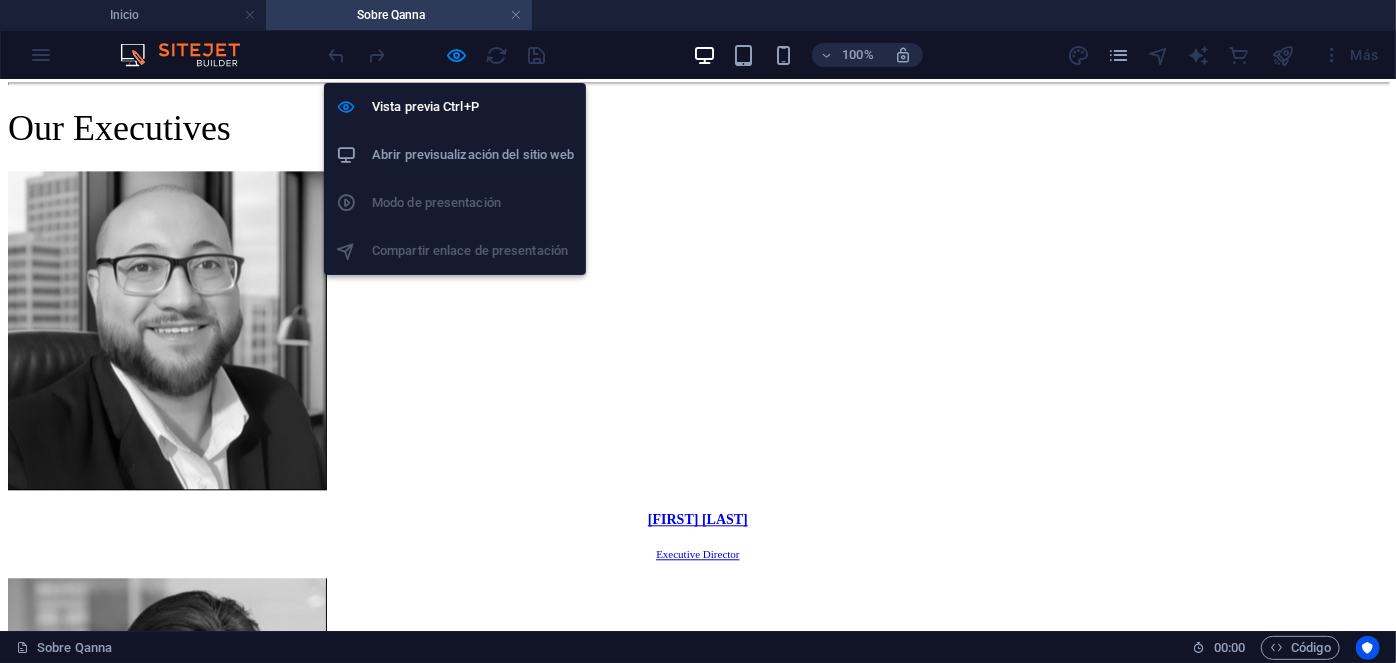 scroll, scrollTop: 8445, scrollLeft: 0, axis: vertical 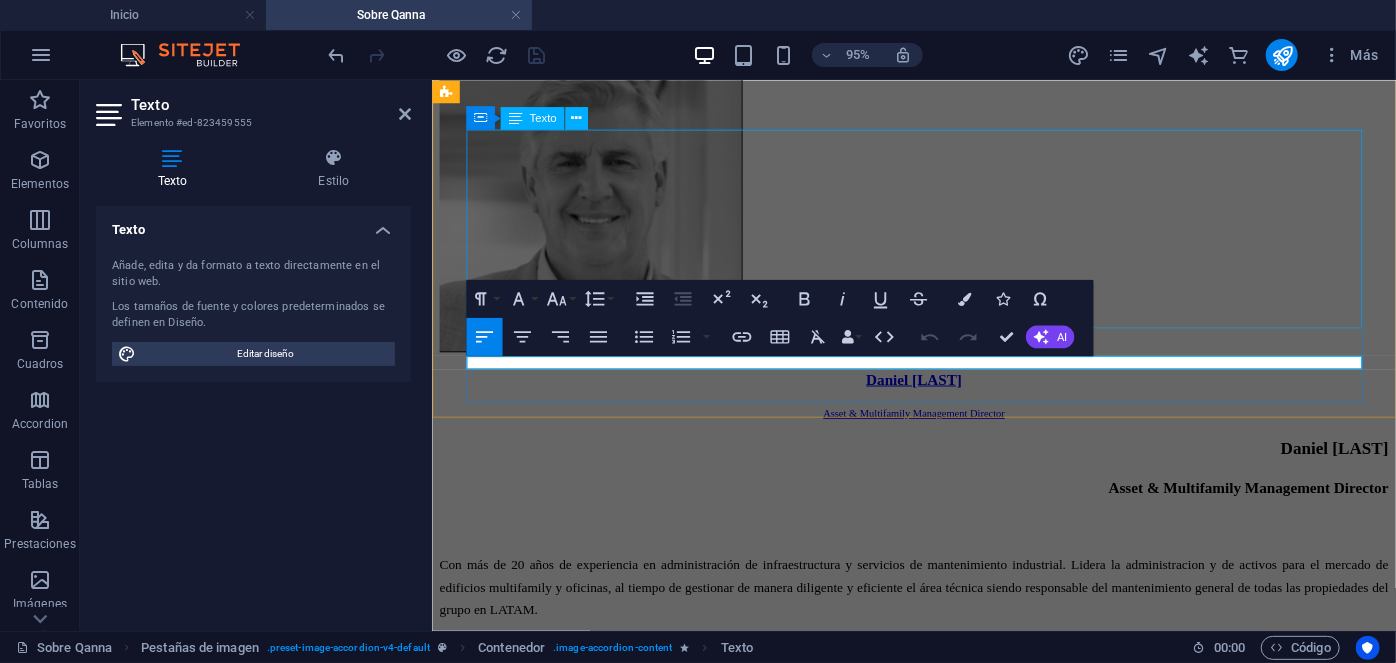 click on "[FIRST] [LAST] Property Manager Con más de siete años de experiencia en el ámbito de la gestión inmobiliaria, se especializa en la administración integral de inmuebles en los sectores residencial y comercial. Estudios: IACC,   Ingeniería Industrial. INACAP, Edificios y Condominios. Especialidades:  Copropiedad Inmobiliaria Ley 21.442, Servicios Generales,  Mercado de Seguros, Clima HVAC & VRV, Mantenimiento Industrial." at bounding box center [938, 19842] 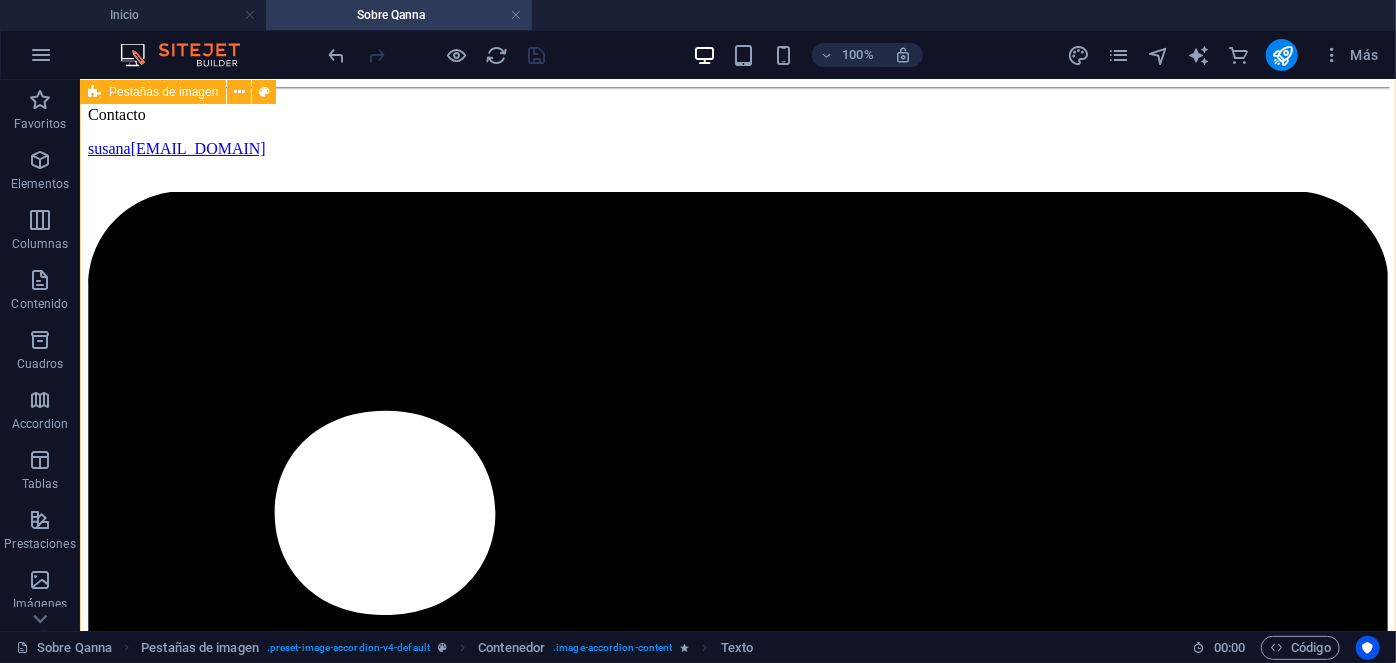 scroll, scrollTop: 7781, scrollLeft: 0, axis: vertical 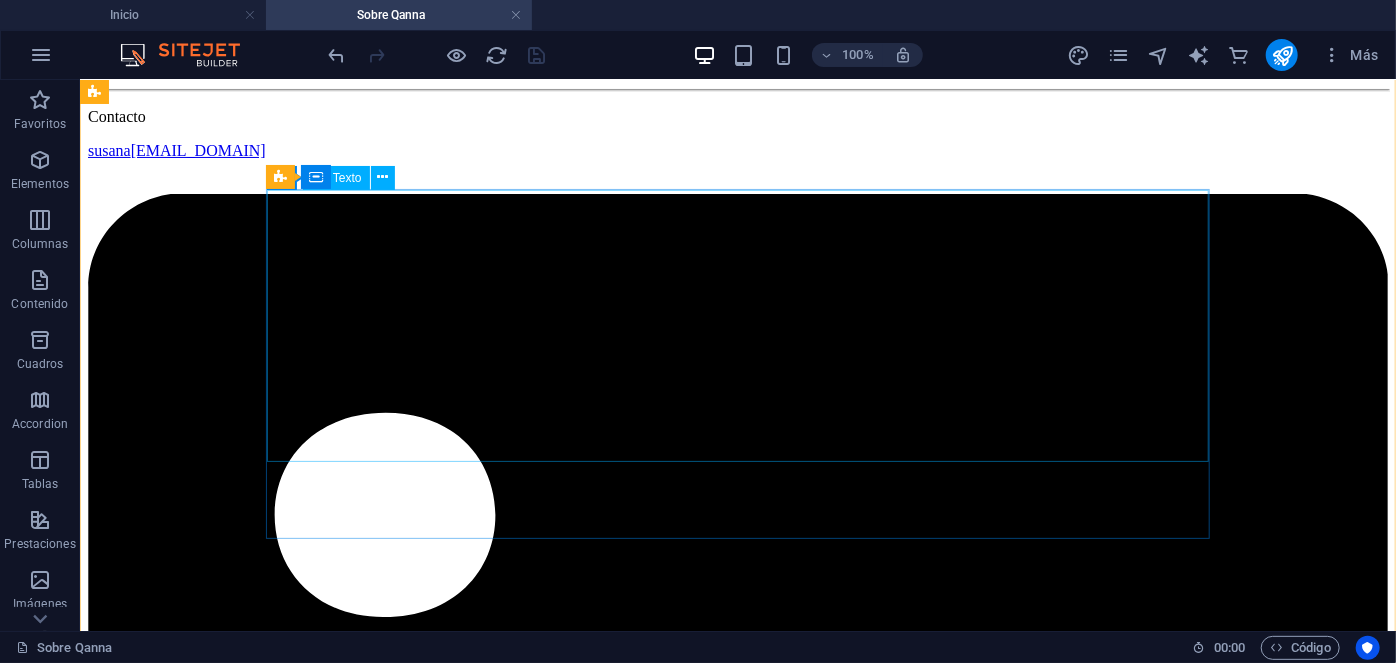 click on "[FIRST] [LAST] Asset Manager Con más de 10 años de experiencia en administración de activos, donde ha dirigido un portafolio diversificado de edificios de oficinas, condominios, centros comerciales, arriendos y servicios generales en empresas nacionales. Es por lo anterior y su exitosa gestión en el área de administracion de edificios en Property, que a contar desde fines del 2020 comienza un nuevo desafío a cargo de la cartera de servicios de Facility Management en su rol como Gerente de Área. Estudios: U. Catolica. Periodismo. UAI. Política y Asuntos Públicos. Especialidades: Copropiedad Inmobiliaria Ley 21.442, Subcontratación Ley 20.123, Arriendo y Rentas Ley 18.101 y 21.451, Servicios Generales, Mercado de Seguros, Sustentabilidad y Eficiencia Energética." at bounding box center (737, 20685) 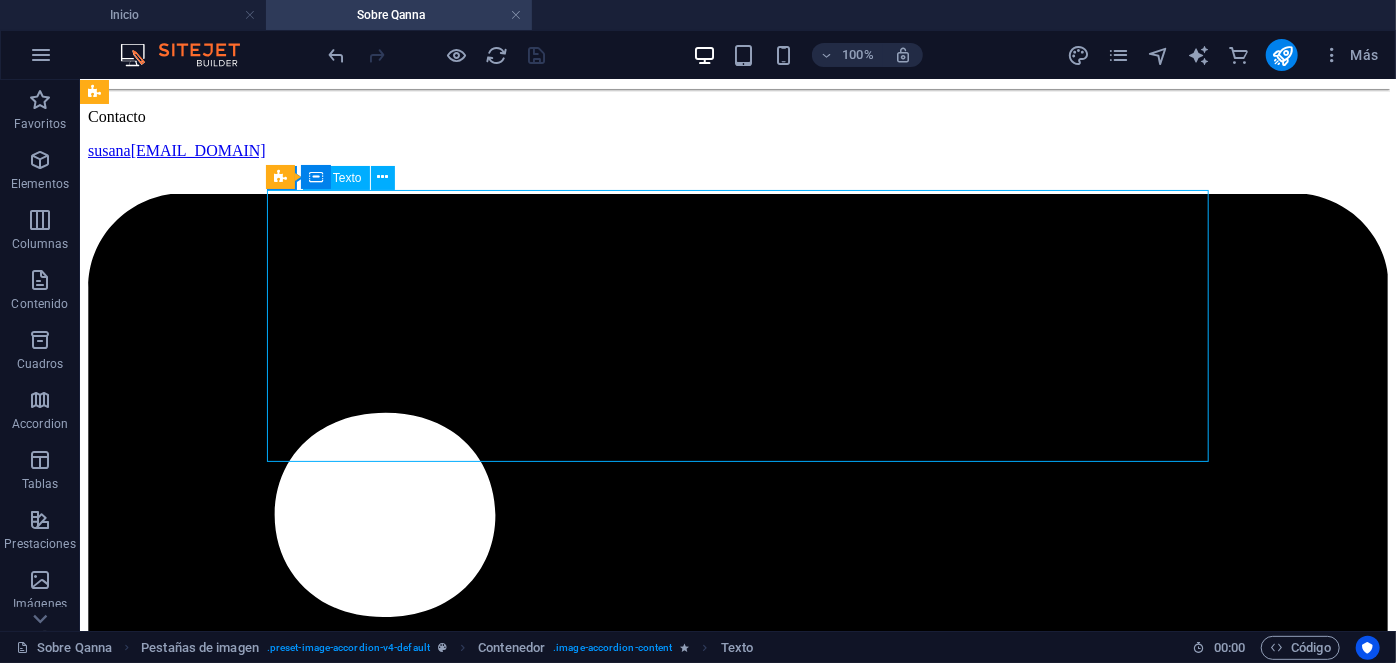 click on "[FIRST] [LAST] Asset Manager Con más de 10 años de experiencia en administración de activos, donde ha dirigido un portafolio diversificado de edificios de oficinas, condominios, centros comerciales, arriendos y servicios generales en empresas nacionales. Es por lo anterior y su exitosa gestión en el área de administracion de edificios en Property, que a contar desde fines del 2020 comienza un nuevo desafío a cargo de la cartera de servicios de Facility Management en su rol como Gerente de Área. Estudios: U. Catolica. Periodismo. UAI. Política y Asuntos Públicos. Especialidades: Copropiedad Inmobiliaria Ley 21.442, Subcontratación Ley 20.123, Arriendo y Rentas Ley 18.101 y 21.451, Servicios Generales, Mercado de Seguros, Sustentabilidad y Eficiencia Energética." at bounding box center [737, 20685] 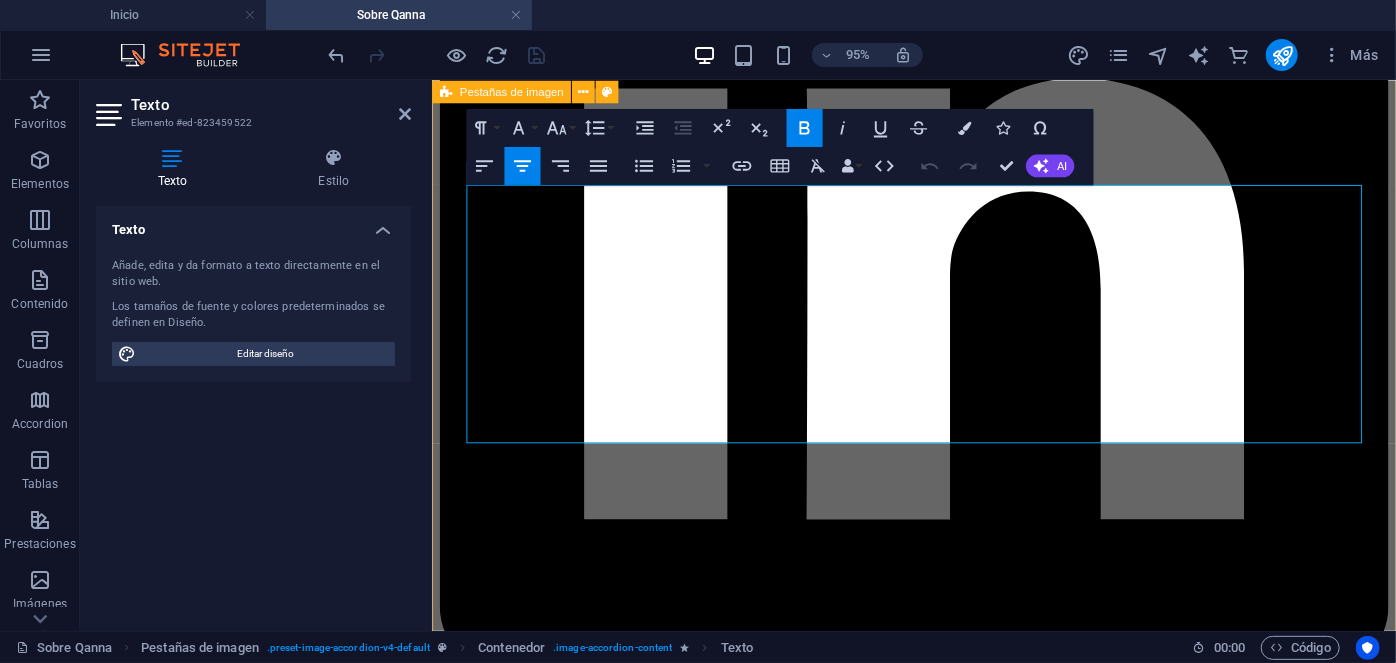 drag, startPoint x: 869, startPoint y: 322, endPoint x: 464, endPoint y: 276, distance: 407.60397 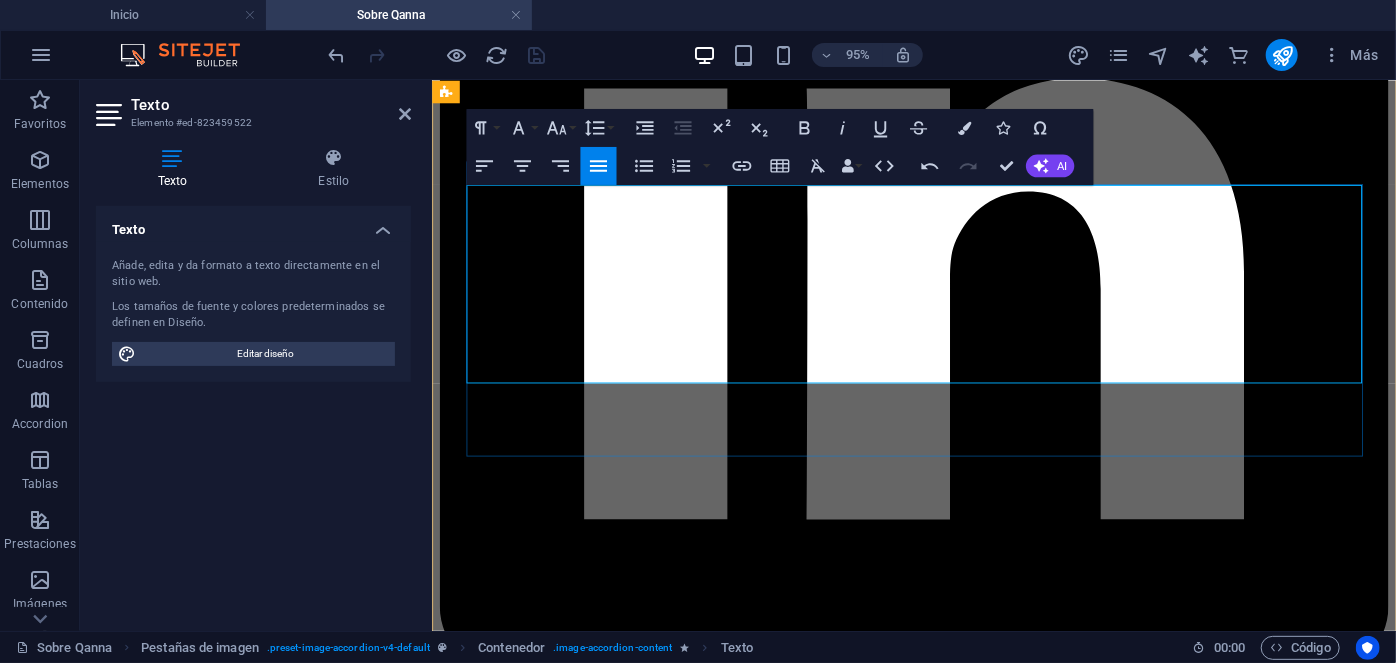 drag, startPoint x: 922, startPoint y: 311, endPoint x: 607, endPoint y: 313, distance: 315.00635 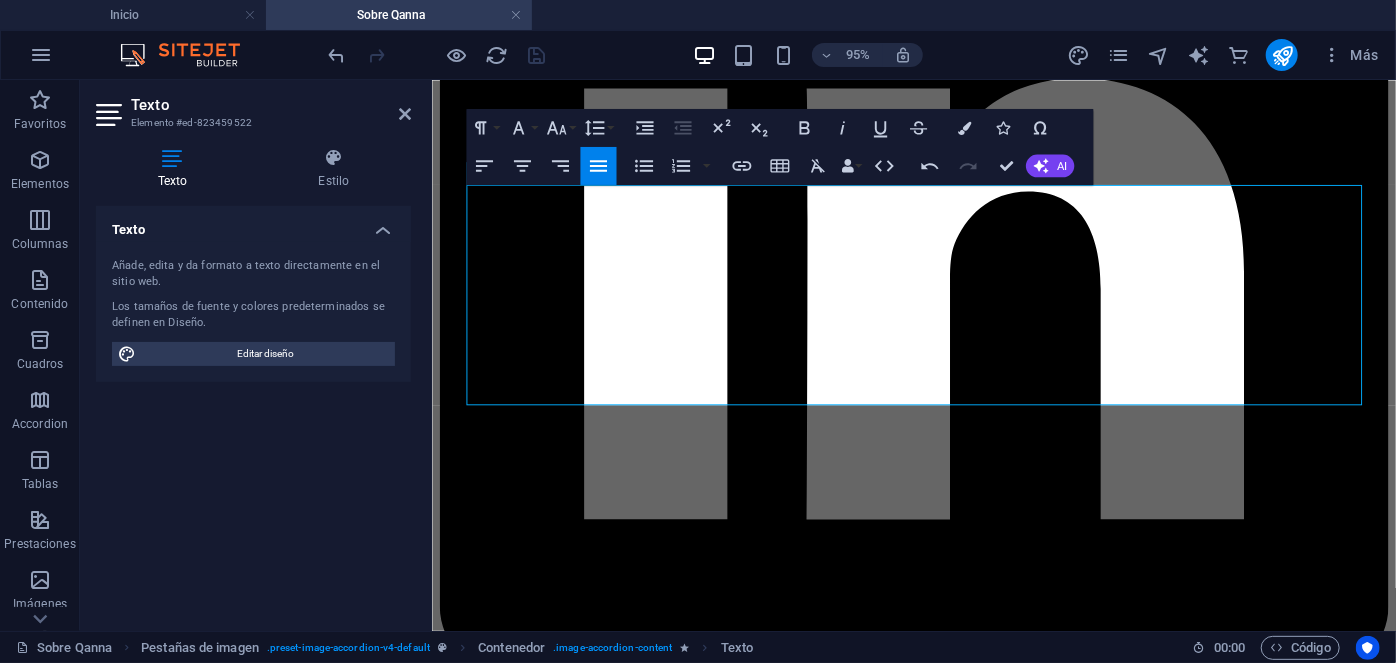 drag, startPoint x: 916, startPoint y: 300, endPoint x: 376, endPoint y: 277, distance: 540.48956 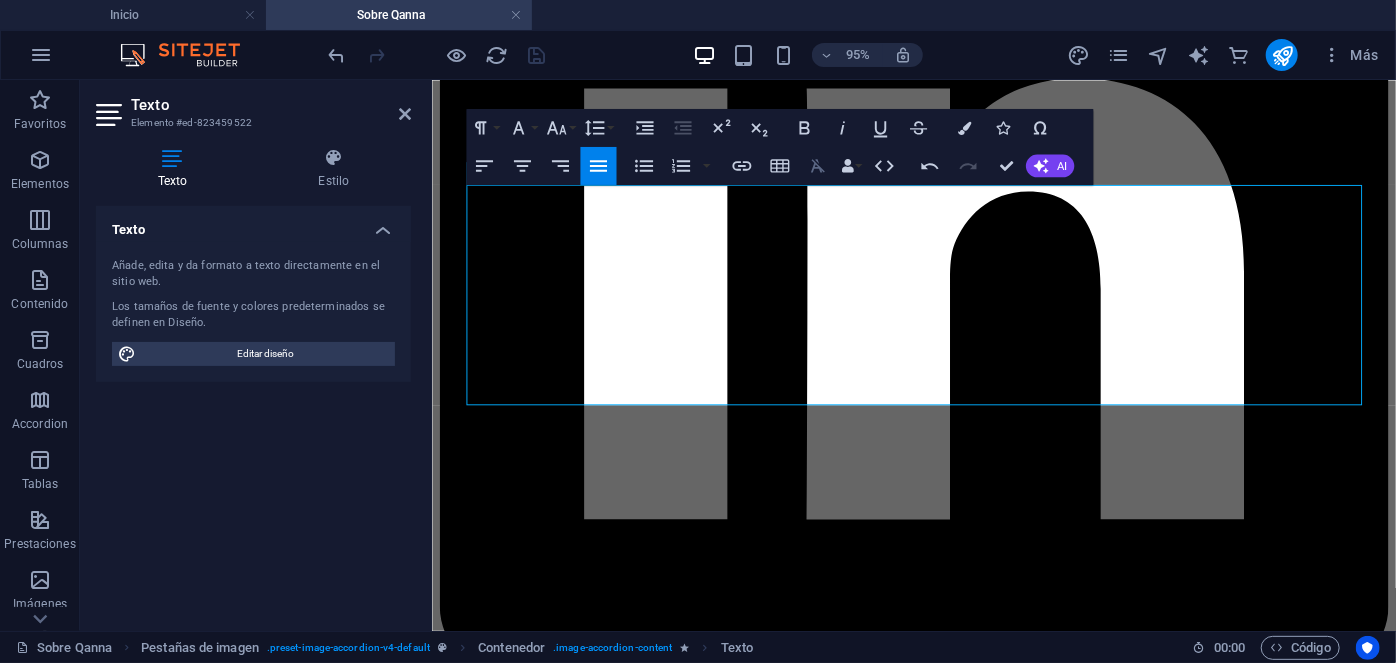 click 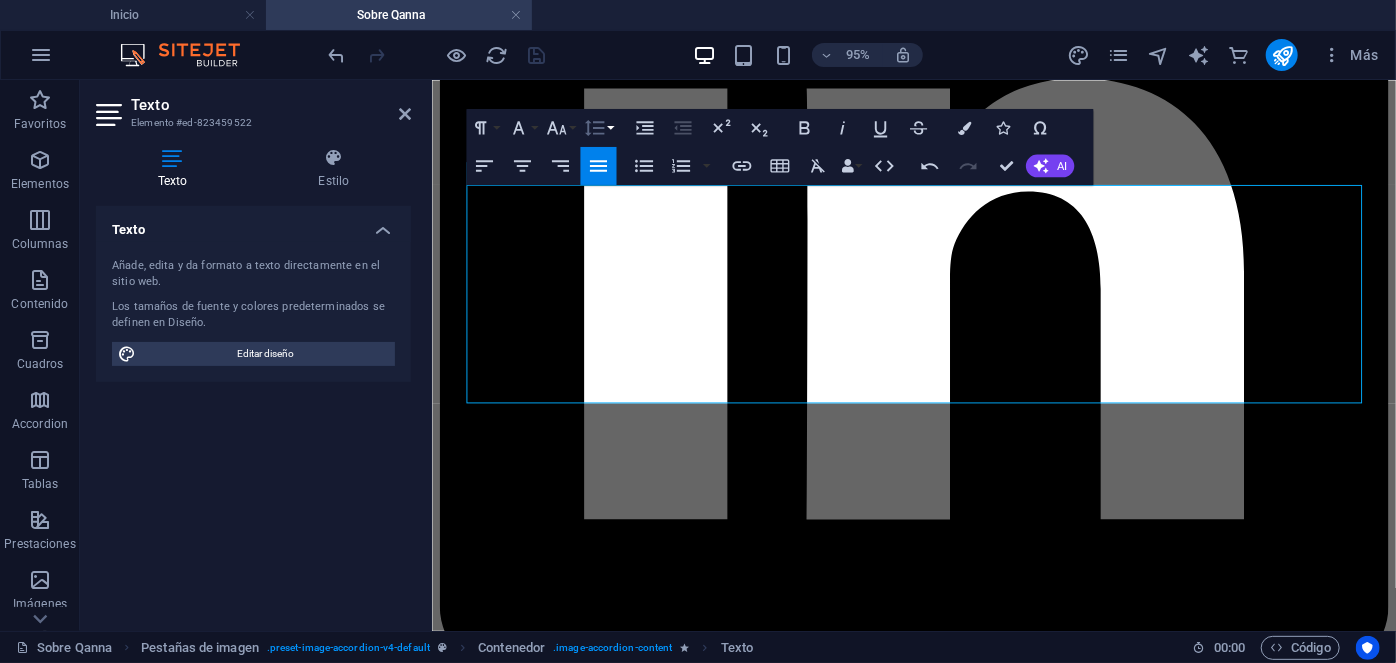 click 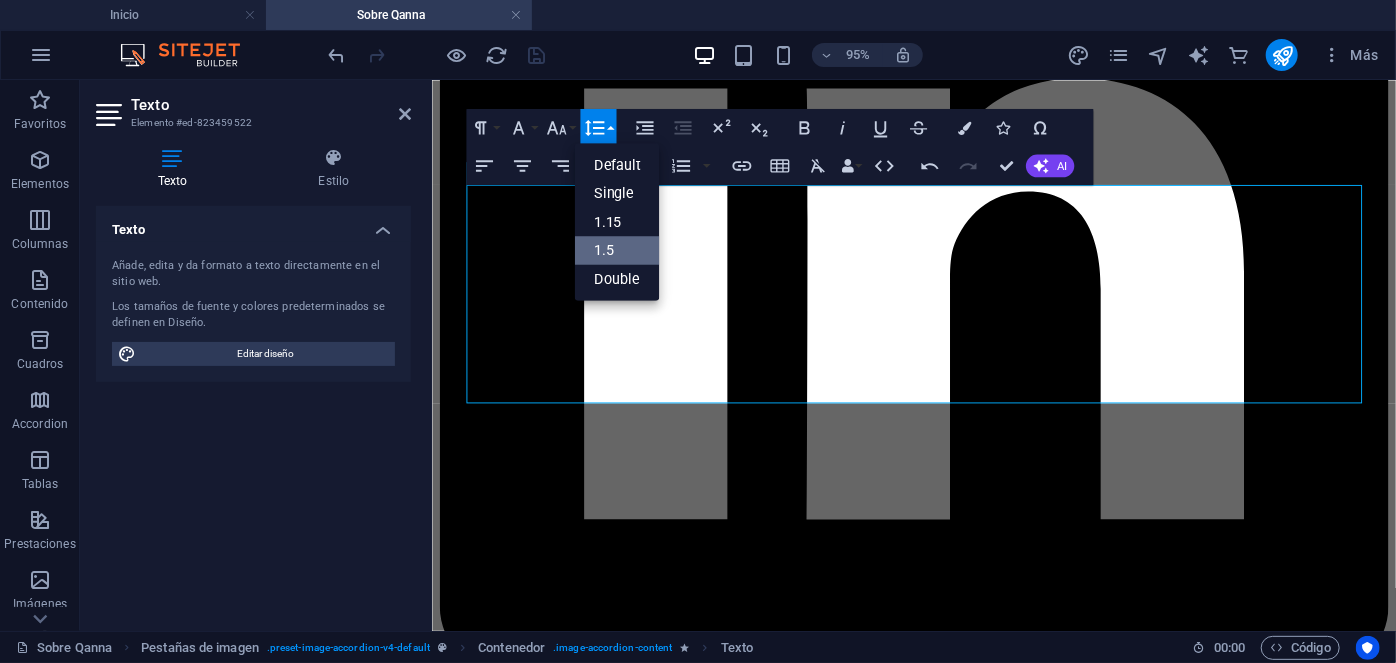 scroll, scrollTop: 0, scrollLeft: 0, axis: both 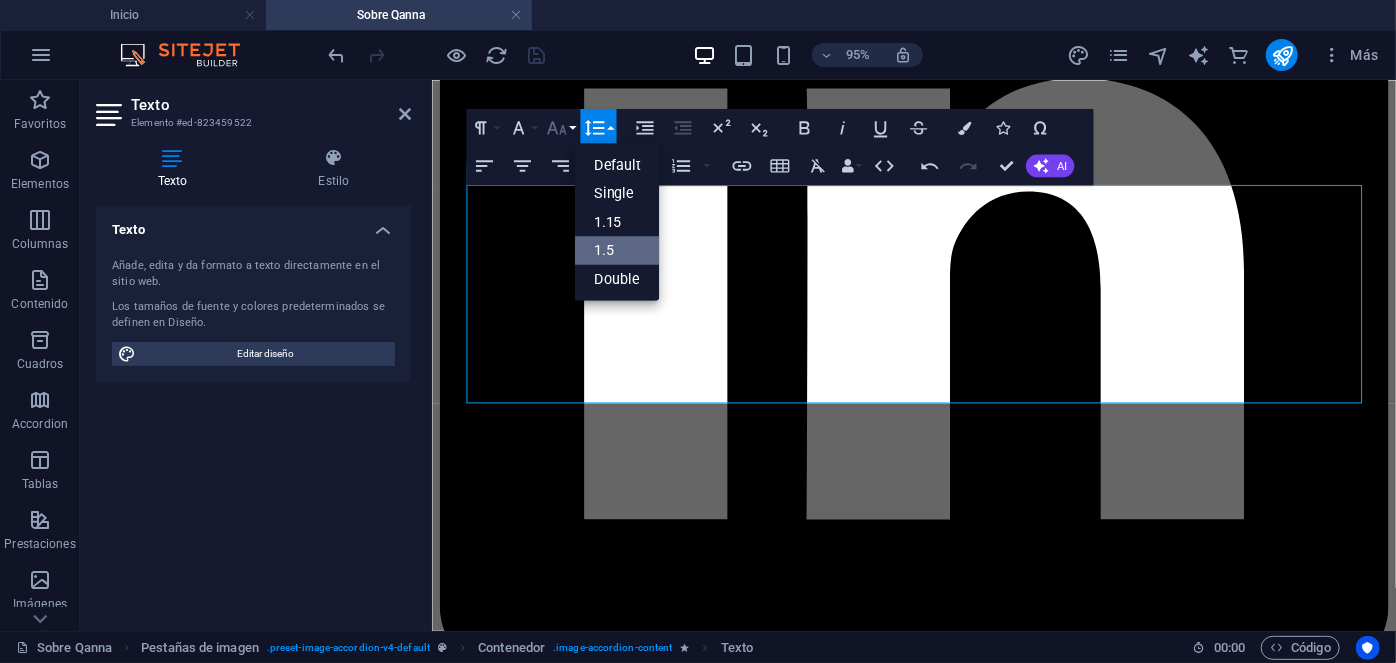 click on "Font Size" at bounding box center (561, 127) 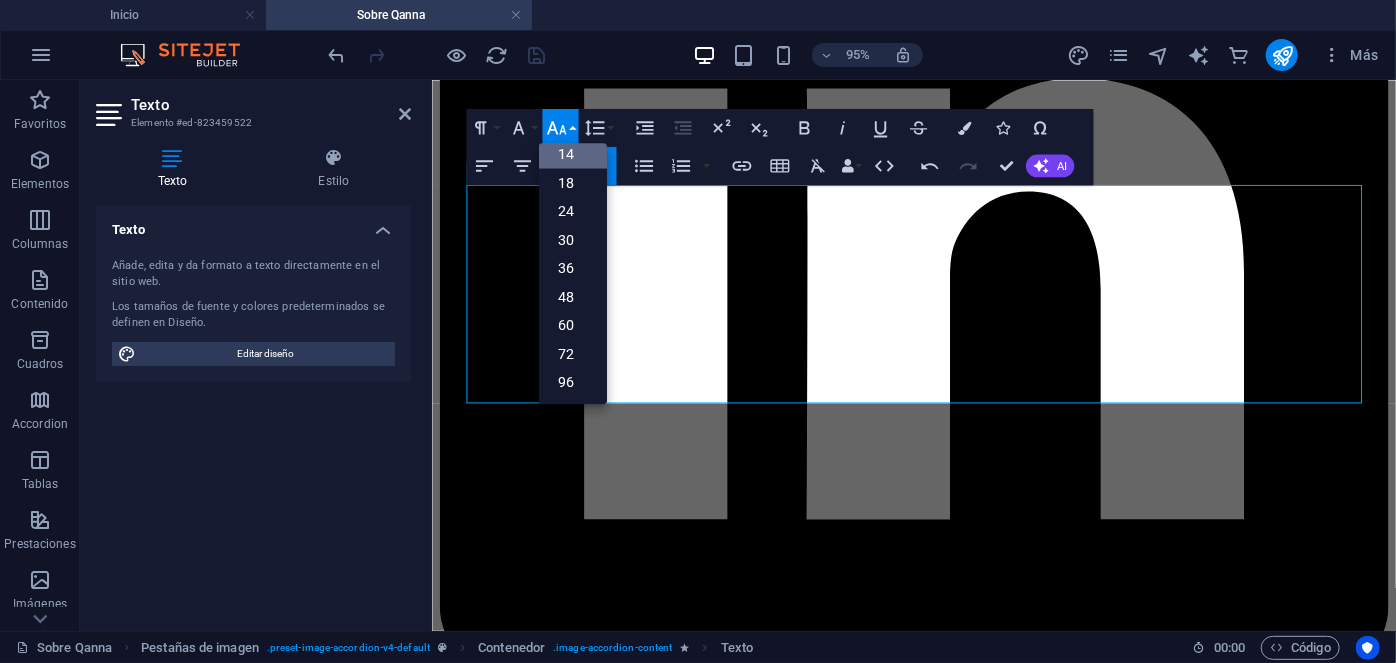 scroll, scrollTop: 161, scrollLeft: 0, axis: vertical 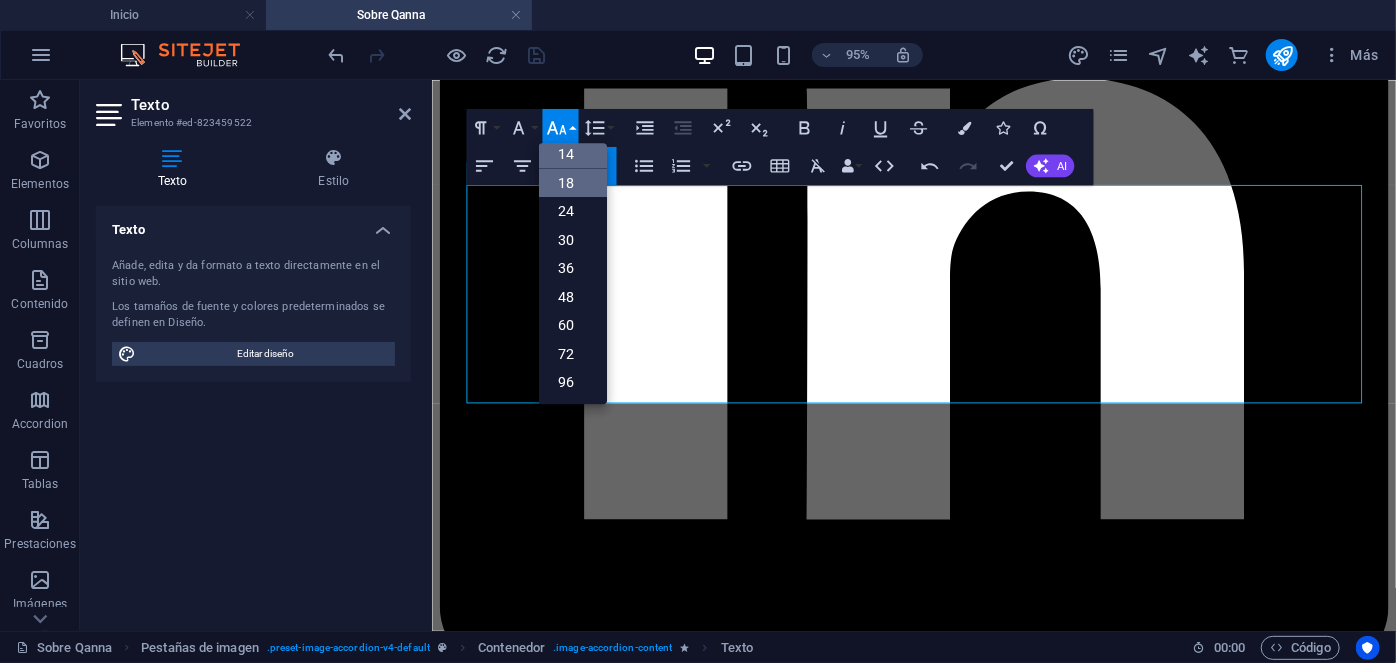click on "18" at bounding box center (573, 182) 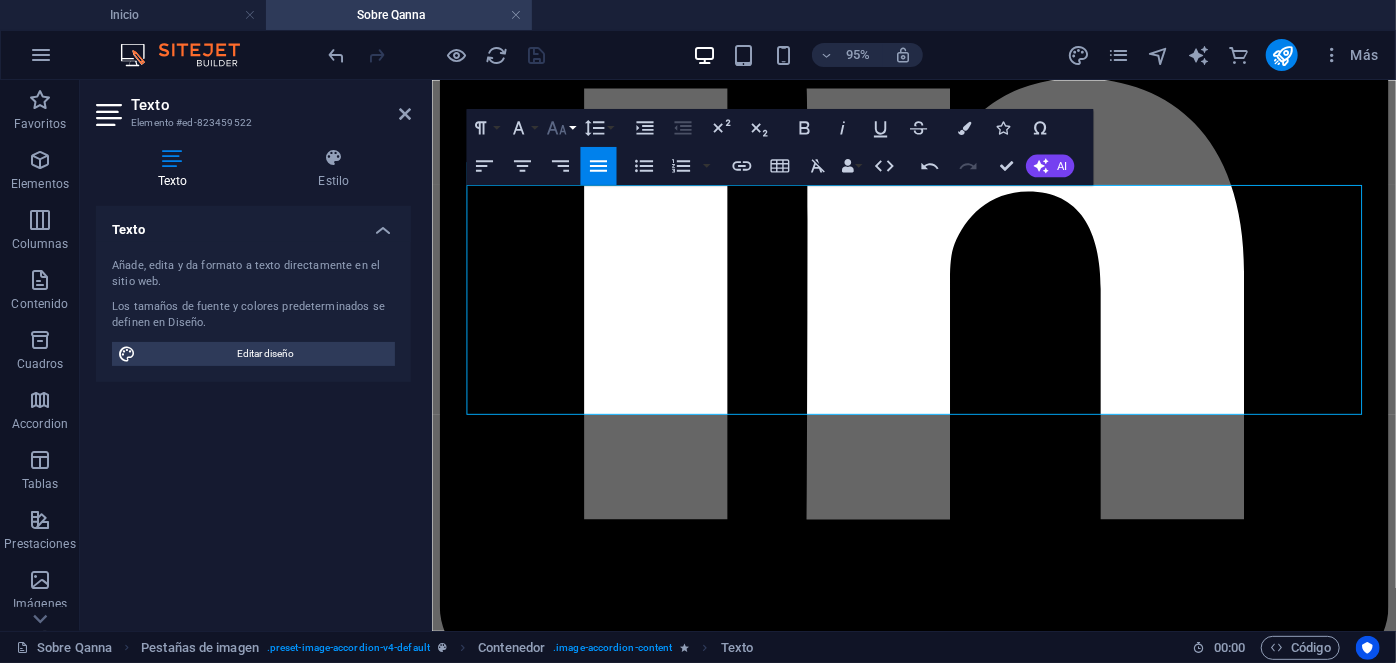 click 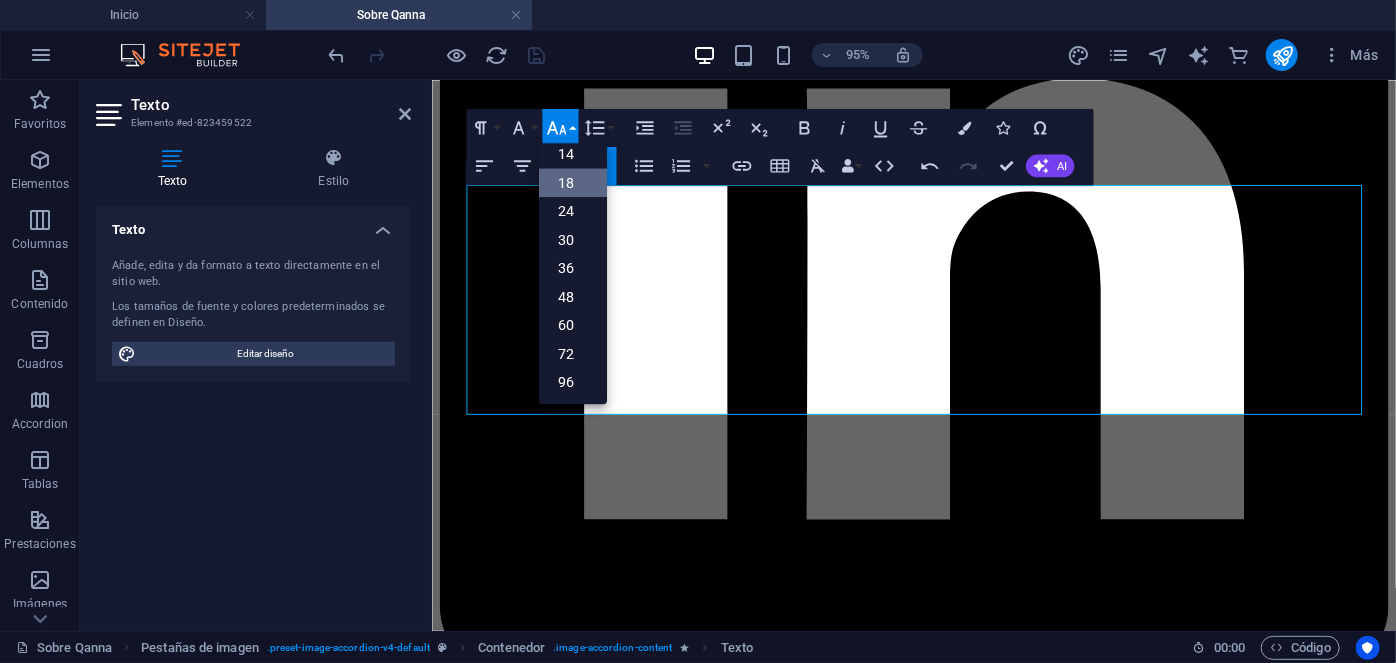scroll, scrollTop: 161, scrollLeft: 0, axis: vertical 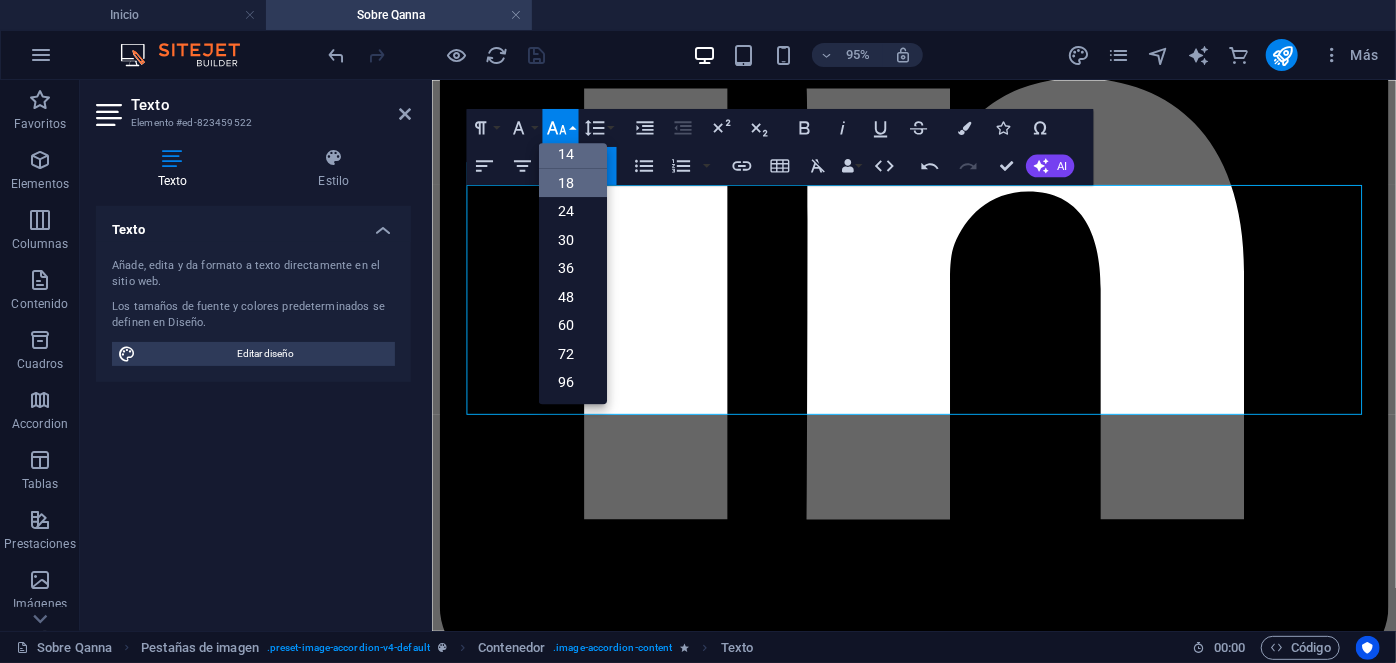 click on "14" at bounding box center [573, 153] 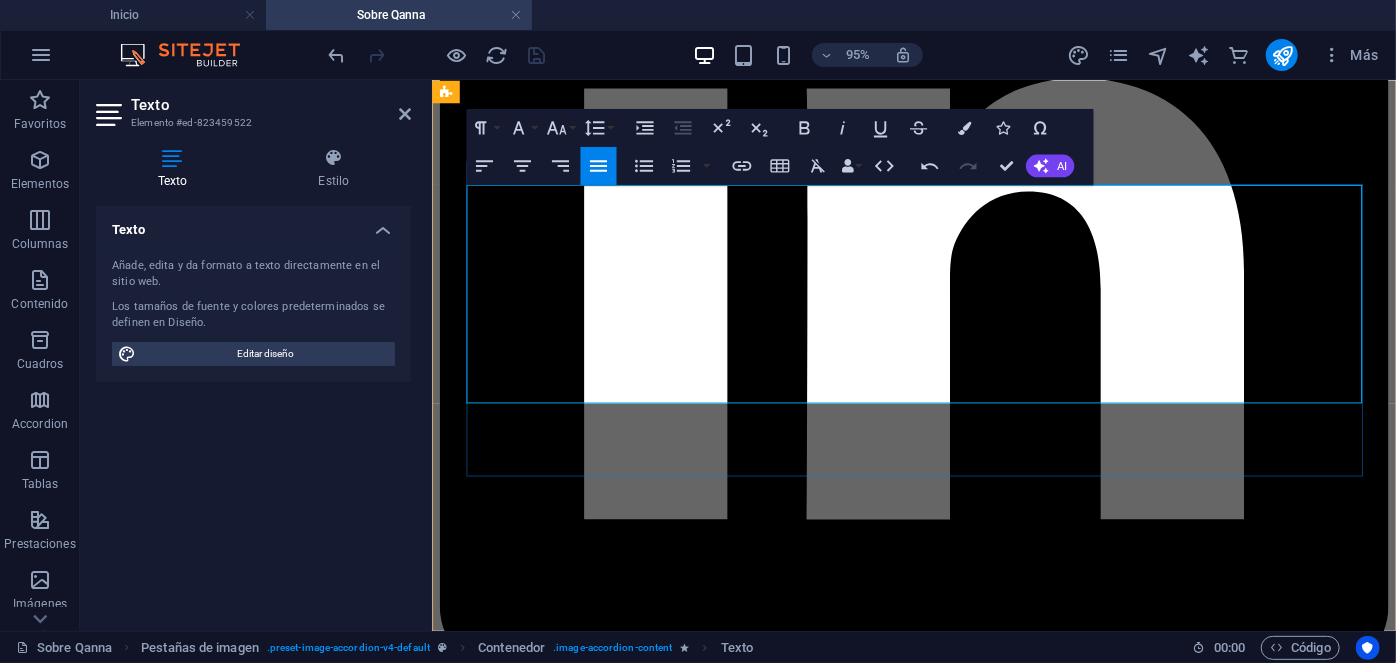 click on "Poseo más de 13 años de experiencia sólida y comprobada desempeñándome como Senior Broker, con un enfoque especializado en los mercados financieros de Chile y el resto de Latinoamérica." at bounding box center (938, 17859) 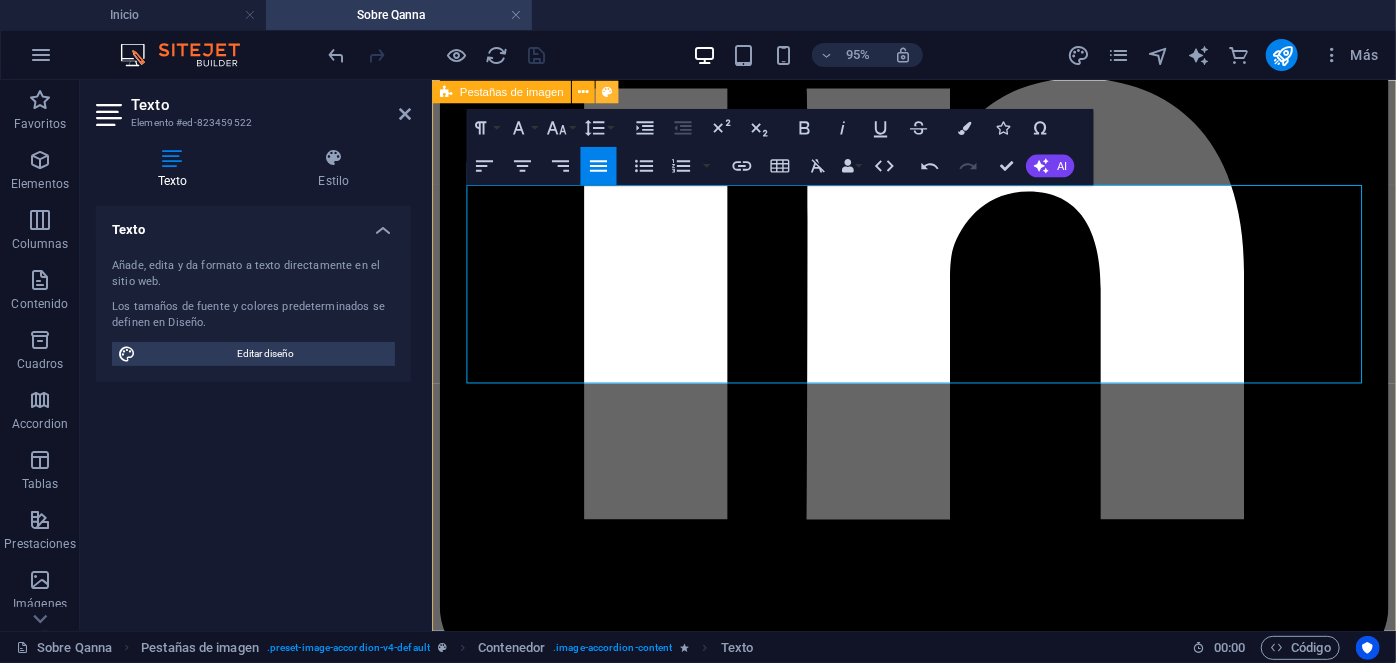 click at bounding box center [607, 91] 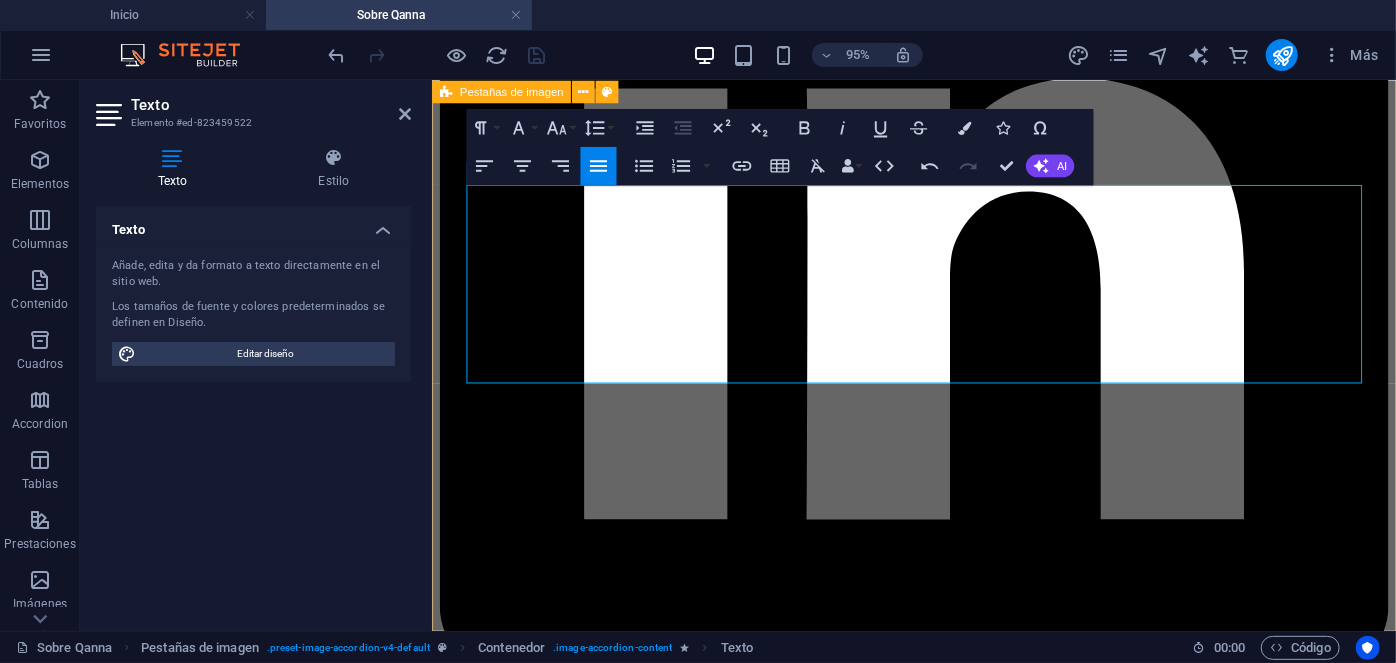 click on "[FIRST] [LAST] People & Culture Manager [FIRST] [LAST] People & Culture Manager Con más de 20 años de experiencia en Psicología clínica, donde ha dirigido de manera exitosa cientos de procesos de recruitment para mandos medios y alta gerencia empresarial, al tiempo de liderar procesos outsourcing en grandes empresas internacionales. Estudios: UNAM. Psicología. IRG, Master en psicología clínica. ESADE, Mindfulness. Especialidades: Psicología clínica y salud mental. Outsourcing de grandes industrias. Recruitment de mandos medios y alta gerencia. Contacto [EMAIL] [FIRST] [LAST] EHS & Facilities Manager                                                          [FIRST] [LAST]                                                                      EHS & Facilities Manager Estudios: UDP,  Ingeniería  Industrial. Especialidades: Mantenimiento industrial. Seguridad Industrial. Gestión de propiedades e instalaciones. Contacto Asset Manager" at bounding box center (938, 16912) 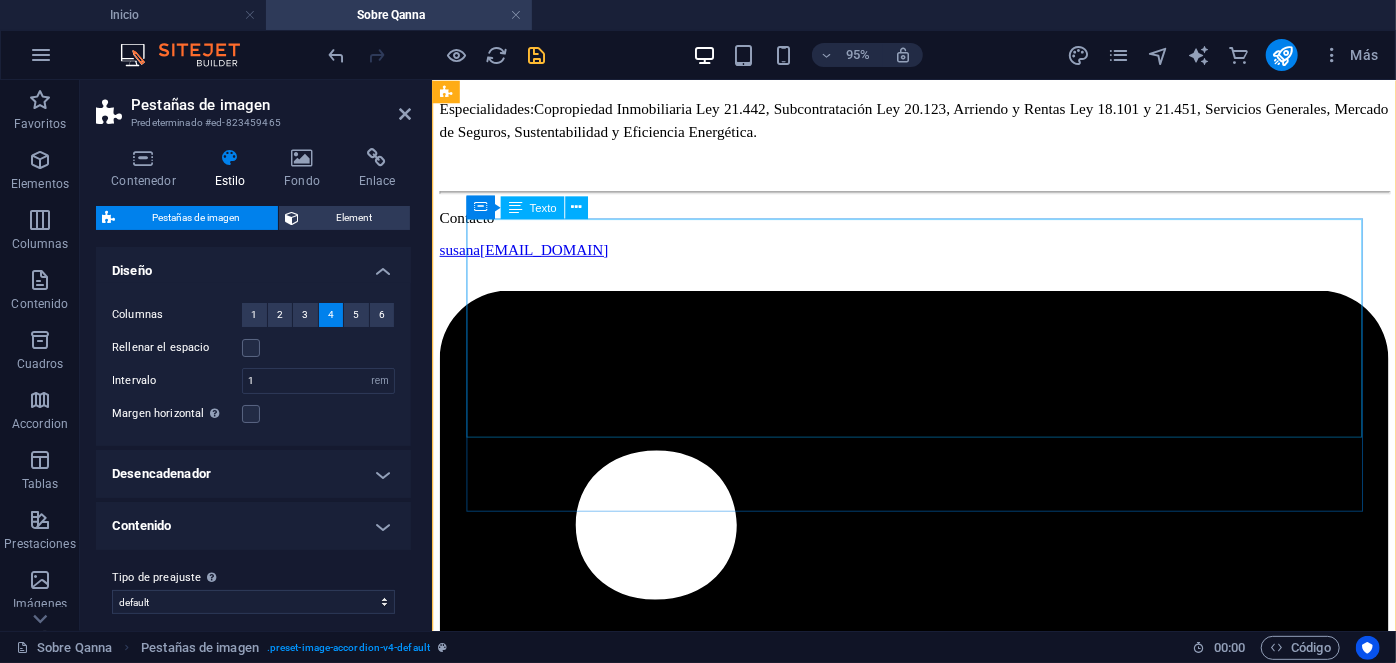 scroll, scrollTop: 7180, scrollLeft: 0, axis: vertical 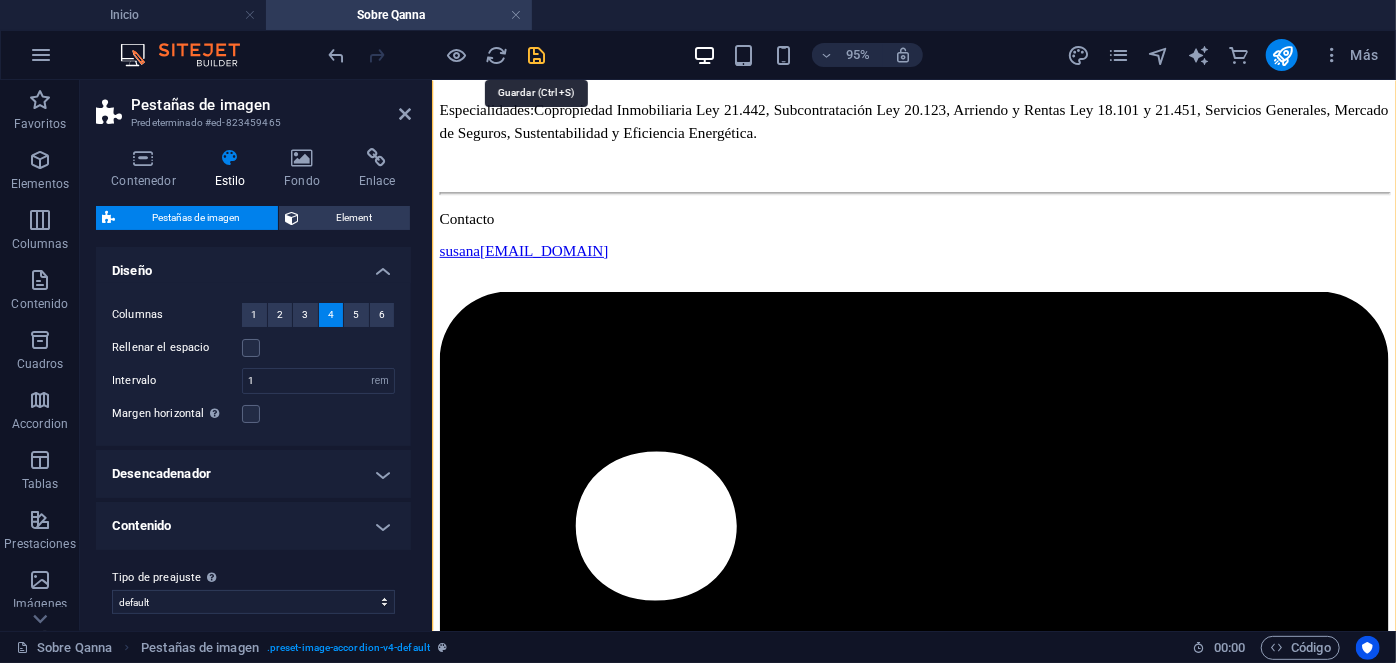 click at bounding box center (537, 55) 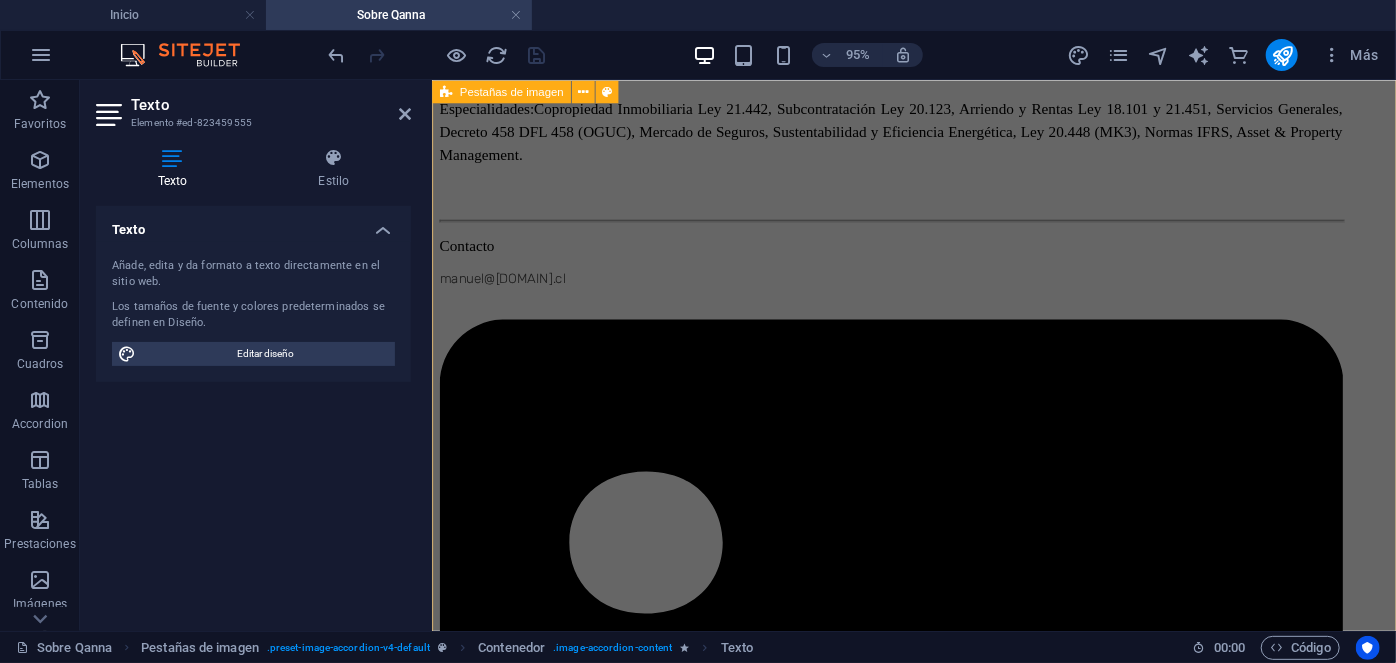 scroll, scrollTop: 3015, scrollLeft: 0, axis: vertical 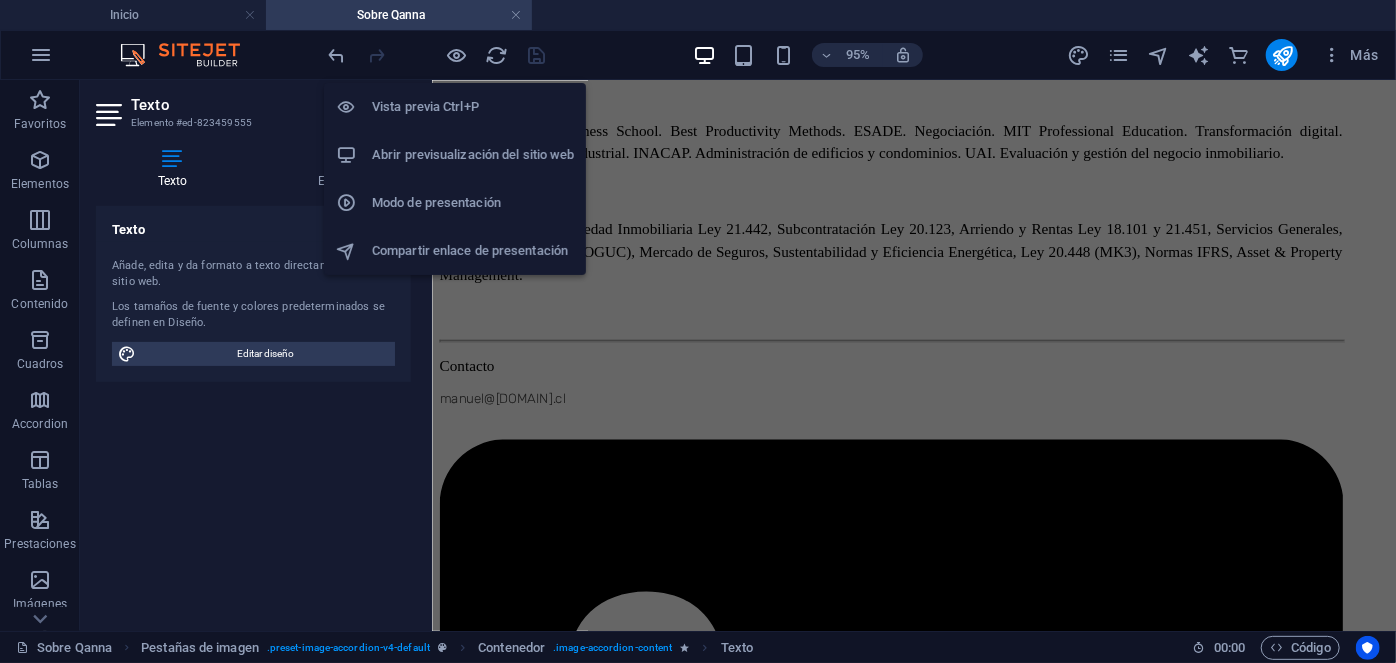 click on "Abrir previsualización del sitio web" at bounding box center (455, 155) 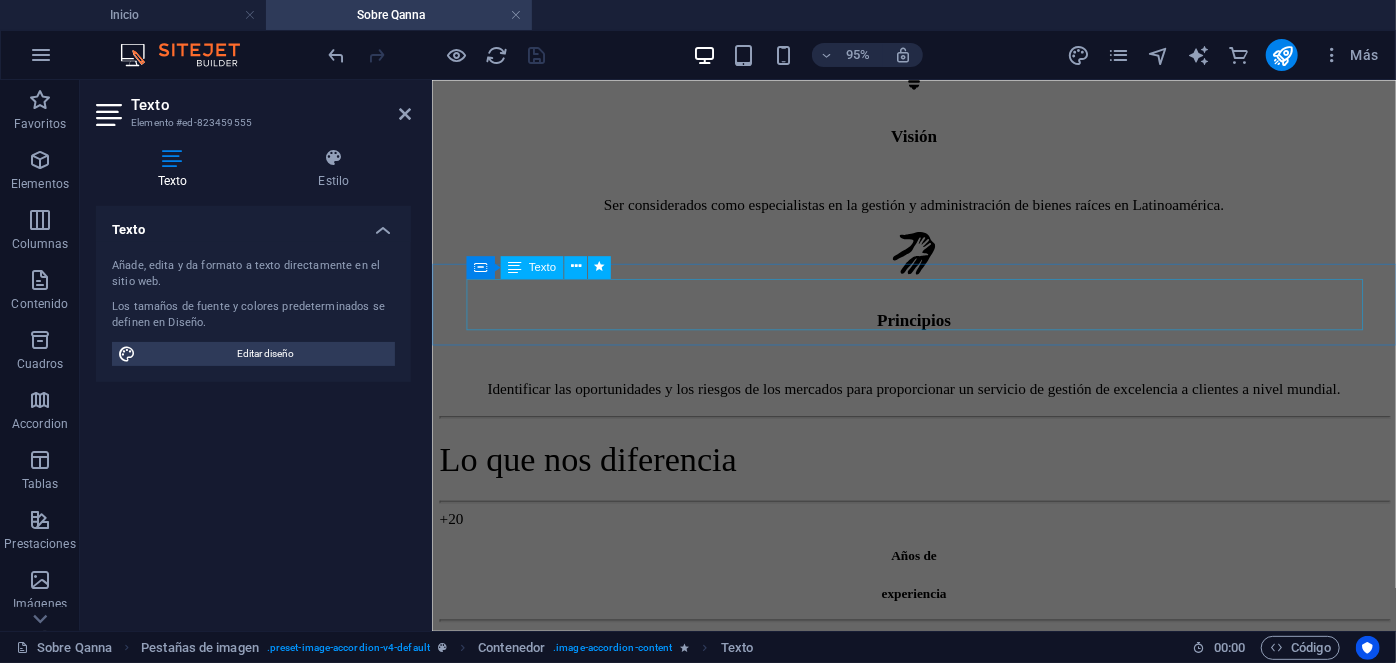 scroll, scrollTop: 1157, scrollLeft: 0, axis: vertical 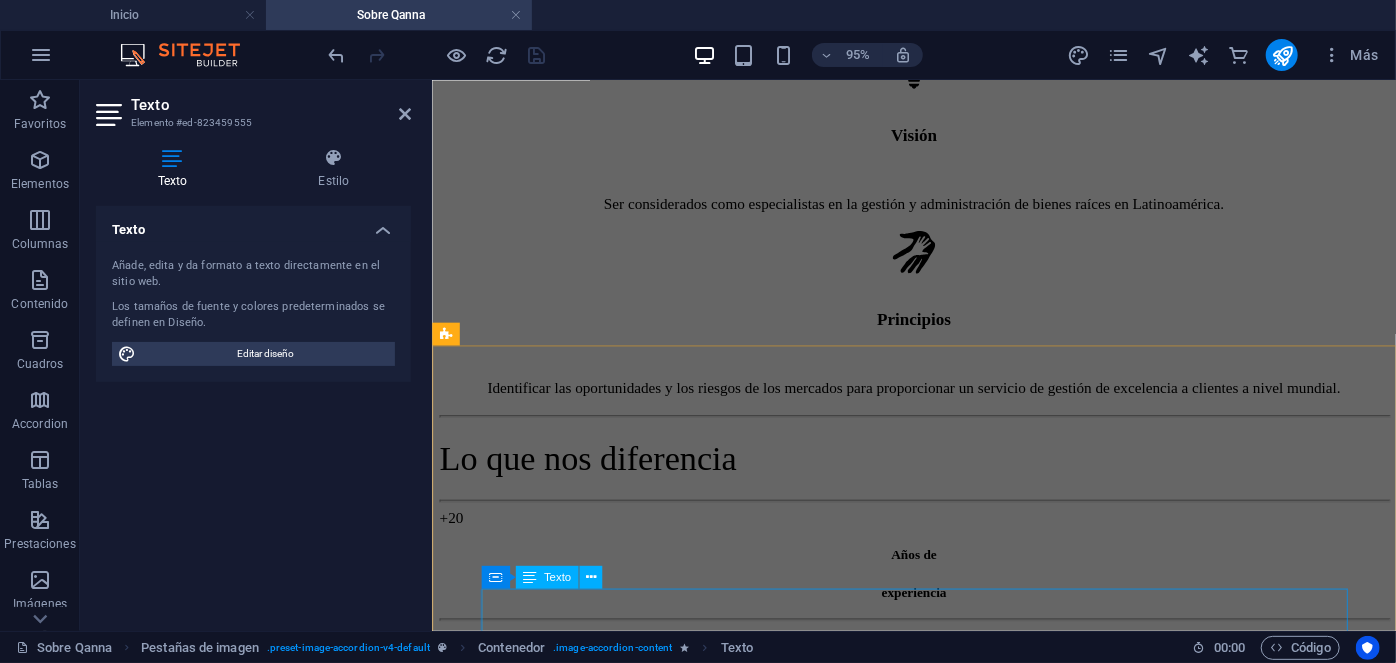 click on "Manuel Ferreira CEO & Executive Director Con más de 20 años de experiencia en gestión y administración de activos, donde ha dirigido, supervisado y auditado un portafolio diversificado de más de 1.400 propiedades. Ha liderado la administración de inversiones anuales que superan los $2,3 bn USD. Como CEO del Grupo Qanna, toma las decisiones estratégicas corporativas para mantener una gestión eficiente en todas las líneas de negocio a nivel nacional e internacional. Estudios: Harvard Business School. Best Productivity Methods. ESADE. Negociación. MIT Professional Education. Transformación digital. INACAP. Ingeniería Industrial. INACAP. Administración de edificios y condominios. UAI. Evaluación y gestión del negocio inmobiliario. Especialidades:" at bounding box center (914, 1961) 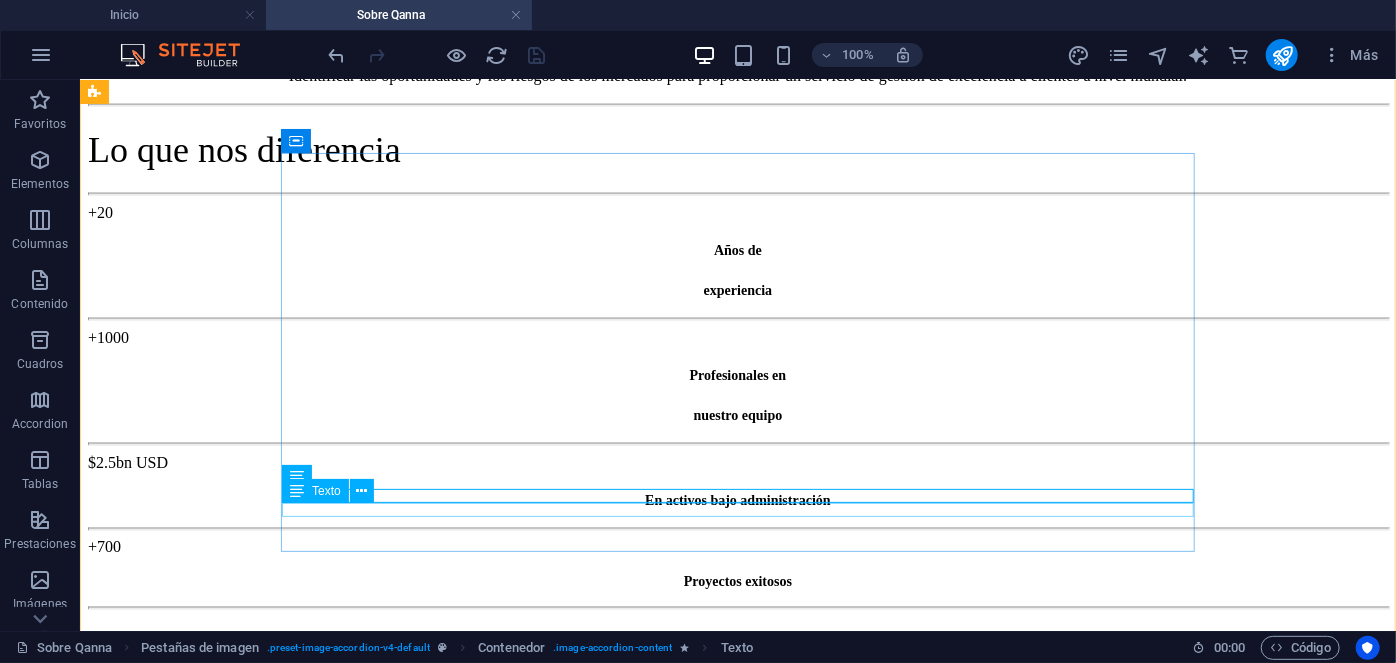 scroll, scrollTop: 1480, scrollLeft: 0, axis: vertical 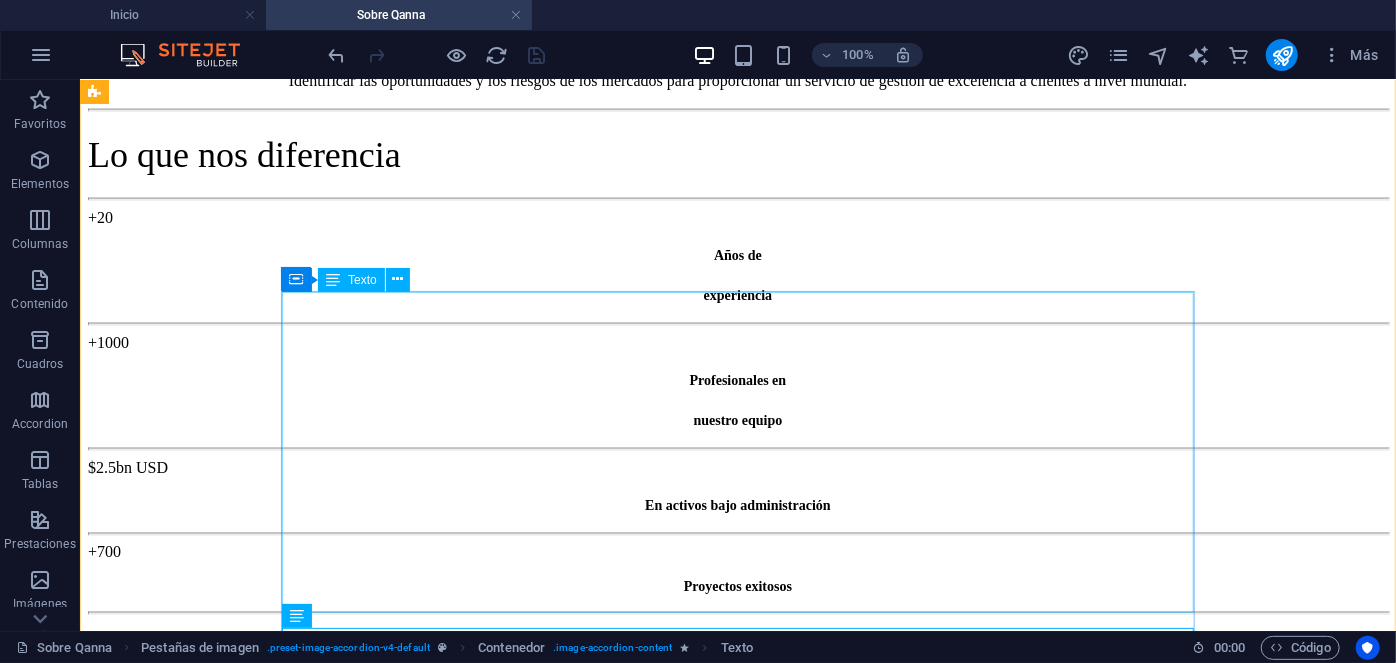 click on "Manuel Ferreira CEO & Executive Director Con más de 20 años de experiencia en gestión y administración de activos, donde ha dirigido, supervisado y auditado un portafolio diversificado de más de 1.400 propiedades. Ha liderado la administración de inversiones anuales que superan los $2,3 bn USD. Como CEO del Grupo Qanna, toma las decisiones estratégicas corporativas para mantener una gestión eficiente en todas las líneas de negocio a nivel nacional e internacional. Estudios: Harvard Business School. Best Productivity Methods. ESADE. Negociación. MIT Professional Education. Transformación digital. INACAP. Ingeniería Industrial. INACAP. Administración de edificios y condominios. UAI. Evaluación y gestión del negocio inmobiliario. Especialidades:" at bounding box center (705, 1598) 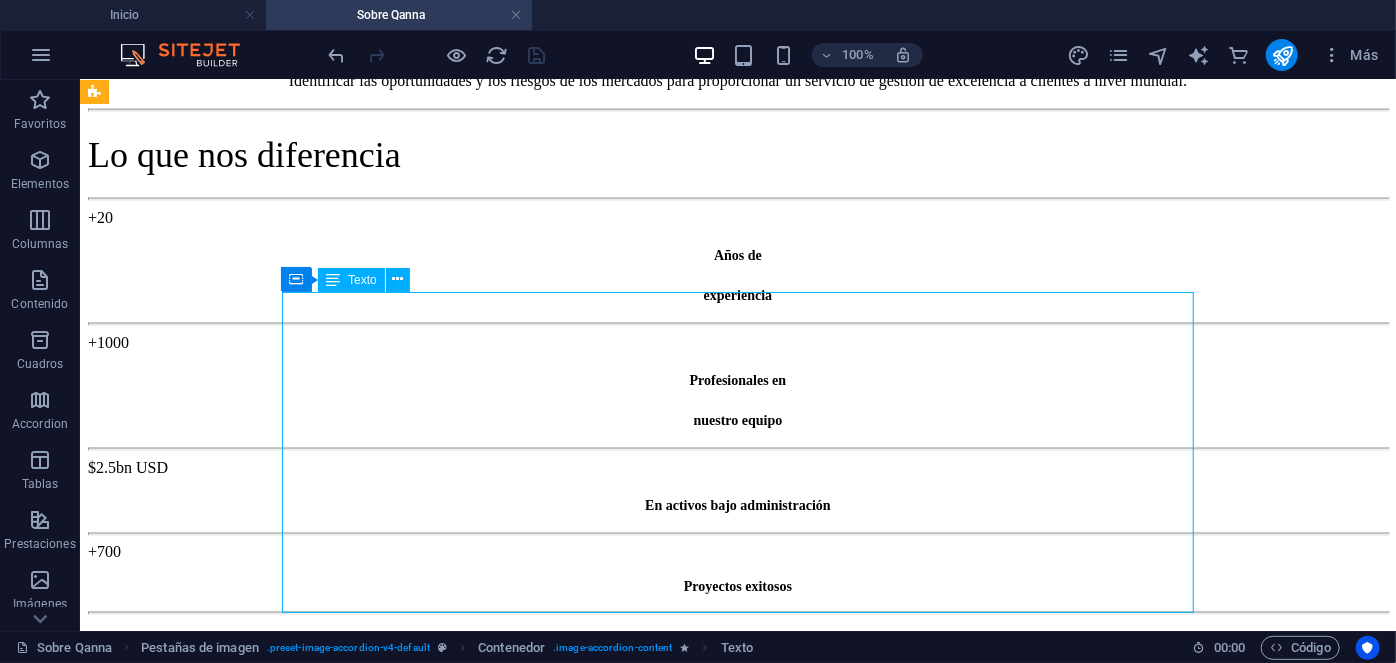 click on "Manuel Ferreira CEO & Executive Director Con más de 20 años de experiencia en gestión y administración de activos, donde ha dirigido, supervisado y auditado un portafolio diversificado de más de 1.400 propiedades. Ha liderado la administración de inversiones anuales que superan los $2,3 bn USD. Como CEO del Grupo Qanna, toma las decisiones estratégicas corporativas para mantener una gestión eficiente en todas las líneas de negocio a nivel nacional e internacional. Estudios: Harvard Business School. Best Productivity Methods. ESADE. Negociación. MIT Professional Education. Transformación digital. INACAP. Ingeniería Industrial. INACAP. Administración de edificios y condominios. UAI. Evaluación y gestión del negocio inmobiliario. Especialidades:" at bounding box center (705, 1598) 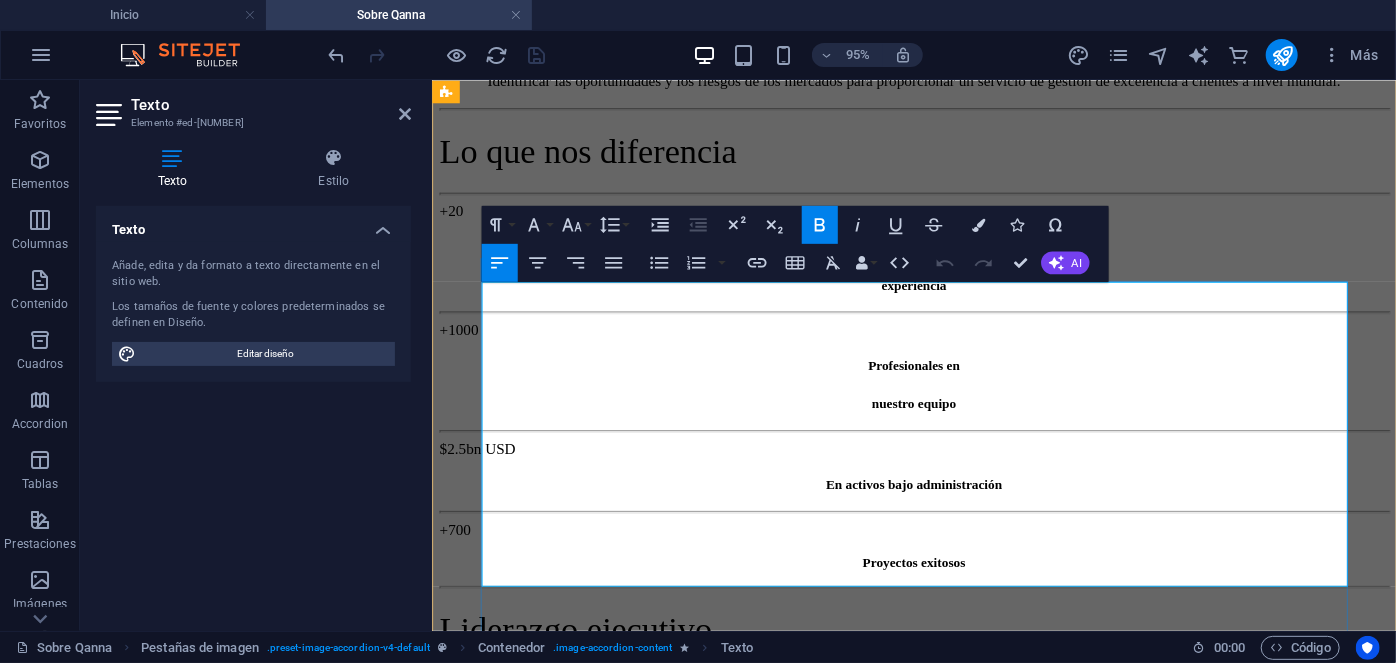 click on "CEO & Executive Director" at bounding box center [519, 1460] 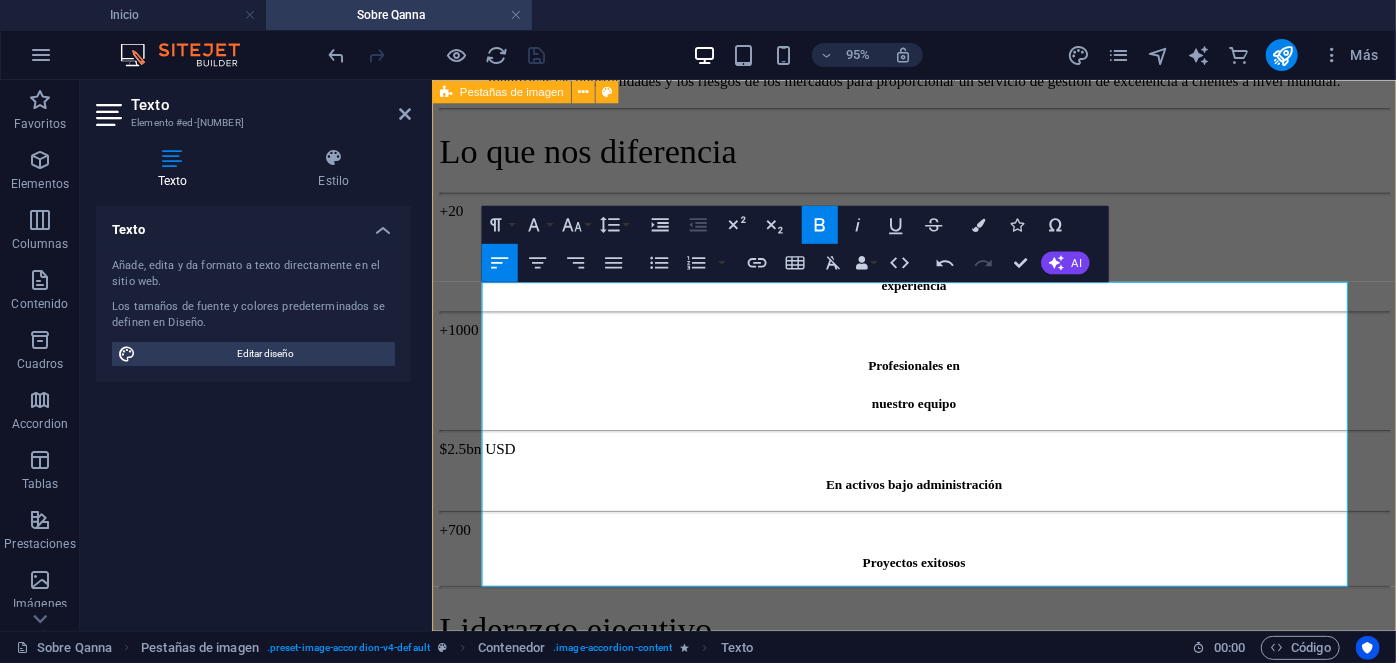 click on "[FIRST] [LAST] Executive Director [FIRST] [LAST] CEO - Executive Director Con más de 20 años de experiencia en gestión y administración de activos, donde ha dirigido, supervisado y auditado un portafolio diversificado de más de 1.400 propiedades. Ha liderado la administración de inversiones anuales que superan los $2,3 bn USD. Como CEO del Grupo Qanna, toma las decisiones estratégicas corporativas para mantener una gestión eficiente en todas las líneas de negocio a nivel nacional e internacional. Estudios: Harvard Business School. Best Productivity Methods. ESADE. Negociación. MIT Professional Education. Transformación digital. INACAP. Ingeniería Industrial. INACAP. Administración de edificios y condominios. UAI. Evaluación y gestión del negocio inmobiliario. Especialidades: Contacto [EMAIL]@[DOMAIN] [FIRST] [LAST] Business Development Director [FIRST] [LAST] Business Development Director Contacto" at bounding box center [938, 4980] 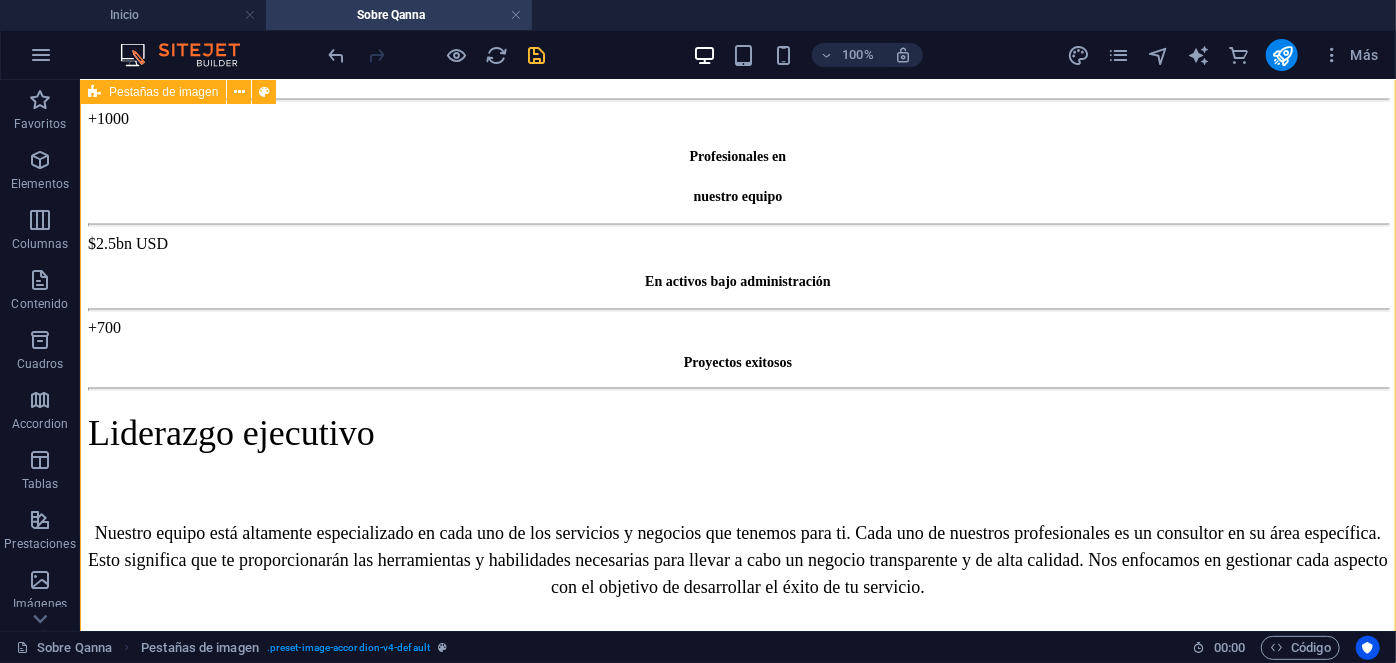 scroll, scrollTop: 1705, scrollLeft: 0, axis: vertical 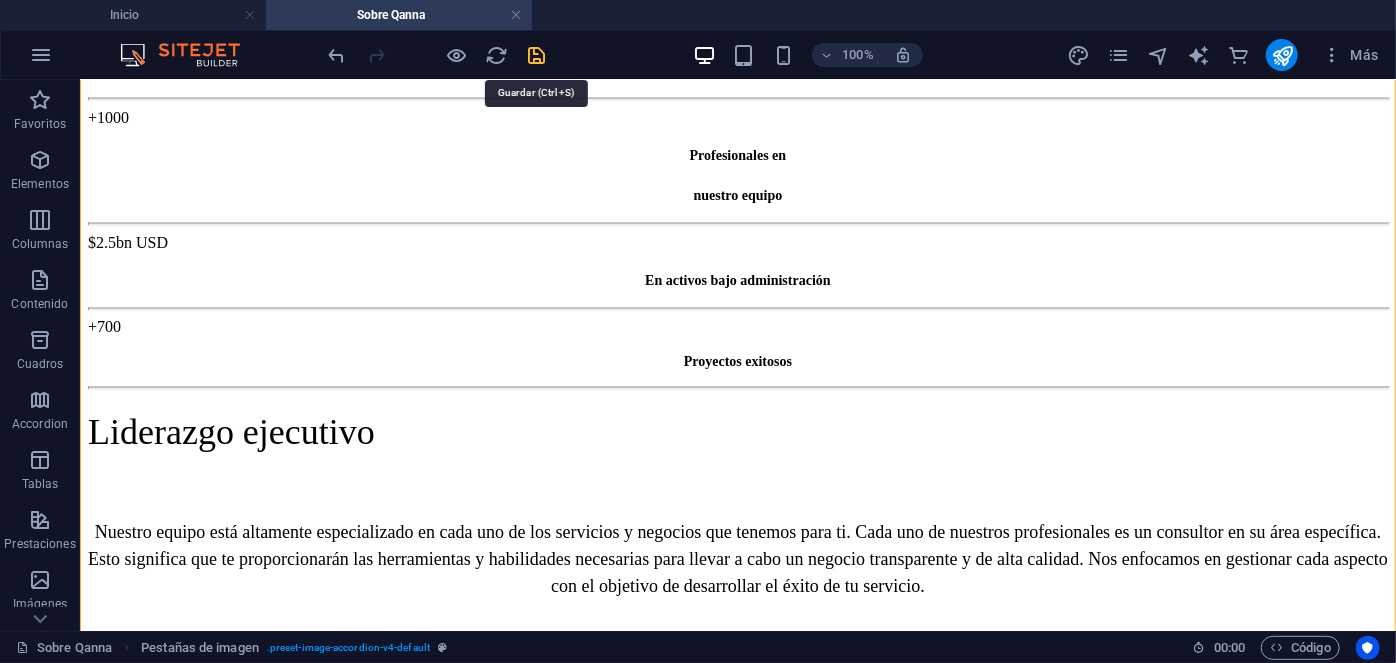 click at bounding box center [537, 55] 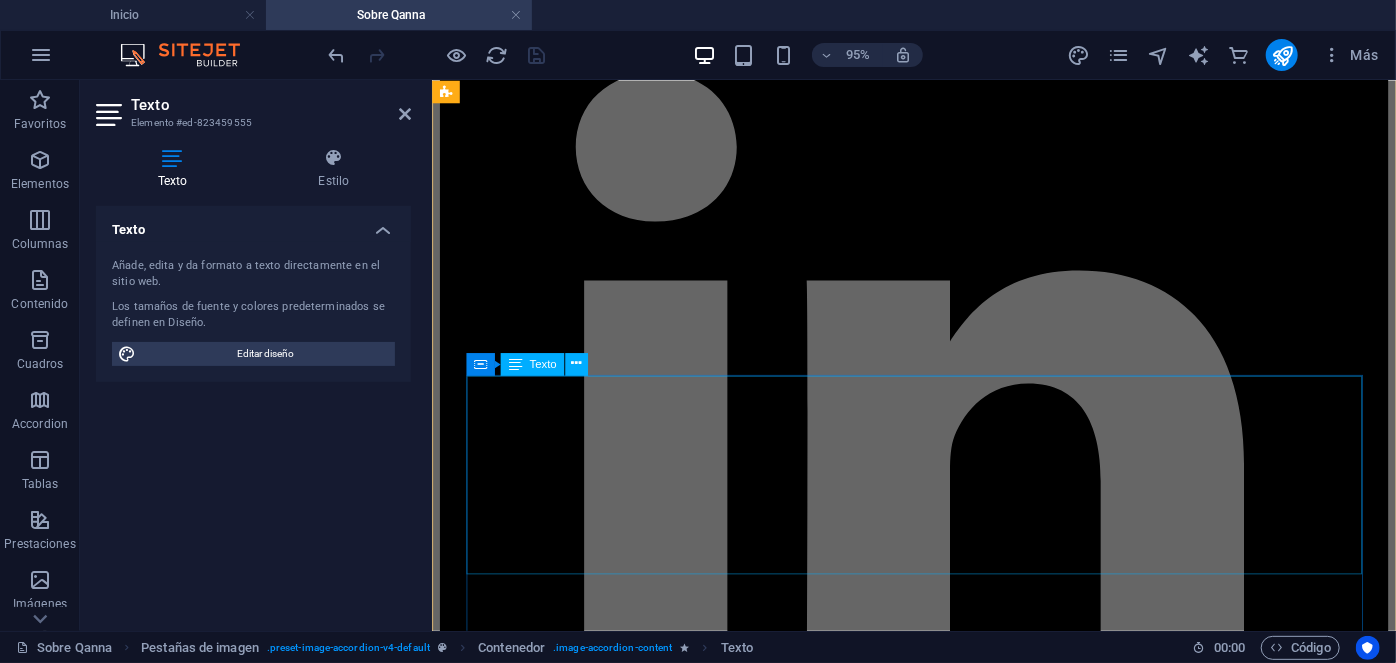 scroll, scrollTop: 8154, scrollLeft: 0, axis: vertical 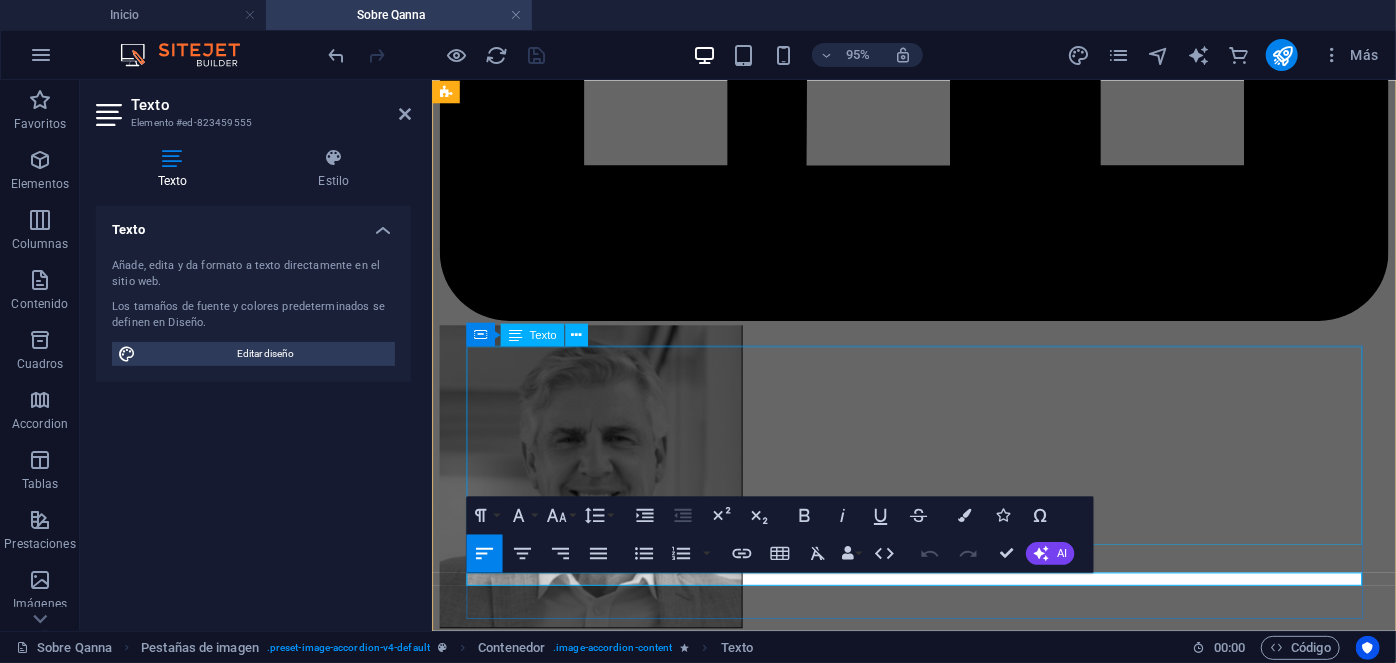 click on "[FIRST] [LAST] Property Manager Con más de siete años de experiencia en el ámbito de la gestión inmobiliaria, se especializa en la administración integral de inmuebles en los sectores residencial y comercial. Estudios: IACC,   Ingeniería Industrial. INACAP, Edificios y Condominios. Especialidades:  Copropiedad Inmobiliaria Ley 21.442, Servicios Generales,  Mercado de Seguros, Clima HVAC & VRV, Mantenimiento Industrial." at bounding box center (938, 20037) 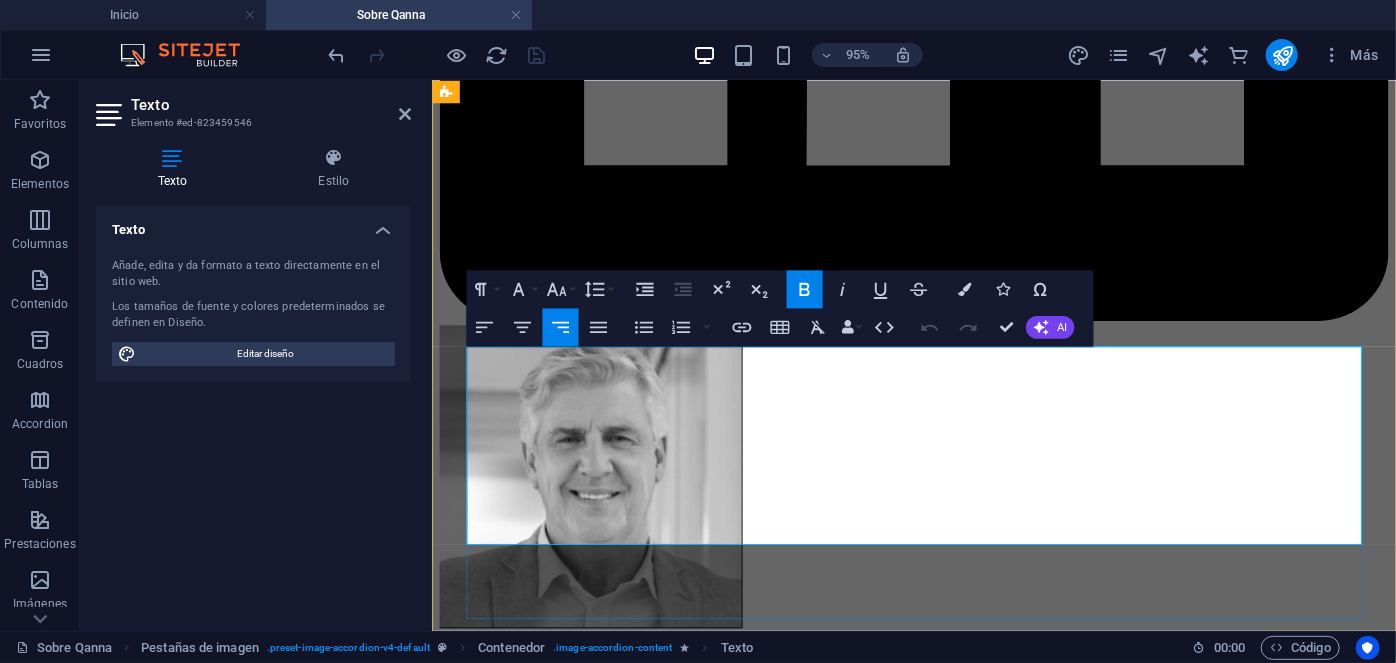 drag, startPoint x: 588, startPoint y: 438, endPoint x: 552, endPoint y: 443, distance: 36.345562 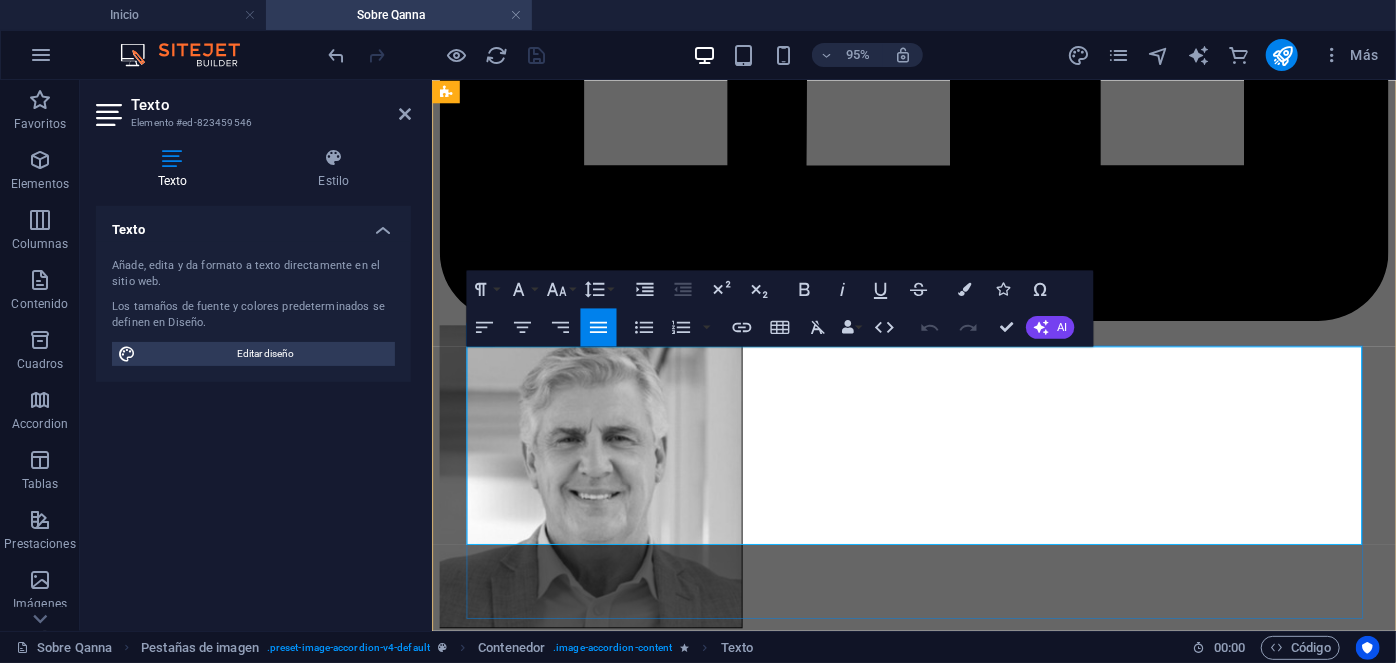 type 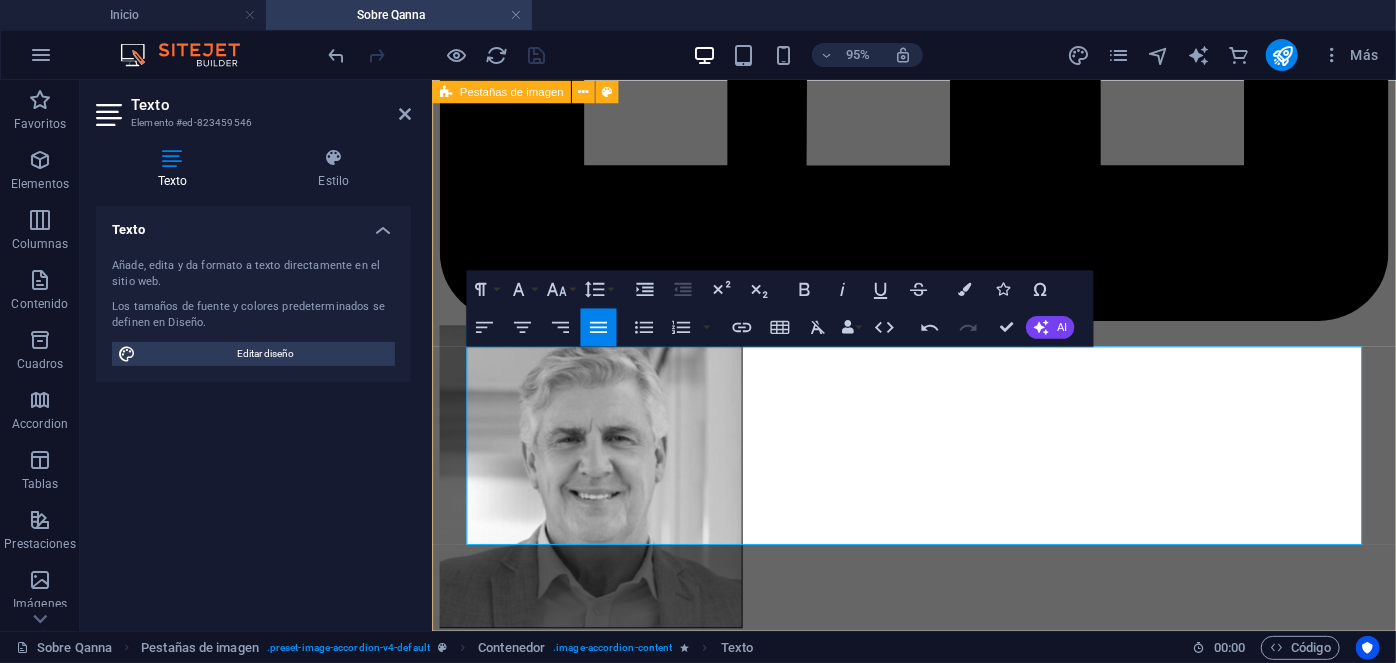 click on "[FIRST] [LAST] People & Culture Manager [FIRST] [LAST] People & Culture Manager Con más de 20 años de experiencia en Psicología clínica, donde ha dirigido de manera exitosa cientos de procesos de recruitment para mandos medios y alta gerencia empresarial, al tiempo de liderar procesos outsourcing en grandes empresas internacionales. Estudios: UNAM. Psicología. IRG, Master en psicología clínica. ESADE, Mindfulness. Especialidades: Psicología clínica y salud mental. Outsourcing de grandes industrias. Recruitment de mandos medios y alta gerencia. Contacto [EMAIL] [FIRST] [LAST] EHS & Facilities Manager                                                          [FIRST] [LAST]                                                                      EHS & Facilities Manager Estudios: UDP,  Ingeniería  Industrial. Especialidades: Mantenimiento industrial. Seguridad Industrial. Gestión de propiedades e instalaciones. Contacto Asset Manager" at bounding box center [938, 16539] 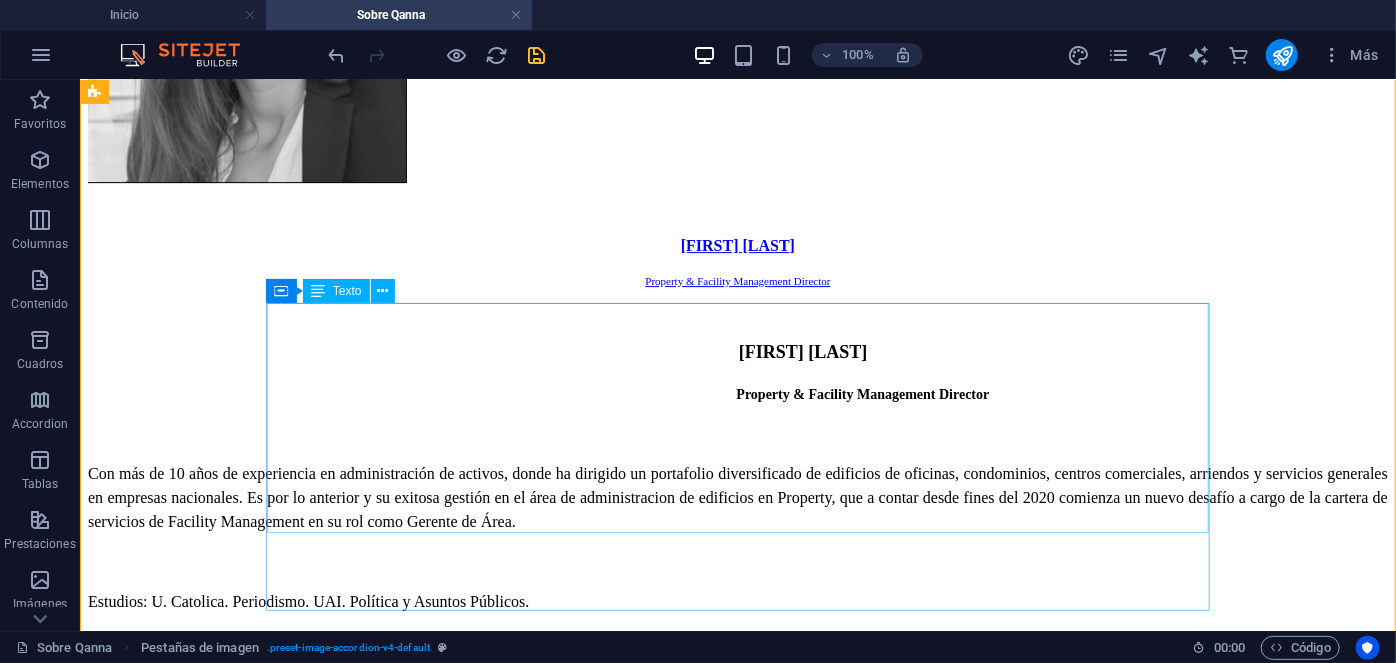 scroll, scrollTop: 6706, scrollLeft: 0, axis: vertical 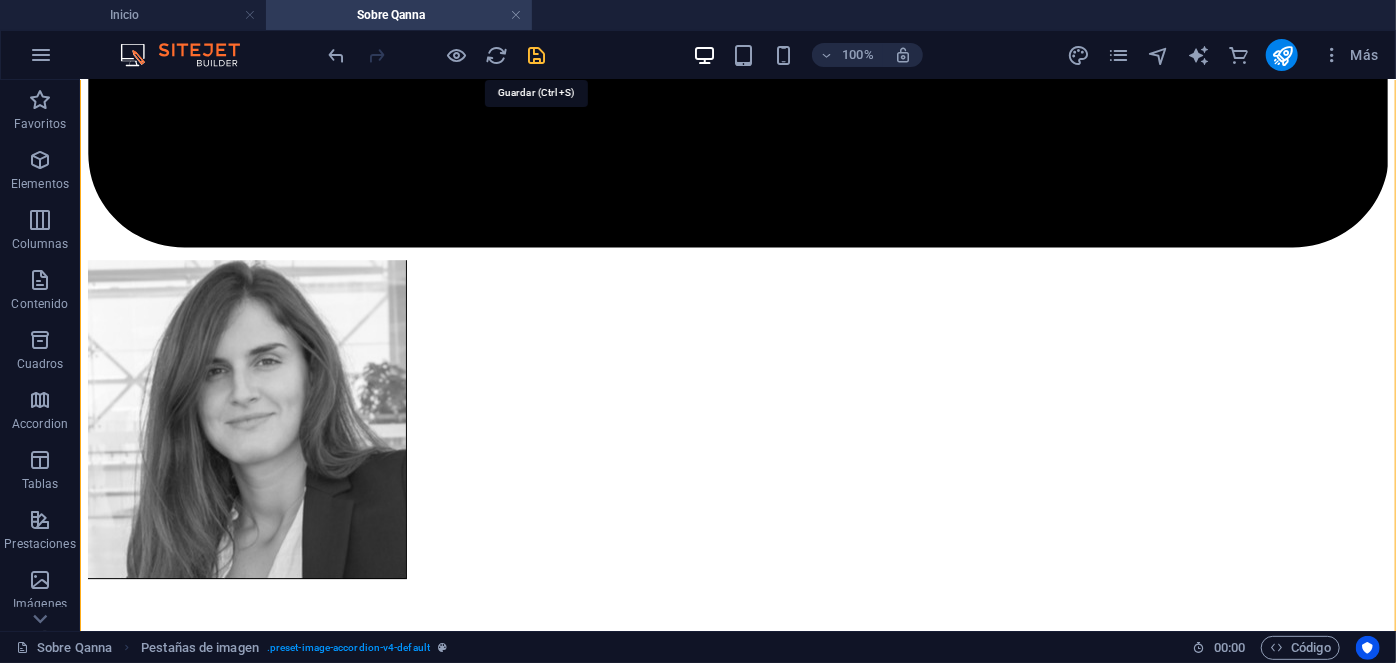 click at bounding box center [537, 55] 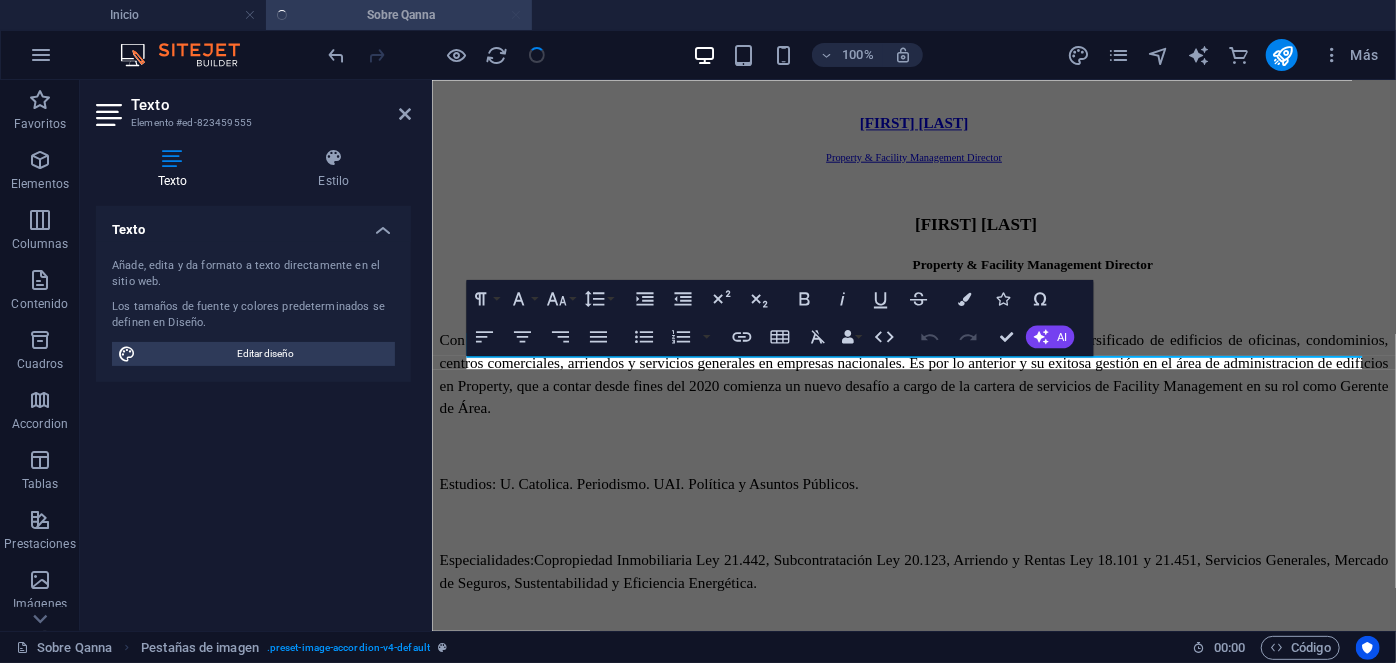 scroll, scrollTop: 8382, scrollLeft: 0, axis: vertical 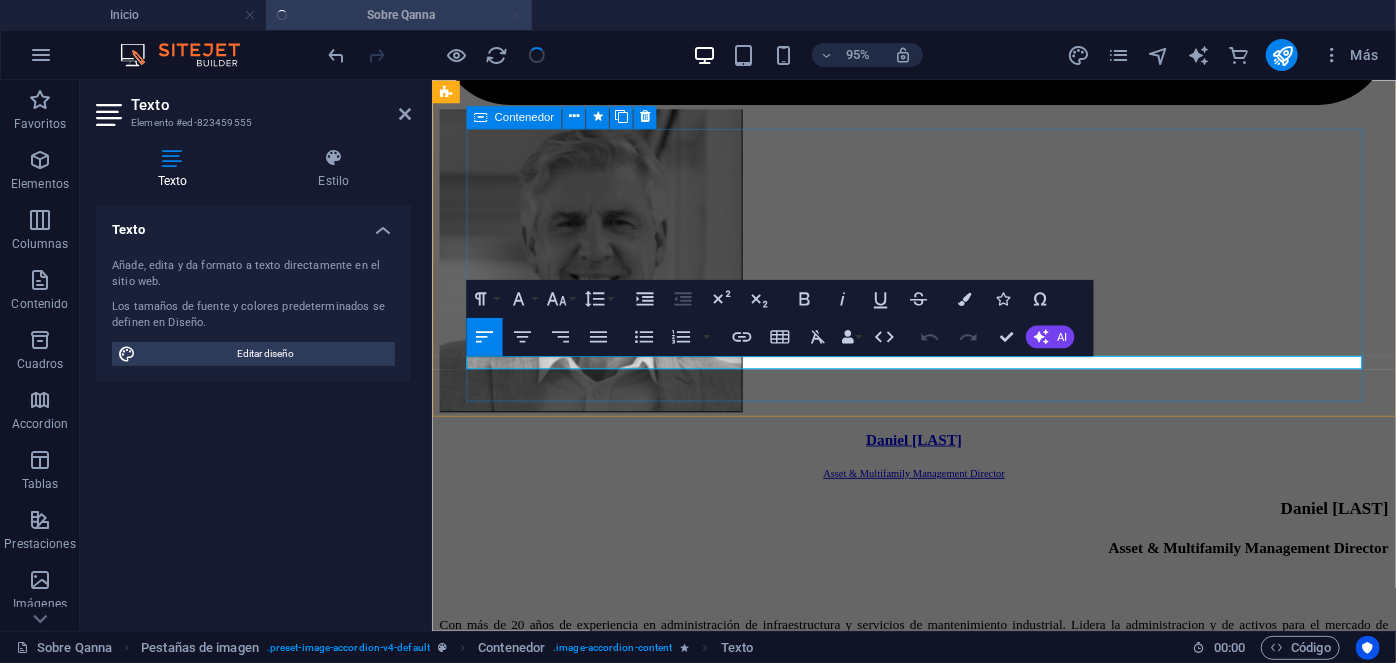 click on "Joel [LAST] Property Manager Con más de 7 años de experiencia en el ámbito de la gestión inmobiliaria, se especializa en la administración integral de inmuebles en los sectores residencial y comercial. Estudios: IACC, Ingeniería Industrial. INACAP, Edificios y Condominios. Especialidades: Copropiedad Inmobiliaria Ley 21.442, Servicios Generales, Mercado de Seguros, Clima HVAC & VRV, Mantenimiento Industrial. Contacto joel.[LAST]@qanna.cl" at bounding box center [938, 20375] 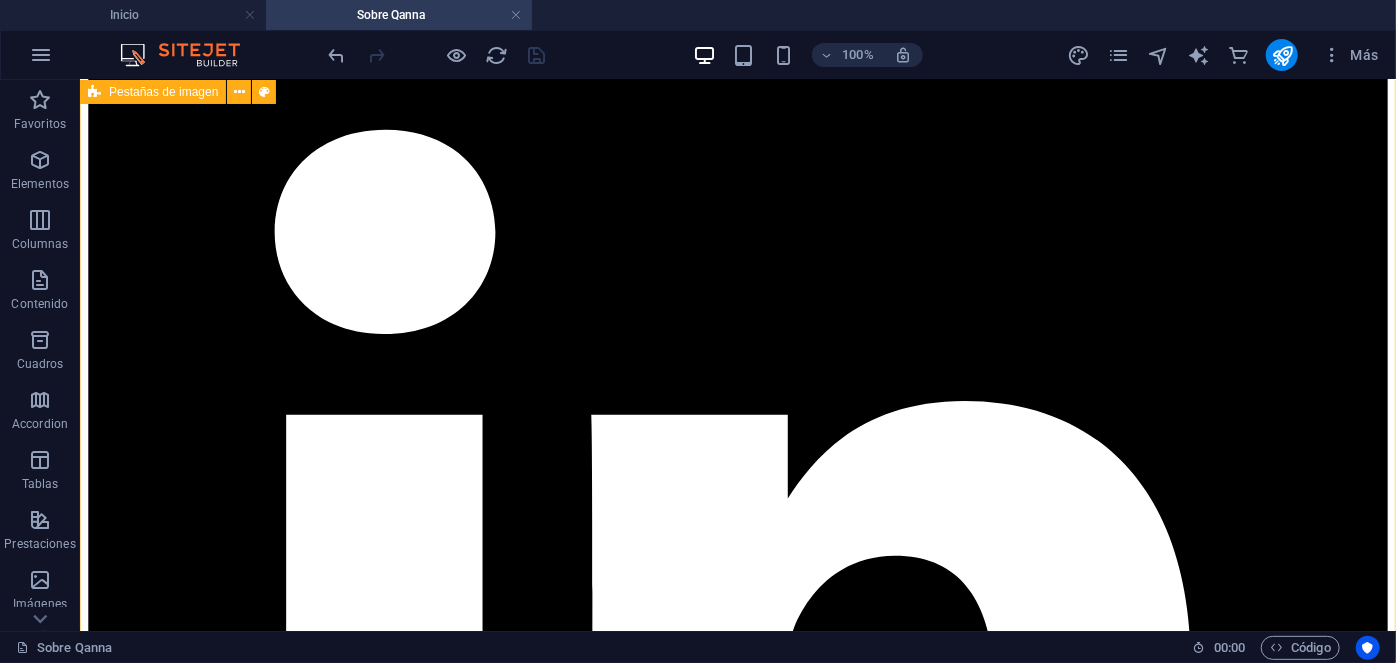 scroll, scrollTop: 8061, scrollLeft: 0, axis: vertical 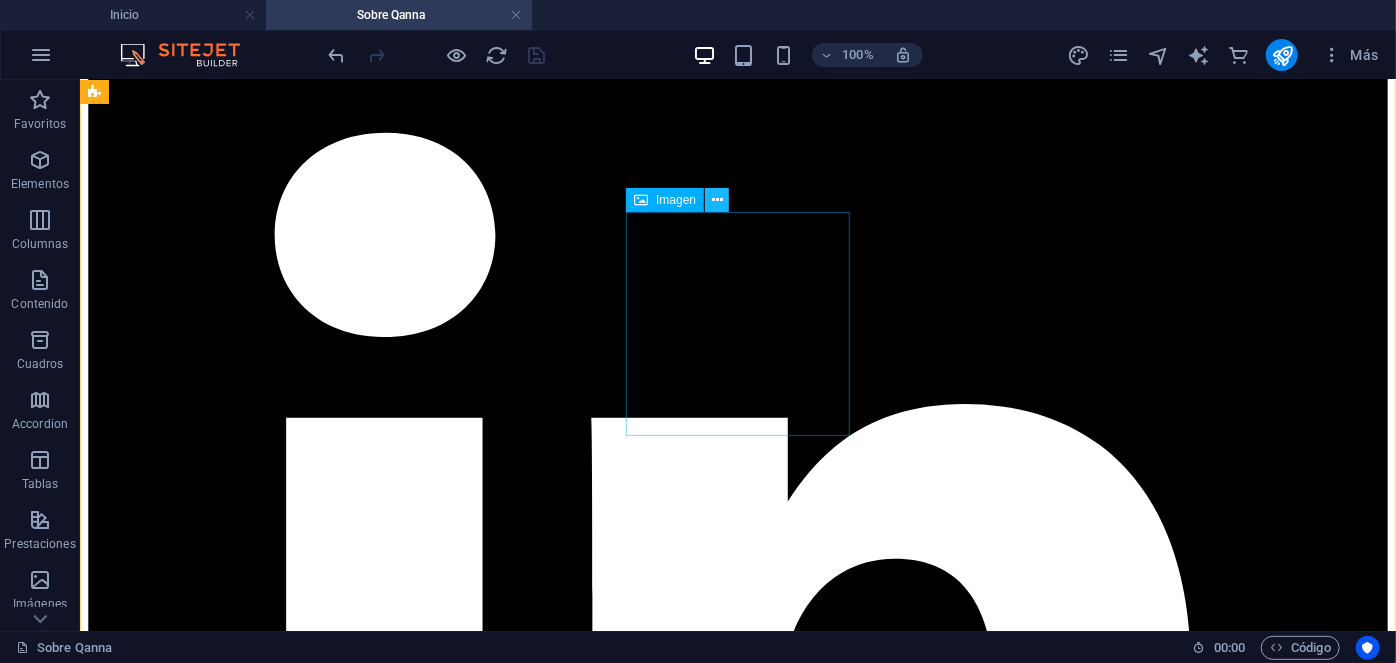 click at bounding box center [717, 200] 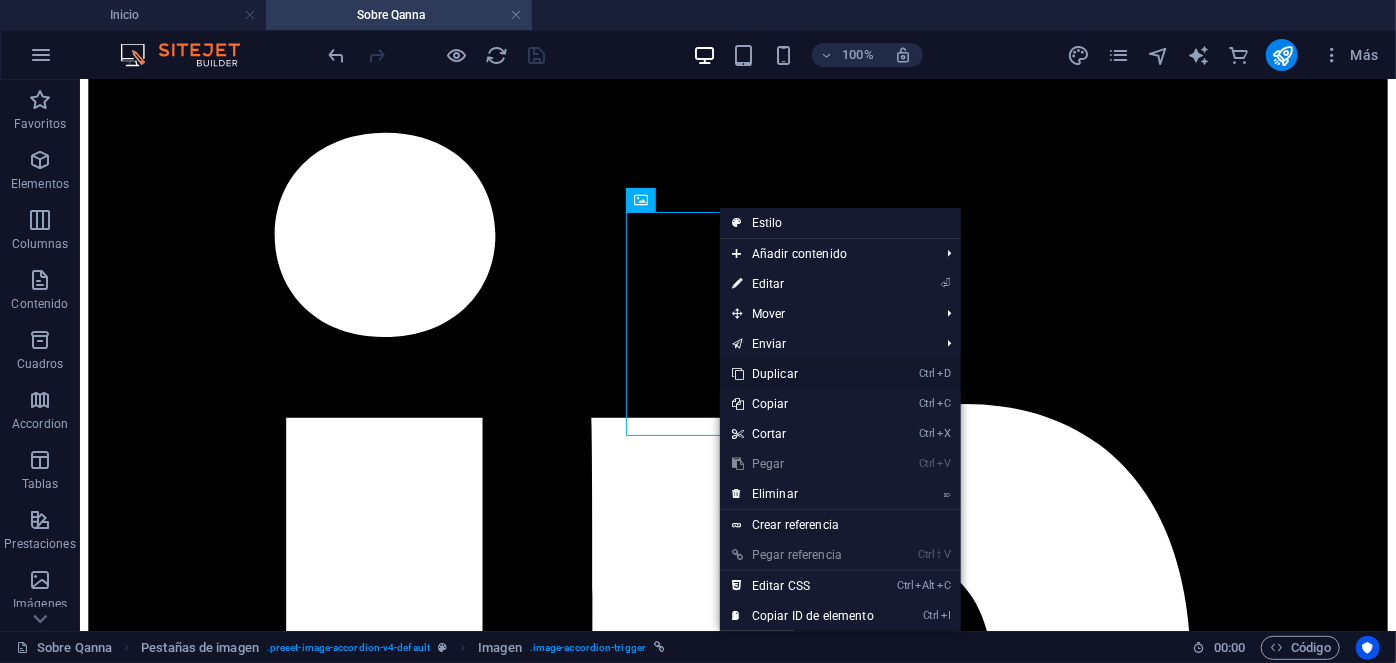 click on "Ctrl D  Duplicar" at bounding box center [803, 374] 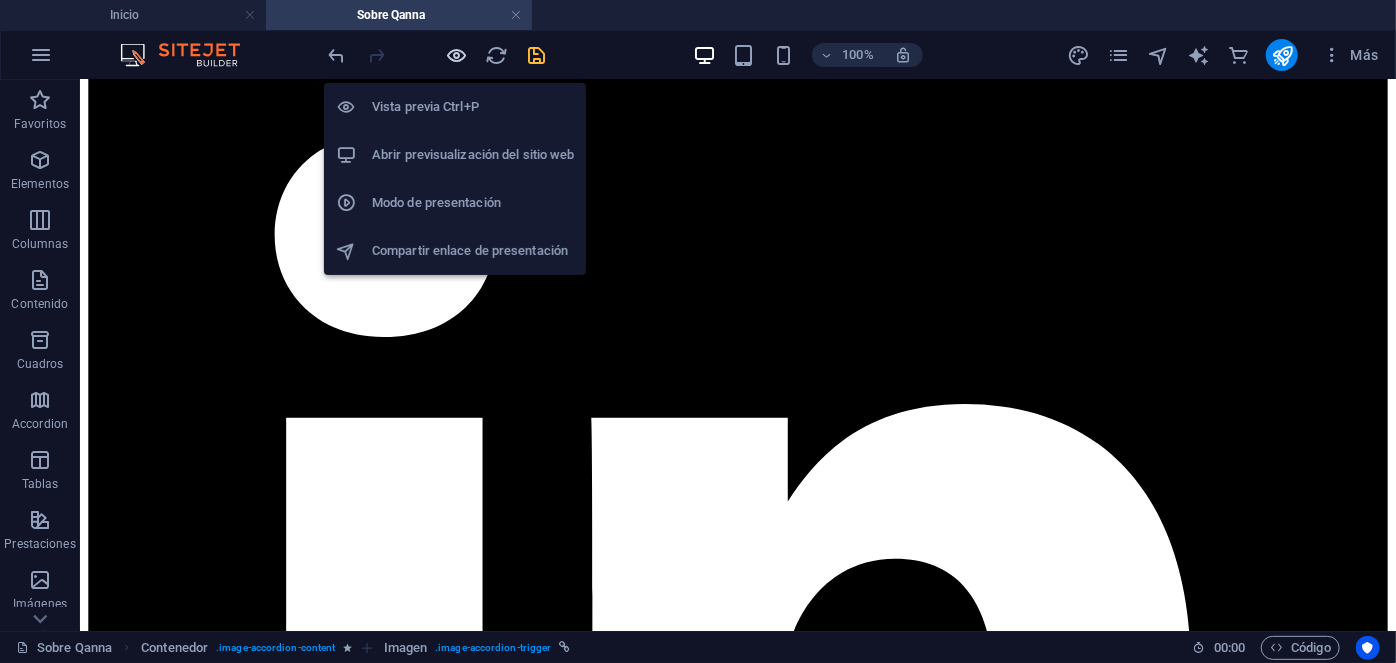 click at bounding box center [457, 55] 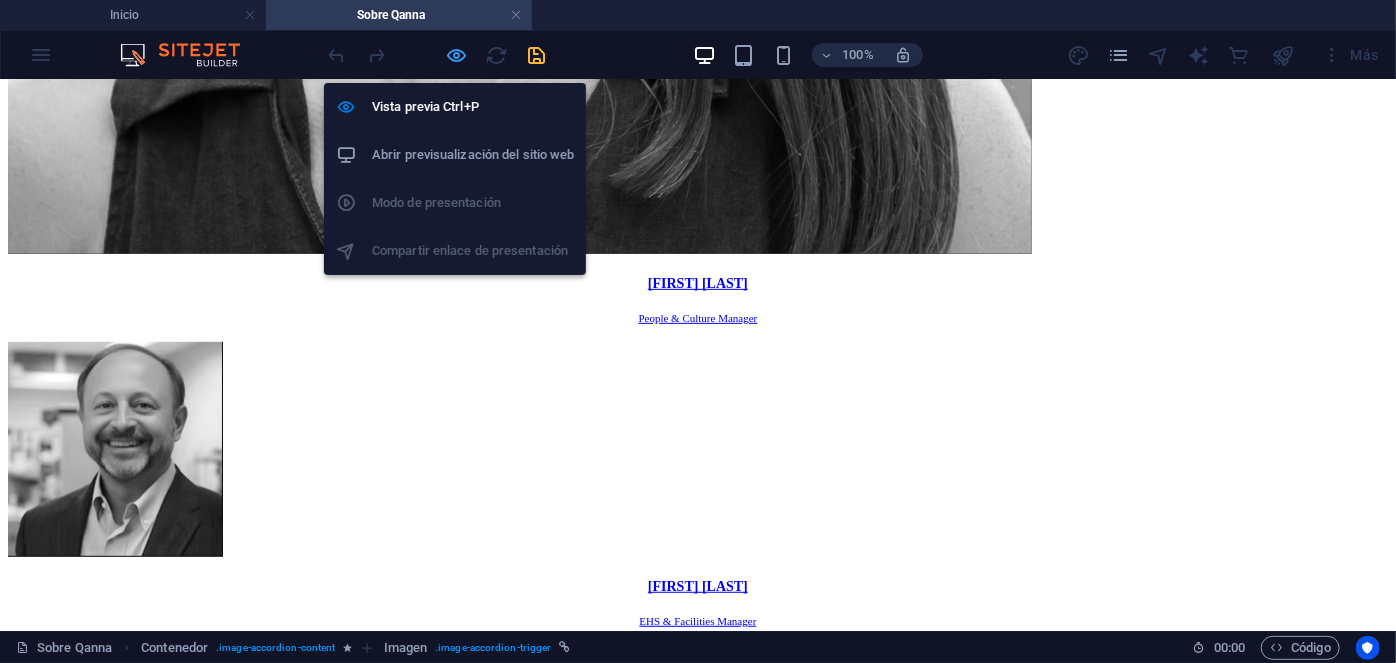 scroll, scrollTop: 1996, scrollLeft: 0, axis: vertical 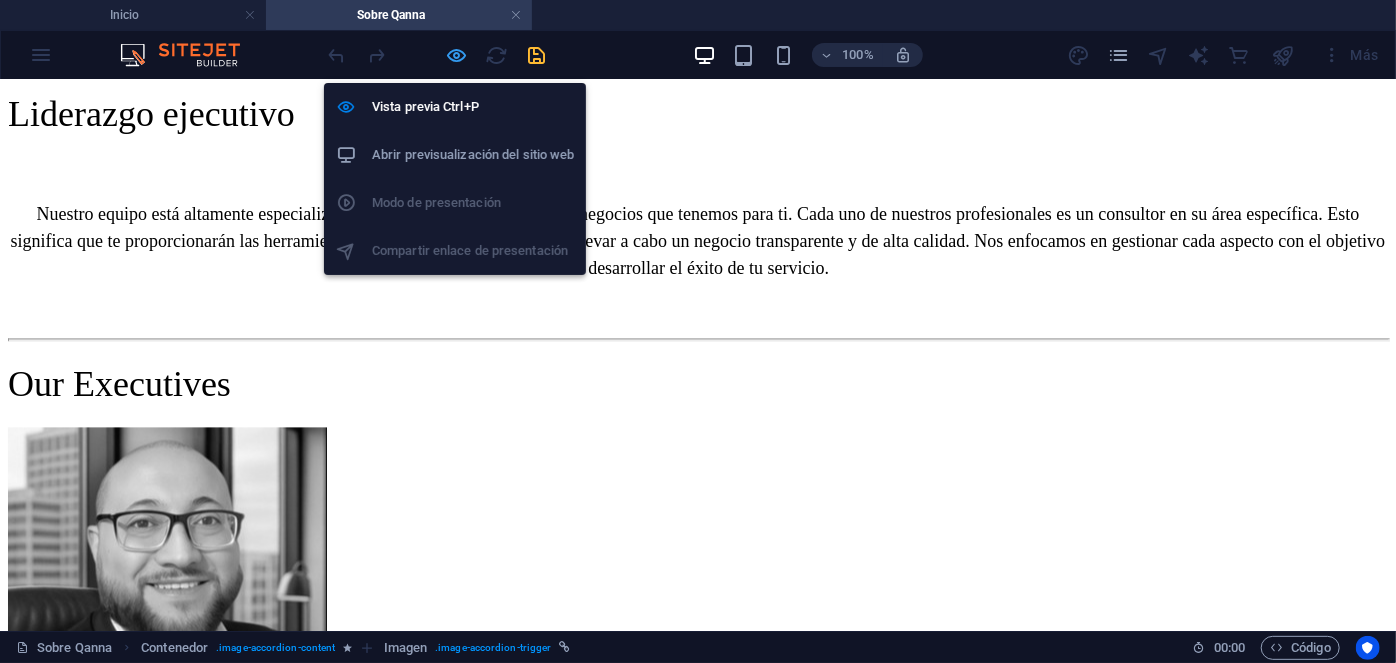 click at bounding box center [457, 55] 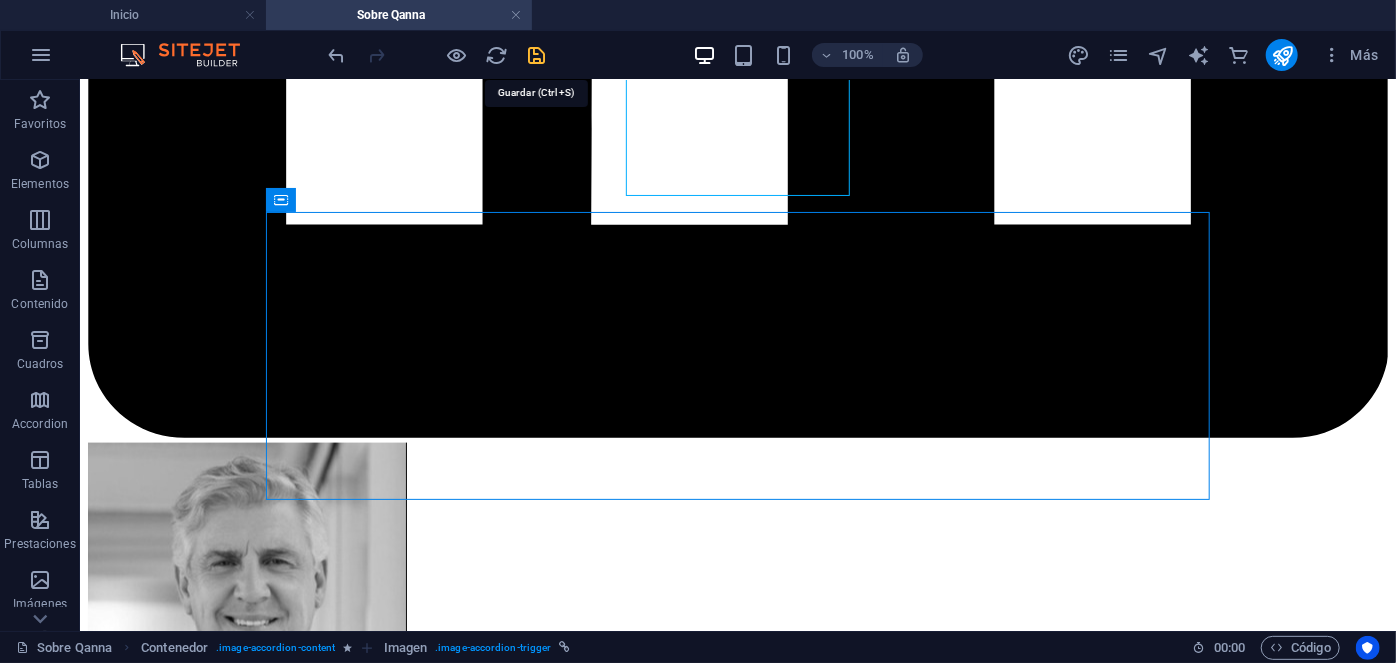 click at bounding box center [537, 55] 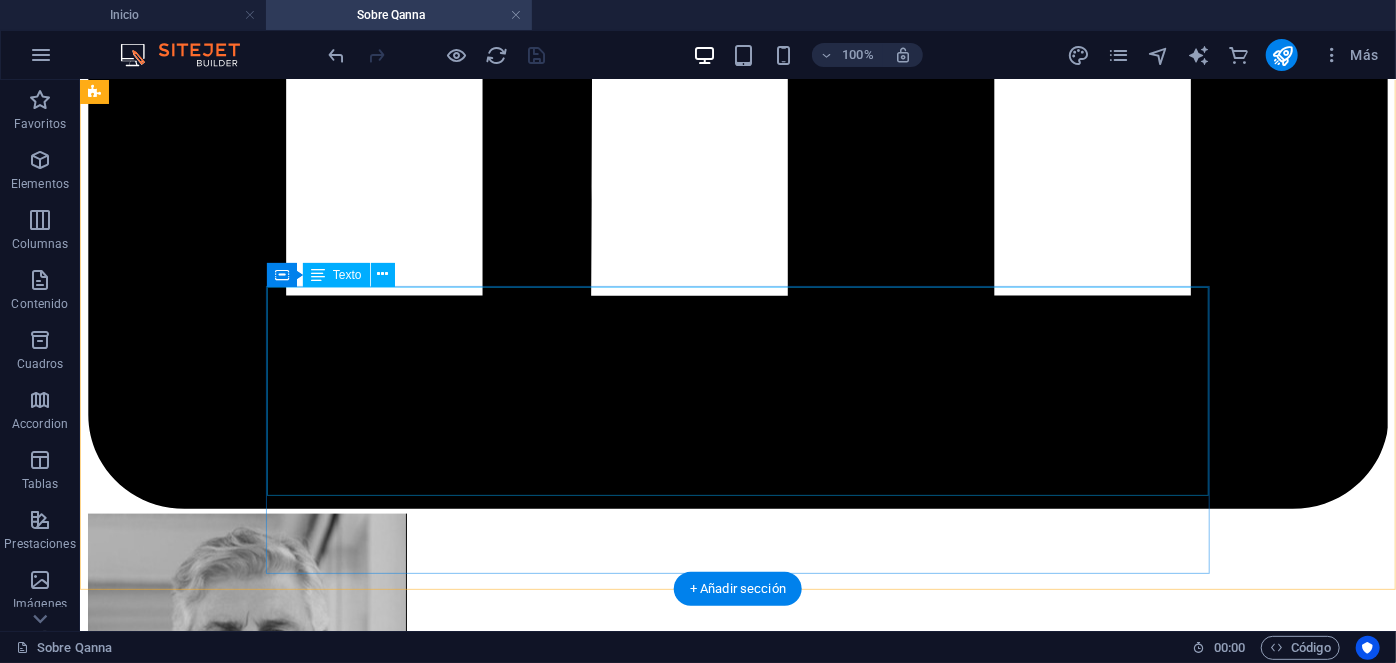 scroll, scrollTop: 8770, scrollLeft: 0, axis: vertical 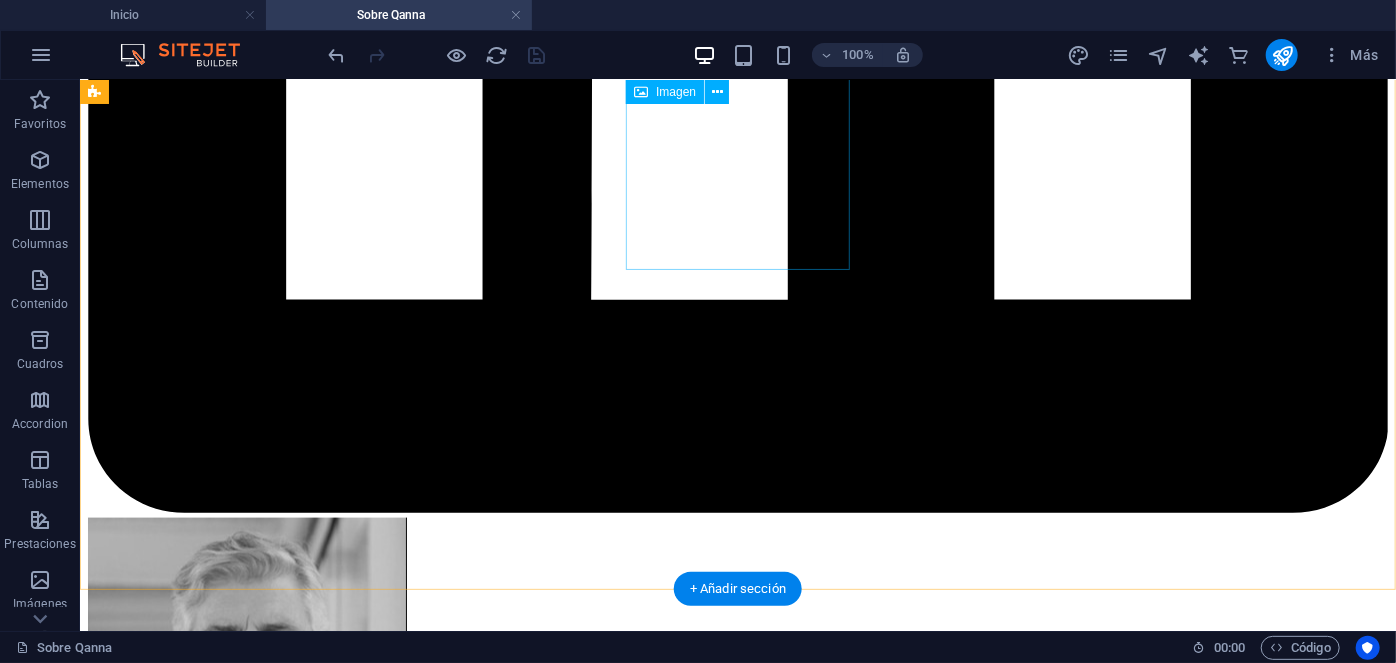 click on "[FIRST] [LAST] Property Manager" at bounding box center [737, 24598] 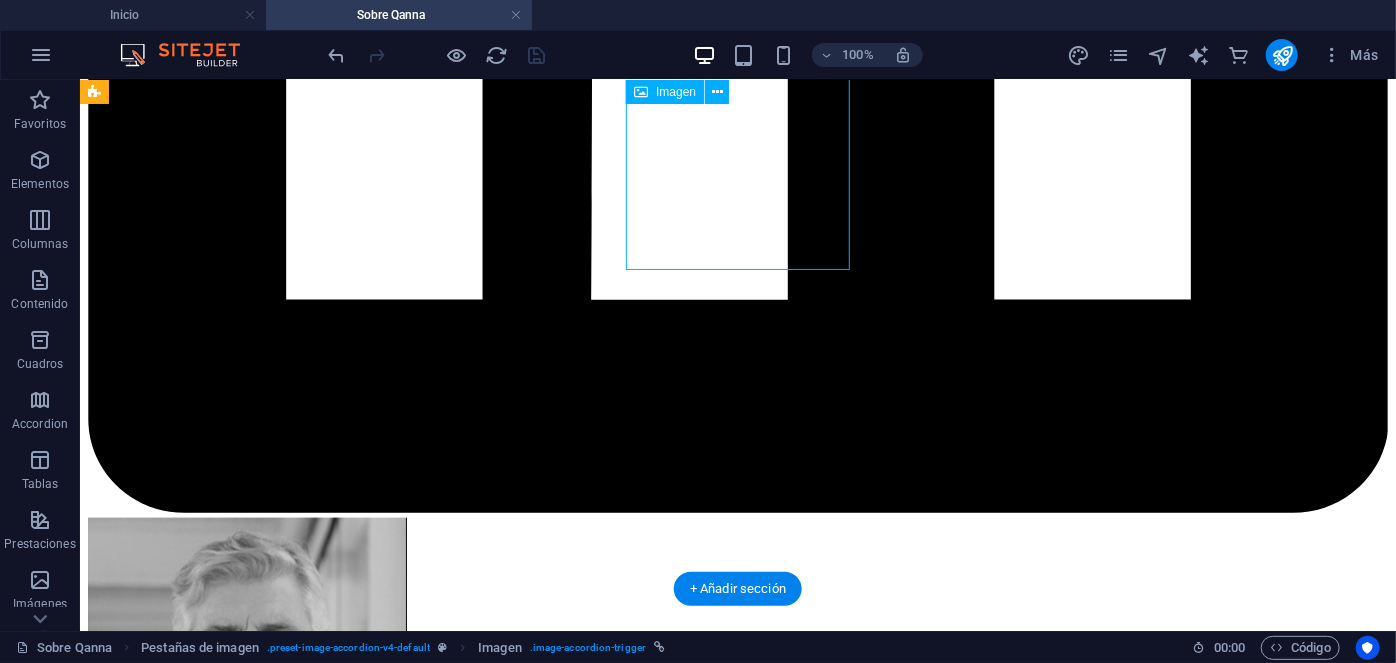 click on "[FIRST] [LAST] Property Manager" at bounding box center [737, 24598] 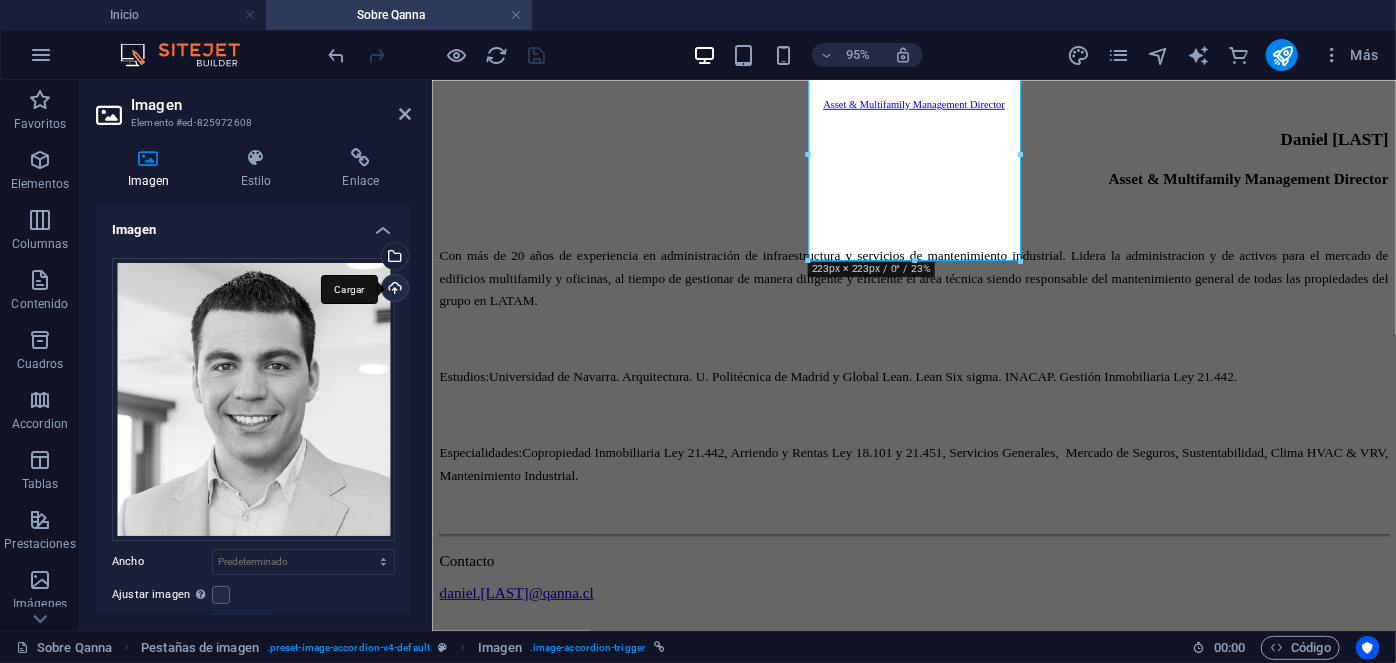 click on "Cargar" at bounding box center (393, 290) 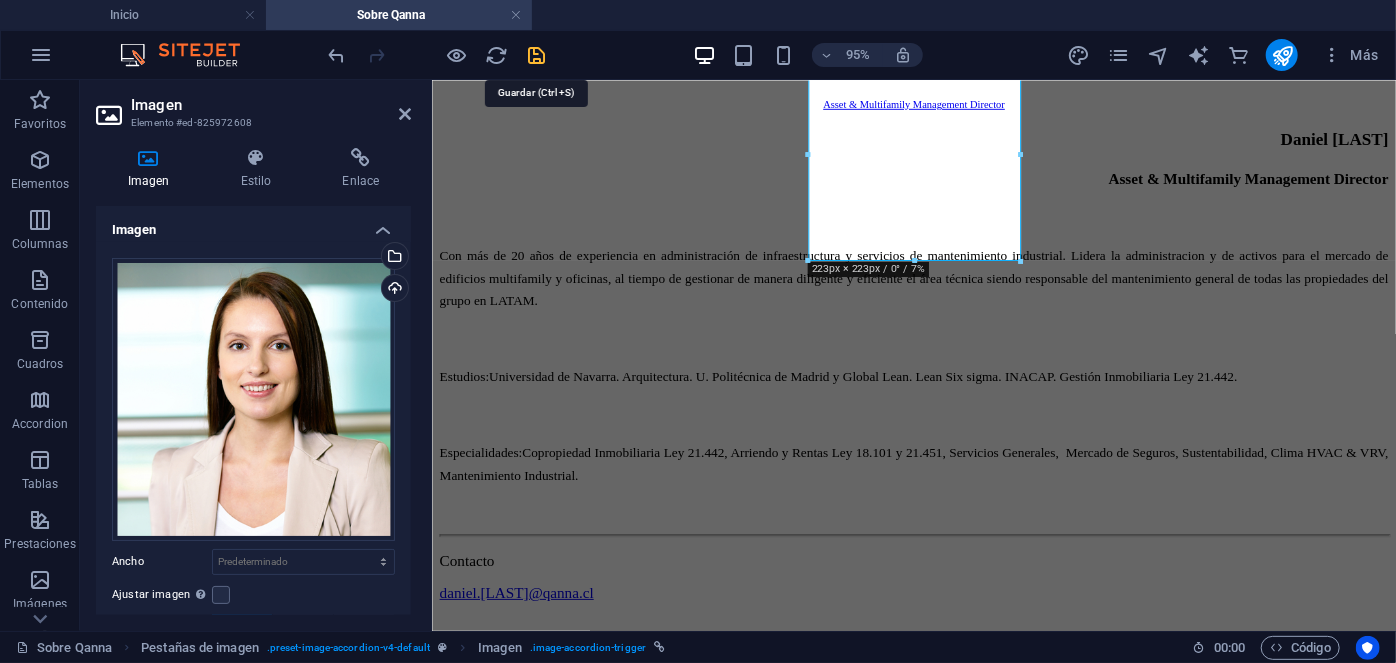 click at bounding box center (537, 55) 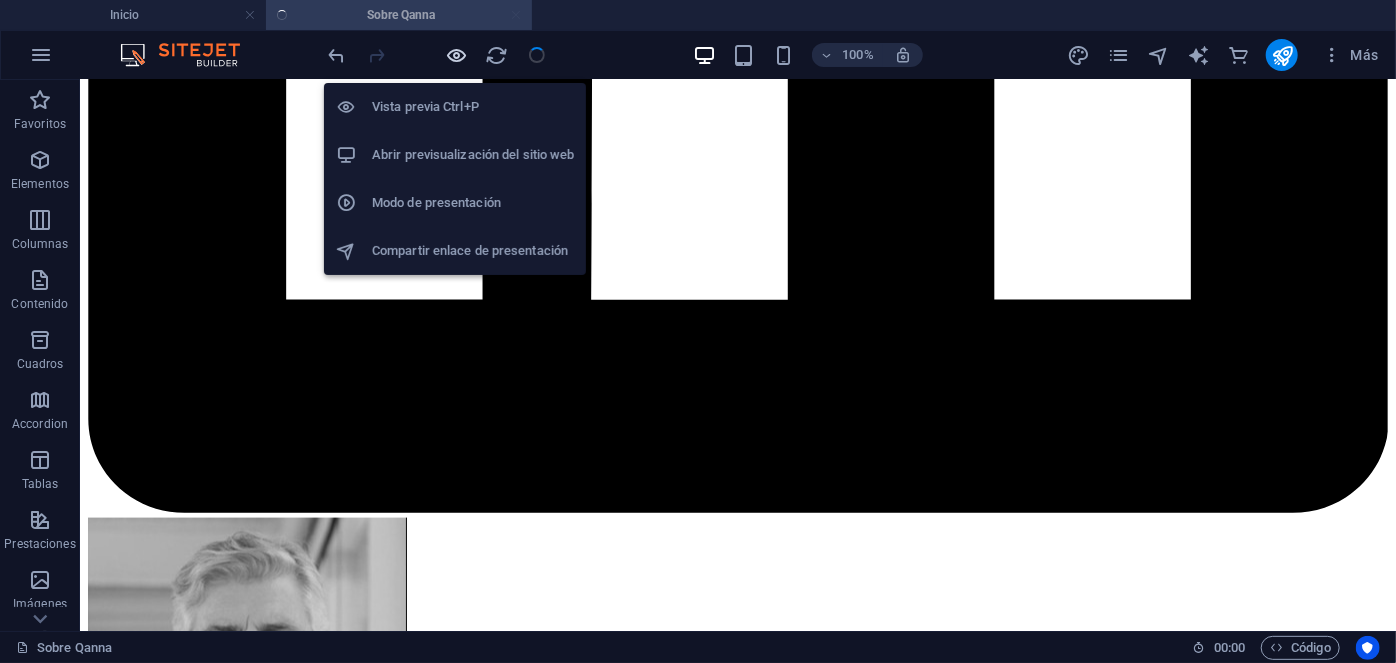click at bounding box center (457, 55) 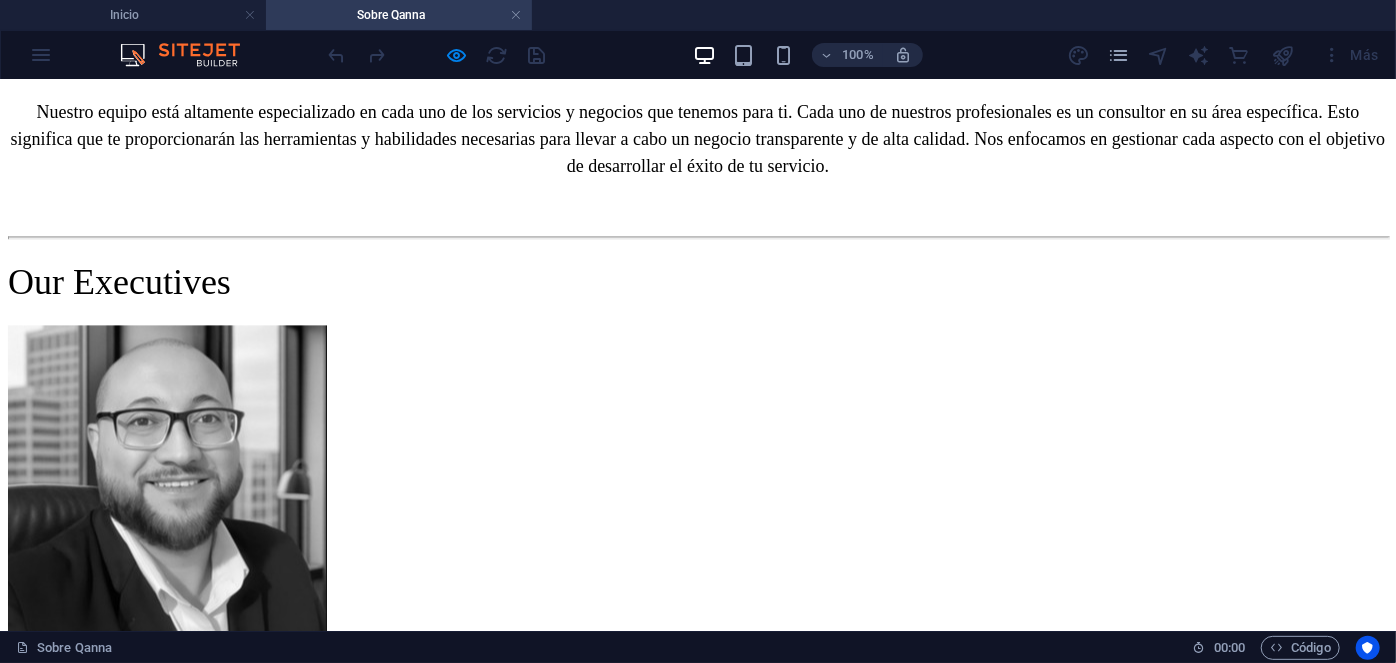 scroll, scrollTop: 2100, scrollLeft: 0, axis: vertical 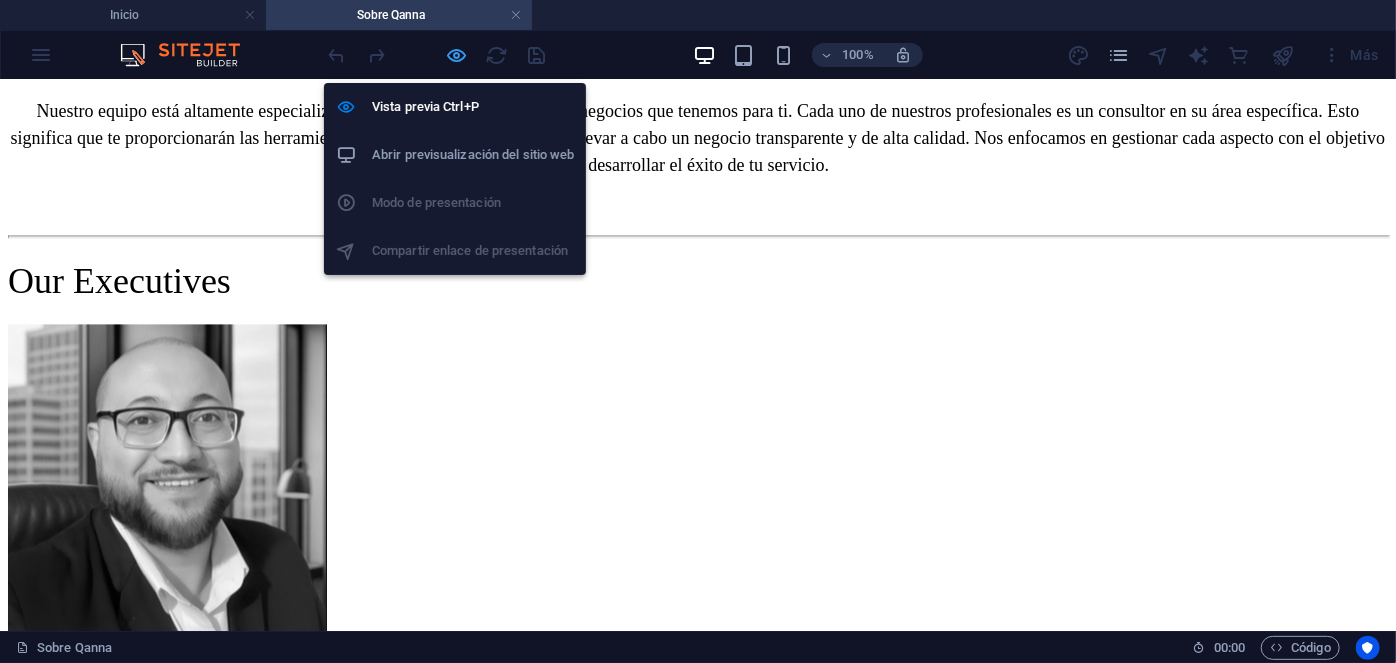 click at bounding box center (457, 55) 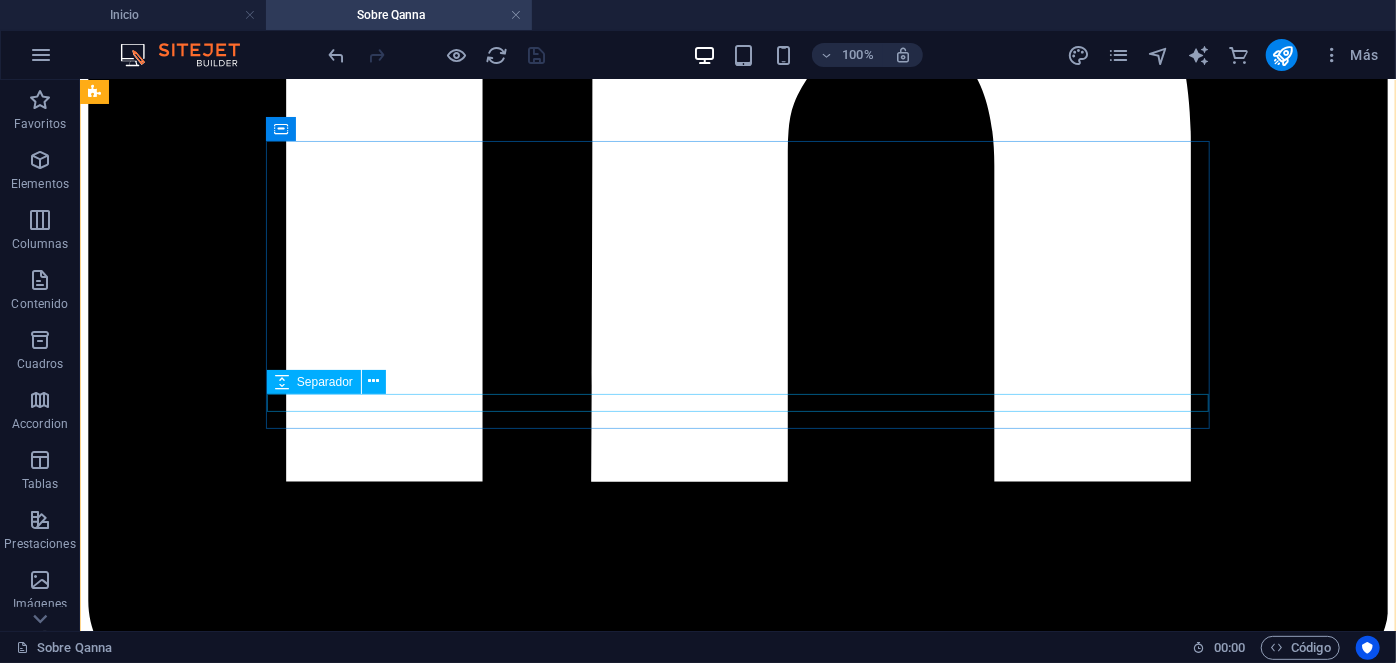 scroll, scrollTop: 8591, scrollLeft: 0, axis: vertical 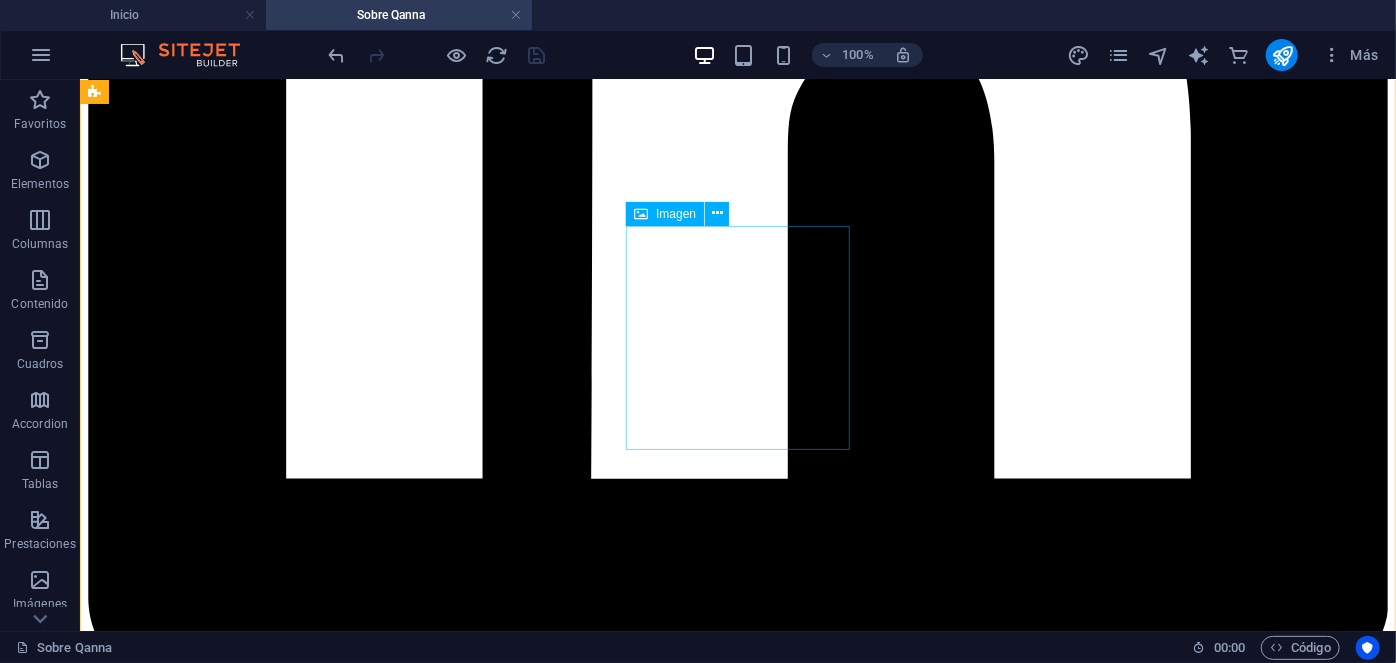 click on "[FIRST] [LAST] Property Manager" at bounding box center (737, 24811) 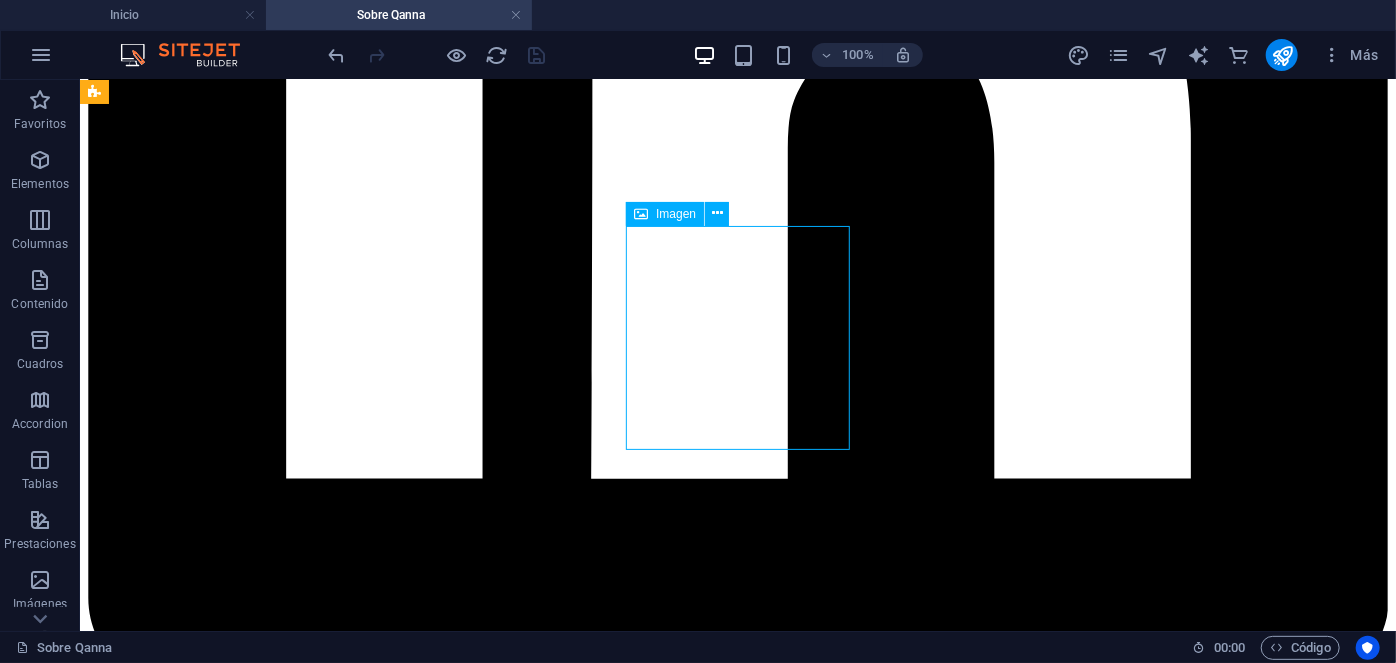 click on "[FIRST] [LAST] Property Manager" at bounding box center [737, 24811] 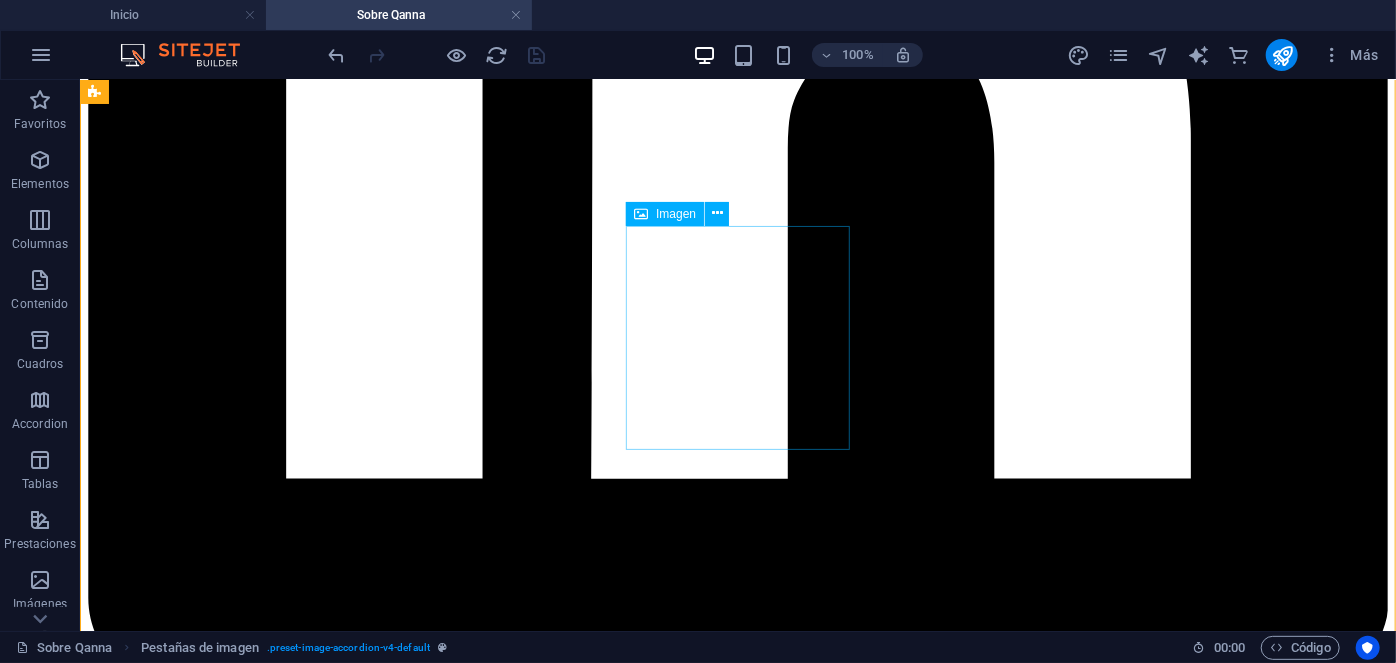 click on "[FIRST] [LAST] Property Manager" at bounding box center [737, 24811] 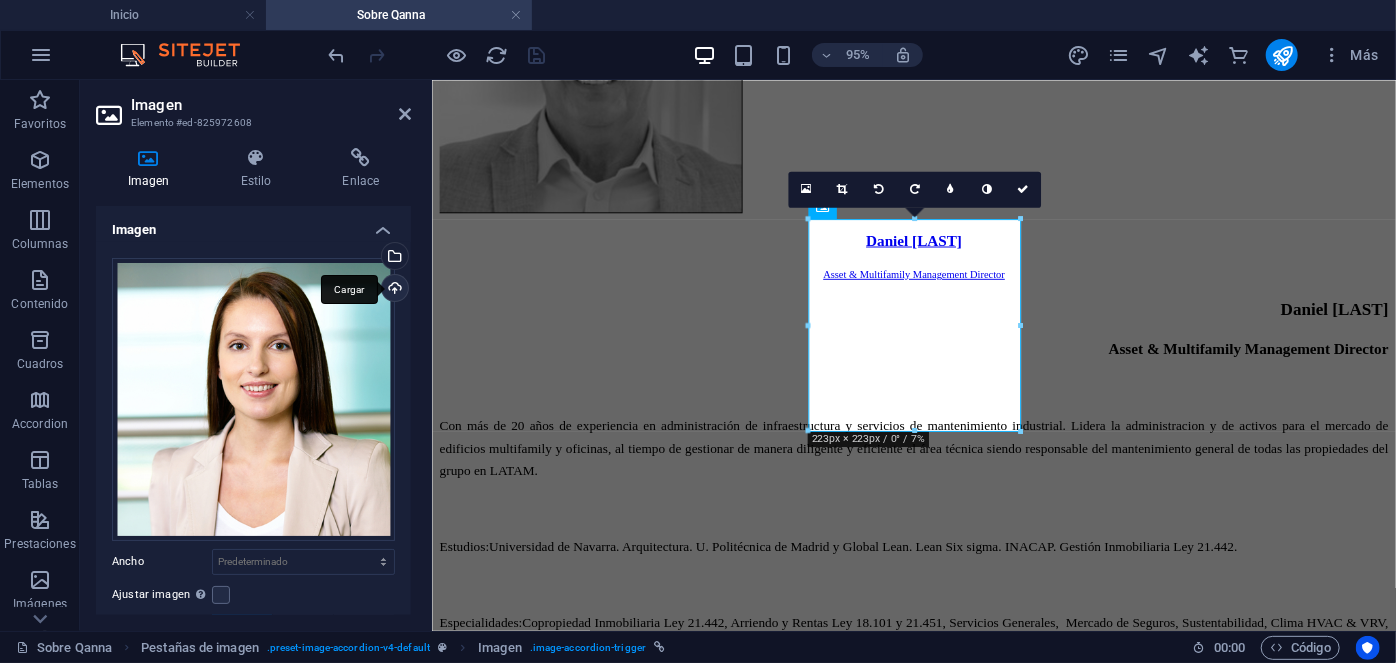 click on "Cargar" at bounding box center [393, 290] 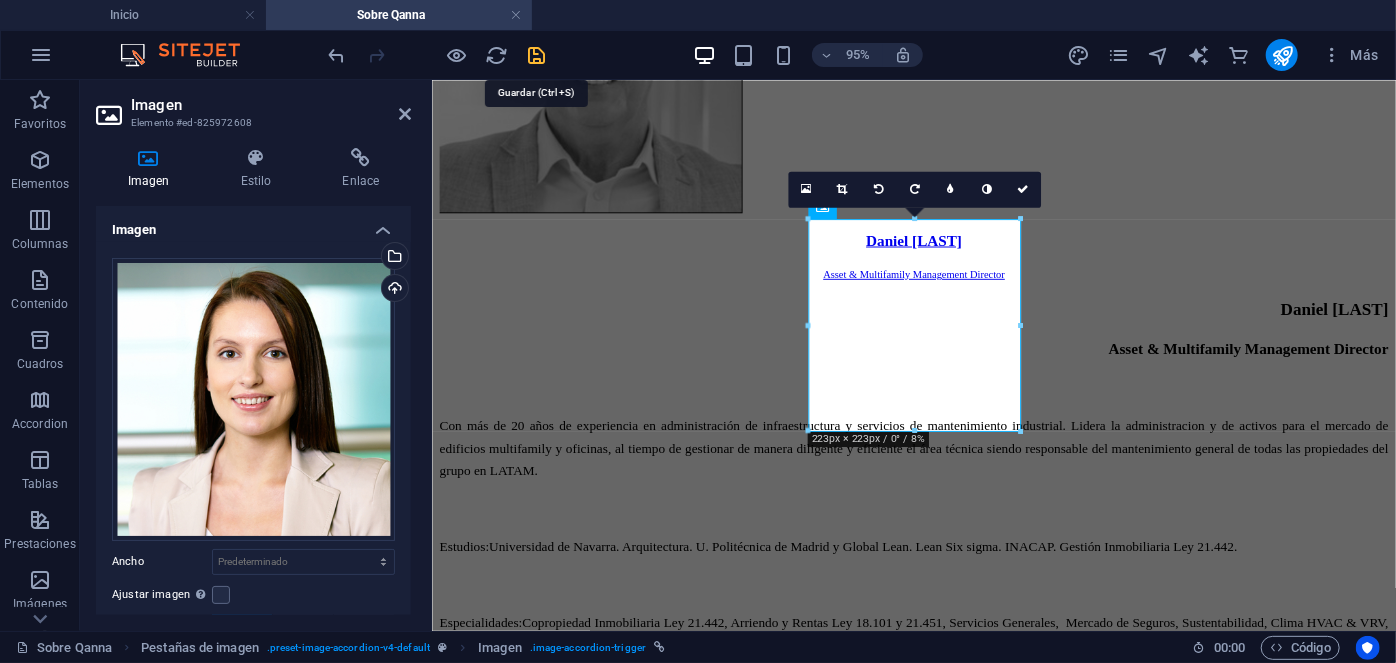 click at bounding box center [537, 55] 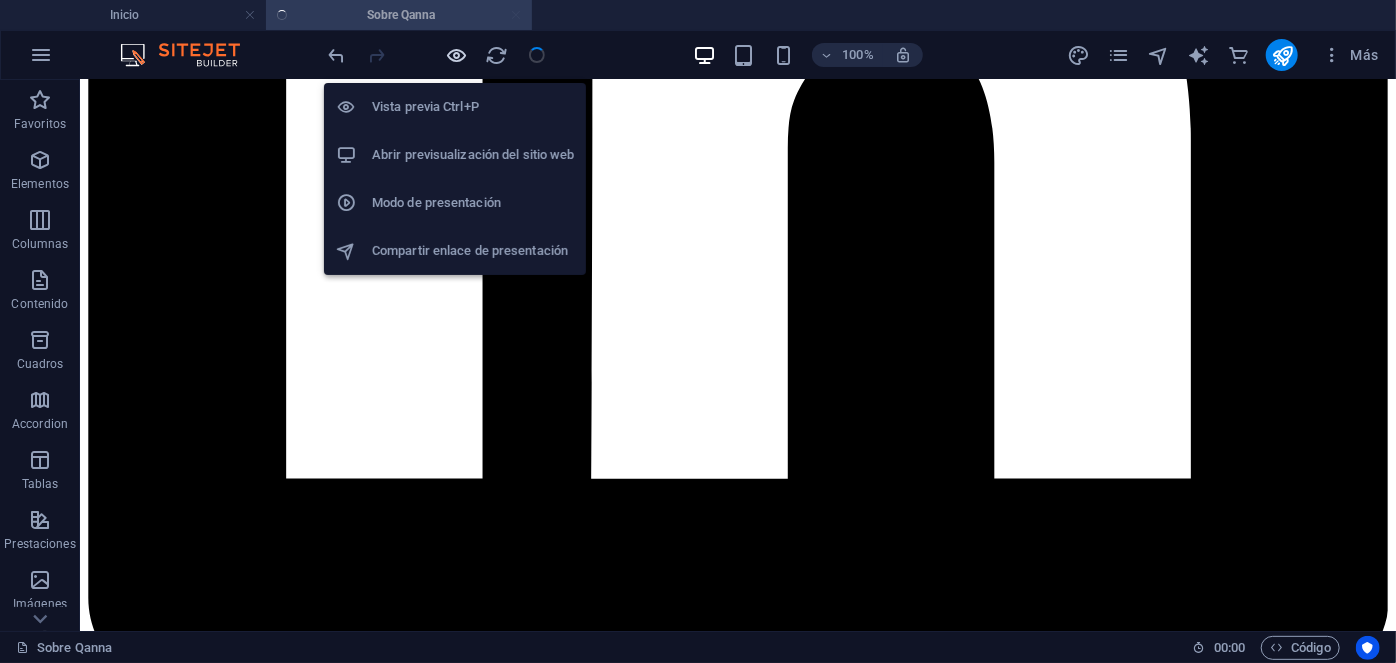 click at bounding box center (457, 55) 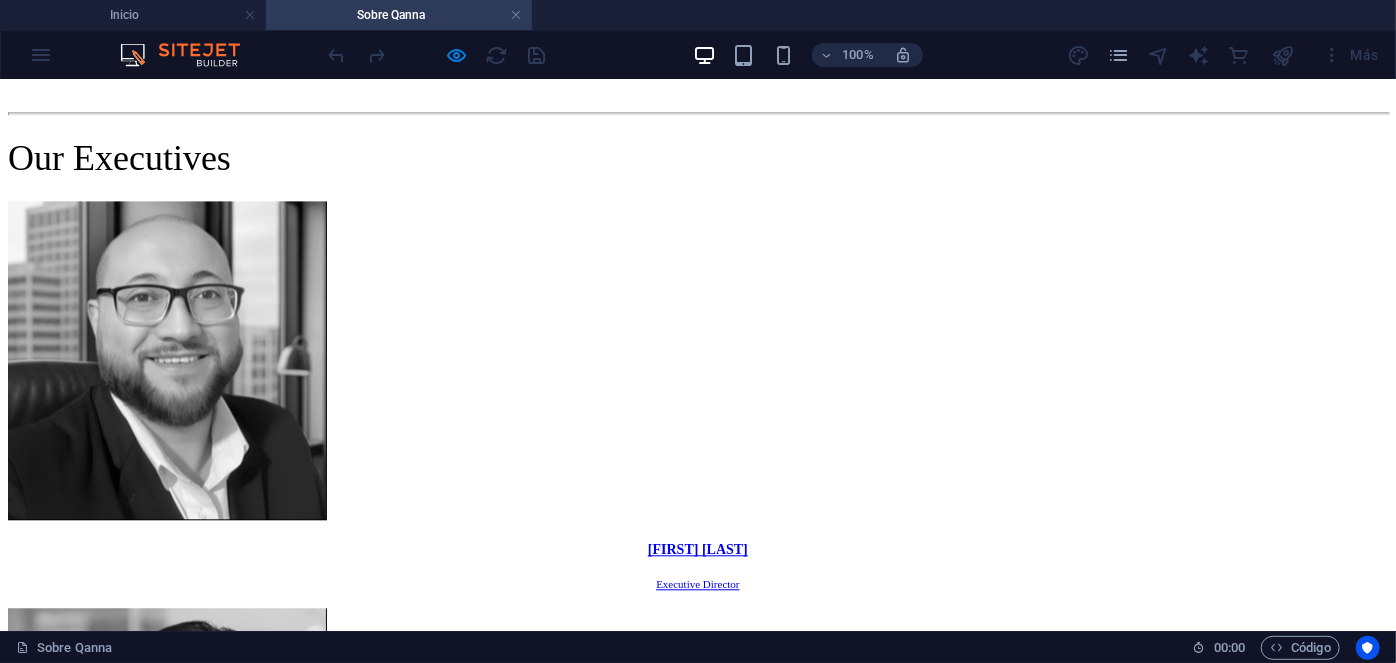scroll, scrollTop: 2064, scrollLeft: 0, axis: vertical 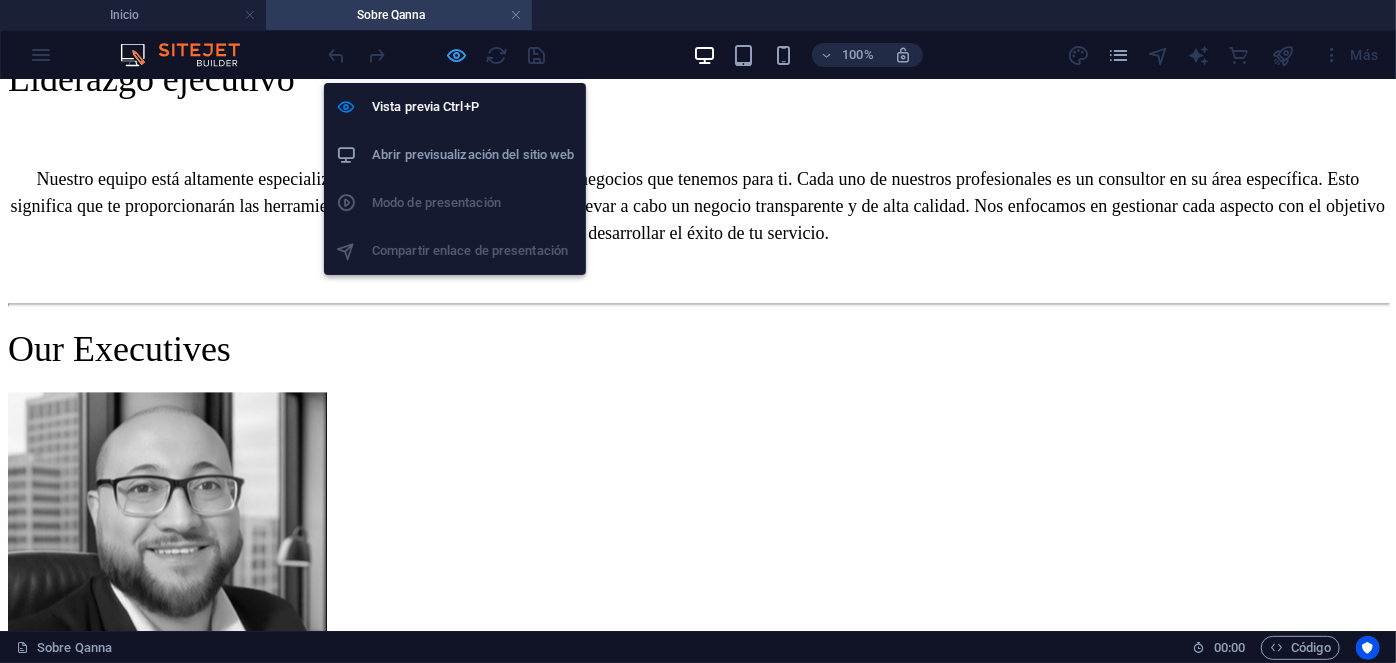 drag, startPoint x: 462, startPoint y: 57, endPoint x: 755, endPoint y: 241, distance: 345.9841 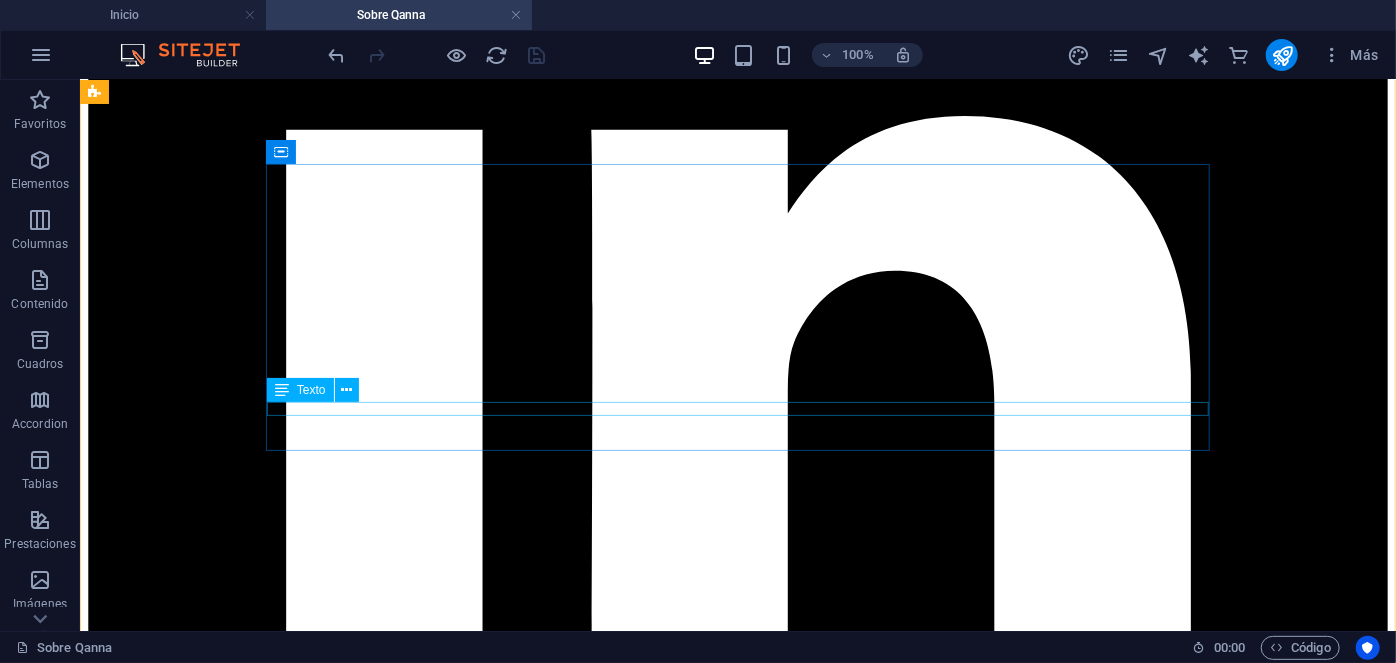 scroll, scrollTop: 8421, scrollLeft: 0, axis: vertical 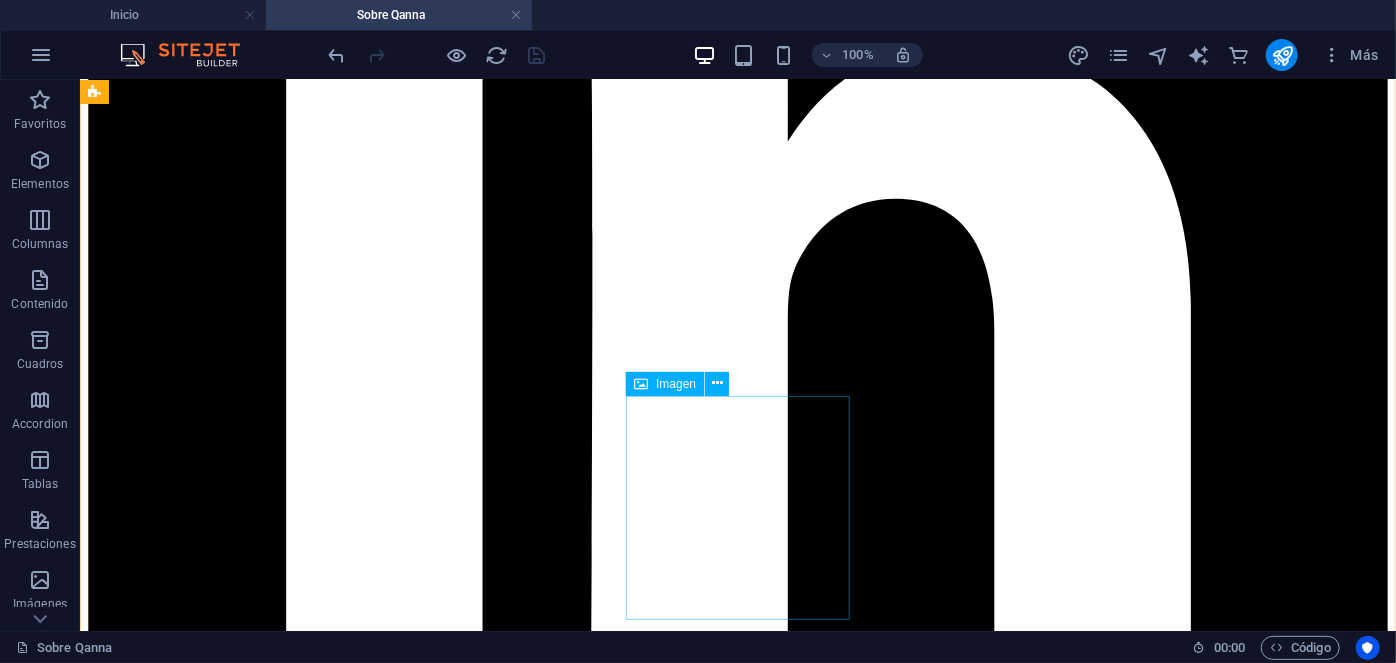 click on "[FIRST] [LAST] Property Manager" at bounding box center (737, 24981) 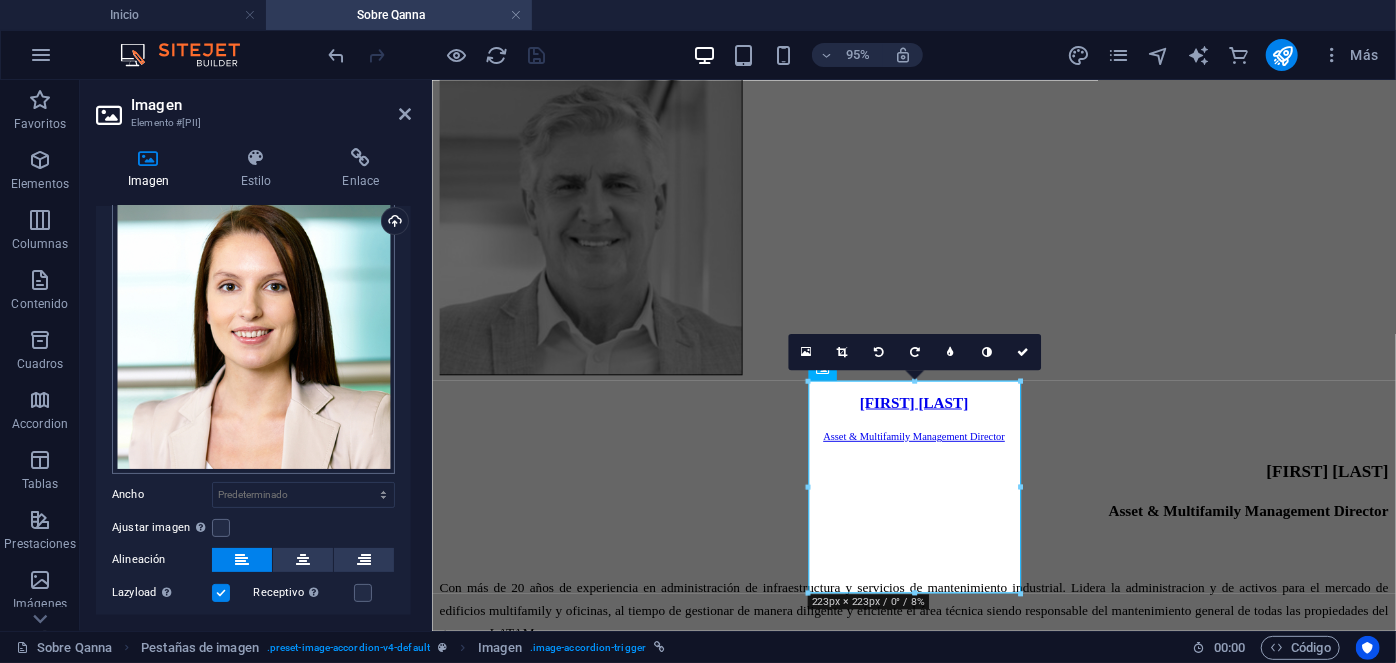 scroll, scrollTop: 61, scrollLeft: 0, axis: vertical 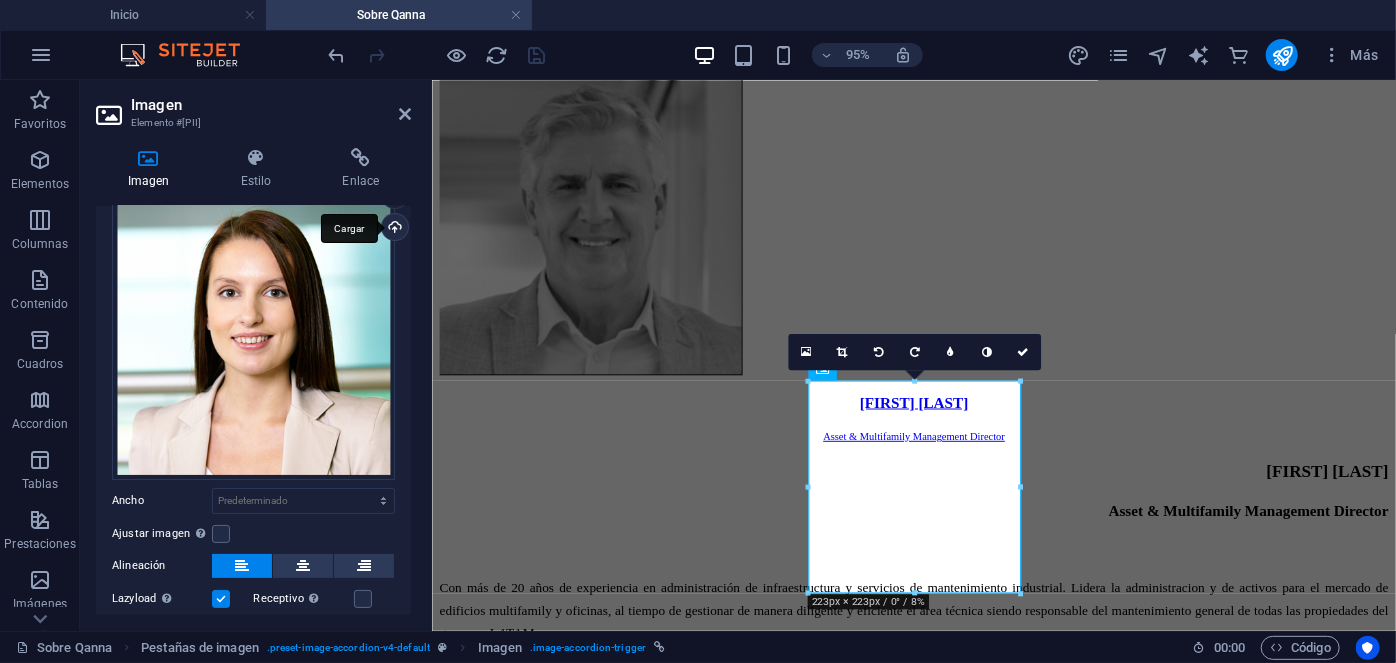 click on "Cargar" at bounding box center (393, 229) 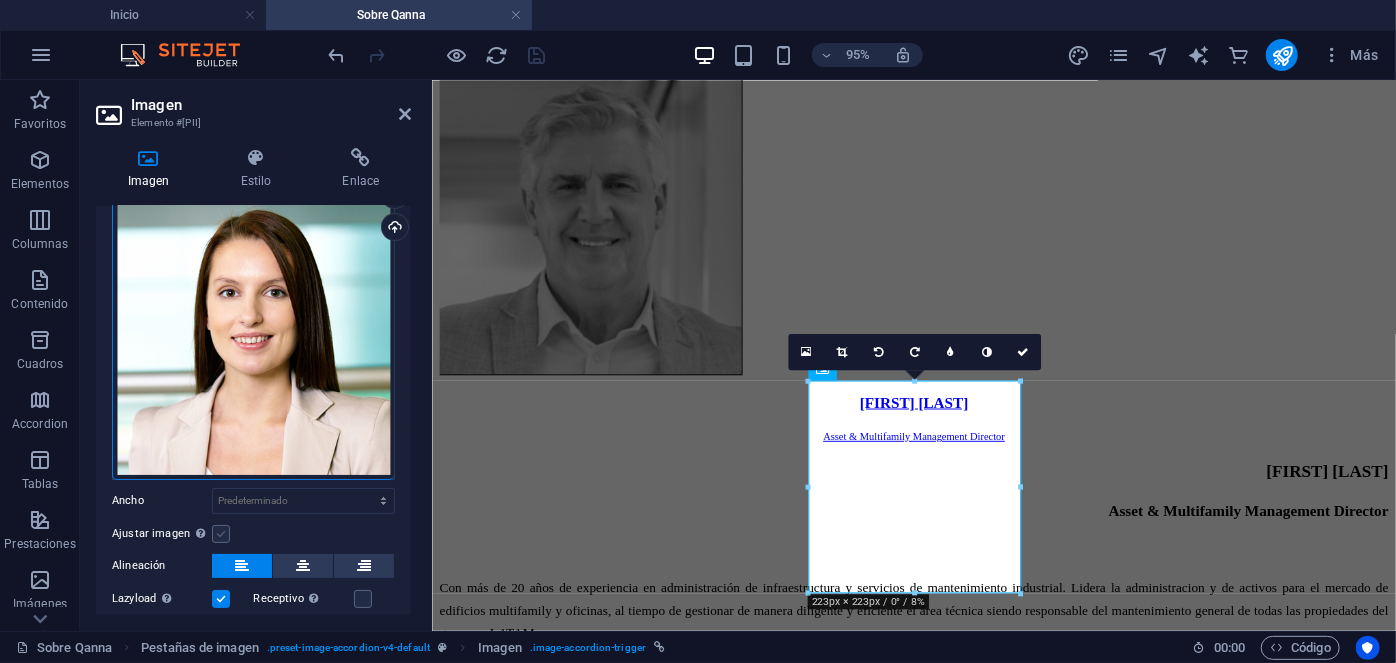scroll, scrollTop: 180, scrollLeft: 0, axis: vertical 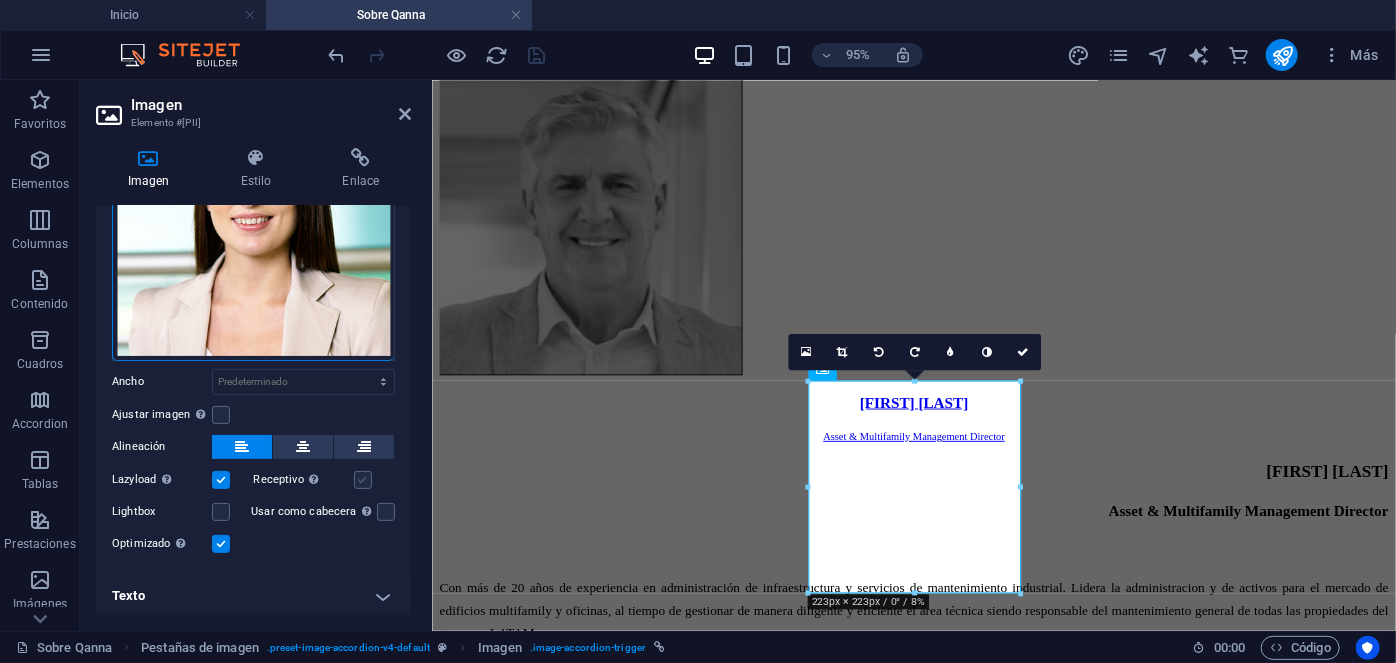 click at bounding box center (363, 480) 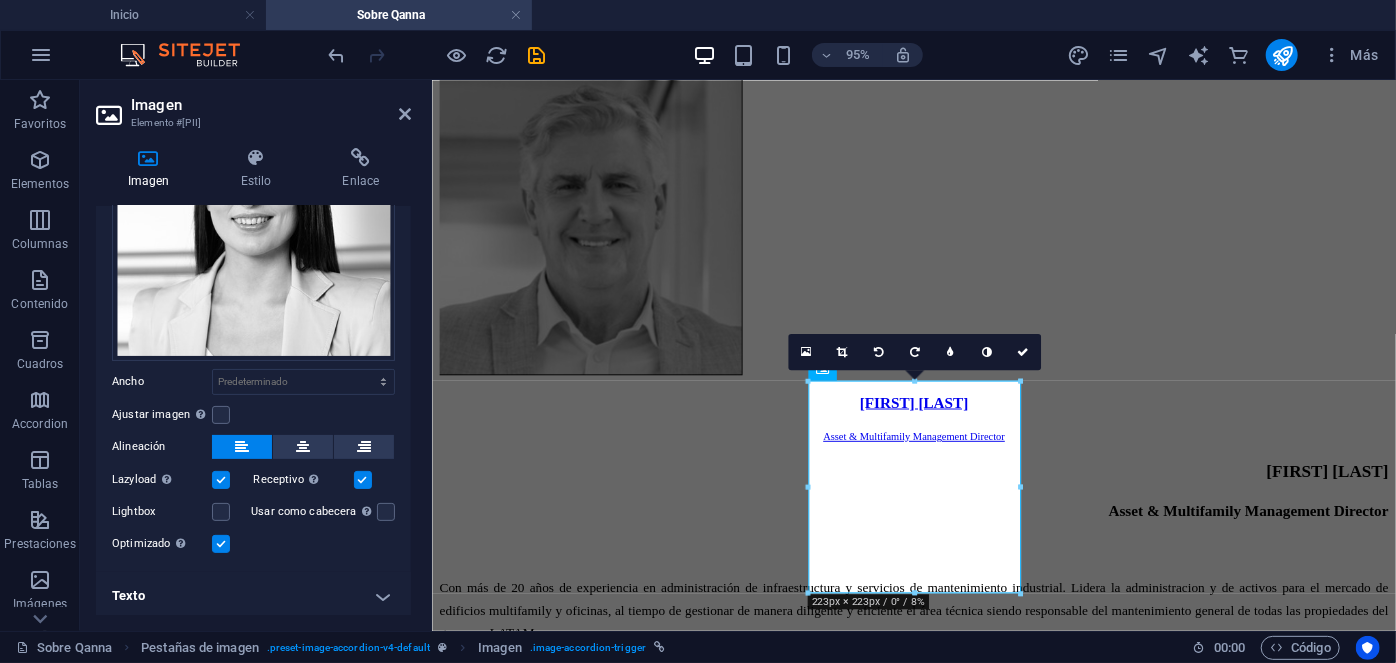 click on "Texto" at bounding box center (253, 596) 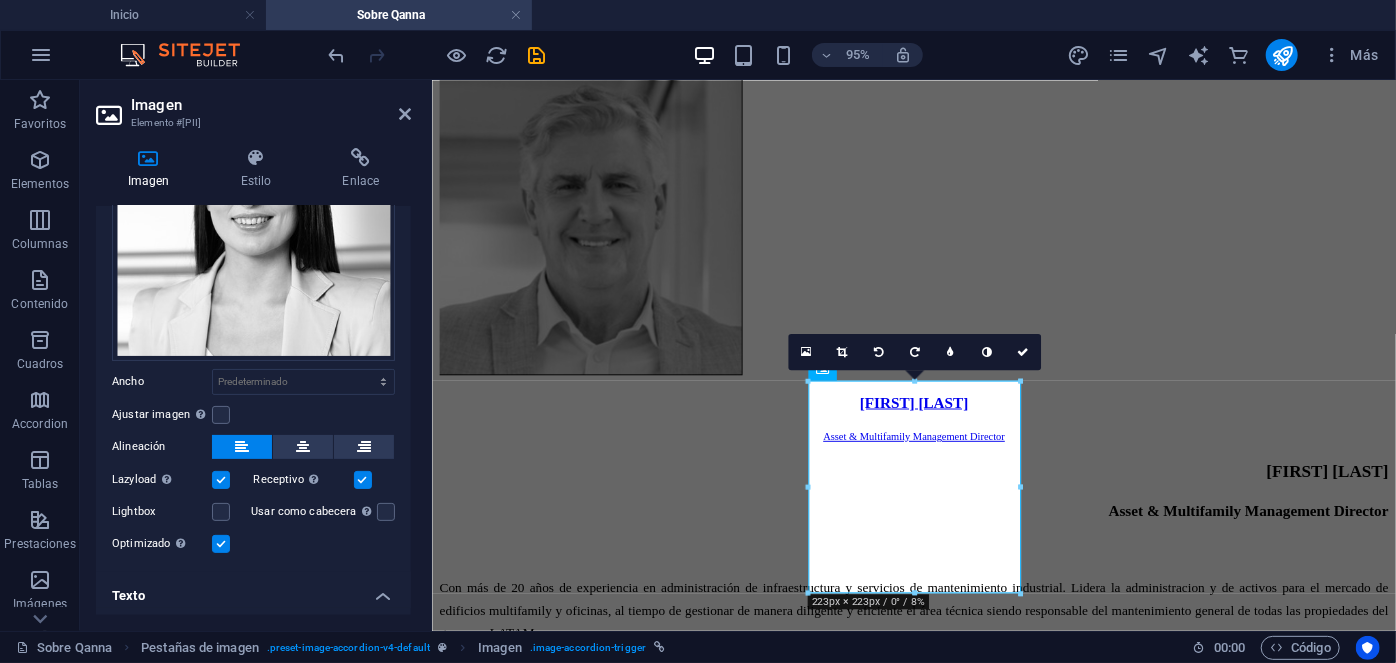 scroll, scrollTop: 368, scrollLeft: 0, axis: vertical 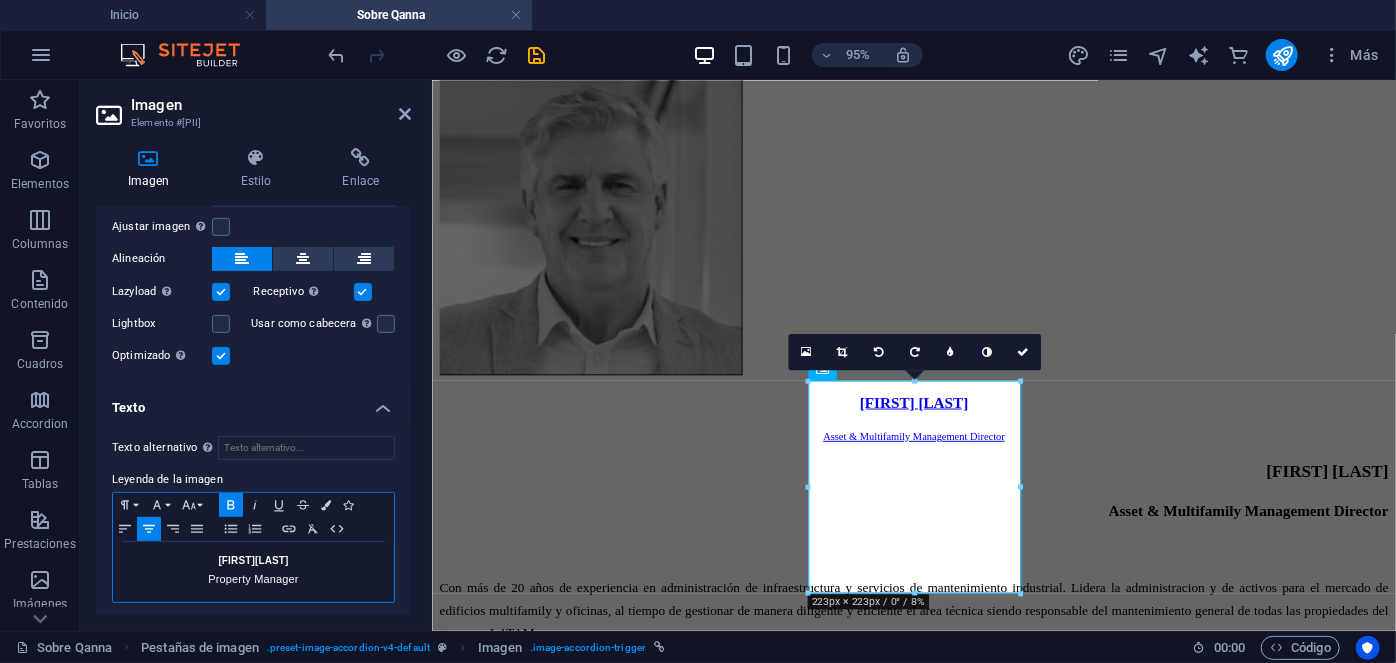 drag, startPoint x: 305, startPoint y: 551, endPoint x: 215, endPoint y: 555, distance: 90.088844 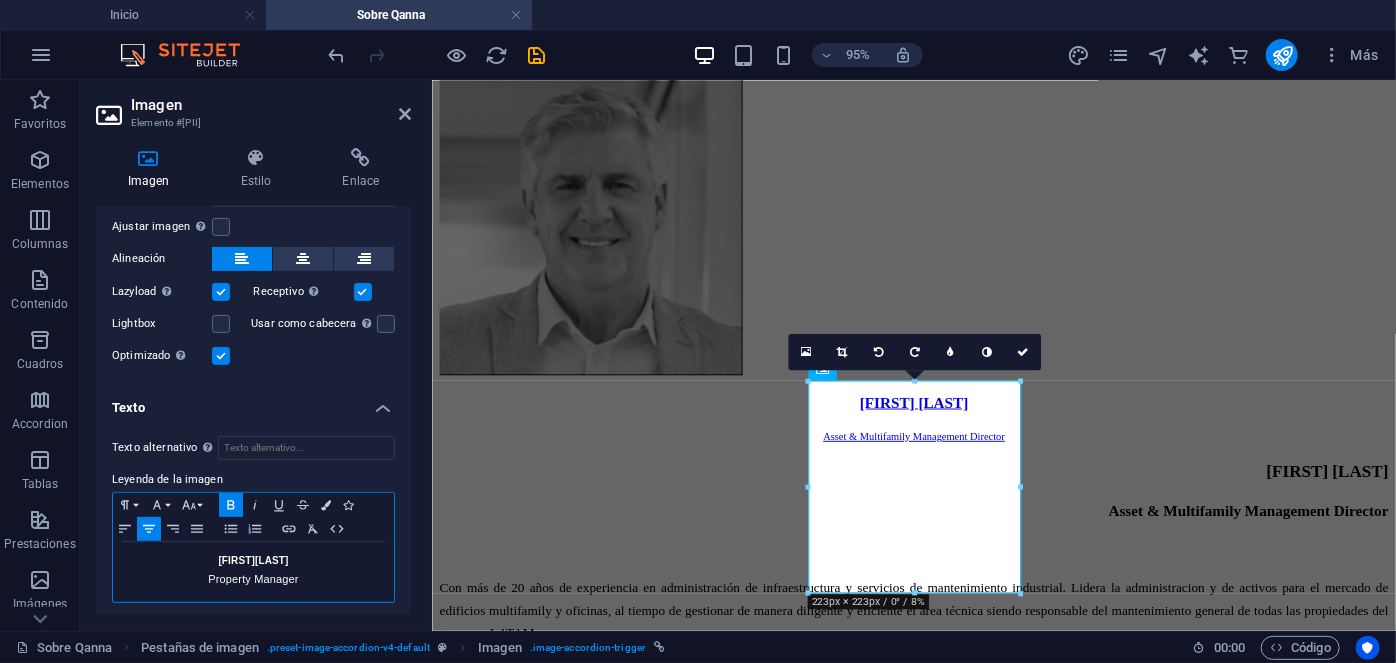 click on "[FIRST] [LAST]" at bounding box center (253, 561) 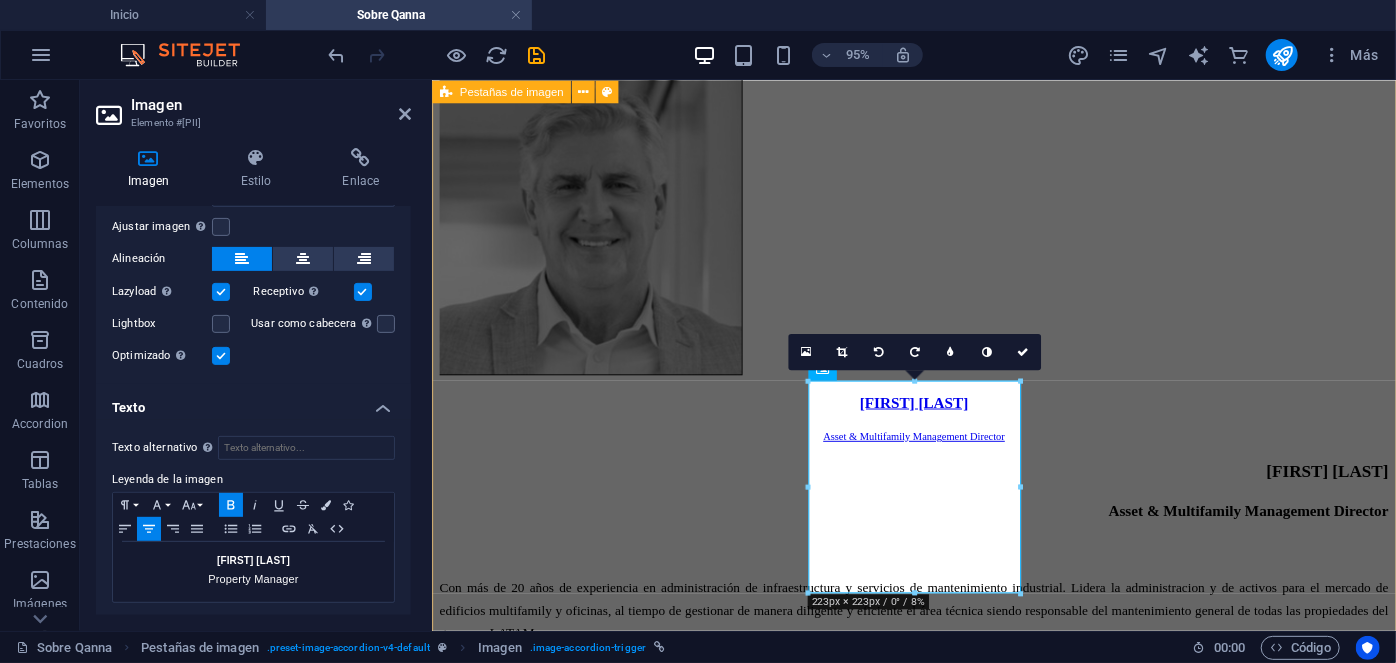 click on "[FIRST] [LAST] People & Culture Manager [FIRST] [LAST] People & Culture Manager Con más de 20 años de experiencia en Psicología clínica, donde ha dirigido de manera exitosa cientos de procesos de recruitment para mandos medios y alta gerencia empresarial, al tiempo de liderar procesos outsourcing en grandes empresas internacionales. Estudios: UNAM. Psicología. IRG, Master en psicología clínica. ESADE, Mindfulness. Especialidades: Psicología clínica y salud mental. Outsourcing de grandes industrias. Recruitment de mandos medios y alta gerencia. Contacto [EMAIL] [FIRST] [LAST] EHS & Facilities Manager                                                          [FIRST] [LAST]                                                                      EHS & Facilities Manager Estudios: UDP,  Ingeniería  Industrial. Especialidades: Mantenimiento industrial. Seguridad Industrial. Gestión de propiedades e instalaciones. Contacto Asset Manager" at bounding box center (938, 17571) 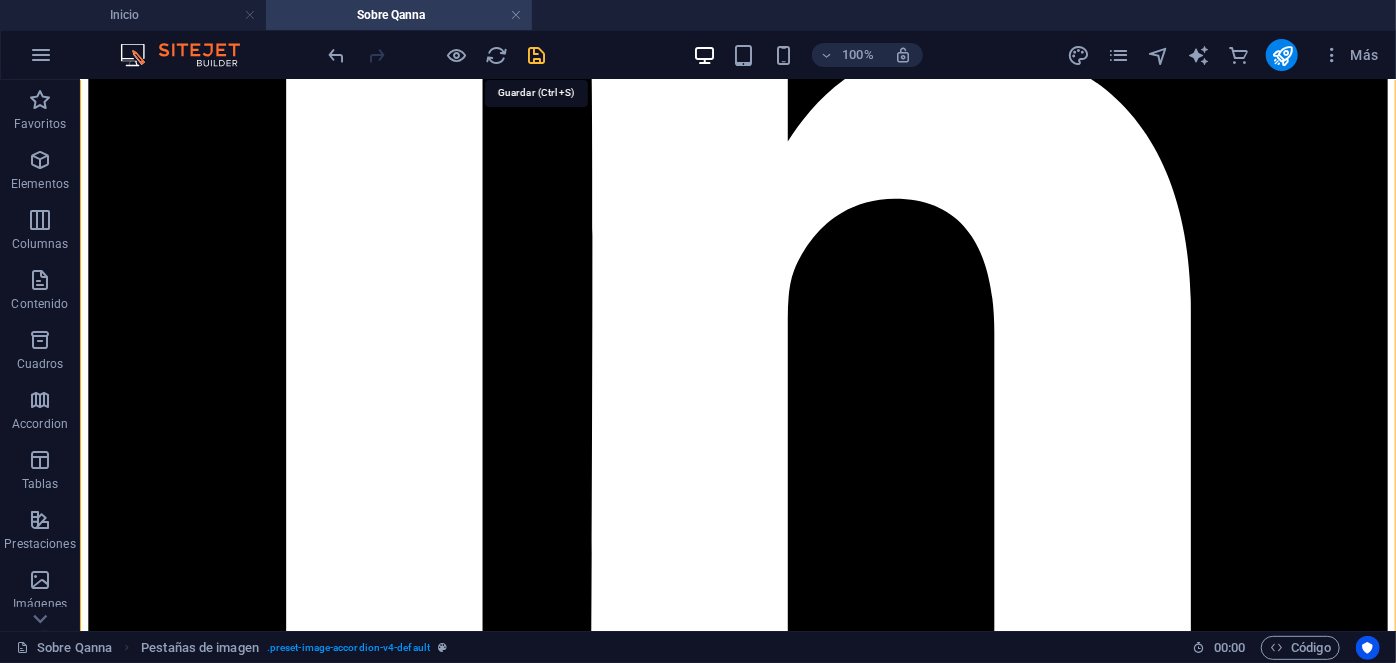 click at bounding box center [537, 55] 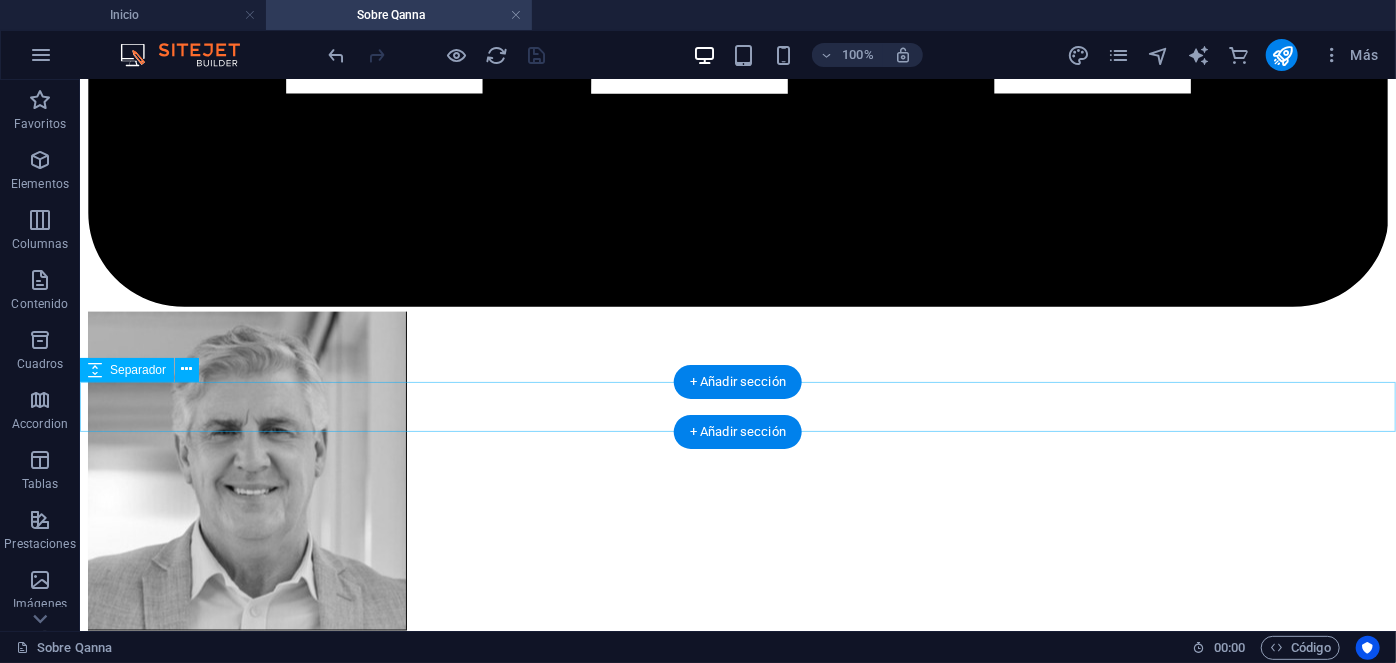scroll, scrollTop: 8973, scrollLeft: 0, axis: vertical 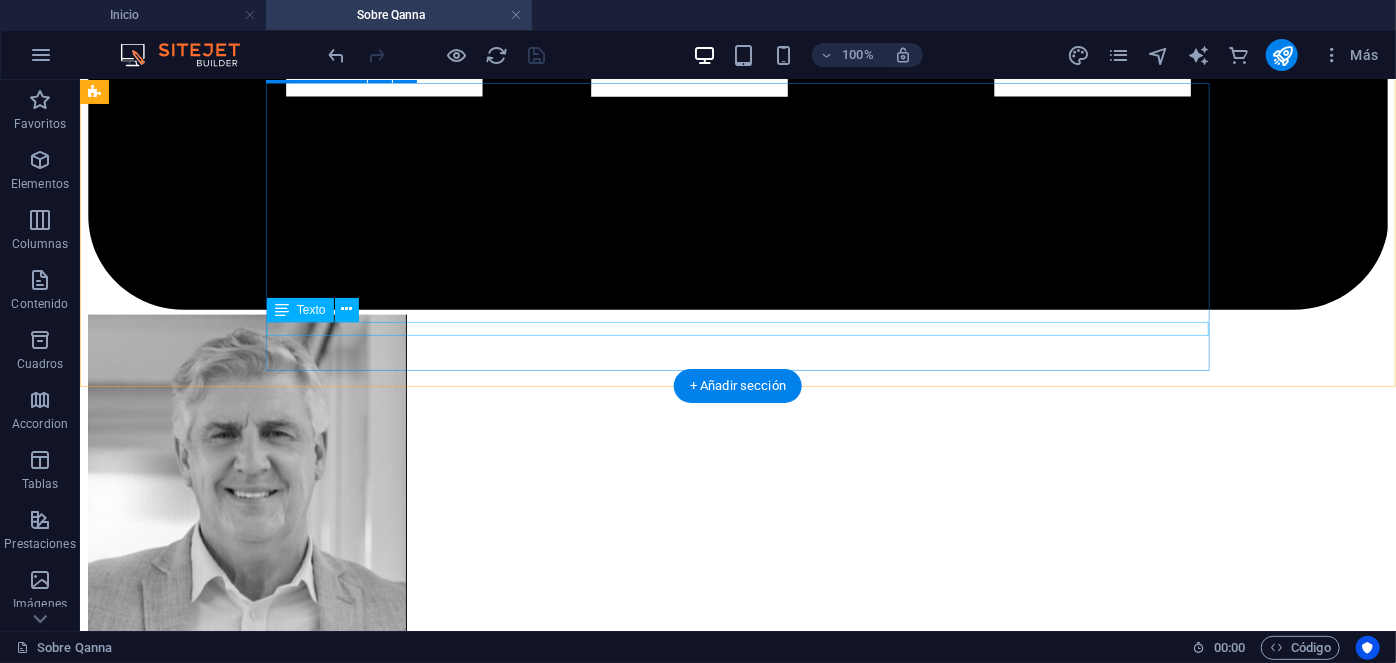 click on "[EMAIL]" at bounding box center (737, 25412) 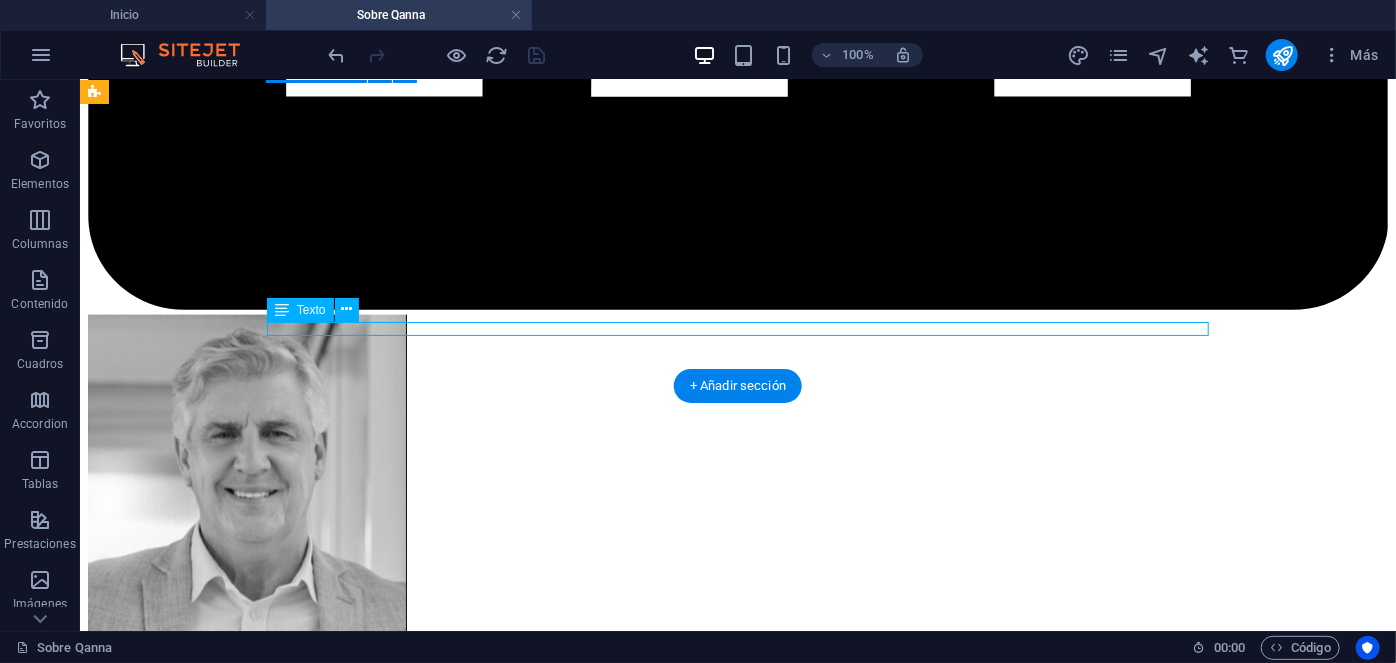 click on "[EMAIL]" at bounding box center [737, 25412] 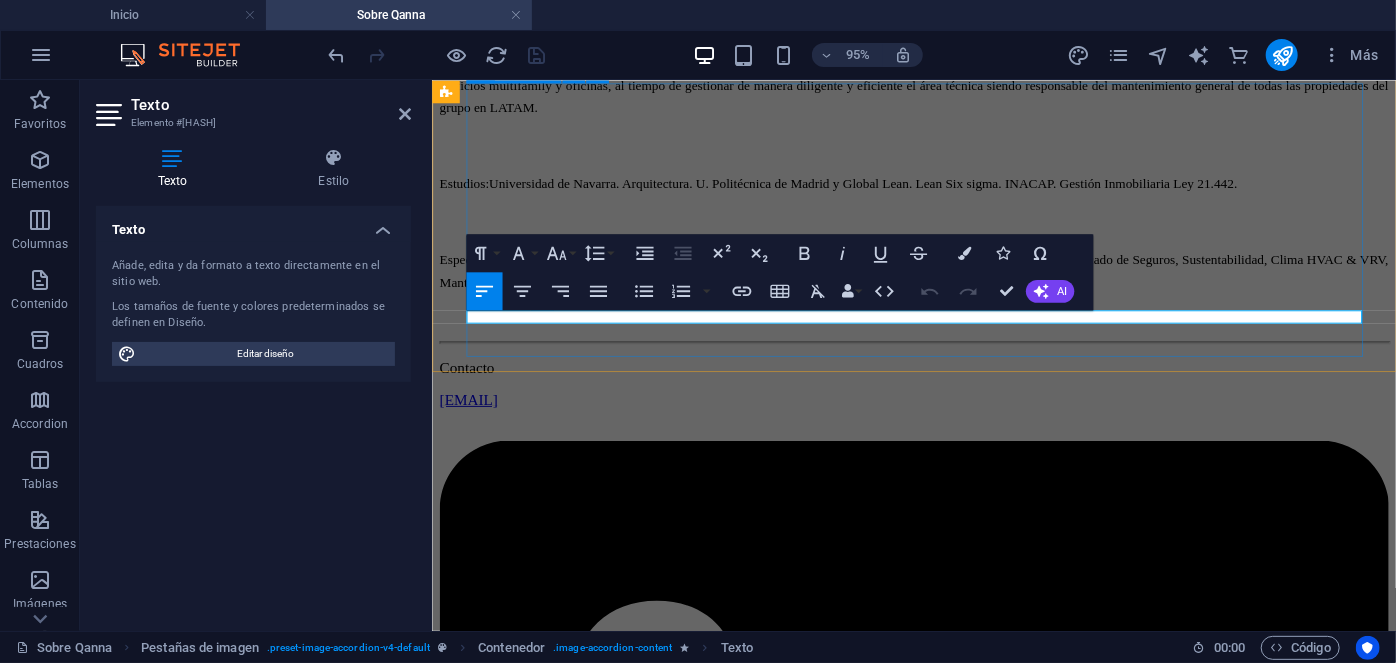 click on "[EMAIL]" at bounding box center (547, 22086) 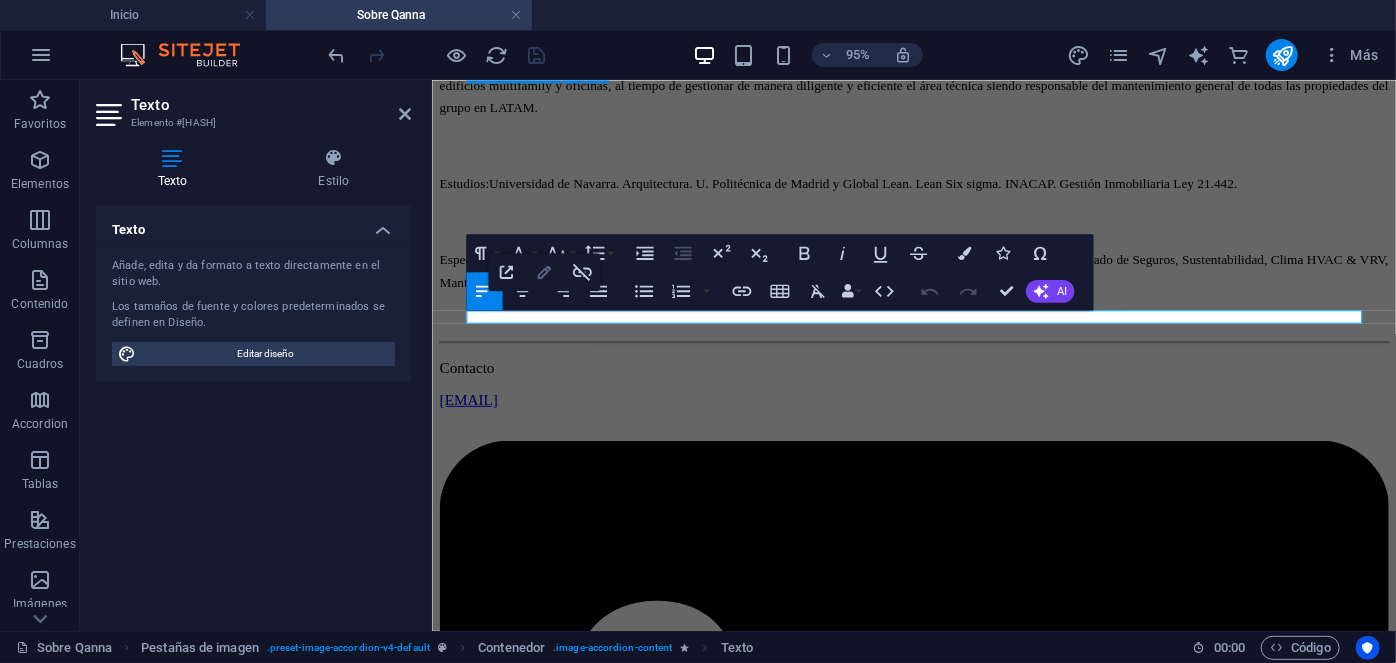 click 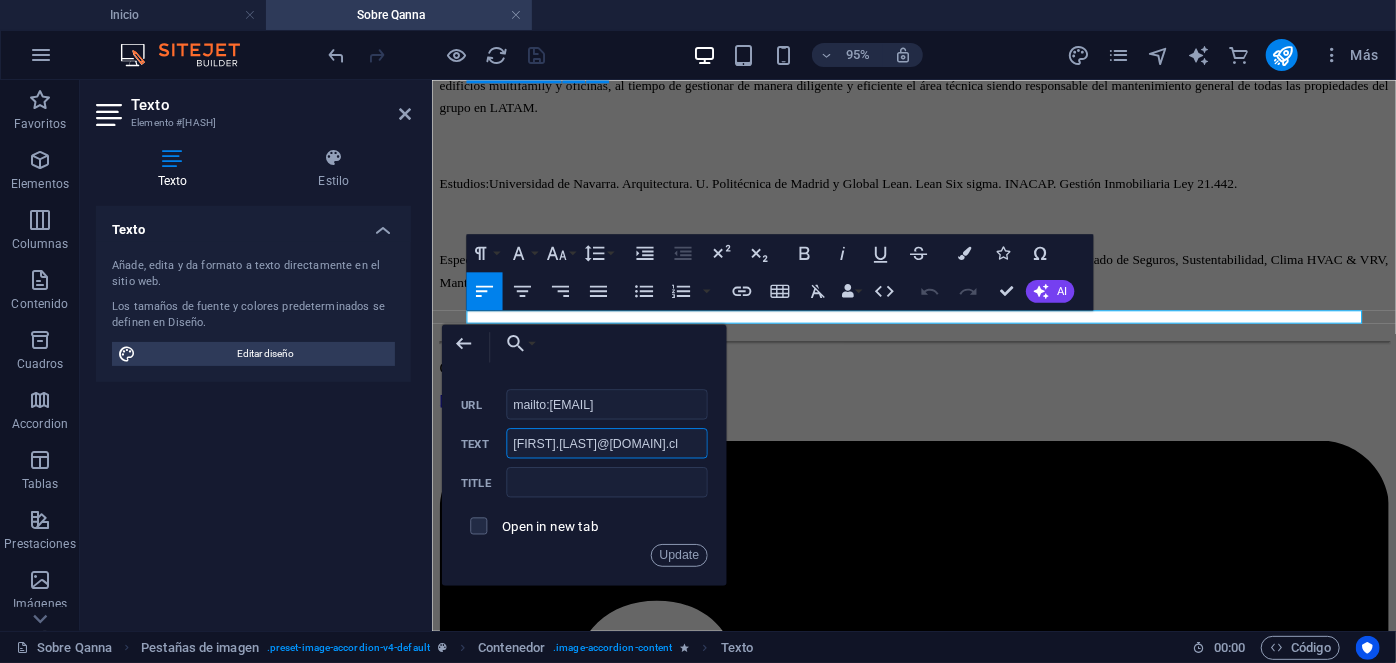 drag, startPoint x: 588, startPoint y: 439, endPoint x: 428, endPoint y: 451, distance: 160.44937 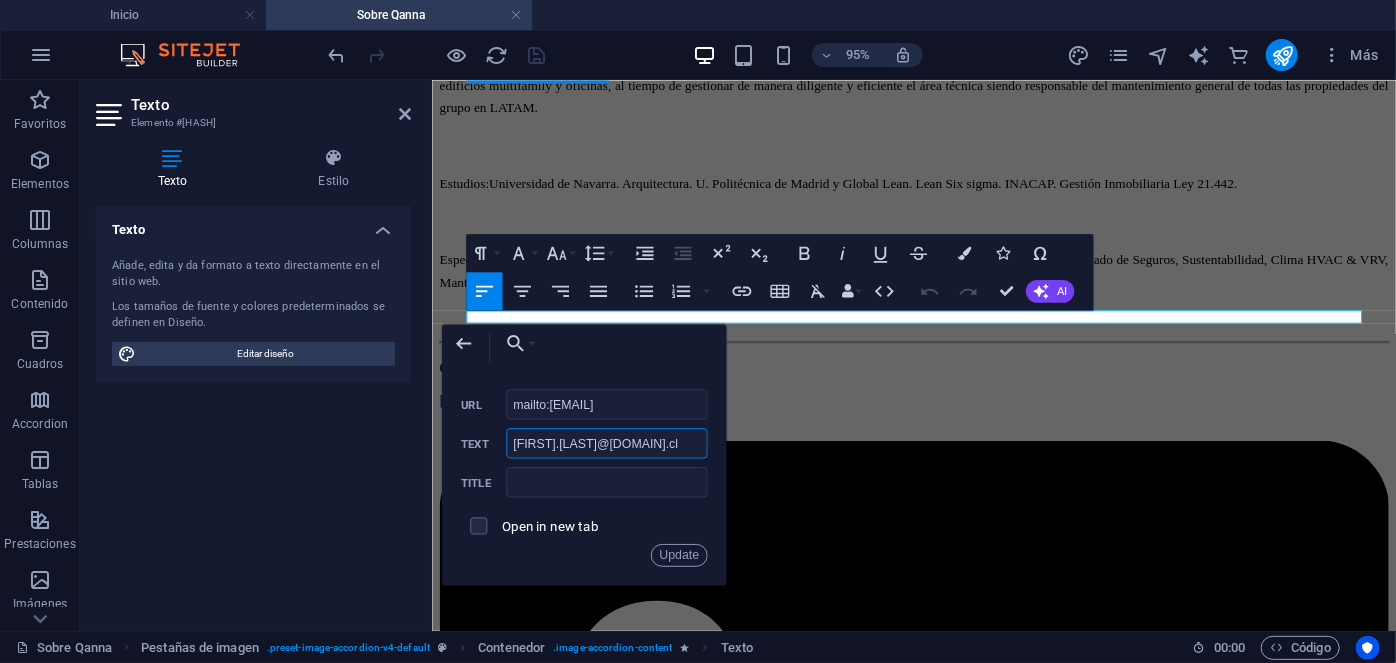 drag, startPoint x: 664, startPoint y: 451, endPoint x: 466, endPoint y: 446, distance: 198.06313 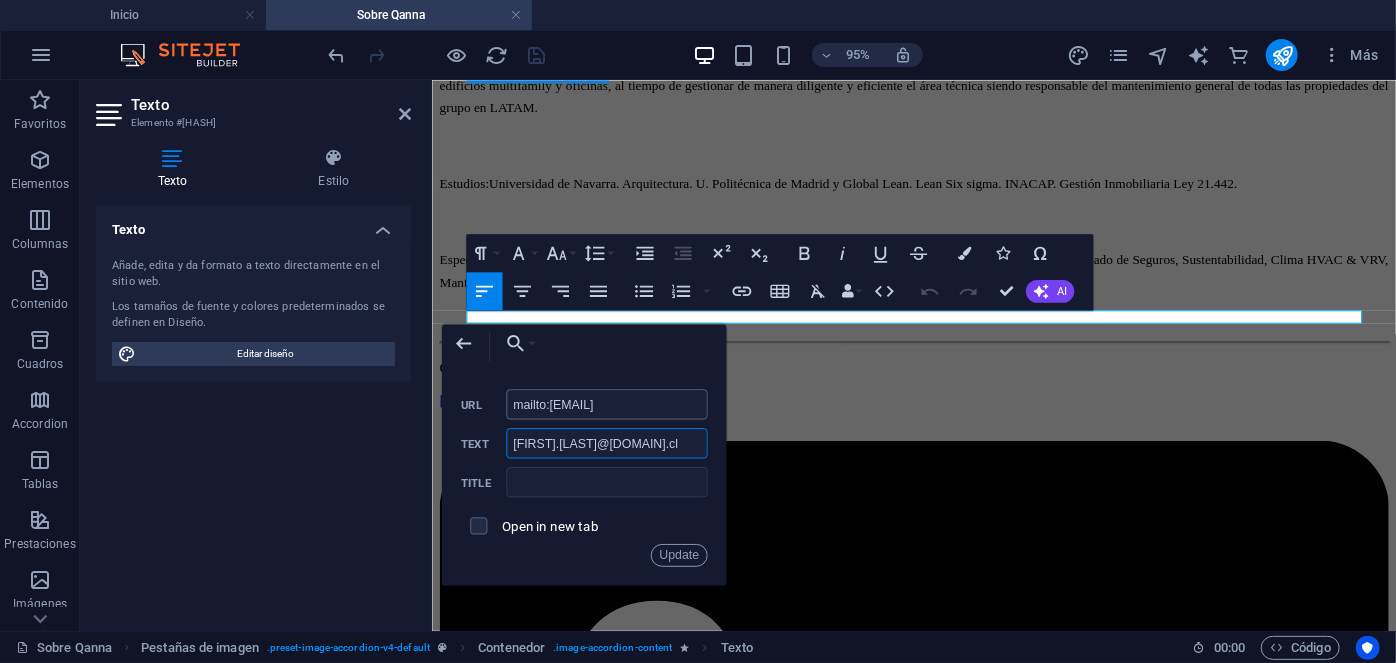 type on "jennifer.araos@qanna.cl" 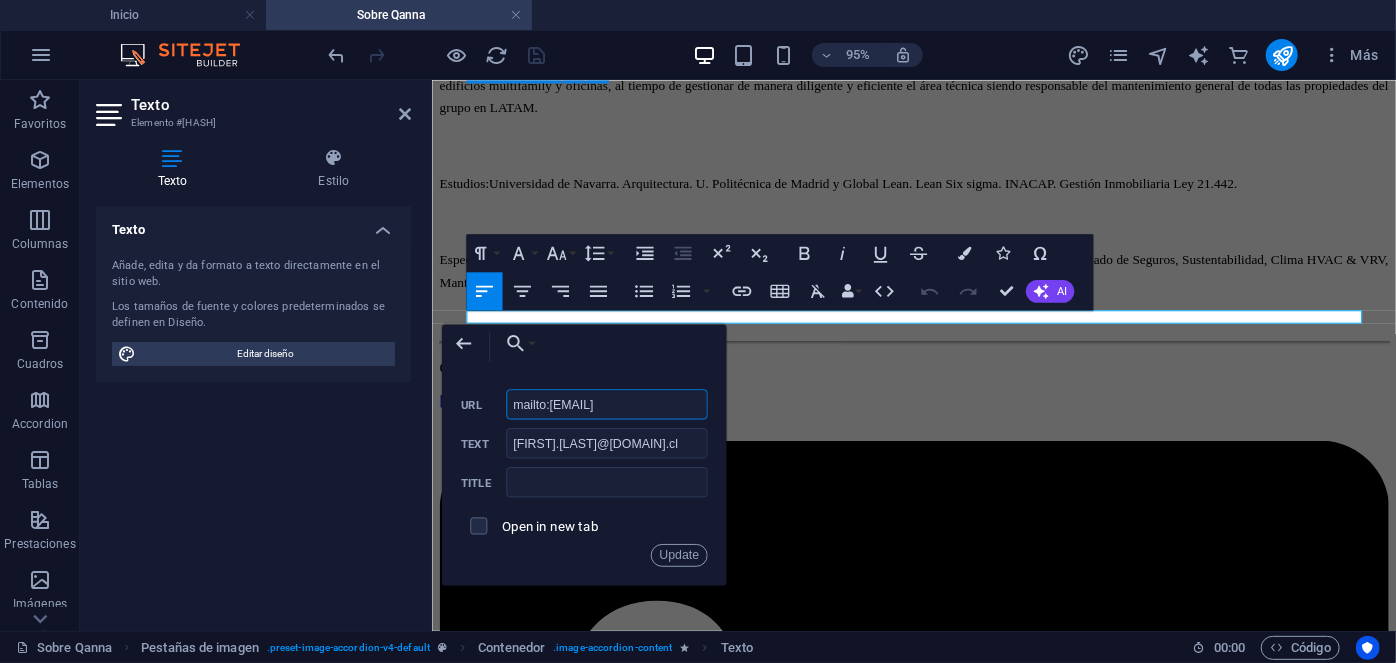 drag, startPoint x: 686, startPoint y: 403, endPoint x: 547, endPoint y: 422, distance: 140.29256 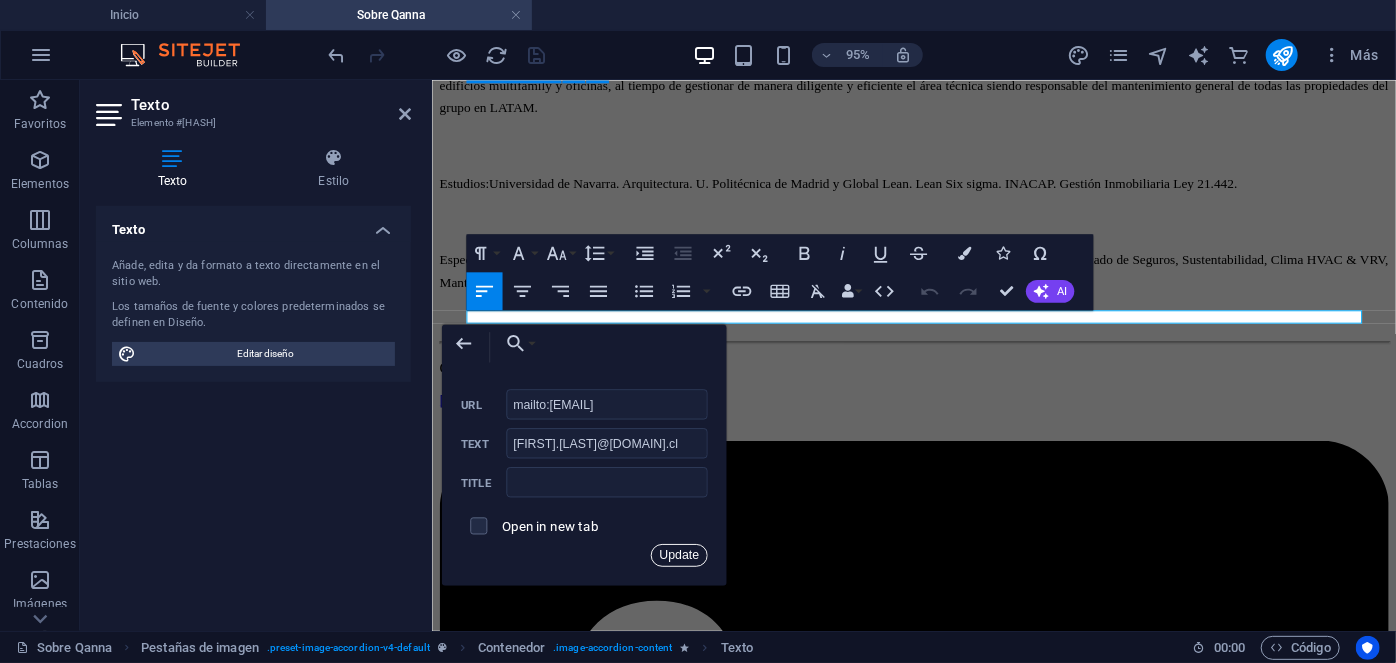 click on "Update" at bounding box center (679, 555) 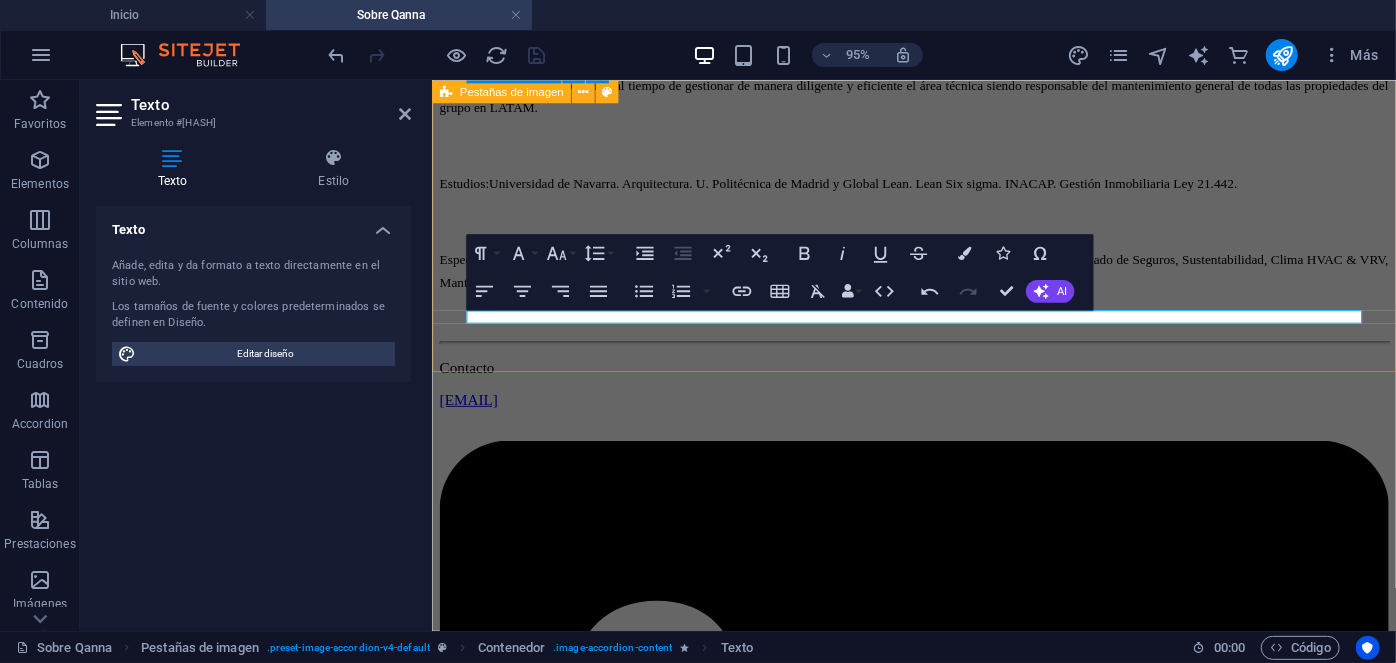 click on "[FIRST] [LAST] People & Culture Manager [FIRST] [LAST] People & Culture Manager Con más de 20 años de experiencia en Psicología clínica, donde ha dirigido de manera exitosa cientos de procesos de recruitment para mandos medios y alta gerencia empresarial, al tiempo de liderar procesos outsourcing en grandes empresas internacionales. Estudios: UNAM. Psicología. IRG, Master en psicología clínica. ESADE, Mindfulness. Especialidades: Psicología clínica y salud mental. Outsourcing de grandes industrias. Recruitment de mandos medios y alta gerencia. Contacto [EMAIL] [FIRST] [LAST] EHS & Facilities Manager                                                          [FIRST] [LAST]                                                                      EHS & Facilities Manager Estudios: UDP,  Ingeniería  Industrial. Especialidades: Mantenimiento industrial. Seguridad Industrial. Gestión de propiedades e instalaciones. Contacto Asset Manager" at bounding box center [938, 17024] 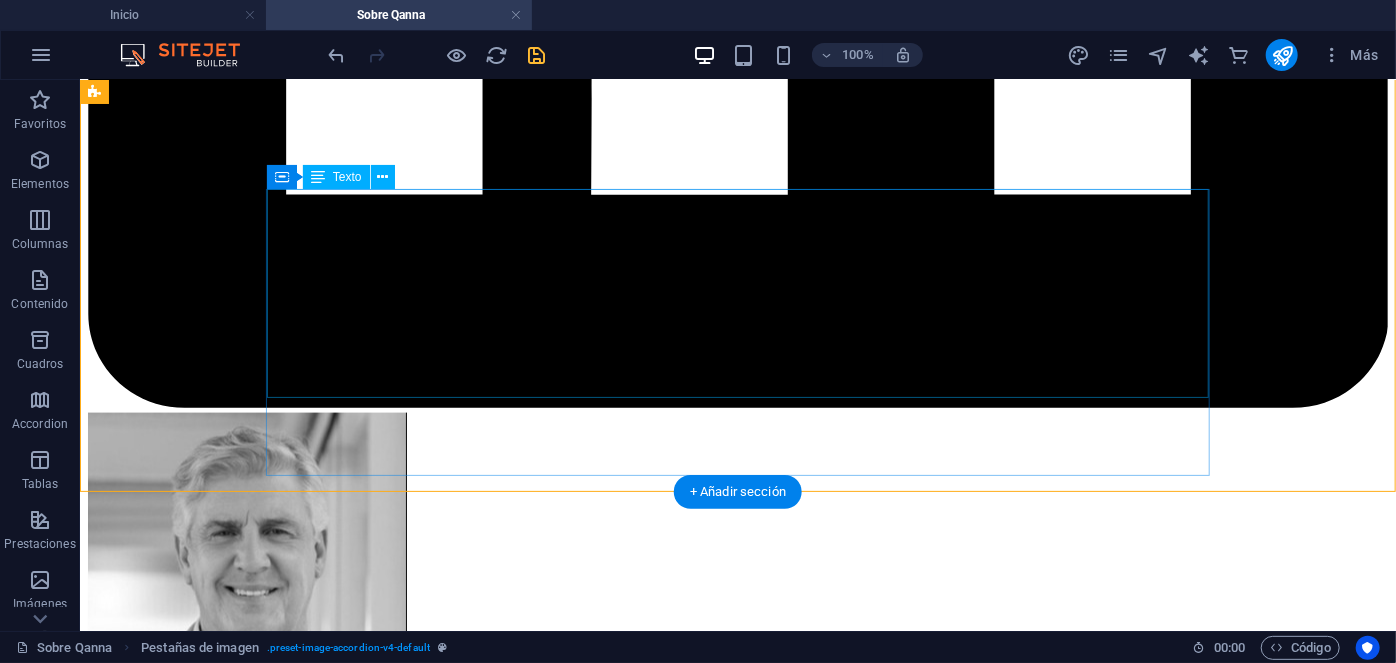 scroll, scrollTop: 8878, scrollLeft: 0, axis: vertical 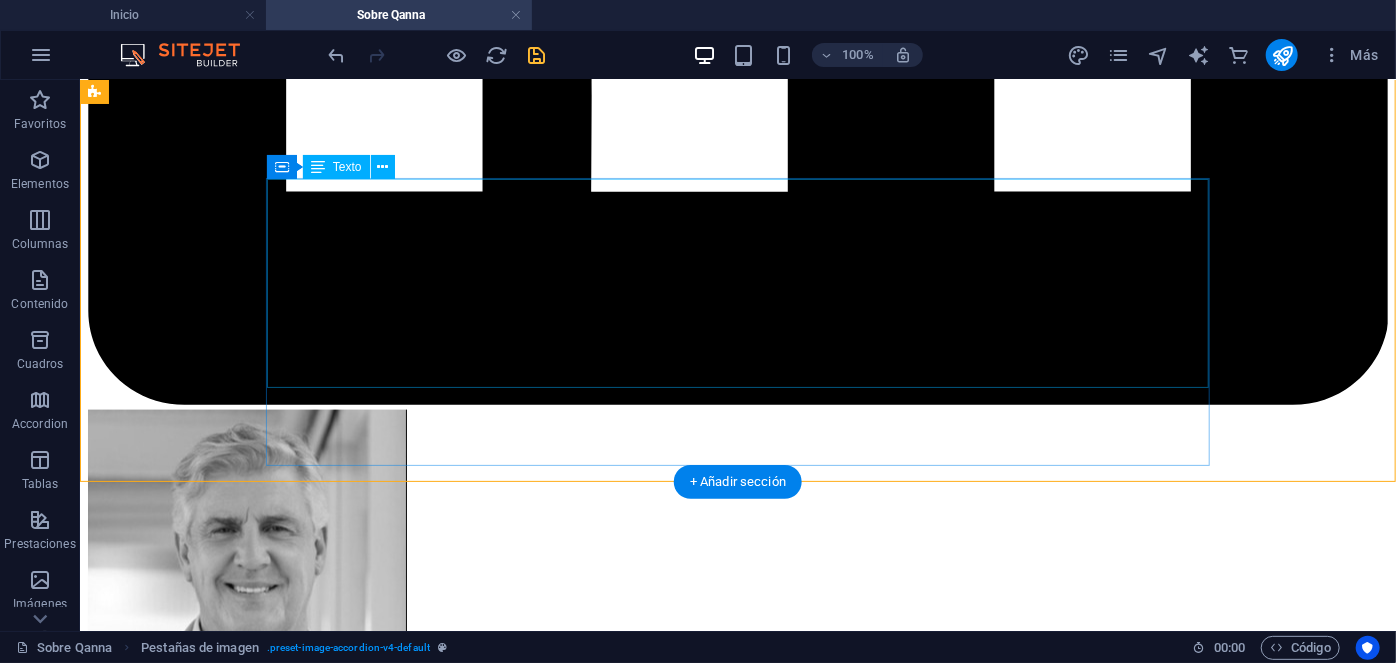 click on "Joel Rodríguez Property Manager Con más de 7 años de experiencia en el ámbito de la gestión inmobiliaria, se especializa en la administración integral de inmuebles en los sectores residencial y comercial. Estudios: IACC,   Ingeniería Industrial. INACAP, Edificios y Condominios. Especialidades:  Copropiedad Inmobiliaria Ley 21.442, Servicios Generales,  Mercado de Seguros, Clima HVAC & VRV, Mantenimiento Industrial." at bounding box center [737, 25258] 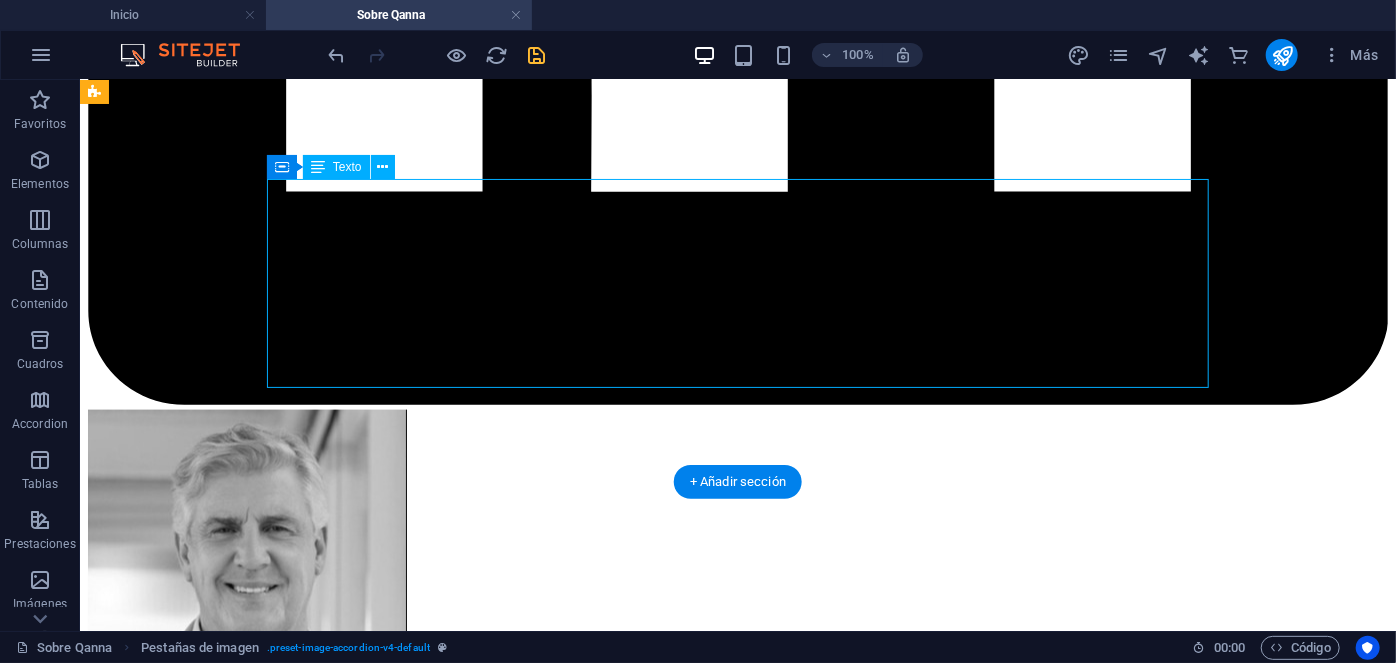 click on "Joel Rodríguez Property Manager Con más de 7 años de experiencia en el ámbito de la gestión inmobiliaria, se especializa en la administración integral de inmuebles en los sectores residencial y comercial. Estudios: IACC,   Ingeniería Industrial. INACAP, Edificios y Condominios. Especialidades:  Copropiedad Inmobiliaria Ley 21.442, Servicios Generales,  Mercado de Seguros, Clima HVAC & VRV, Mantenimiento Industrial." at bounding box center [737, 25258] 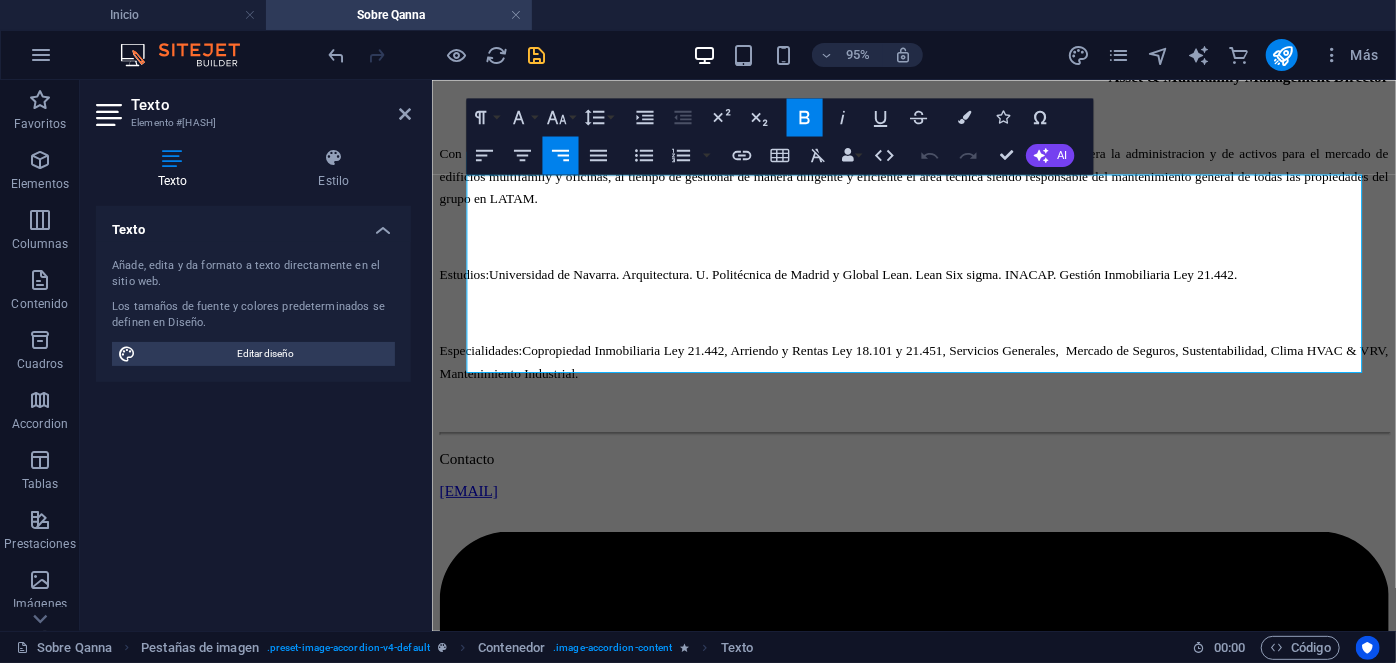 drag, startPoint x: 717, startPoint y: 275, endPoint x: 310, endPoint y: 225, distance: 410.05975 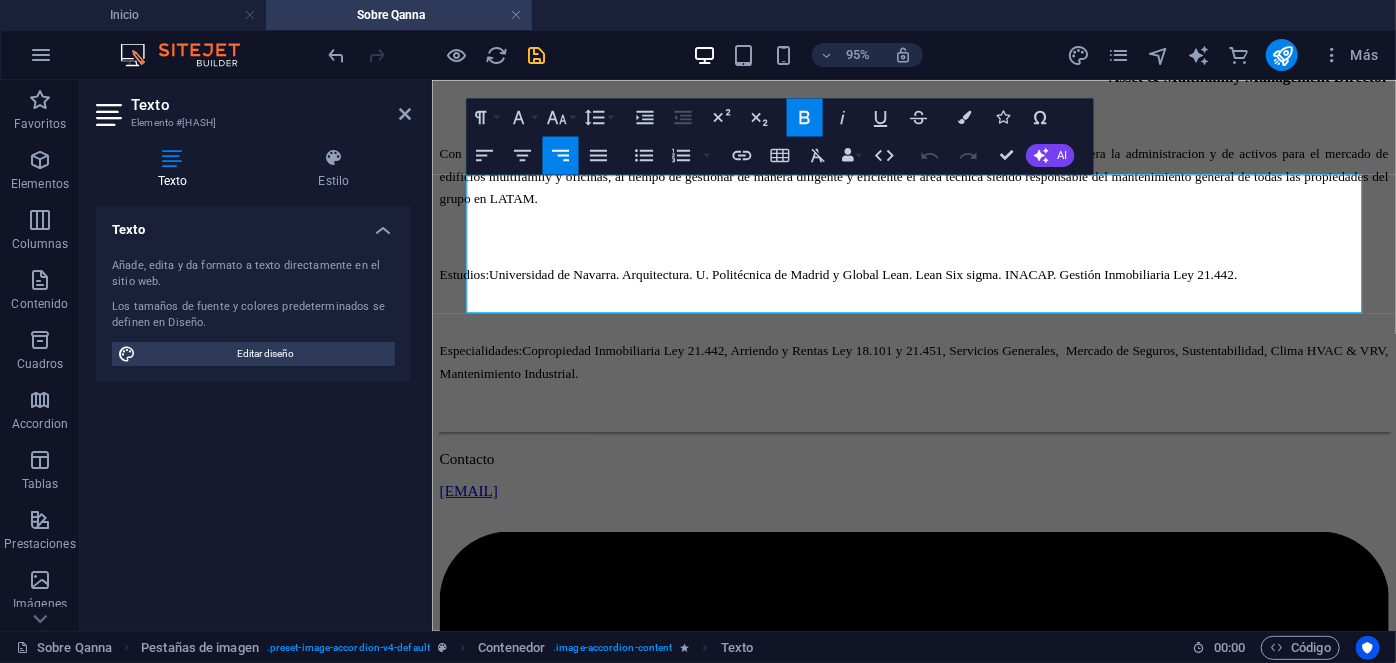 scroll, scrollTop: 1123, scrollLeft: 5, axis: both 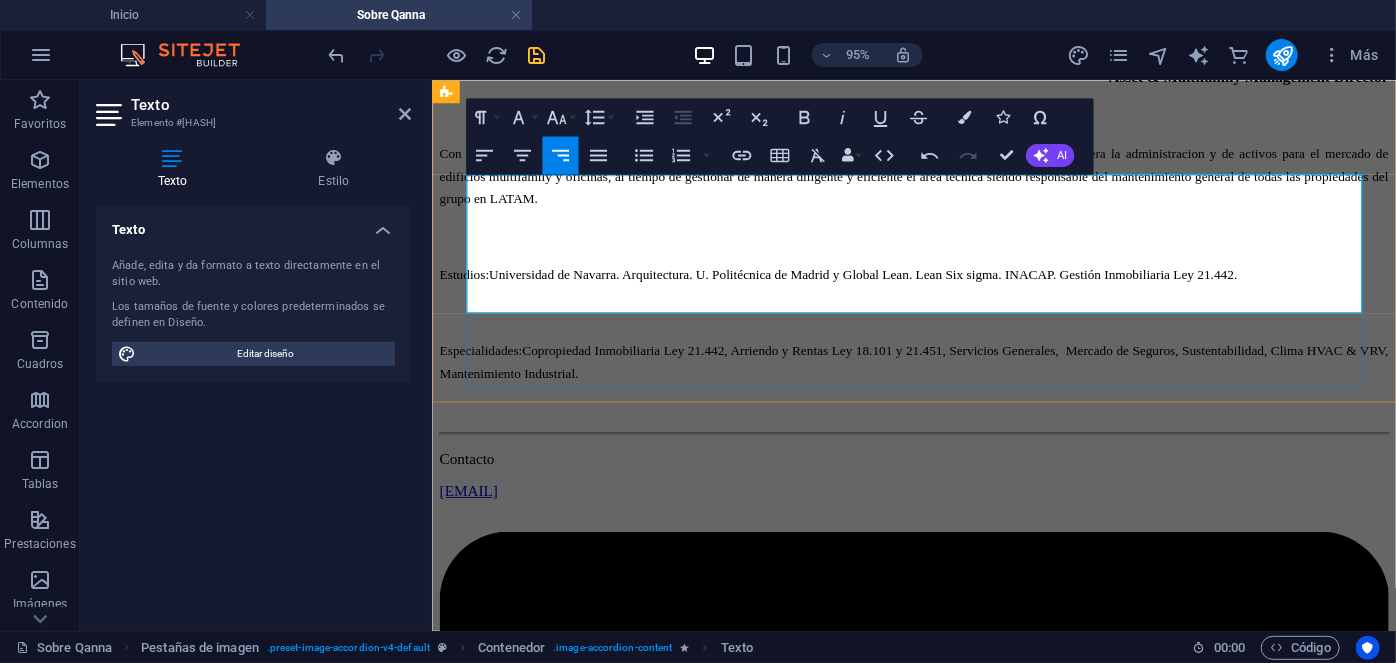 click on "Poseo más de cinco años de experiencia sólida en la gestión y administración de edificios y condominios" at bounding box center (938, 21794) 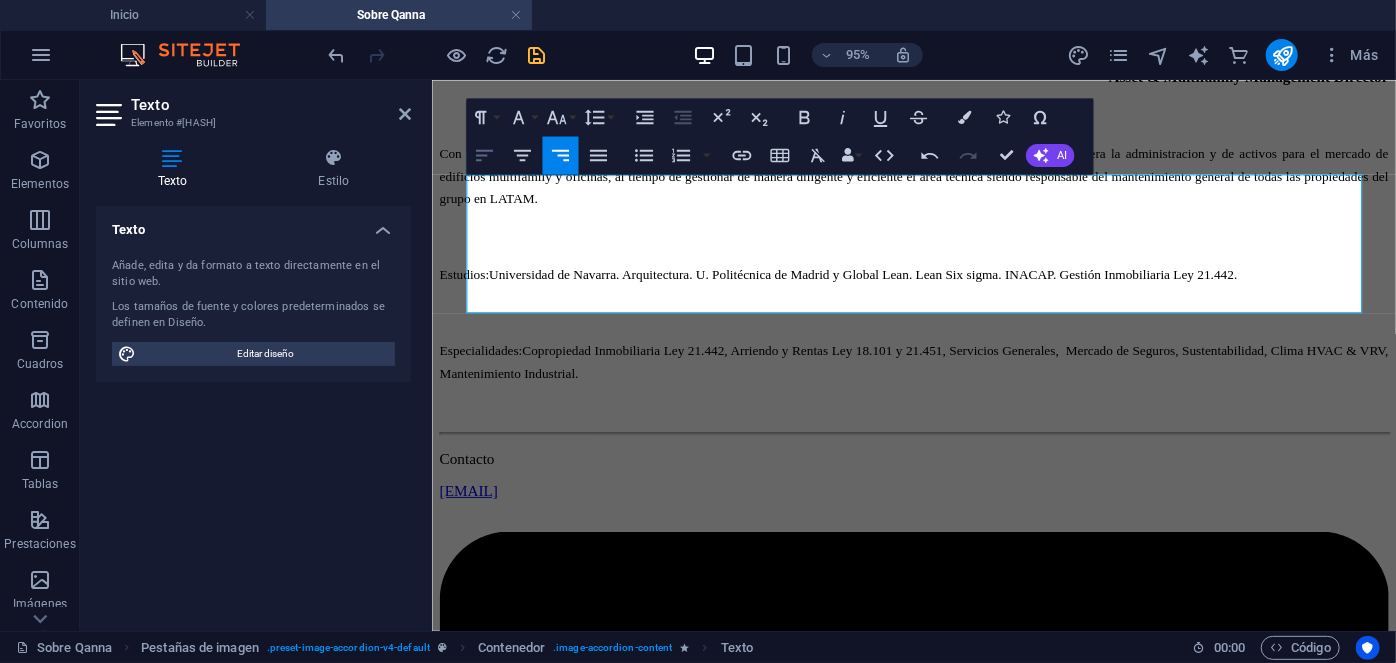 click 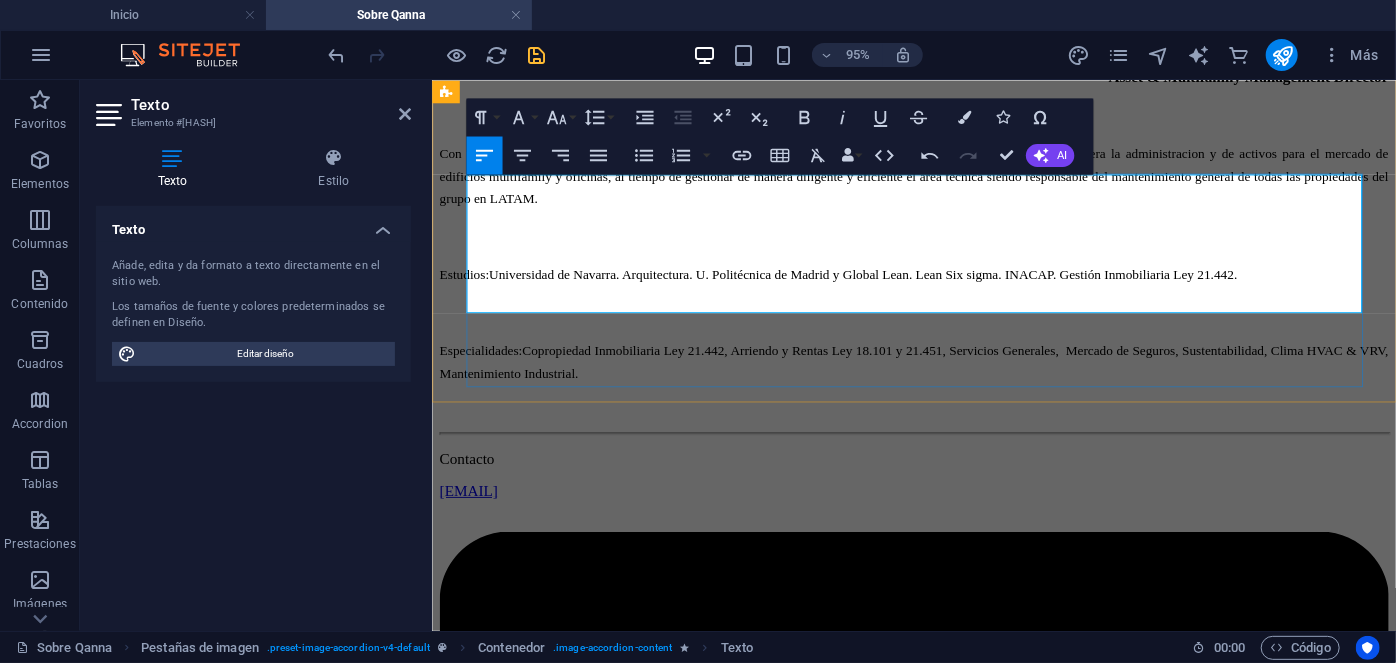 click on "Poseo más de cinco años de experiencia sólida en la gestión y administración de edificios y condominios" at bounding box center (938, 21794) 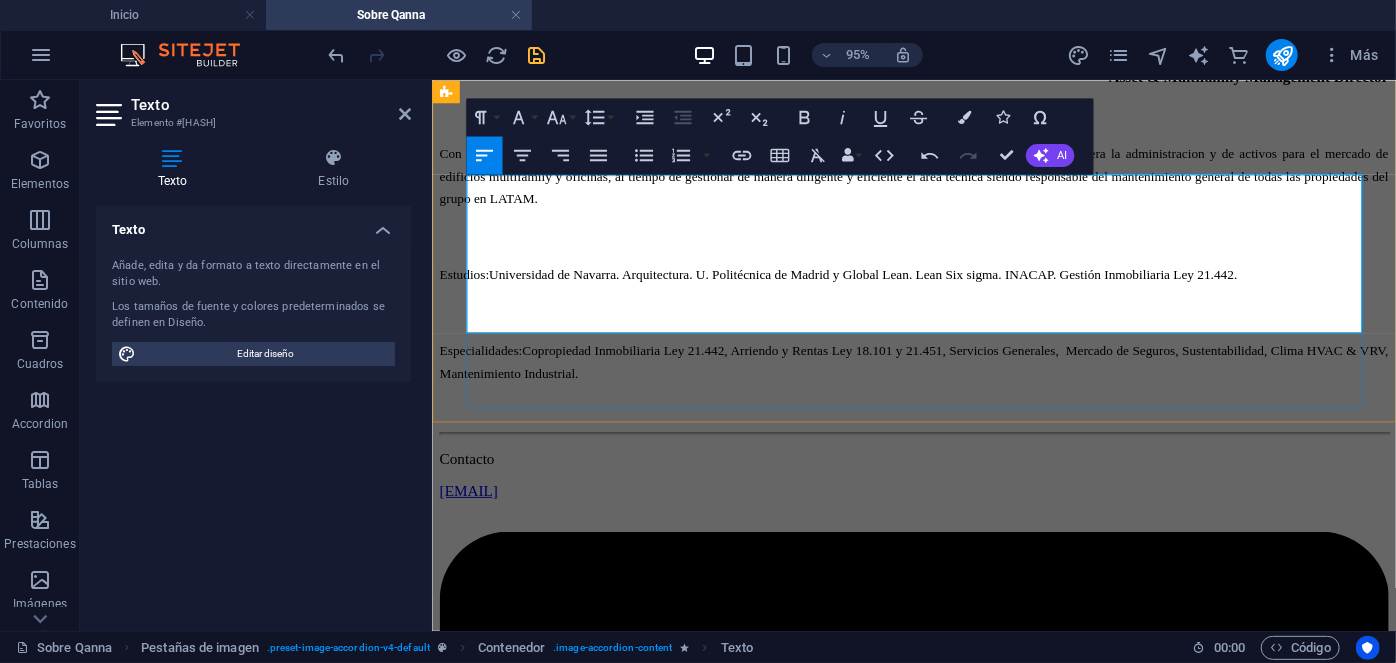 click at bounding box center [938, 21794] 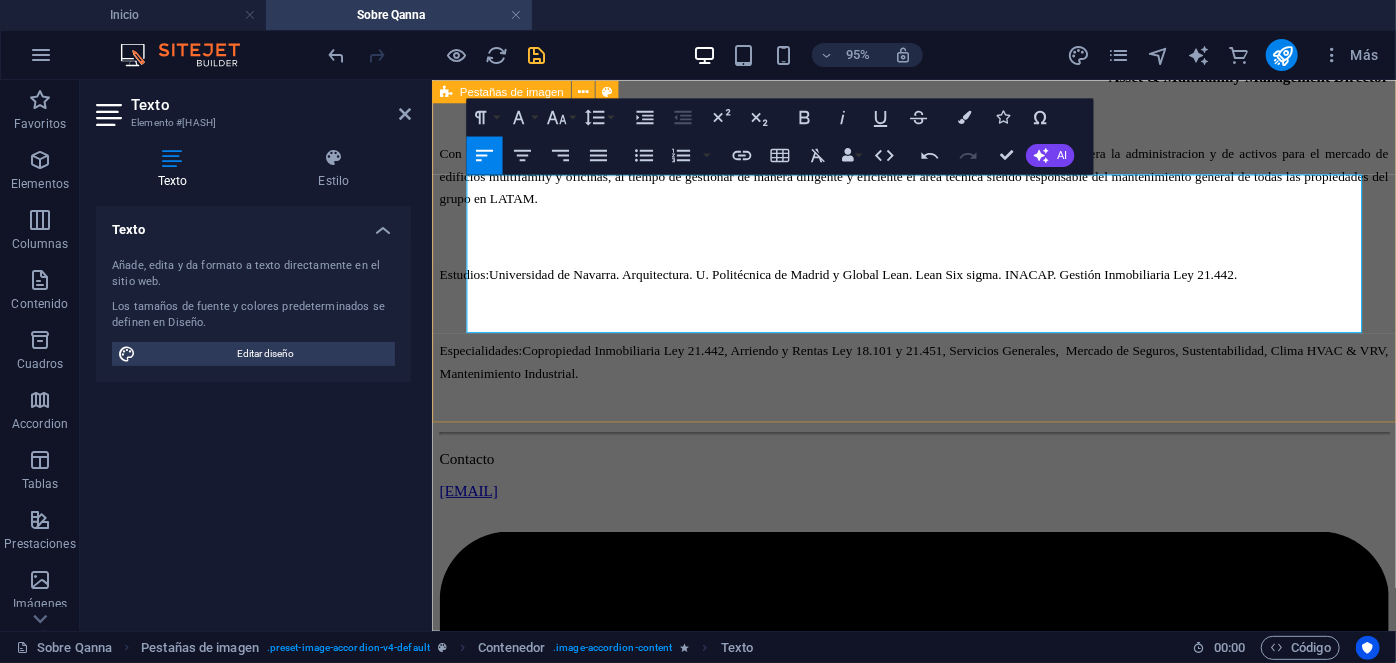 drag, startPoint x: 1252, startPoint y: 208, endPoint x: 1414, endPoint y: 207, distance: 162.00308 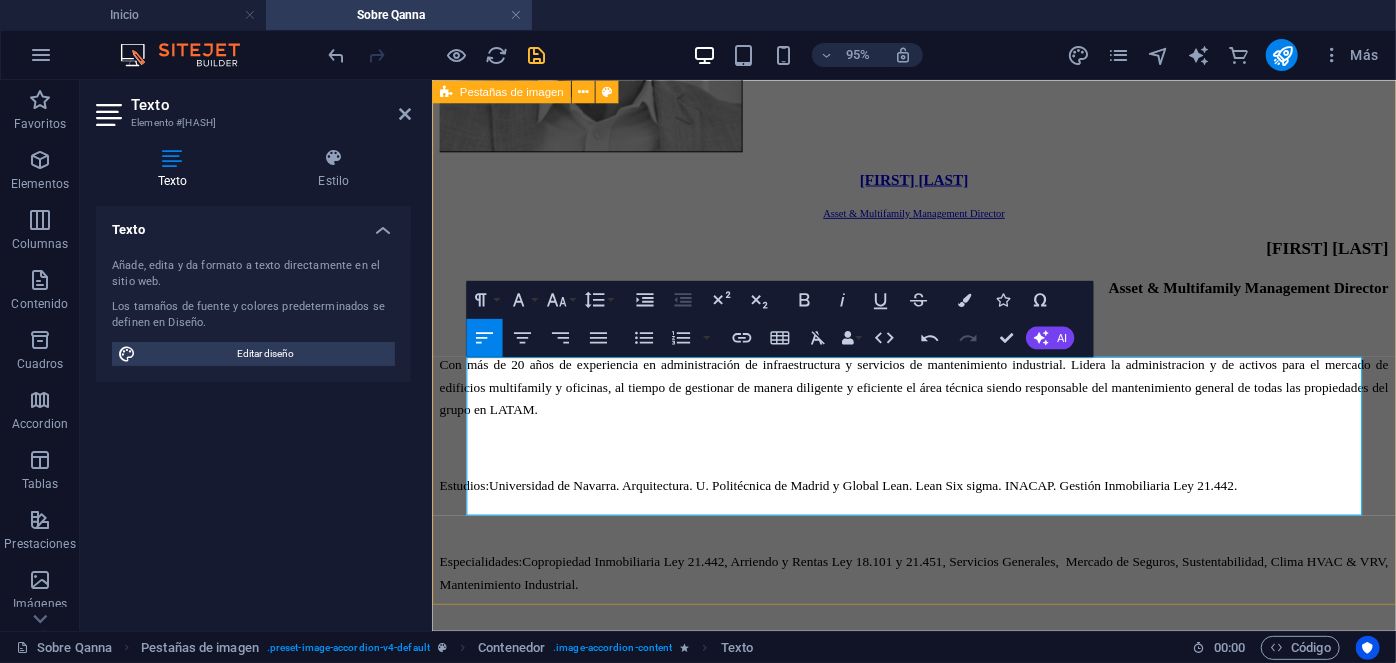 scroll, scrollTop: 8688, scrollLeft: 0, axis: vertical 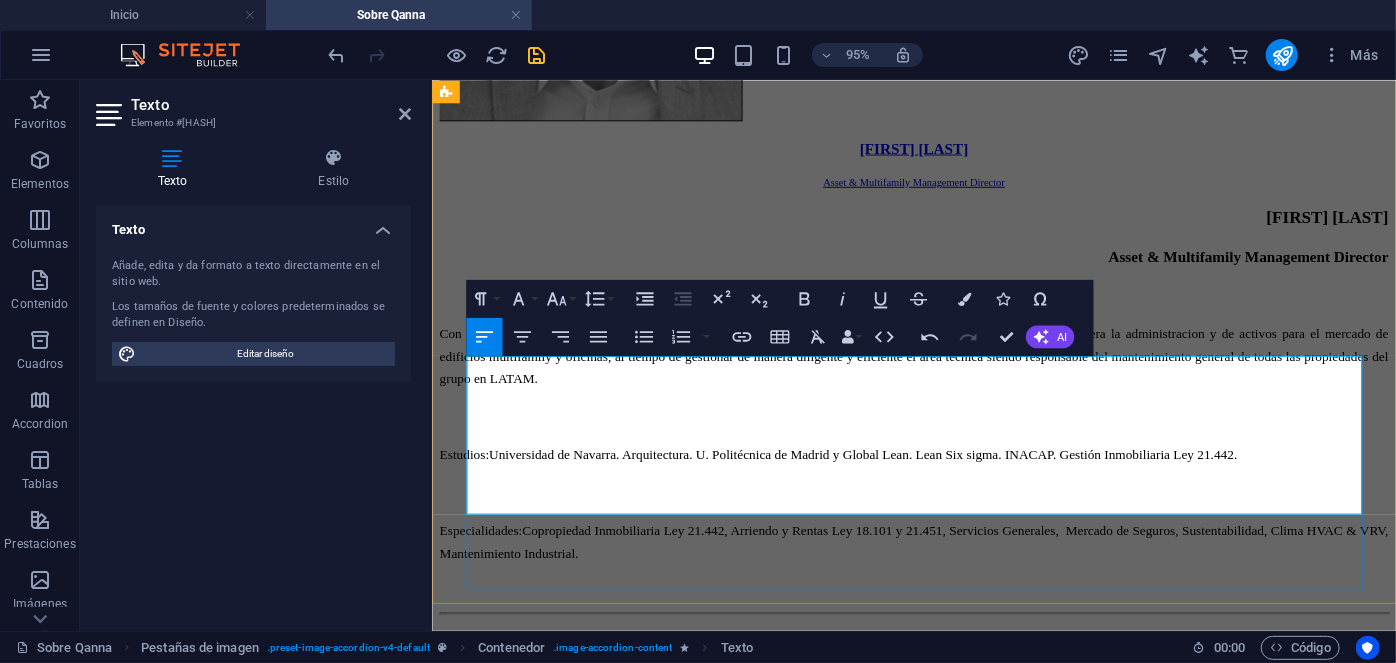 click on "Joel [LAST]" at bounding box center [1373, 21942] 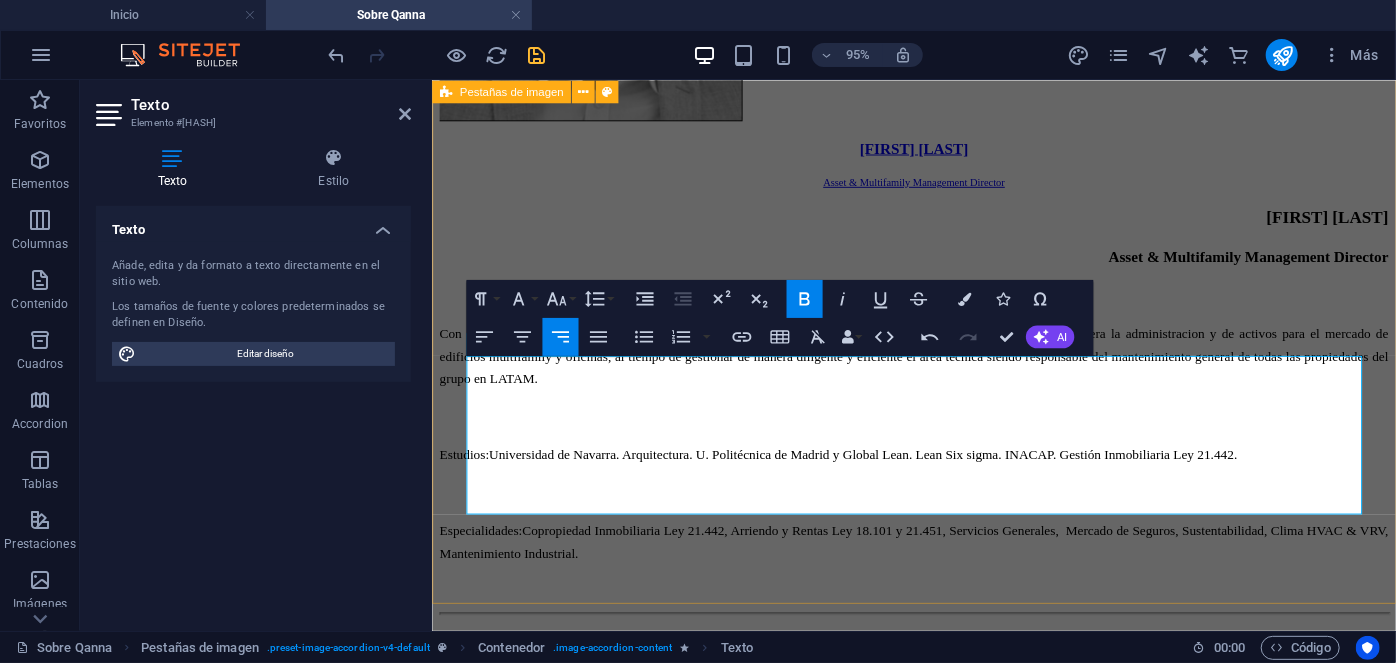 click on "[FIRST] [LAST] People & Culture Manager [FIRST] [LAST] People & Culture Manager Con más de 20 años de experiencia en Psicología clínica, donde ha dirigido de manera exitosa cientos de procesos de recruitment para mandos medios y alta gerencia empresarial, al tiempo de liderar procesos outsourcing en grandes empresas internacionales. Estudios: UNAM. Psicología. IRG, Master en psicología clínica. ESADE, Mindfulness. Especialidades: Psicología clínica y salud mental. Outsourcing de grandes industrias. Recruitment de mandos medios y alta gerencia. Contacto [EMAIL] [FIRST] [LAST] EHS & Facilities Manager                                                          [FIRST] [LAST]                                                                      EHS & Facilities Manager Estudios: UDP,  Ingeniería  Industrial. Especialidades: Mantenimiento industrial. Seguridad Industrial. Gestión de propiedades e instalaciones. Contacto Asset Manager" at bounding box center (938, 17277) 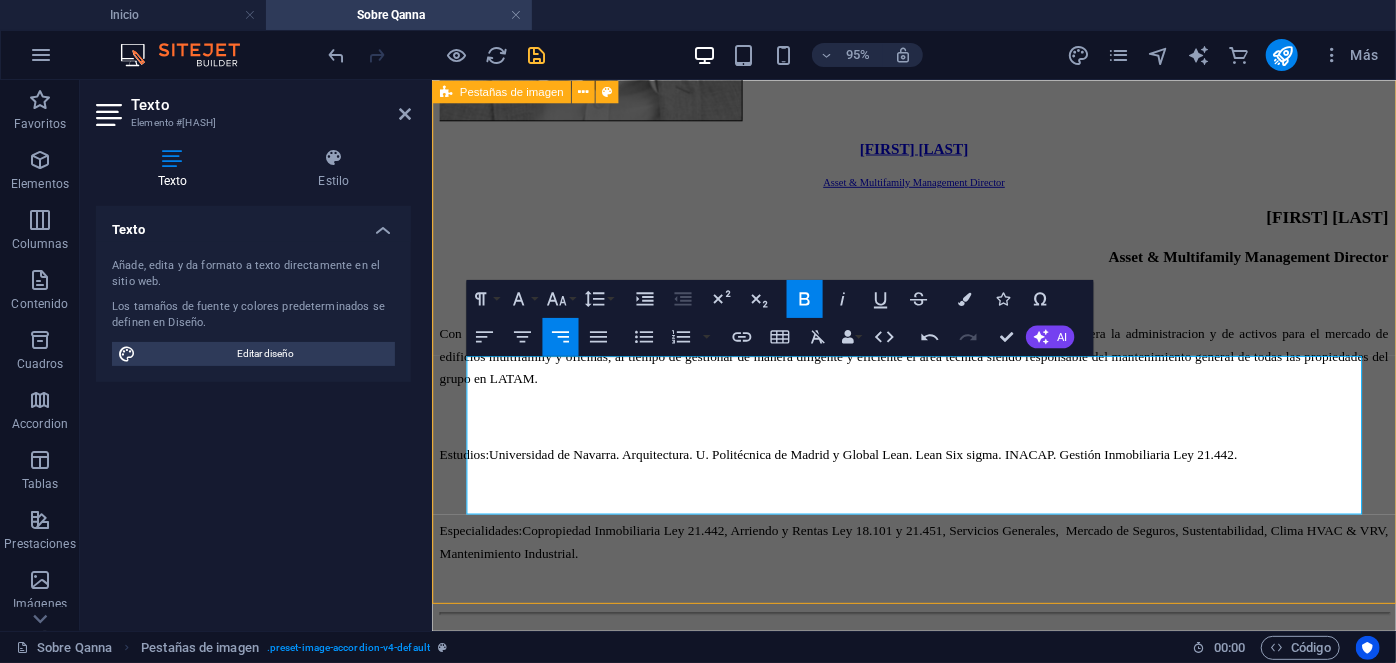 click on "[FIRST] [LAST] People & Culture Manager [FIRST] [LAST] People & Culture Manager Con más de 20 años de experiencia en Psicología clínica, donde ha dirigido de manera exitosa cientos de procesos de recruitment para mandos medios y alta gerencia empresarial, al tiempo de liderar procesos outsourcing en grandes empresas internacionales. Estudios: UNAM. Psicología. IRG, Master en psicología clínica. ESADE, Mindfulness. Especialidades: Psicología clínica y salud mental. Outsourcing de grandes industrias. Recruitment de mandos medios y alta gerencia. Contacto [EMAIL] [FIRST] [LAST] EHS & Facilities Manager                                                          [FIRST] [LAST]                                                                      EHS & Facilities Manager Estudios: UDP,  Ingeniería  Industrial. Especialidades: Mantenimiento industrial. Seguridad Industrial. Gestión de propiedades e instalaciones. Contacto Asset Manager" at bounding box center [938, 17277] 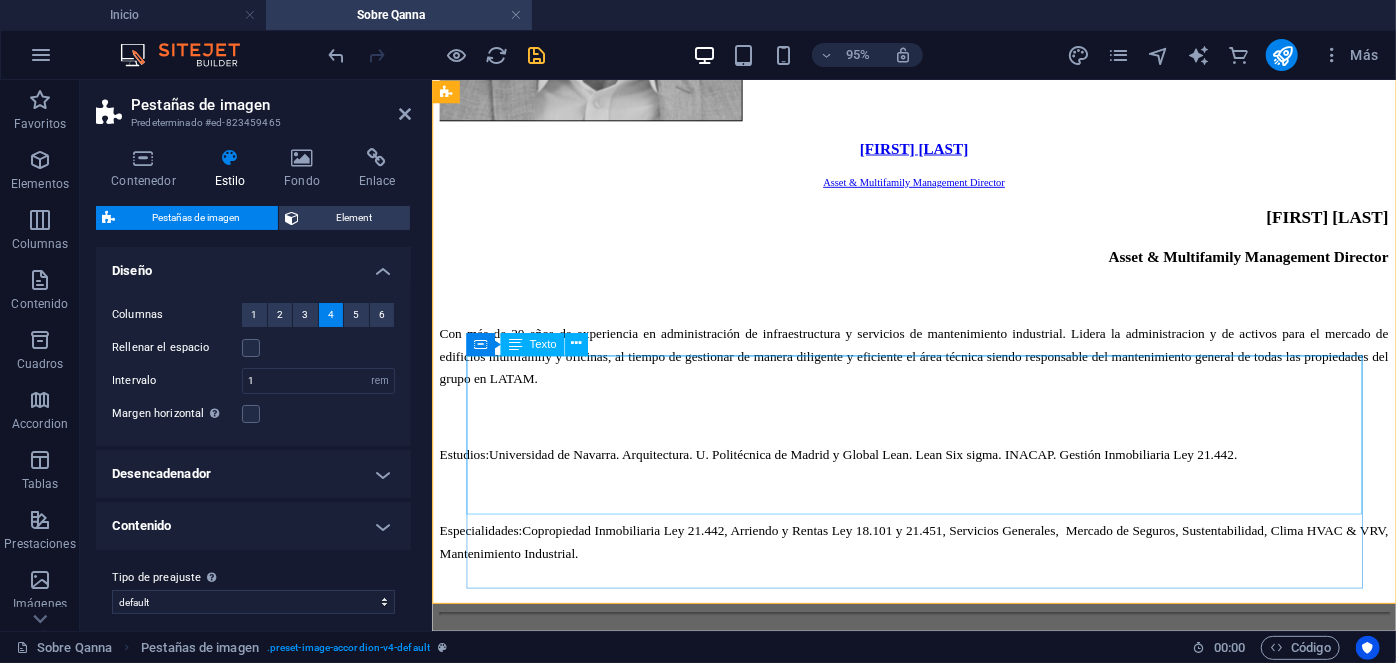 click on "Joel Rodríguez Poseo más de cinco años de experiencia sólida en la gestión y administración de edificios y condominios. Estudios: IACC,   Ingeniería Industrial. INACAP, Edificios y Condominios. Especialidades:  Copropiedad Inmobiliaria Ley 21.442, Servicios Generales,  Mercado de Seguros, Clima HVAC & VRV, Mantenimiento Industrial." at bounding box center [938, 22079] 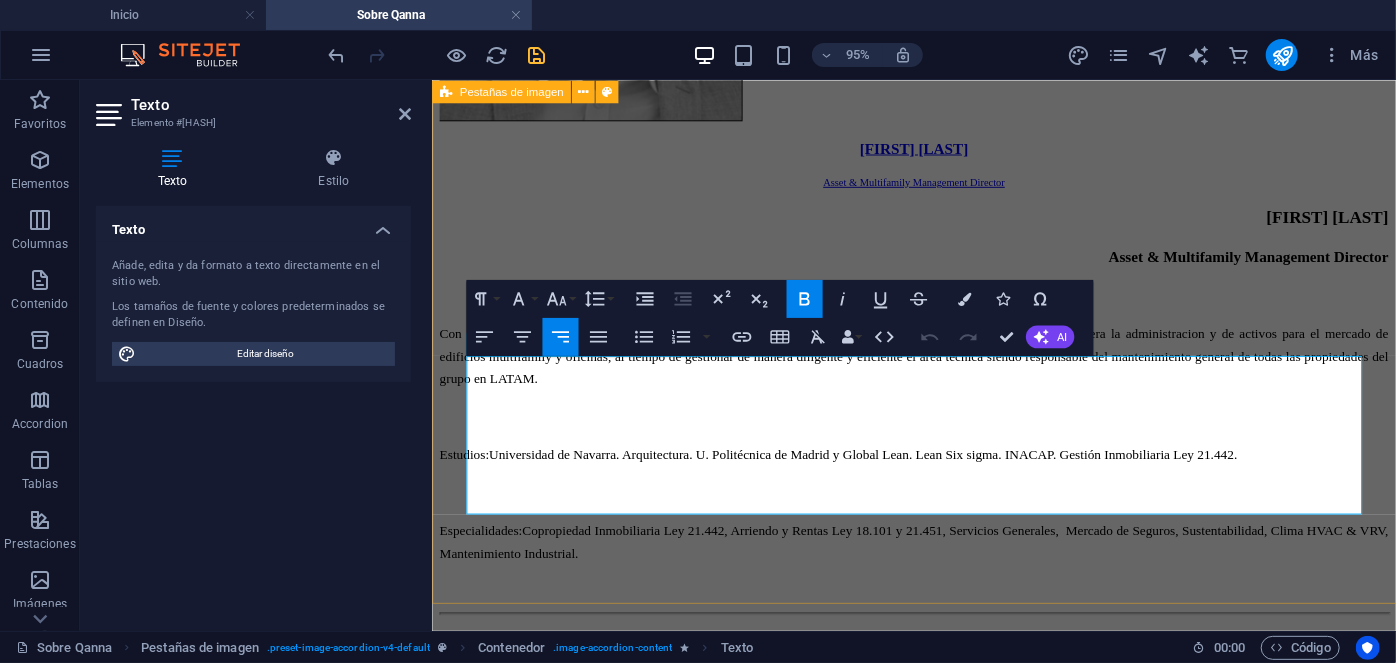 drag, startPoint x: 1326, startPoint y: 383, endPoint x: 1436, endPoint y: 384, distance: 110.00455 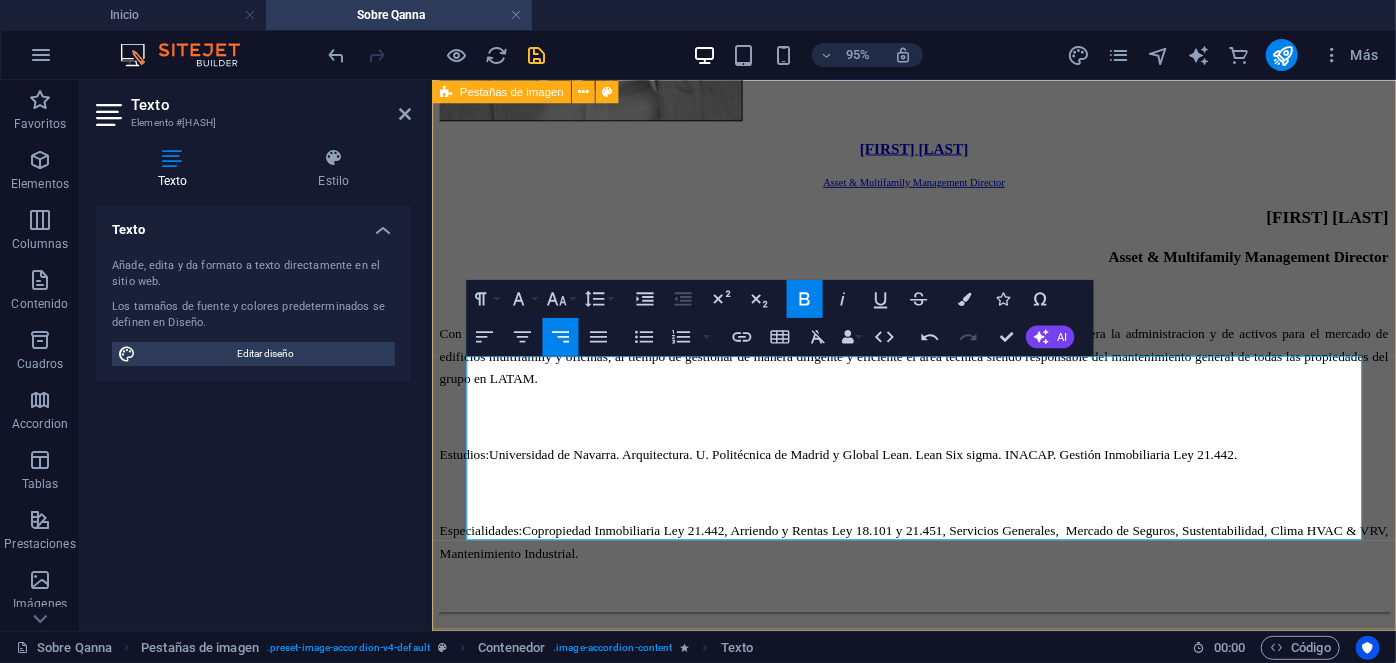 drag, startPoint x: 1251, startPoint y: 406, endPoint x: 1413, endPoint y: 405, distance: 162.00308 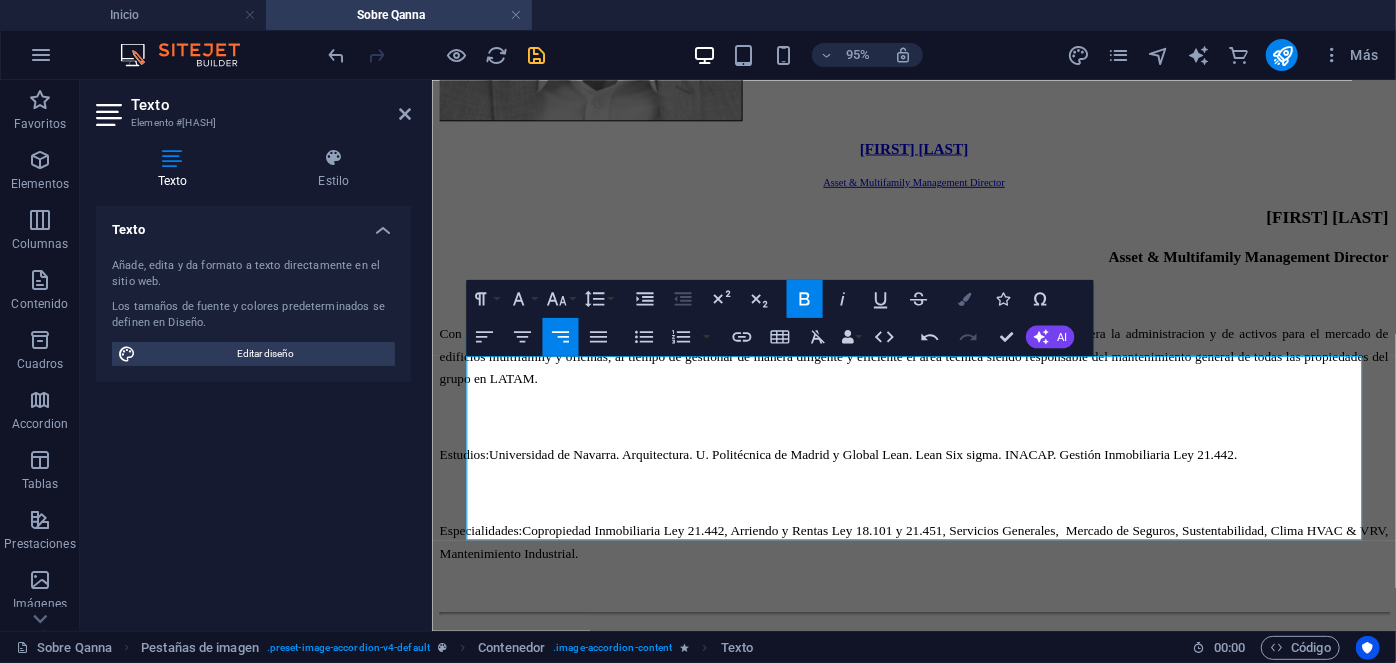 click on "Colors" at bounding box center [964, 298] 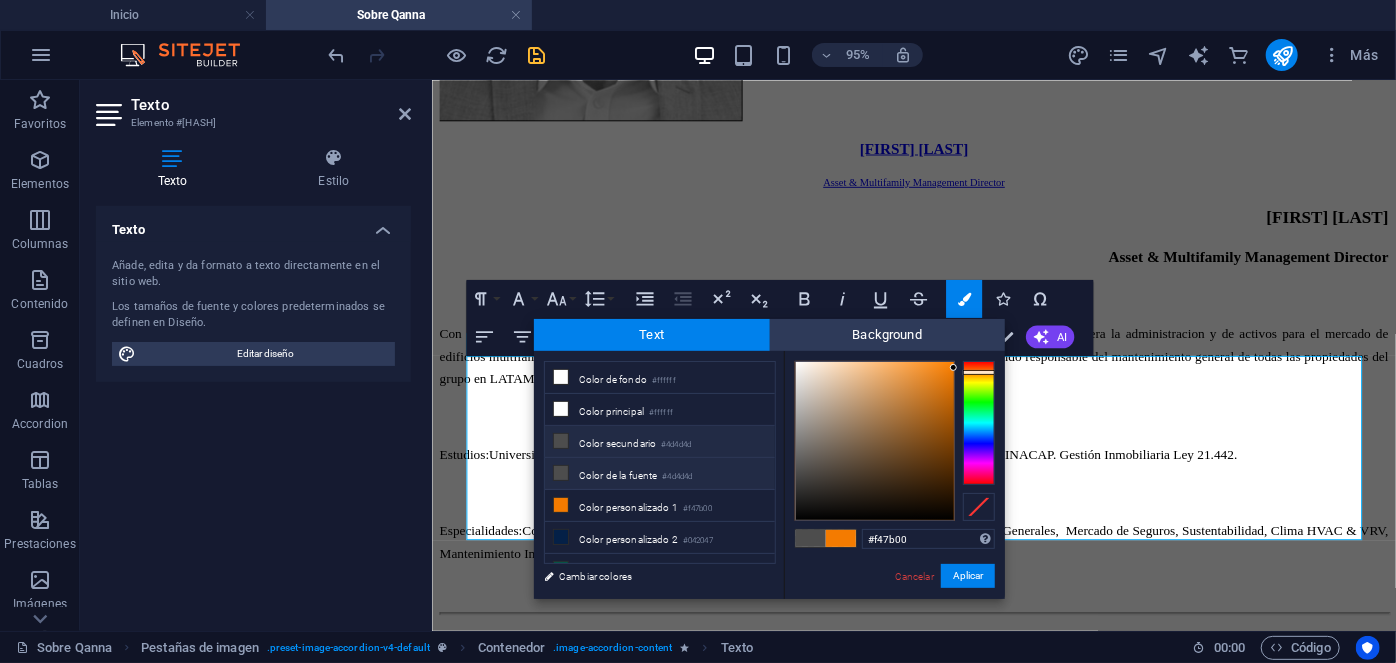 click on "Color de la fuente
#4d4d4d" at bounding box center [660, 474] 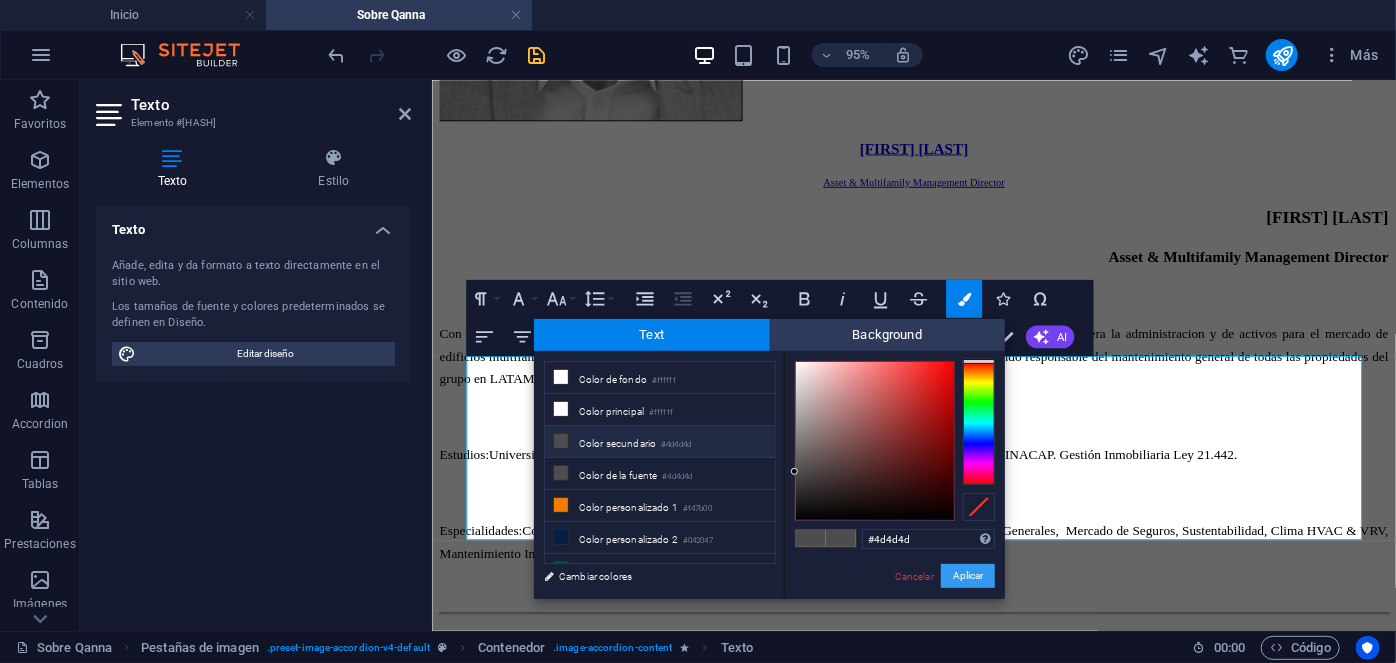 click on "Aplicar" at bounding box center [968, 576] 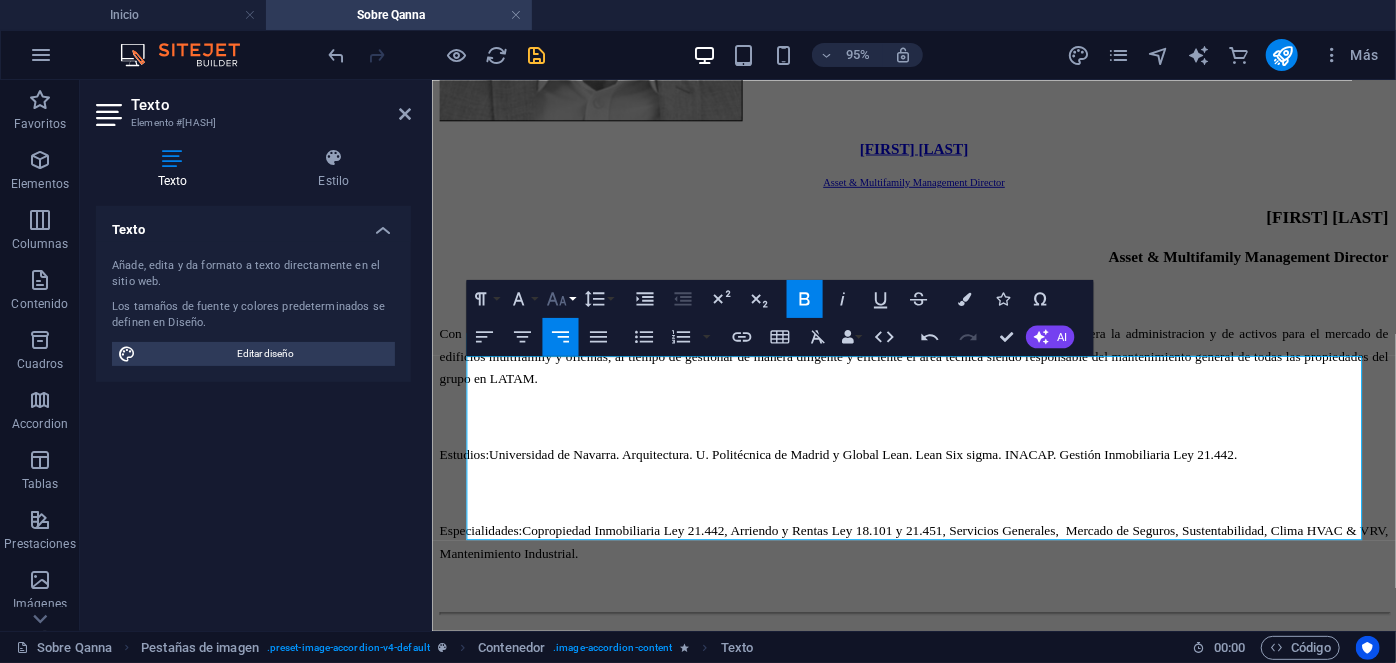 click on "Font Size" at bounding box center (561, 298) 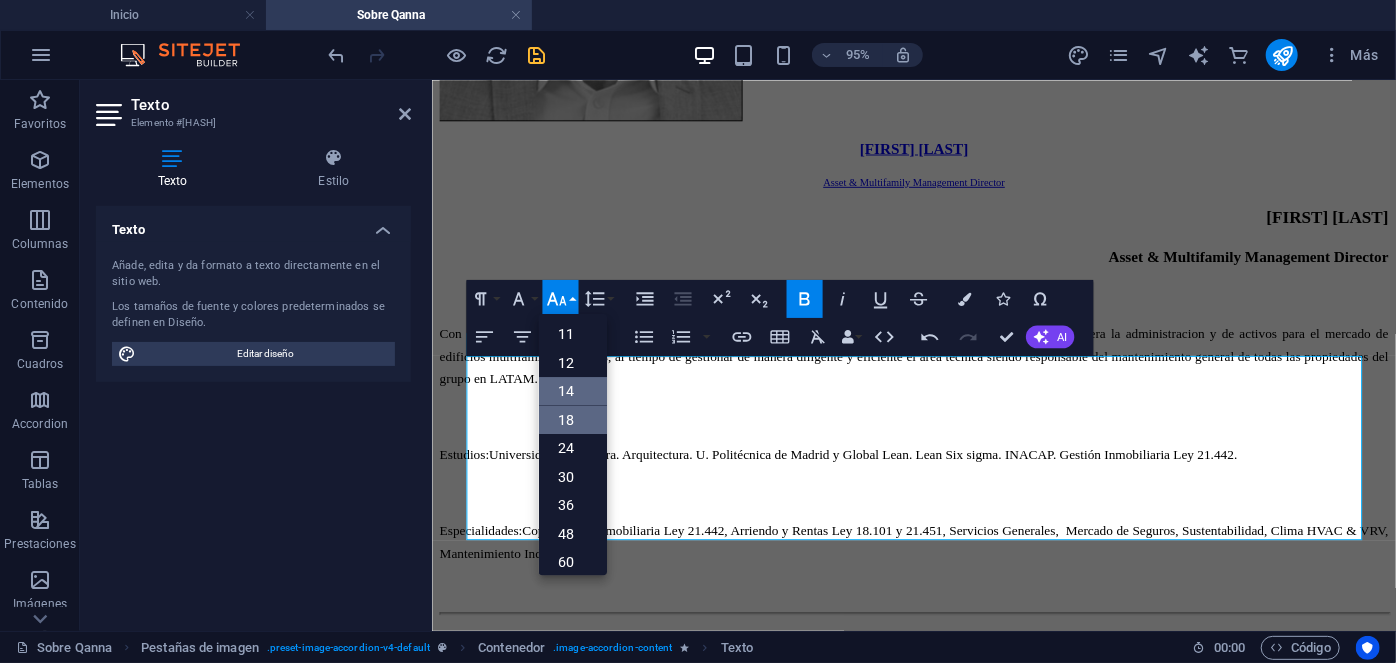 scroll, scrollTop: 85, scrollLeft: 0, axis: vertical 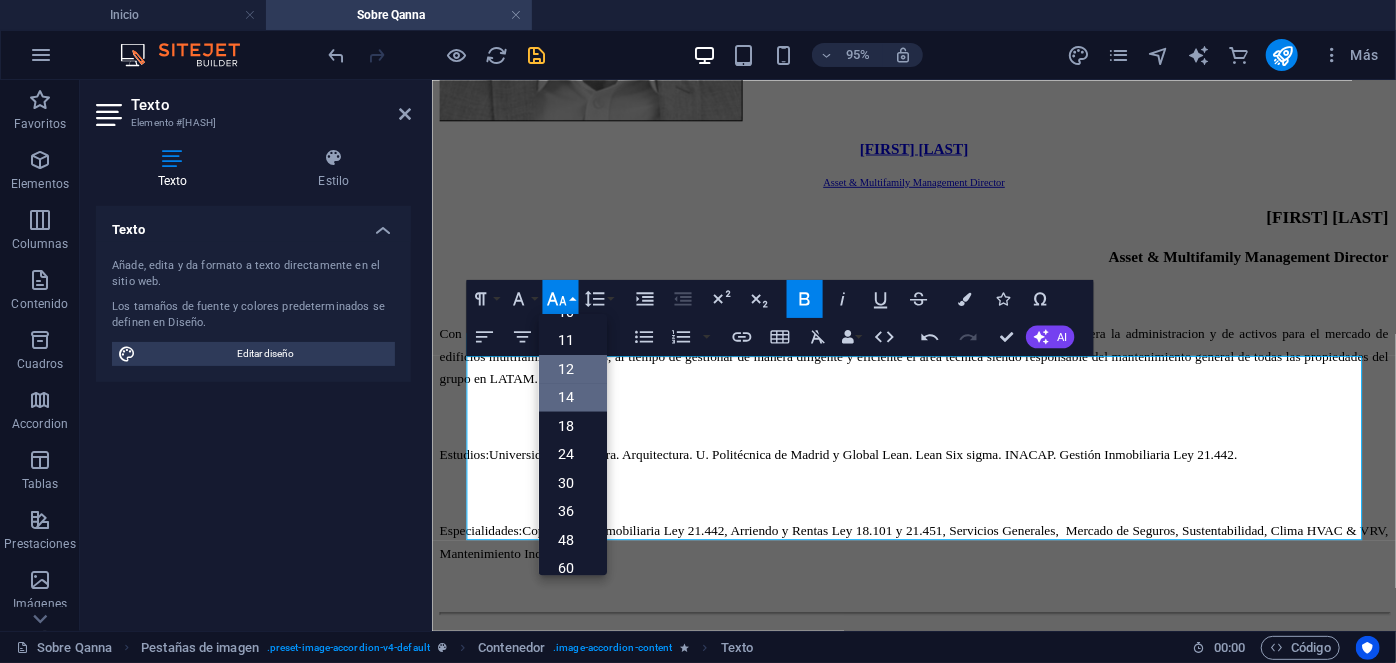 click on "12" at bounding box center [573, 368] 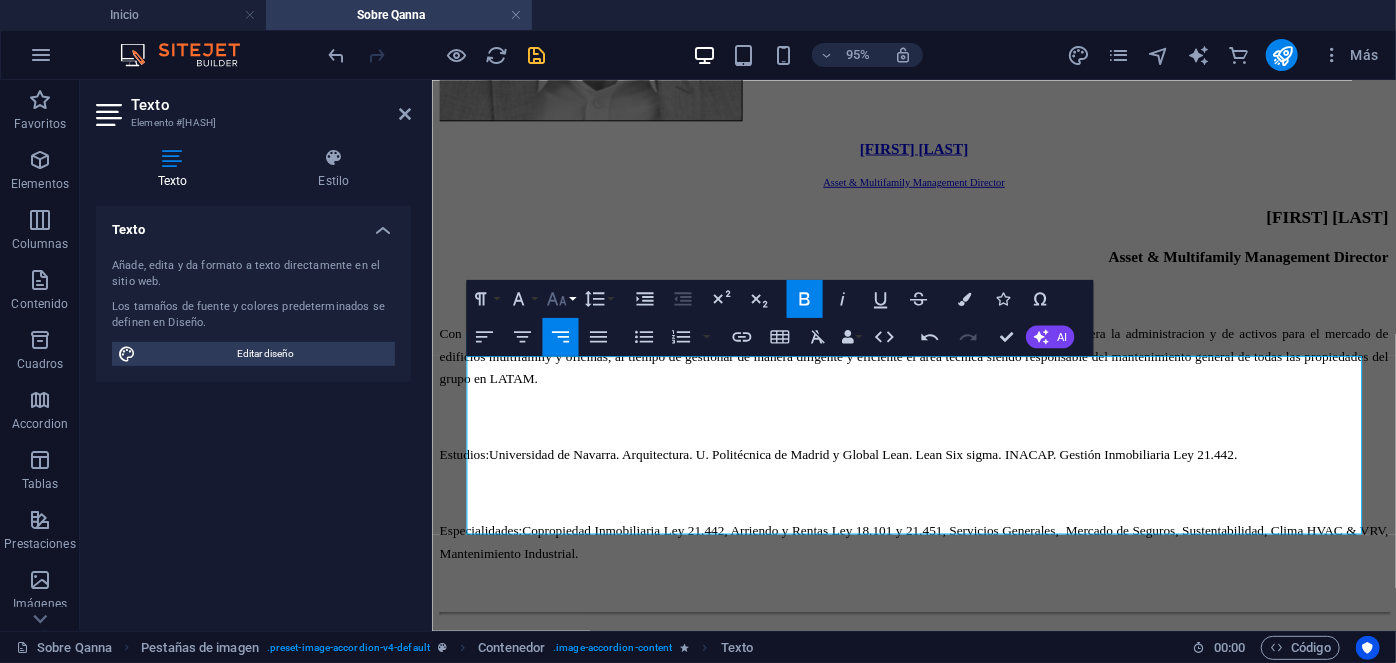 click 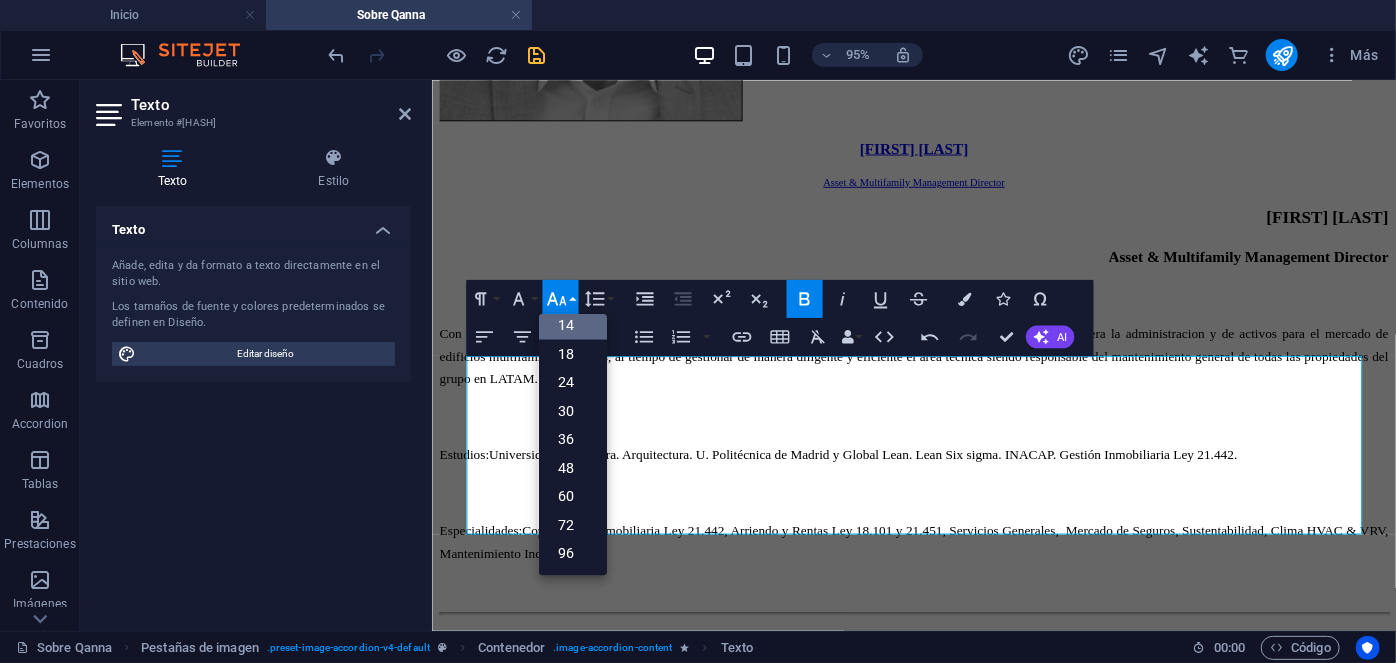 scroll, scrollTop: 161, scrollLeft: 0, axis: vertical 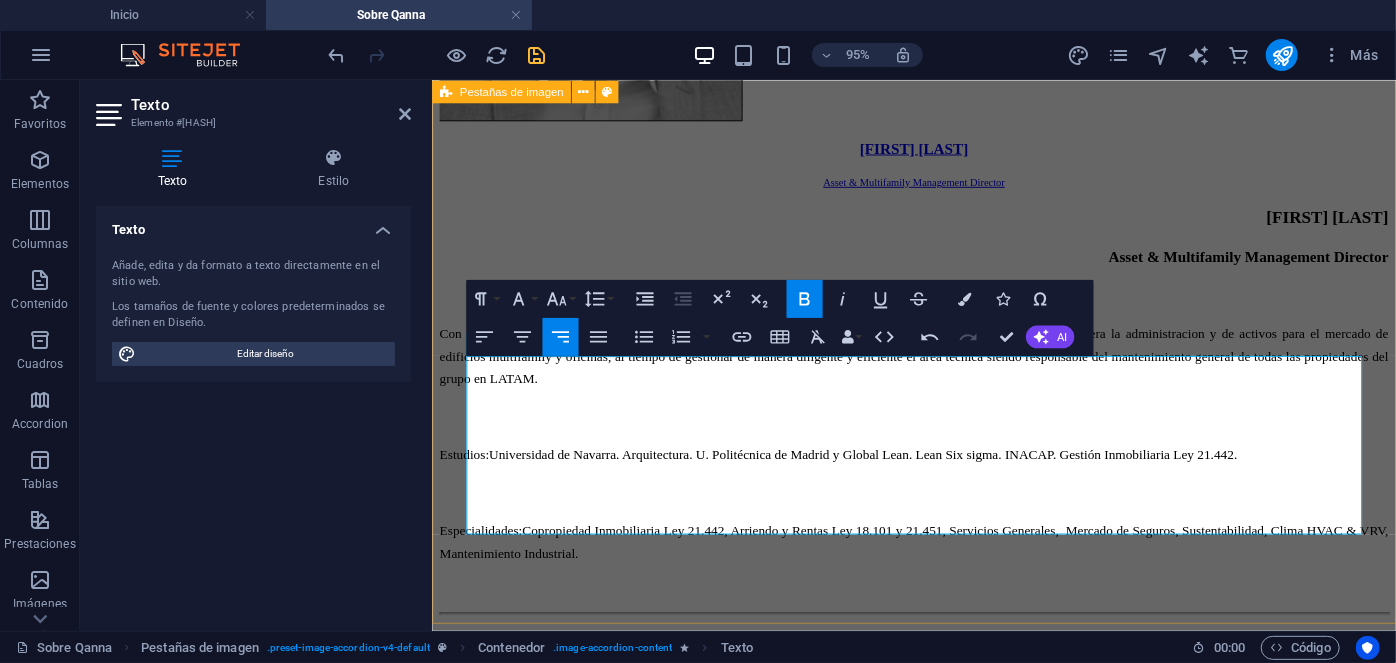 click on "[FIRST] [LAST] People & Culture Manager [FIRST] [LAST] People & Culture Manager Con más de 20 años de experiencia en Psicología clínica, donde ha dirigido de manera exitosa cientos de procesos de recruitment para mandos medios y alta gerencia empresarial, al tiempo de liderar procesos outsourcing en grandes empresas internacionales. Estudios: UNAM. Psicología. IRG, Master en psicología clínica. ESADE, Mindfulness. Especialidades: Psicología clínica y salud mental. Outsourcing de grandes industrias. Recruitment de mandos medios y alta gerencia. Contacto [EMAIL] [FIRST] [LAST] EHS & Facilities Manager                                                          [FIRST] [LAST]                                                                      EHS & Facilities Manager Estudios: UDP,  Ingeniería  Industrial. Especialidades: Mantenimiento industrial. Seguridad Industrial. Gestión de propiedades e instalaciones. Contacto Asset Manager" at bounding box center [938, 17297] 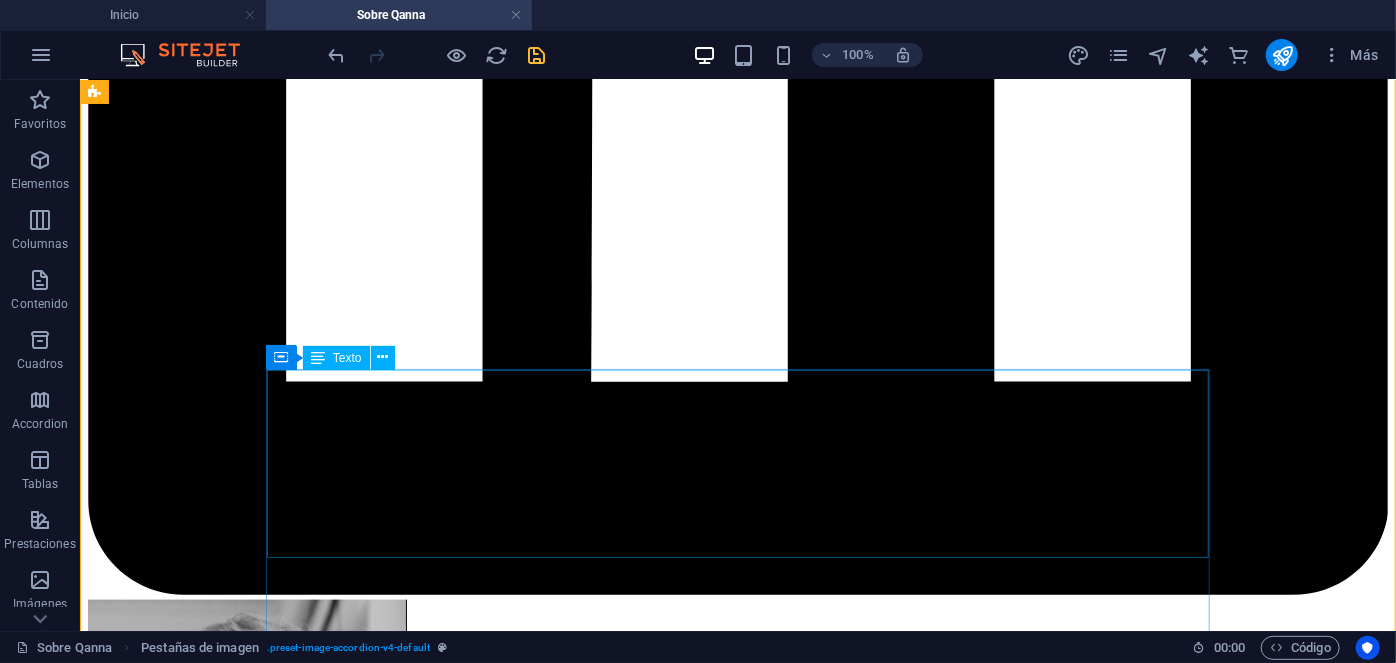 click on "Jennifer Araos Property Manager Poseo más de cinco años de experiencia sólida en la gestión y administración de edificios y condominios. Estudios: IACC, Ingeniería Industrial. INACAP, Edificios y Condominios. Especialidades:  Copropiedad Inmobiliaria Ley 21.442, Servicios Generales,  Mercado de Seguros, Clima HVAC & VRV, Mantenimiento Industrial." at bounding box center [737, 25448] 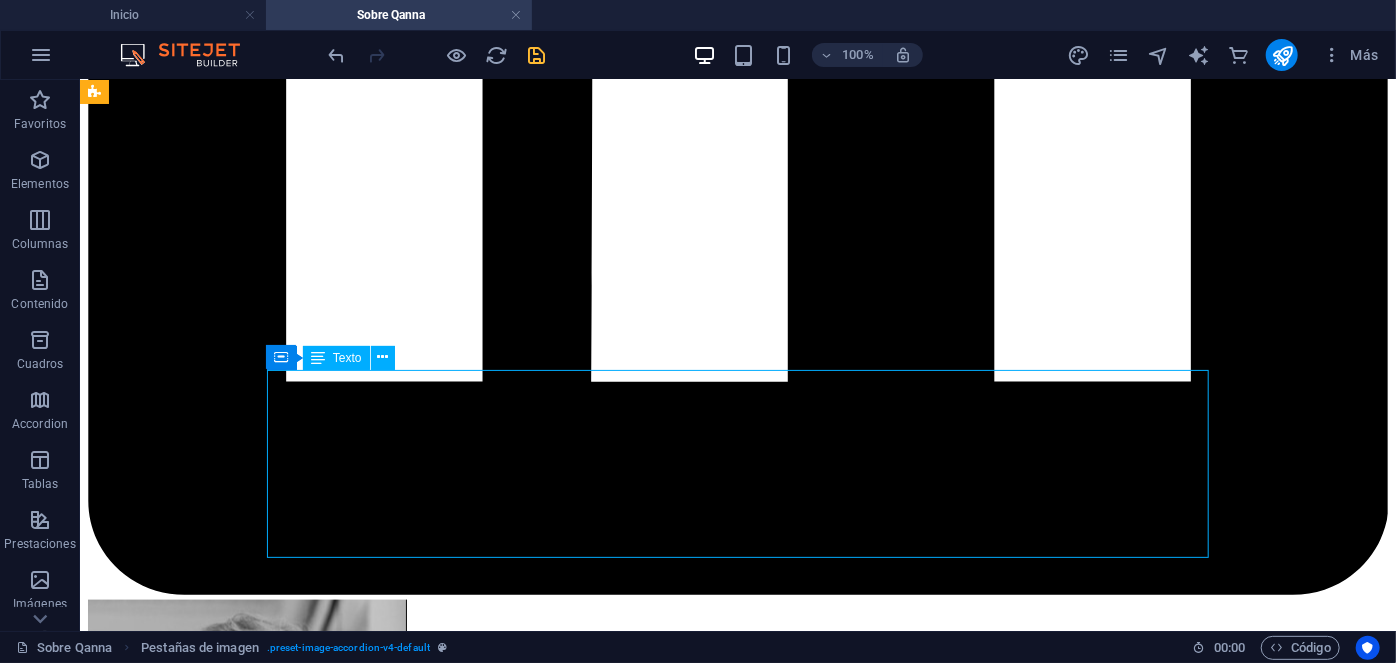 click on "Jennifer Araos Property Manager Poseo más de cinco años de experiencia sólida en la gestión y administración de edificios y condominios. Estudios: IACC, Ingeniería Industrial. INACAP, Edificios y Condominios. Especialidades:  Copropiedad Inmobiliaria Ley 21.442, Servicios Generales,  Mercado de Seguros, Clima HVAC & VRV, Mantenimiento Industrial." at bounding box center [737, 25448] 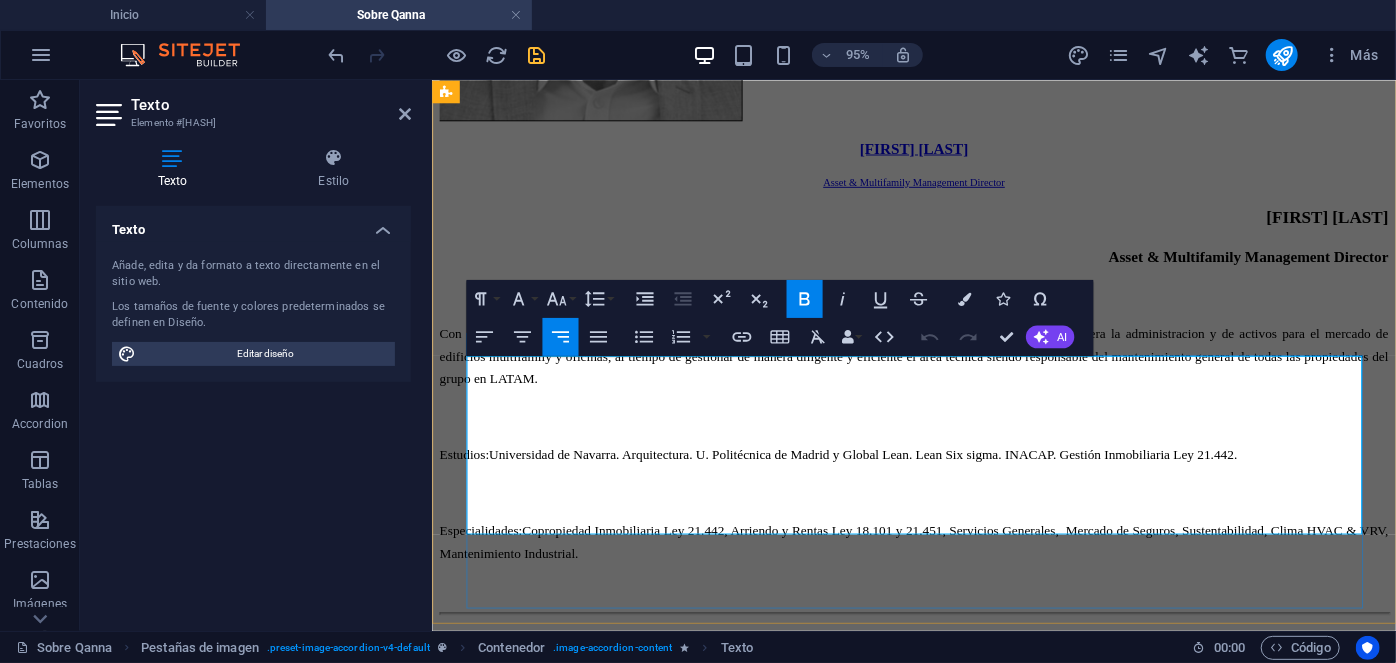 drag, startPoint x: 767, startPoint y: 489, endPoint x: 529, endPoint y: 501, distance: 238.30232 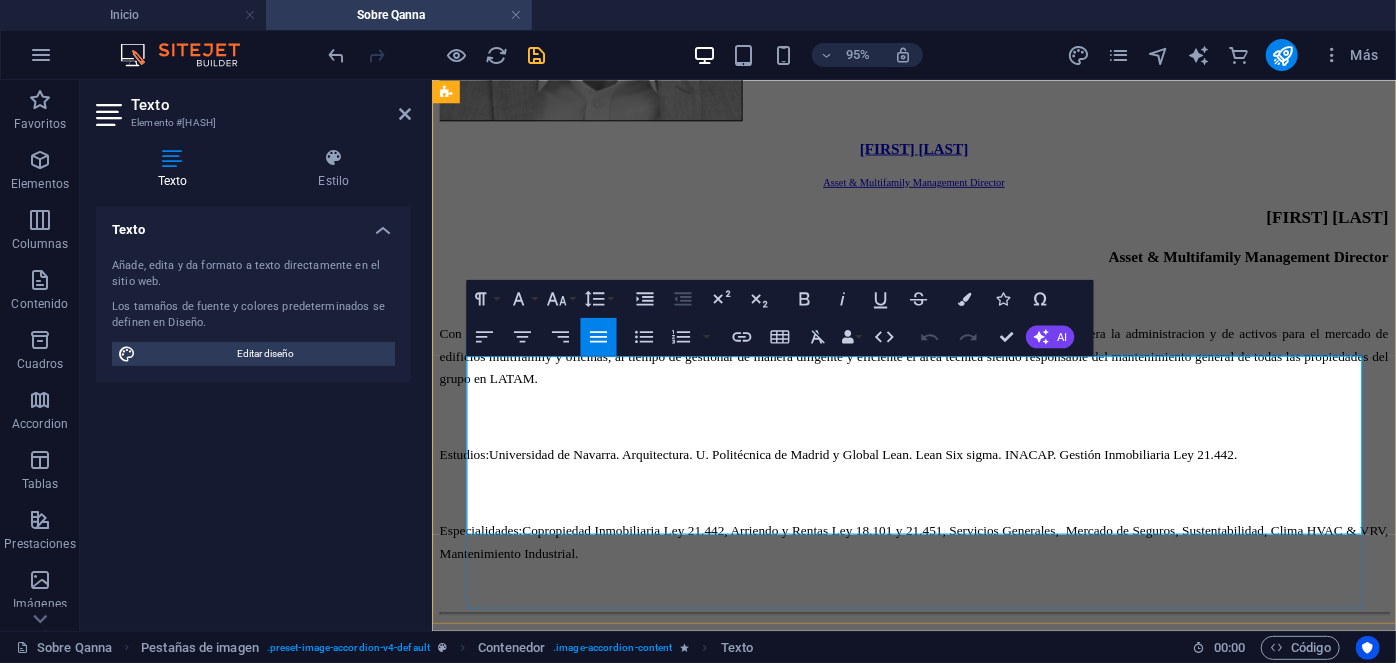 type 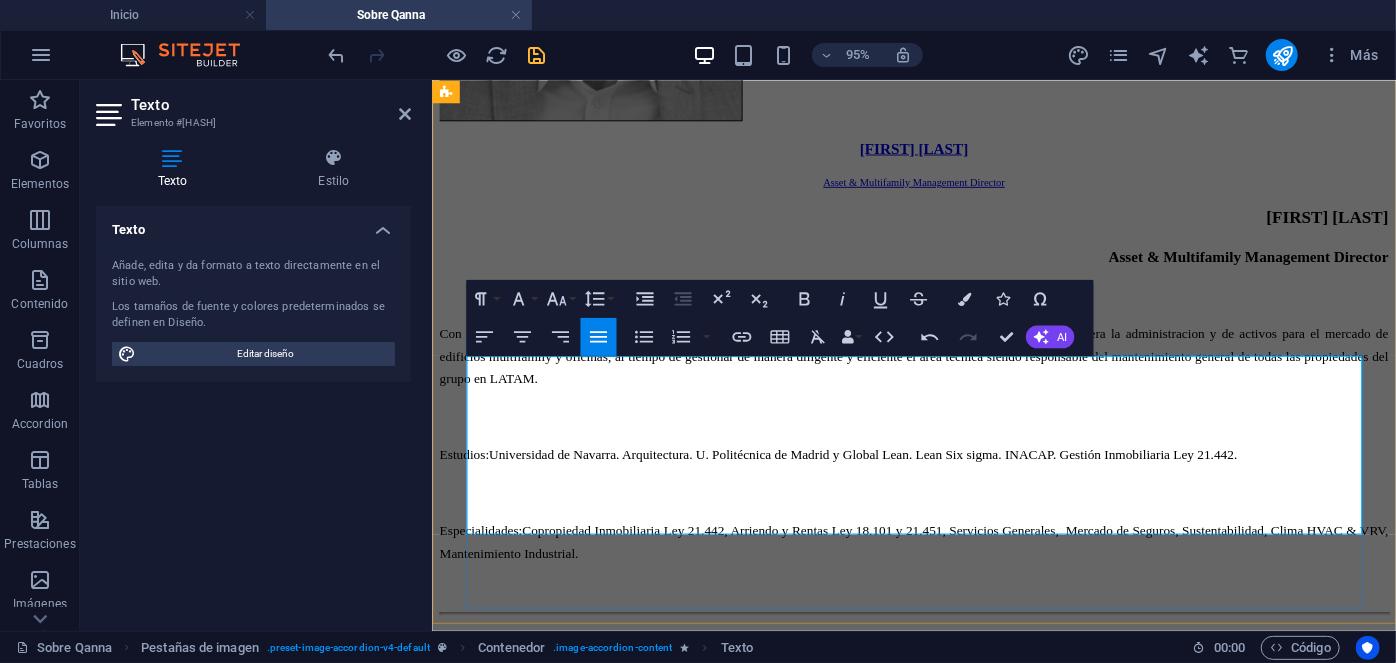 drag, startPoint x: 660, startPoint y: 490, endPoint x: 821, endPoint y: 486, distance: 161.04968 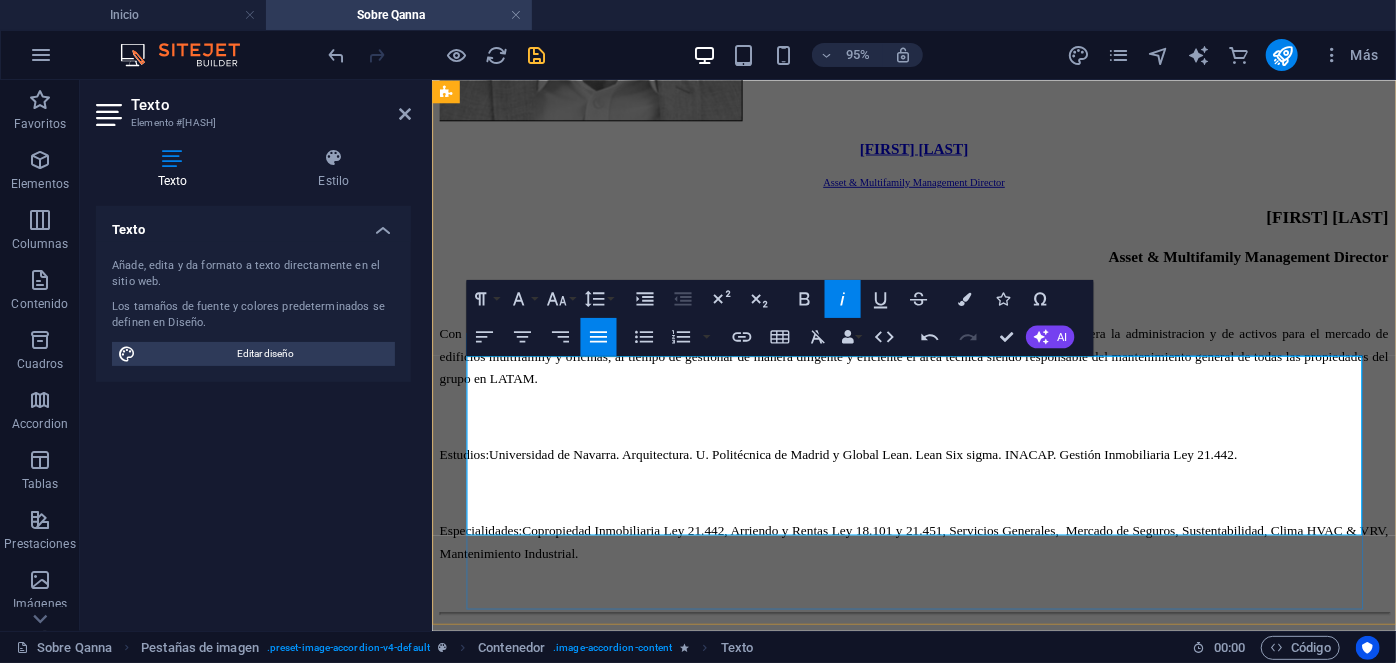 drag, startPoint x: 609, startPoint y: 489, endPoint x: 560, endPoint y: 491, distance: 49.0408 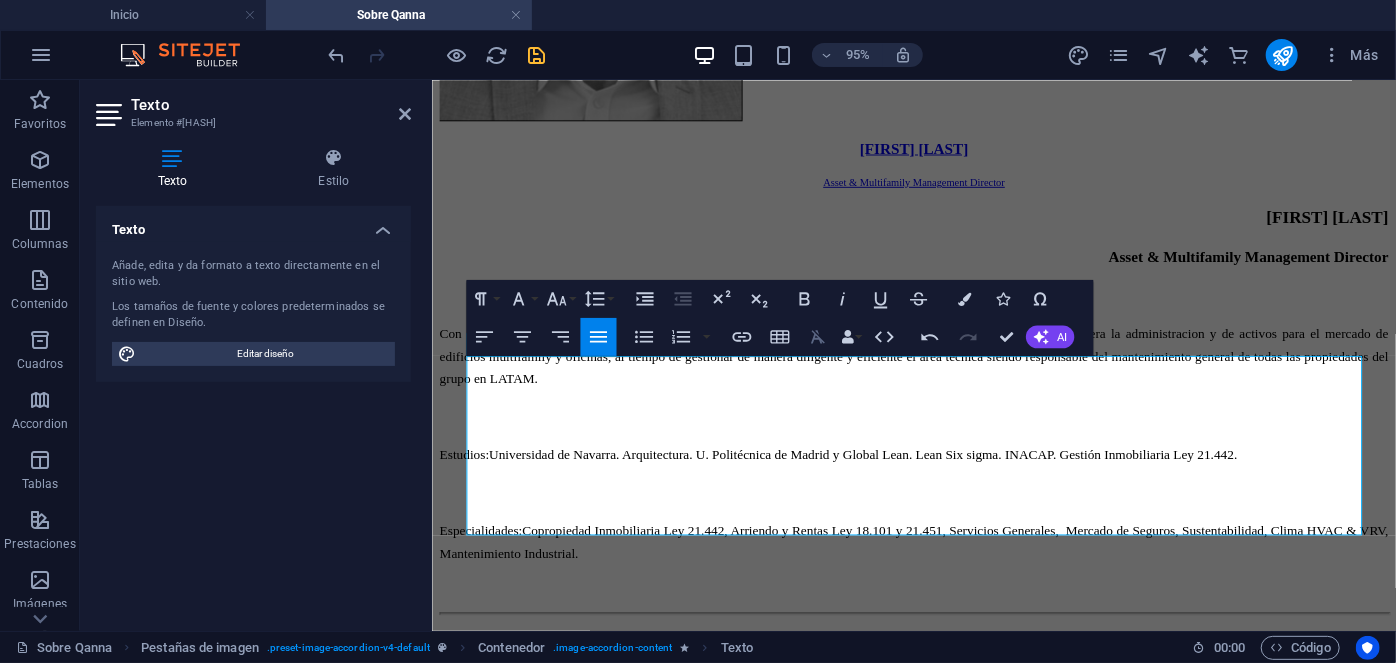 click 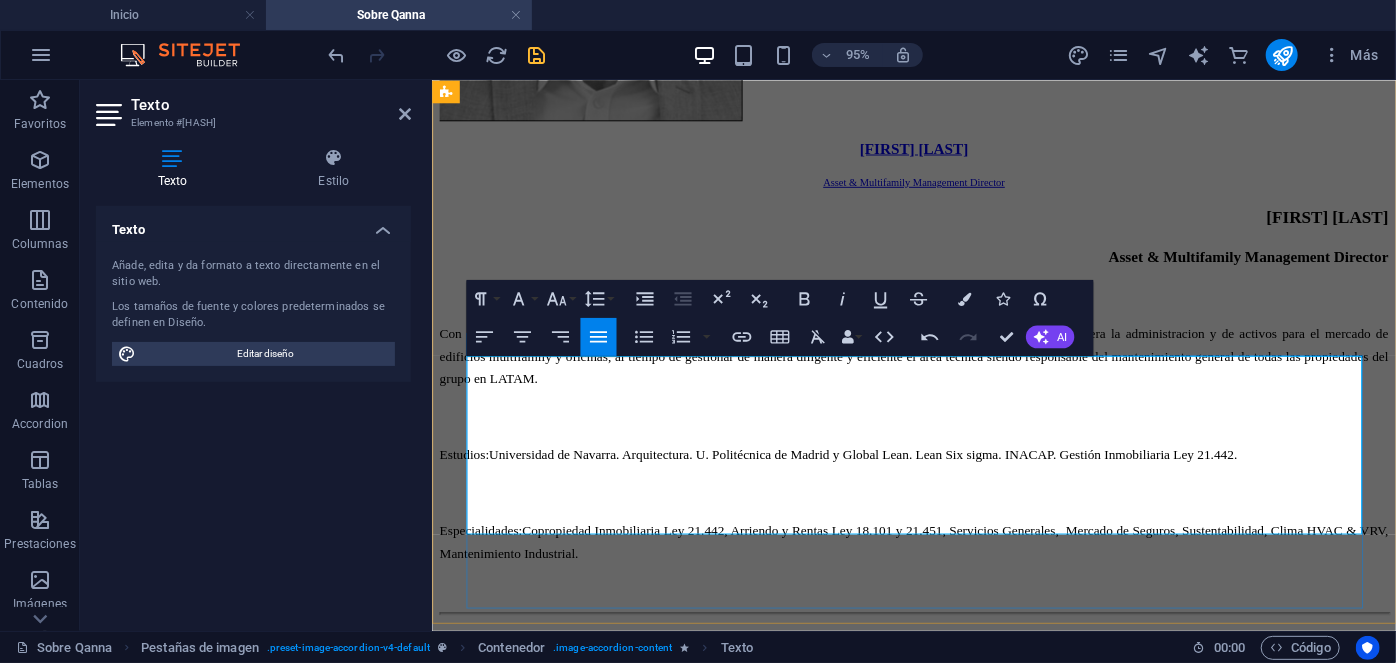 click on "Bolivar, Administracion de empresas." at bounding box center (667, 22144) 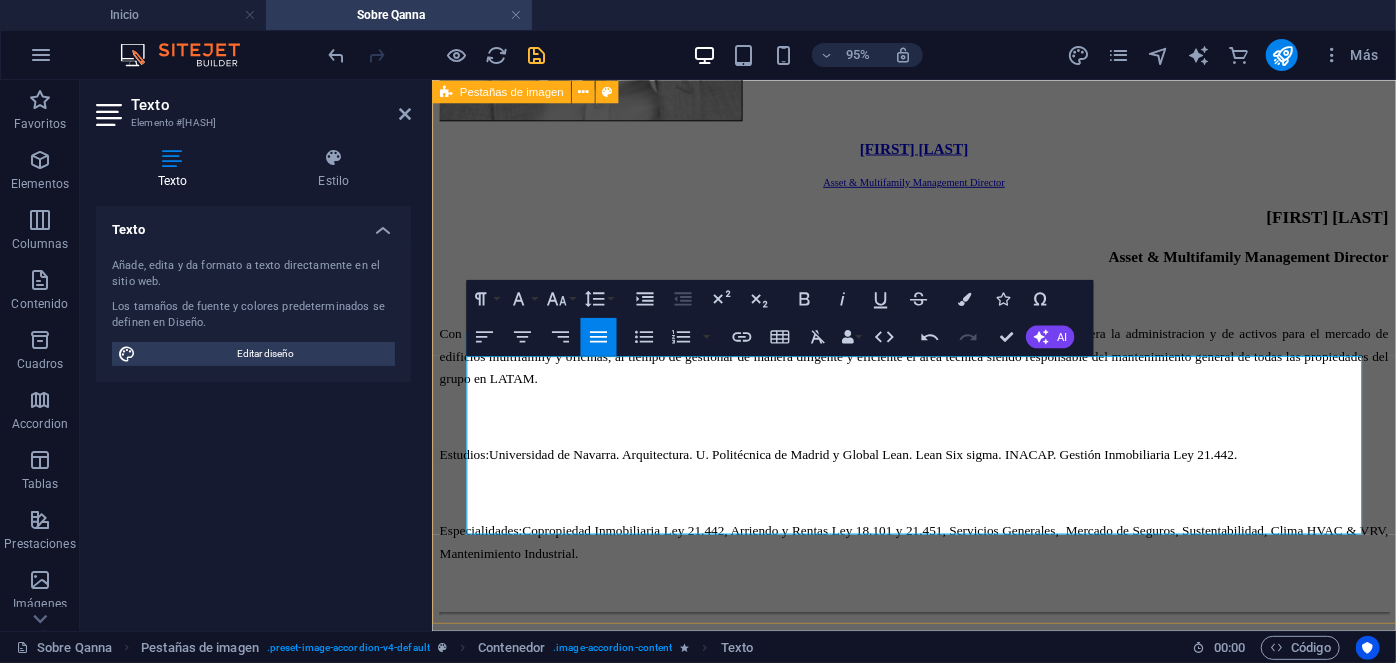 drag, startPoint x: 514, startPoint y: 449, endPoint x: 460, endPoint y: 447, distance: 54.037025 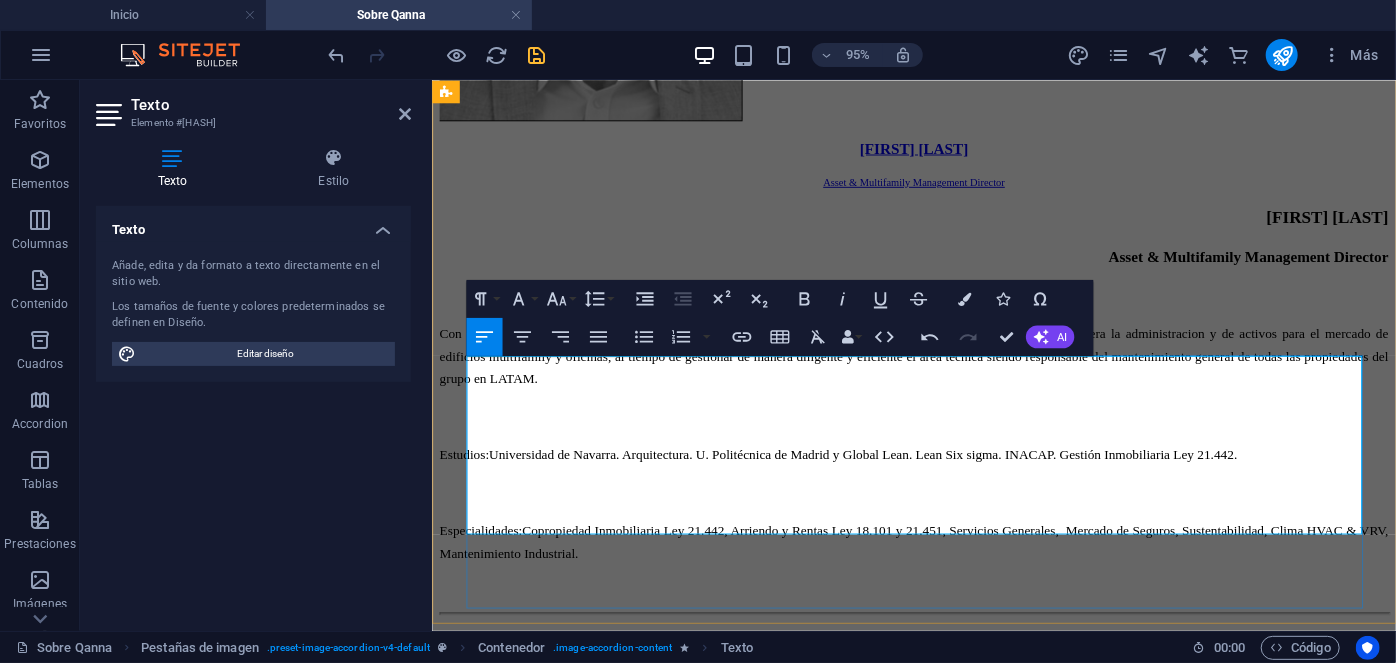 click on "Estudios: CFT  Simón  Bolivar, Administracion de empresas." at bounding box center [938, 22144] 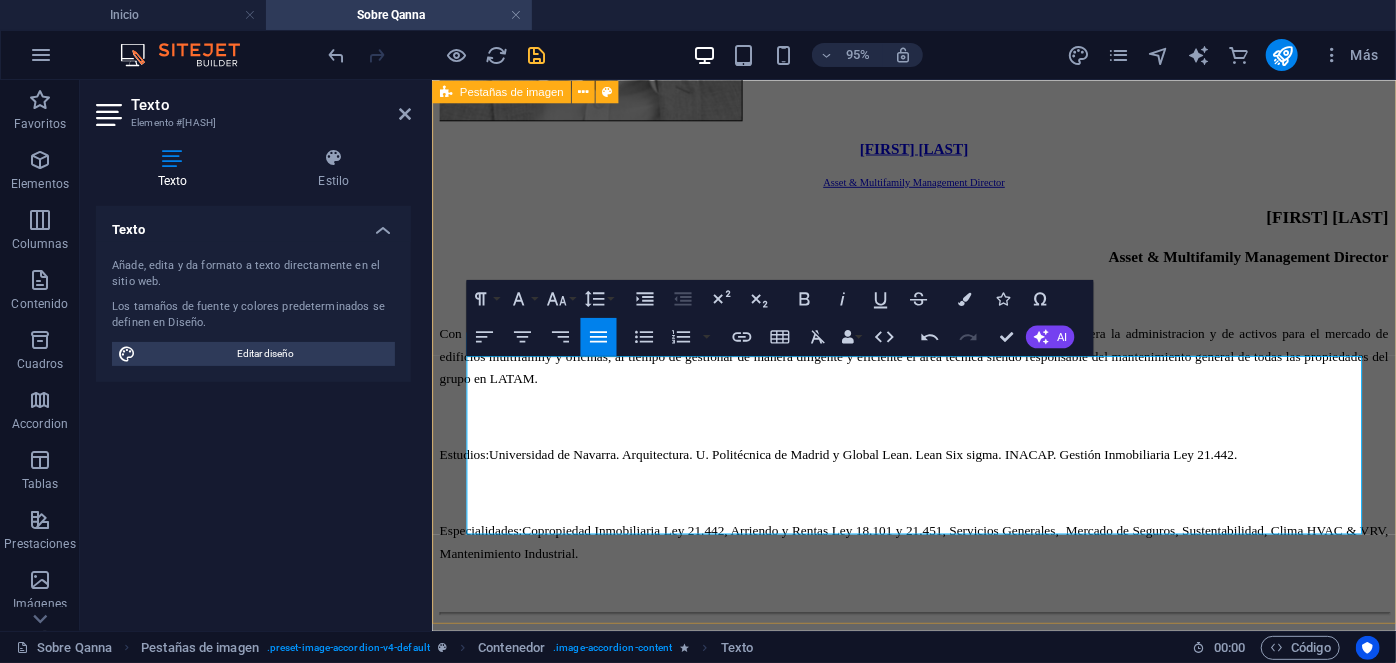 click on "[FIRST] [LAST] People & Culture Manager [FIRST] [LAST] People & Culture Manager Con más de 20 años de experiencia en Psicología clínica, donde ha dirigido de manera exitosa cientos de procesos de recruitment para mandos medios y alta gerencia empresarial, al tiempo de liderar procesos outsourcing en grandes empresas internacionales. Estudios: UNAM. Psicología. IRG, Master en psicología clínica. ESADE, Mindfulness. Especialidades: Psicología clínica y salud mental. Outsourcing de grandes industrias. Recruitment de mandos medios y alta gerencia. Contacto [EMAIL] [FIRST] [LAST] EHS & Facilities Manager                                                          [FIRST] [LAST]                                                                      EHS & Facilities Manager Estudios: UDP,  Ingeniería  Industrial. Especialidades: Mantenimiento industrial. Seguridad Industrial. Gestión de propiedades e instalaciones. Contacto Asset Manager" at bounding box center (938, 17297) 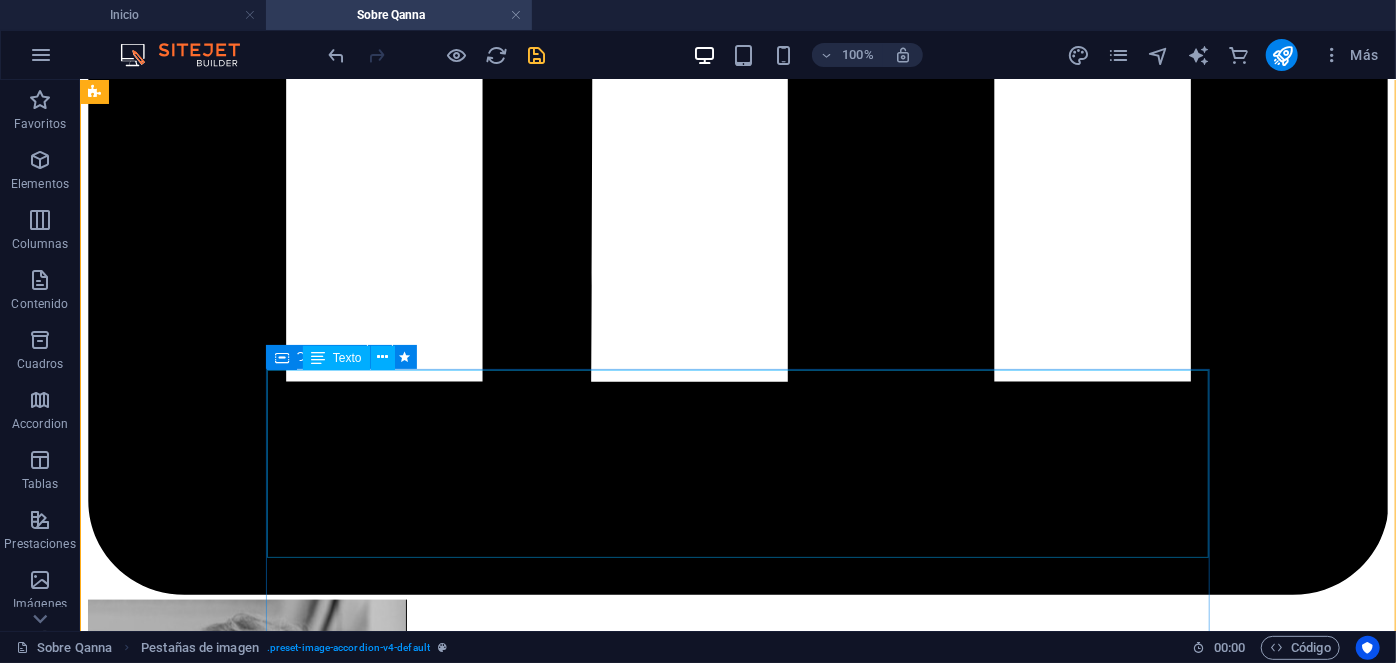 click on "Jennifer Araos Property Manager Con más de cinco años de experiencia sólida en la gestión y administración de edificios y condominios. Estudios: CFT  Simón  Bolivar, Administracion de empresas. EF, Inglés avanzado. Especialidades:  Copropiedad Inmobiliaria Ley 21.442, Servicios Generales,  Mercado de Seguros, Clima HVAC & VRV, Mantenimiento Industrial." at bounding box center [737, 25448] 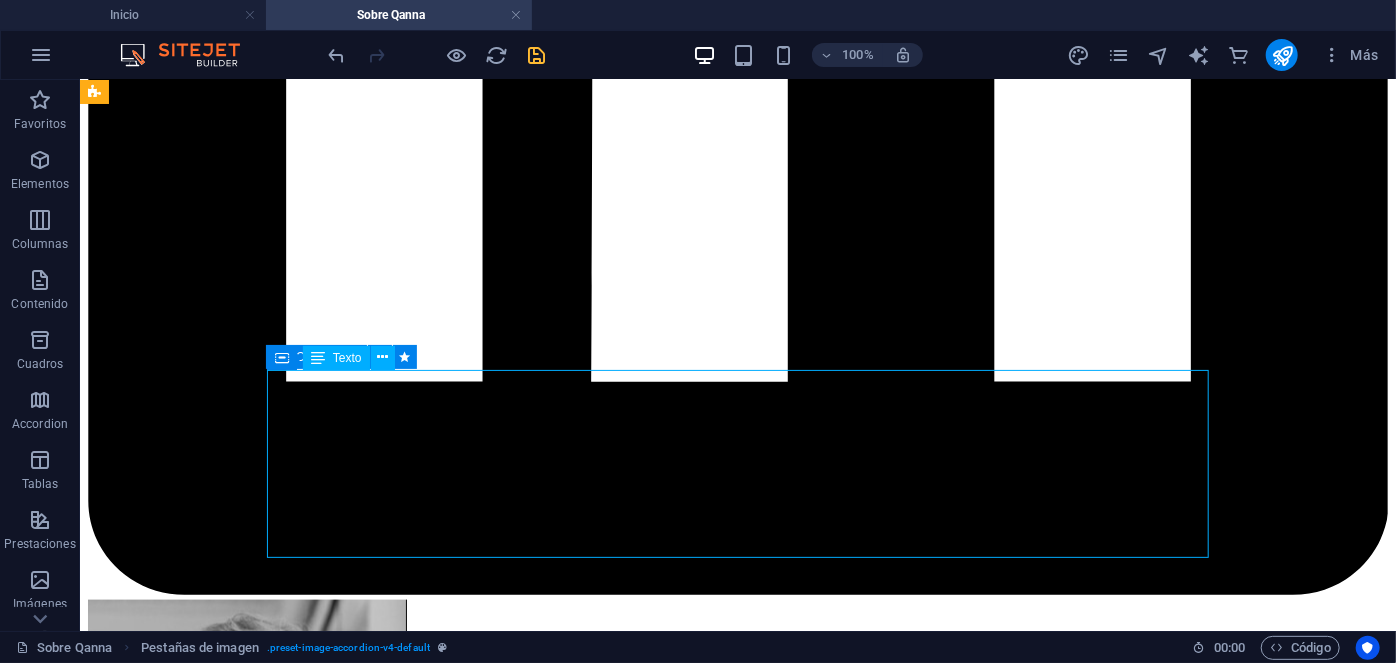 click on "Jennifer Araos Property Manager Con más de cinco años de experiencia sólida en la gestión y administración de edificios y condominios. Estudios: CFT  Simón  Bolivar, Administracion de empresas. EF, Inglés avanzado. Especialidades:  Copropiedad Inmobiliaria Ley 21.442, Servicios Generales,  Mercado de Seguros, Clima HVAC & VRV, Mantenimiento Industrial." at bounding box center (737, 25448) 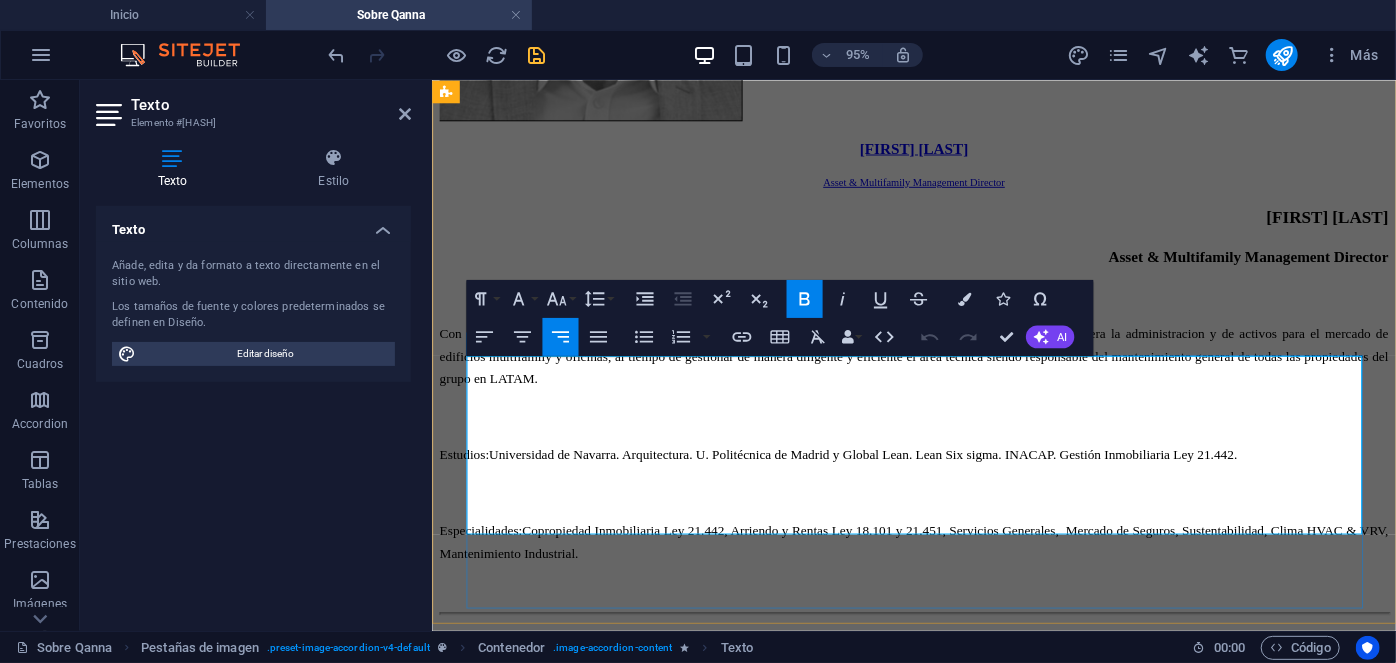 drag, startPoint x: 1102, startPoint y: 531, endPoint x: 962, endPoint y: 532, distance: 140.00357 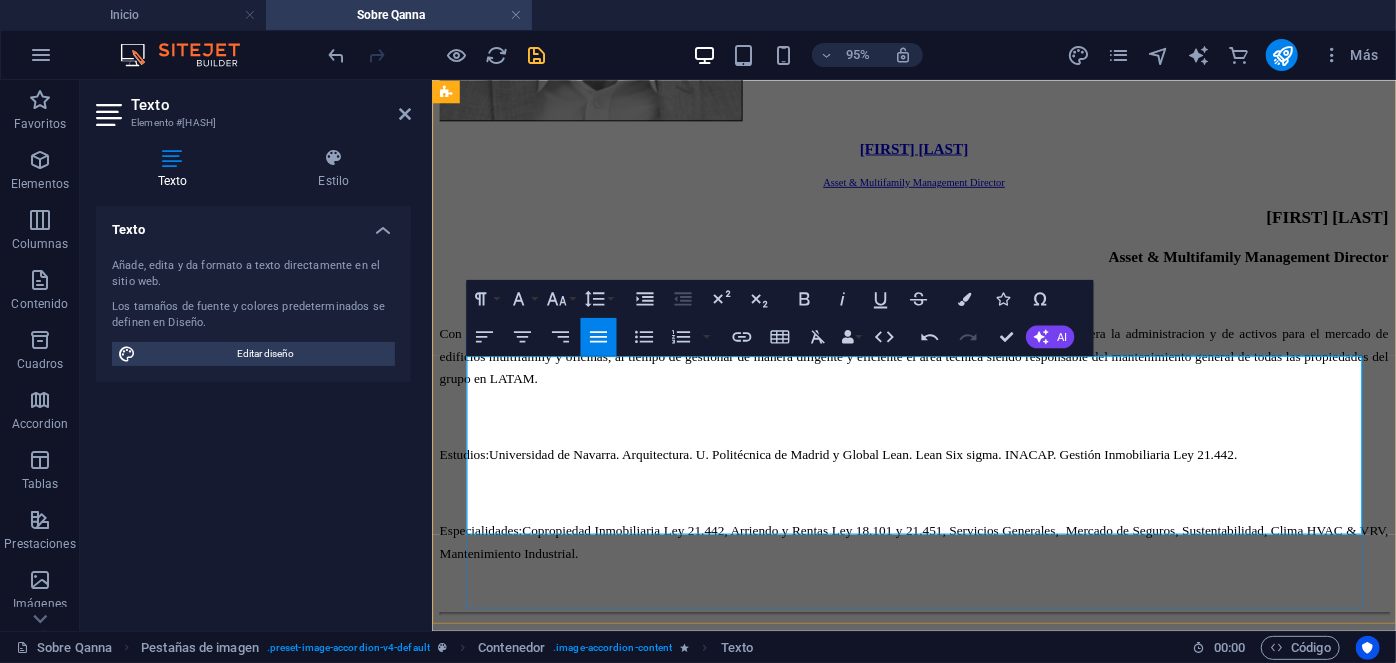 drag, startPoint x: 1040, startPoint y: 528, endPoint x: 956, endPoint y: 532, distance: 84.095184 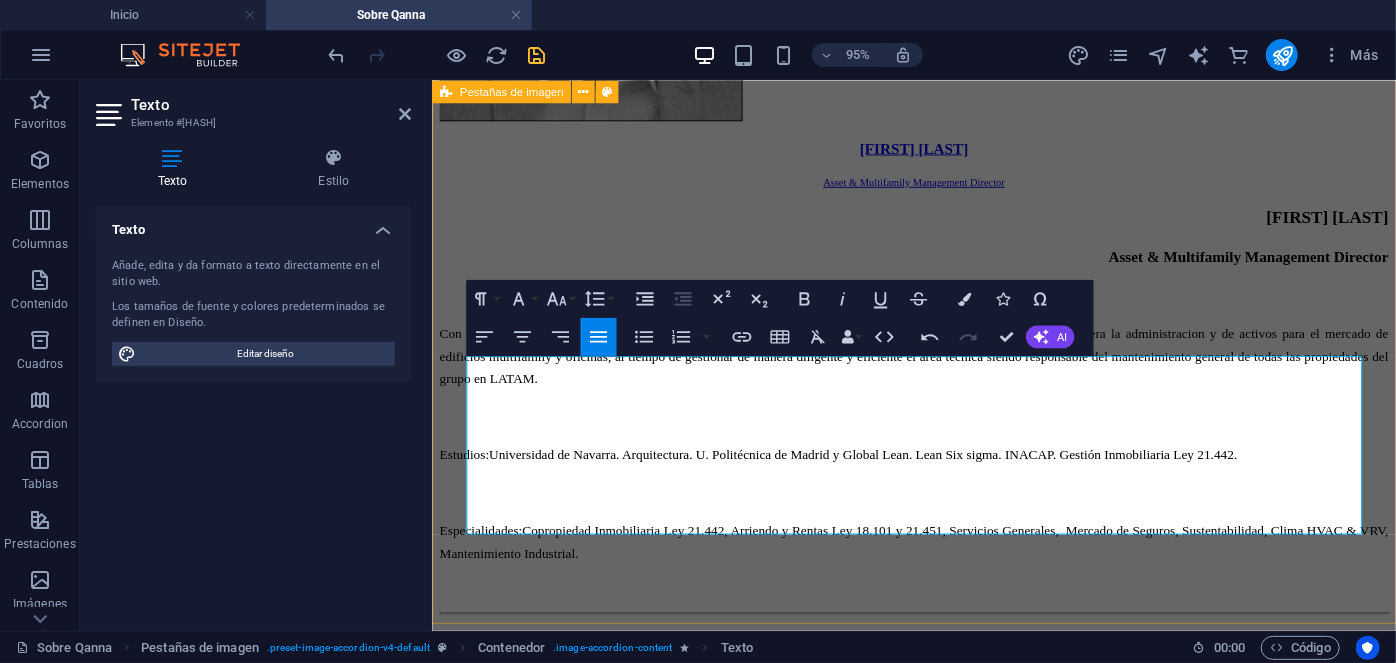 click on "[FIRST] [LAST] People & Culture Manager [FIRST] [LAST] People & Culture Manager Con más de 20 años de experiencia en Psicología clínica, donde ha dirigido de manera exitosa cientos de procesos de recruitment para mandos medios y alta gerencia empresarial, al tiempo de liderar procesos outsourcing en grandes empresas internacionales. Estudios: UNAM. Psicología. IRG, Master en psicología clínica. ESADE, Mindfulness. Especialidades: Psicología clínica y salud mental. Outsourcing de grandes industrias. Recruitment de mandos medios y alta gerencia. Contacto [EMAIL] [FIRST] [LAST] EHS & Facilities Manager                                                          [FIRST] [LAST]                                                                      EHS & Facilities Manager Estudios: UDP,  Ingeniería  Industrial. Especialidades: Mantenimiento industrial. Seguridad Industrial. Gestión de propiedades e instalaciones. Contacto Asset Manager" at bounding box center (938, 17297) 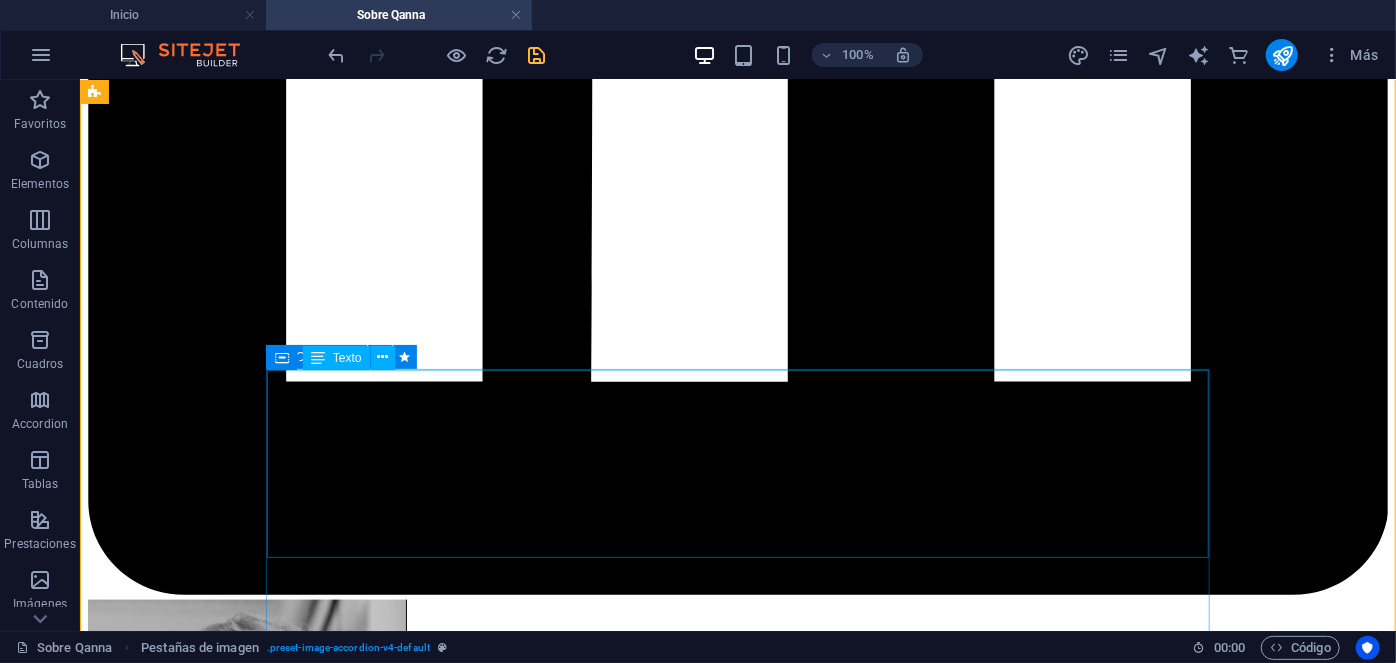 click on "Jennifer Araos Property Manager Con más de cinco años de experiencia sólida en la gestión y administración de edificios y condominios. Estudios: CFT  Simón  Bolivar, Administracion de empresas. EF, Inglés avanzado. Especialidades:  Copropiedad Inmobiliaria Ley 21.442, Servicios Generales, Seguros, Clima, Mantenimiento Industrial." at bounding box center (737, 25448) 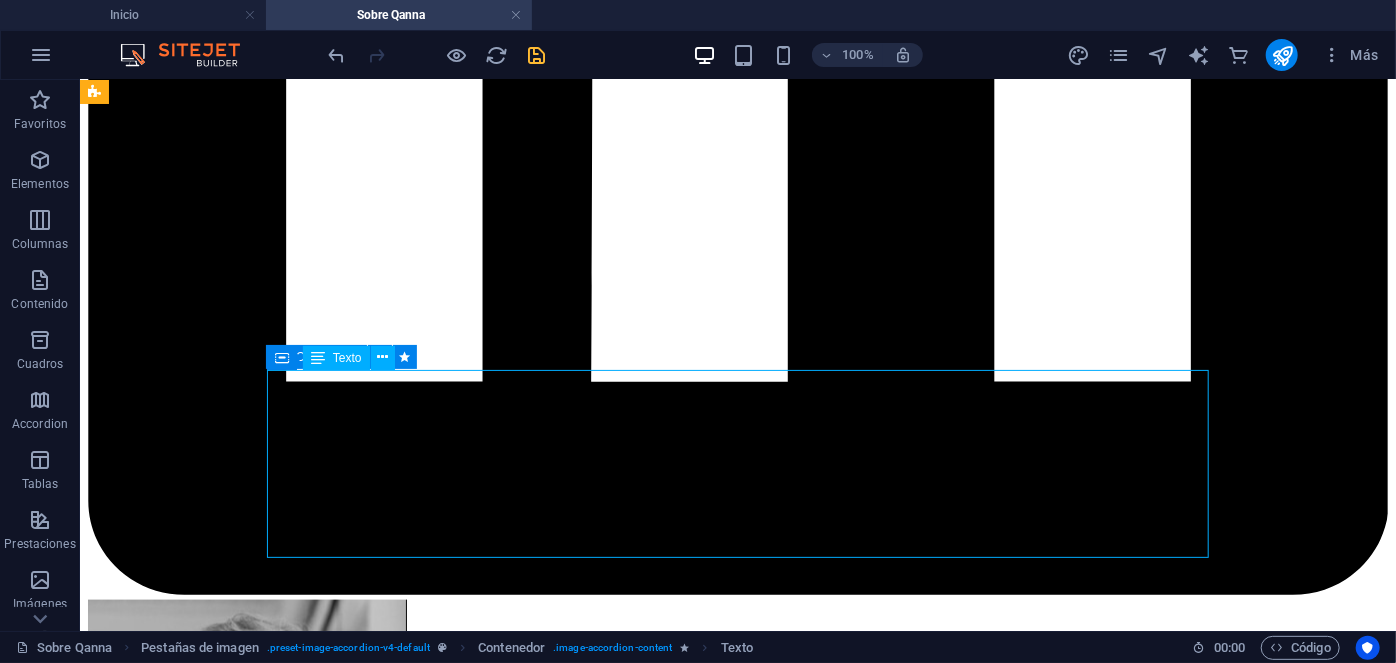 click on "Jennifer Araos Property Manager Con más de cinco años de experiencia sólida en la gestión y administración de edificios y condominios. Estudios: CFT  Simón  Bolivar, Administracion de empresas. EF, Inglés avanzado. Especialidades:  Copropiedad Inmobiliaria Ley 21.442, Servicios Generales, Seguros, Clima, Mantenimiento Industrial." at bounding box center [737, 25448] 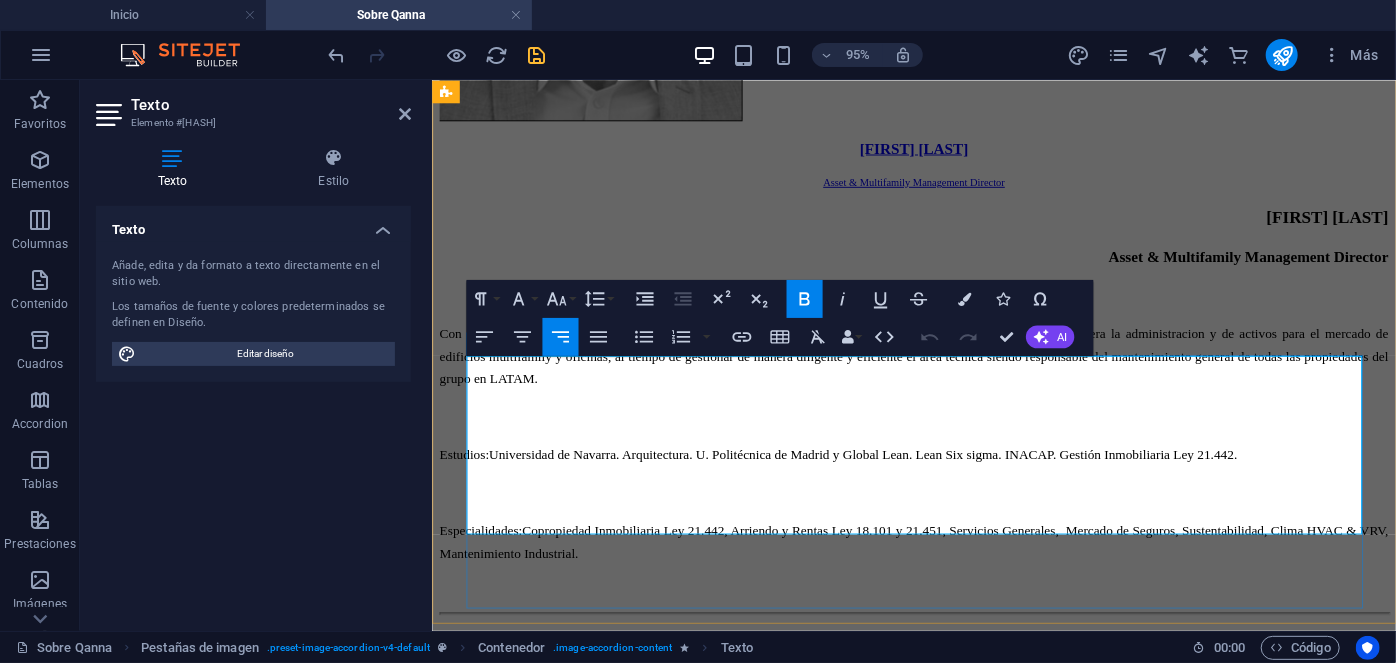 drag, startPoint x: 1239, startPoint y: 527, endPoint x: 1159, endPoint y: 536, distance: 80.50466 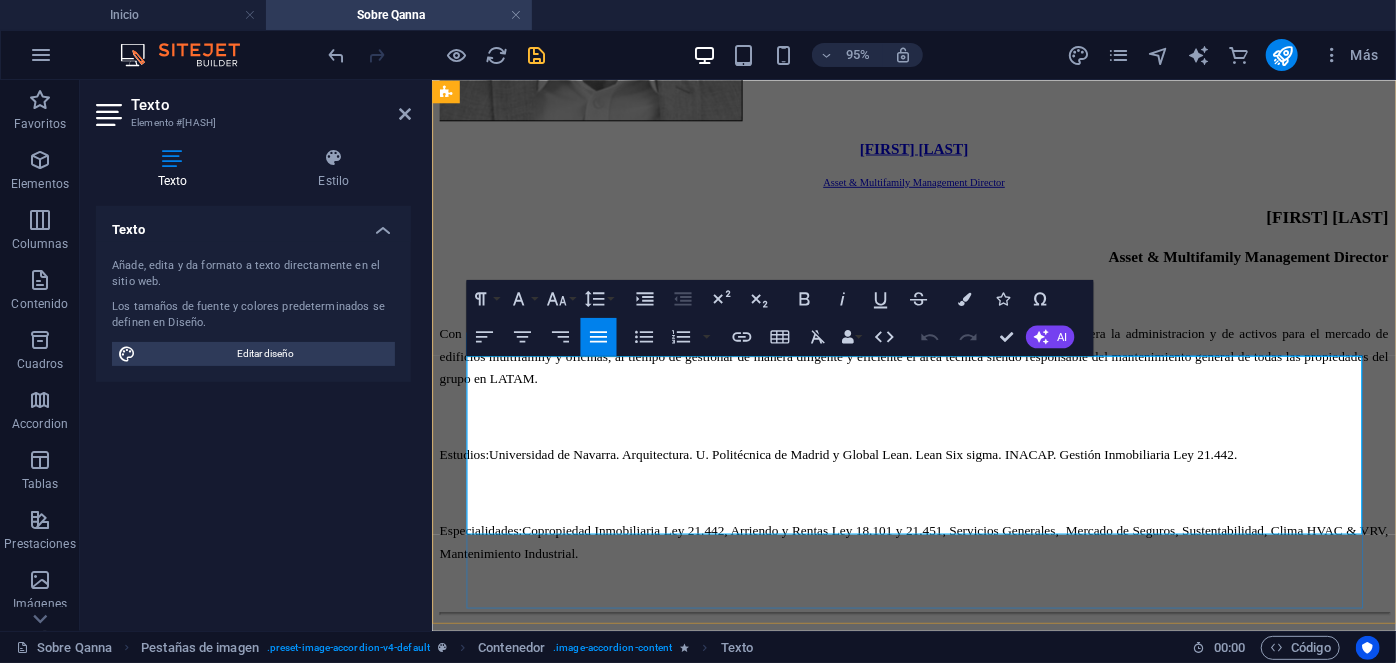 type 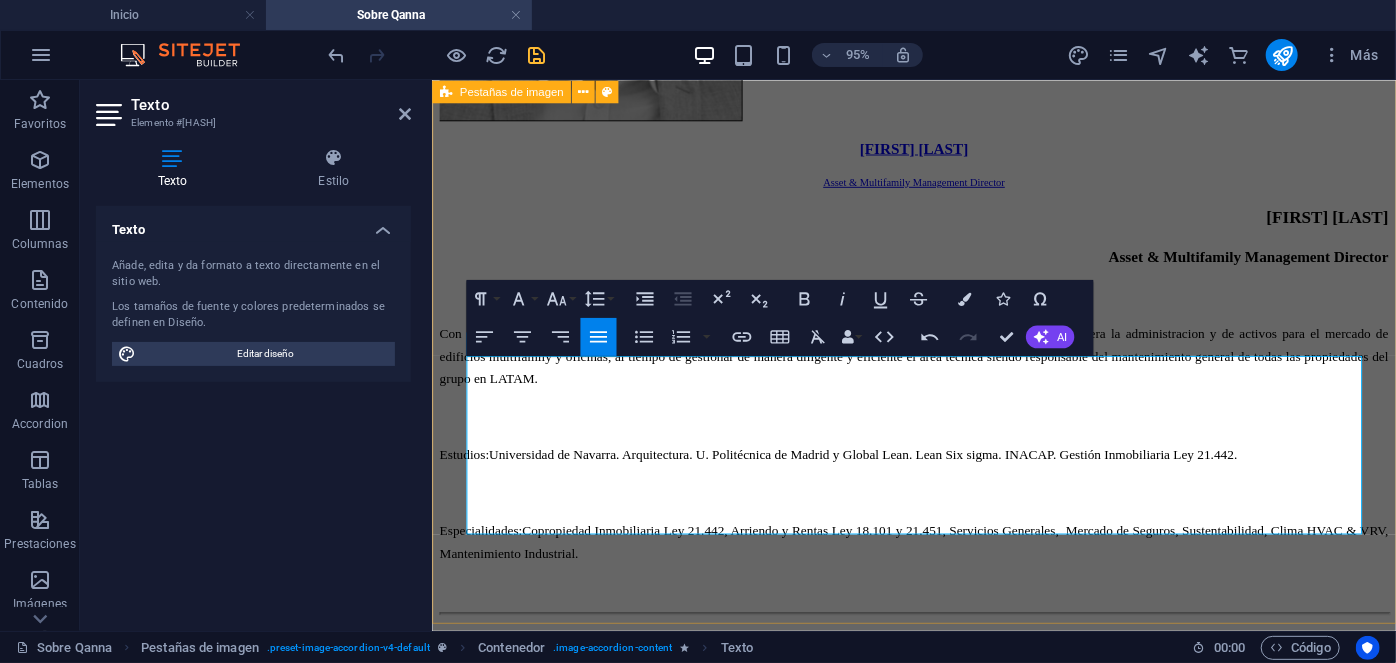 click on "[FIRST] [LAST] People & Culture Manager [FIRST] [LAST] People & Culture Manager Con más de 20 años de experiencia en Psicología clínica, donde ha dirigido de manera exitosa cientos de procesos de recruitment para mandos medios y alta gerencia empresarial, al tiempo de liderar procesos outsourcing en grandes empresas internacionales. Estudios: UNAM. Psicología. IRG, Master en psicología clínica. ESADE, Mindfulness. Especialidades: Psicología clínica y salud mental. Outsourcing de grandes industrias. Recruitment de mandos medios y alta gerencia. Contacto [EMAIL] [FIRST] [LAST] EHS & Facilities Manager                                                          [FIRST] [LAST]                                                                      EHS & Facilities Manager Estudios: UDP,  Ingeniería  Industrial. Especialidades: Mantenimiento industrial. Seguridad Industrial. Gestión de propiedades e instalaciones. Contacto Asset Manager" at bounding box center [938, 17297] 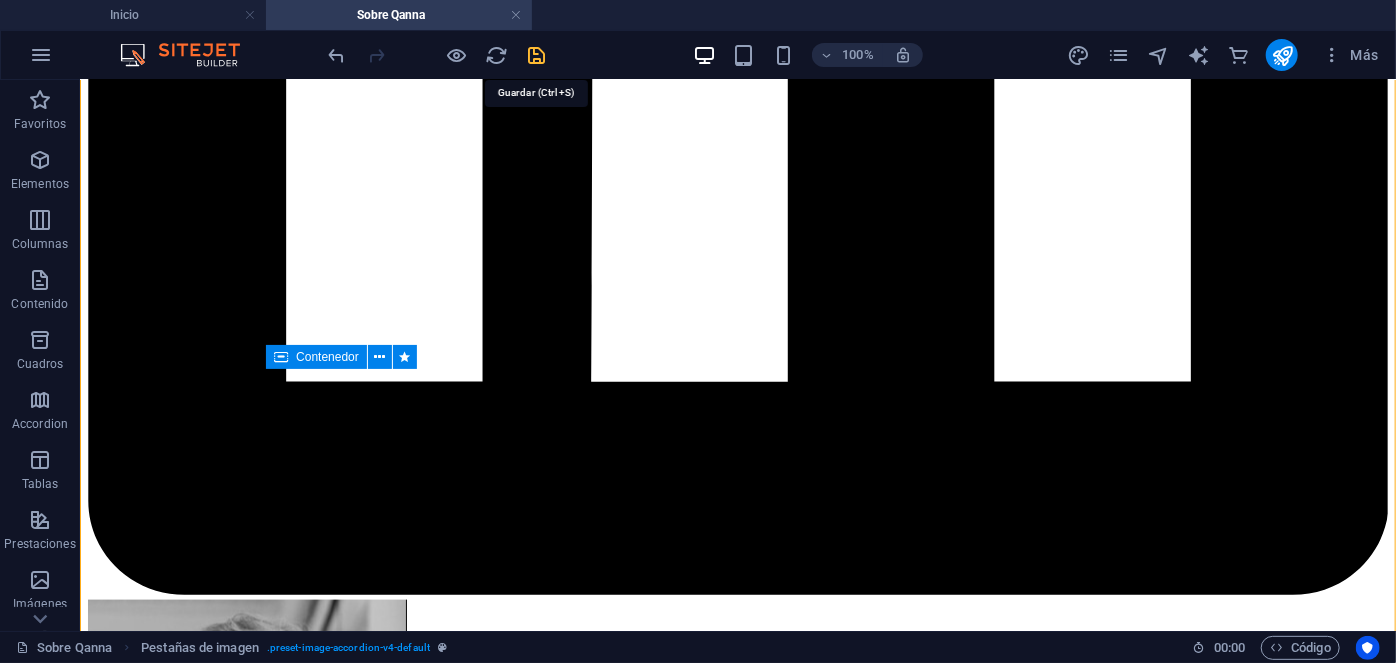 click at bounding box center [537, 55] 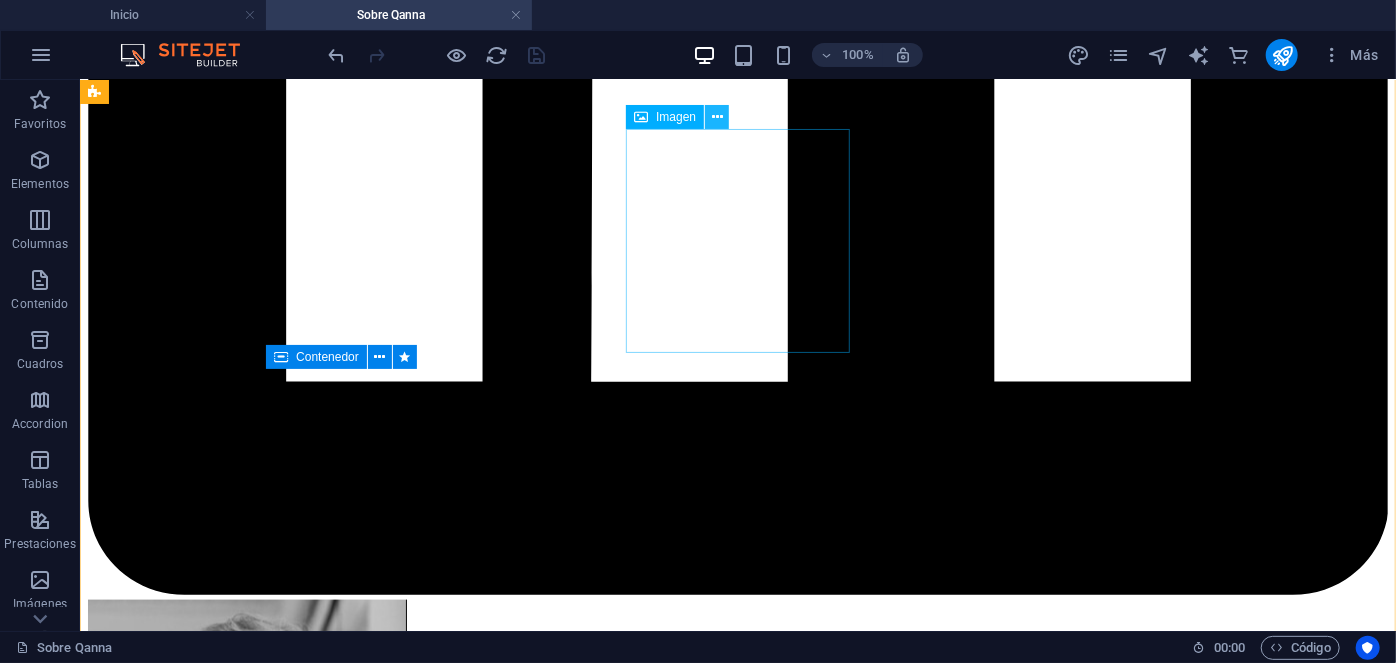 click at bounding box center [717, 117] 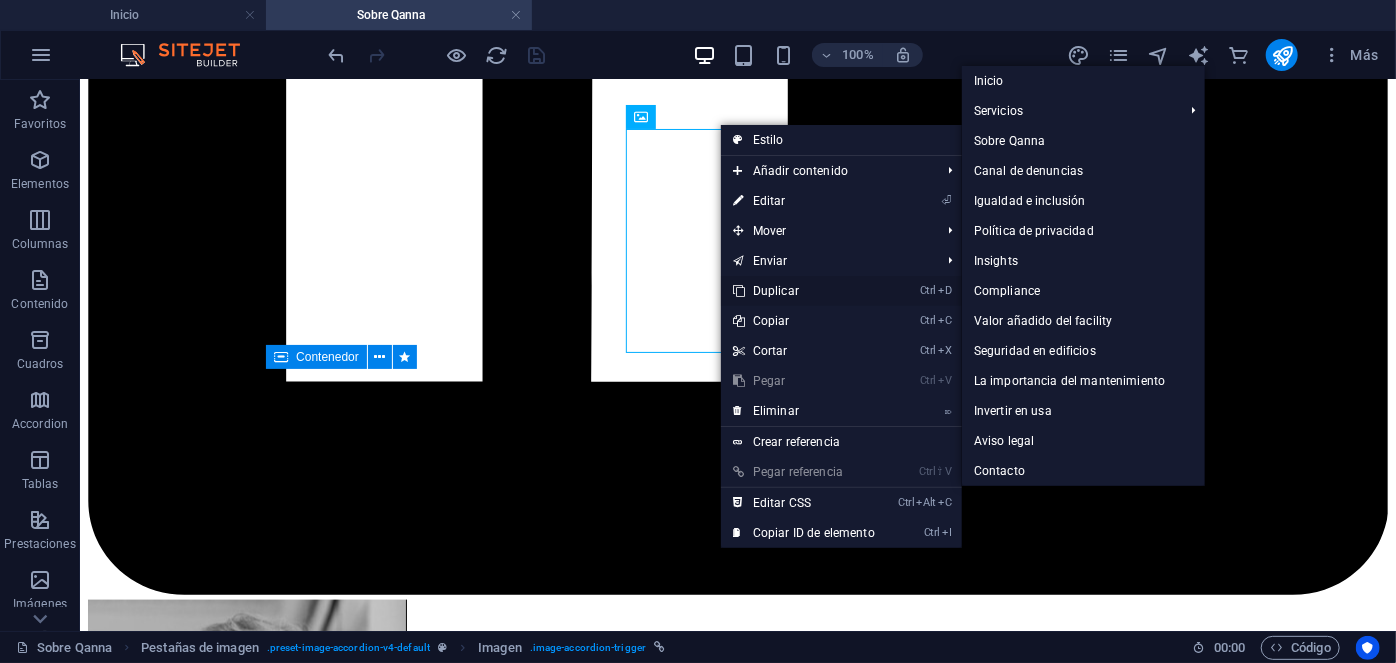 click on "Ctrl D  Duplicar" at bounding box center [804, 291] 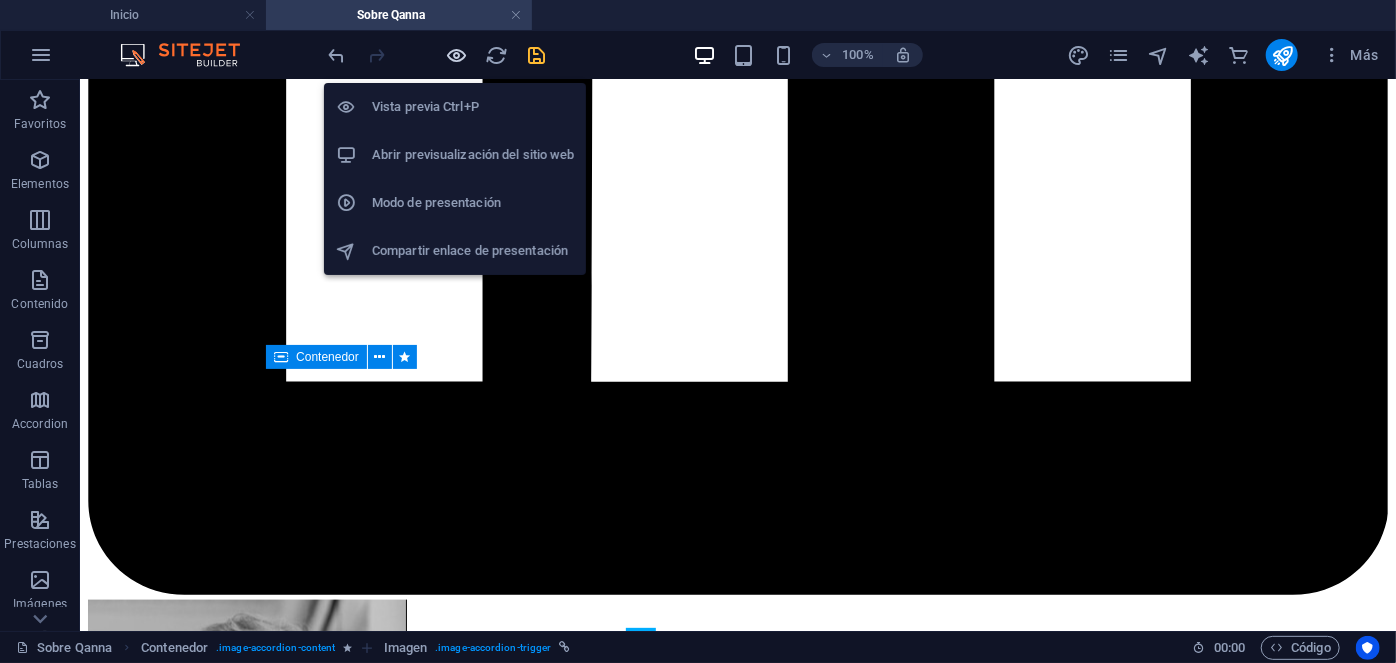 click at bounding box center [457, 55] 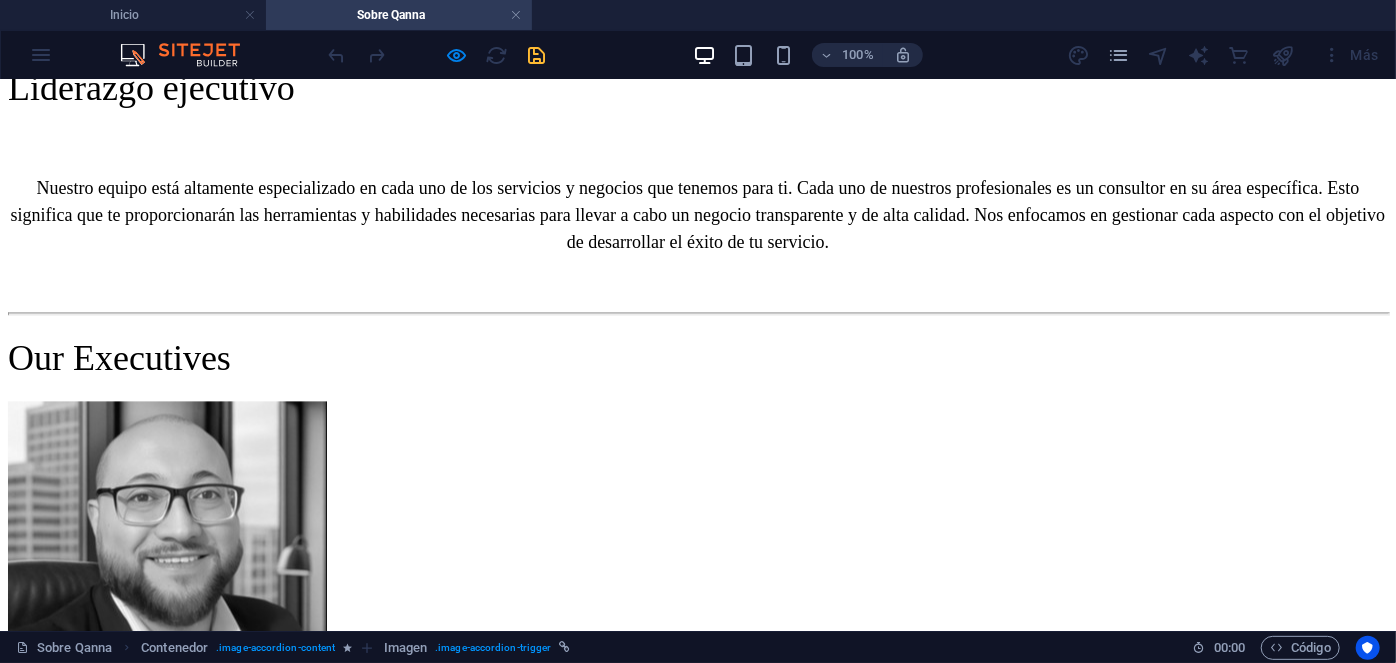 scroll, scrollTop: 2024, scrollLeft: 0, axis: vertical 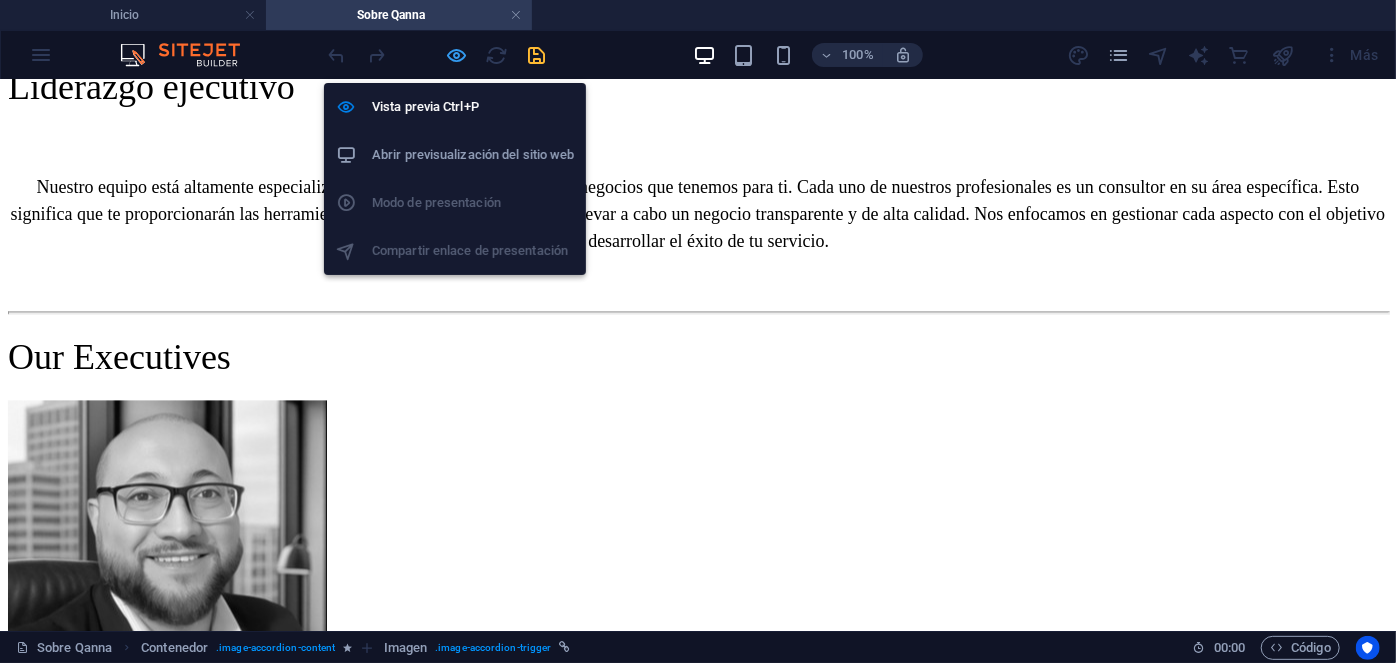 click at bounding box center [457, 55] 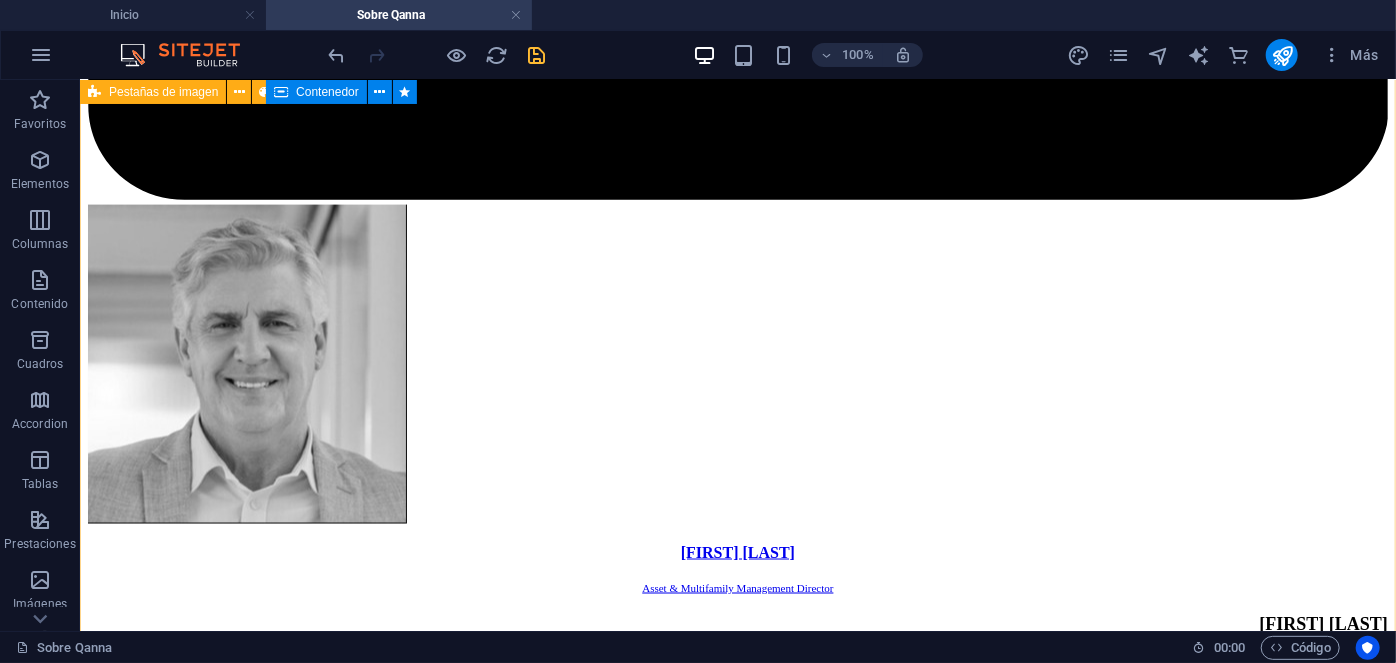 scroll, scrollTop: 9085, scrollLeft: 0, axis: vertical 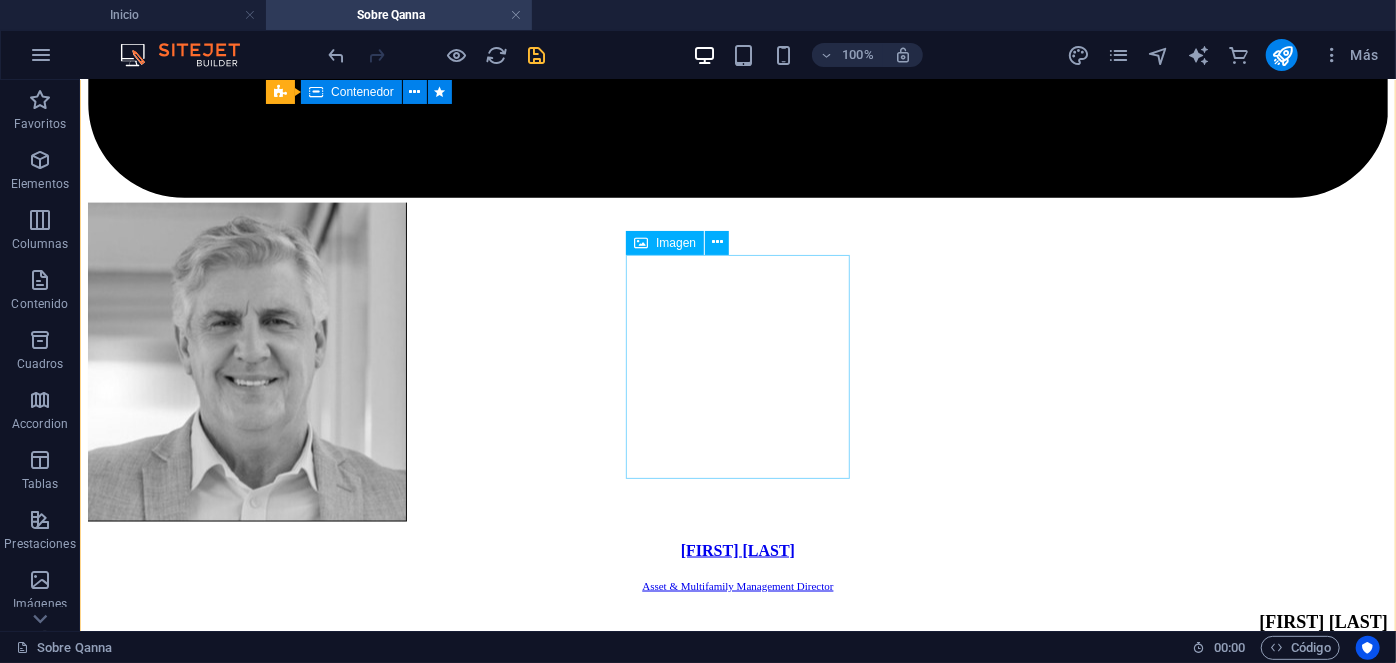 click on "Jennifer Araos Property Manager" at bounding box center [737, 27204] 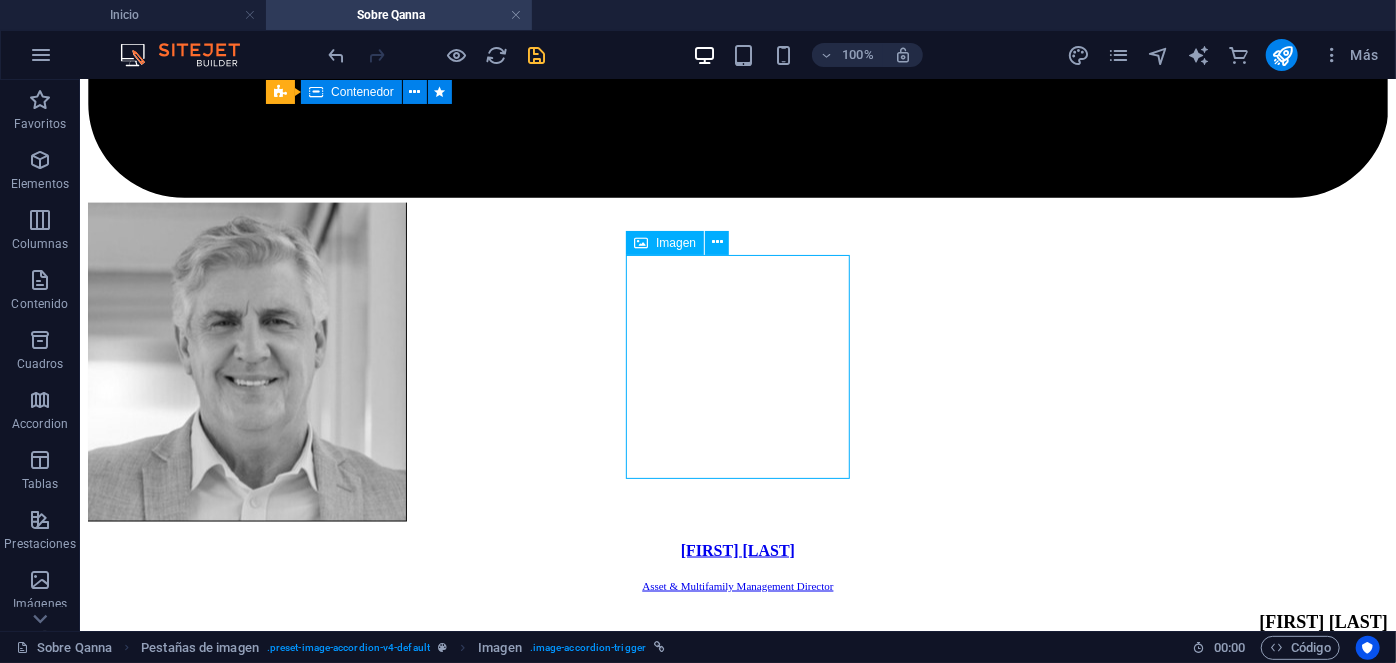click on "Jennifer Araos Property Manager" at bounding box center (737, 27204) 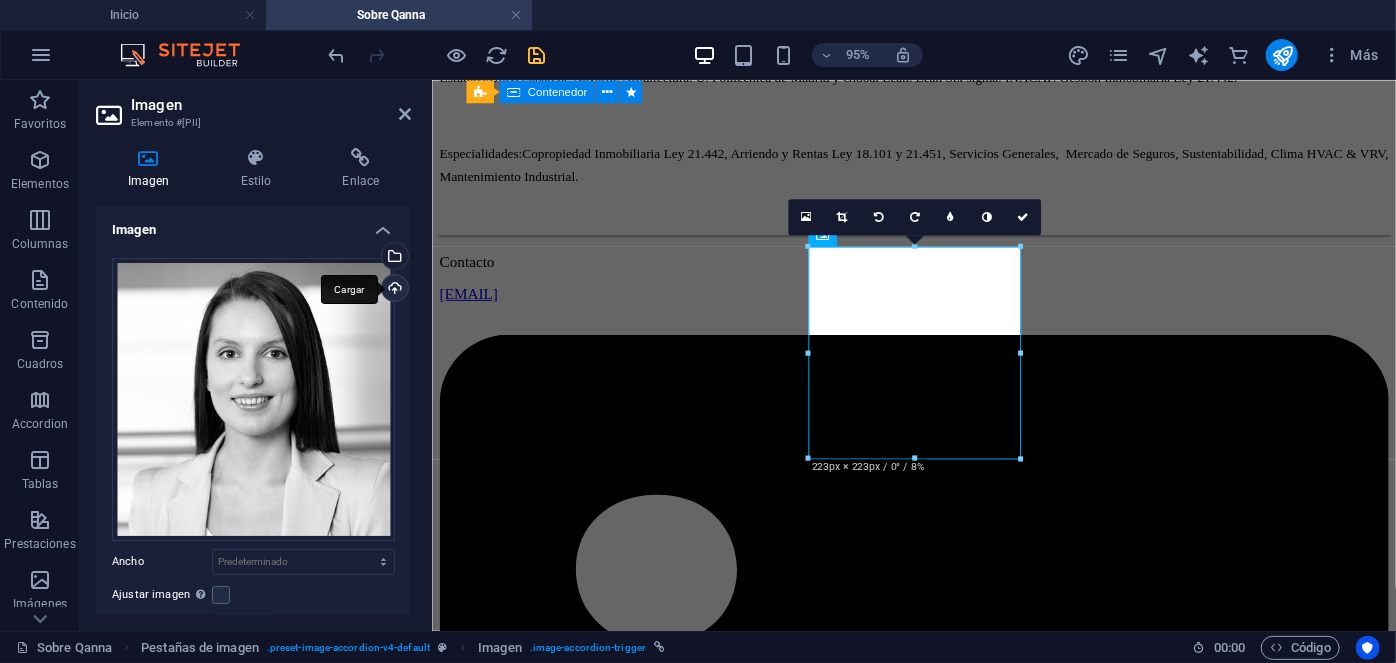 click on "Cargar" at bounding box center (393, 290) 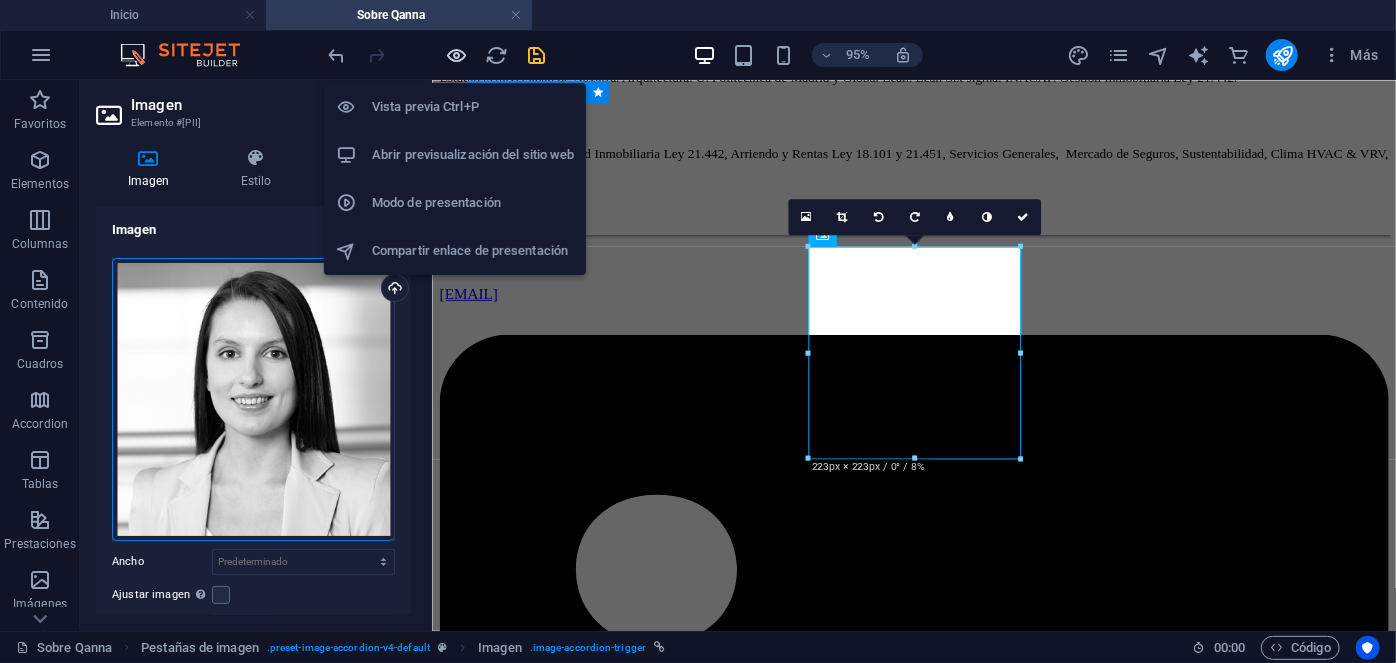 click at bounding box center [457, 55] 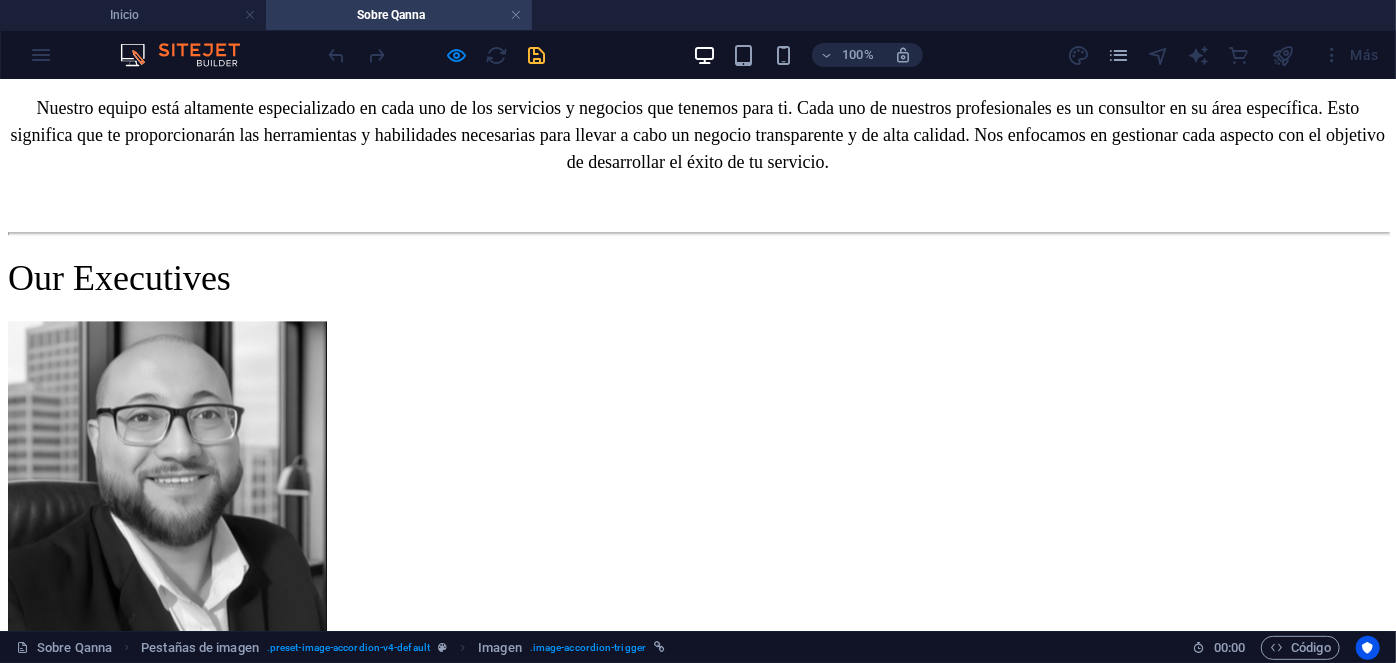 scroll, scrollTop: 2101, scrollLeft: 0, axis: vertical 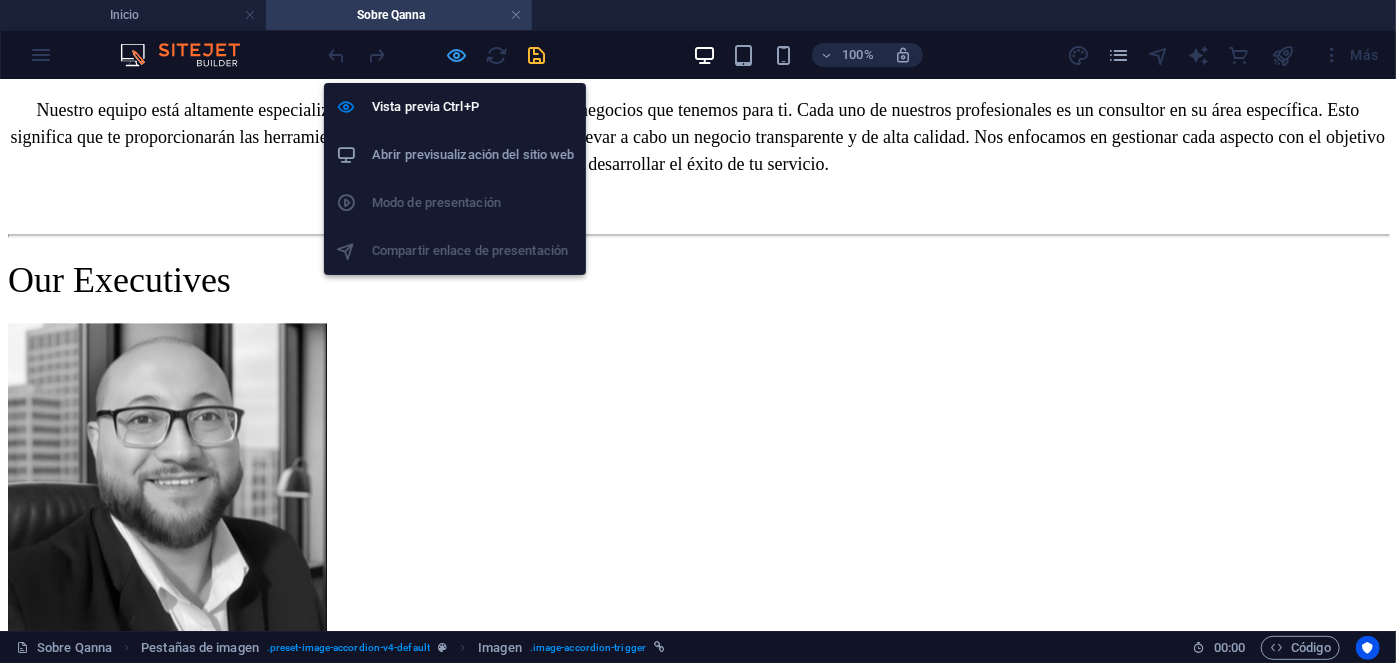 click at bounding box center (457, 55) 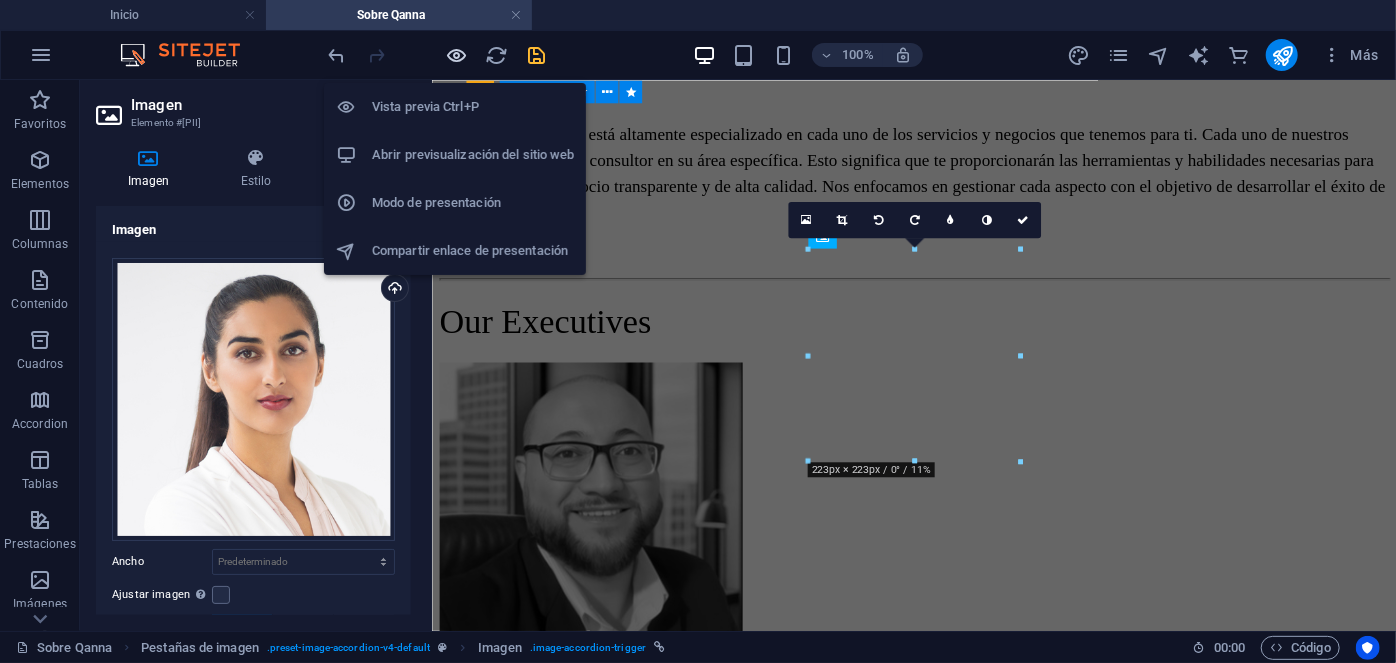 scroll, scrollTop: 9082, scrollLeft: 0, axis: vertical 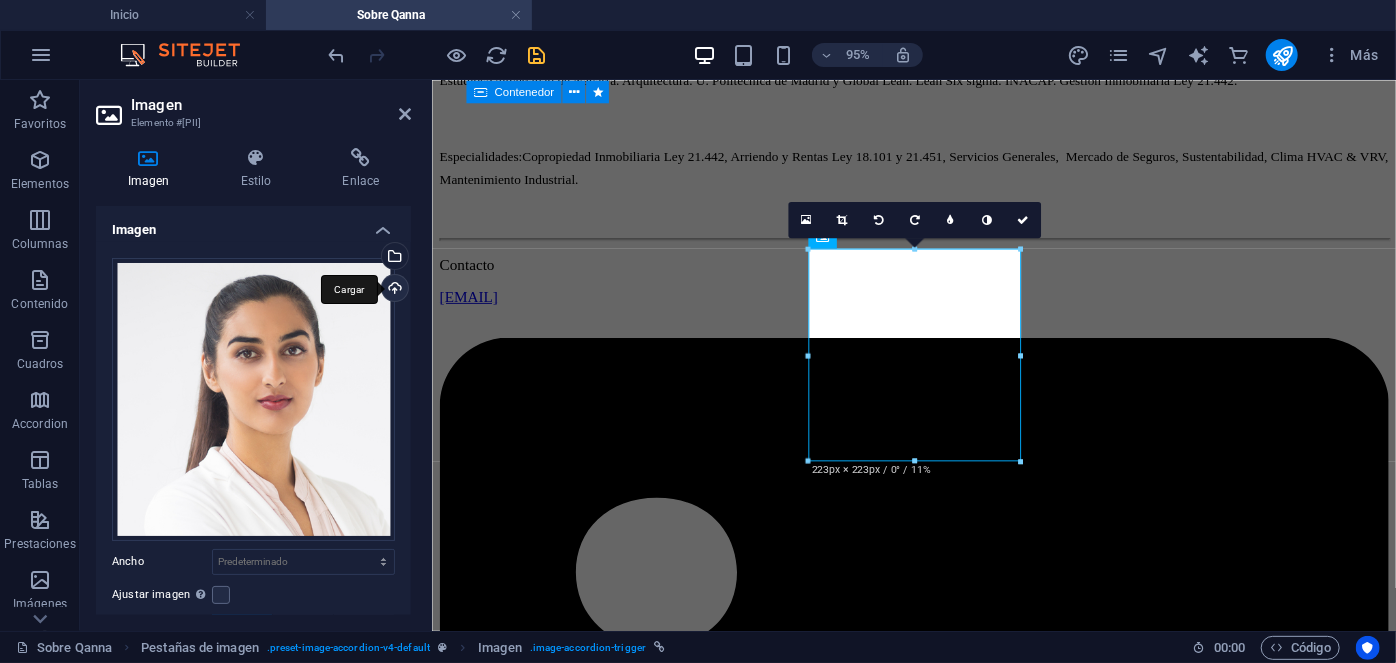 click on "Cargar" at bounding box center (393, 290) 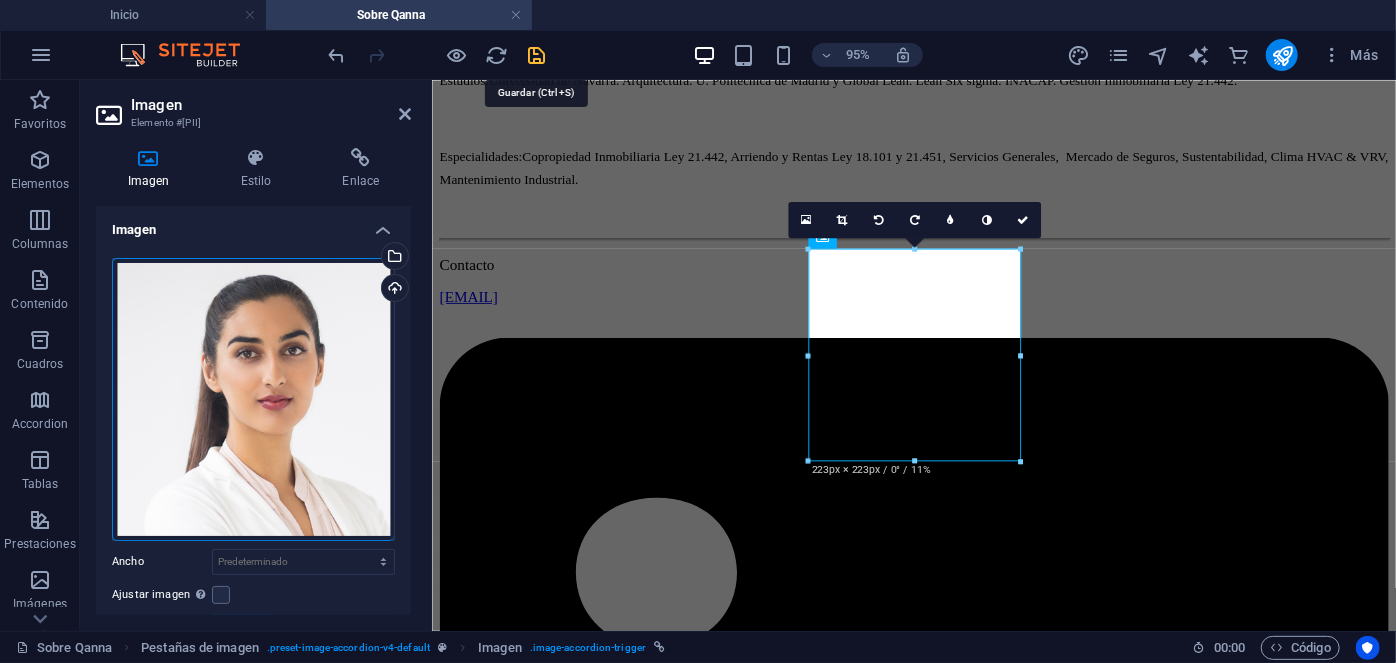 click at bounding box center [537, 55] 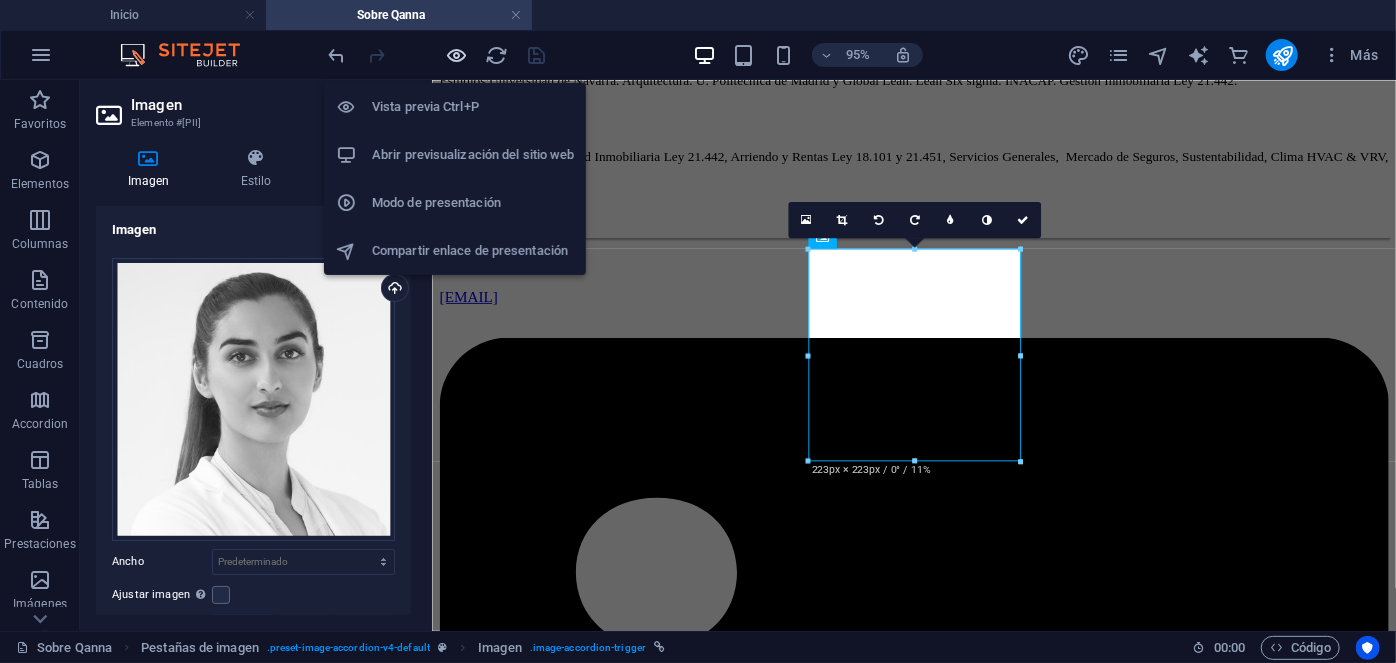 click at bounding box center (457, 55) 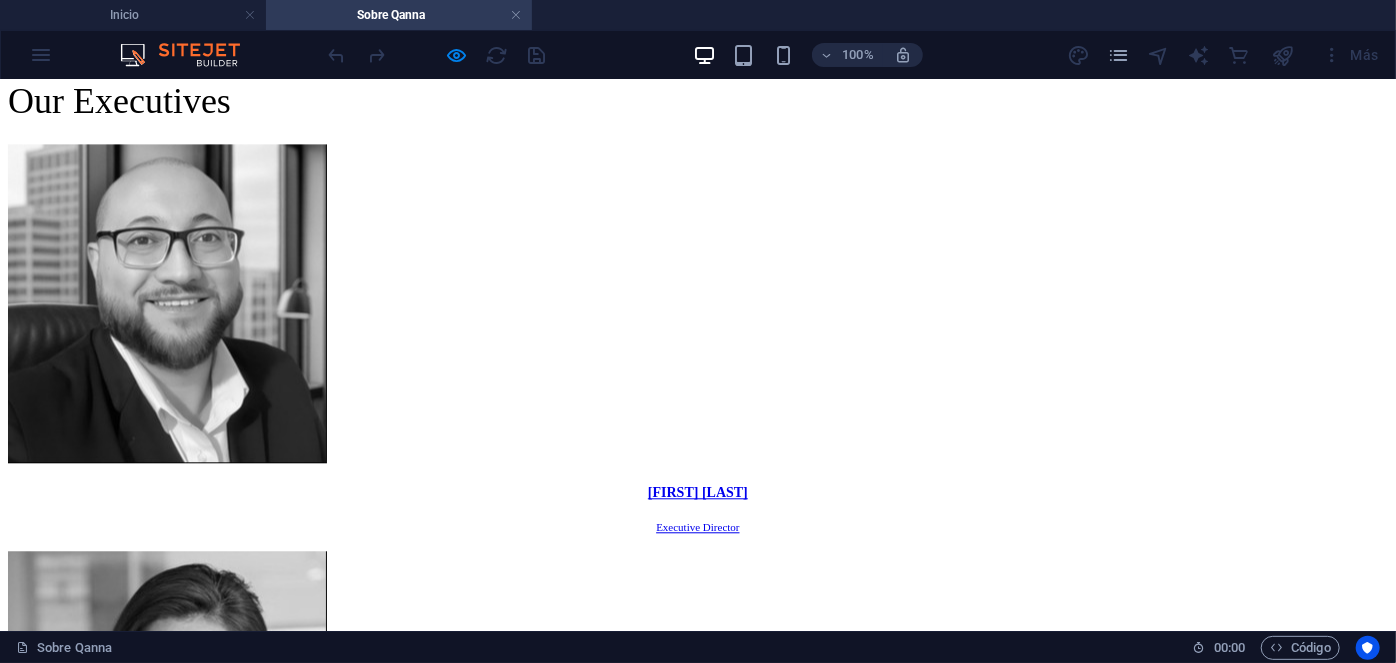 scroll, scrollTop: 2338, scrollLeft: 0, axis: vertical 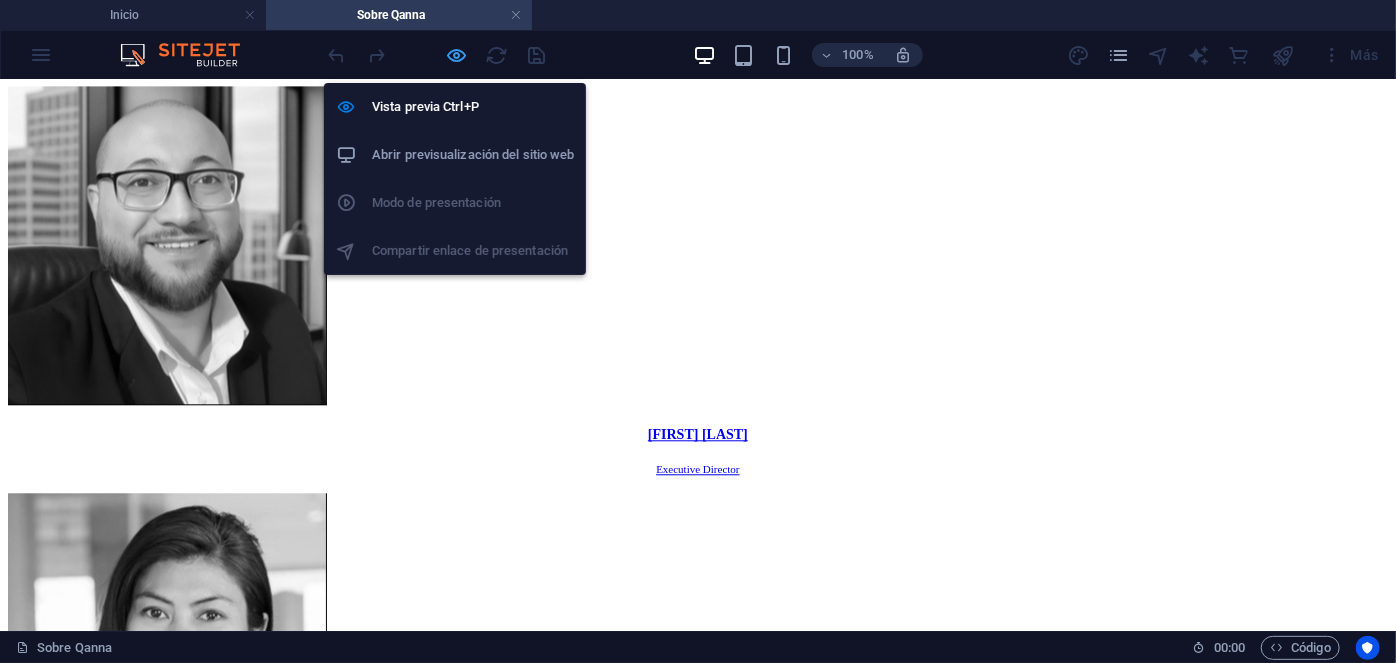 click at bounding box center [457, 55] 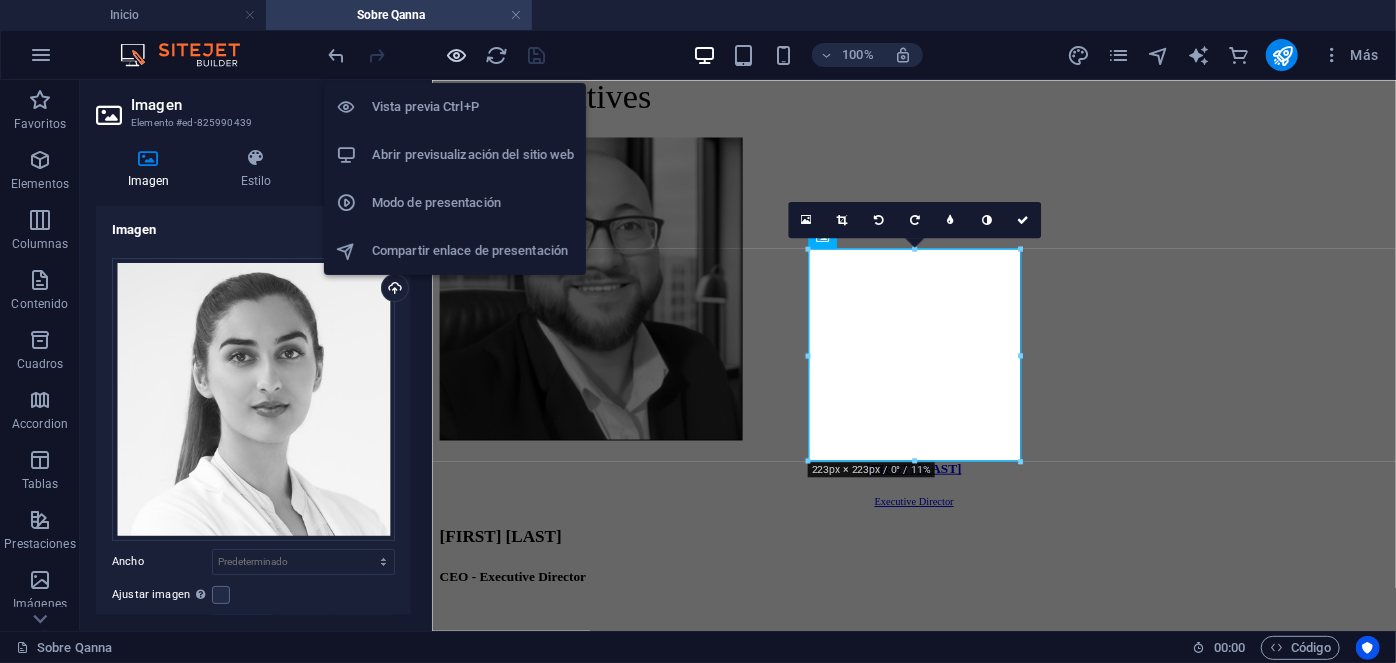 scroll, scrollTop: 9082, scrollLeft: 0, axis: vertical 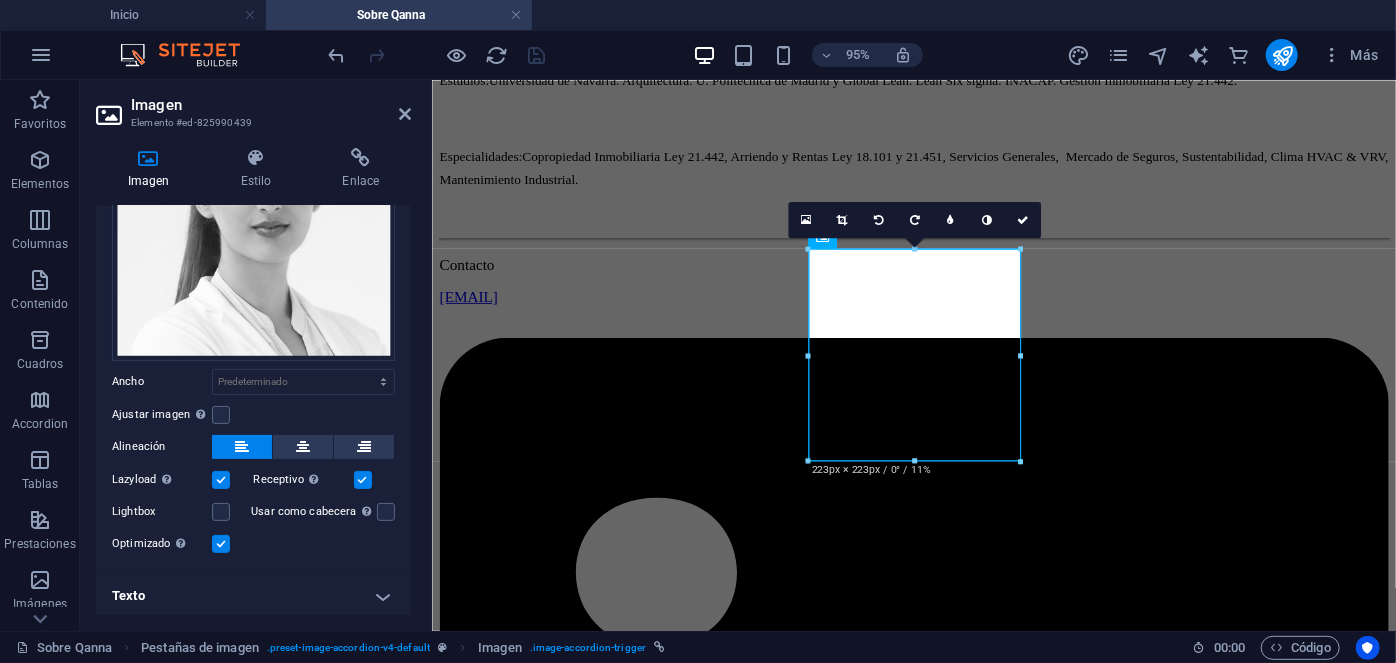 click on "Texto" at bounding box center (253, 596) 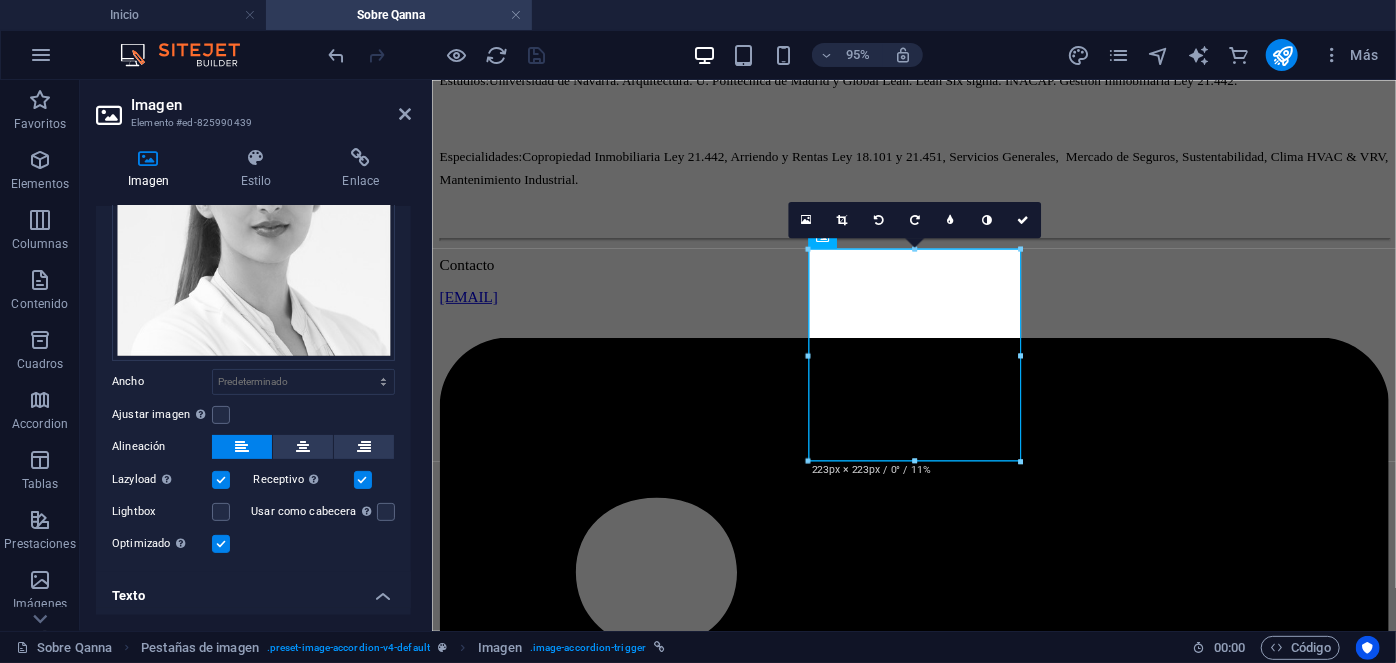 scroll, scrollTop: 368, scrollLeft: 0, axis: vertical 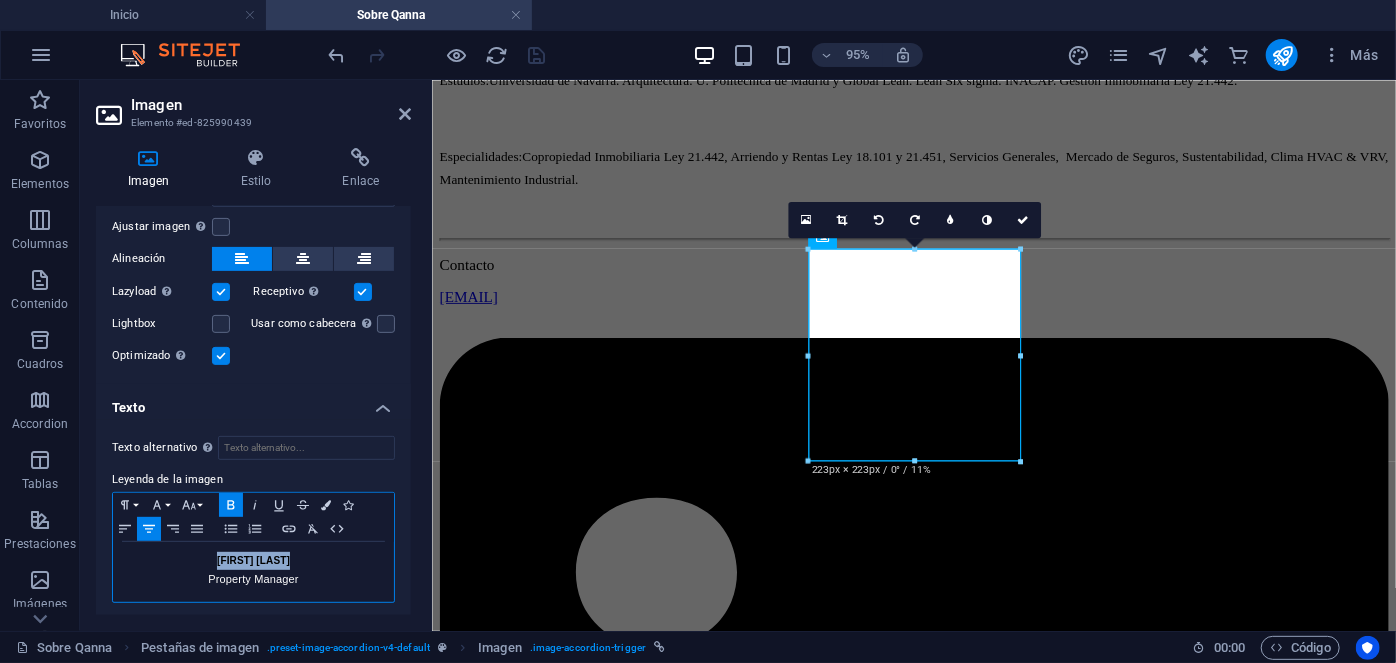 drag, startPoint x: 328, startPoint y: 547, endPoint x: 214, endPoint y: 552, distance: 114.1096 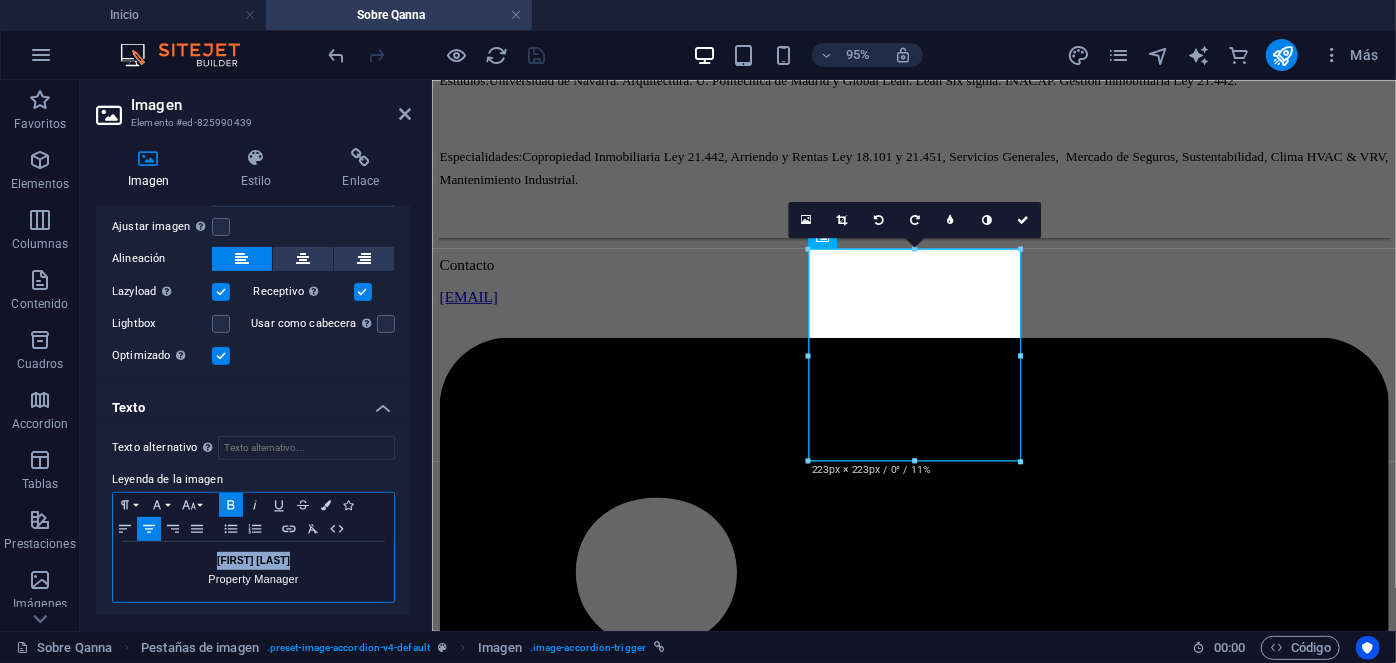 click on "Jennifer Araos" at bounding box center (253, 561) 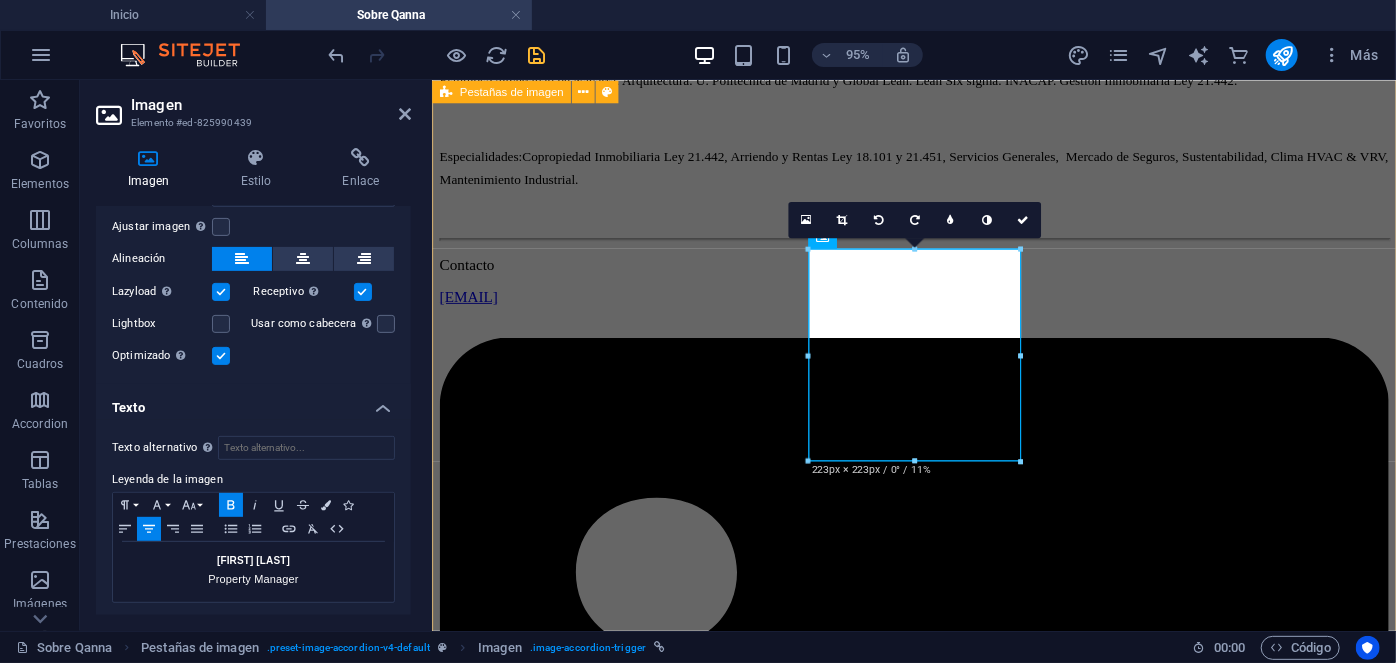 click on "[FIRST] [LAST] People & Culture Manager [FIRST] [LAST] People & Culture Manager Con más de 20 años de experiencia en Psicología clínica, donde ha dirigido de manera exitosa cientos de procesos de recruitment para mandos medios y alta gerencia empresarial, al tiempo de liderar procesos outsourcing en grandes empresas internacionales. Estudios: UNAM. Psicología. IRG, Master en psicología clínica. ESADE, Mindfulness. Especialidades: Psicología clínica y salud mental. Outsourcing de grandes industrias. Recruitment de mandos medios y alta gerencia. Contacto [EMAIL] [FIRST] [LAST] EHS & Facilities Manager                                                          [FIRST] [LAST]                                                                      EHS & Facilities Manager Estudios: UDP,  Ingeniería  Industrial. Especialidades: Mantenimiento industrial. Seguridad Industrial. Gestión de propiedades e instalaciones. Contacto Asset Manager" at bounding box center (938, 18190) 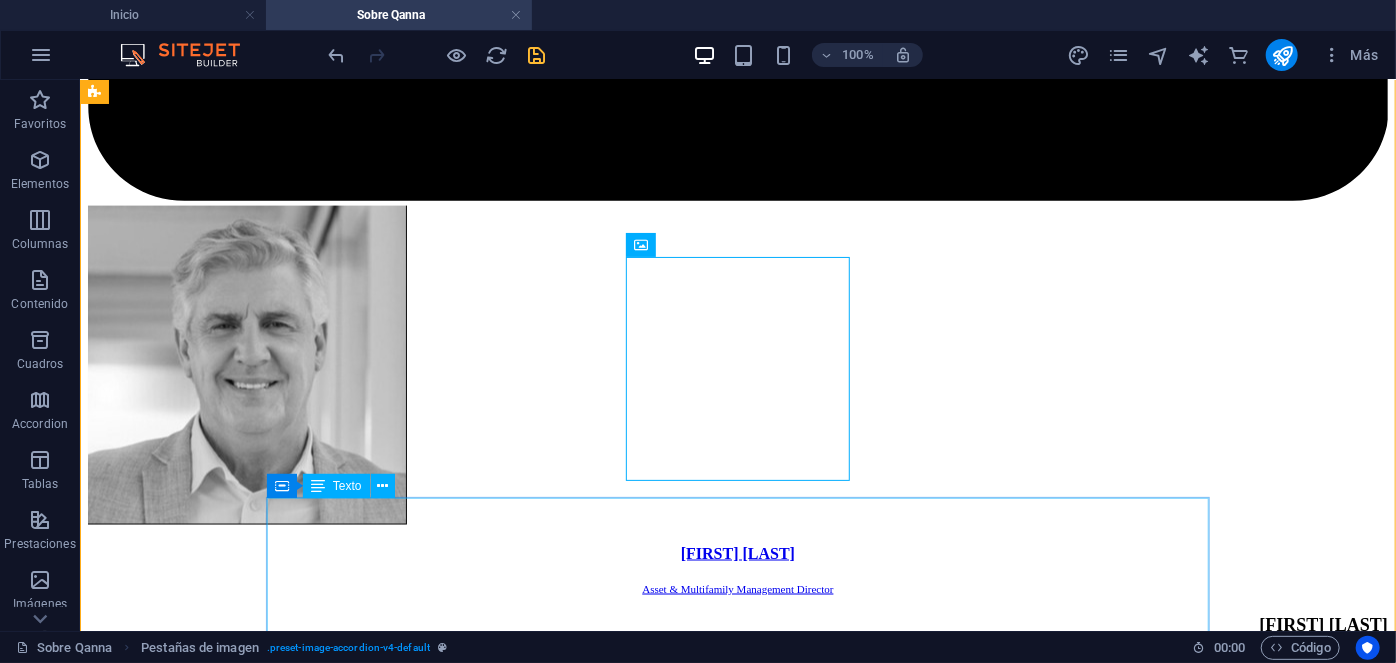 click on "Jennifer Araos Property Manager Con más de cinco años de experiencia sólida en la gestión y administración de edificios y condominios. Estudios: CFT  Simón  Bolivar, Administracion de empresas. EF, Inglés avanzado. Especialidades:  Copropiedad Inmobiliaria Ley 21.442, Servicios Generales, Seguros, Clima, Mantenimiento." at bounding box center [737, 28233] 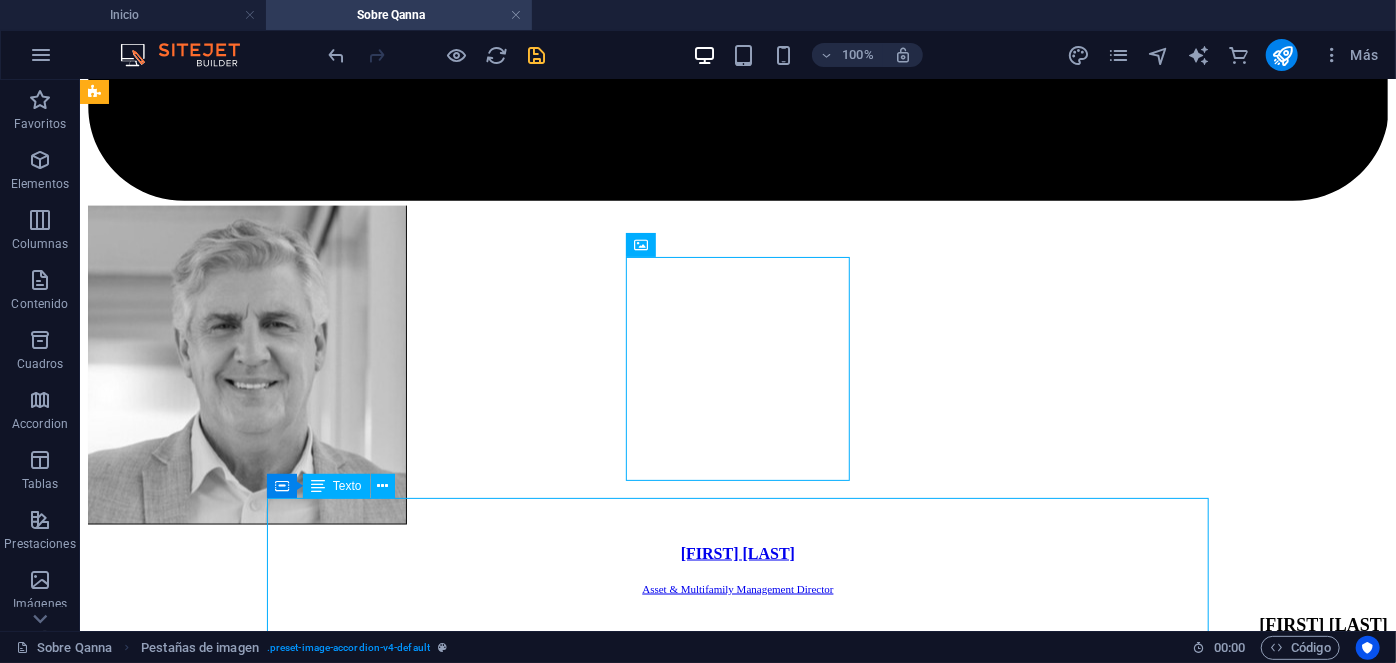 click on "Jennifer Araos Property Manager Con más de cinco años de experiencia sólida en la gestión y administración de edificios y condominios. Estudios: CFT  Simón  Bolivar, Administracion de empresas. EF, Inglés avanzado. Especialidades:  Copropiedad Inmobiliaria Ley 21.442, Servicios Generales, Seguros, Clima, Mantenimiento." at bounding box center [737, 28233] 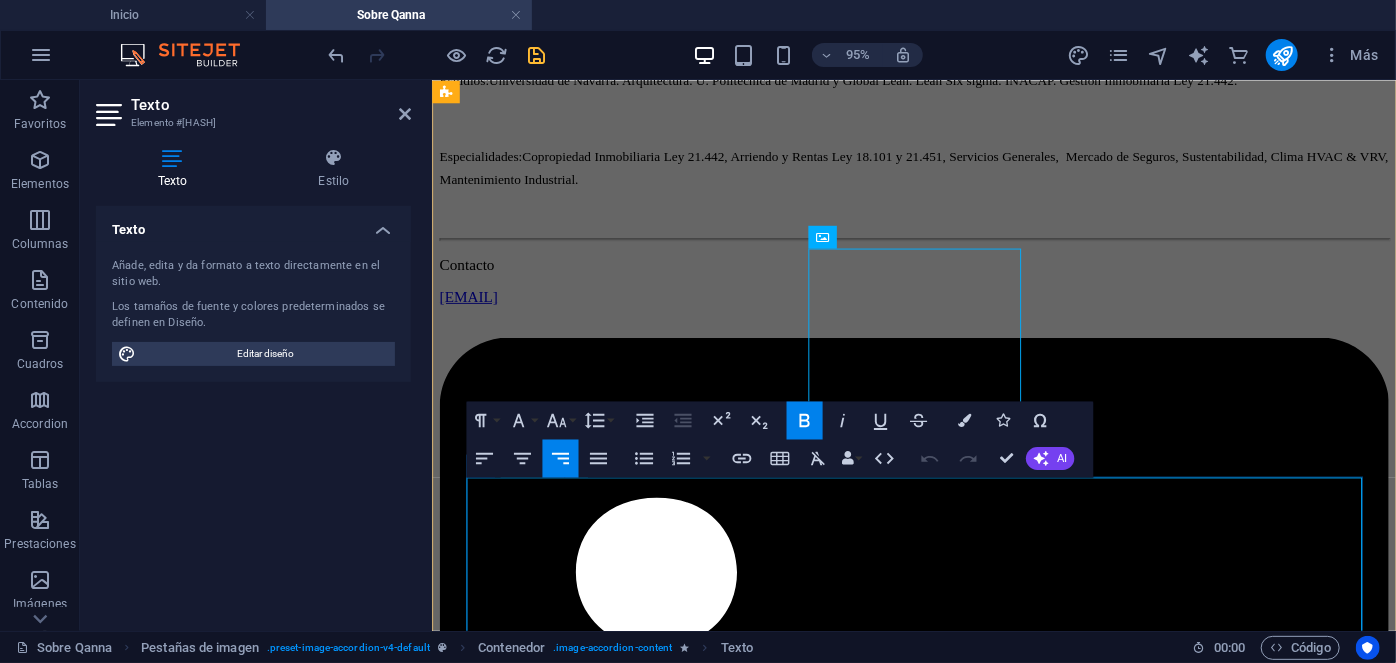 drag, startPoint x: 1409, startPoint y: 514, endPoint x: 1265, endPoint y: 516, distance: 144.01389 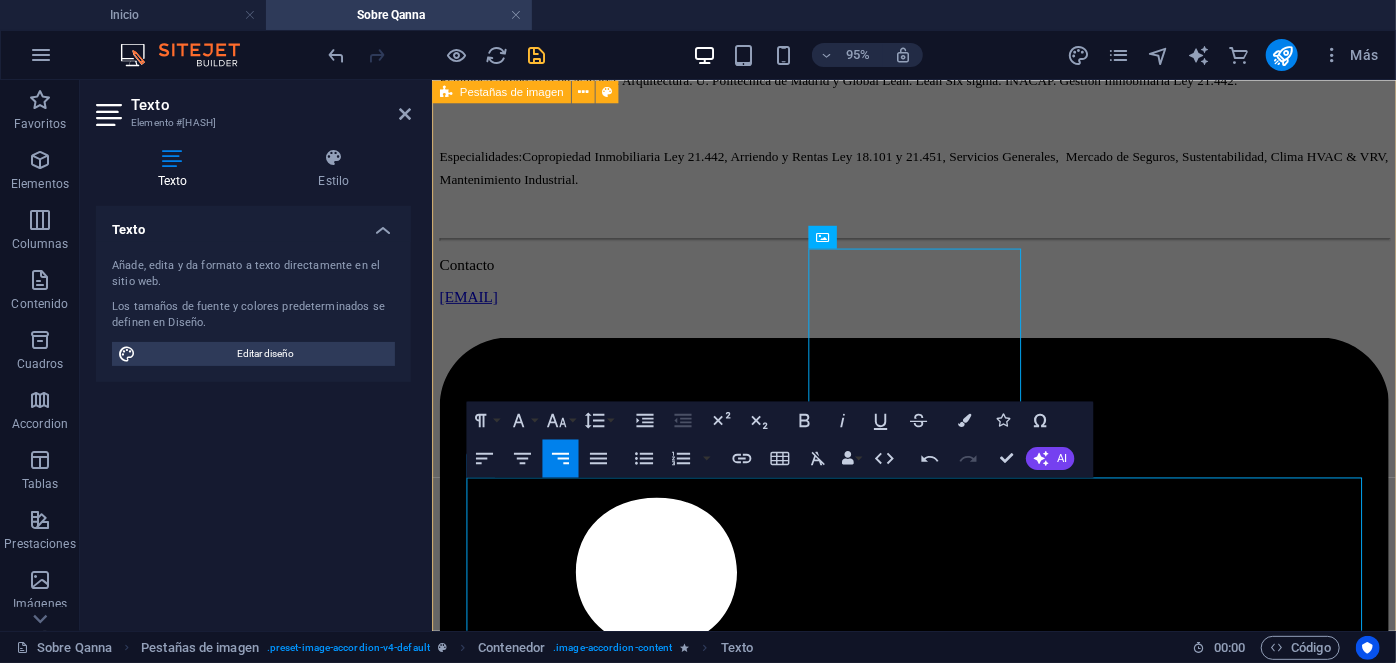 drag, startPoint x: 1322, startPoint y: 511, endPoint x: 1425, endPoint y: 510, distance: 103.00485 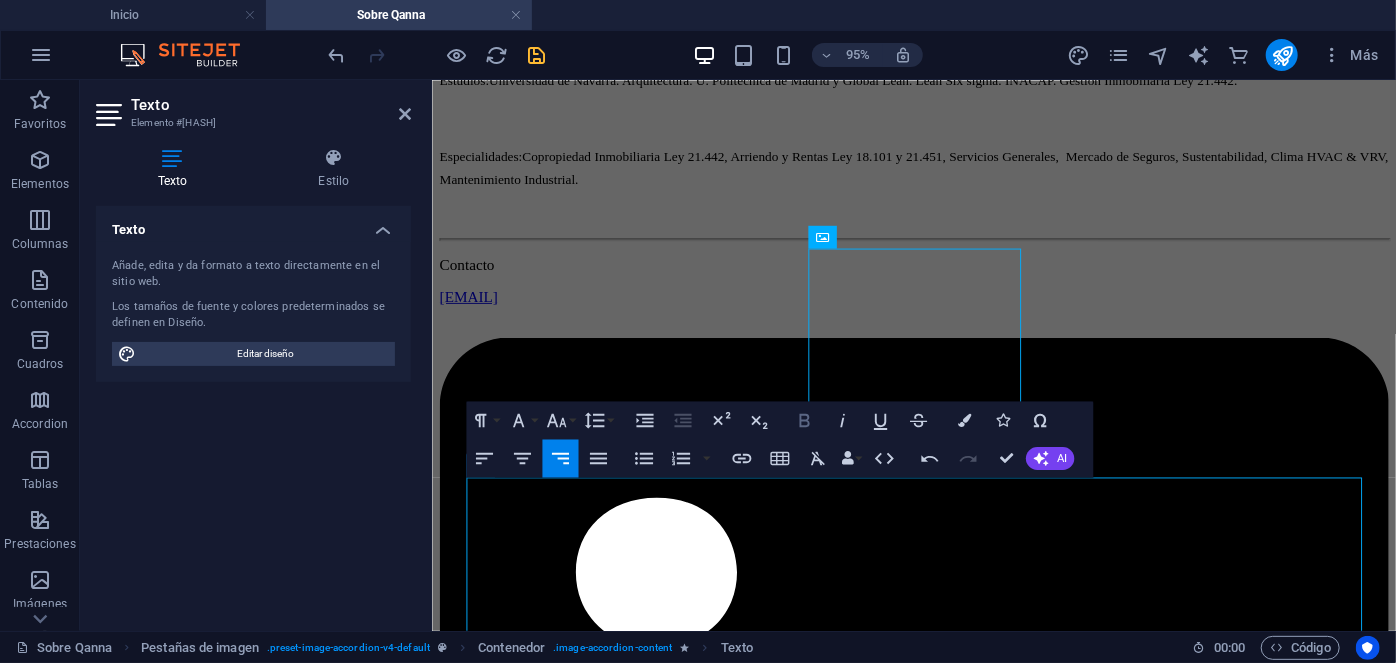 click 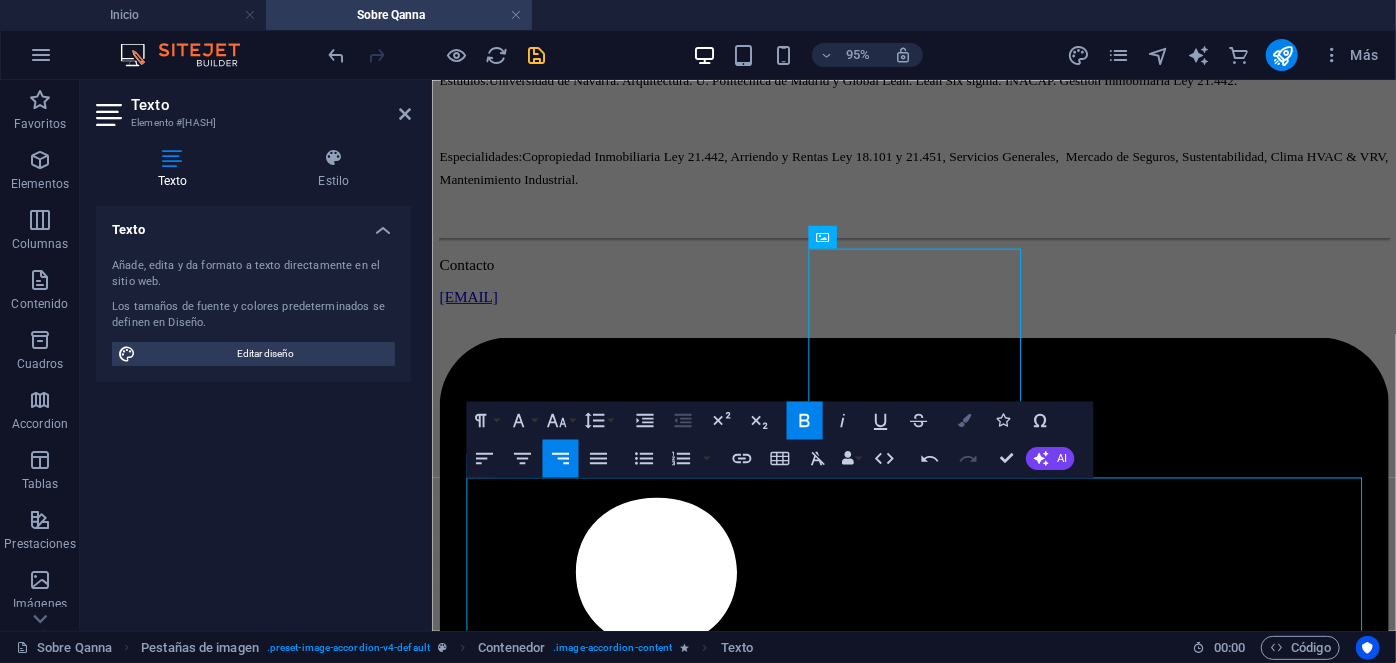 click at bounding box center (964, 420) 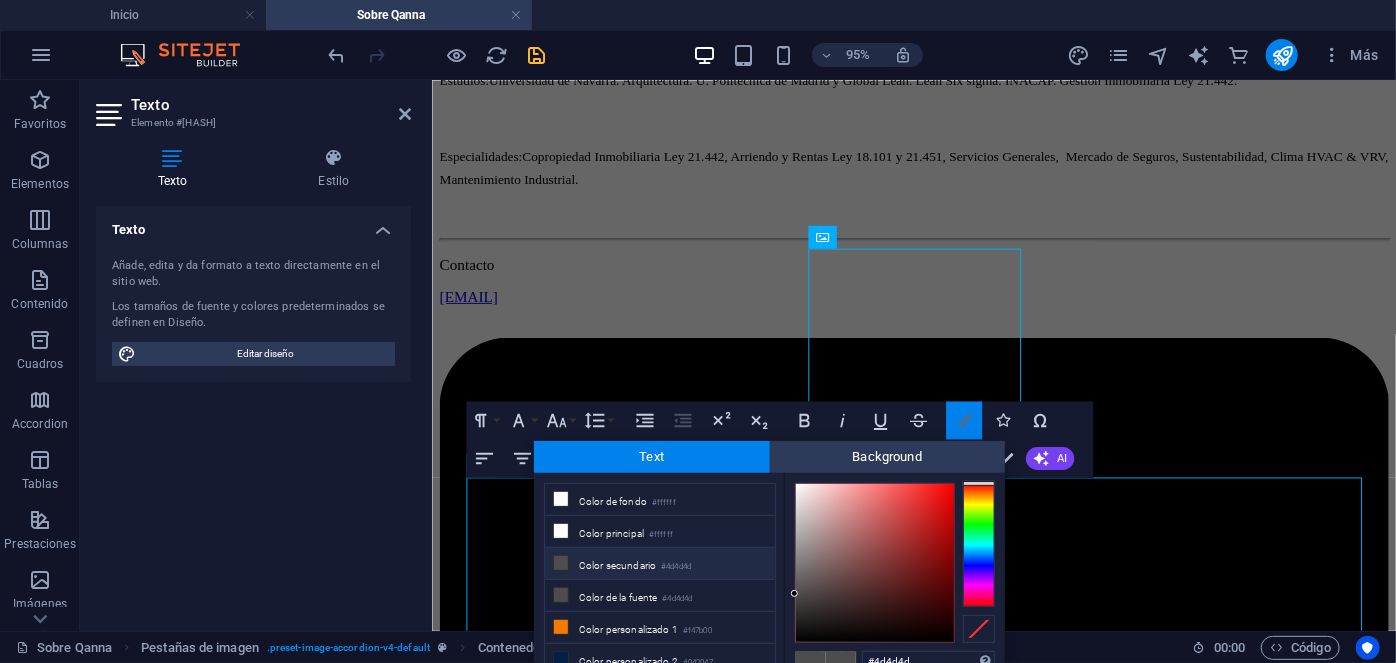 scroll, scrollTop: 9, scrollLeft: 0, axis: vertical 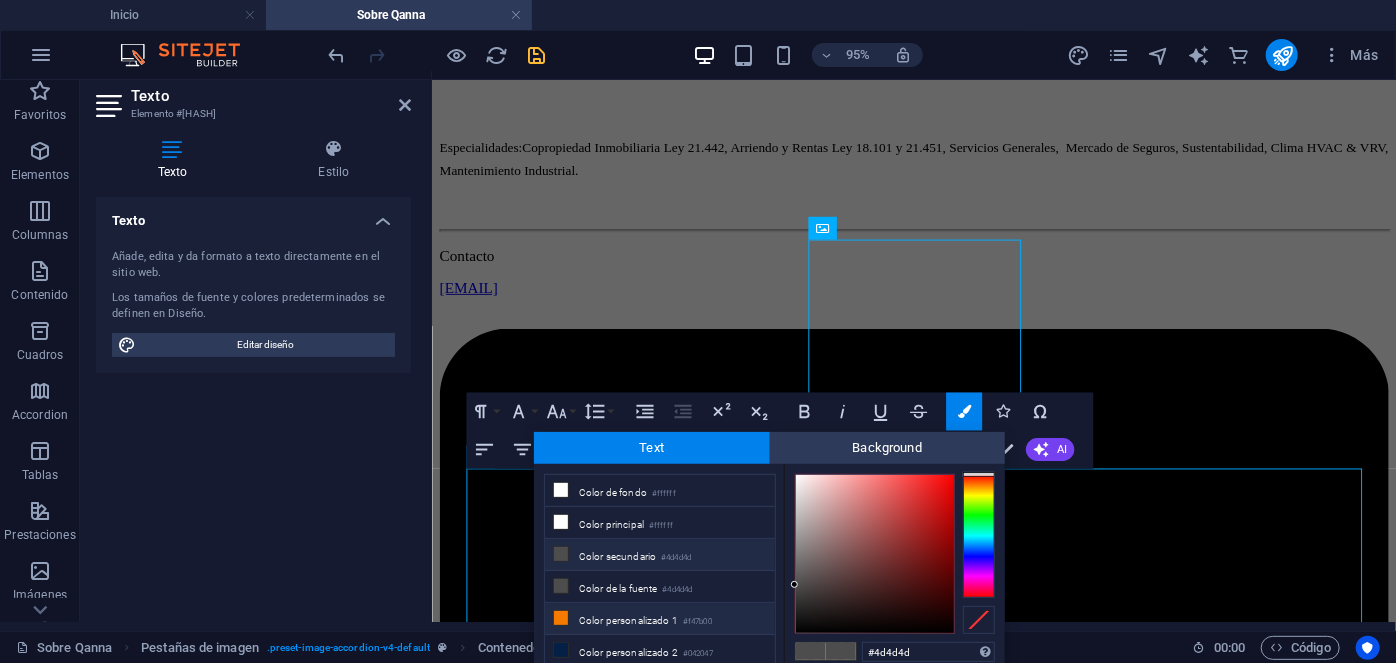 click on "Color personalizado 1
#f47b00" at bounding box center (660, 619) 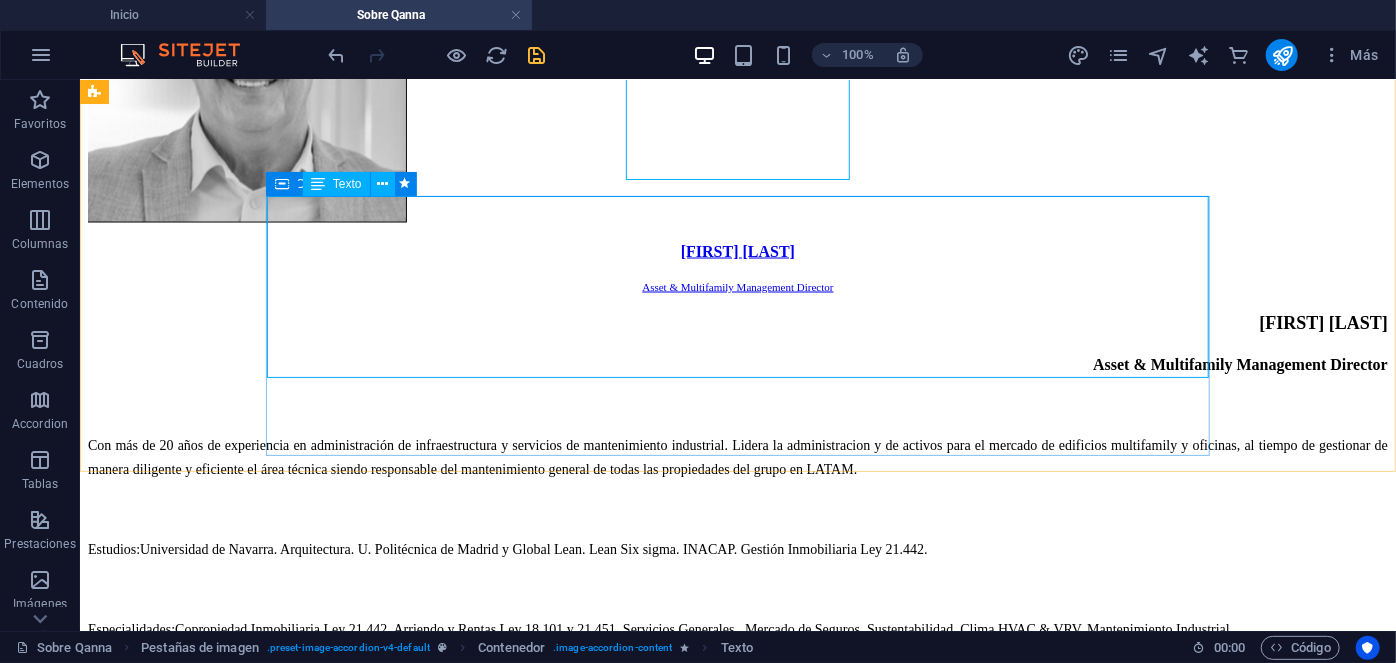 scroll, scrollTop: 0, scrollLeft: 0, axis: both 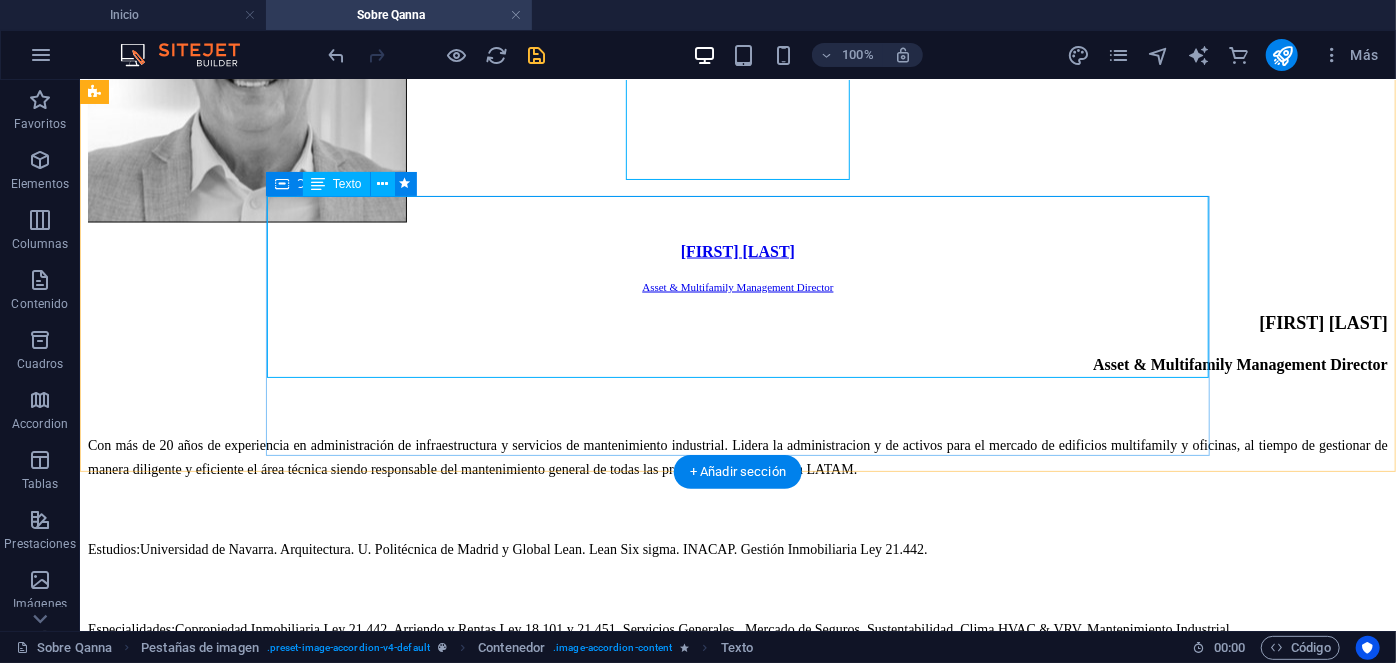 click on "Camila Lobos Property Manager Con más de cinco años de experiencia sólida en la gestión y administración de edificios y condominios. Estudios: CFT  Simón  Bolivar, Administracion de empresas. EF, Inglés avanzado. Especialidades:  Copropiedad Inmobiliaria Ley 21.442, Servicios Generales, Seguros, Clima, Mantenimiento." at bounding box center (737, 27930) 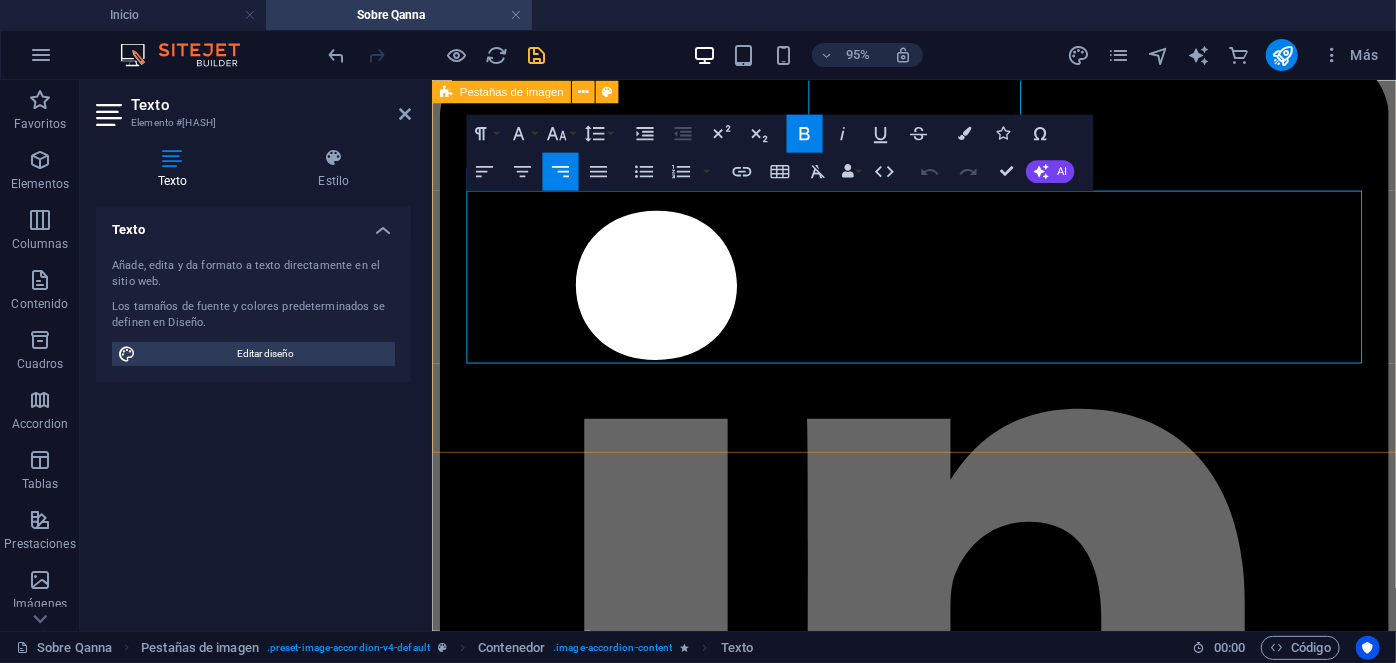 drag, startPoint x: 1280, startPoint y: 208, endPoint x: 1445, endPoint y: 213, distance: 165.07574 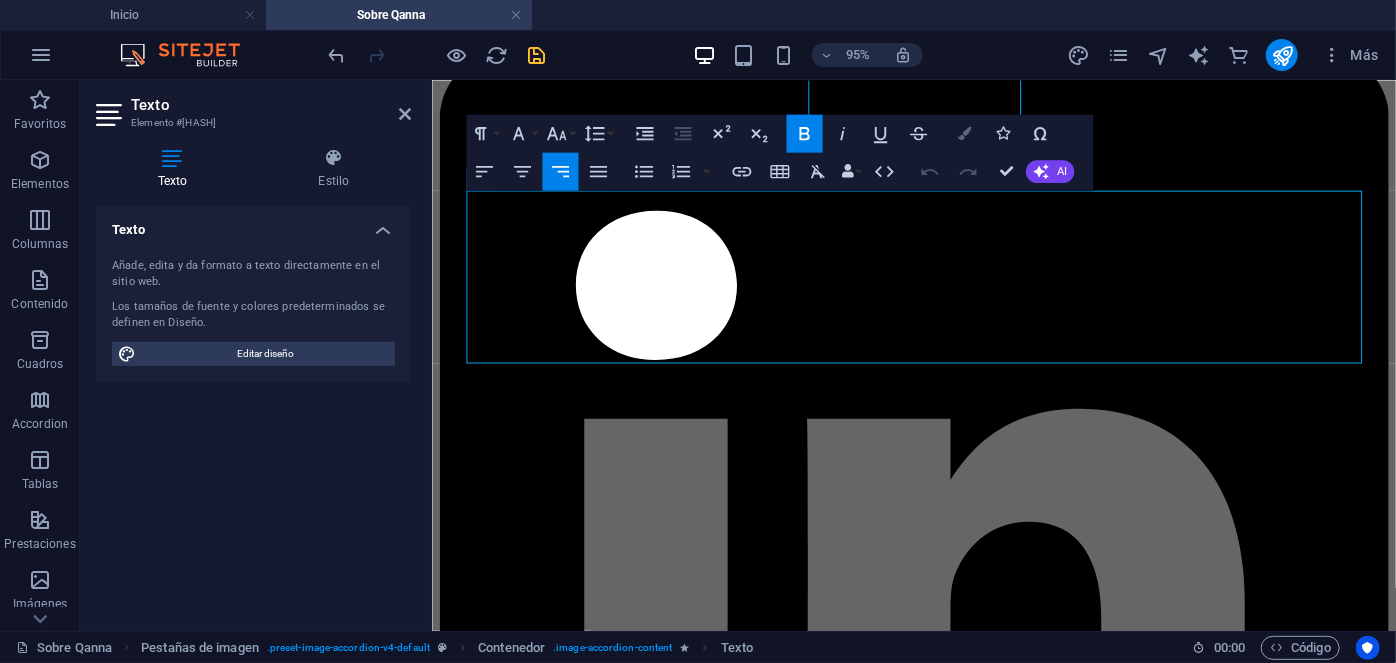 click on "Colors" at bounding box center (964, 134) 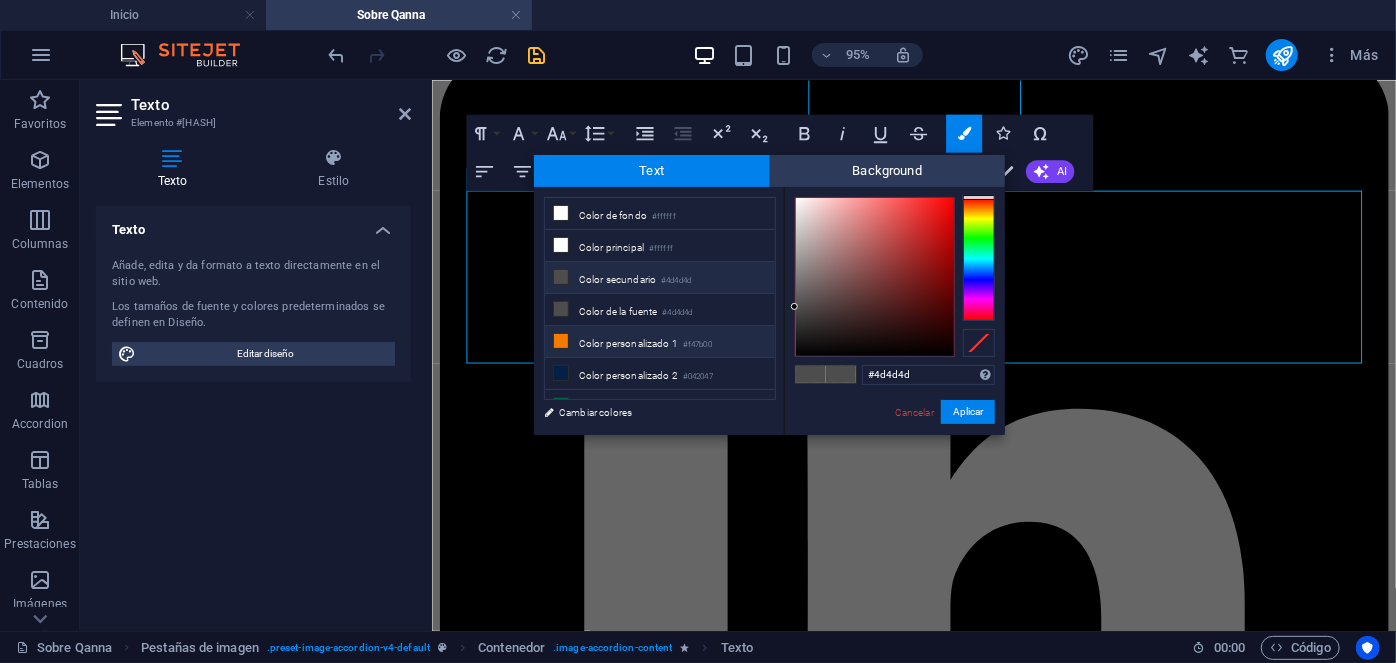 click on "Color personalizado 1
#f47b00" at bounding box center [660, 342] 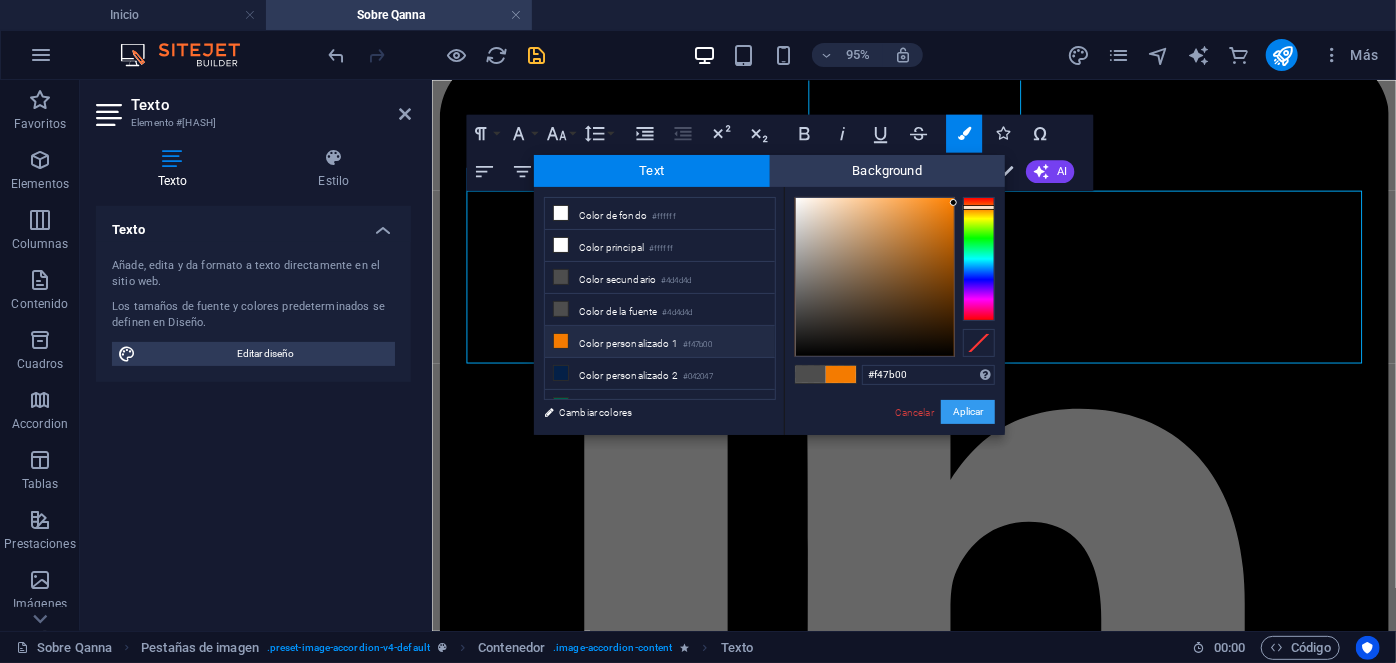 click on "Aplicar" at bounding box center (968, 412) 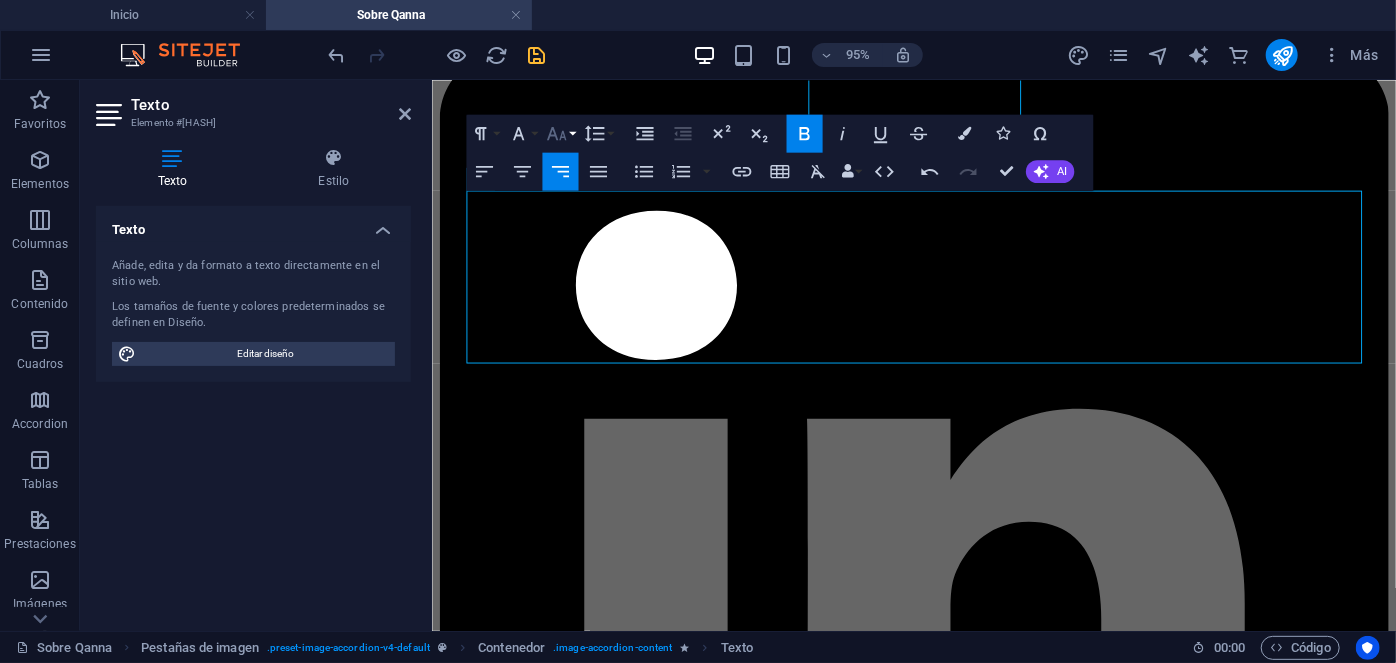 click 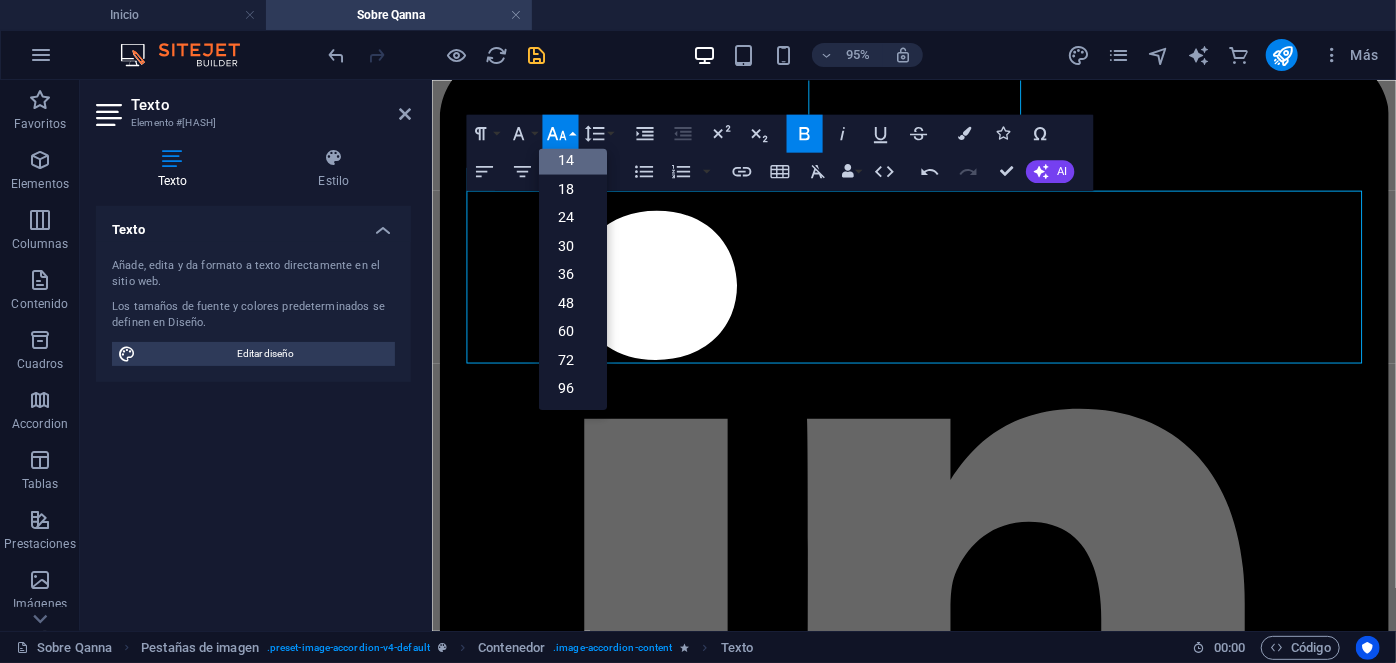 scroll, scrollTop: 161, scrollLeft: 0, axis: vertical 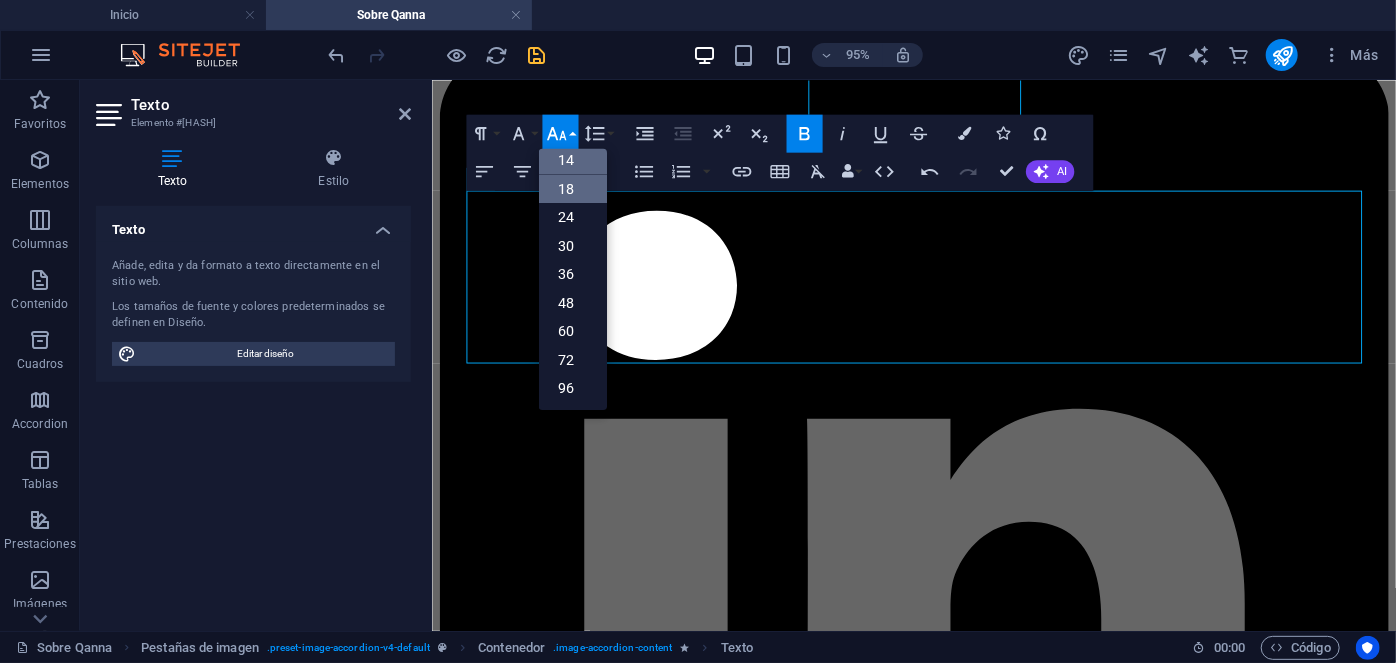 click on "18" at bounding box center (573, 188) 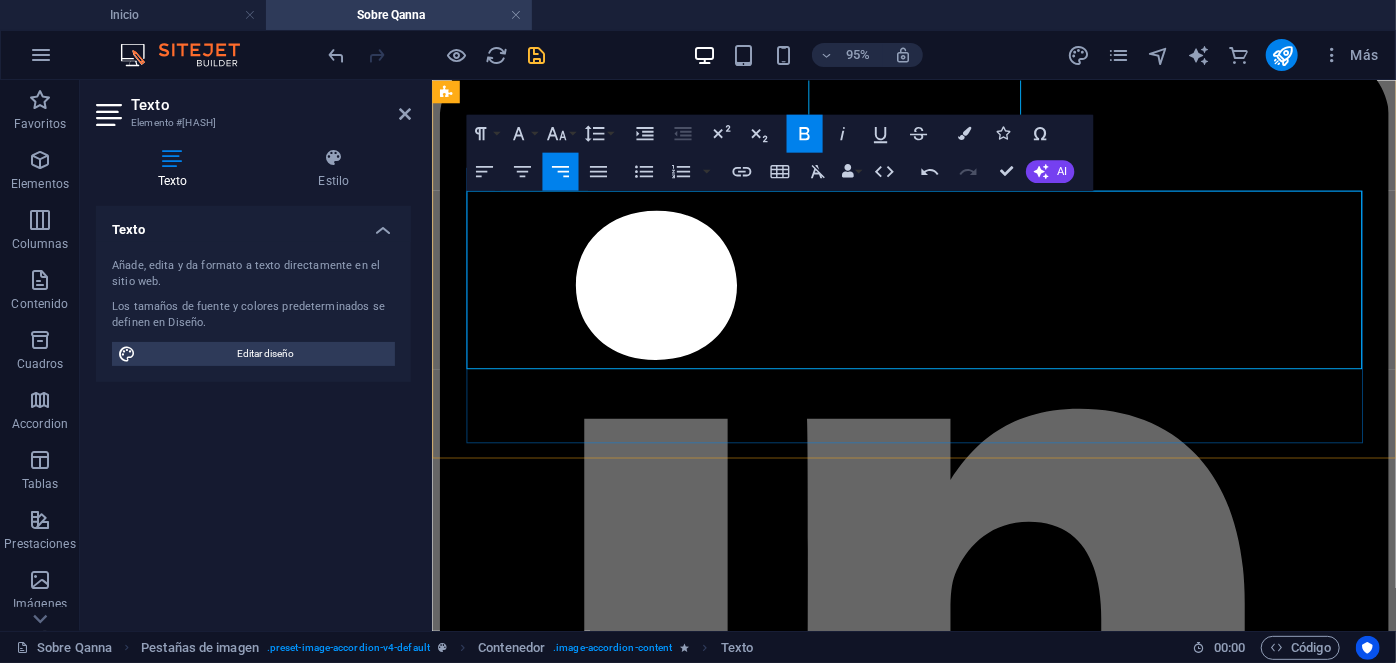 click on "Estudios: CFT  Simón  Bolivar, Administracion de empresas. EF, Inglés avanzado." at bounding box center (938, 24023) 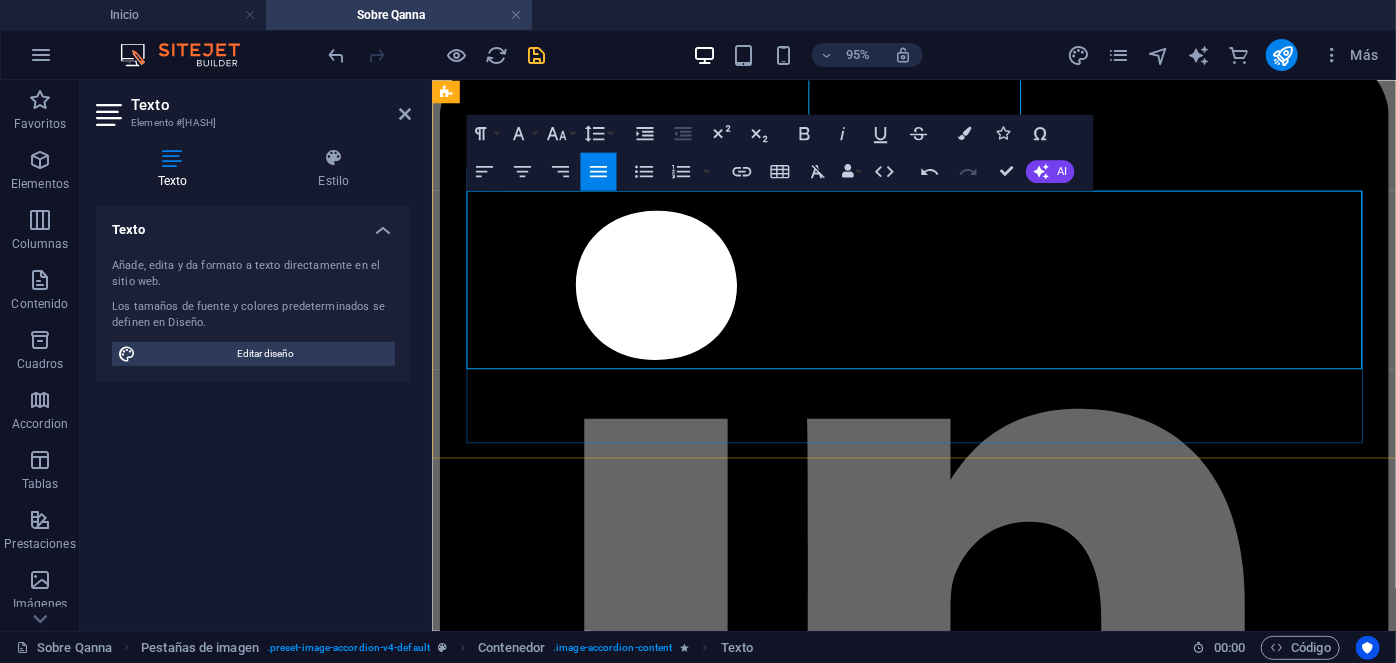drag, startPoint x: 649, startPoint y: 316, endPoint x: 530, endPoint y: 317, distance: 119.0042 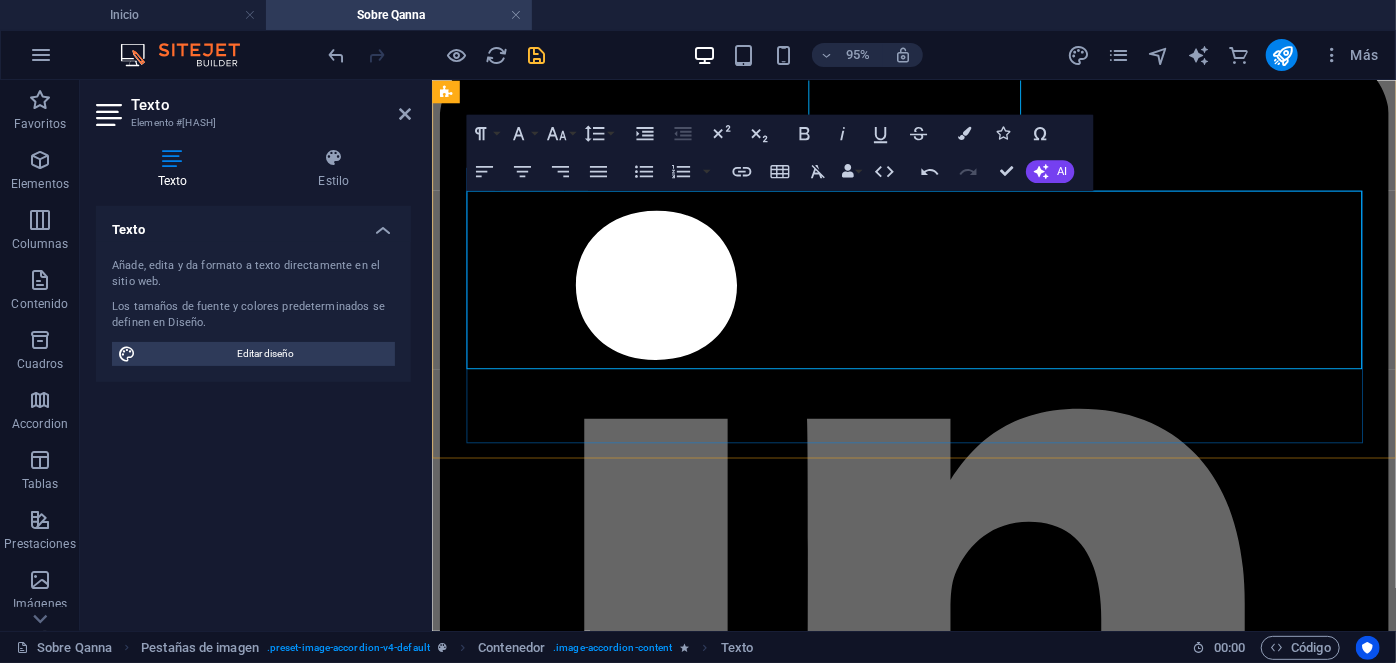 click on ", Técnico en Comercio Exterior. OE, Inglés avanzado (pasanti" at bounding box center [687, 24023] 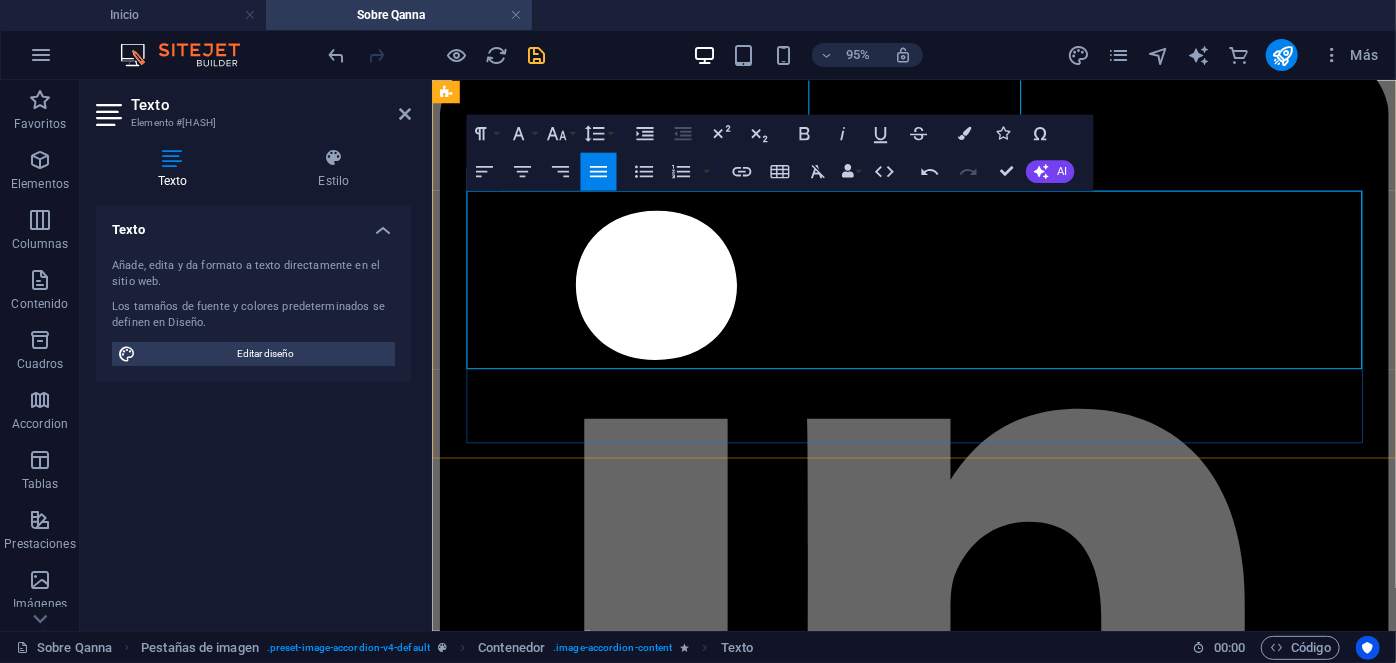 click on ", Técnico en Comercio Exterior. OE, Inglés avanzado (pasantia en austria)" at bounding box center (723, 24023) 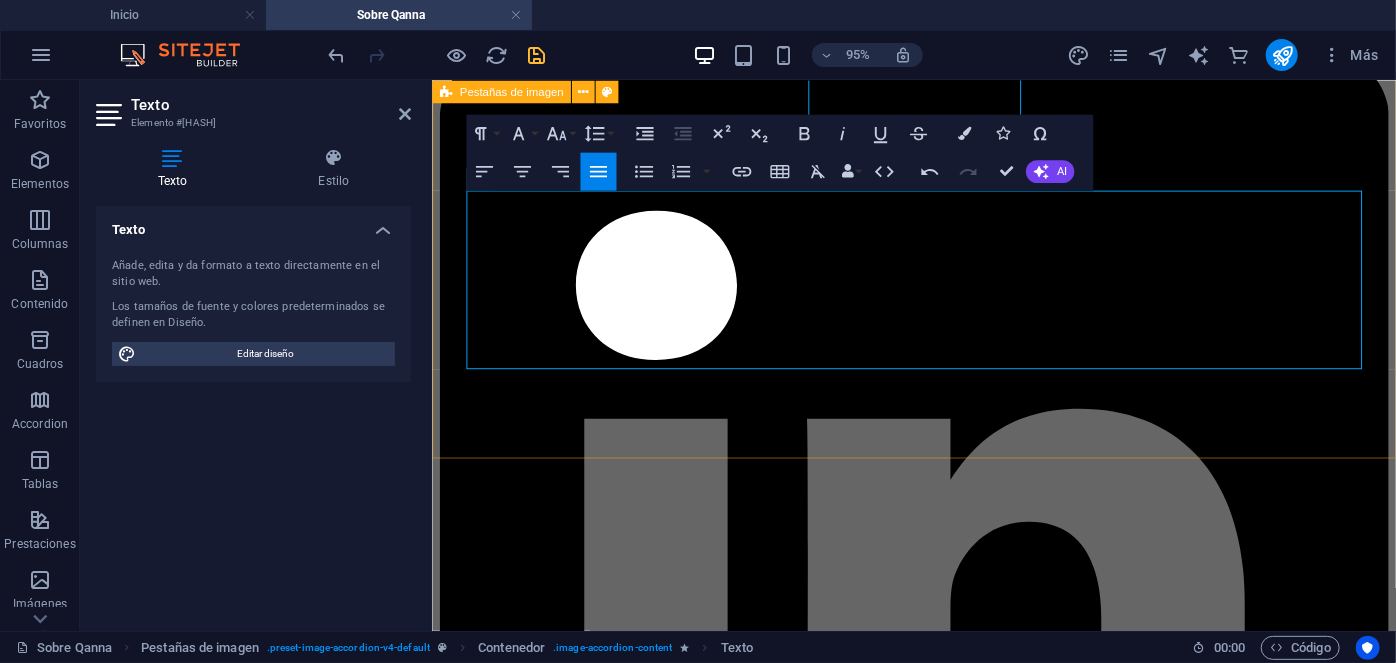 click on "[FIRST] [LAST] People & Culture Manager [FIRST] [LAST] People & Culture Manager Con más de 20 años de experiencia en Psicología clínica, donde ha dirigido de manera exitosa cientos de procesos de recruitment para mandos medios y alta gerencia empresarial, al tiempo de liderar procesos outsourcing en grandes empresas internacionales. Estudios: UNAM. Psicología. IRG, Master en psicología clínica. ESADE, Mindfulness. Especialidades: Psicología clínica y salud mental. Outsourcing de grandes industrias. Recruitment de mandos medios y alta gerencia. Contacto [EMAIL] [FIRST] [LAST] EHS & Facilities Manager                                                          [FIRST] [LAST]                                                                      EHS & Facilities Manager Estudios: UDP,  Ingeniería  Industrial. Especialidades: Mantenimiento industrial. Seguridad Industrial. Gestión de propiedades e instalaciones. Contacto Asset Manager" at bounding box center (938, 17888) 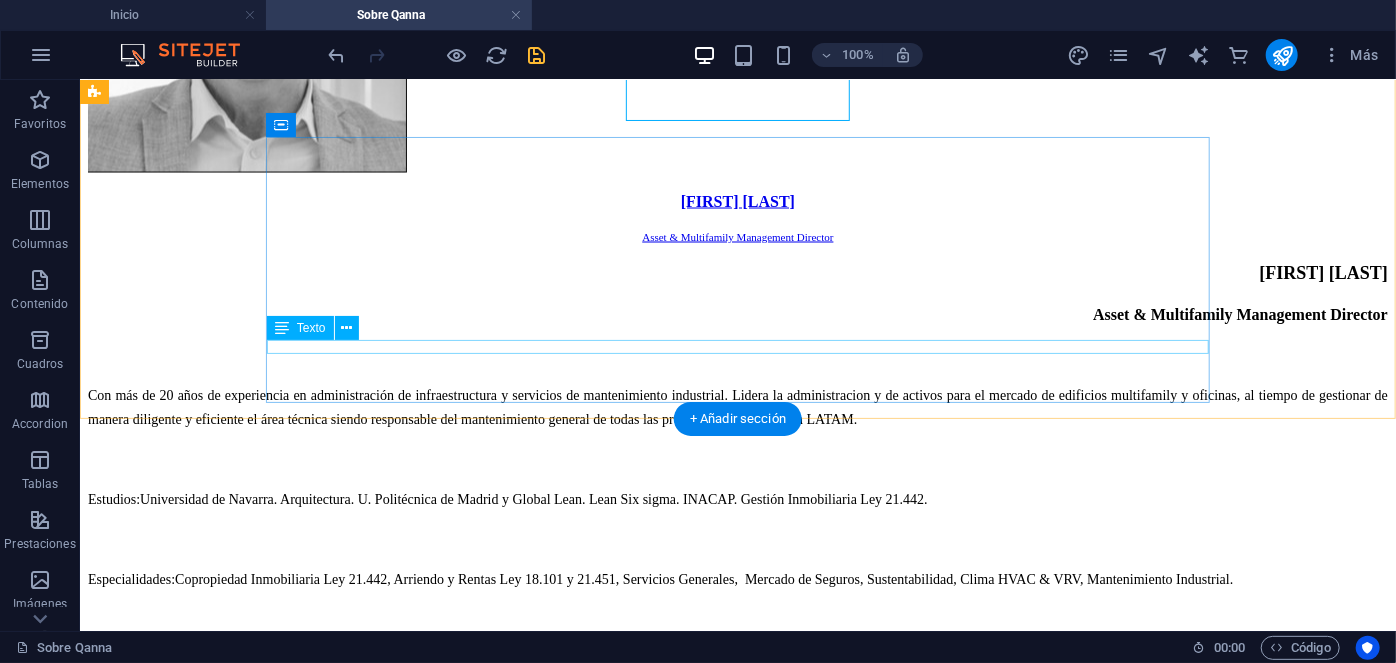 scroll, scrollTop: 9432, scrollLeft: 0, axis: vertical 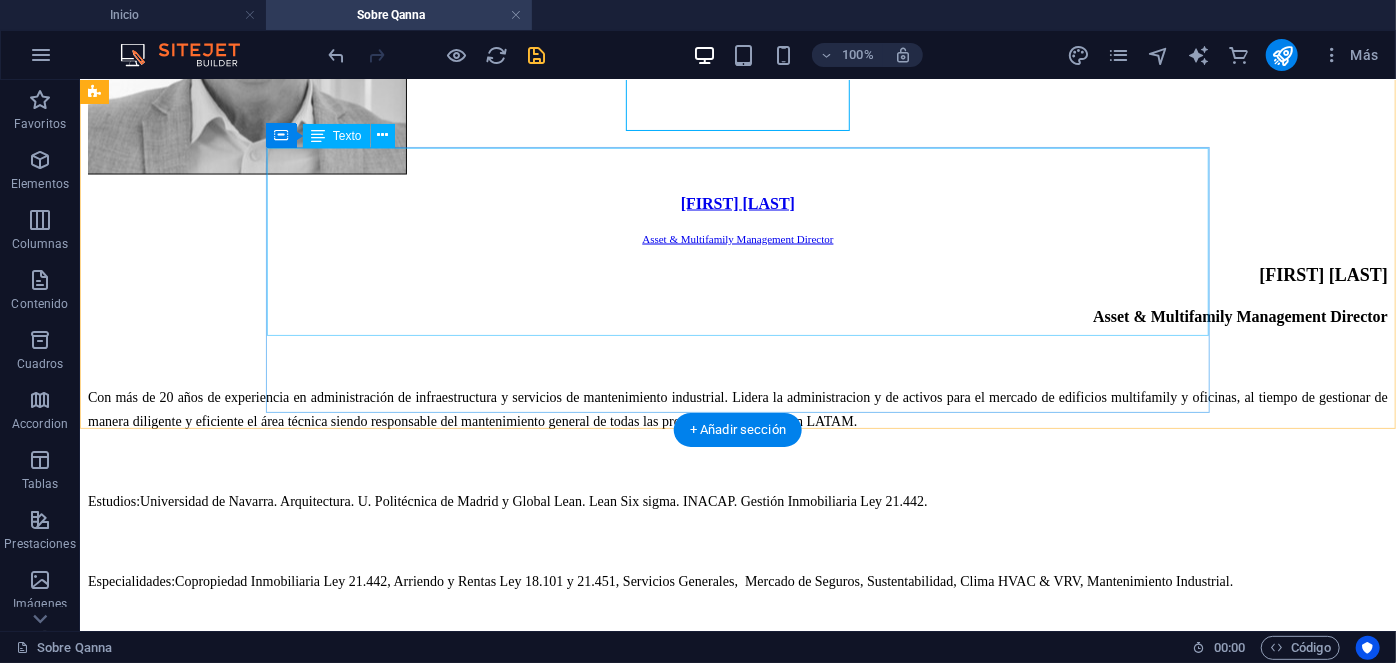 click on "Camila Lobos Property Manager Con más de cinco años de experiencia sólida en la gestión y administración de edificios y condominios. Estudios: IPF , Técnico en Comercio Exterior. OE, Inglés avanzado (Pasantía en Austria)  Especialidades: Ley 21.442, Servicios Generales, Mantenimiento de Edificios y Condominios." at bounding box center [737, 27883] 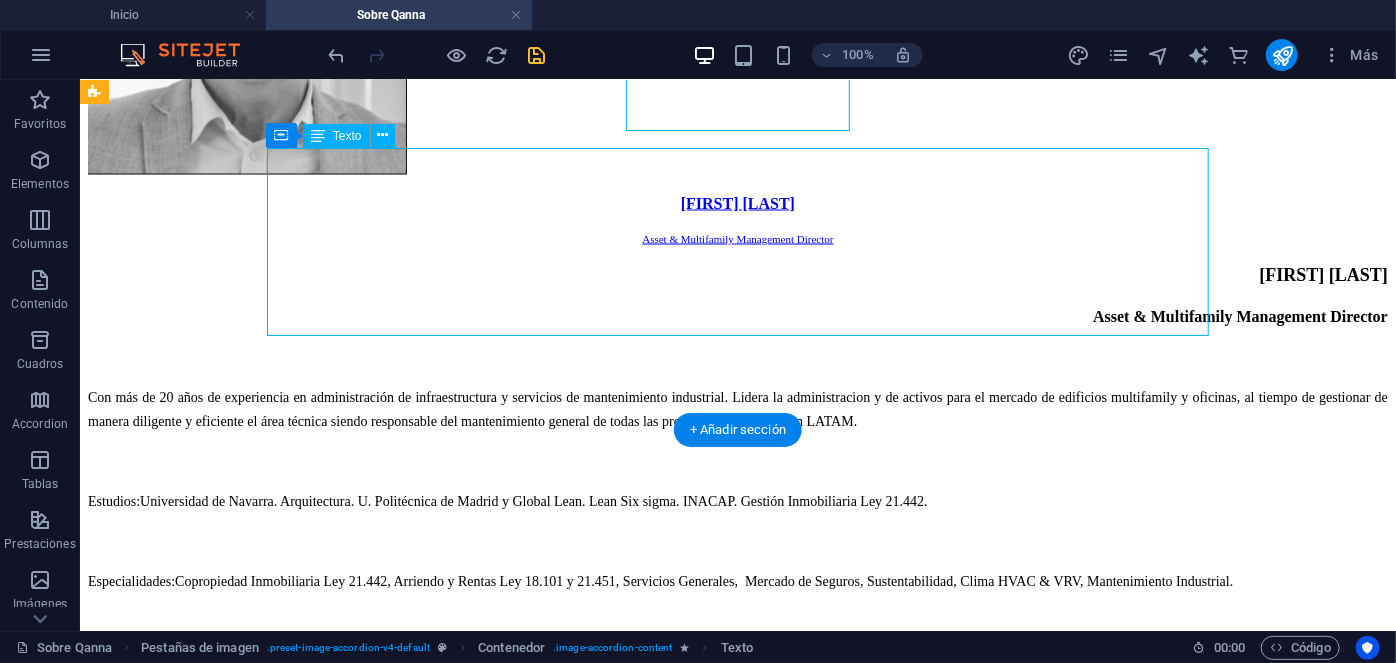 click on "Camila Lobos Property Manager Con más de cinco años de experiencia sólida en la gestión y administración de edificios y condominios. Estudios: IPF , Técnico en Comercio Exterior. OE, Inglés avanzado (Pasantía en Austria)  Especialidades: Ley 21.442, Servicios Generales, Mantenimiento de Edificios y Condominios." at bounding box center (737, 27883) 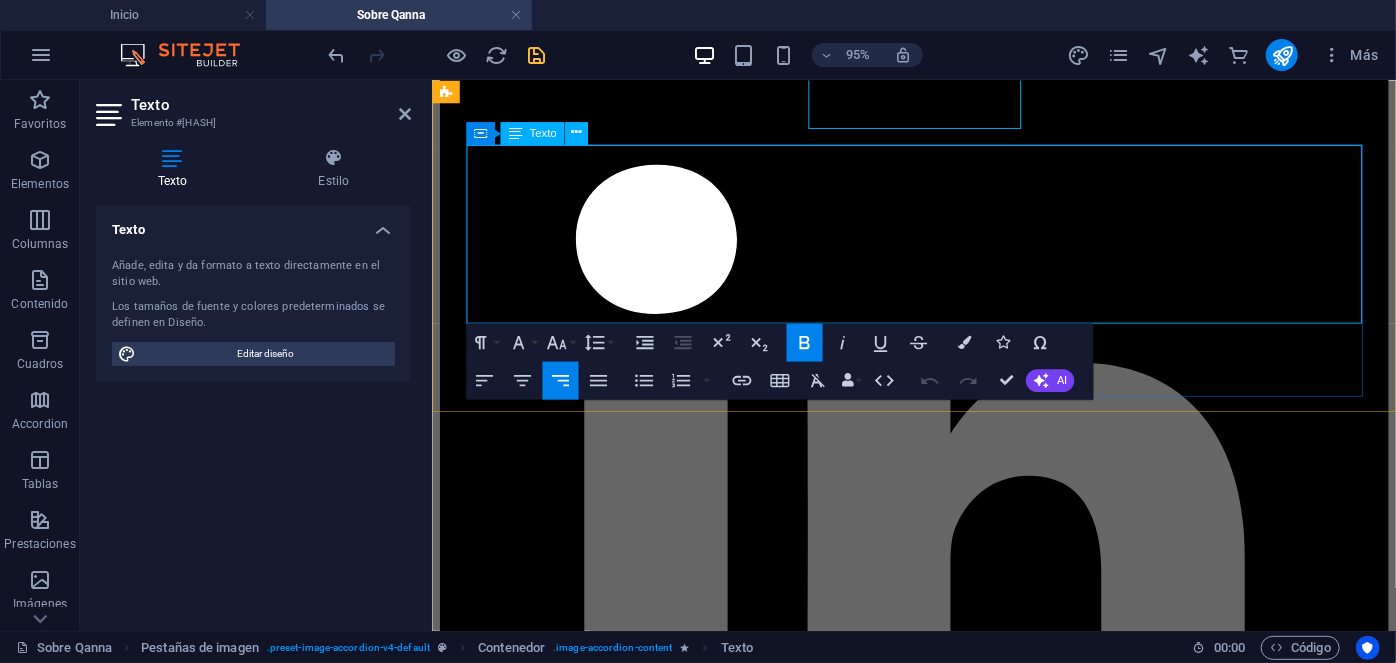 drag, startPoint x: 587, startPoint y: 223, endPoint x: 552, endPoint y: 227, distance: 35.22783 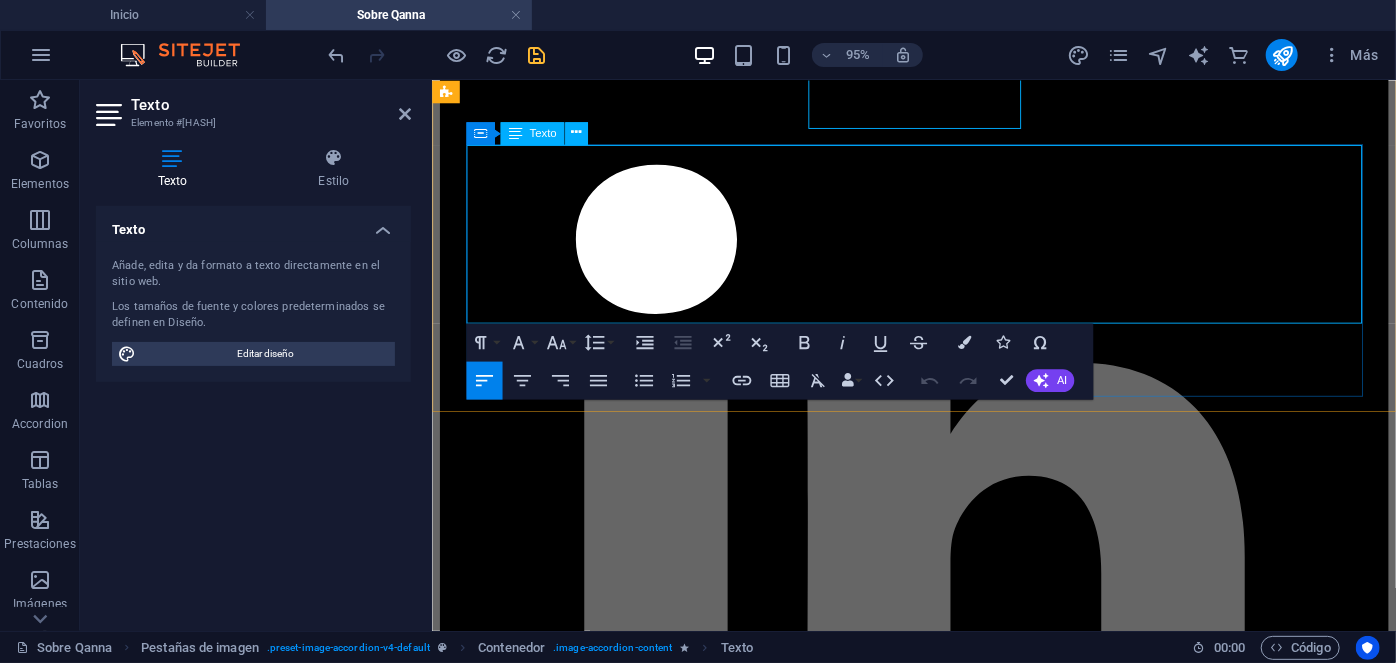 type 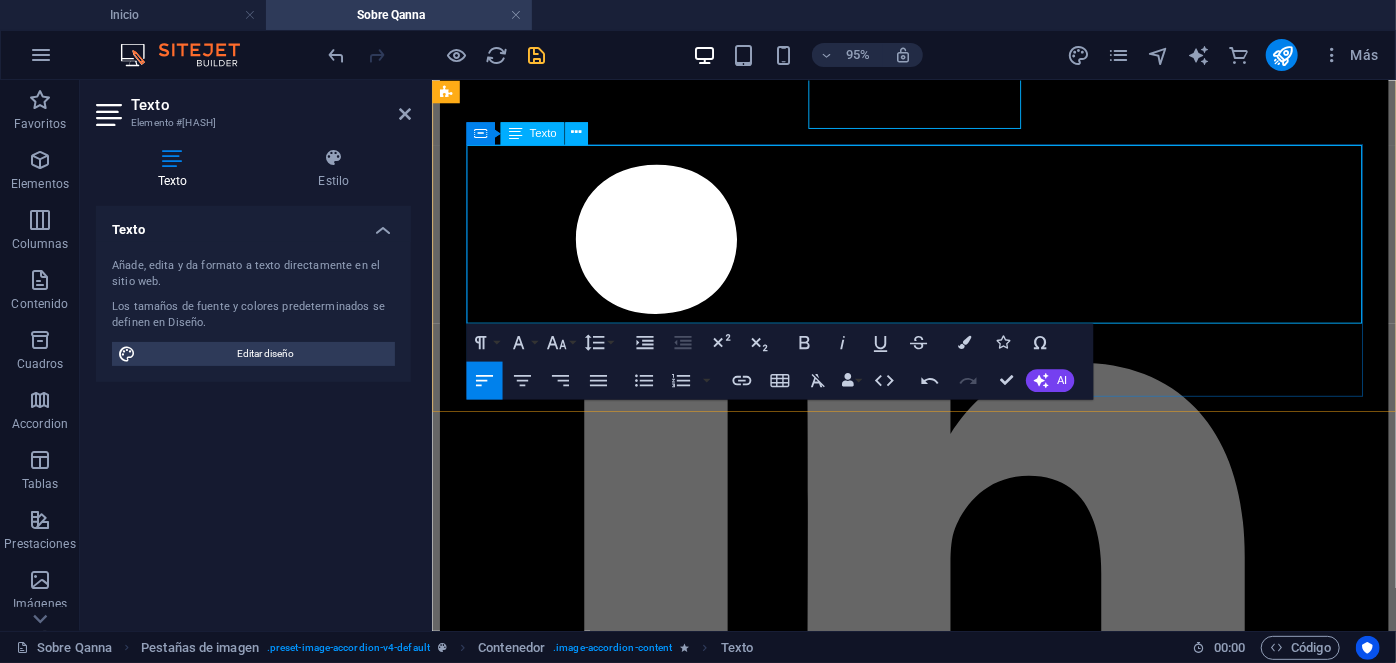 click on "Con más de 9  años de experiencia sólida en la gestión y administración de edificios y condominios." at bounding box center (938, 23895) 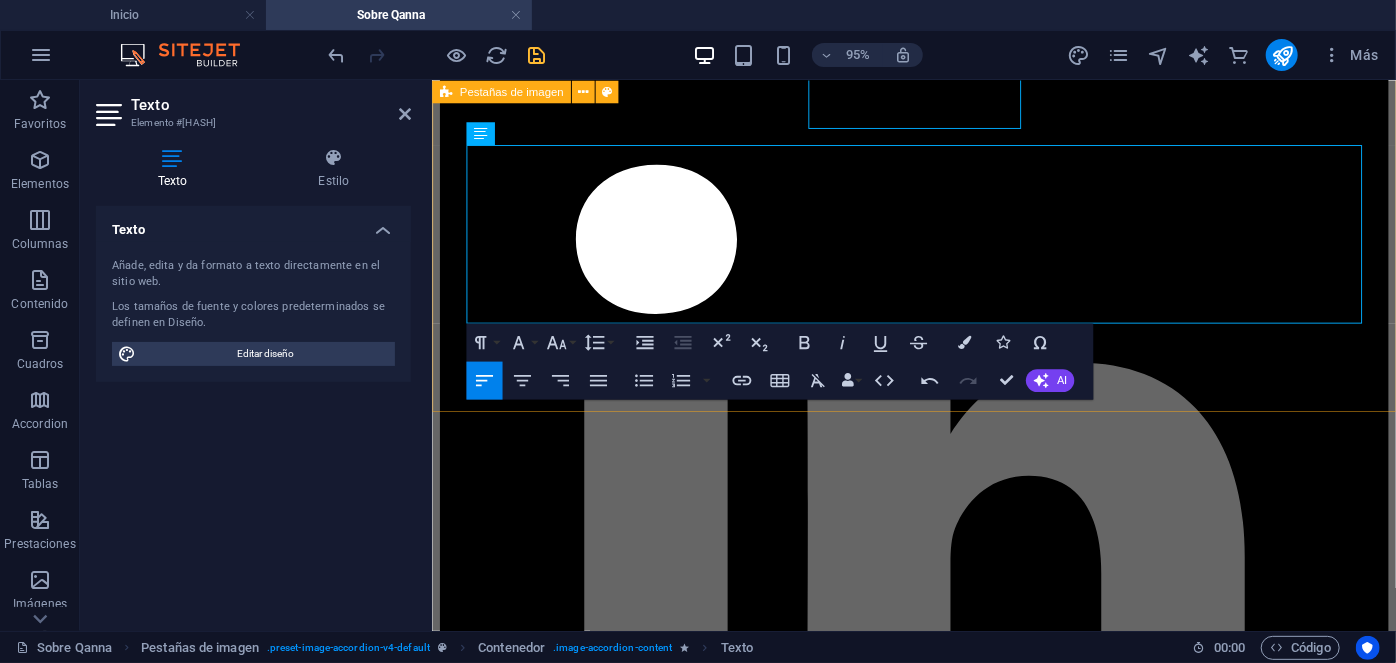 click on "[FIRST] [LAST] People & Culture Manager [FIRST] [LAST] People & Culture Manager Con más de 20 años de experiencia en Psicología clínica, donde ha dirigido de manera exitosa cientos de procesos de recruitment para mandos medios y alta gerencia empresarial, al tiempo de liderar procesos outsourcing en grandes empresas internacionales. Estudios: UNAM. Psicología. IRG, Master en psicología clínica. ESADE, Mindfulness. Especialidades: Psicología clínica y salud mental. Outsourcing de grandes industrias. Recruitment de mandos medios y alta gerencia. Contacto [EMAIL] [FIRST] [LAST] EHS & Facilities Manager                                                          [FIRST] [LAST]                                                                      EHS & Facilities Manager Estudios: UDP,  Ingeniería  Industrial. Especialidades: Mantenimiento industrial. Seguridad Industrial. Gestión de propiedades e instalaciones. Contacto Asset Manager" at bounding box center [938, 17840] 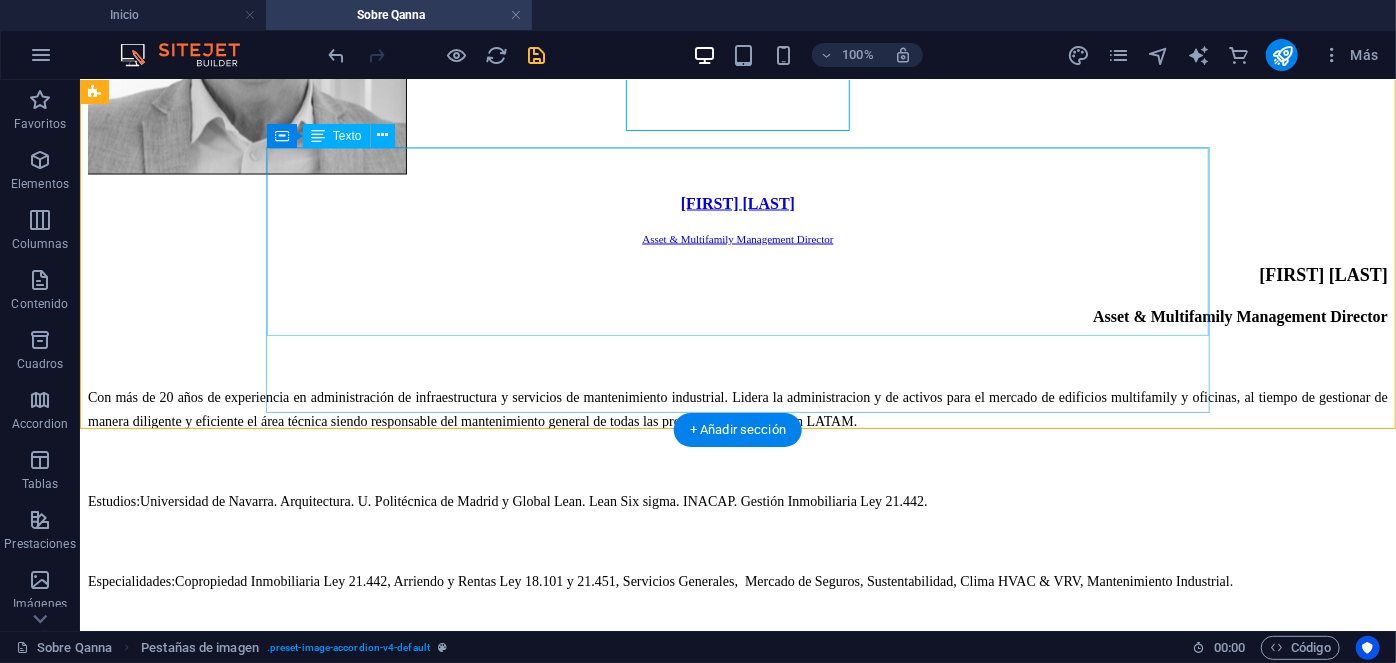 click on "Camila Lobos Property Manager Con más de 9 años de experiencia administración de edificios y condominios. Estudios: IPF , Técnico en Comercio Exterior. OE, Inglés avanzado (Pasantía en Austria)  Especialidades: Ley 21.442, Servicios Generales, Mantenimiento de Edificios y Condominios." at bounding box center (737, 27883) 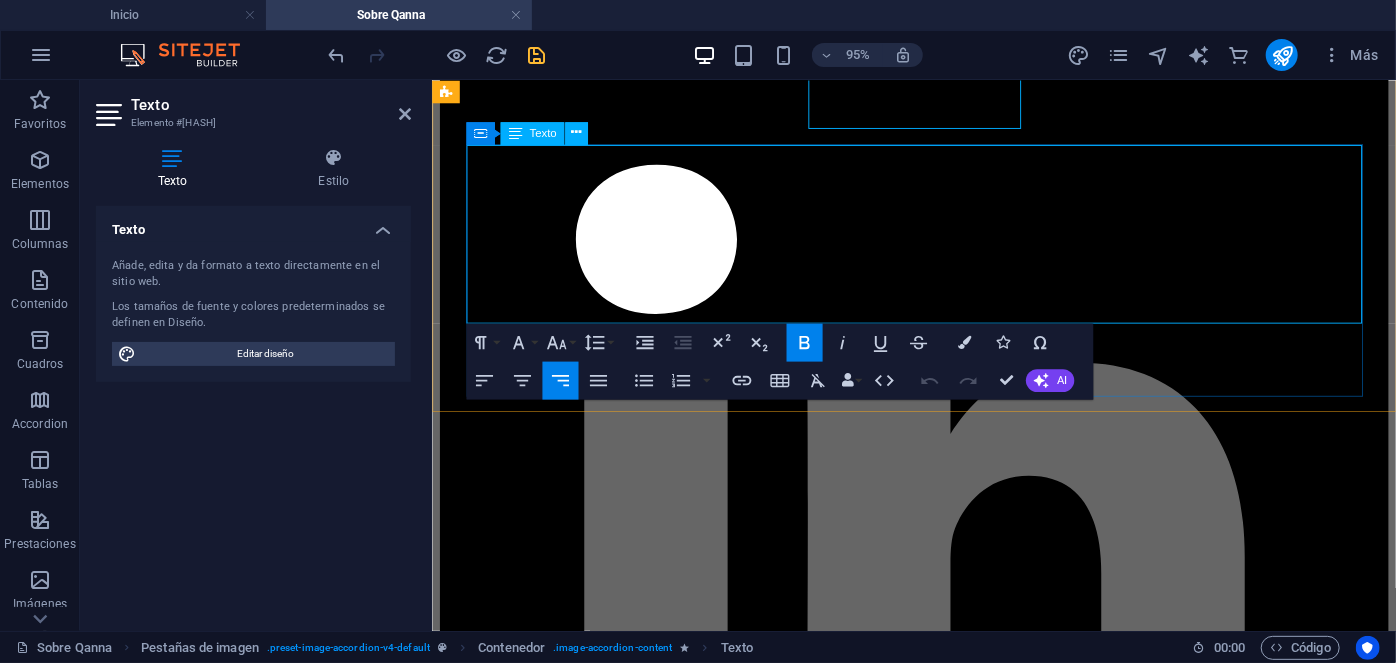 click on "Con más de 9 años de experiencia administración de edificios y condominios." at bounding box center [938, 23895] 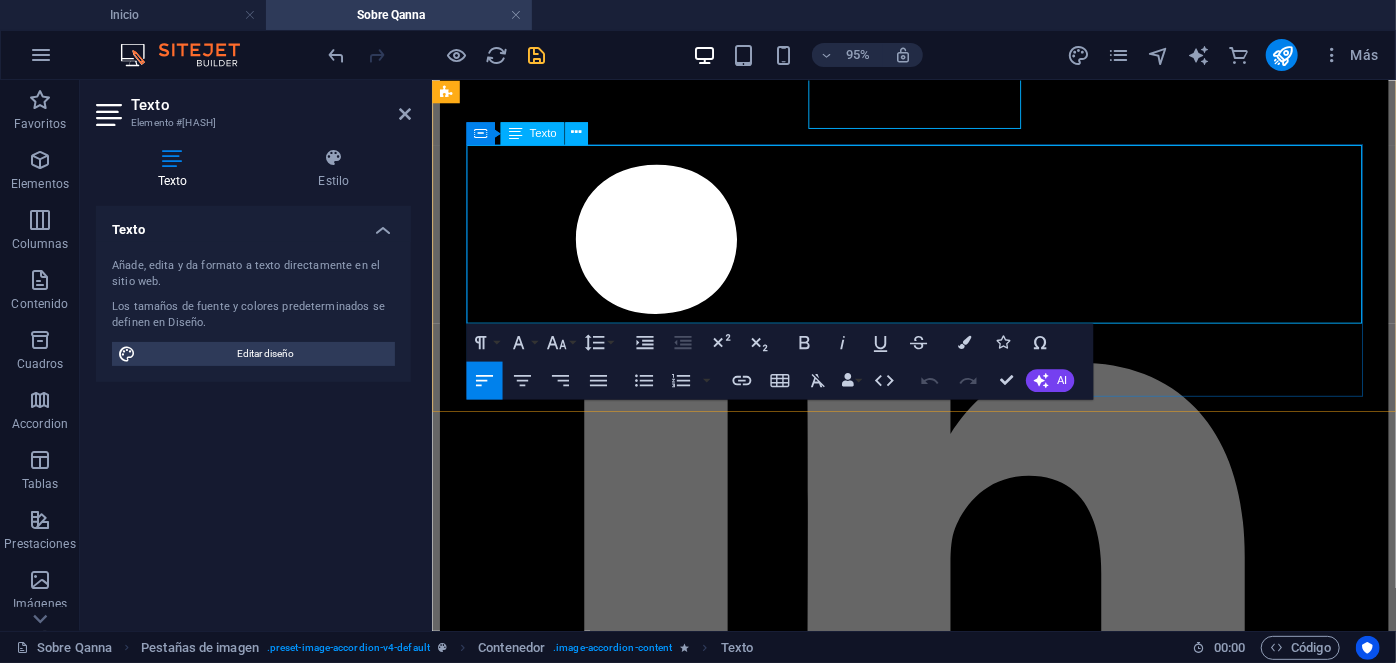 type 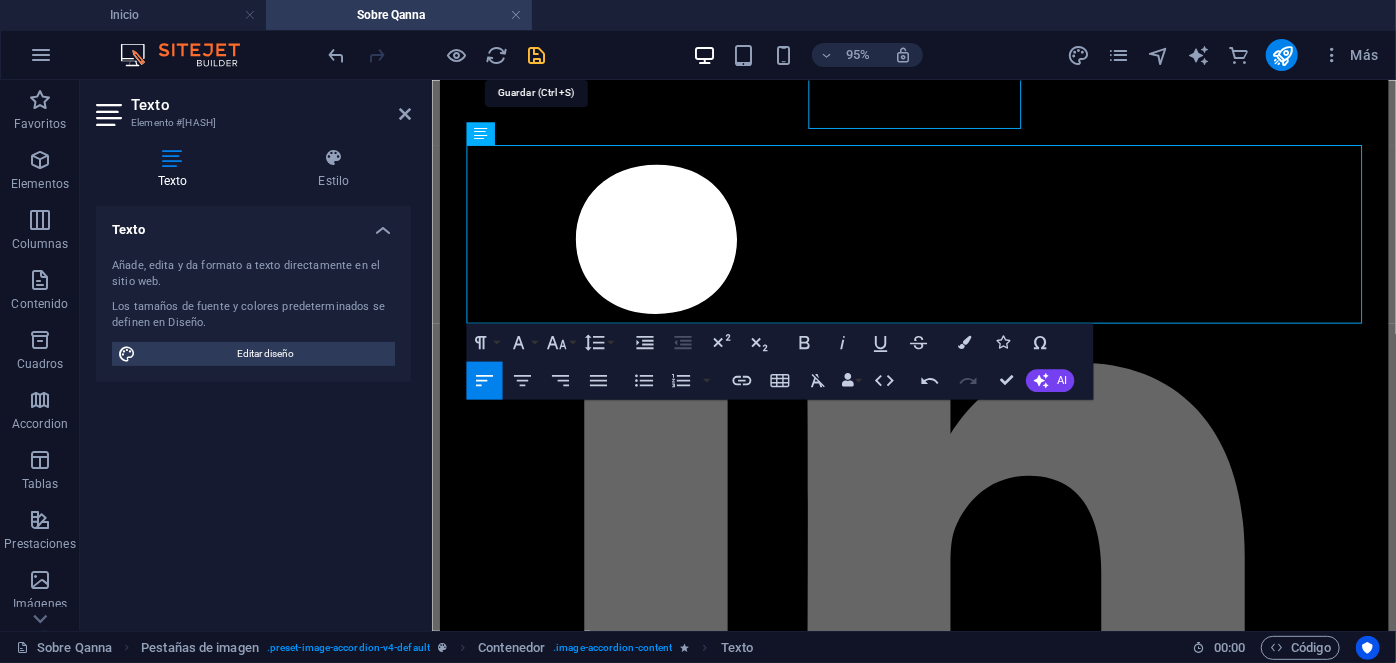 click at bounding box center (537, 55) 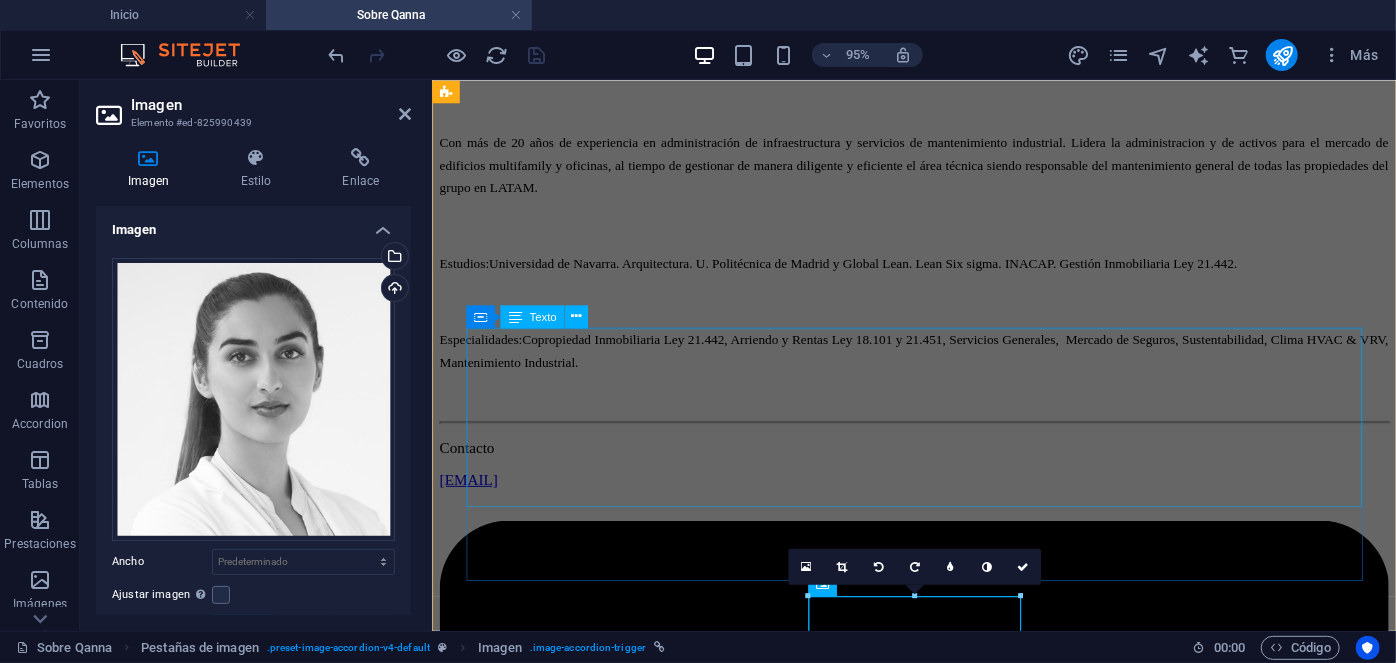 scroll, scrollTop: 8716, scrollLeft: 0, axis: vertical 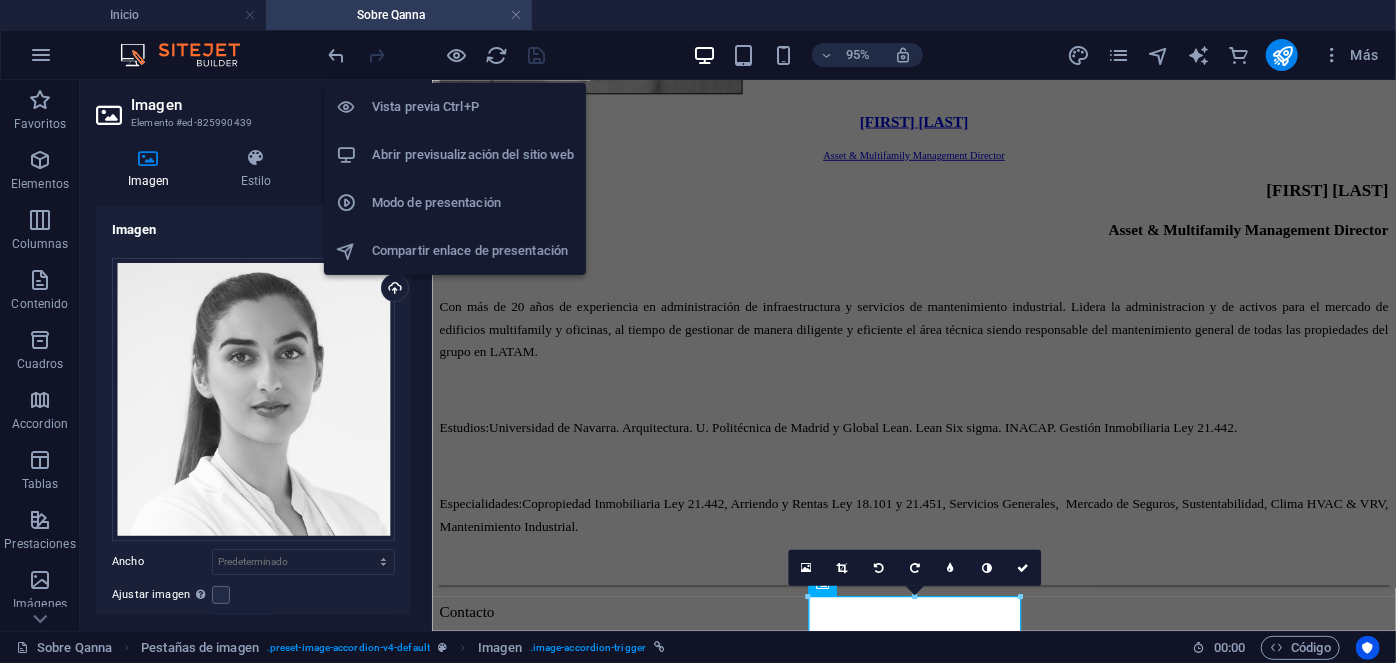 click on "Abrir previsualización del sitio web" at bounding box center [473, 155] 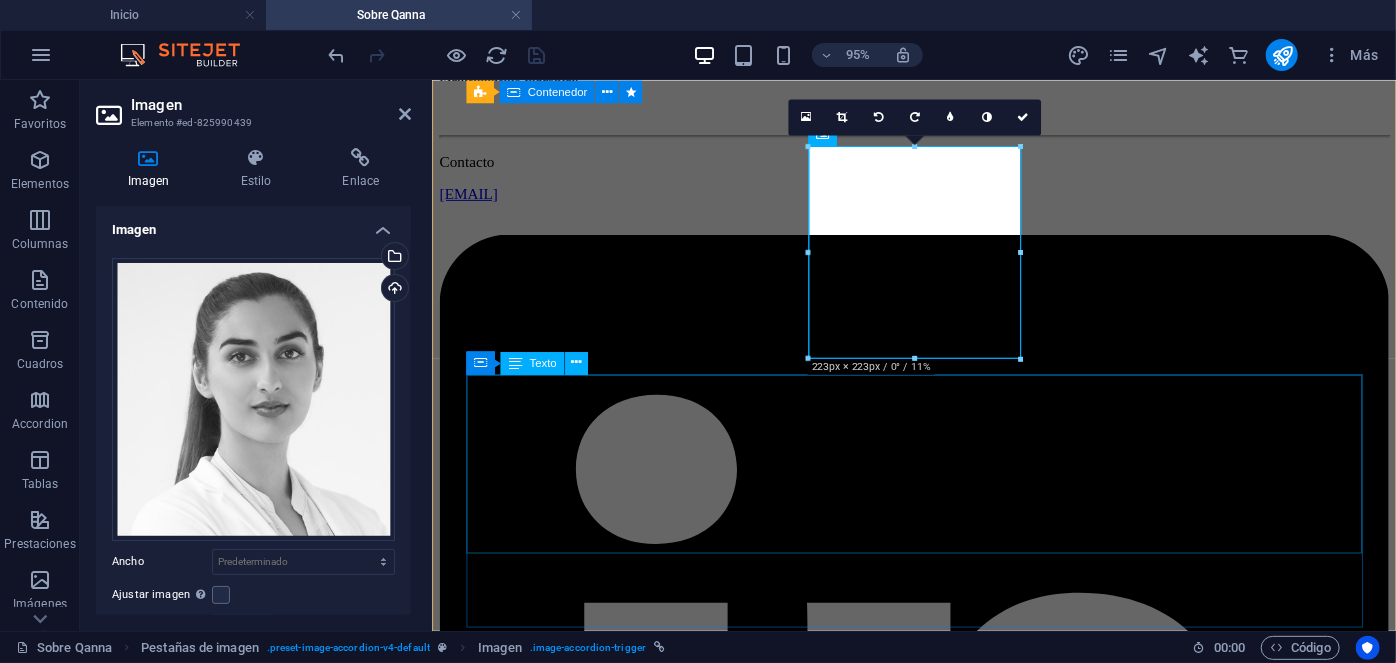 scroll, scrollTop: 9189, scrollLeft: 0, axis: vertical 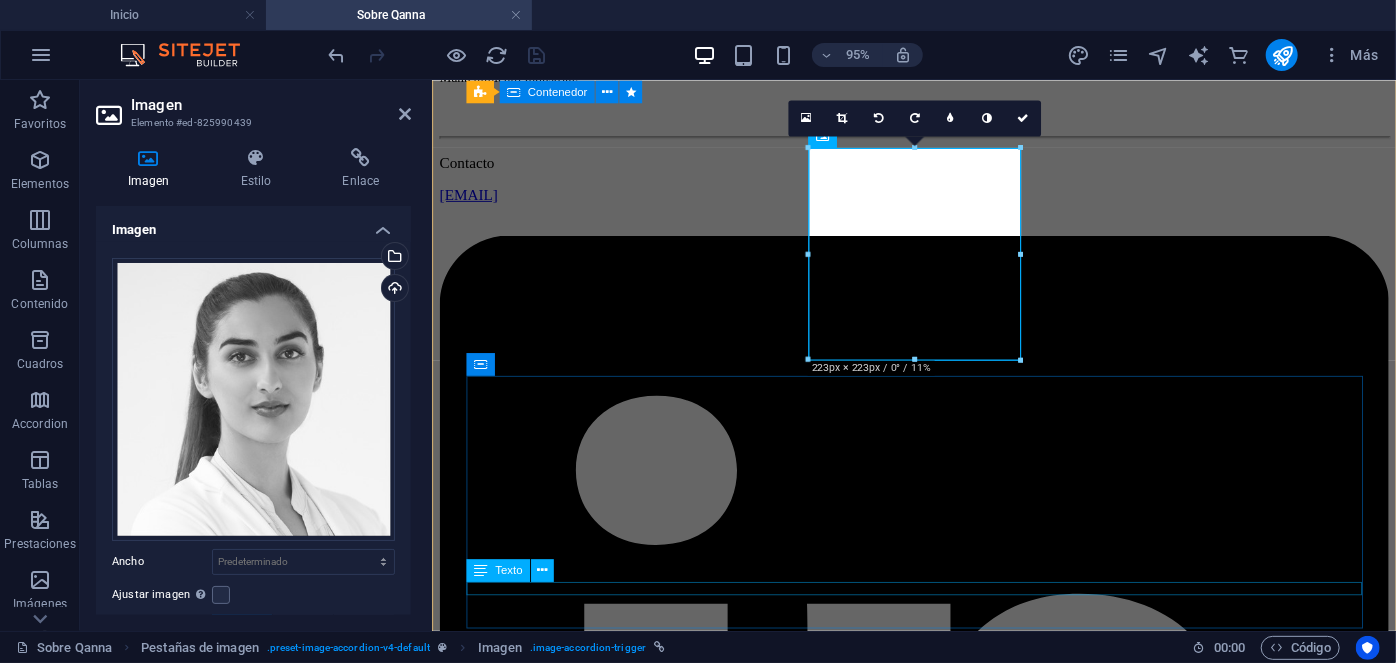 click on "jennifer.araos@qanna.cl" at bounding box center (938, 24422) 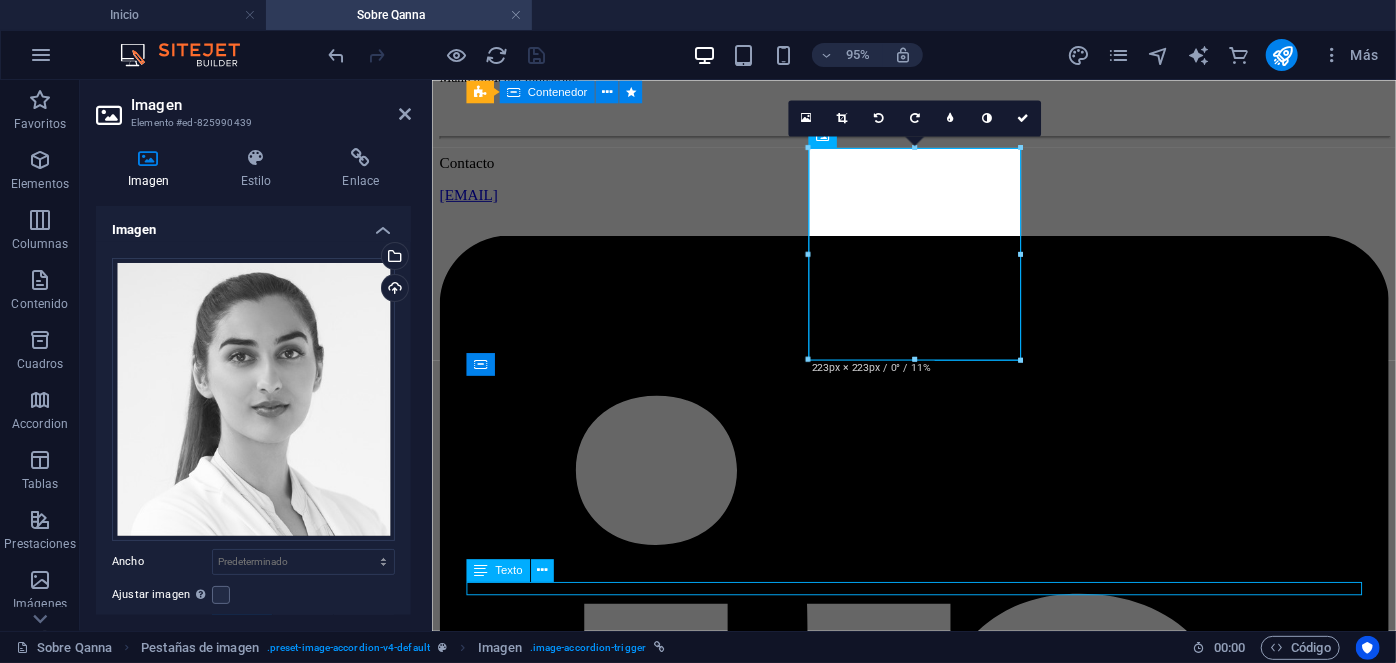 click on "jennifer.araos@qanna.cl" at bounding box center (938, 24422) 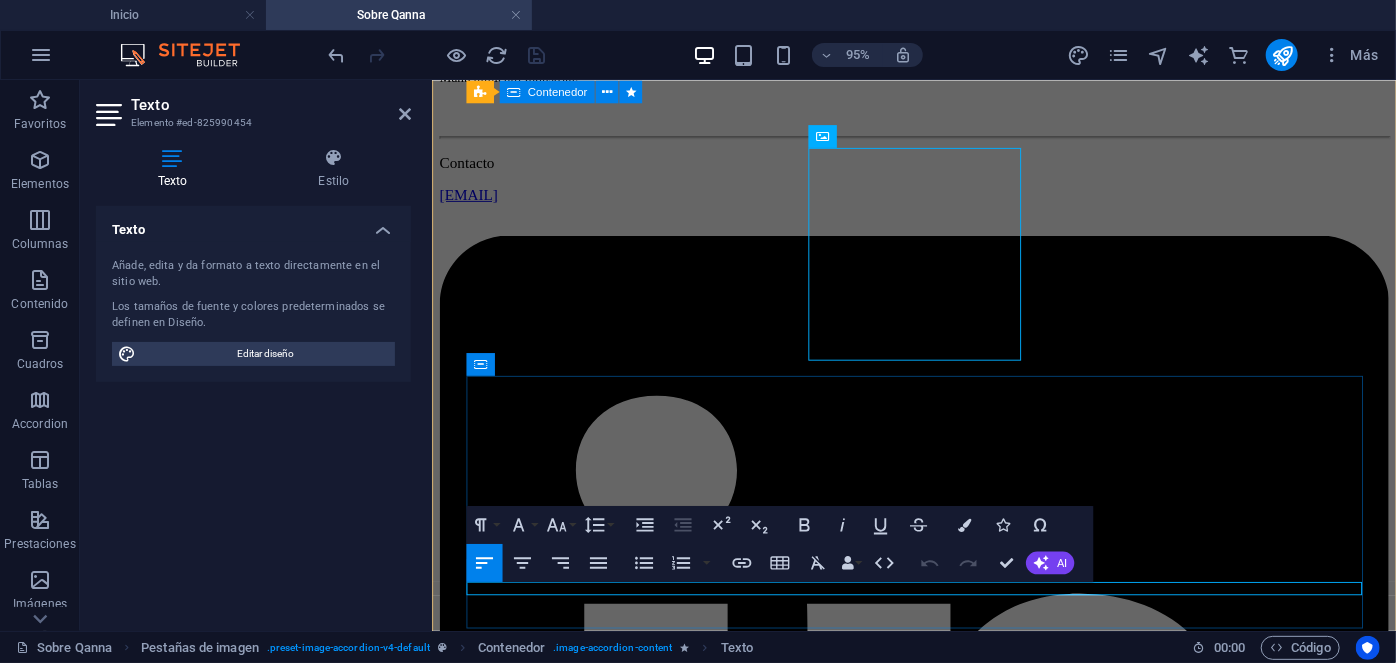 click on "jennifer.araos@qanna.cl" at bounding box center (547, 24421) 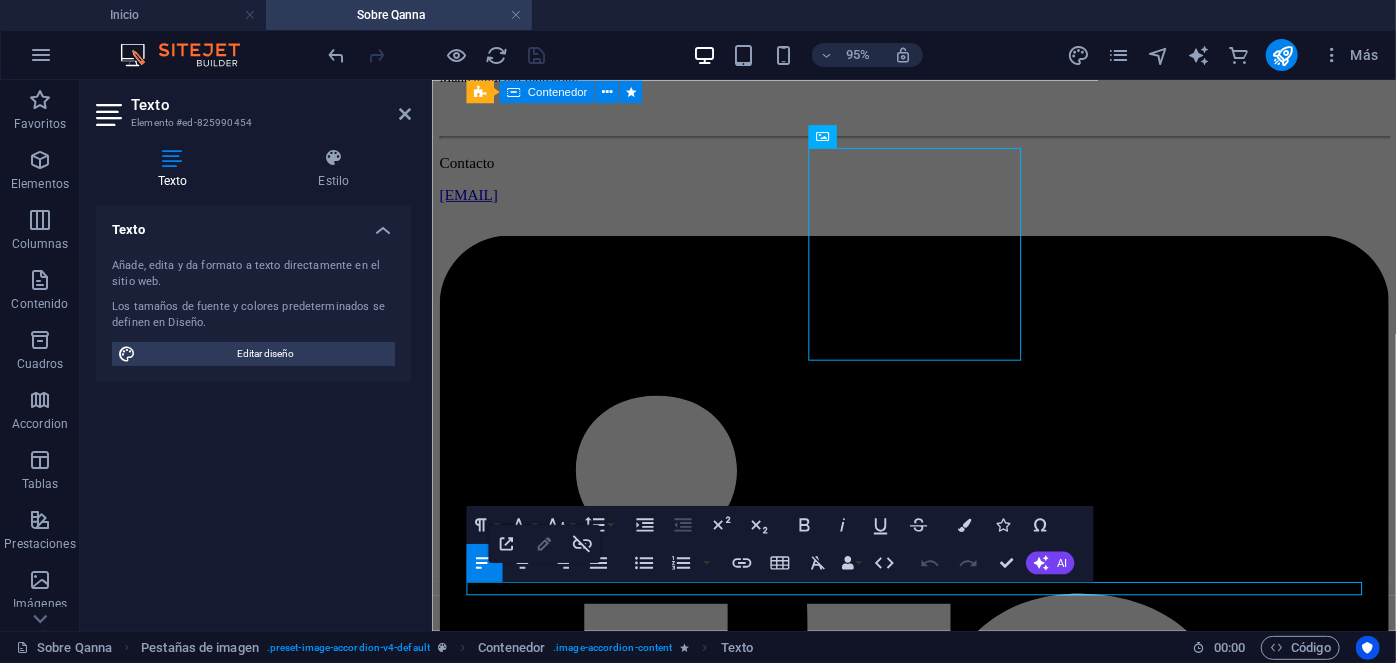 click 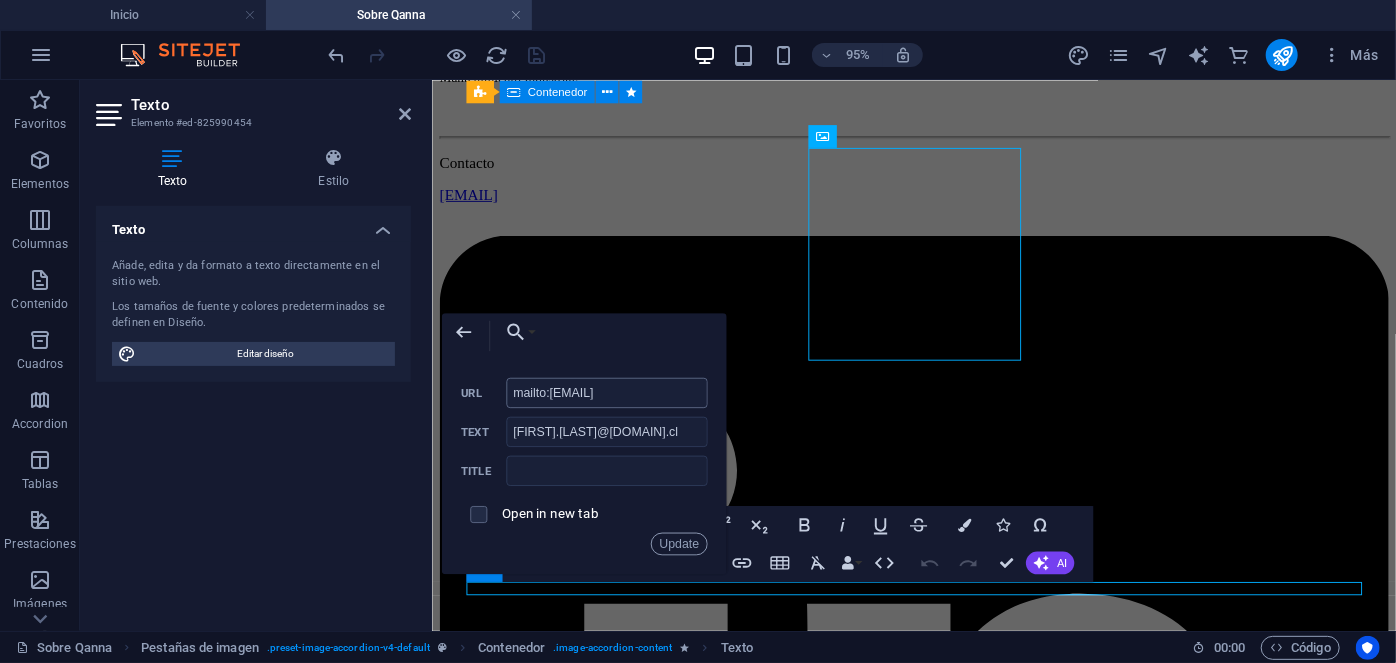 drag, startPoint x: 625, startPoint y: 389, endPoint x: 549, endPoint y: 392, distance: 76.05919 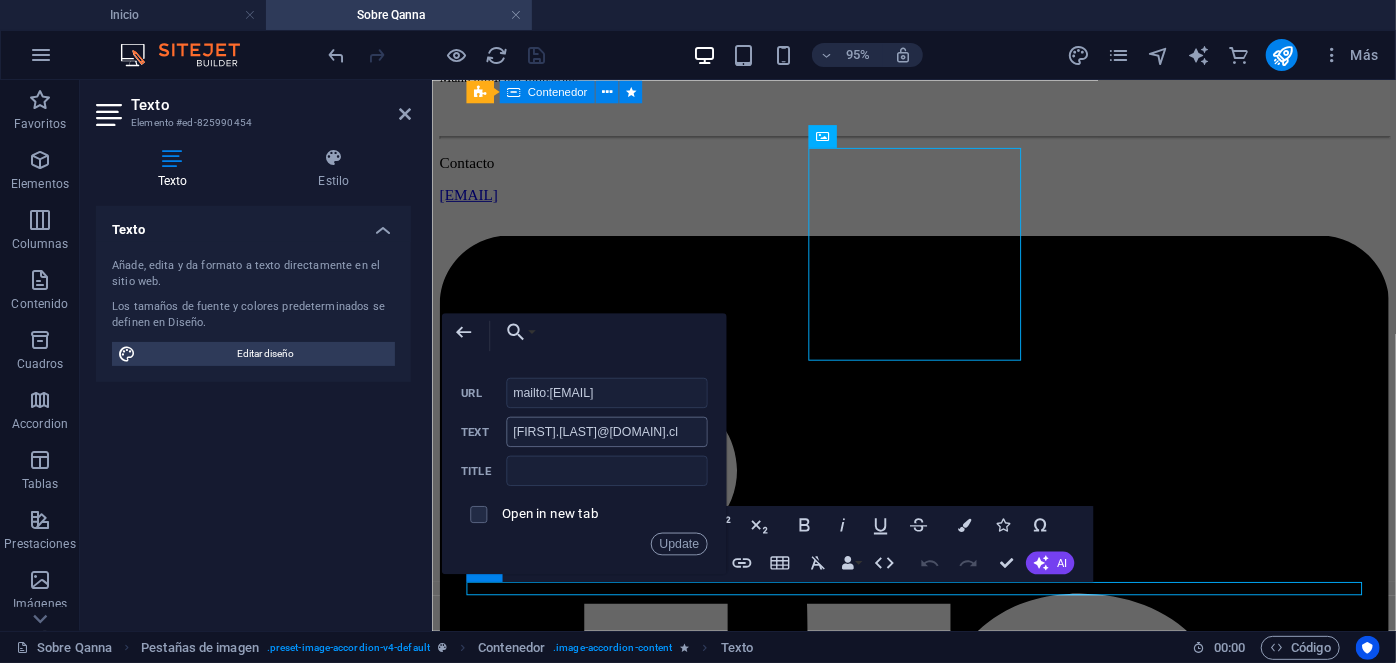 type on "mailto:camila.lobos@qanna.cl" 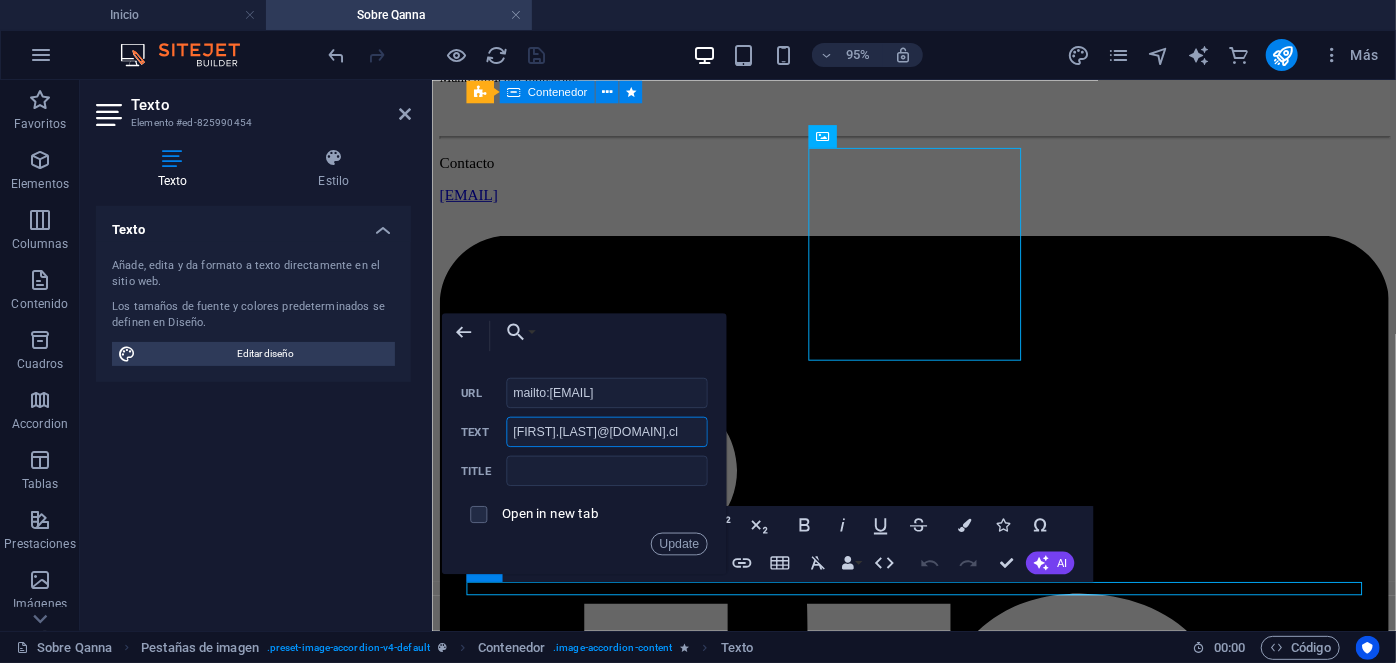drag, startPoint x: 586, startPoint y: 423, endPoint x: 457, endPoint y: 423, distance: 129 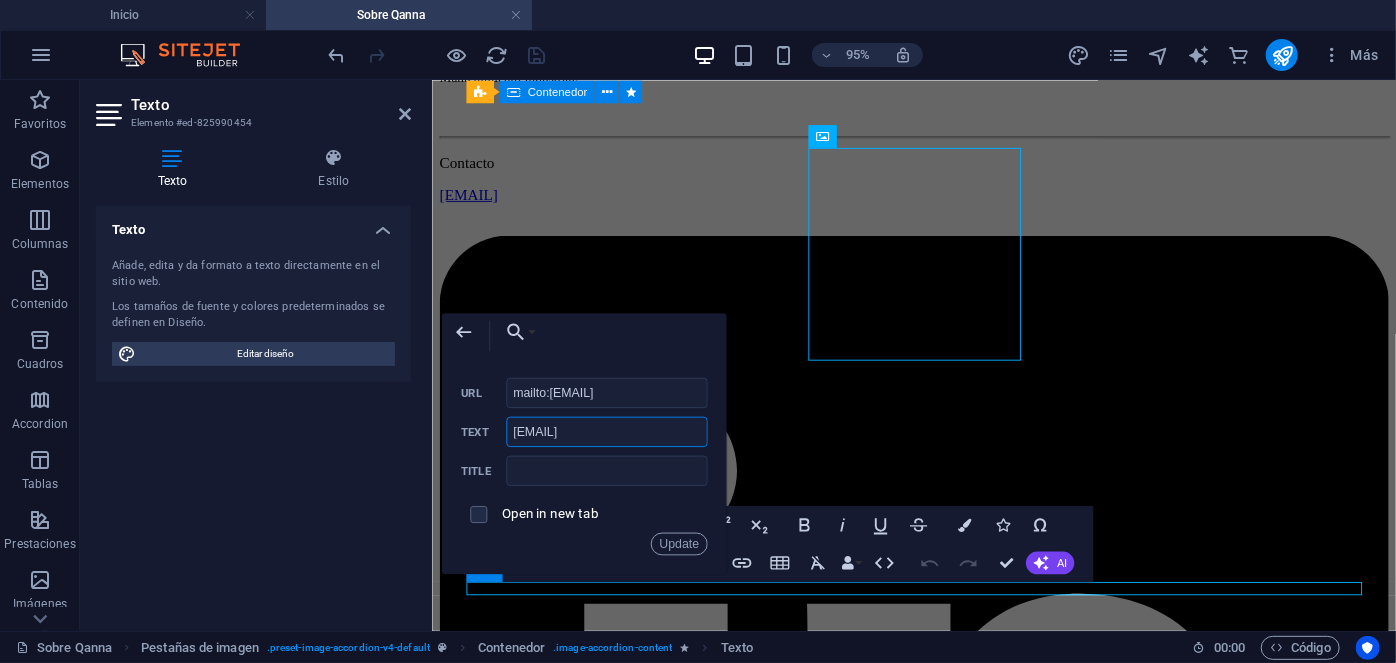 type on "camila.lobos@qanna.cl" 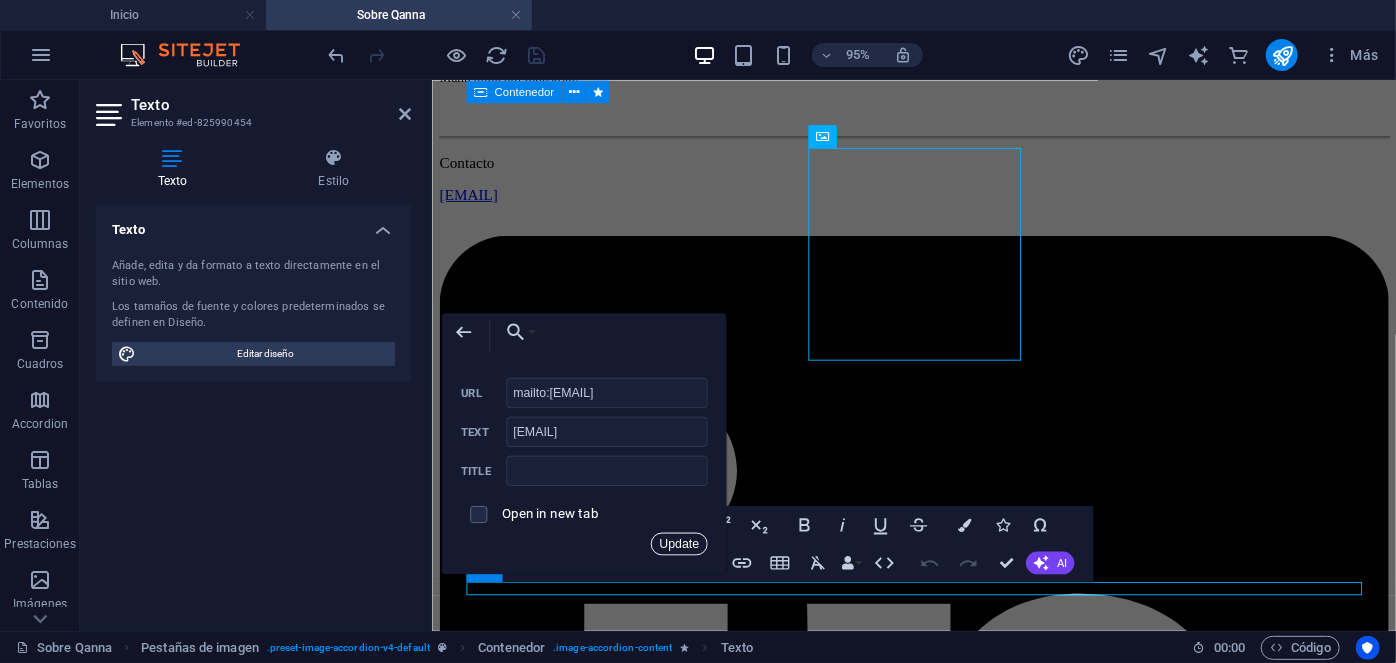 click on "Update" at bounding box center [679, 543] 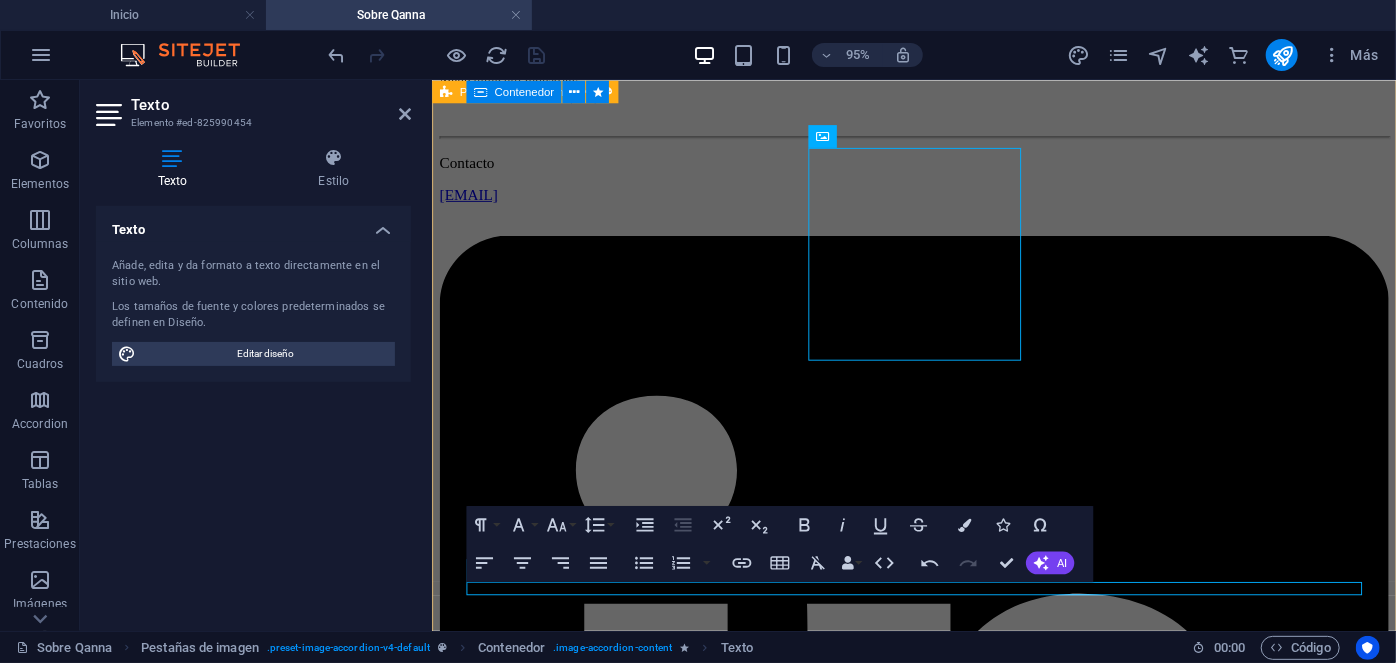 click on "[FIRST] [LAST] People & Culture Manager [FIRST] [LAST] People & Culture Manager Con más de 20 años de experiencia en Psicología clínica, donde ha dirigido de manera exitosa cientos de procesos de recruitment para mandos medios y alta gerencia empresarial, al tiempo de liderar procesos outsourcing en grandes empresas internacionales. Estudios: UNAM. Psicología. IRG, Master en psicología clínica. ESADE, Mindfulness. Especialidades: Psicología clínica y salud mental. Outsourcing de grandes industrias. Recruitment de mandos medios y alta gerencia. Contacto [EMAIL] [FIRST] [LAST] EHS & Facilities Manager                                                          [FIRST] [LAST]                                                                      EHS & Facilities Manager Estudios: UDP,  Ingeniería  Industrial. Especialidades: Mantenimiento industrial. Seguridad Industrial. Gestión de propiedades e instalaciones. Contacto Asset Manager" at bounding box center (938, 18083) 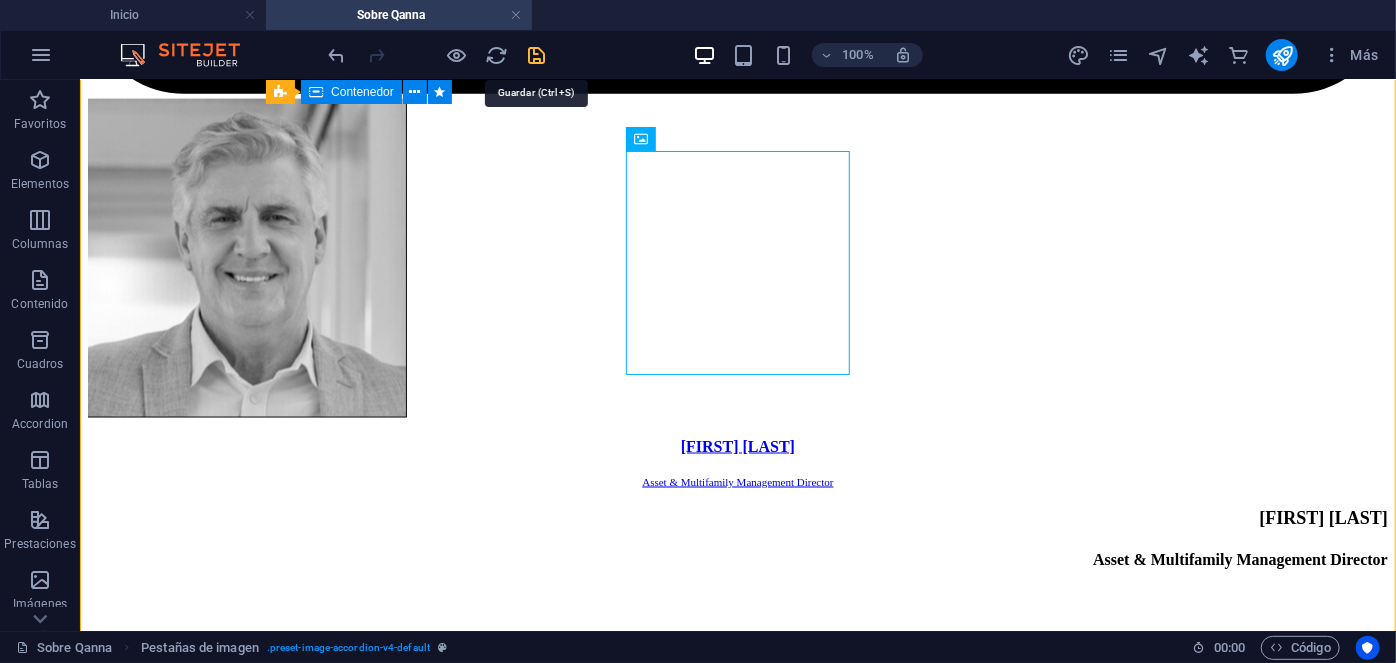 click at bounding box center [537, 55] 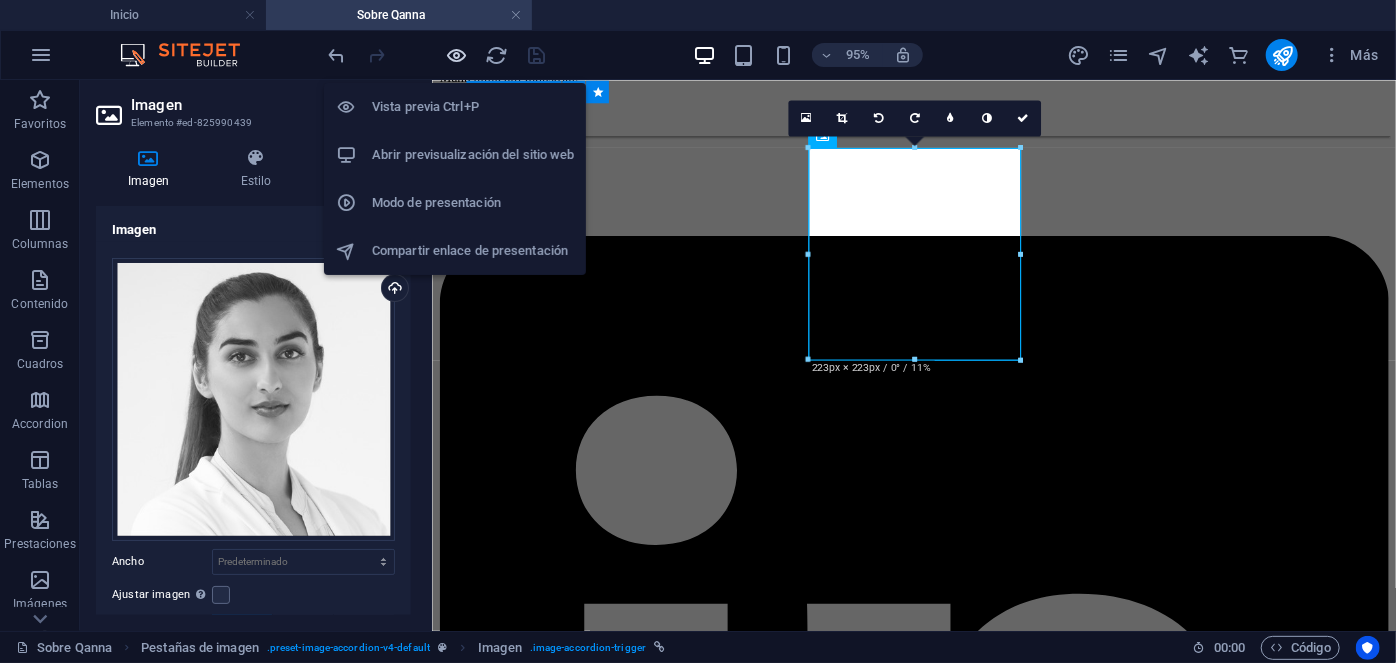 click at bounding box center (457, 55) 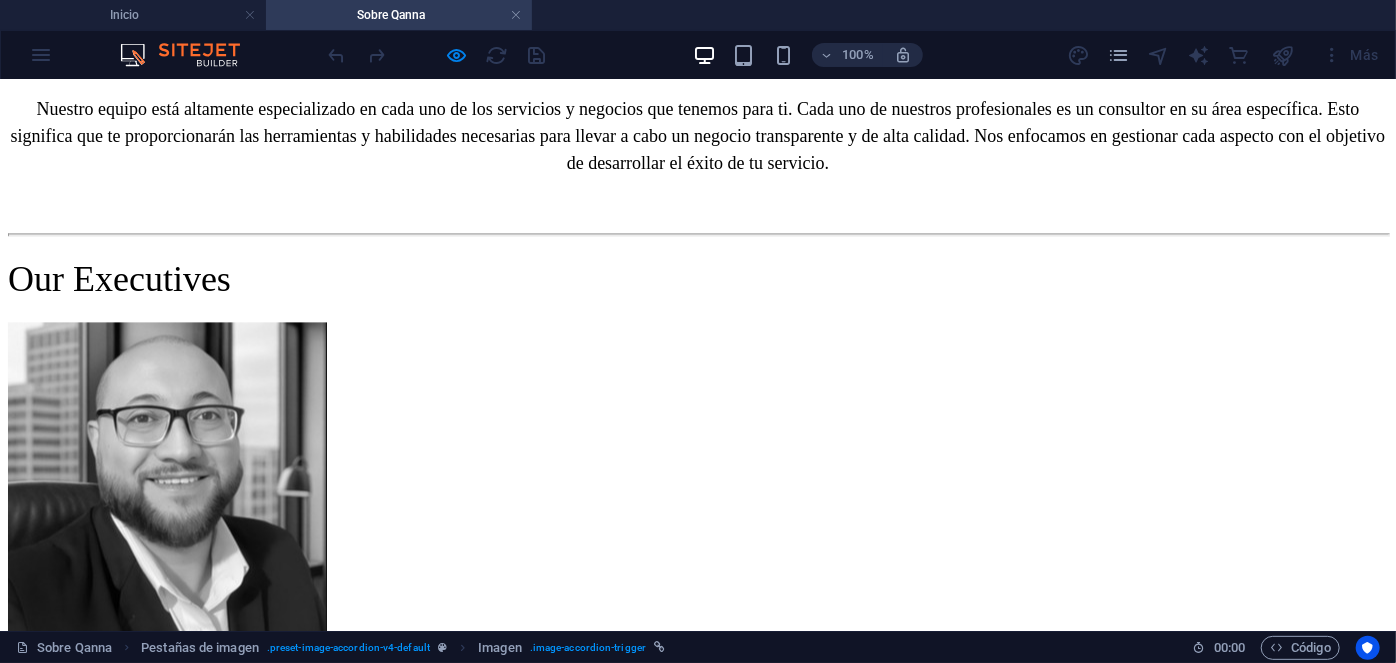 scroll, scrollTop: 2056, scrollLeft: 0, axis: vertical 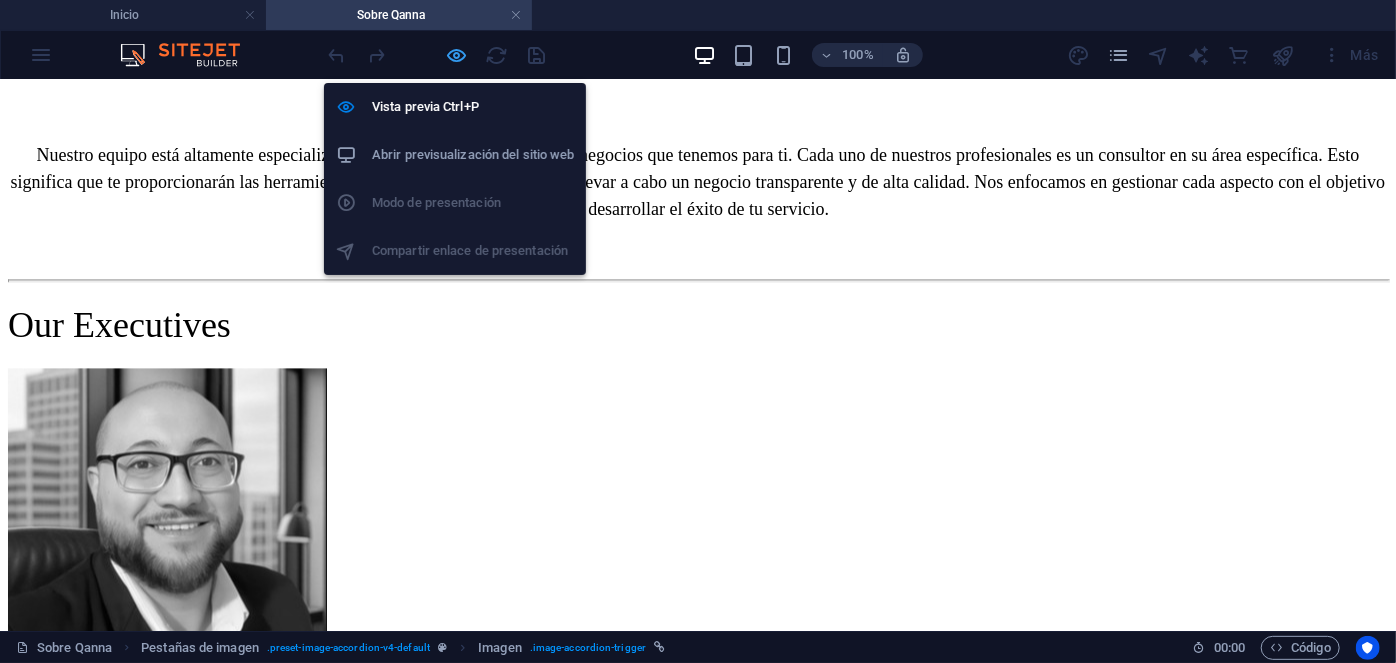 click at bounding box center (457, 55) 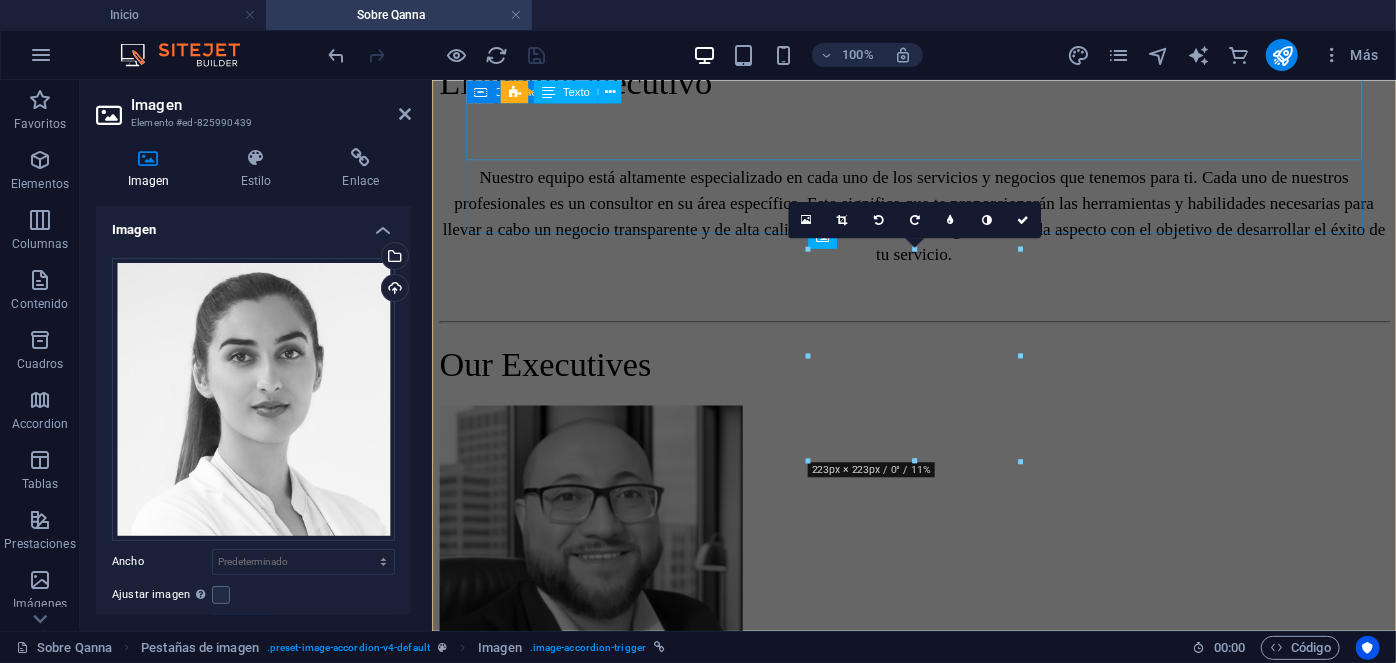 scroll, scrollTop: 9082, scrollLeft: 0, axis: vertical 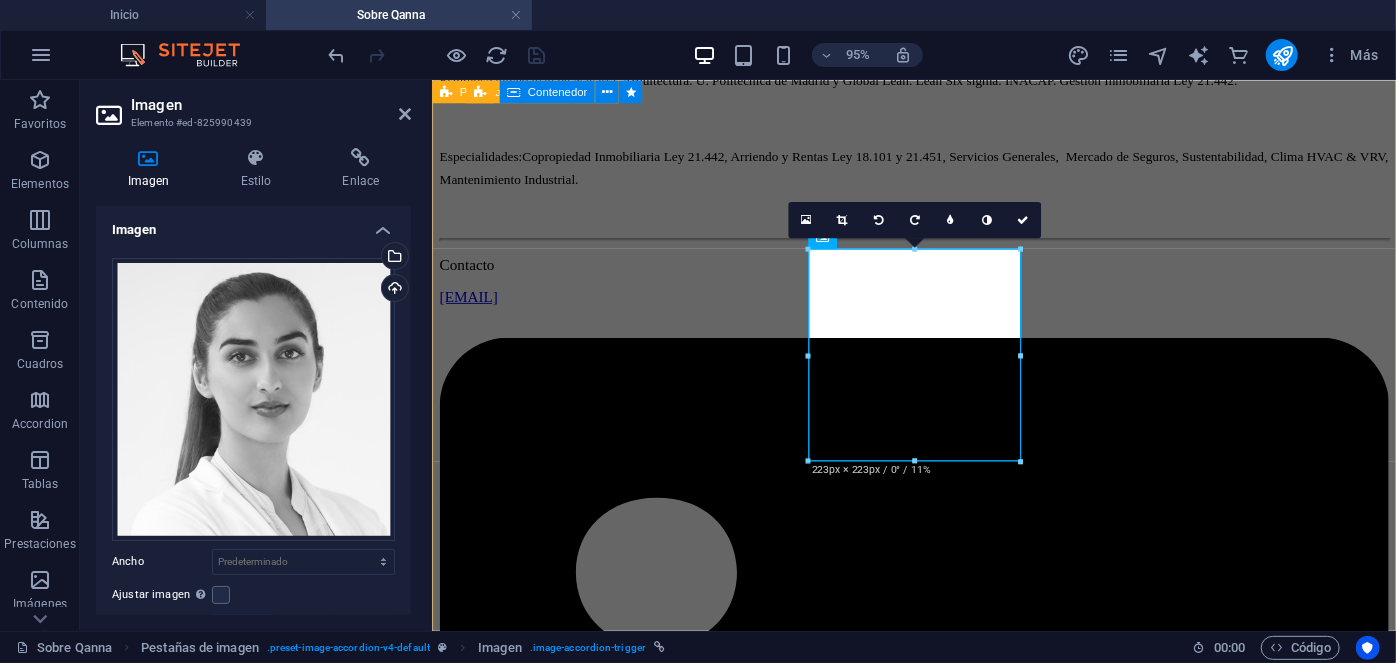 click on "[FIRST] [LAST] People & Culture Manager [FIRST] [LAST] People & Culture Manager Con más de 20 años de experiencia en Psicología clínica, donde ha dirigido de manera exitosa cientos de procesos de recruitment para mandos medios y alta gerencia empresarial, al tiempo de liderar procesos outsourcing en grandes empresas internacionales. Estudios: UNAM. Psicología. IRG, Master en psicología clínica. ESADE, Mindfulness. Especialidades: Psicología clínica y salud mental. Outsourcing de grandes industrias. Recruitment de mandos medios y alta gerencia. Contacto [EMAIL] [FIRST] [LAST] EHS & Facilities Manager                                                          [FIRST] [LAST]                                                                      EHS & Facilities Manager Estudios: UDP,  Ingeniería  Industrial. Especialidades: Mantenimiento industrial. Seguridad Industrial. Gestión de propiedades e instalaciones. Contacto Asset Manager" at bounding box center (938, 18190) 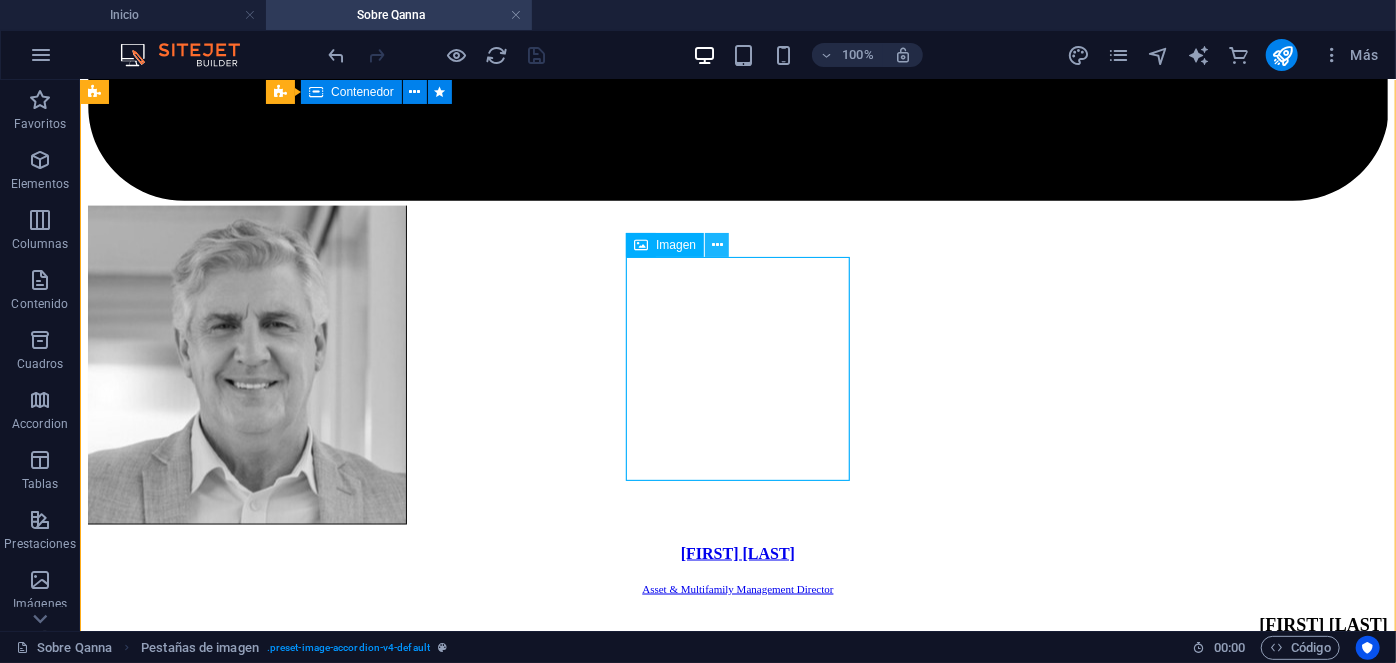click at bounding box center [717, 245] 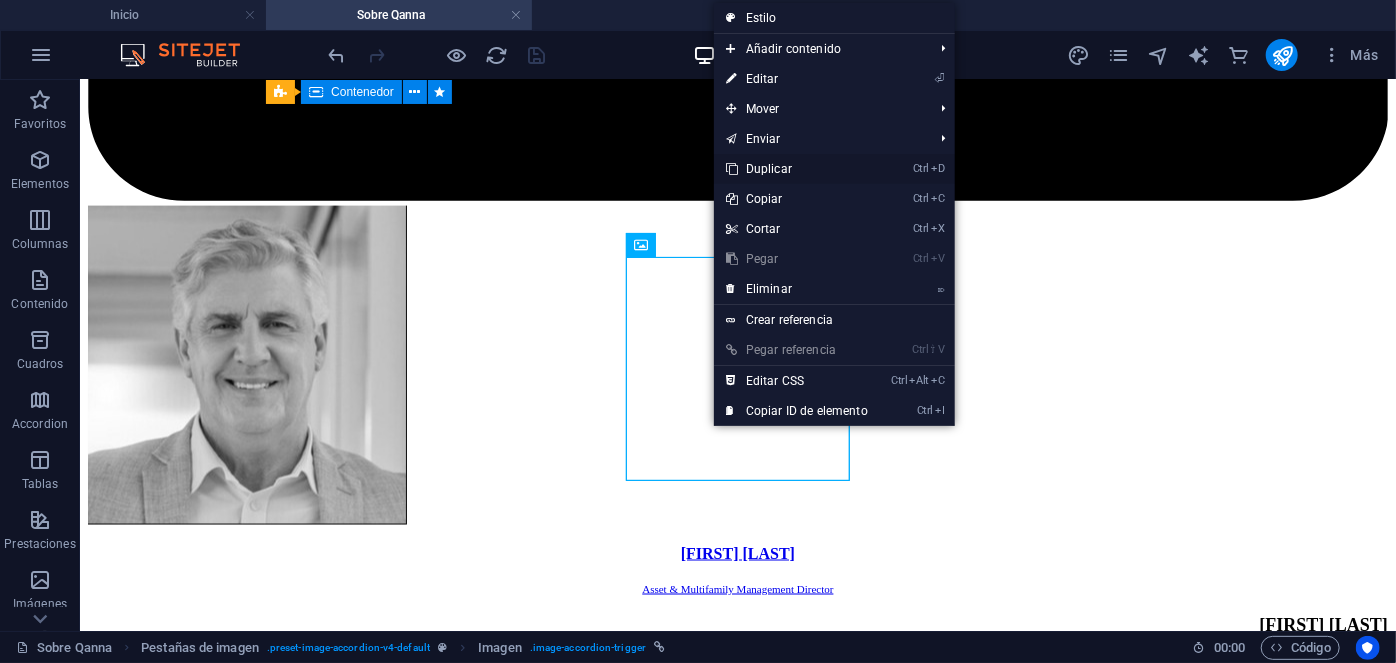 click on "Ctrl D  Duplicar" at bounding box center [797, 169] 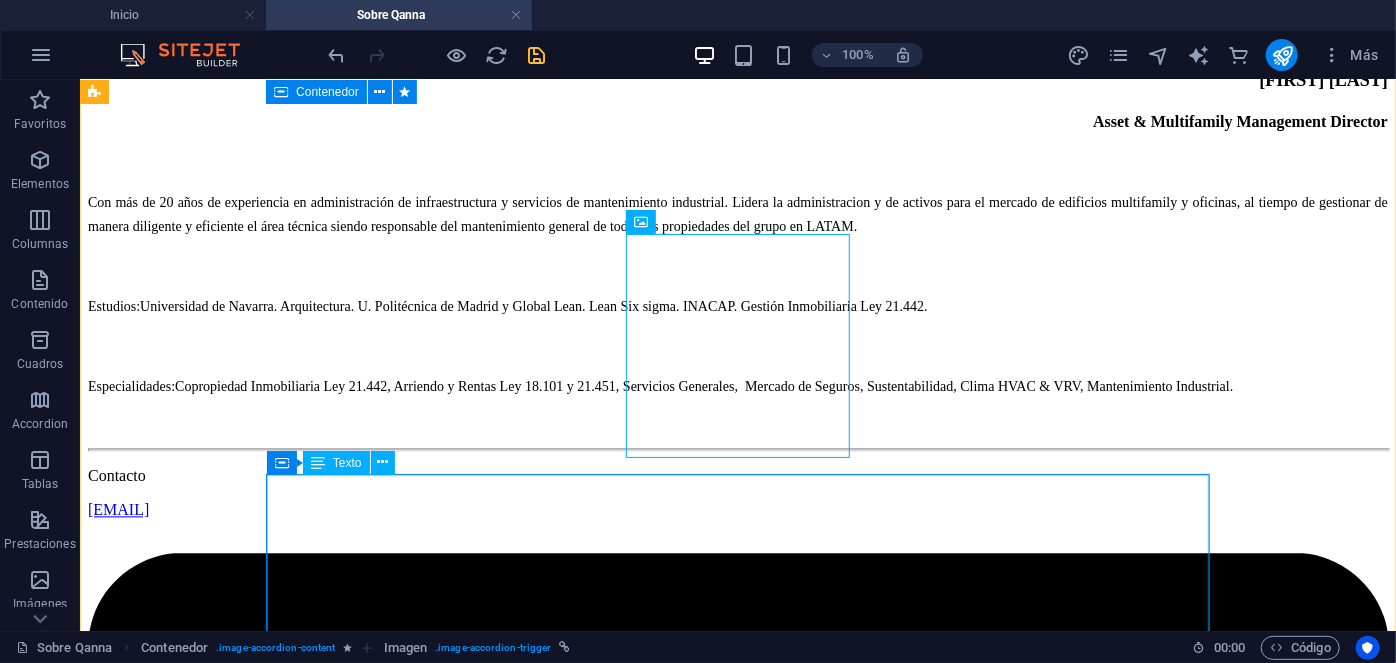 scroll, scrollTop: 9628, scrollLeft: 0, axis: vertical 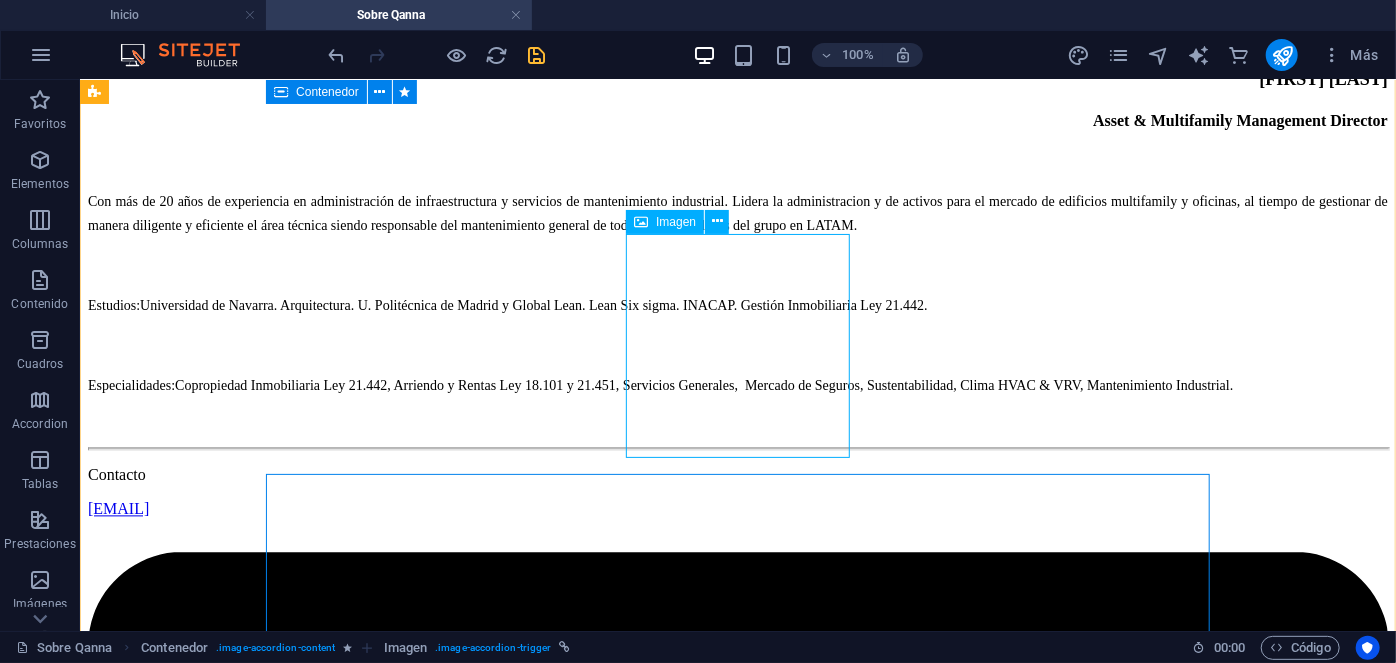 click on "Camila Lobos Property Manager" at bounding box center [737, 29986] 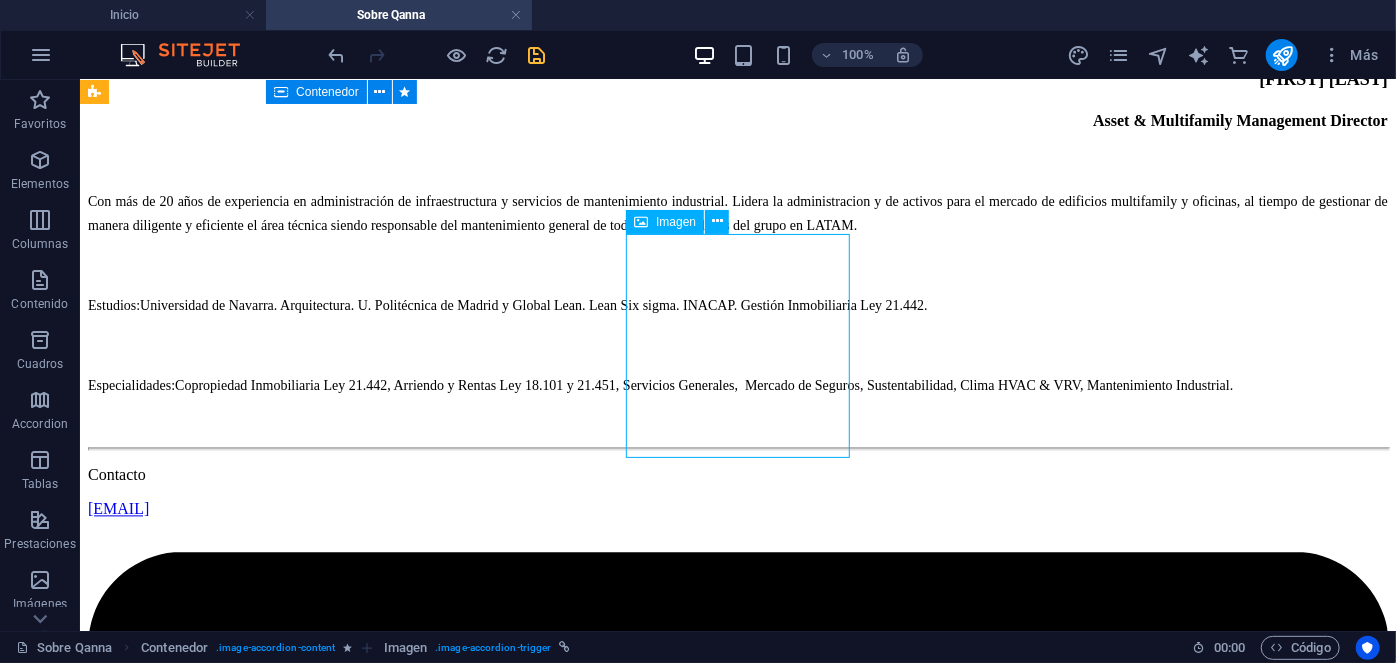click on "Camila Lobos Property Manager" at bounding box center (737, 29986) 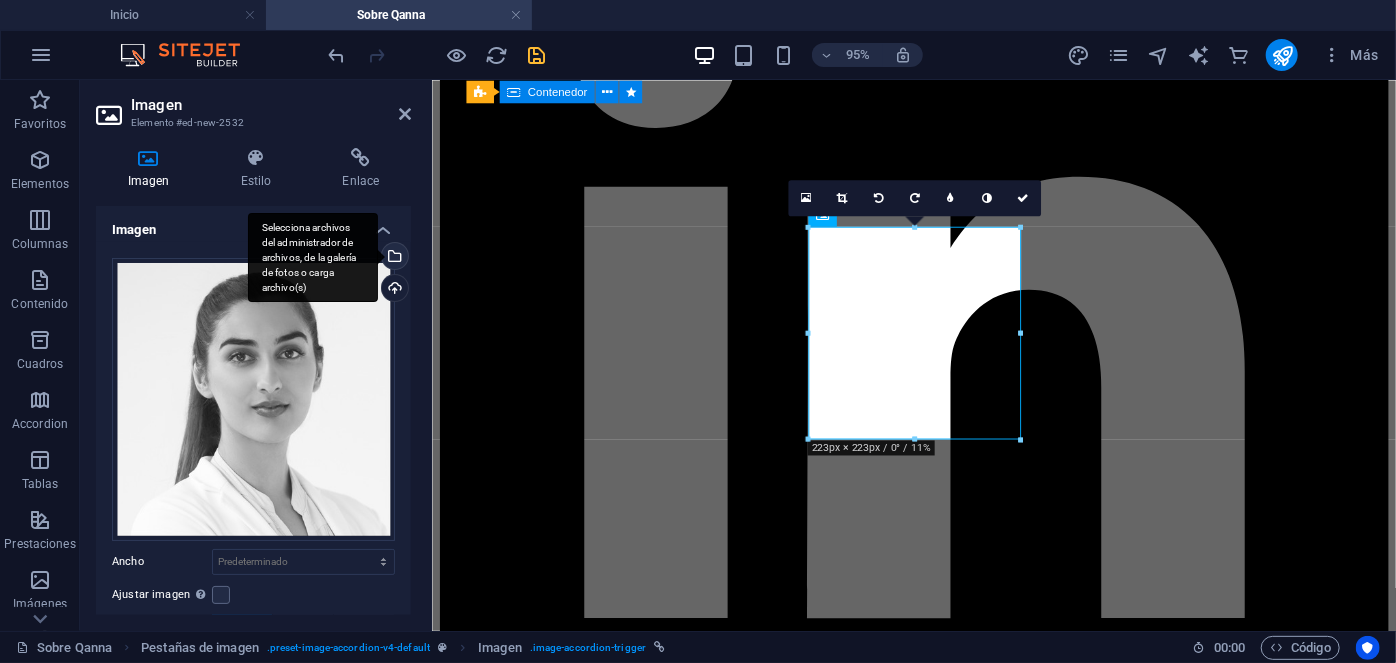 click on "Selecciona archivos del administrador de archivos, de la galería de fotos o carga archivo(s)" at bounding box center [313, 258] 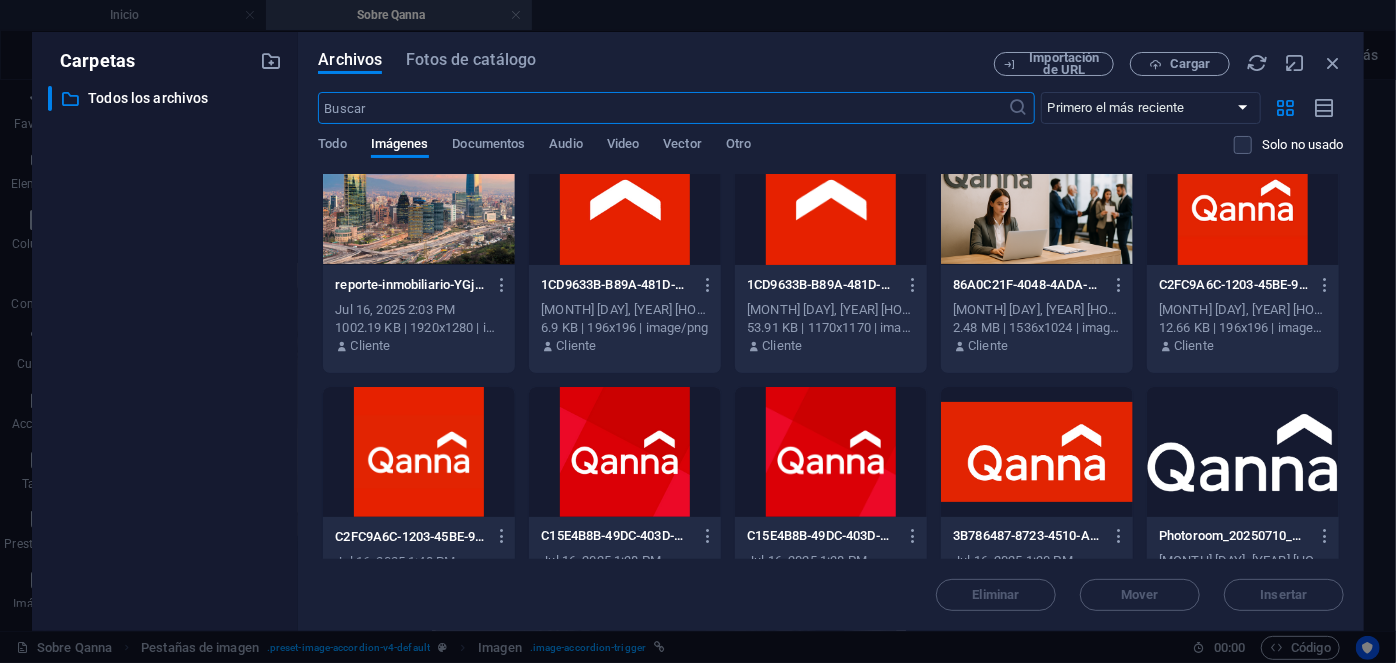 scroll, scrollTop: 5688, scrollLeft: 0, axis: vertical 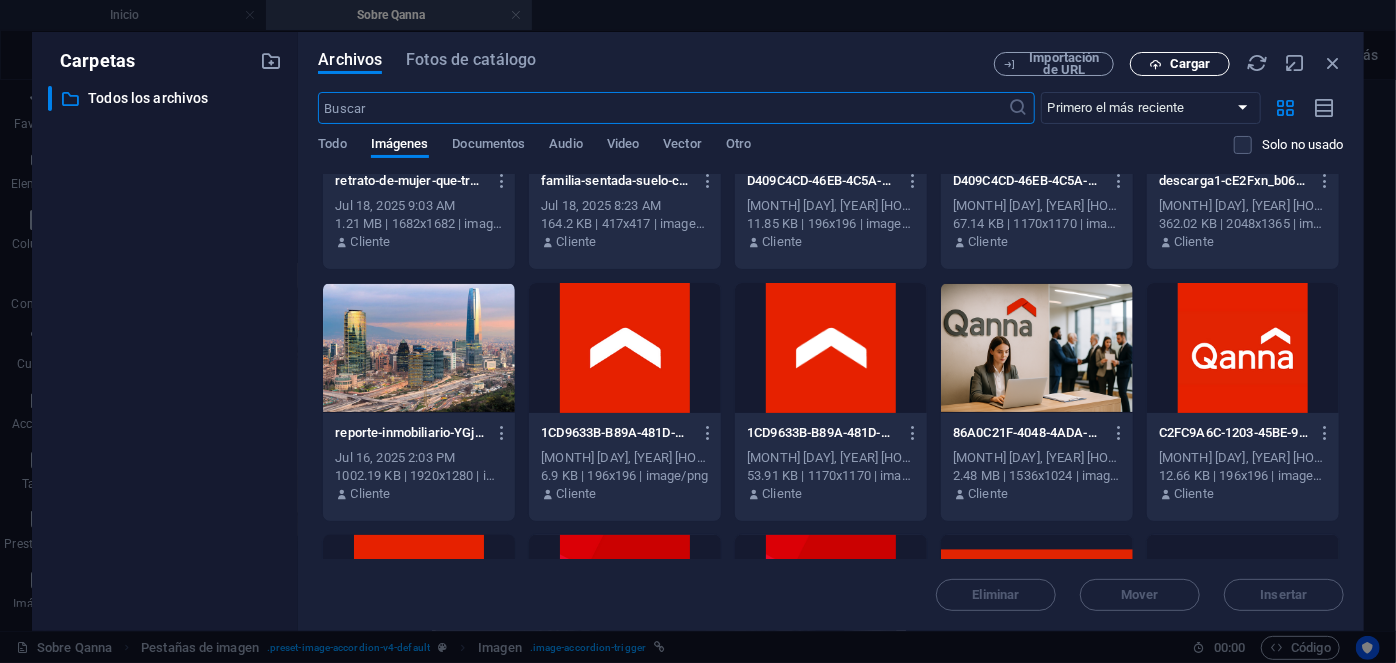 click on "Cargar" at bounding box center (1180, 64) 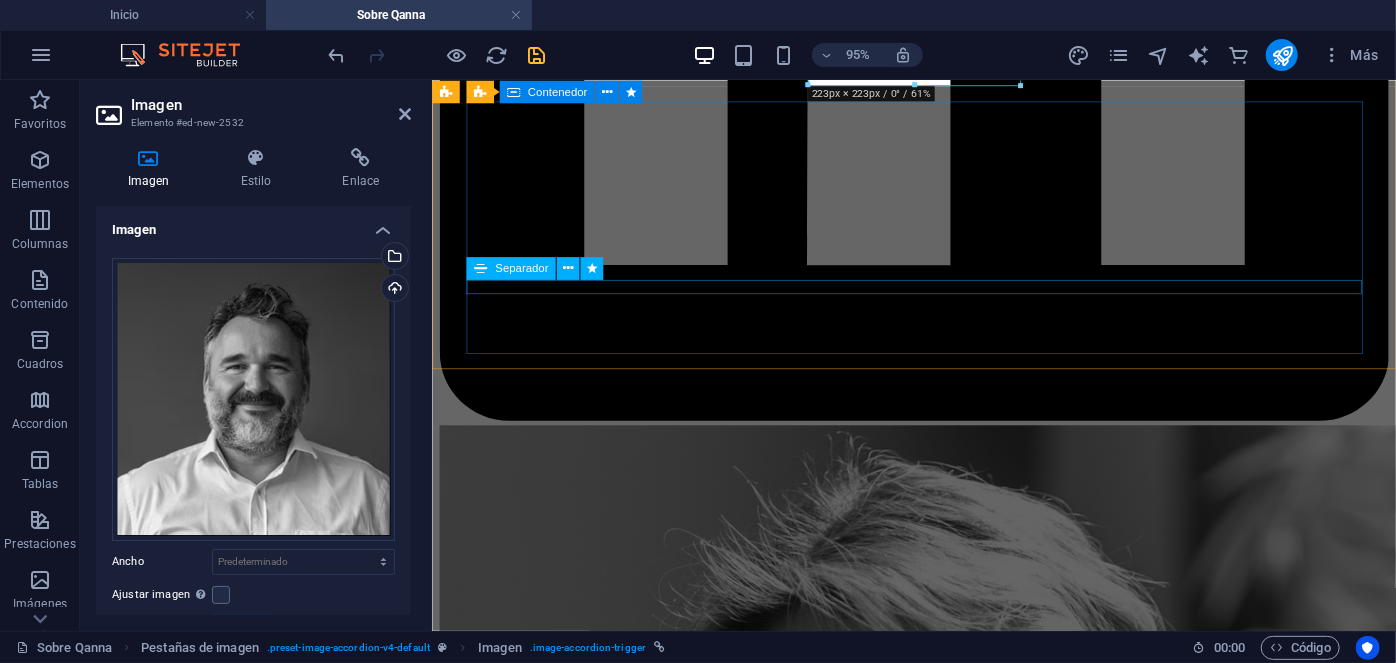 scroll, scrollTop: 9586, scrollLeft: 0, axis: vertical 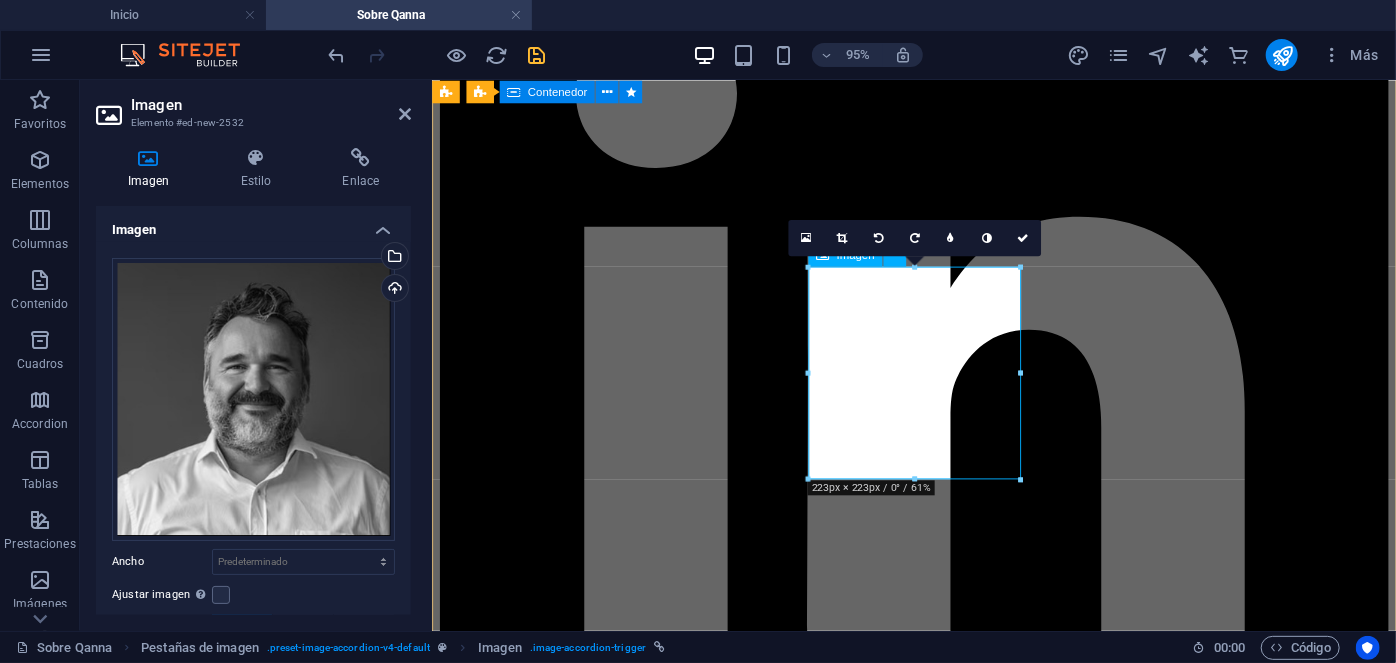 click on "Camila Lobos Property Manager" at bounding box center [938, 25300] 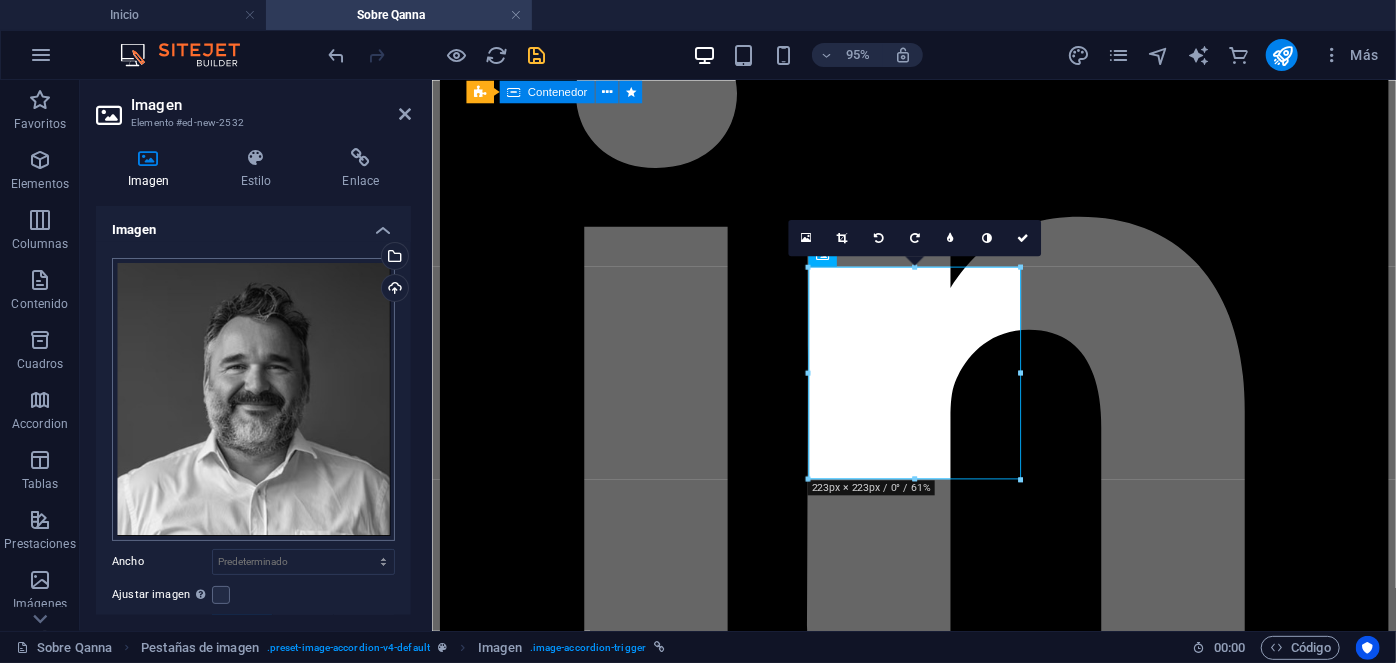 scroll, scrollTop: 180, scrollLeft: 0, axis: vertical 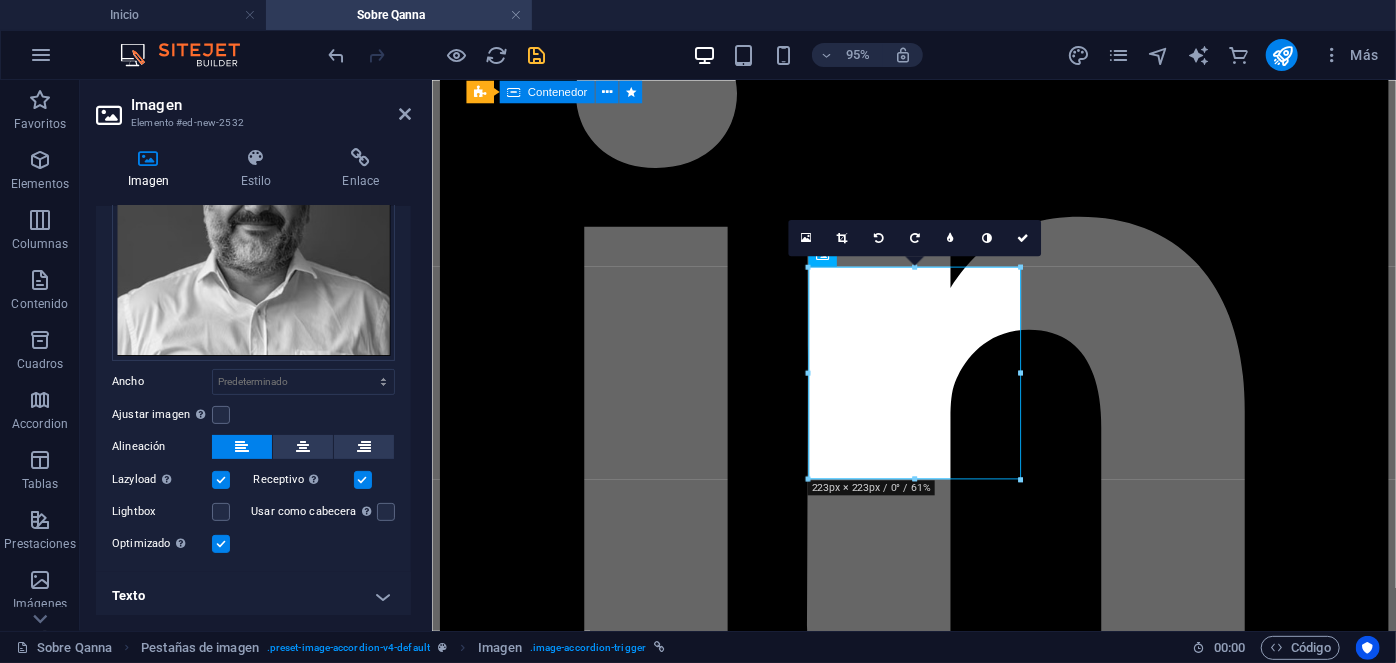 click on "Texto" at bounding box center (253, 596) 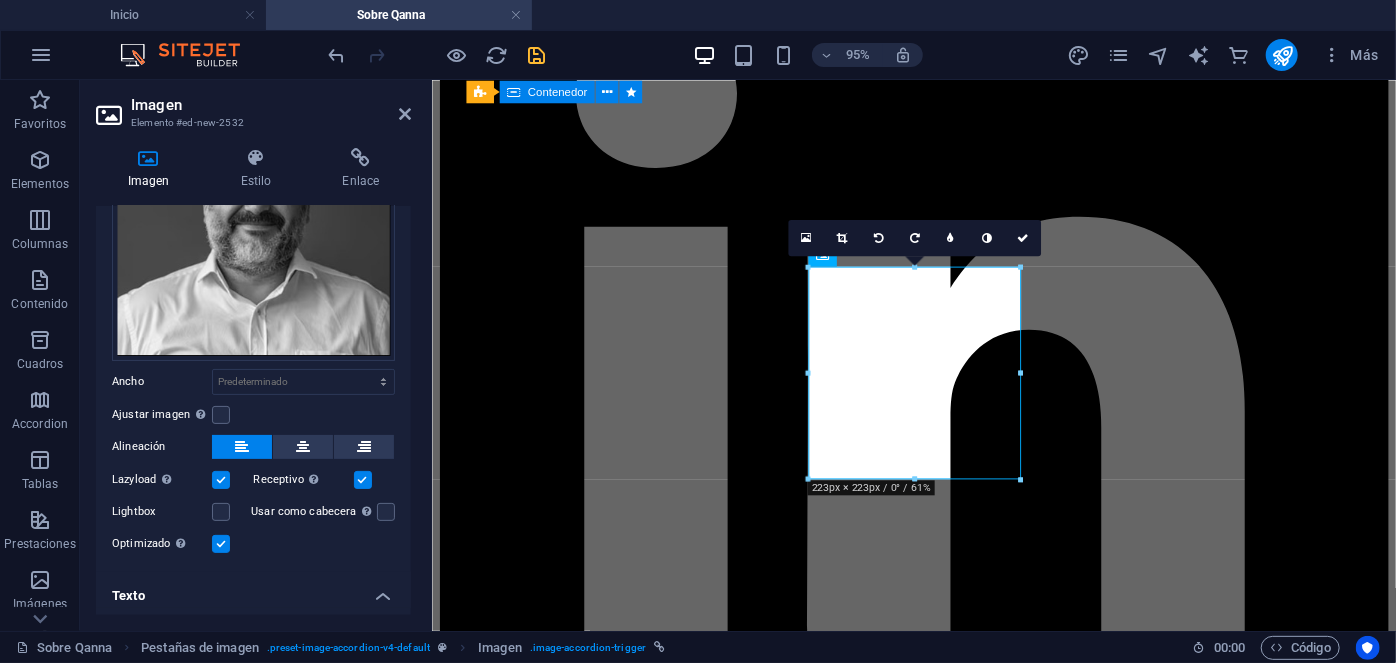 scroll, scrollTop: 368, scrollLeft: 0, axis: vertical 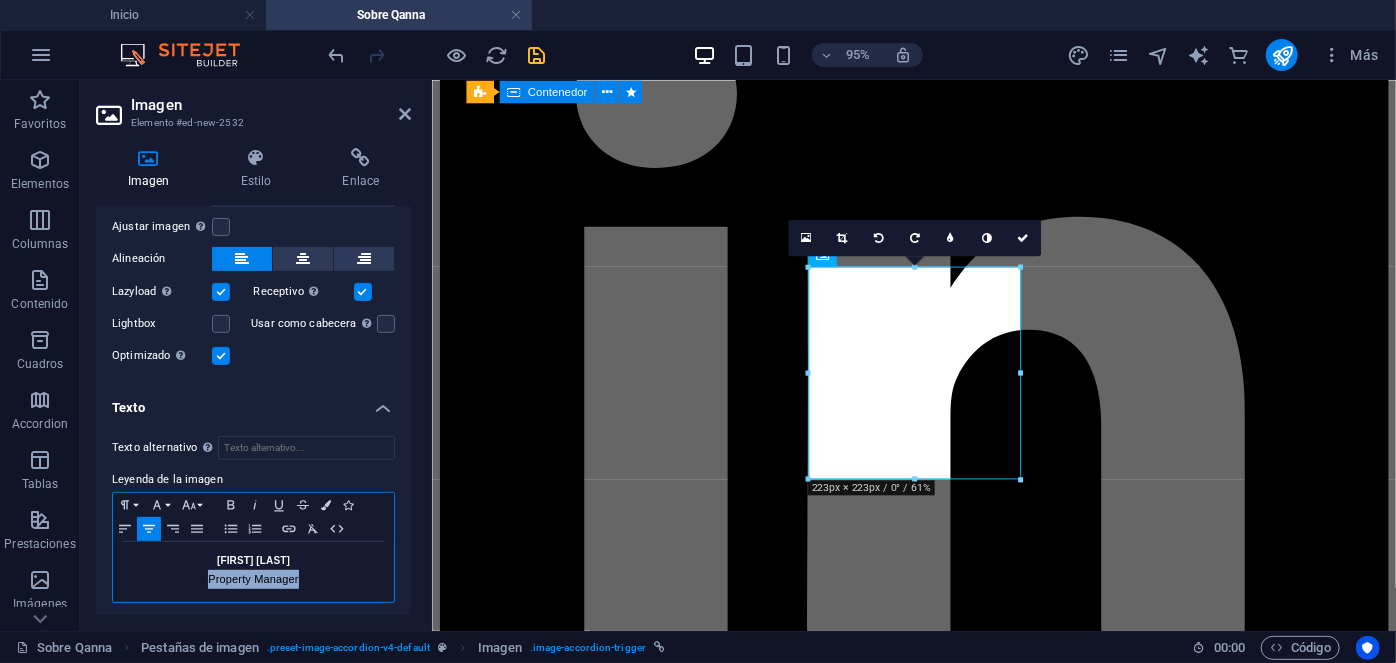 drag, startPoint x: 303, startPoint y: 576, endPoint x: 205, endPoint y: 583, distance: 98.24968 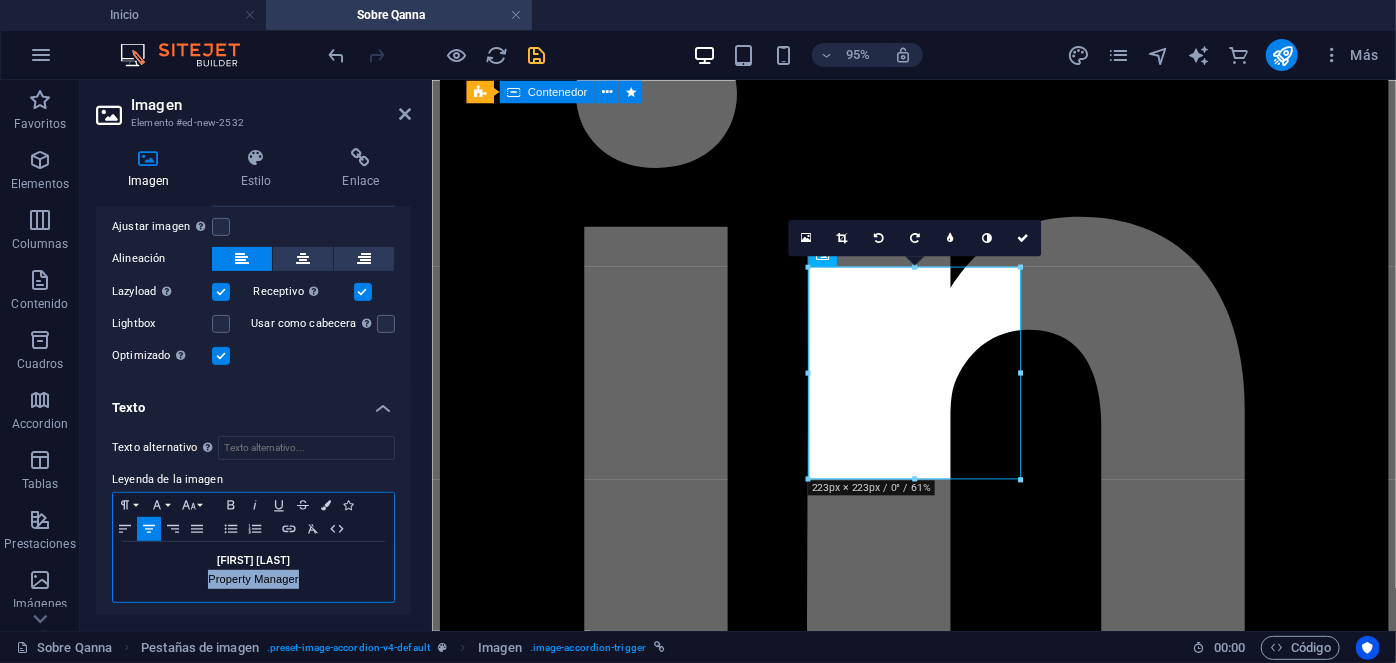 click on "Camila Lobos Property Manager" at bounding box center [253, 572] 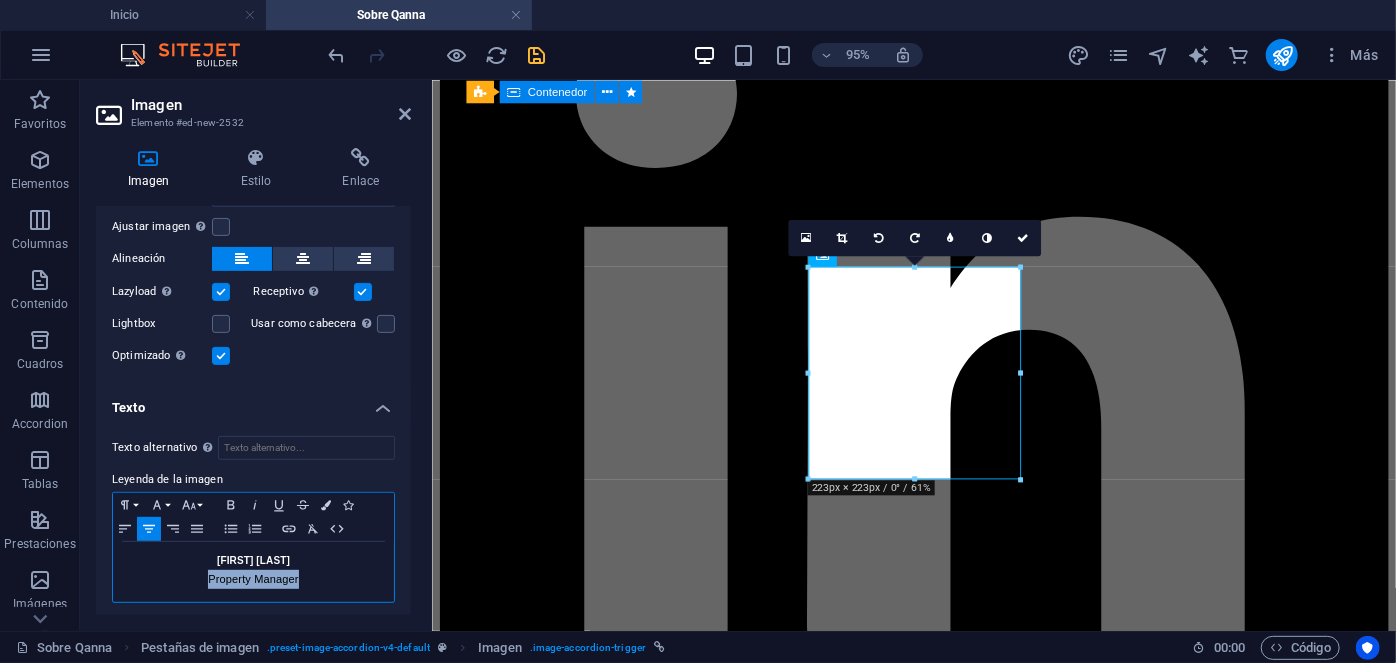 type 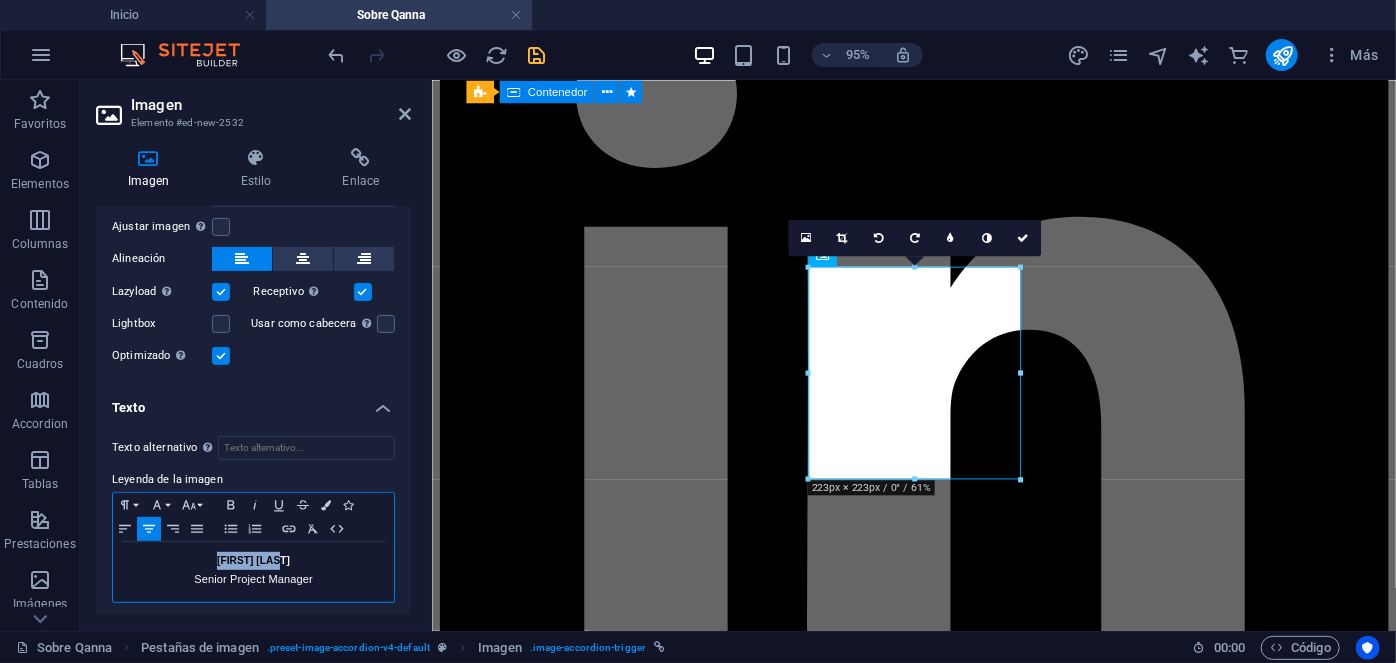 drag, startPoint x: 291, startPoint y: 554, endPoint x: 209, endPoint y: 557, distance: 82.05486 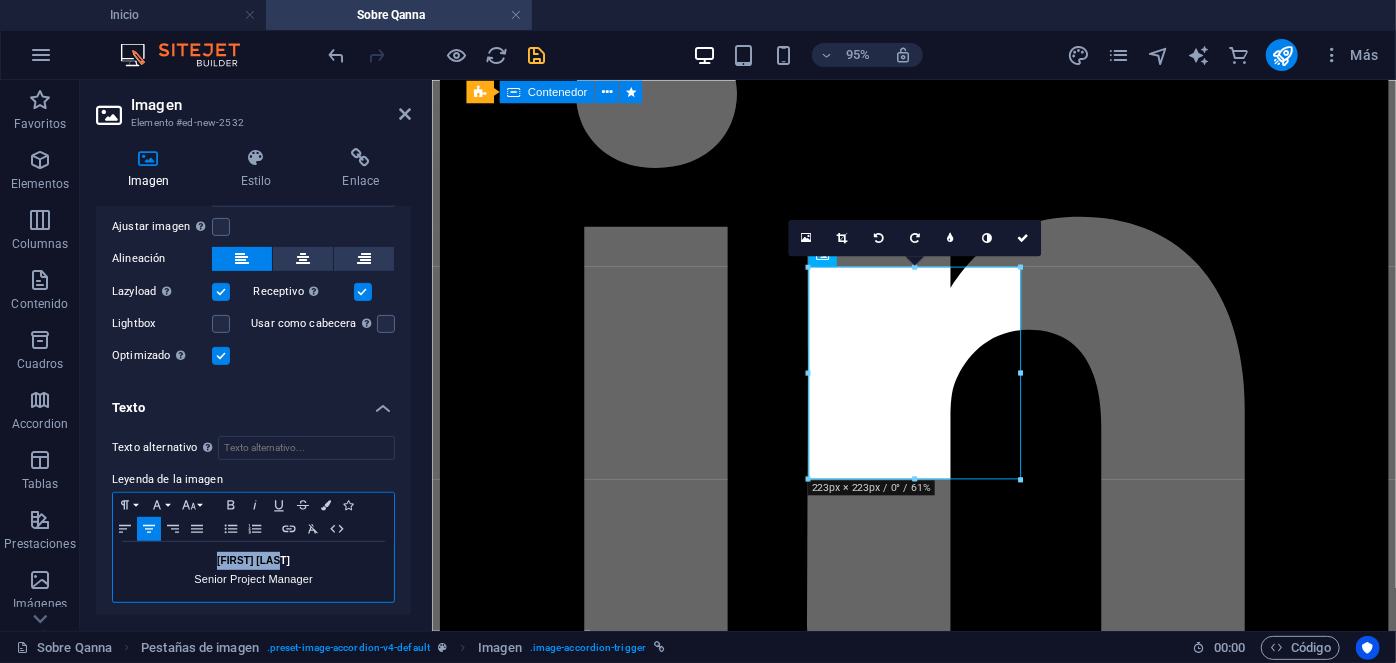click on "Camila Lobos" at bounding box center (253, 561) 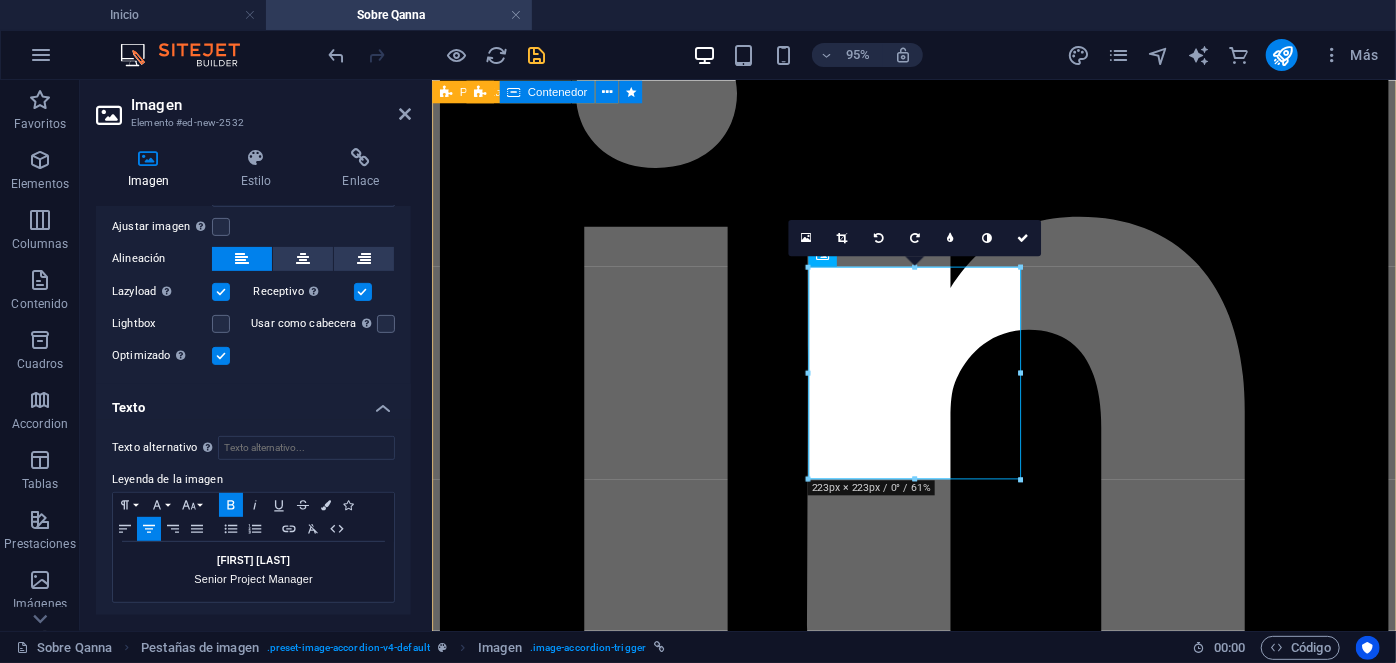 click on "[FIRST] [LAST] People & Culture Manager [FIRST] [LAST] People & Culture Manager Con más de 20 años de experiencia en Psicología clínica, donde ha dirigido de manera exitosa cientos de procesos de recruitment para mandos medios y alta gerencia empresarial, al tiempo de liderar procesos outsourcing en grandes empresas internacionales. Estudios: UNAM. Psicología. IRG, Master en psicología clínica. ESADE, Mindfulness. Especialidades: Psicología clínica y salud mental. Outsourcing de grandes industrias. Recruitment de mandos medios y alta gerencia. Contacto [EMAIL] [FIRST] [LAST] EHS & Facilities Manager                                                          [FIRST] [LAST]                                                                      EHS & Facilities Manager Estudios: UDP,  Ingeniería  Industrial. Especialidades: Mantenimiento industrial. Seguridad Industrial. Gestión de propiedades e instalaciones. Contacto Asset Manager" at bounding box center [938, 18653] 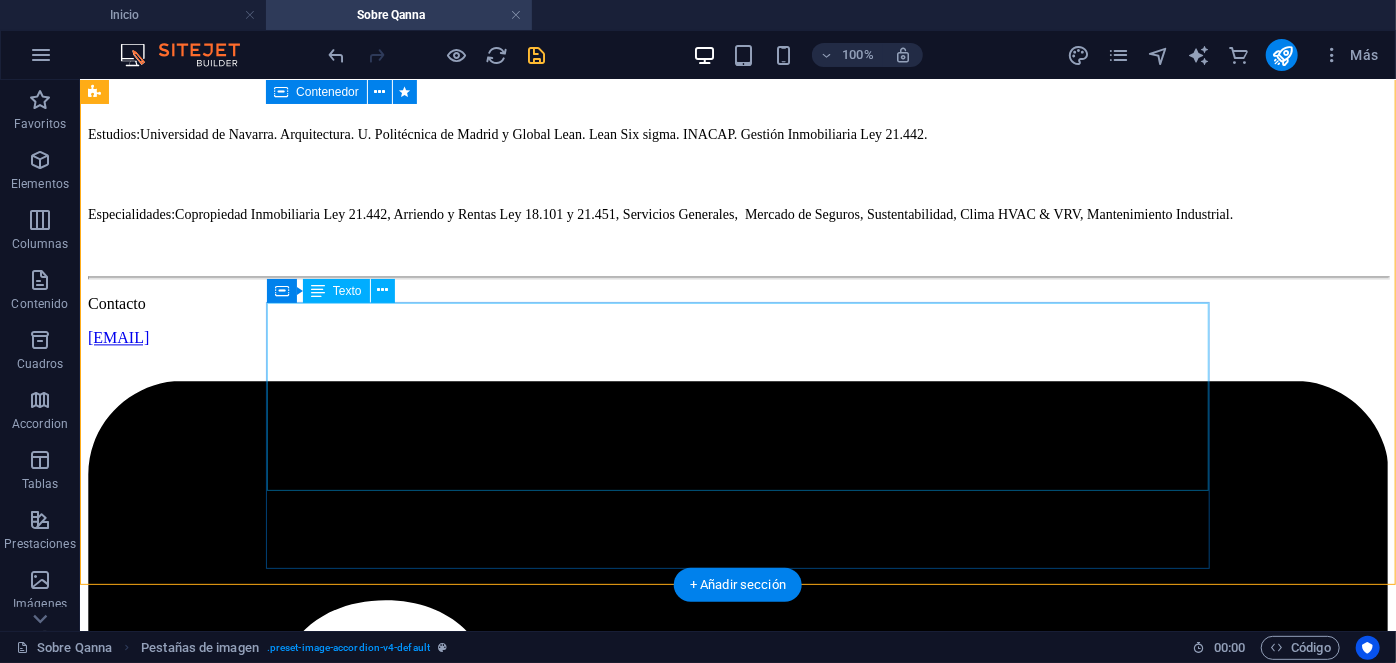 scroll, scrollTop: 9801, scrollLeft: 0, axis: vertical 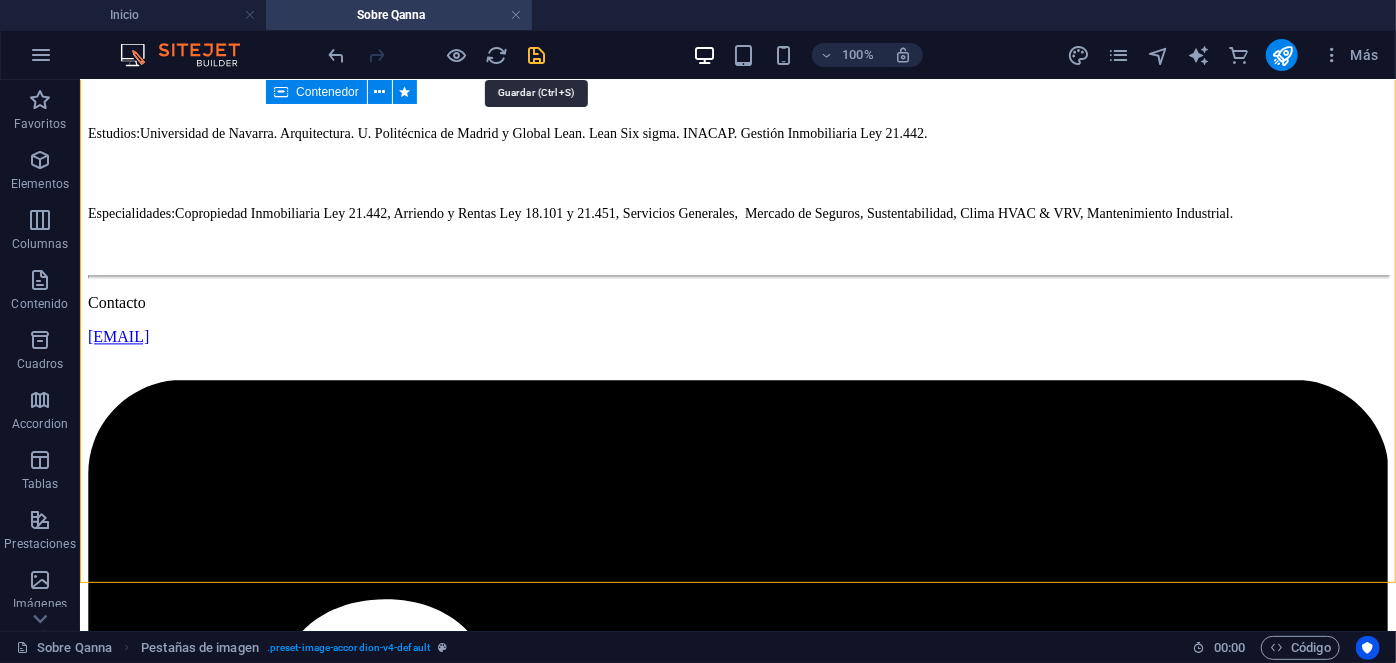 click at bounding box center (537, 55) 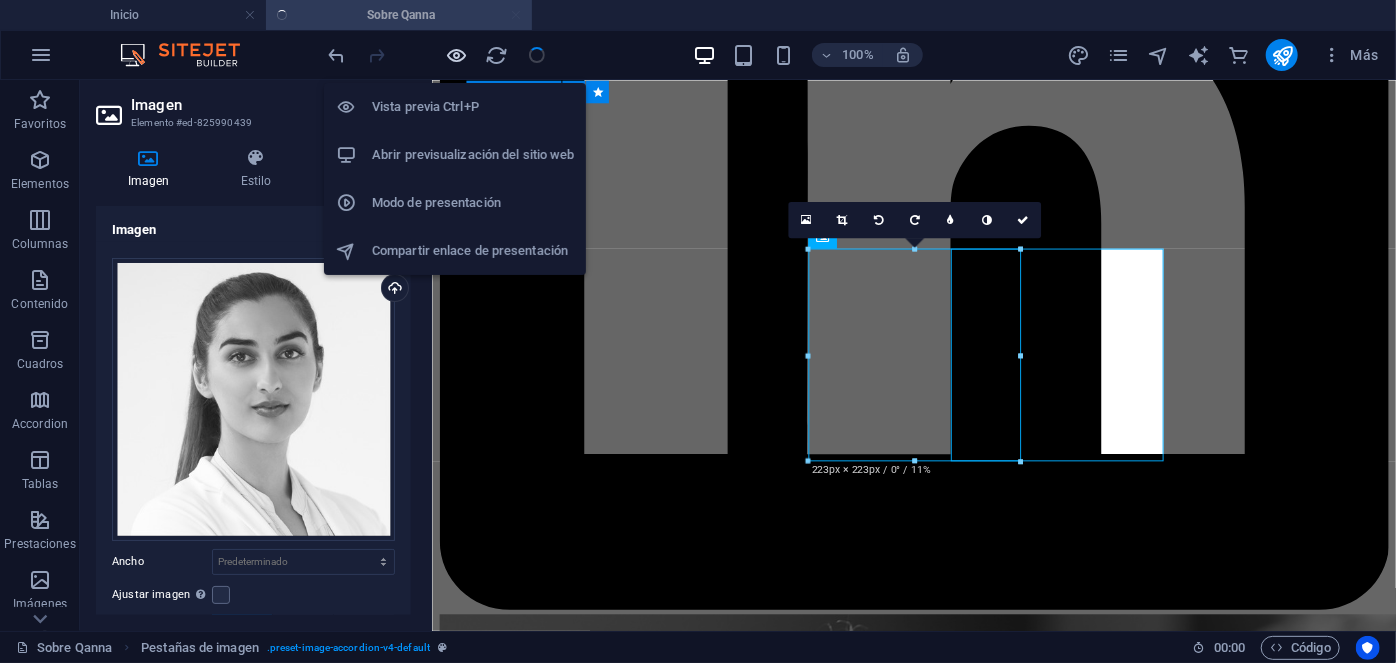 click at bounding box center (457, 55) 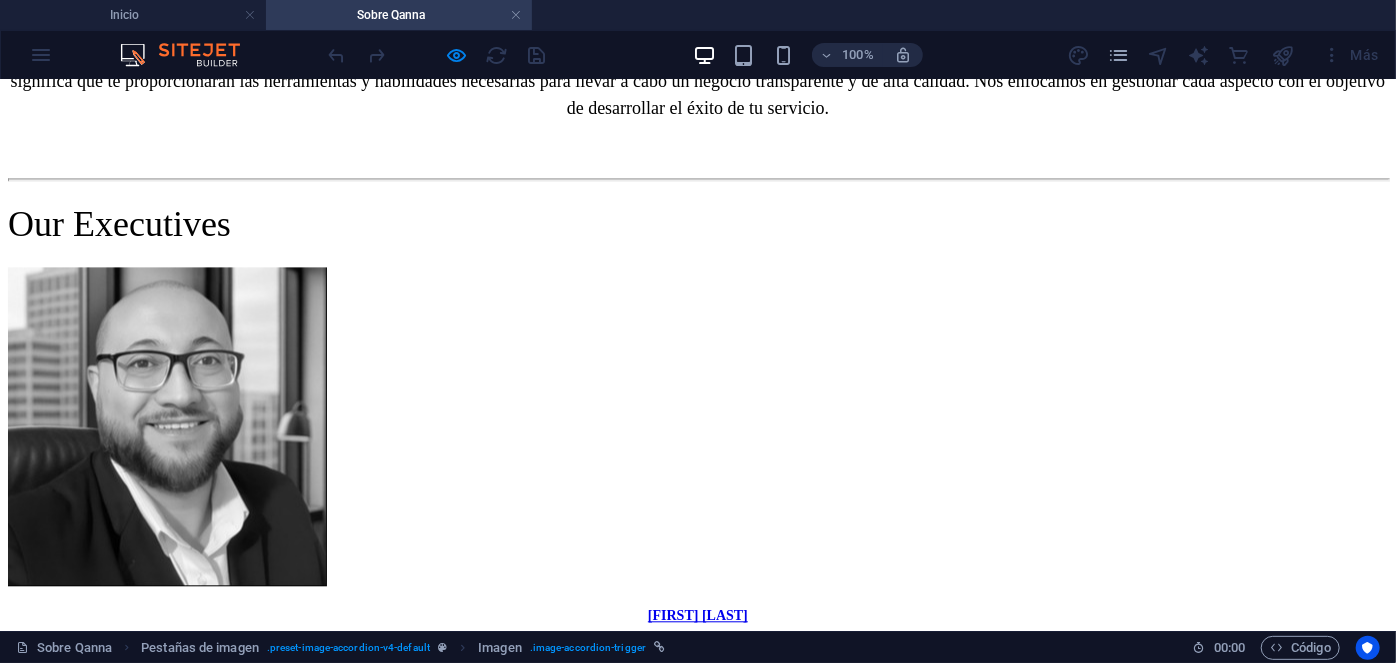 scroll, scrollTop: 2155, scrollLeft: 0, axis: vertical 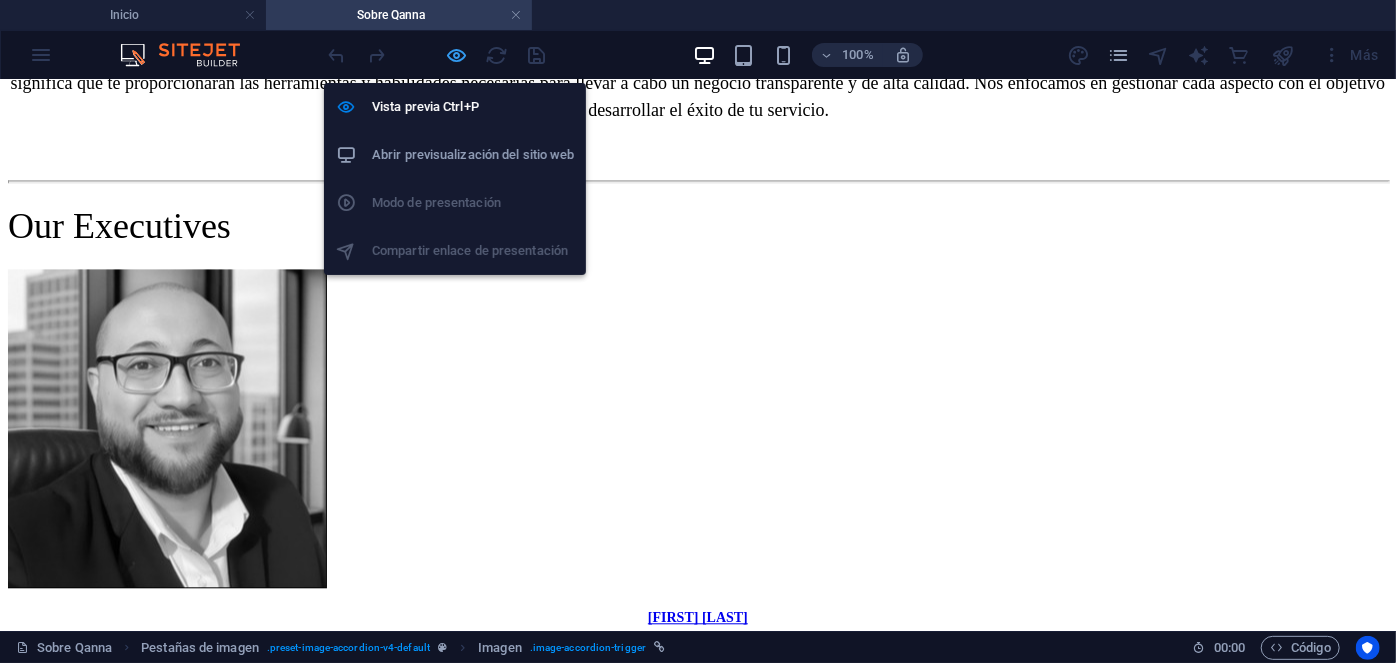 drag, startPoint x: 460, startPoint y: 50, endPoint x: 453, endPoint y: 292, distance: 242.10121 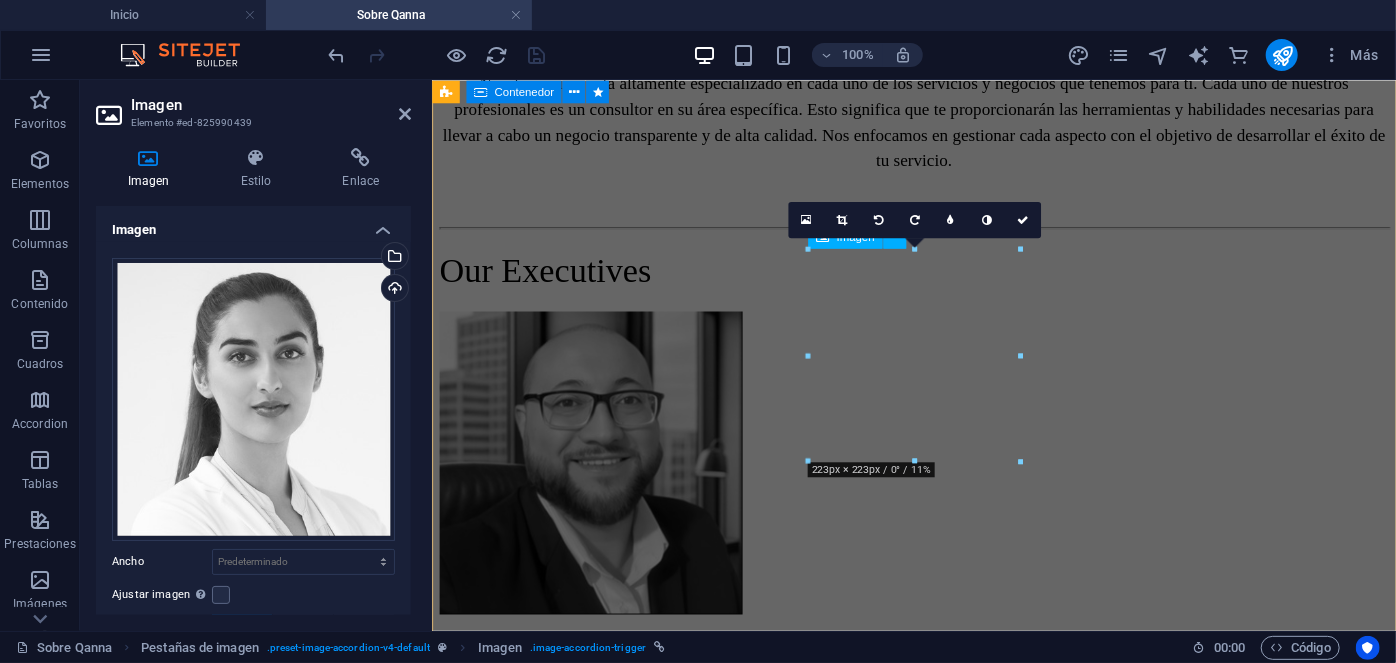 scroll, scrollTop: 9082, scrollLeft: 0, axis: vertical 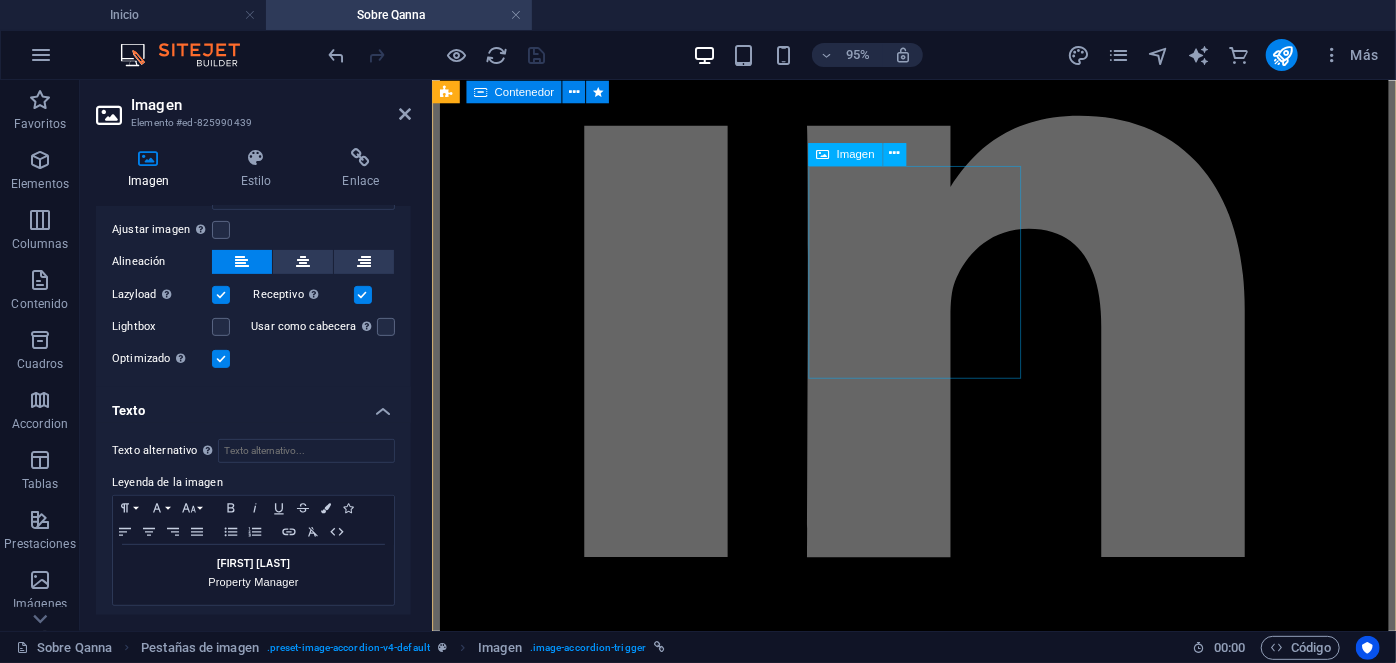 click on "Raul Rossi Senior Project Manager" at bounding box center [938, 25194] 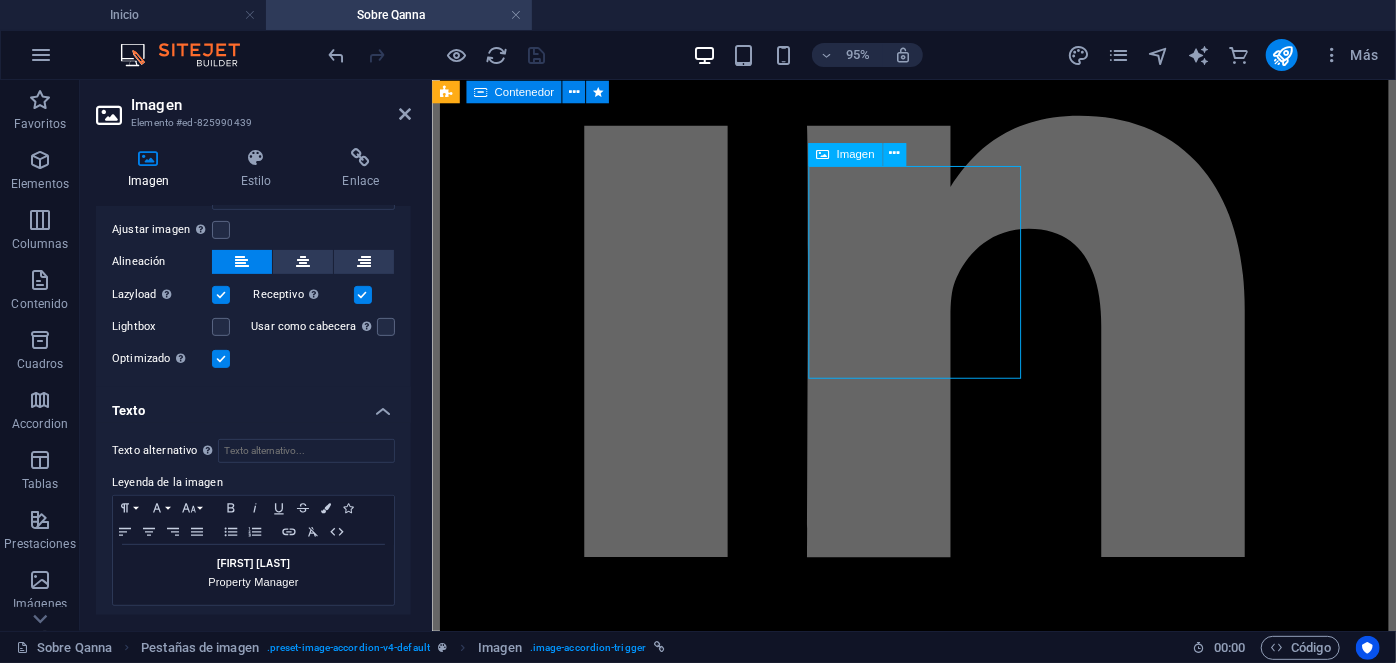 click on "Raul Rossi Senior Project Manager" at bounding box center [938, 25194] 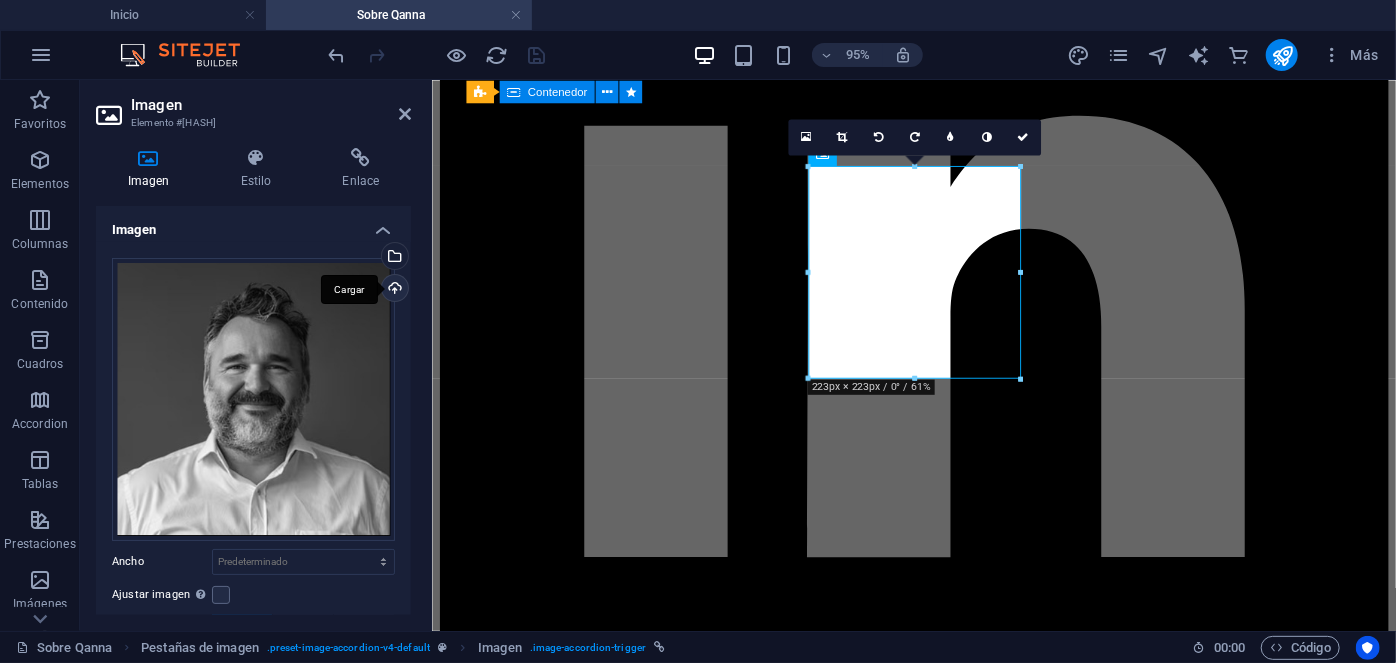 click on "Cargar" at bounding box center [393, 290] 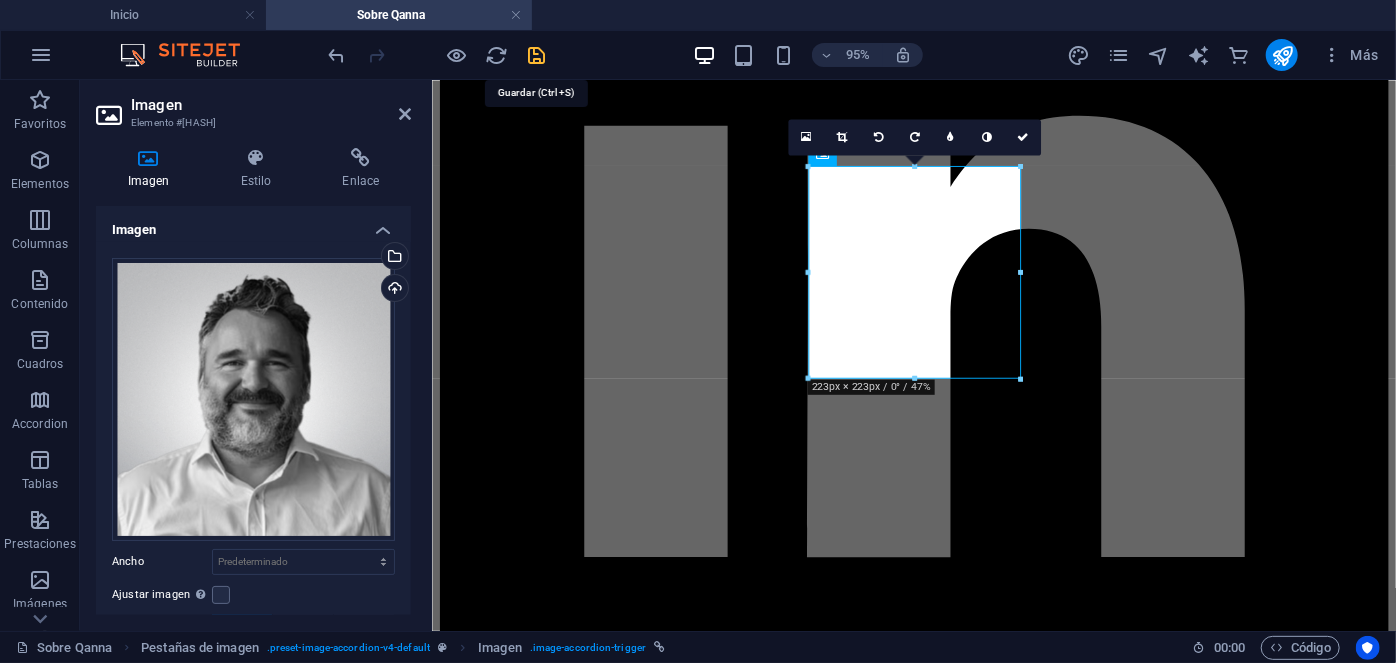 click at bounding box center (537, 55) 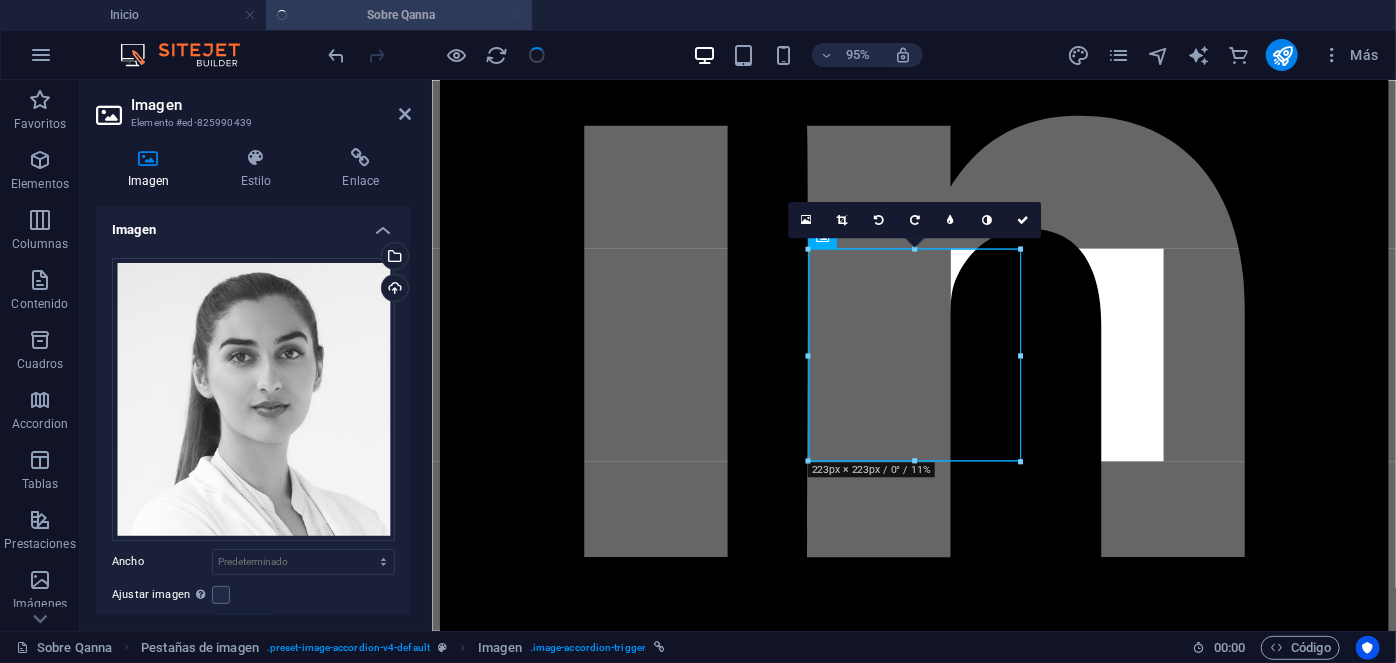 scroll, scrollTop: 9082, scrollLeft: 0, axis: vertical 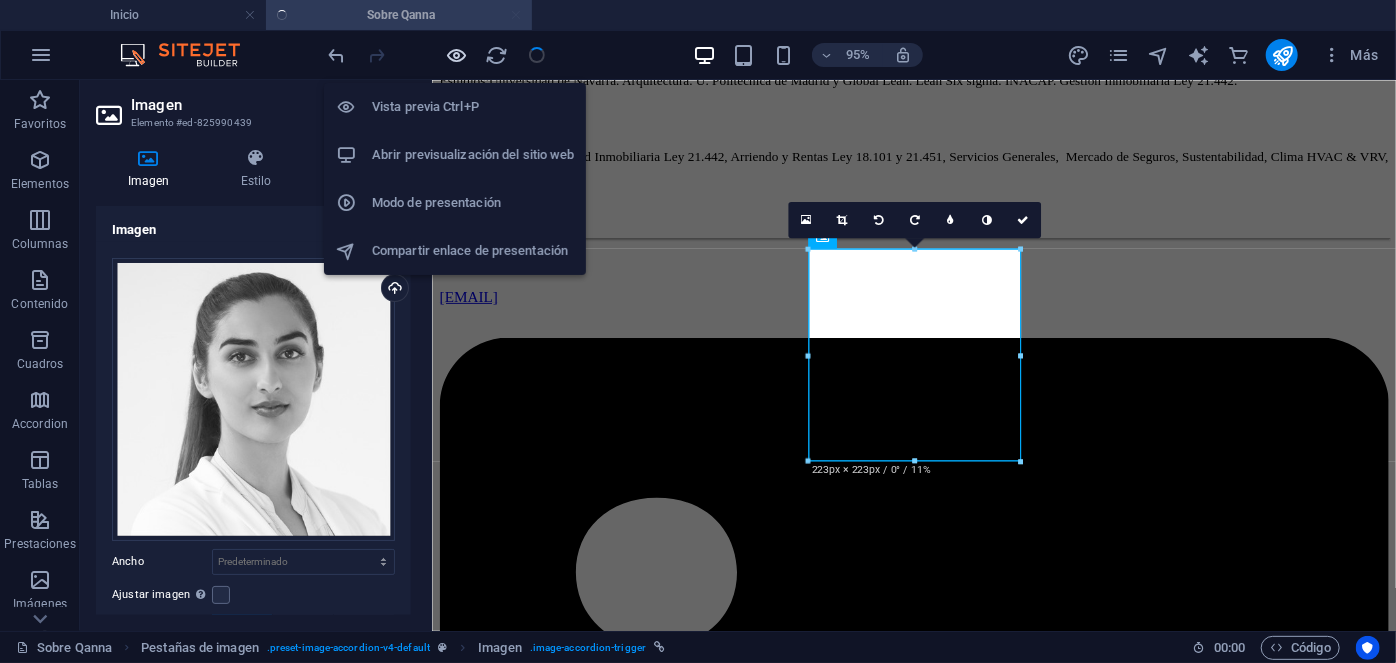 click at bounding box center (457, 55) 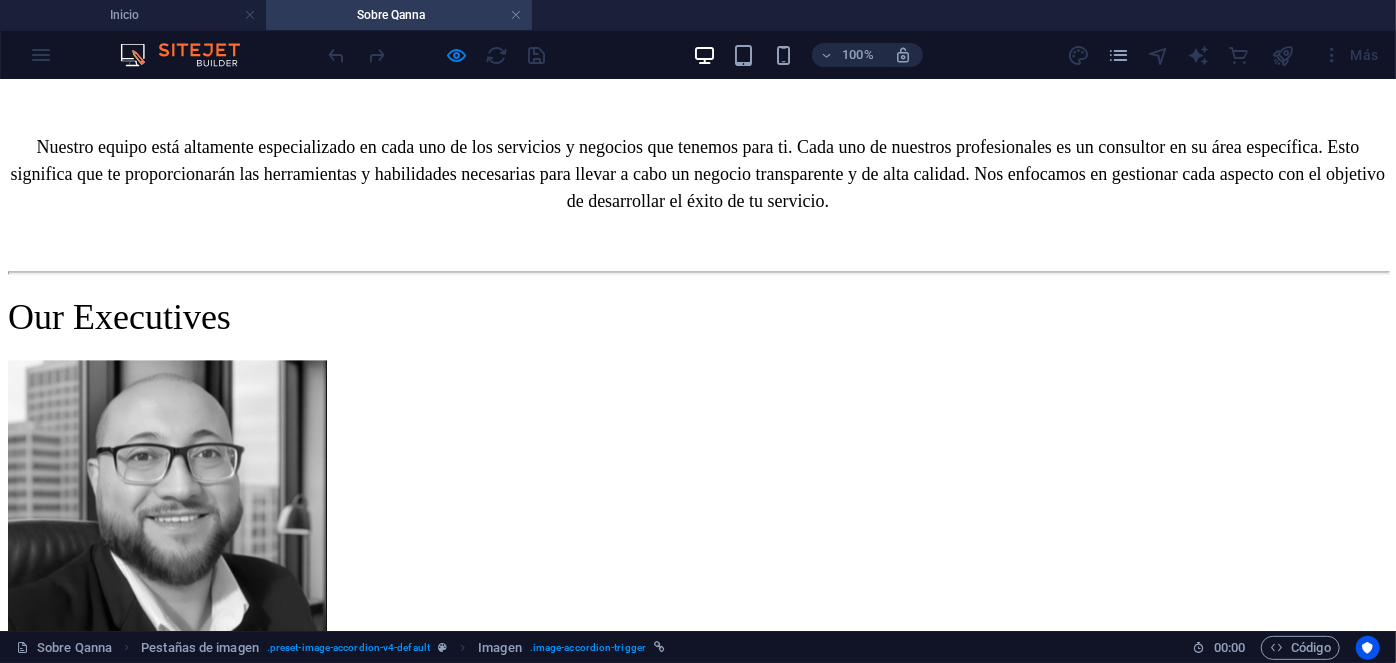 scroll, scrollTop: 2107, scrollLeft: 0, axis: vertical 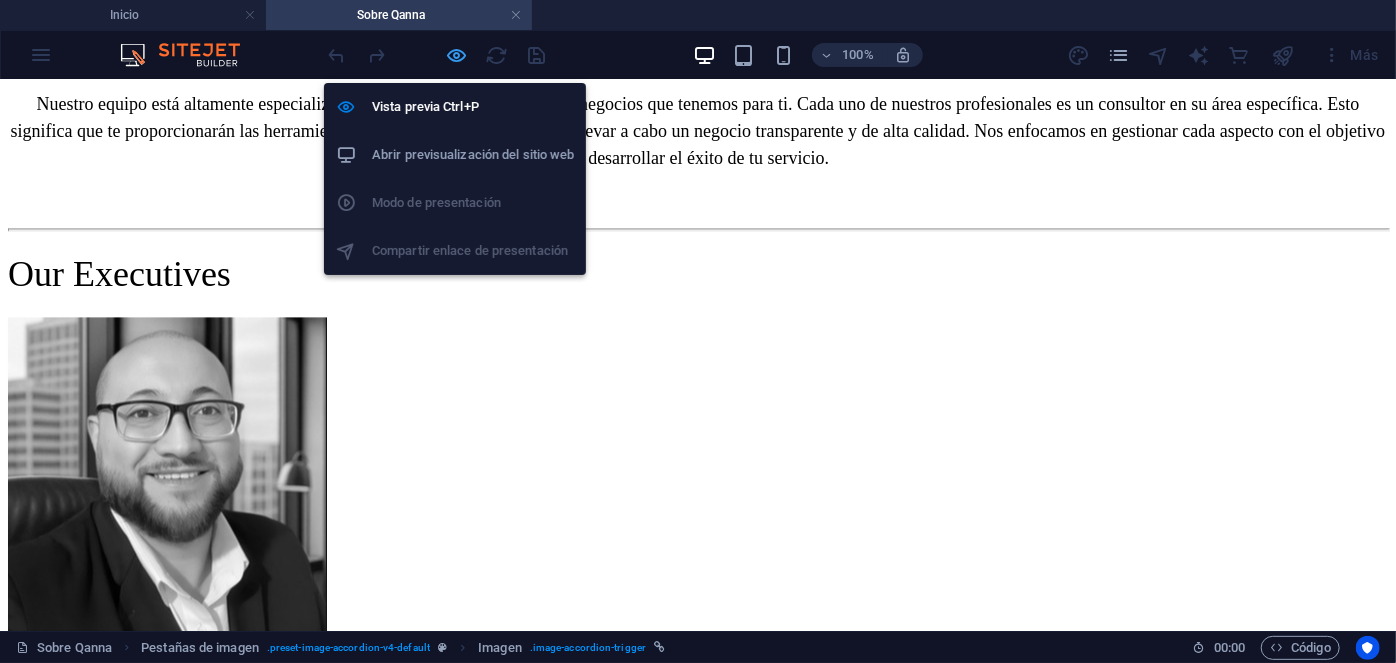 click at bounding box center [457, 55] 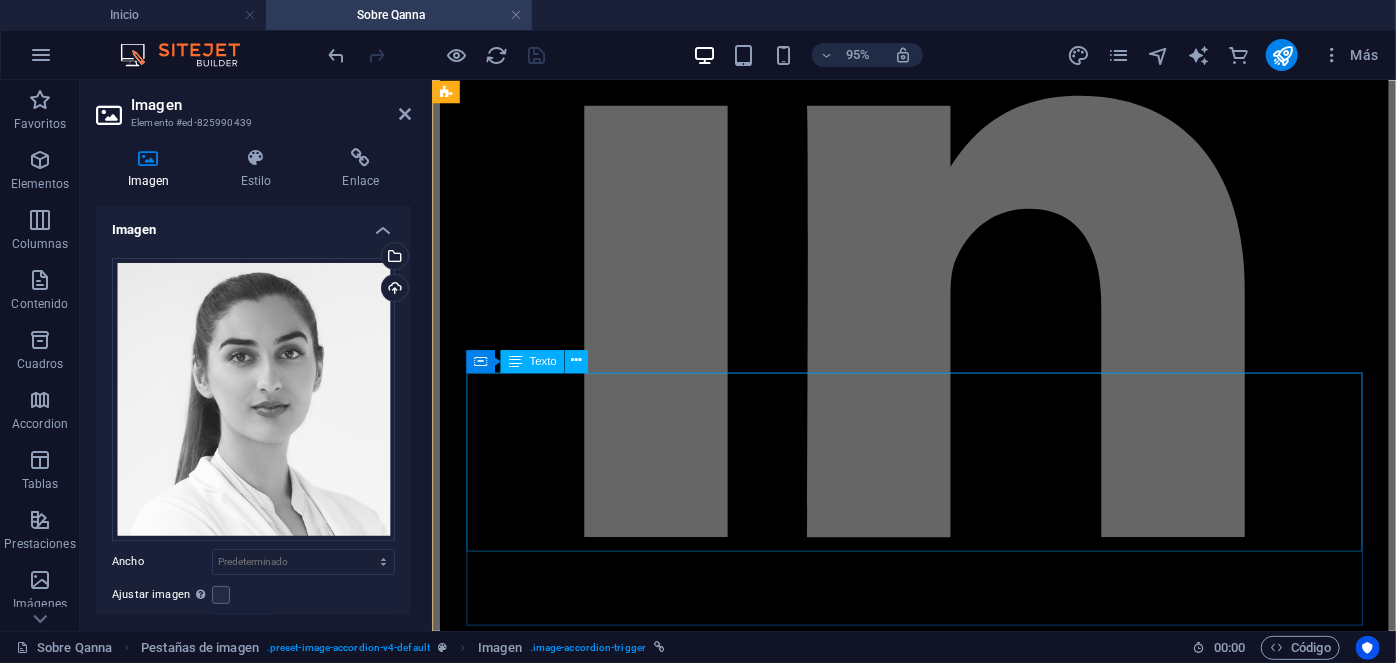 scroll, scrollTop: 9713, scrollLeft: 0, axis: vertical 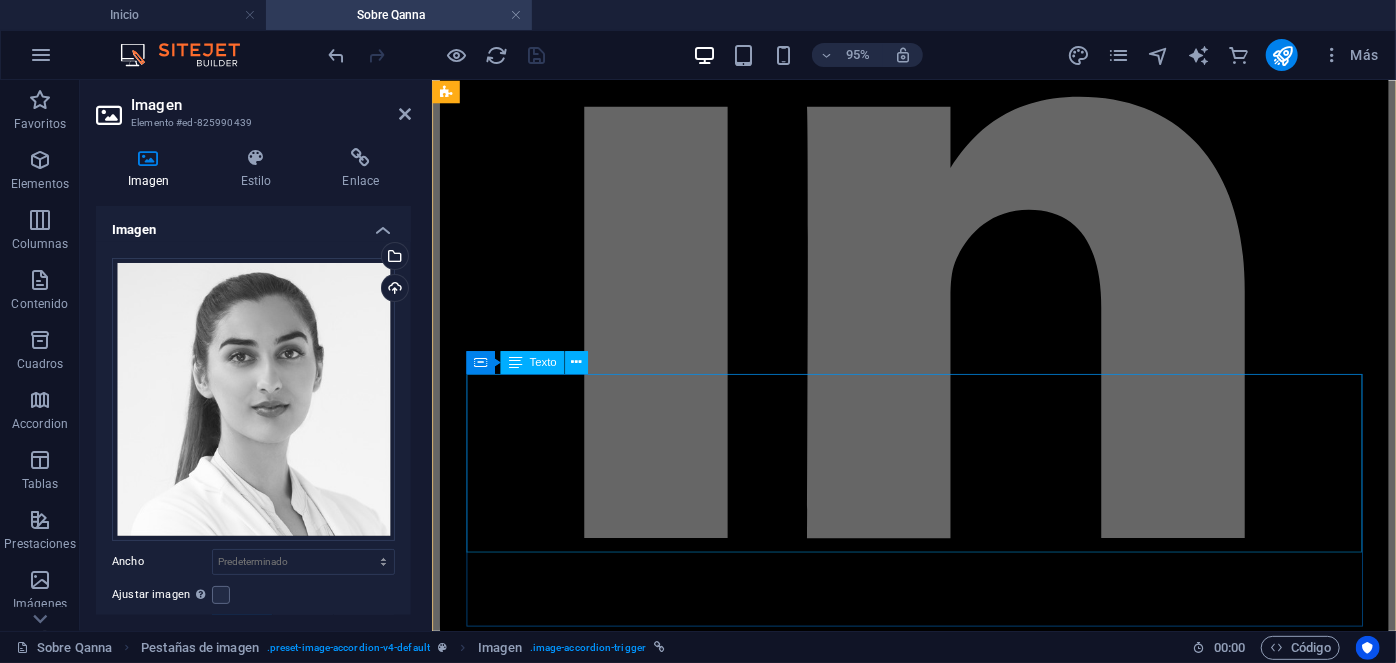 click on "Camila Lobos Property Manager Con más de 9 años de experiencia en administración de edificios y condominios. Estudios: IPF , Técnico en Comercio Exterior. OE, Inglés avanzado (Pasantía en Austria)  Especialidades: Ley 21.442, Servicios Generales, Mantenimiento de Edificios y Condominios." at bounding box center (938, 25692) 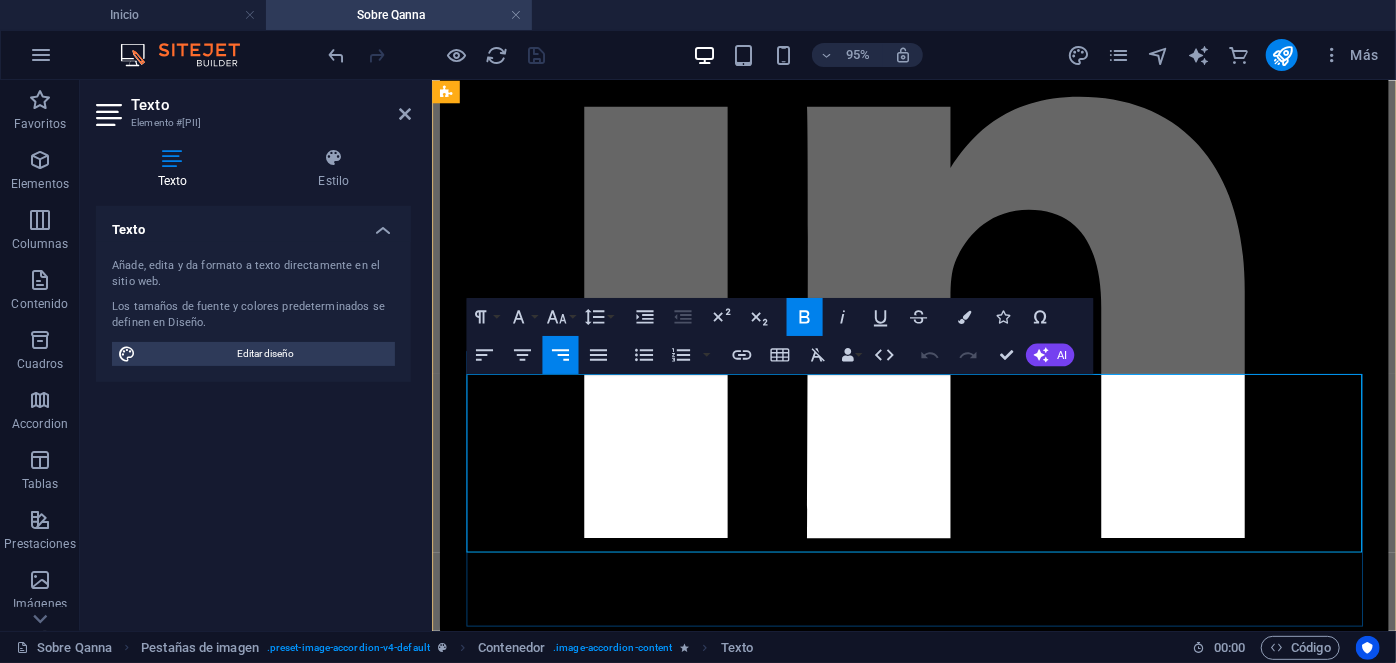 drag, startPoint x: 1296, startPoint y: 404, endPoint x: 1411, endPoint y: 404, distance: 115 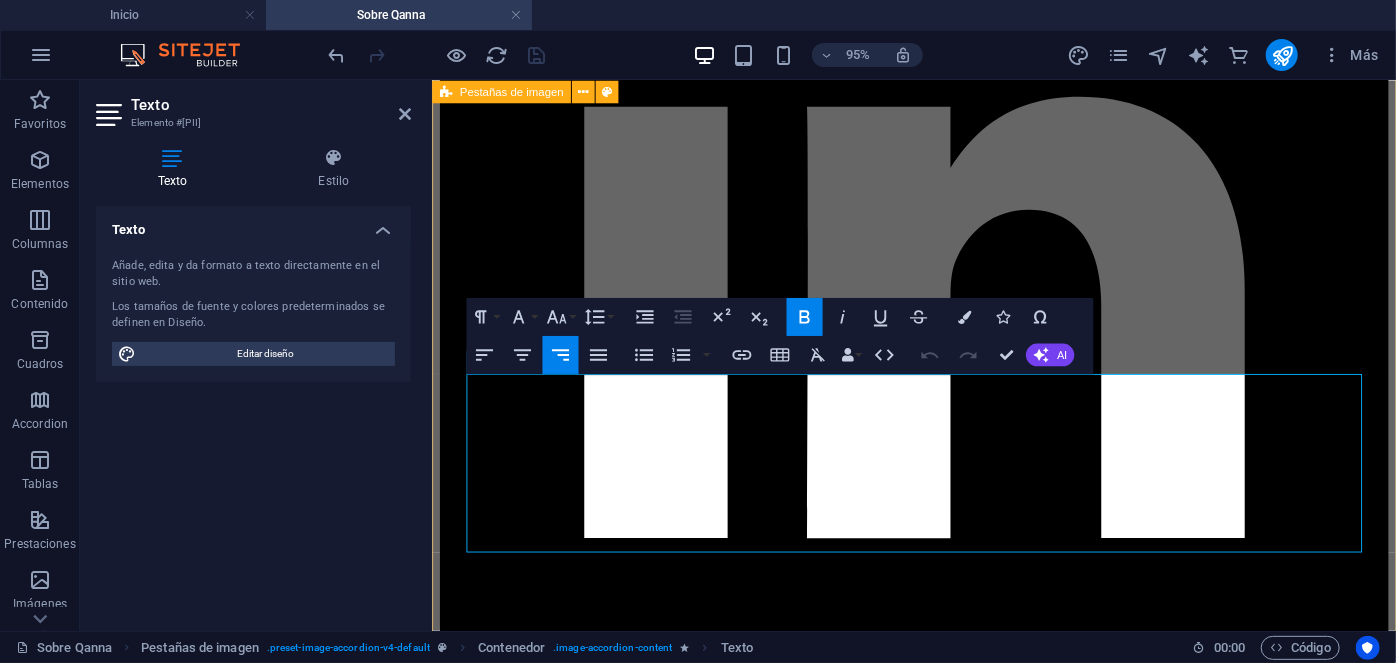 type 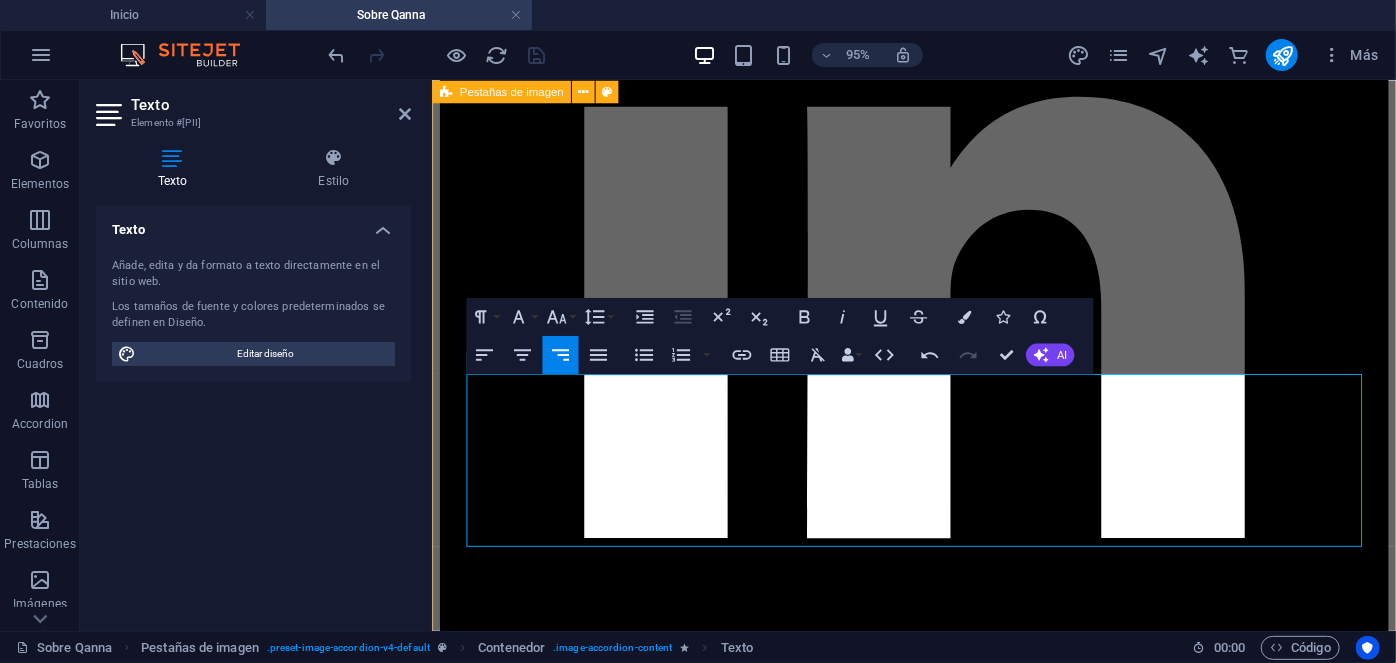 drag, startPoint x: 1341, startPoint y: 398, endPoint x: 1425, endPoint y: 397, distance: 84.00595 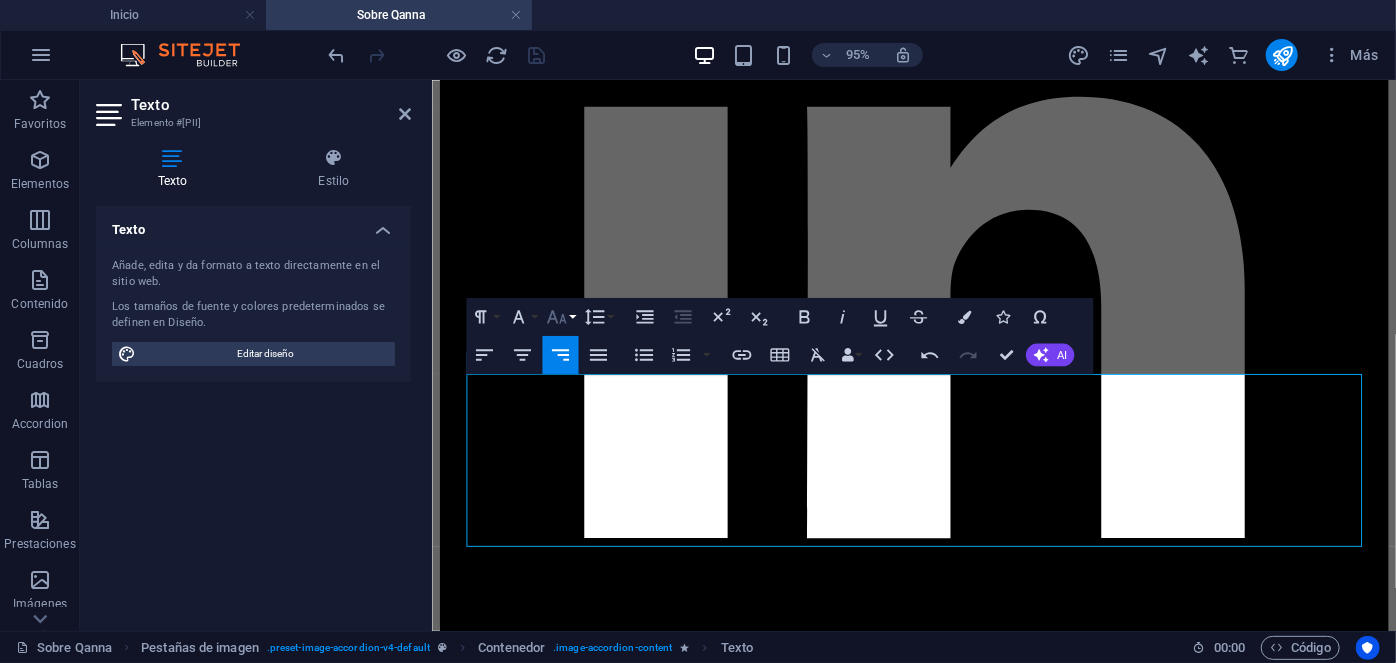 click 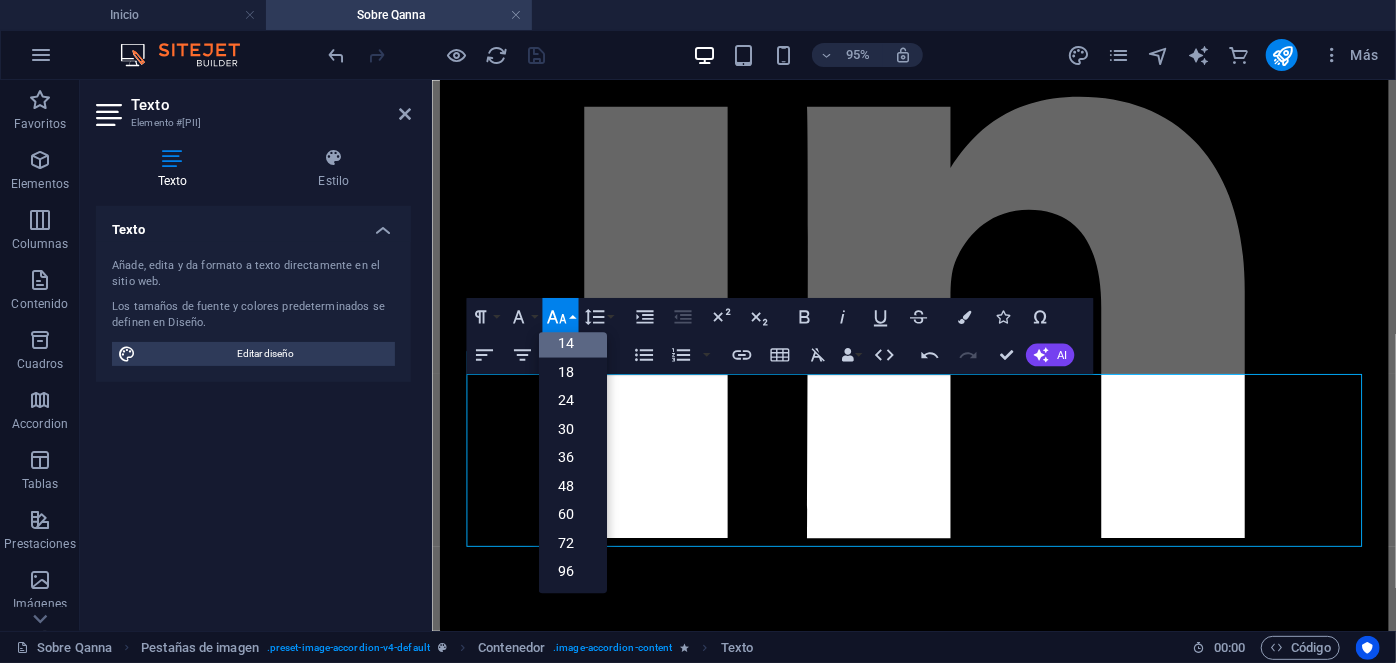 scroll, scrollTop: 161, scrollLeft: 0, axis: vertical 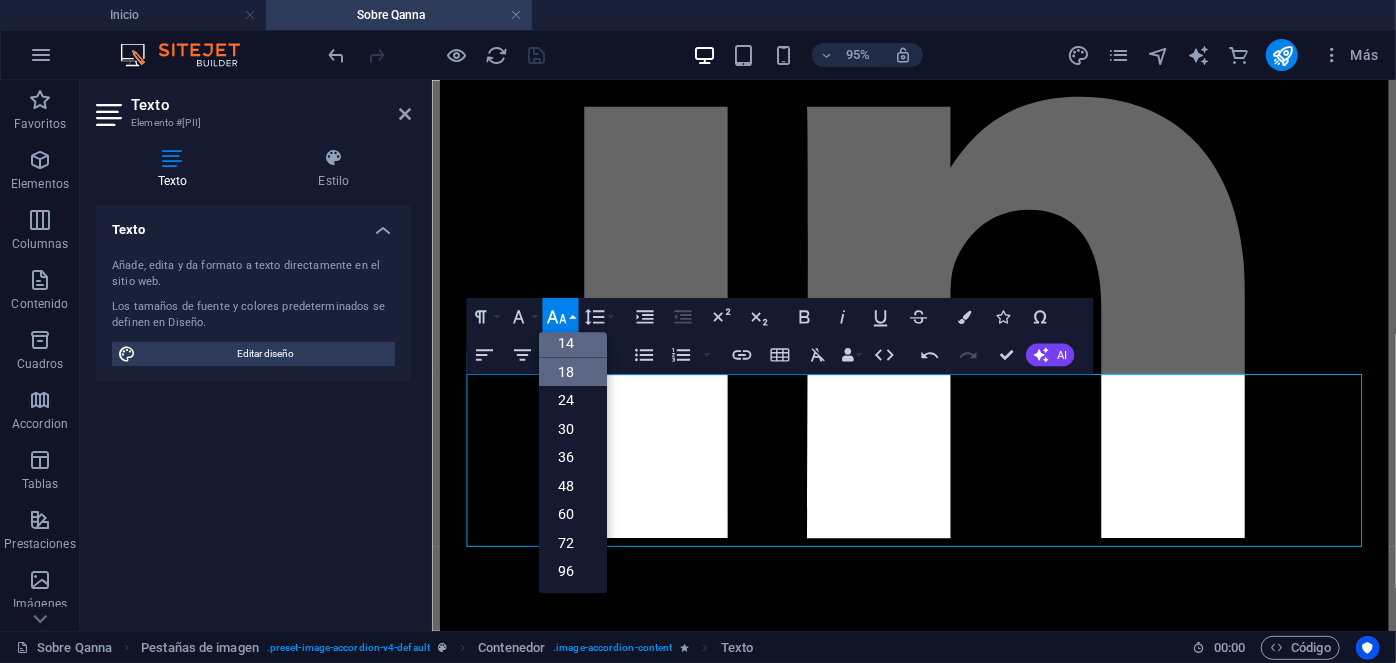 click on "18" at bounding box center [573, 372] 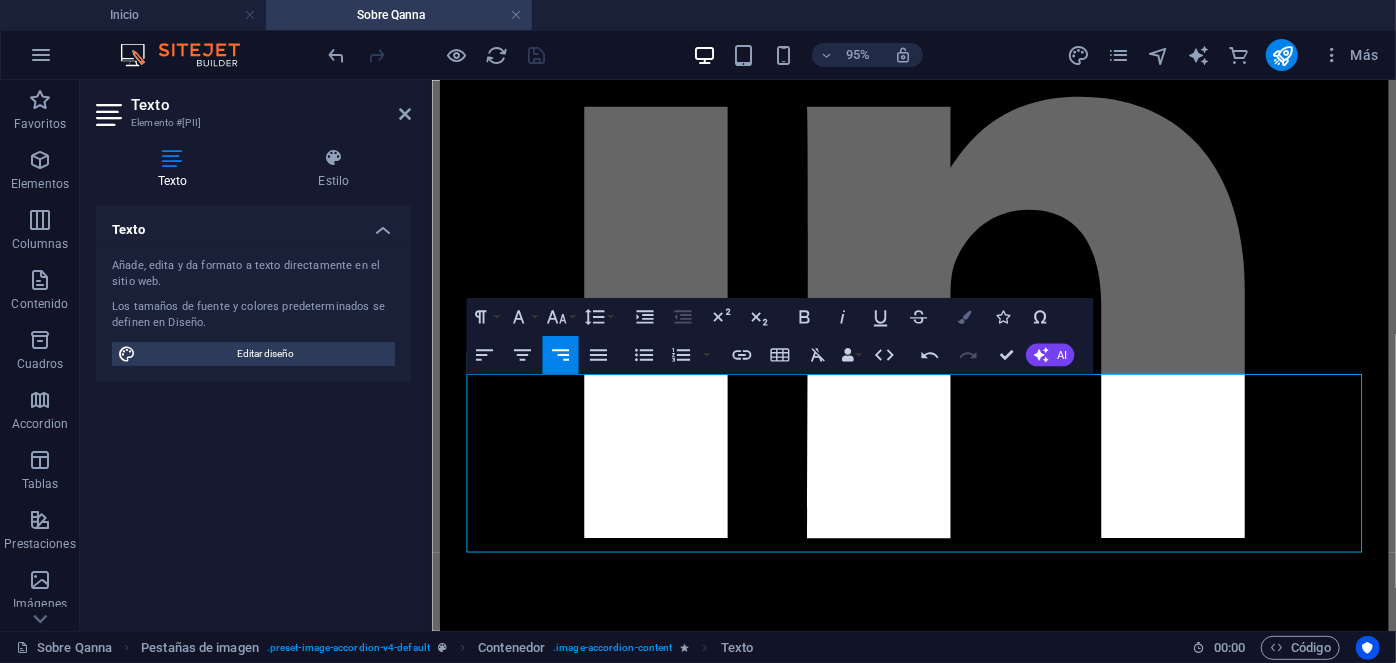 click on "Colors" at bounding box center (964, 317) 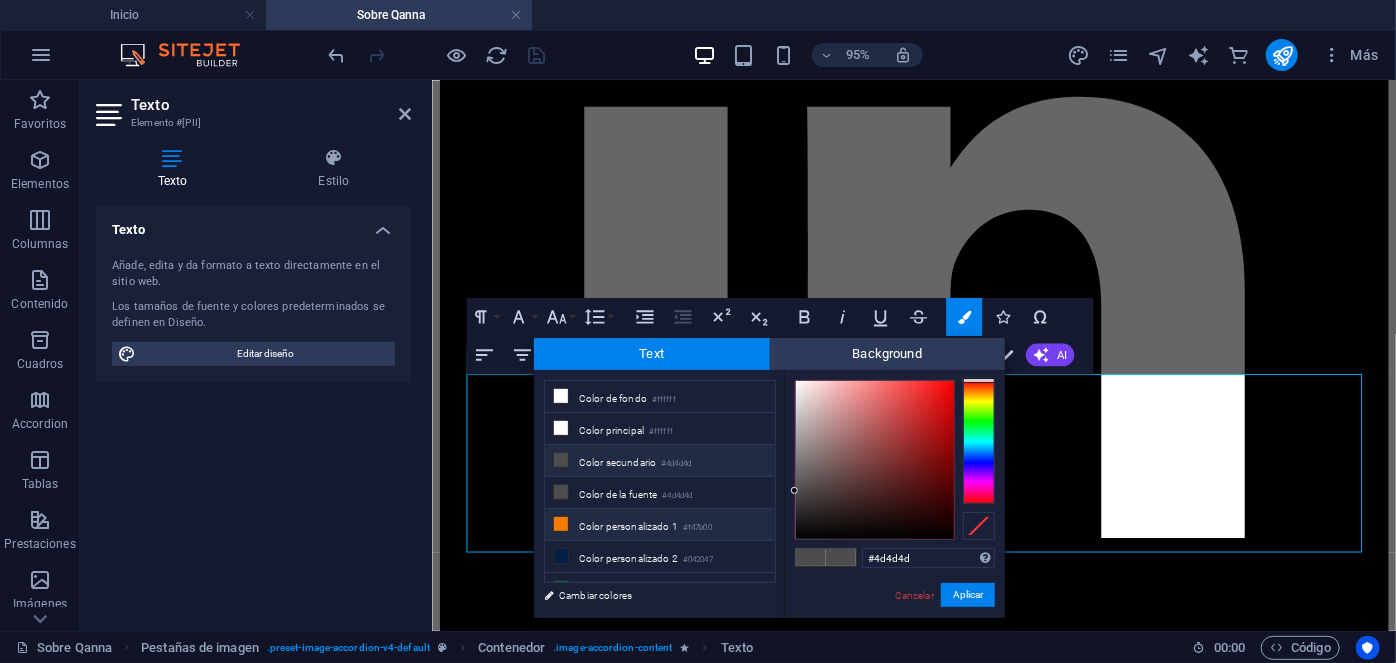 click on "Color personalizado 1
#f47b00" at bounding box center (660, 525) 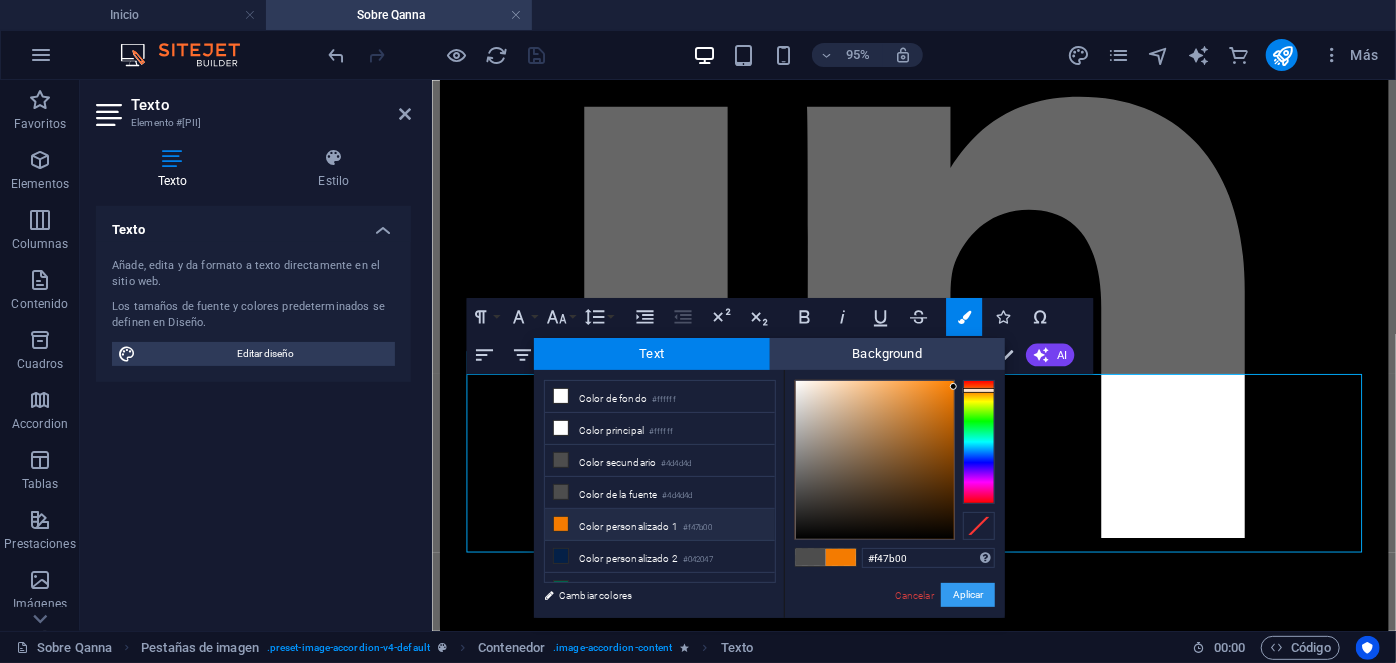 click on "Aplicar" at bounding box center (968, 595) 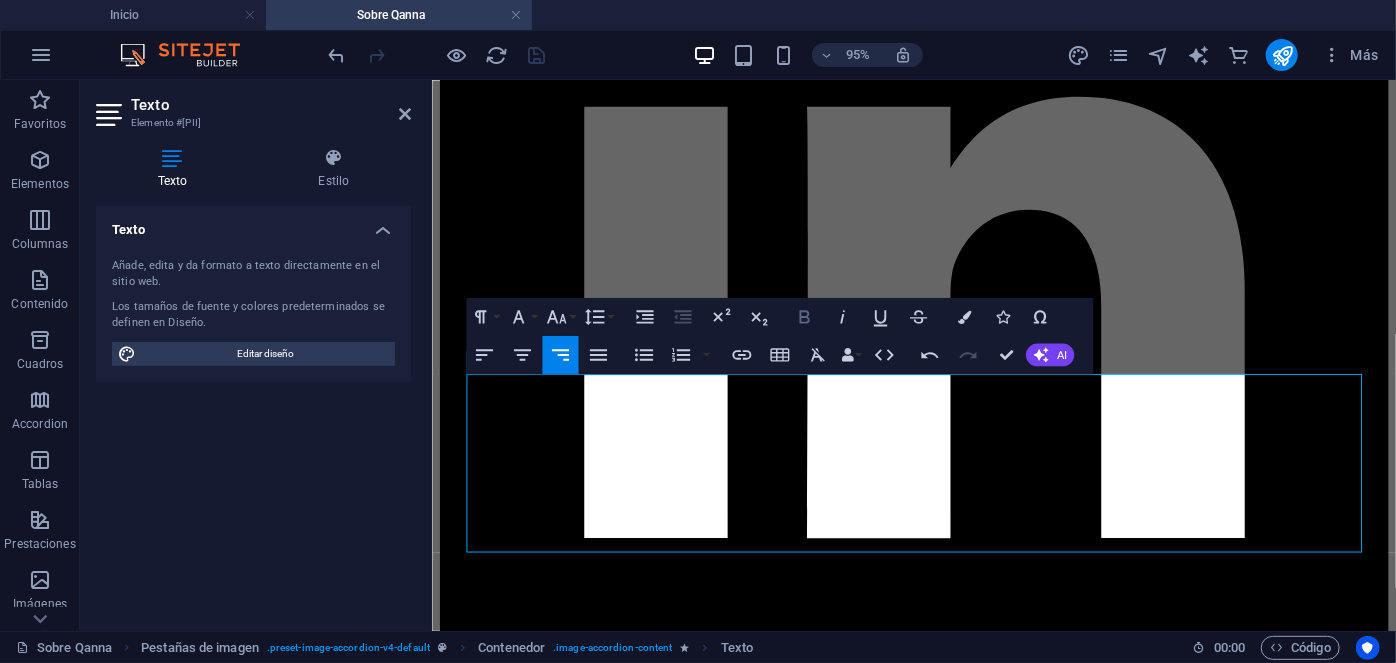 click 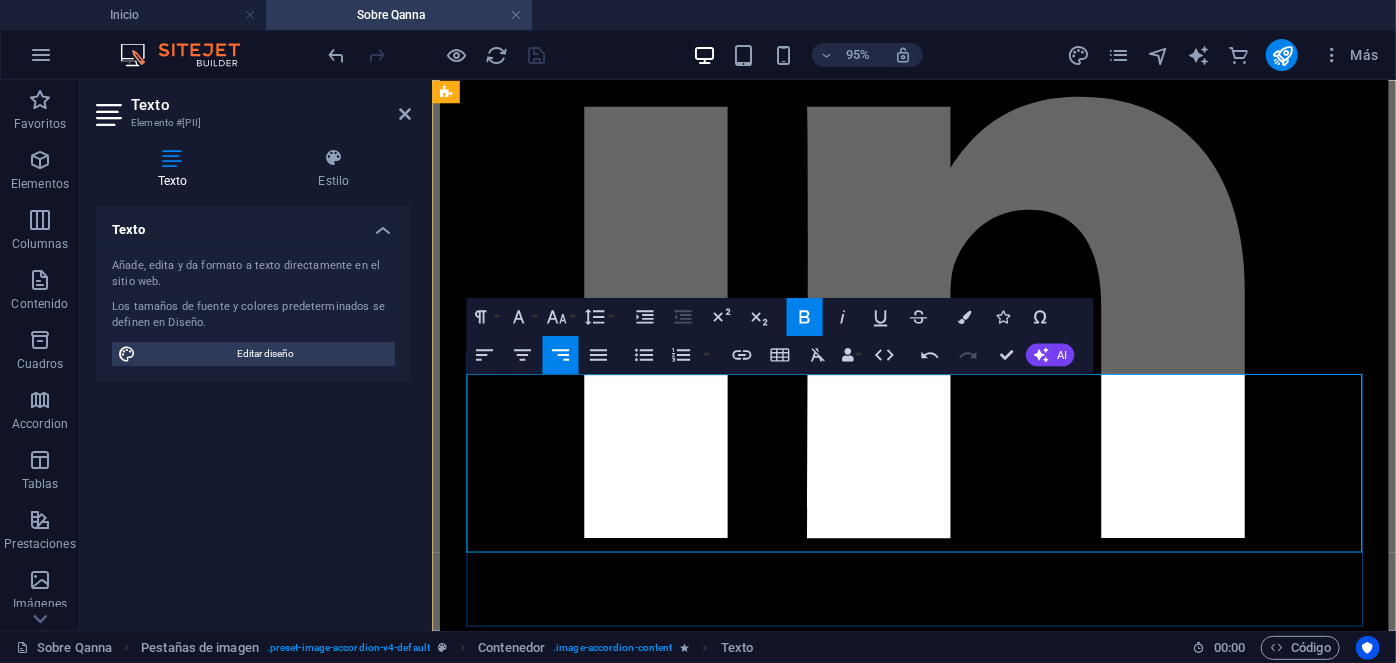 click on "Property Manager" at bounding box center (1382, 25577) 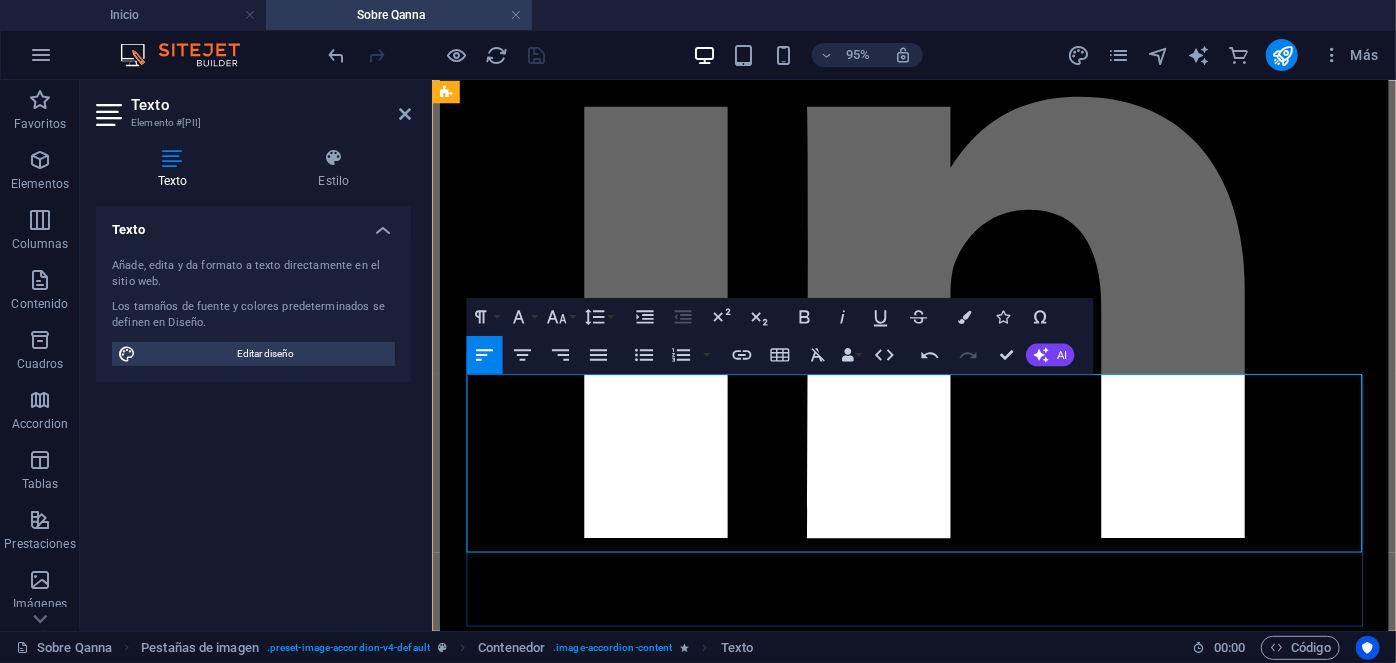 click at bounding box center [938, 25697] 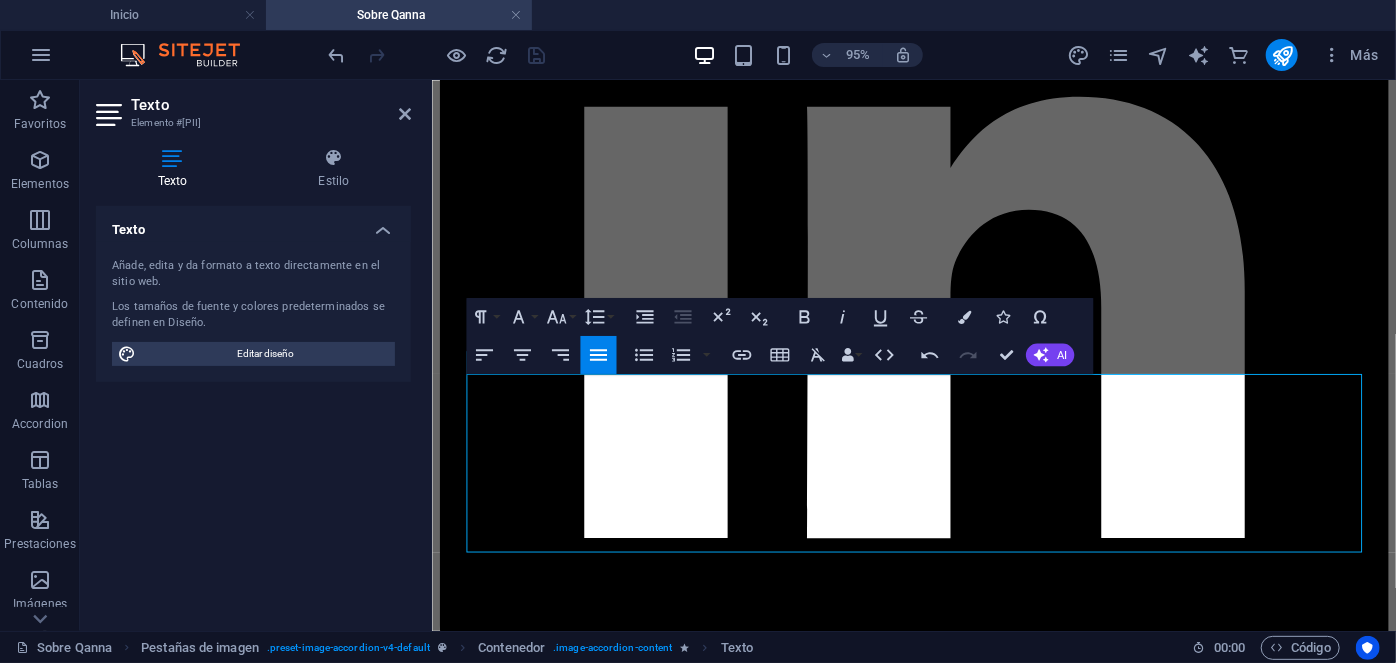 drag, startPoint x: 1033, startPoint y: 472, endPoint x: 389, endPoint y: 451, distance: 644.3423 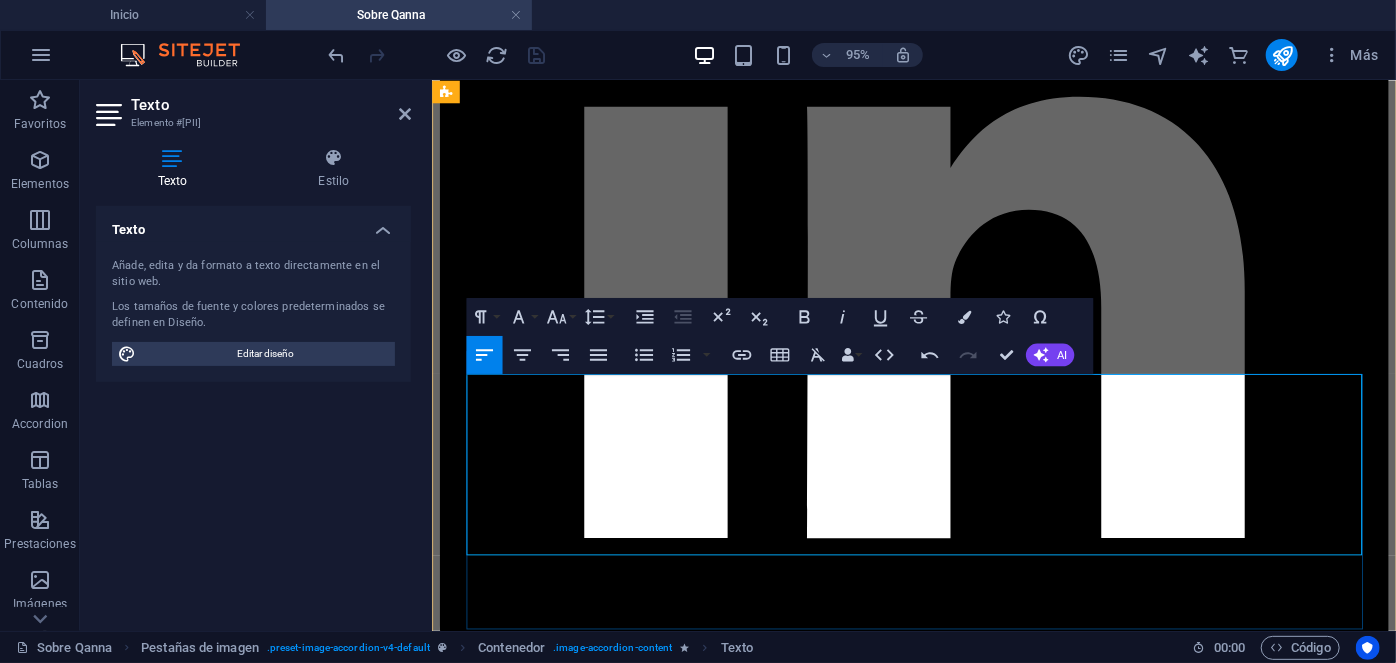 click on "Senior Project Manager" at bounding box center [1366, 25577] 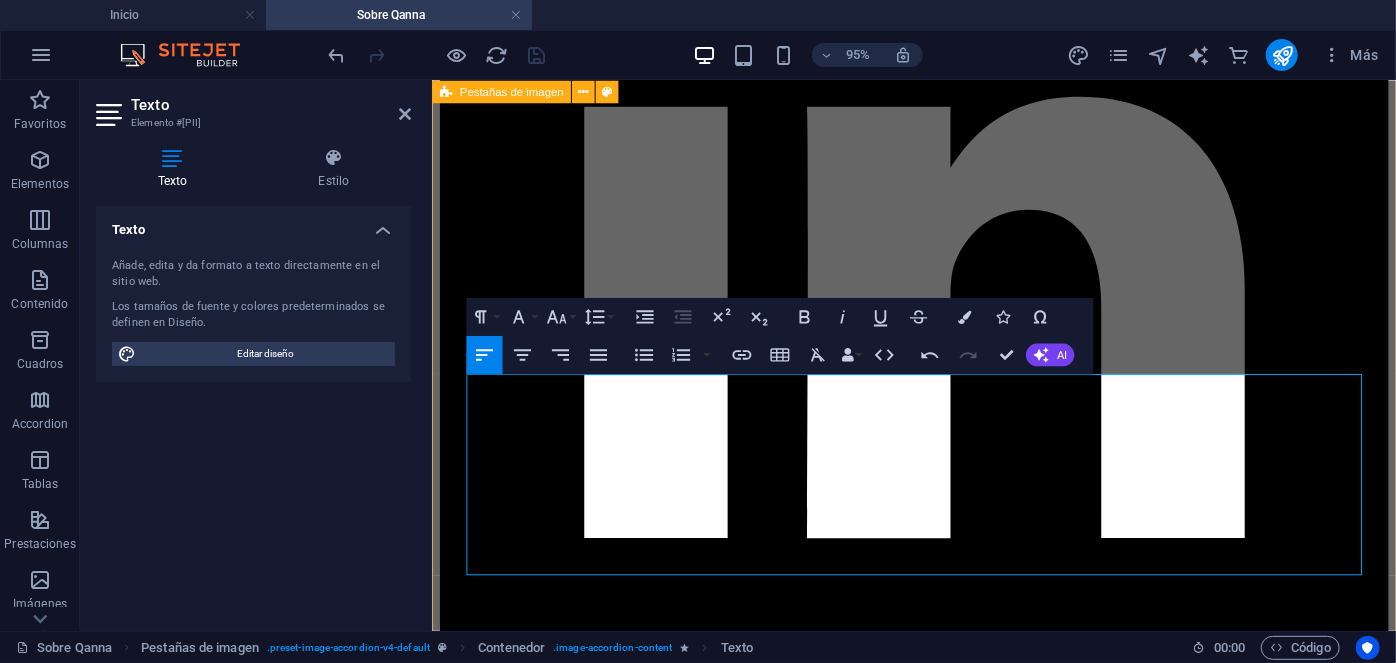 drag, startPoint x: 1307, startPoint y: 485, endPoint x: 443, endPoint y: 433, distance: 865.5634 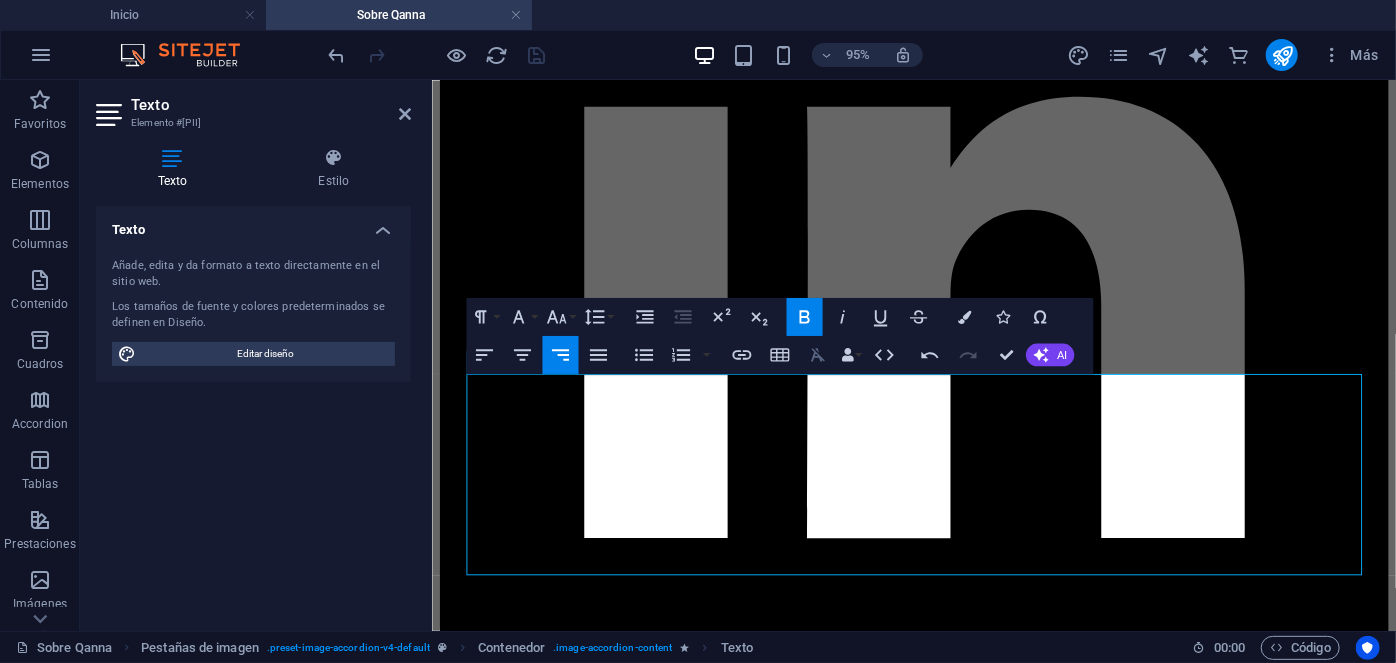 click 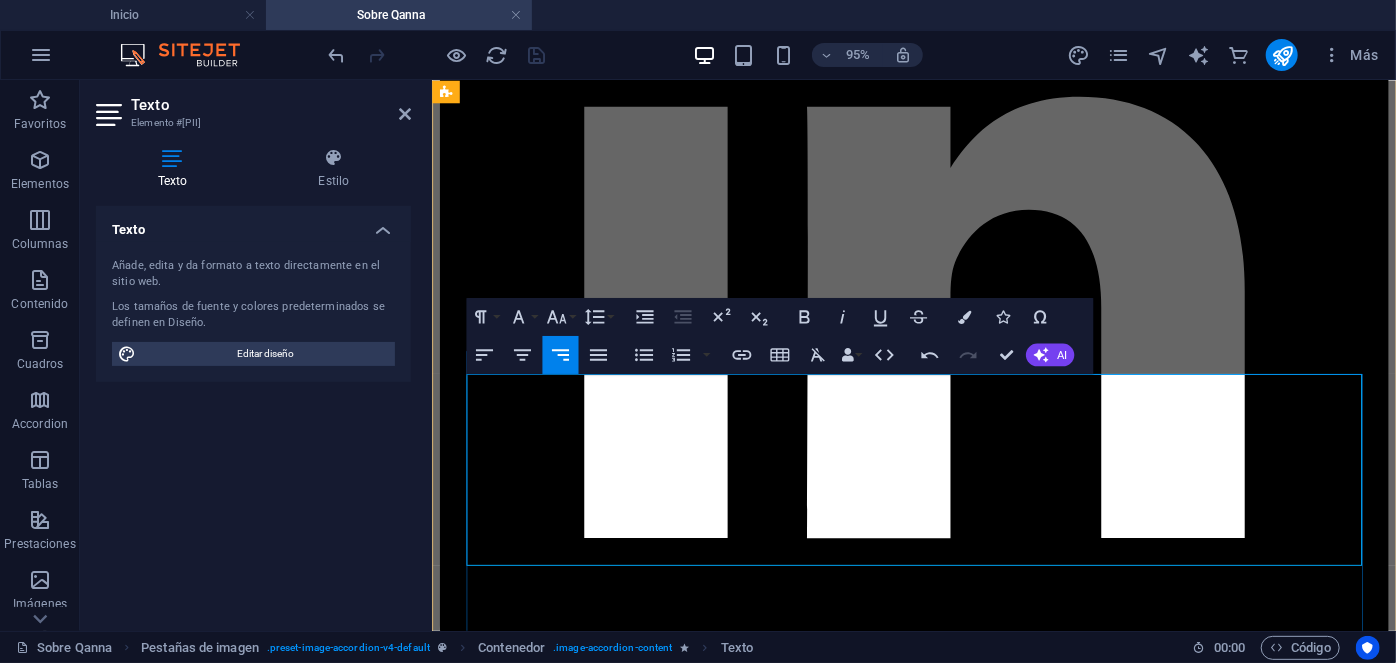 click at bounding box center [938, 25614] 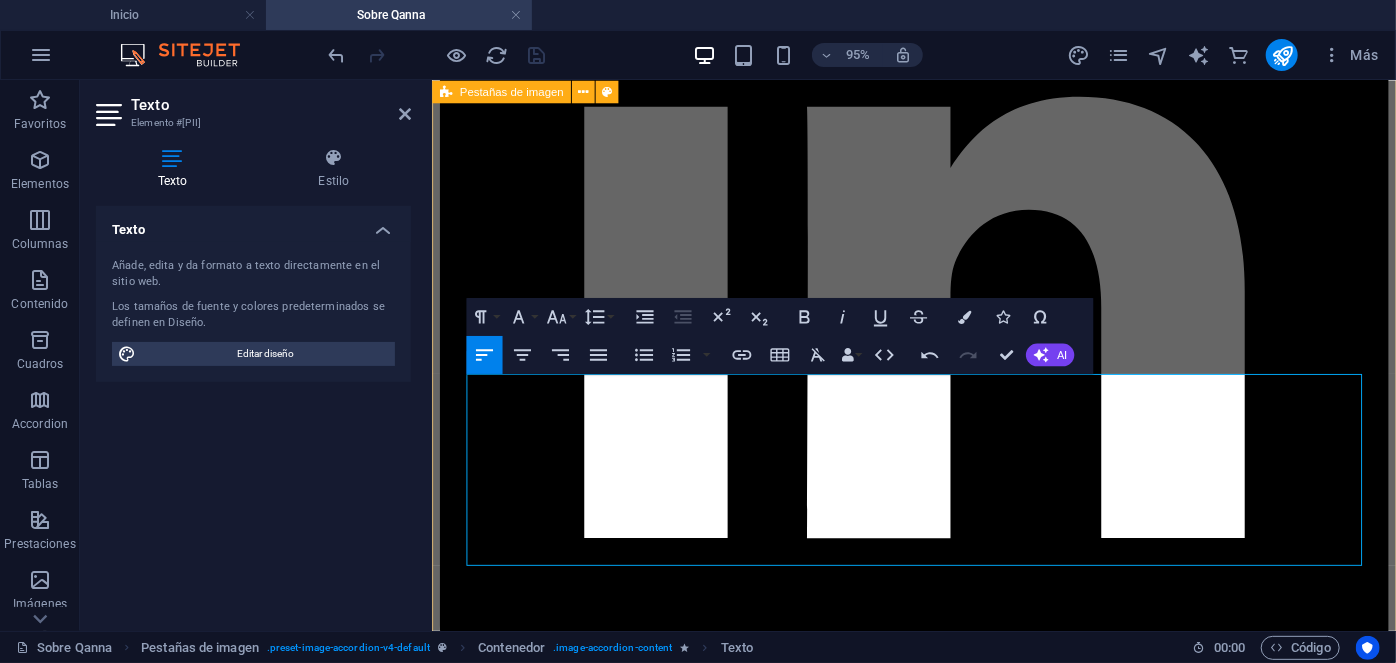 drag, startPoint x: 1258, startPoint y: 424, endPoint x: 1417, endPoint y: 421, distance: 159.0283 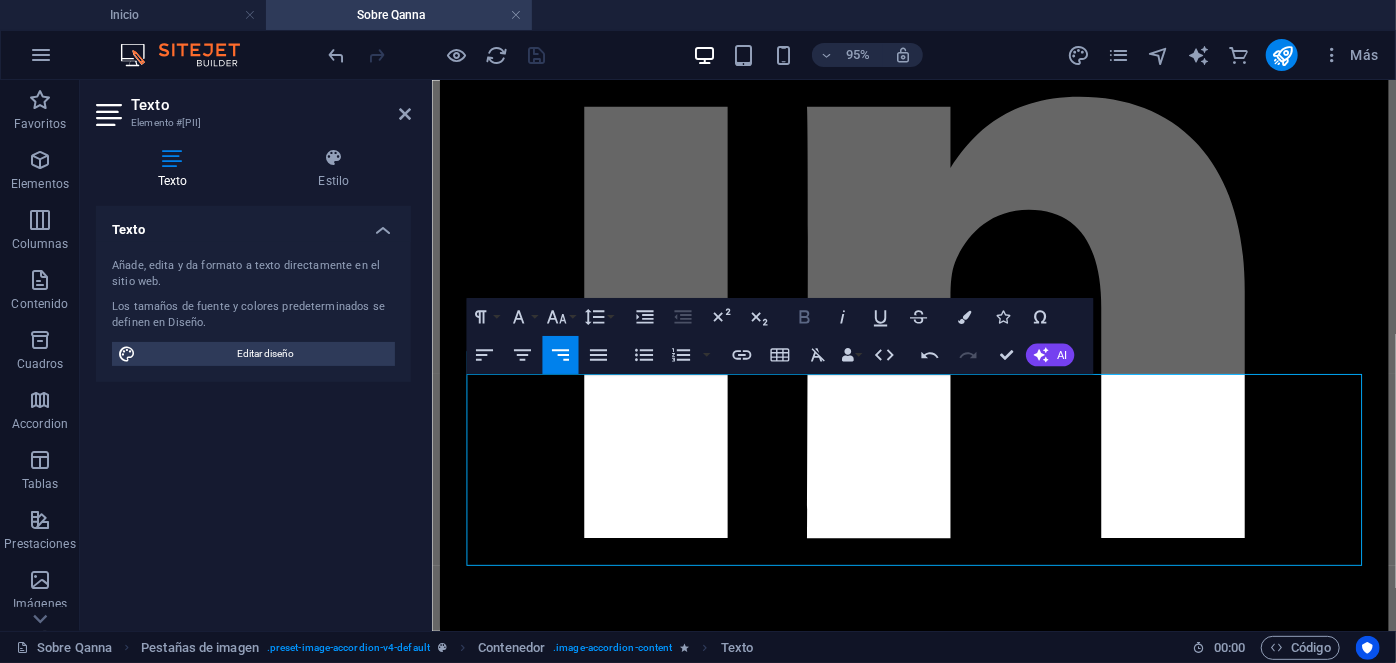 click 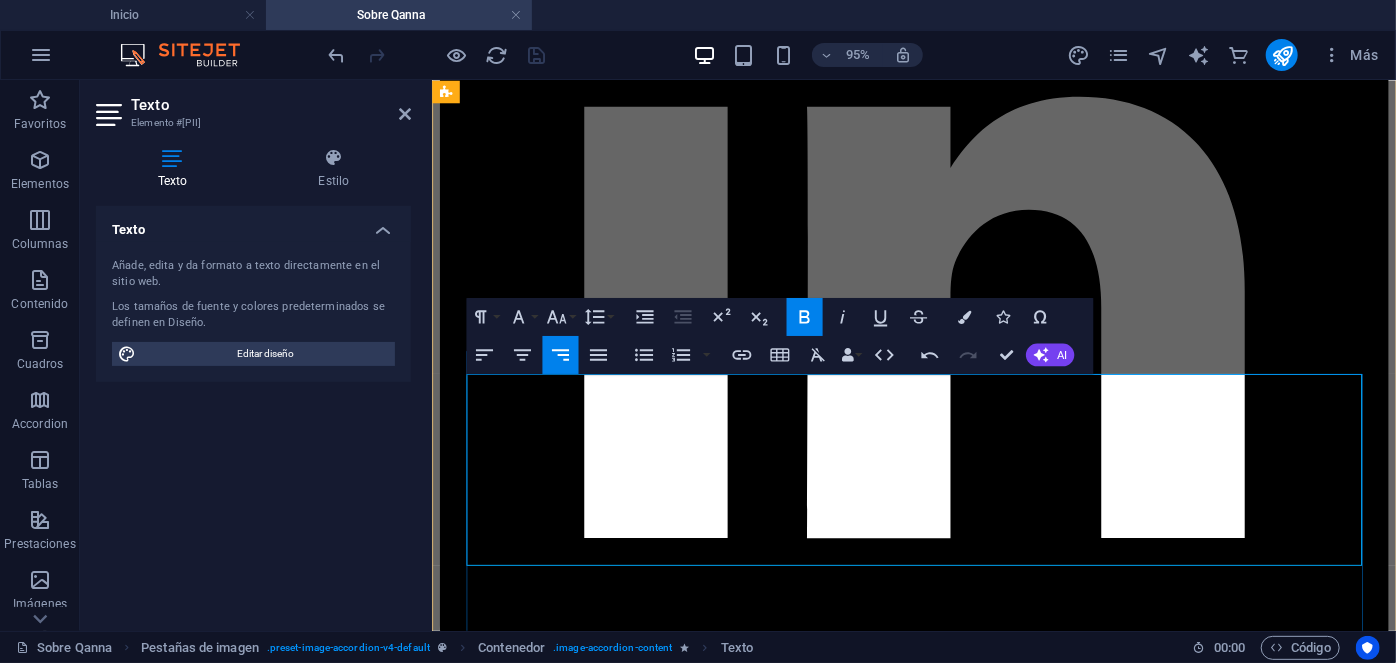 click at bounding box center (938, 25715) 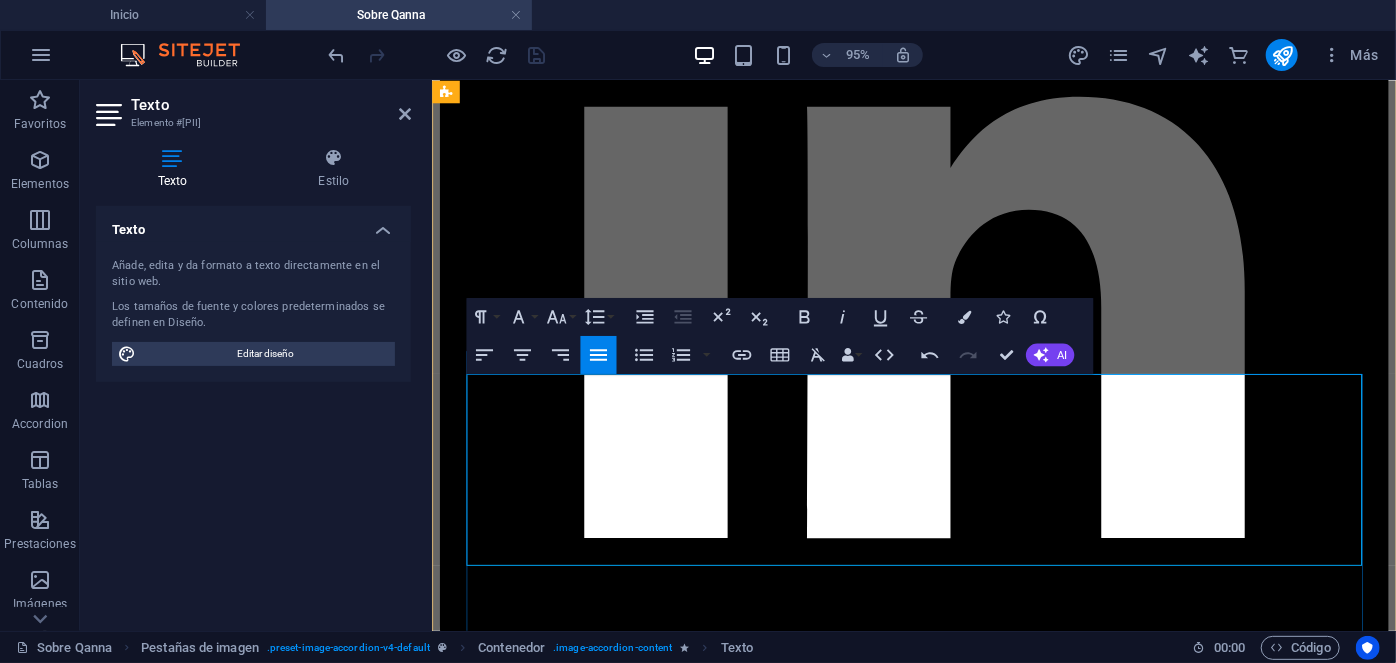 click on "Posee una trayectoria profesional destacada que abarca más de dos décadas de experiencia enriquecedora en el sector de la construcción y la gestión de proyectos, desarrollando labores en posiciones estratégicas, tanto en niveles directivos como en roles de liderazgo operativo." at bounding box center [938, 25663] 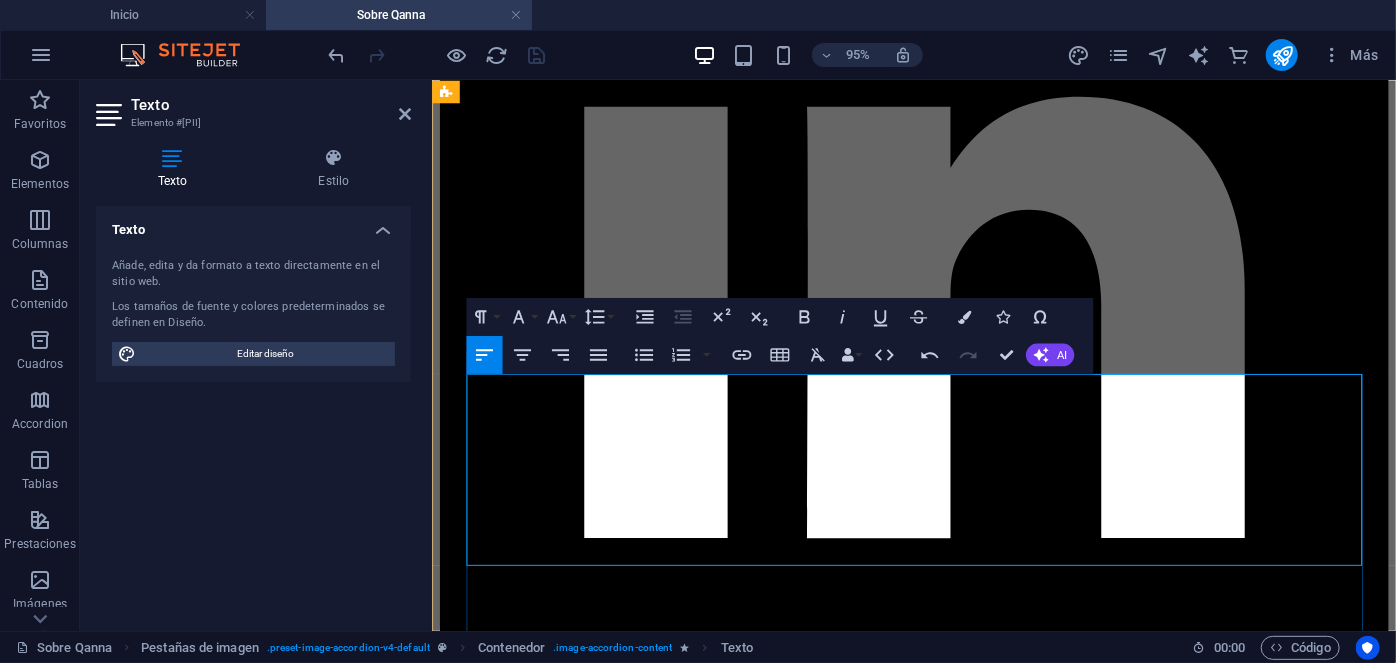 drag, startPoint x: 978, startPoint y: 460, endPoint x: 887, endPoint y: 463, distance: 91.04944 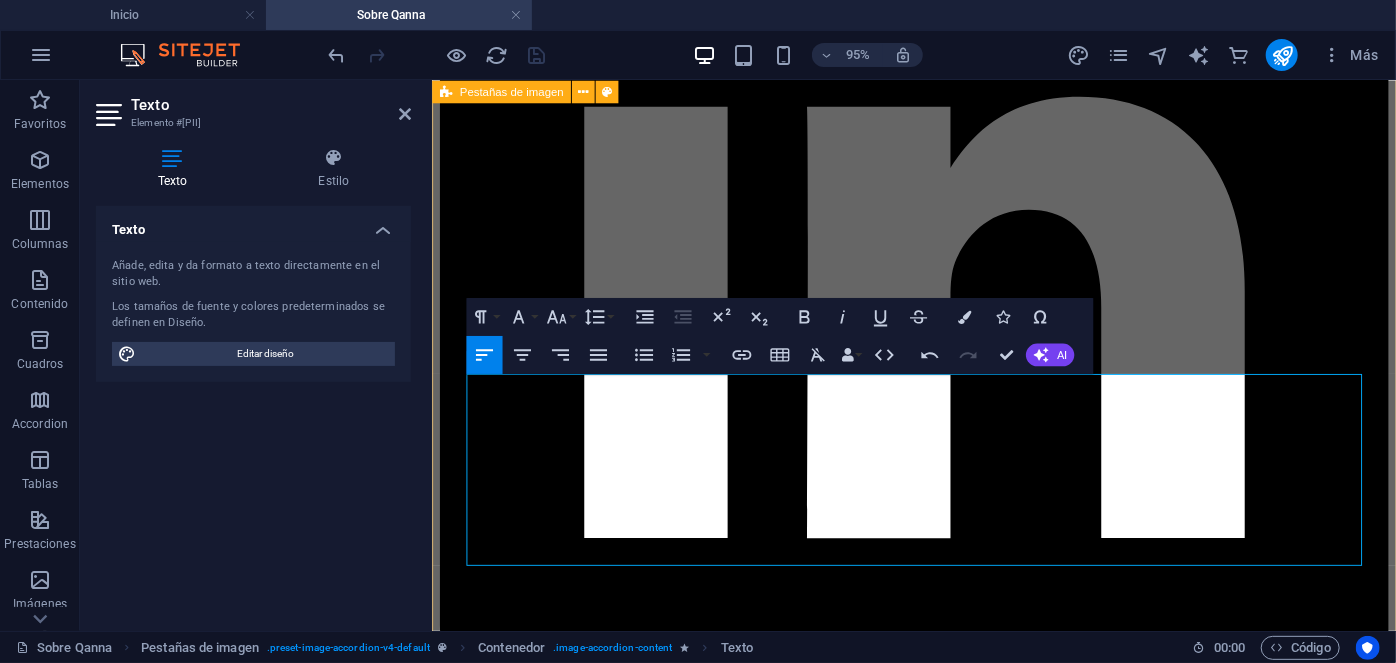 drag, startPoint x: 1374, startPoint y: 478, endPoint x: 452, endPoint y: 461, distance: 922.15674 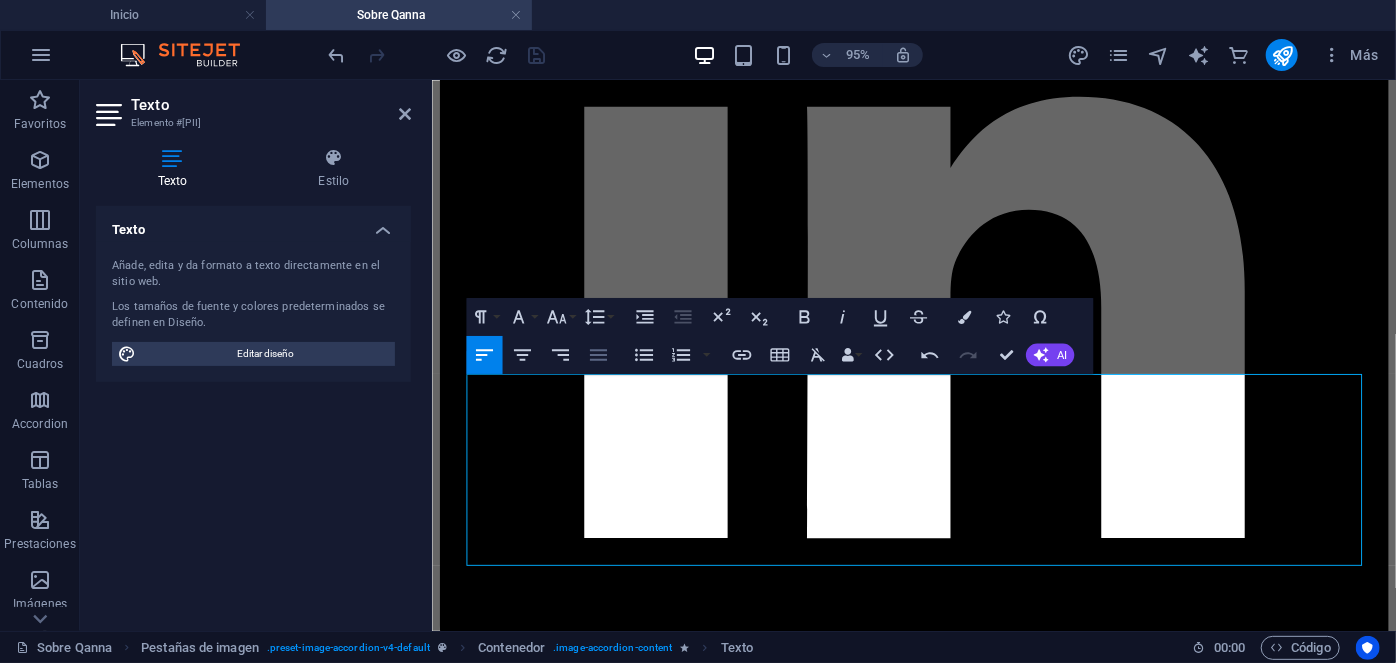 click 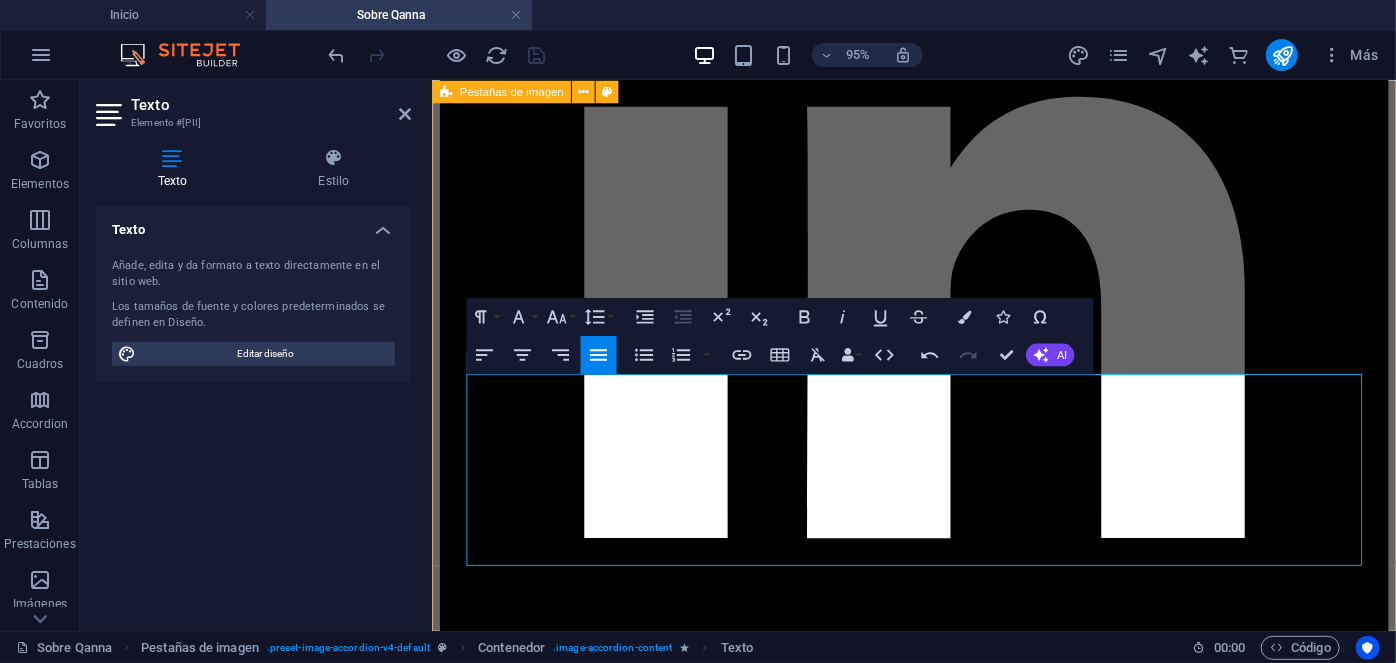 click on "[FIRST] [LAST] People & Culture Manager [FIRST] [LAST] People & Culture Manager Con más de 20 años de experiencia en Psicología clínica, donde ha dirigido de manera exitosa cientos de procesos de recruitment para mandos medios y alta gerencia empresarial, al tiempo de liderar procesos outsourcing en grandes empresas internacionales. Estudios: UNAM. Psicología. IRG, Master en psicología clínica. ESADE, Mindfulness. Especialidades: Psicología clínica y salud mental. Outsourcing de grandes industrias. Recruitment de mandos medios y alta gerencia. Contacto [EMAIL] [FIRST] [LAST] EHS & Facilities Manager                                                          [FIRST] [LAST]                                                                      EHS & Facilities Manager Estudios: UDP,  Ingeniería  Industrial. Especialidades: Mantenimiento industrial. Seguridad Industrial. Gestión de propiedades e instalaciones. Contacto Asset Manager" at bounding box center (938, 18590) 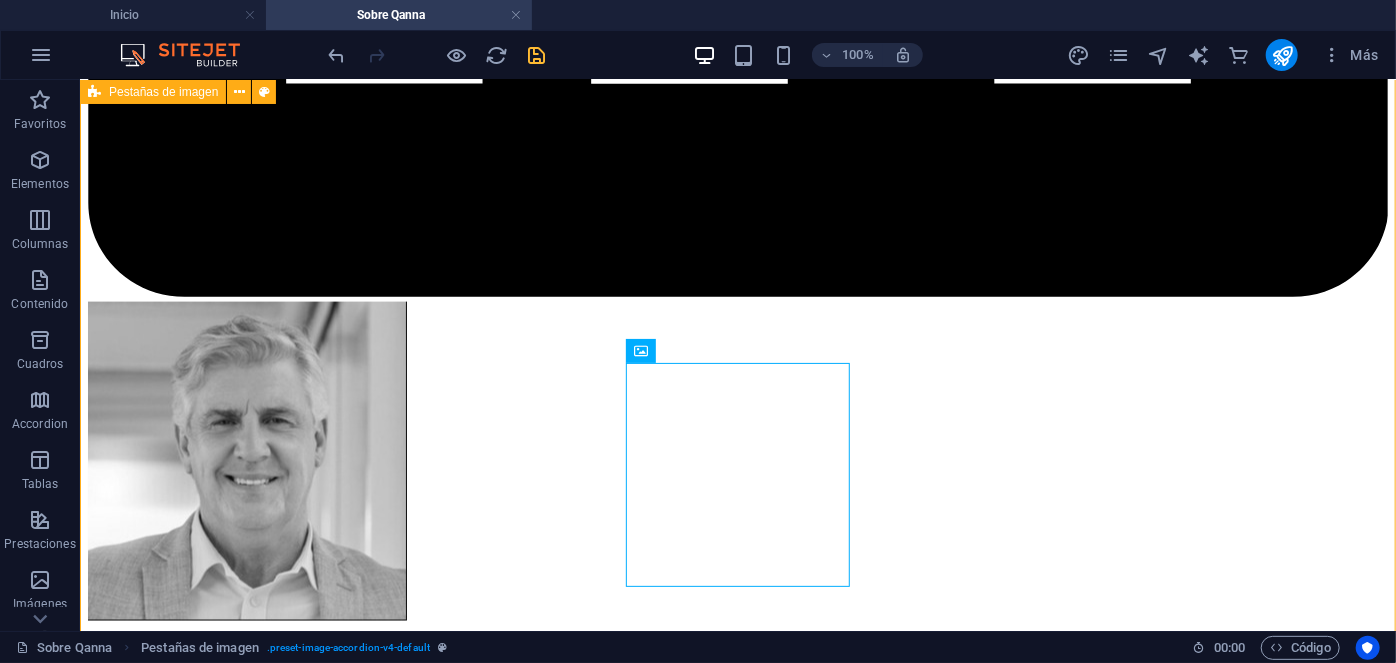 scroll, scrollTop: 8975, scrollLeft: 0, axis: vertical 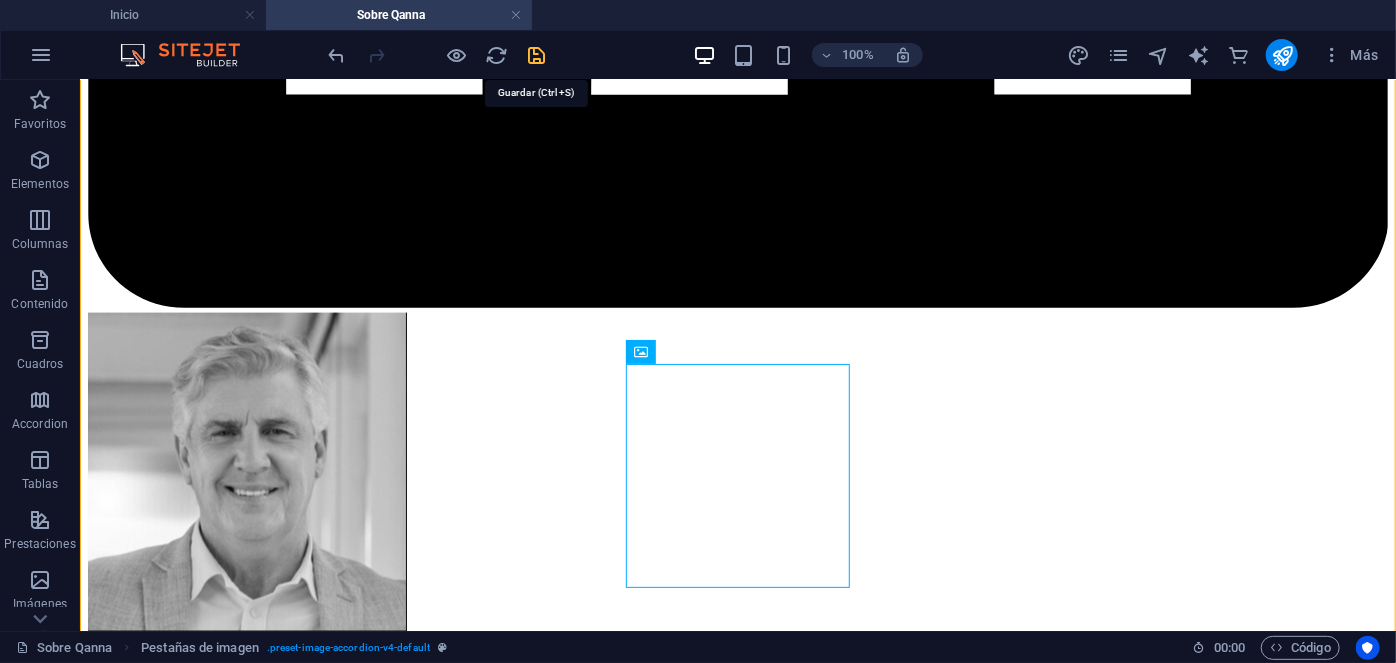 click at bounding box center [537, 55] 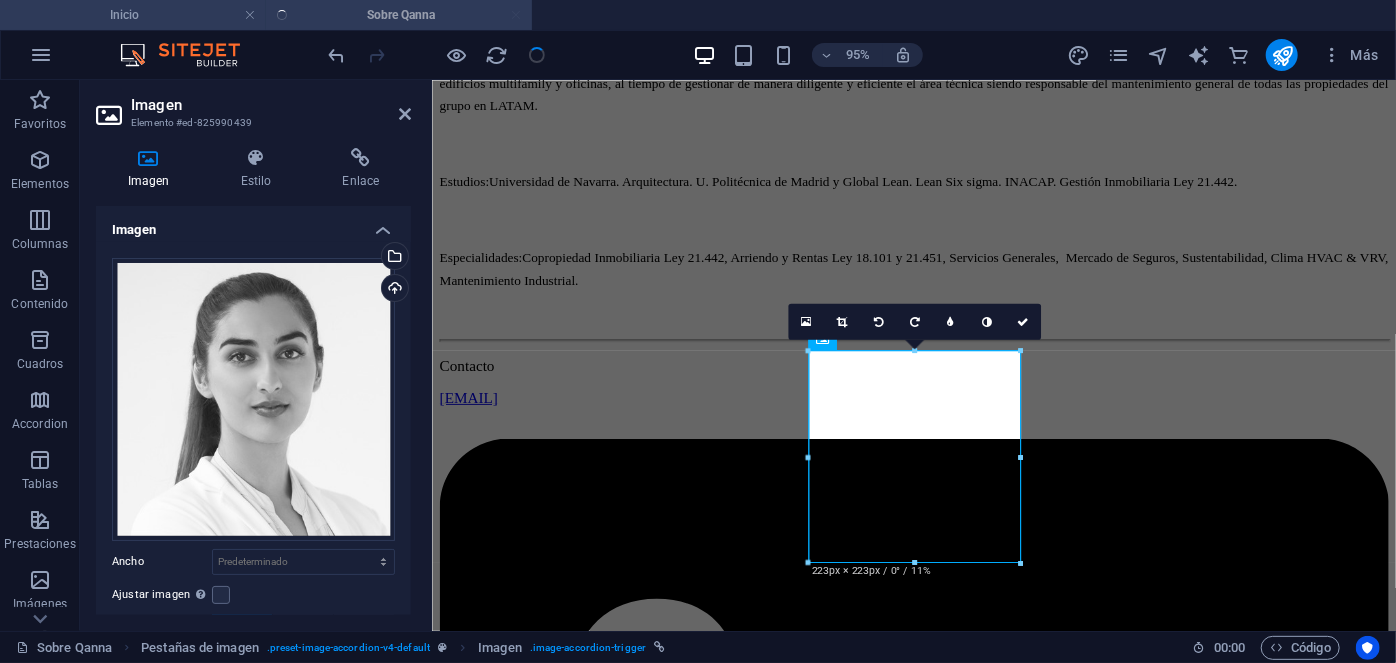 click on "Inicio" at bounding box center [133, 15] 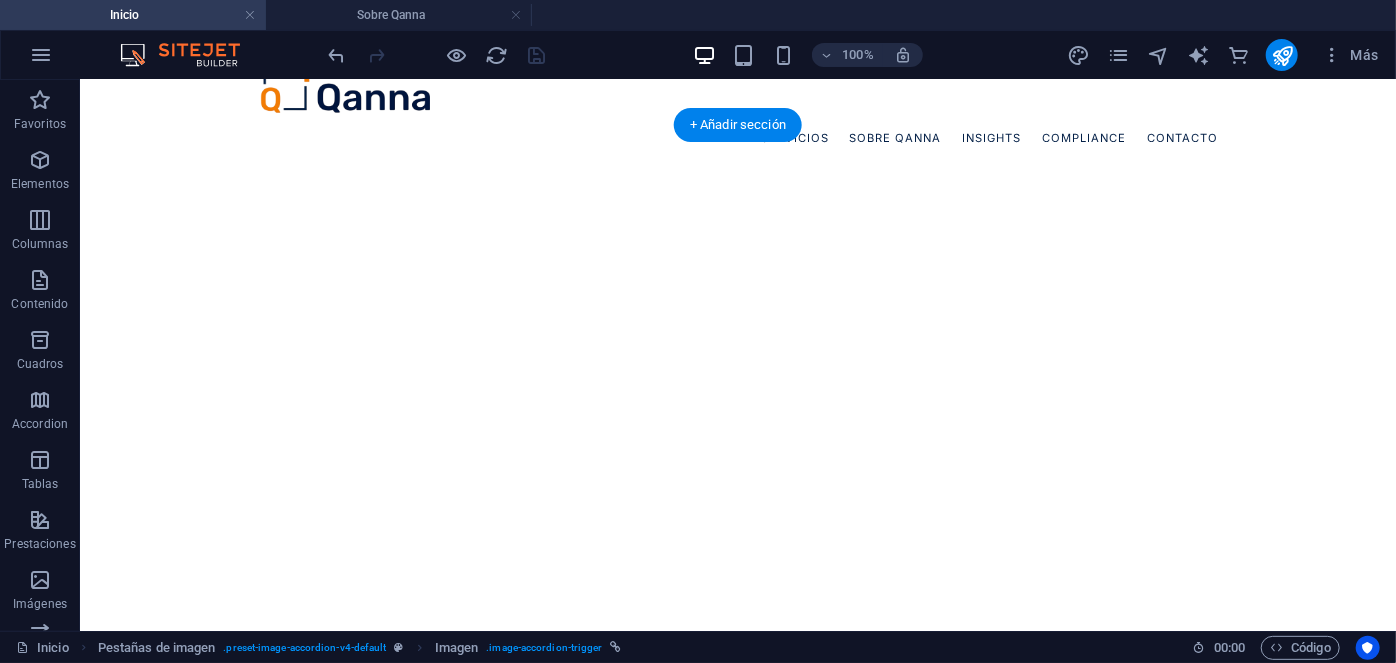 scroll, scrollTop: 0, scrollLeft: 0, axis: both 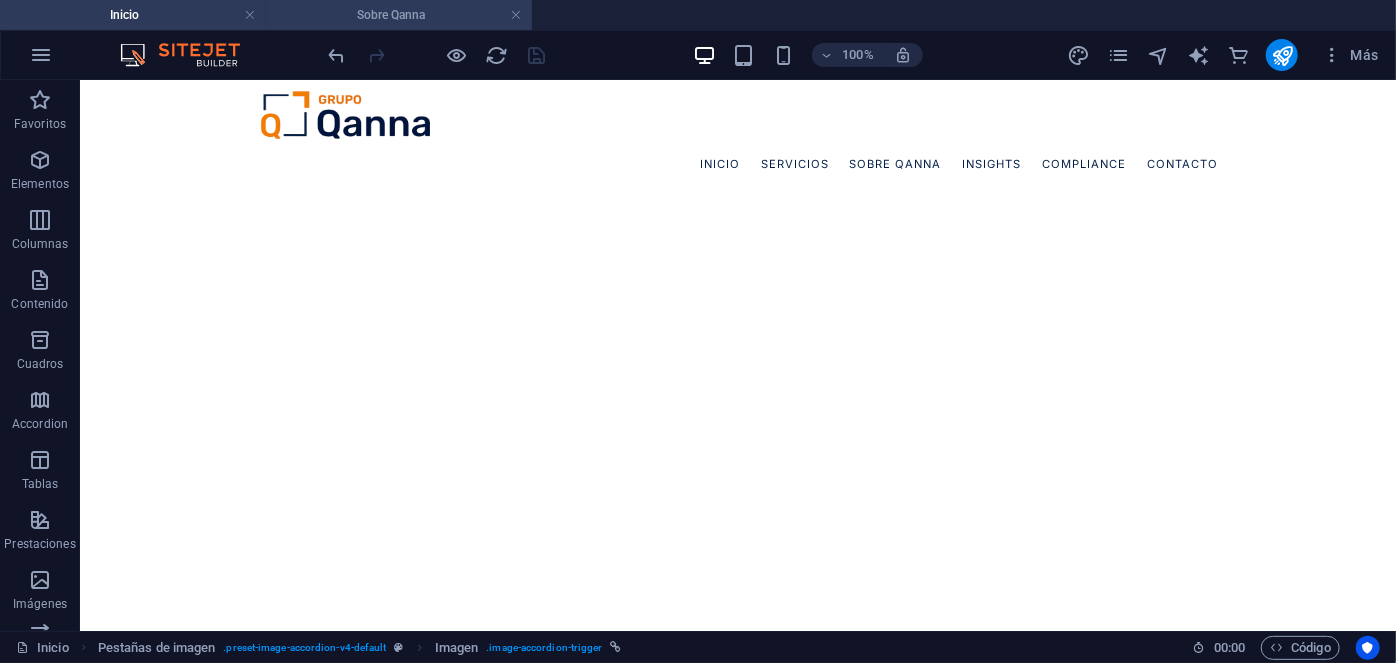 click on "Sobre Qanna" at bounding box center [399, 15] 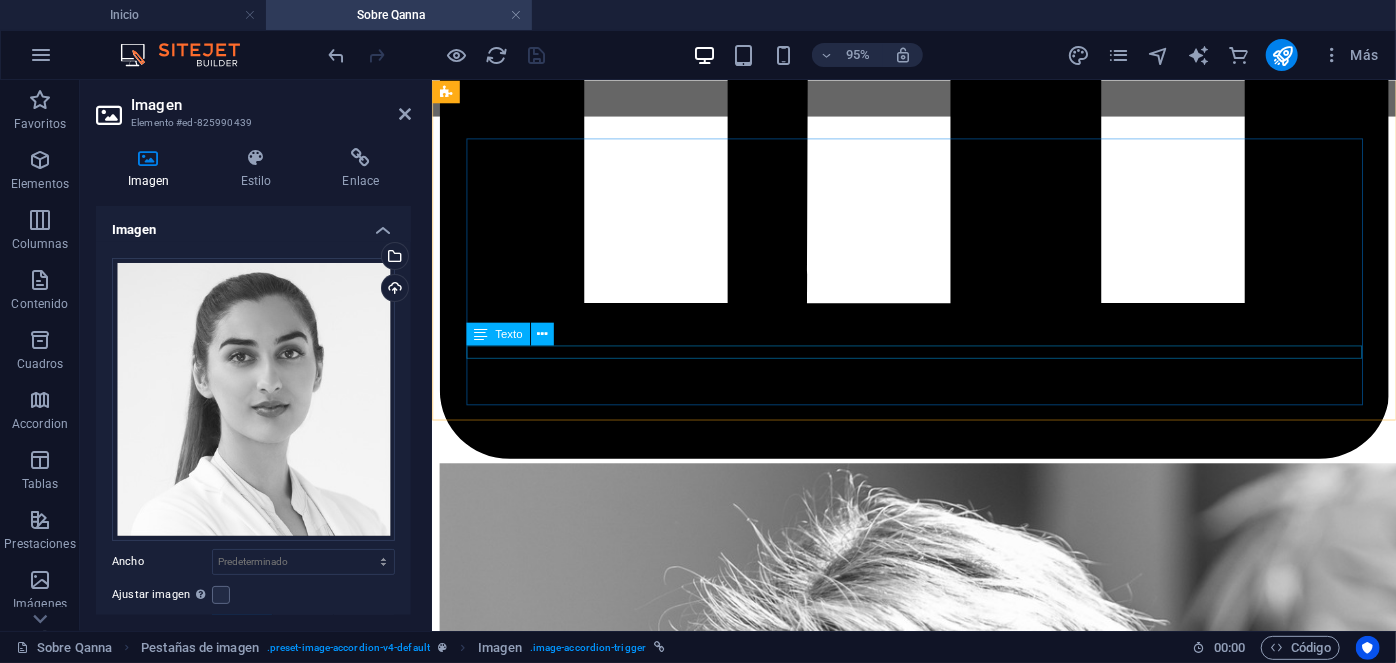 scroll, scrollTop: 9958, scrollLeft: 0, axis: vertical 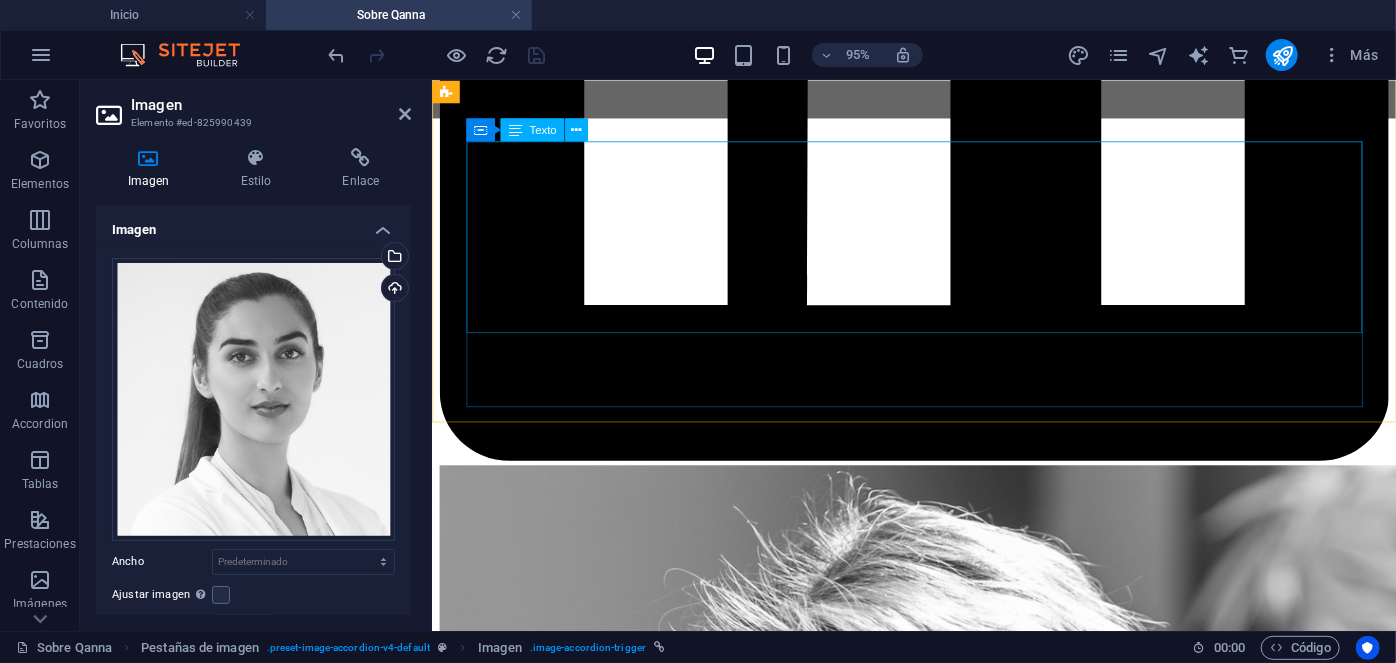 click on "Raul Rossi Senior Project Manager Posee una trayectoria profesional destacada que abarca más de 20 años de experiencia enriquecedora en el sector de la construcción y la gestión de proyectos, desarrollando labores en posiciones estratégicas, tanto en niveles directivos como en roles de liderazgo operativo. Estudios: IPF, Técnico en Comercio Exterior. OE, Inglés avanzado (Pasantía en Austria)  Especialidades: Ley 21.442, Servicios Generales, Mantenimiento de Edificios y Condominios." at bounding box center (938, 25456) 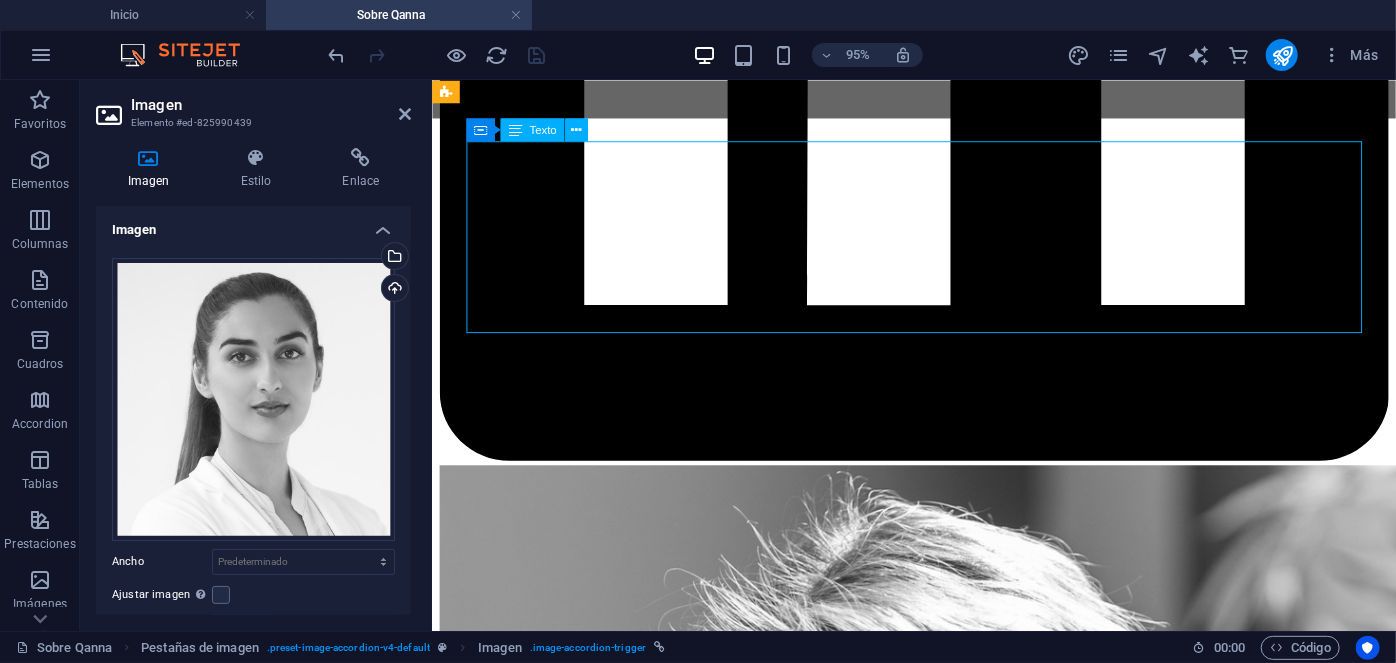 click on "Raul Rossi Senior Project Manager Posee una trayectoria profesional destacada que abarca más de 20 años de experiencia enriquecedora en el sector de la construcción y la gestión de proyectos, desarrollando labores en posiciones estratégicas, tanto en niveles directivos como en roles de liderazgo operativo. Estudios: IPF, Técnico en Comercio Exterior. OE, Inglés avanzado (Pasantía en Austria)  Especialidades: Ley 21.442, Servicios Generales, Mantenimiento de Edificios y Condominios." at bounding box center (938, 25456) 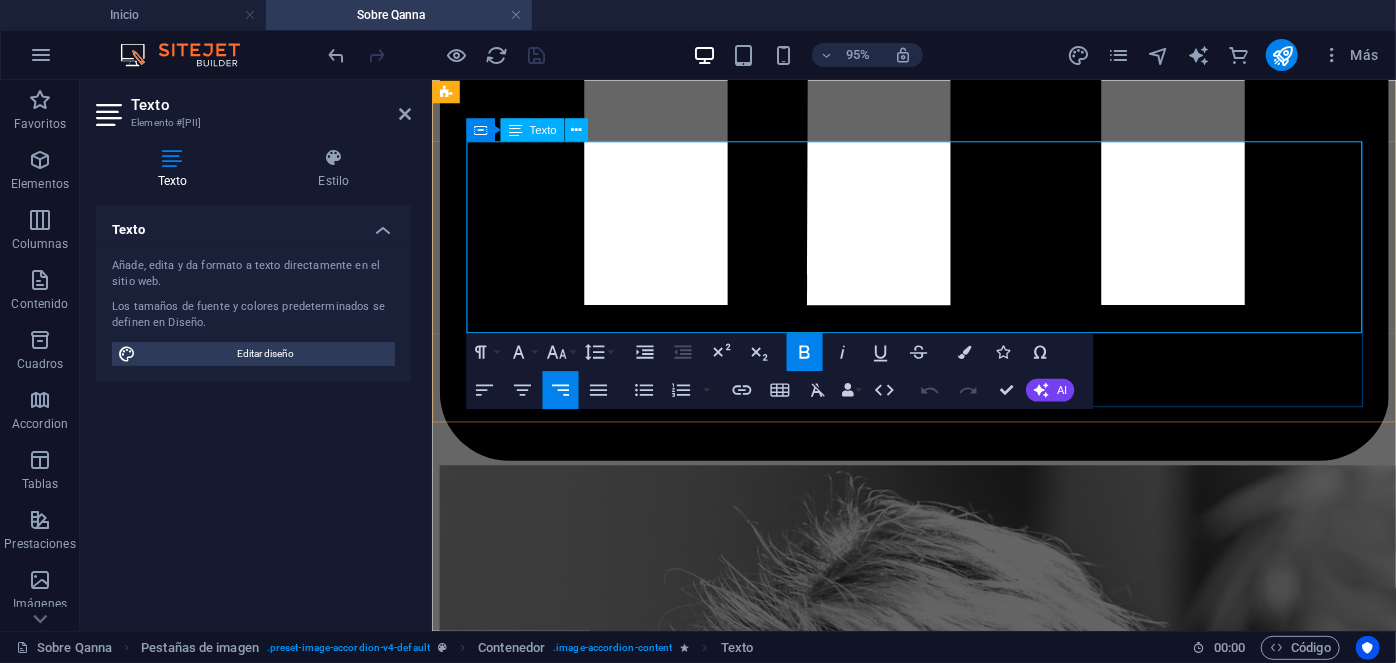 drag, startPoint x: 1067, startPoint y: 287, endPoint x: 530, endPoint y: 277, distance: 537.0931 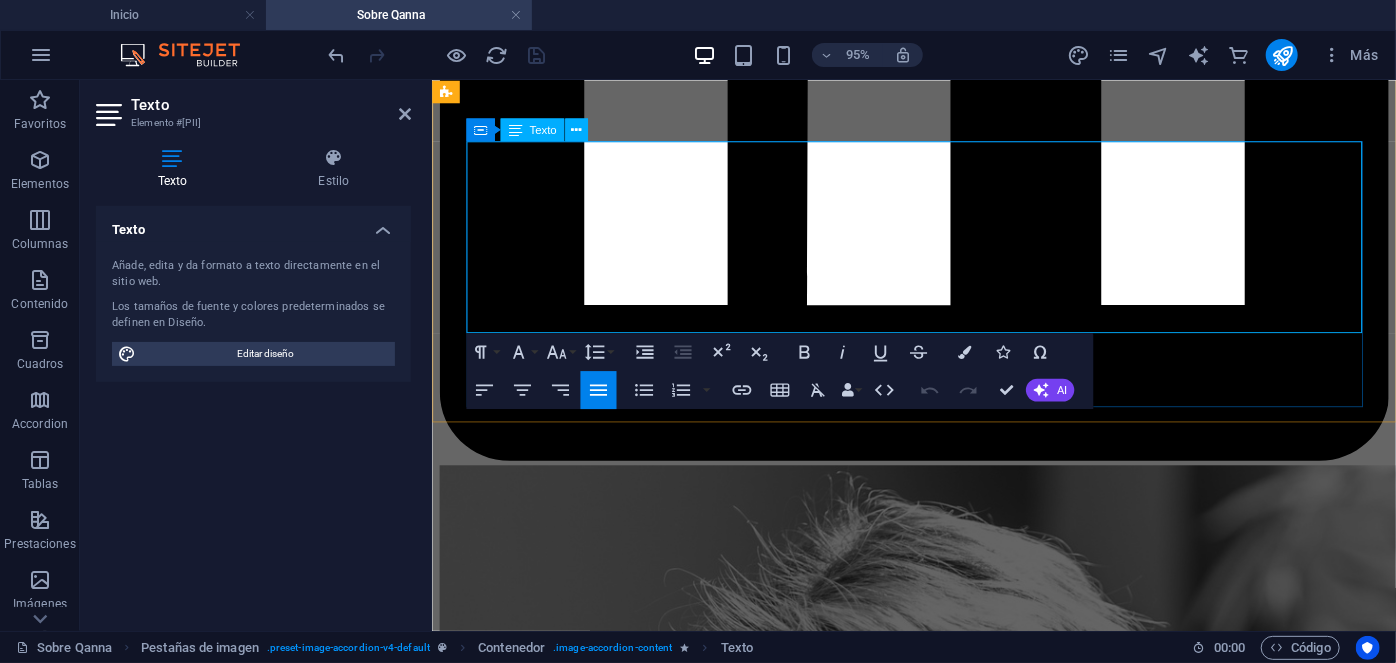 type 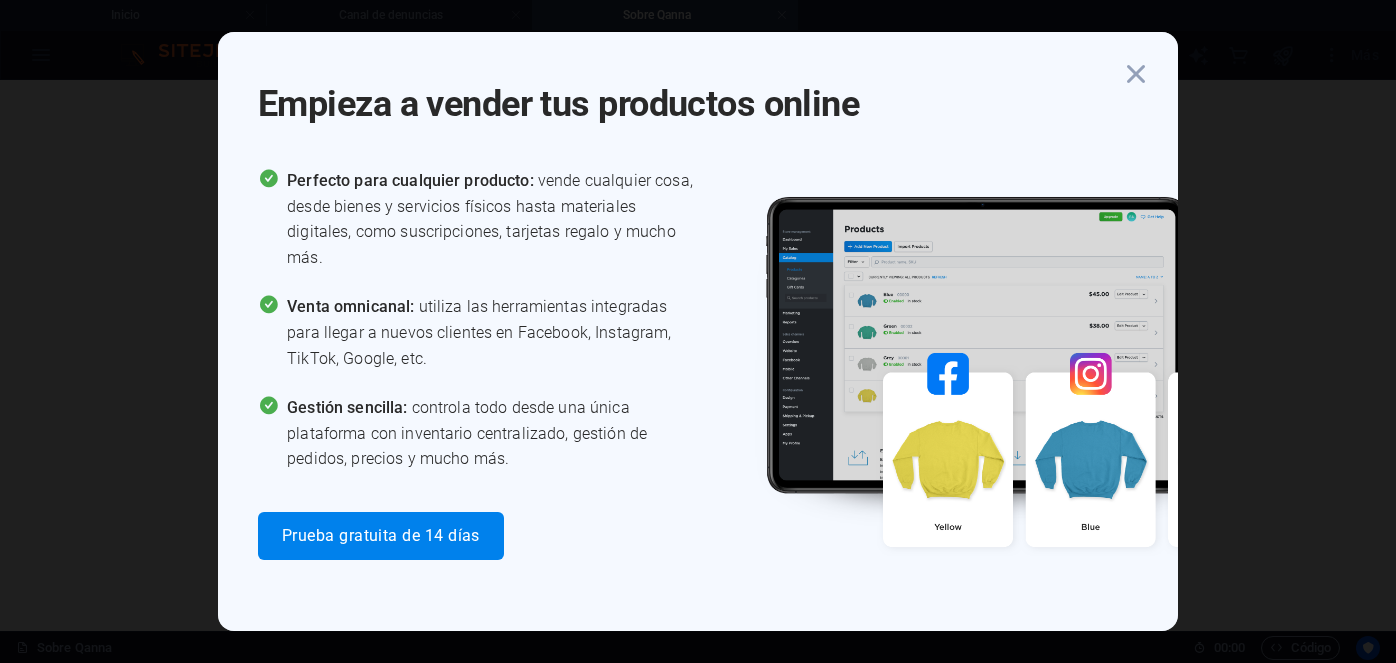 scroll, scrollTop: 0, scrollLeft: 0, axis: both 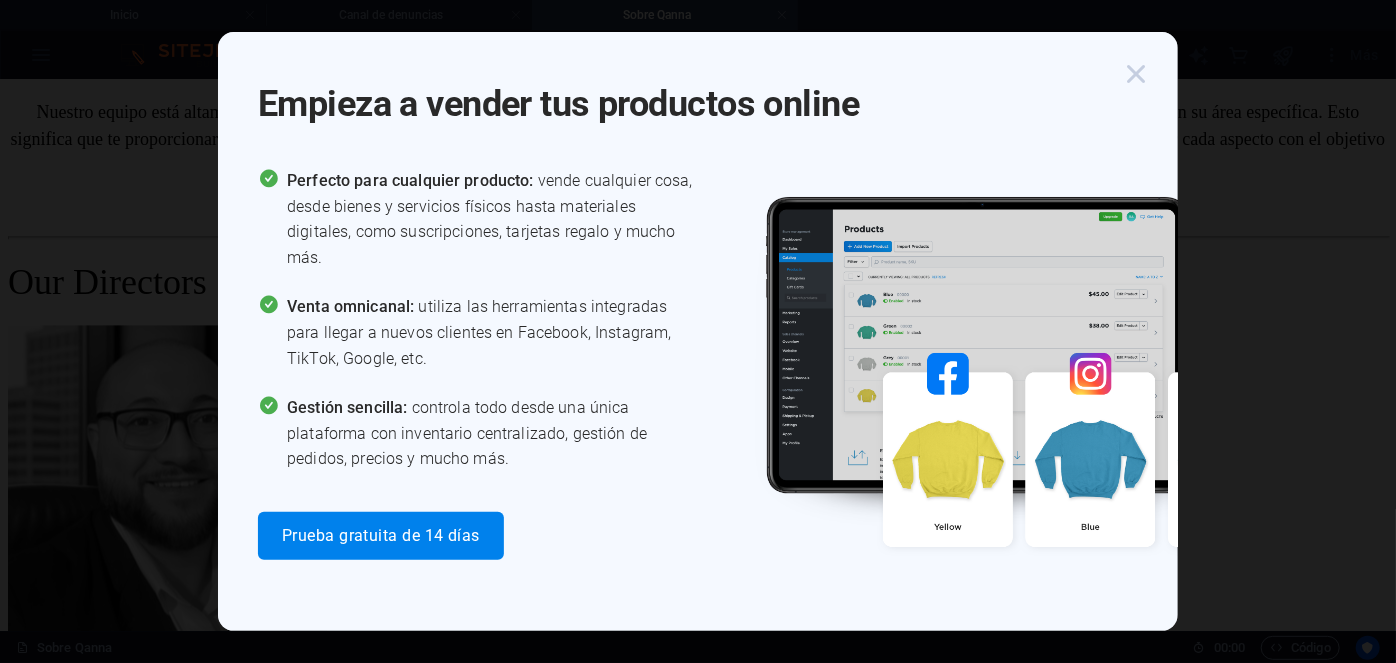 click at bounding box center (1136, 74) 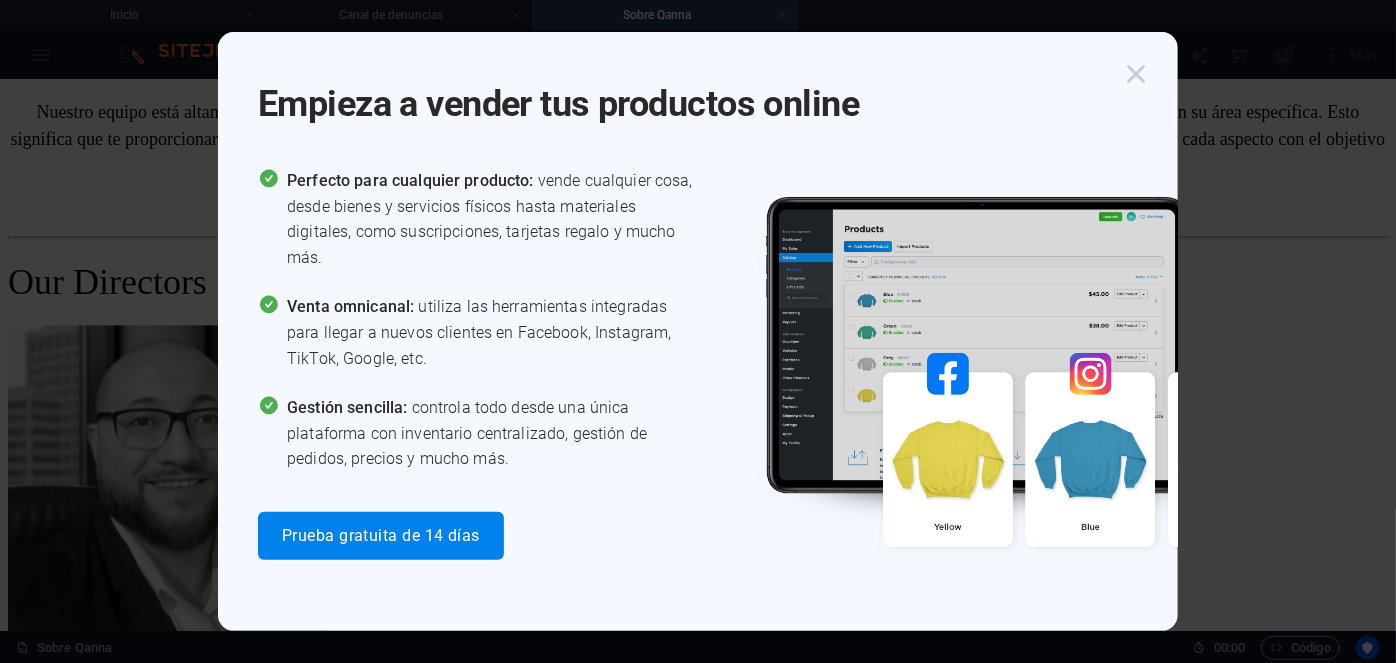 click at bounding box center (1136, 74) 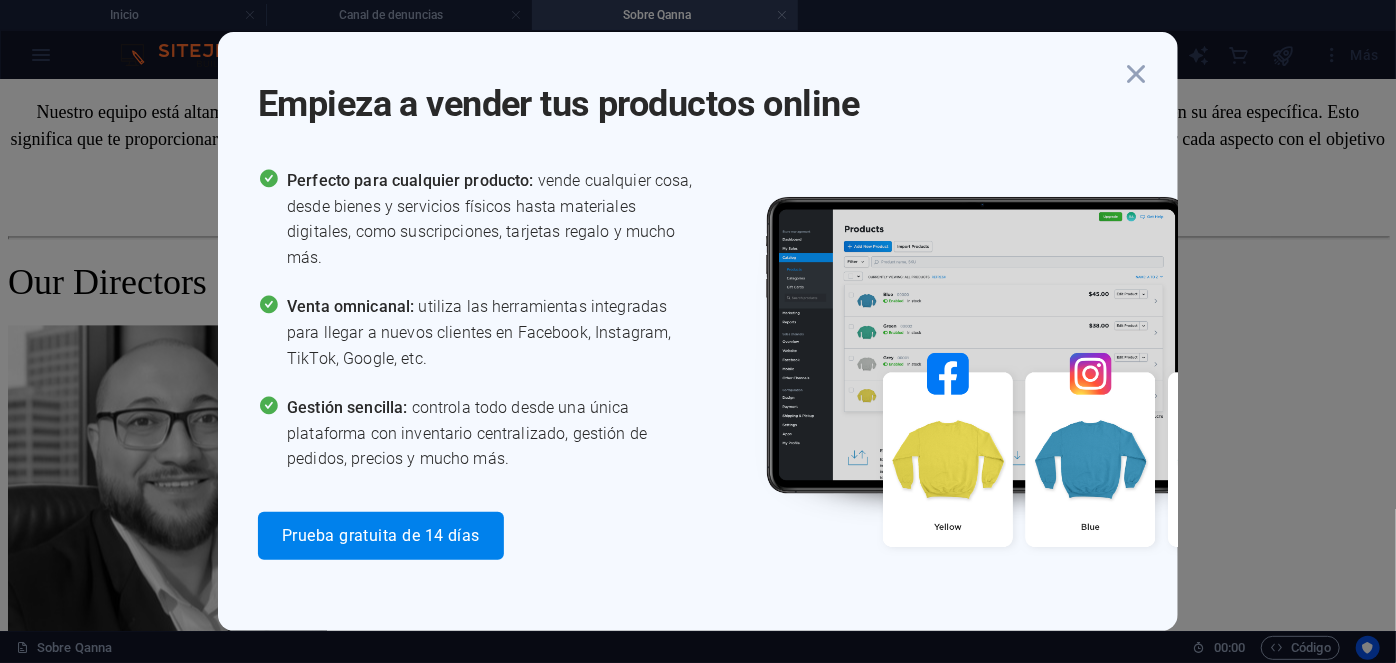 click on "Empieza a vender tus productos online Perfecto para cualquier producto:   vende cualquier cosa, desde bienes y servicios físicos hasta materiales digitales, como suscripciones, tarjetas regalo y mucho más. Venta omnicanal:   utiliza las herramientas integradas para llegar a nuevos clientes en Facebook, Instagram, TikTok, Google, etc. Gestión sencilla:   controla todo desde una única plataforma con inventario centralizado, gestión de pedidos, precios y mucho más. Prueba gratuita de 14 días" at bounding box center [698, 331] 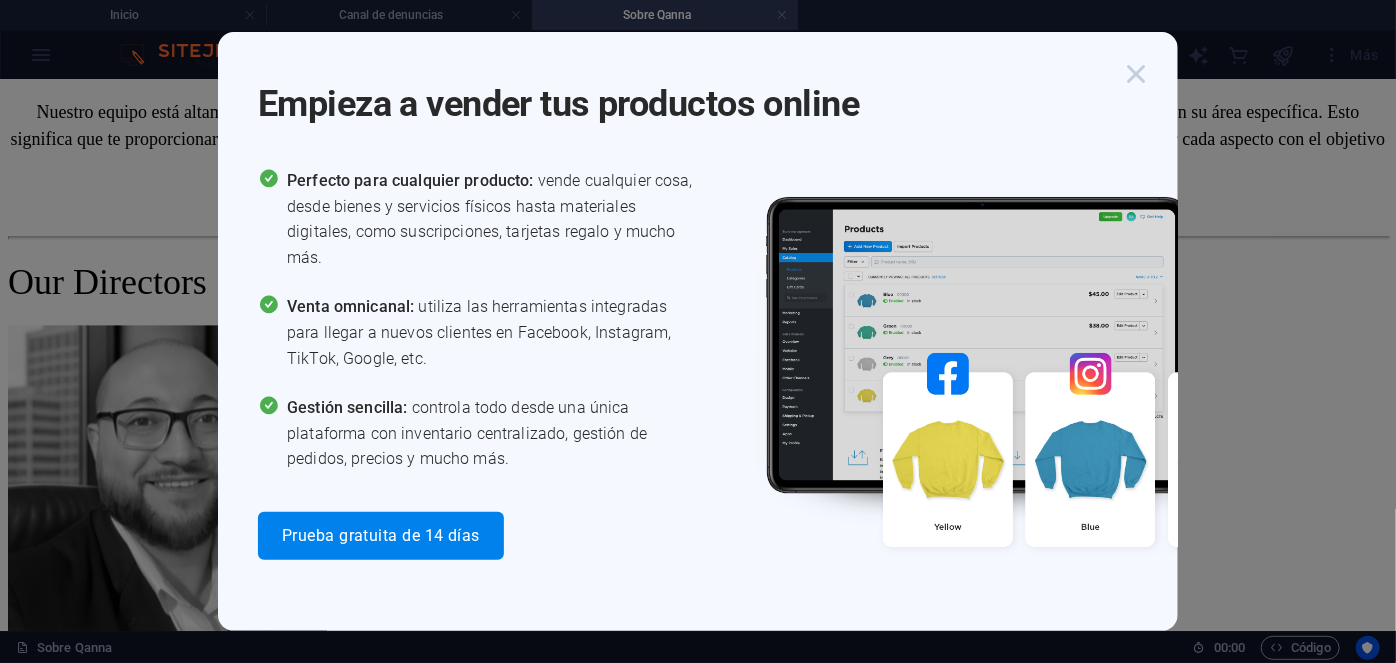 click at bounding box center [1136, 74] 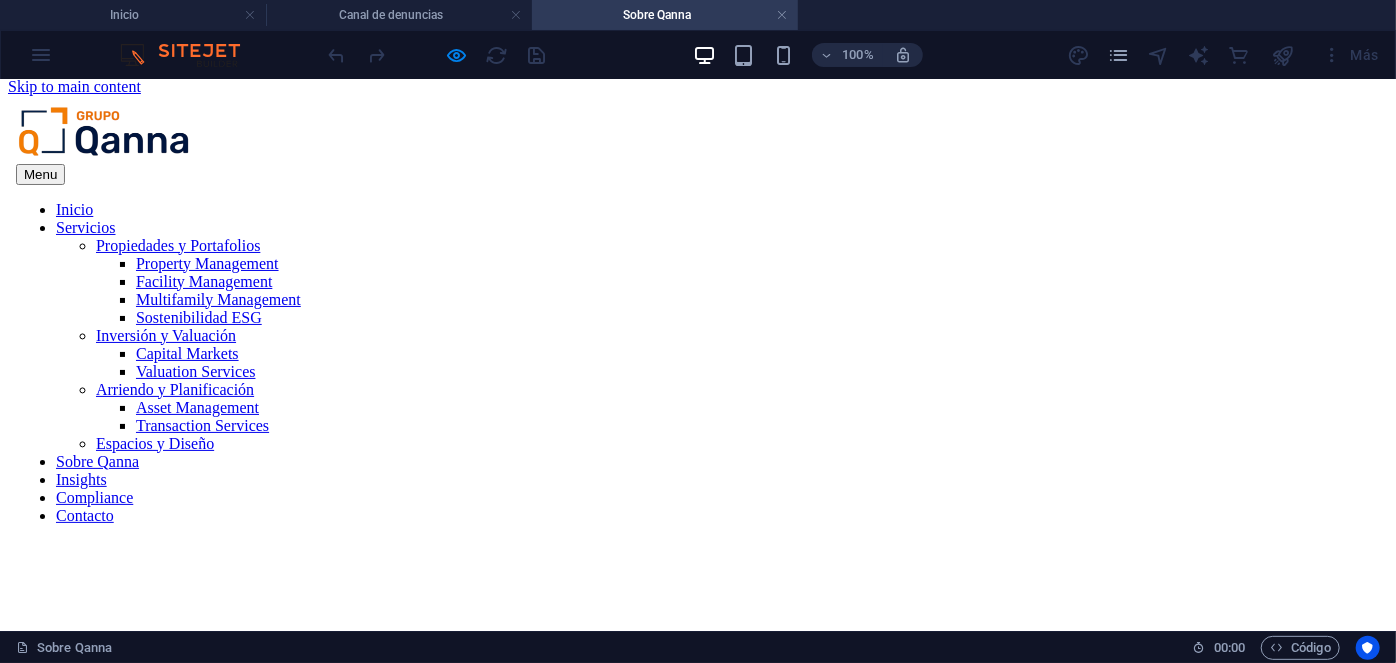 scroll, scrollTop: 0, scrollLeft: 0, axis: both 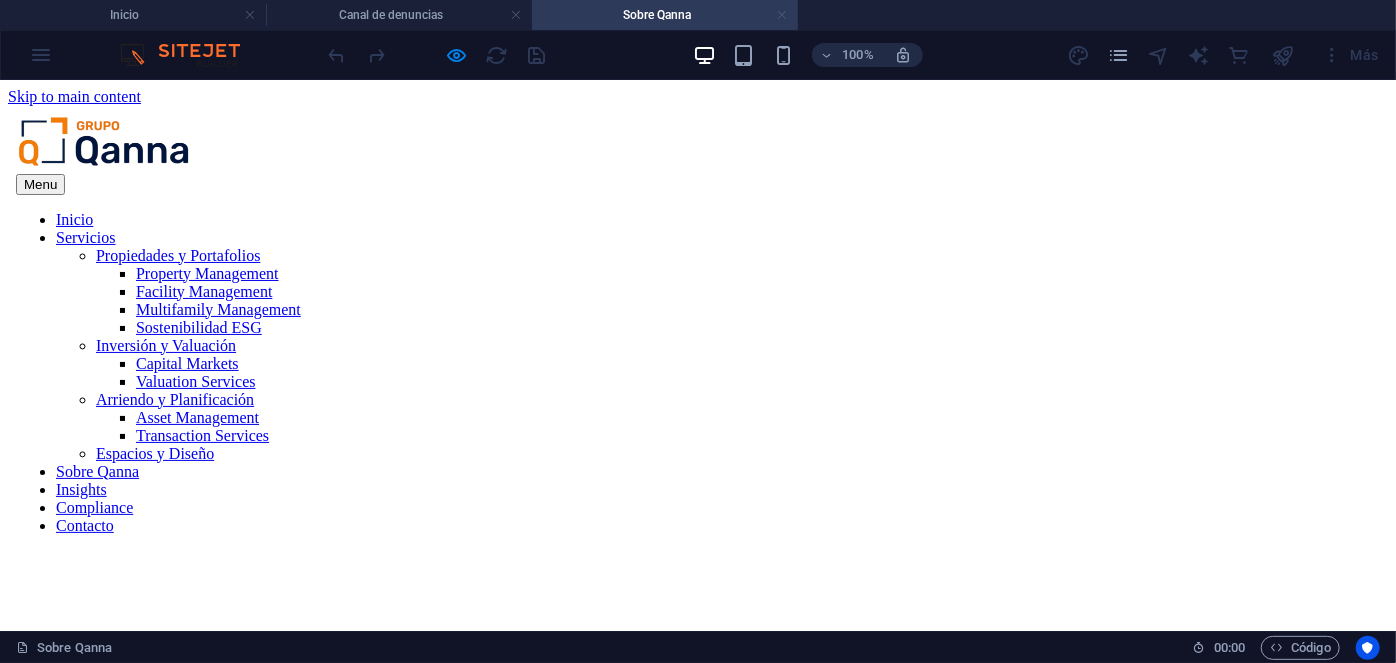 click at bounding box center [782, 15] 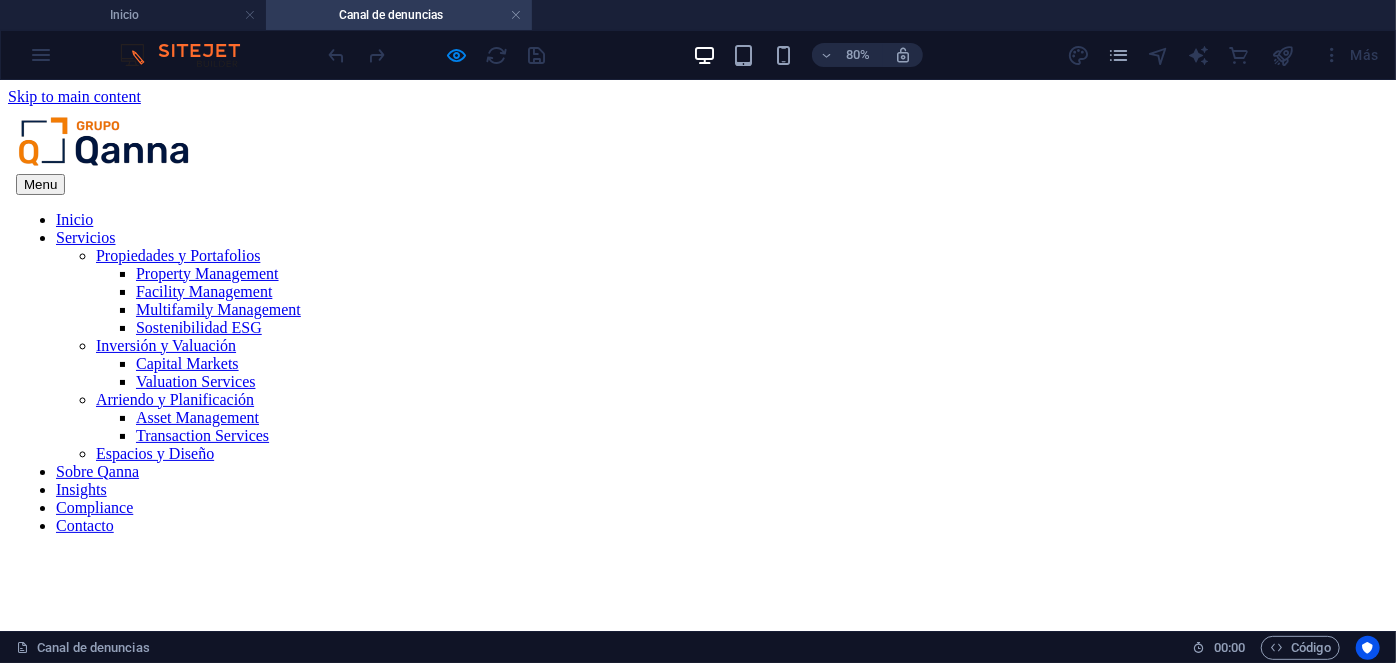 scroll, scrollTop: 1243, scrollLeft: 0, axis: vertical 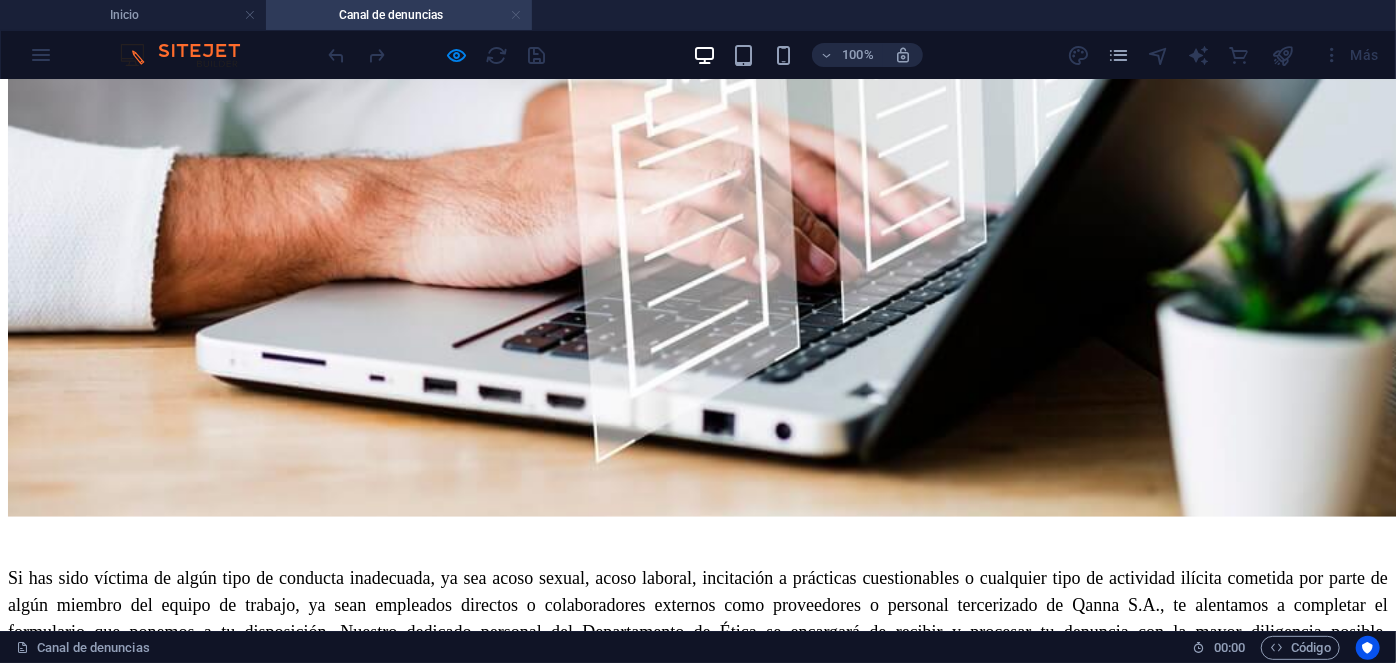 click at bounding box center [516, 15] 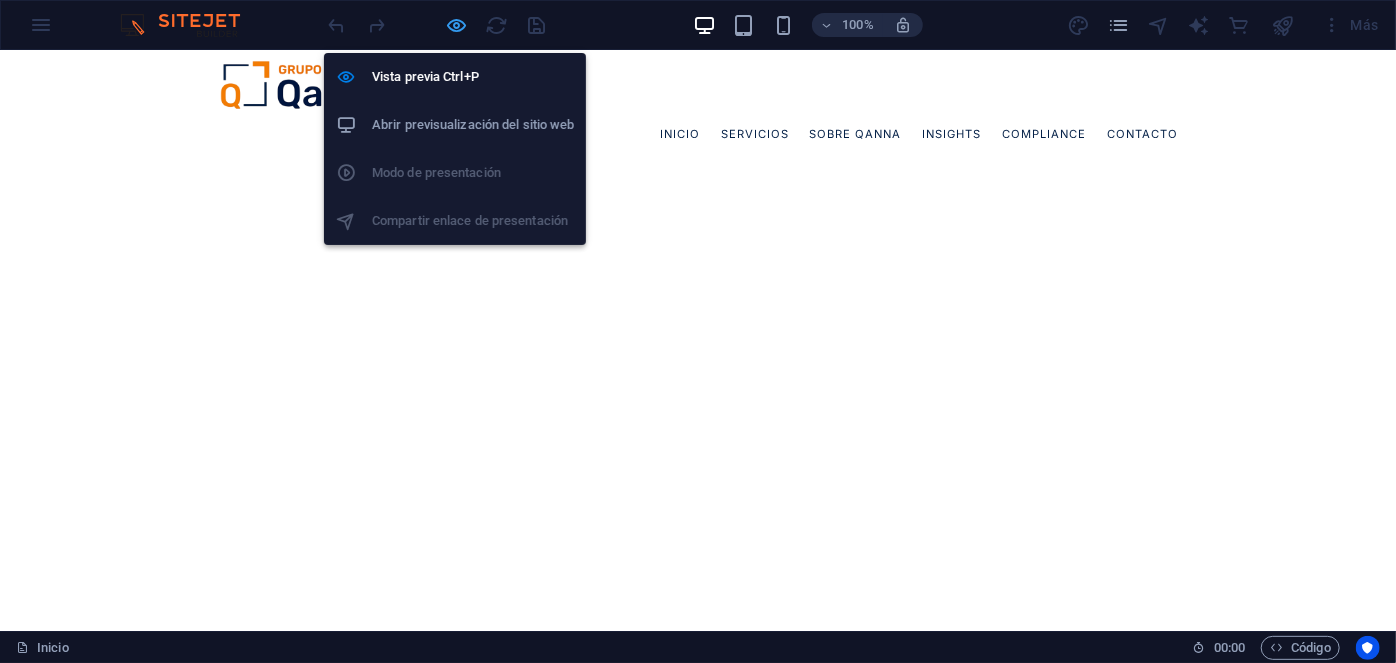 click at bounding box center (457, 25) 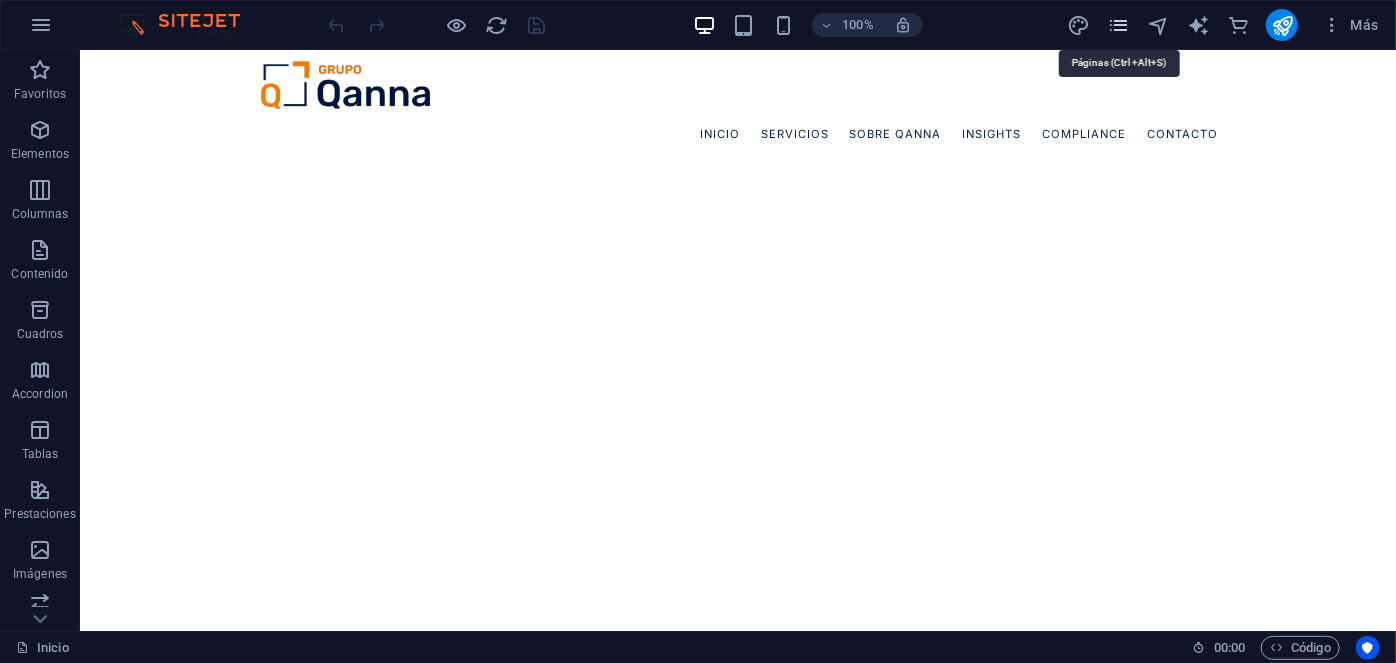 click at bounding box center (1118, 25) 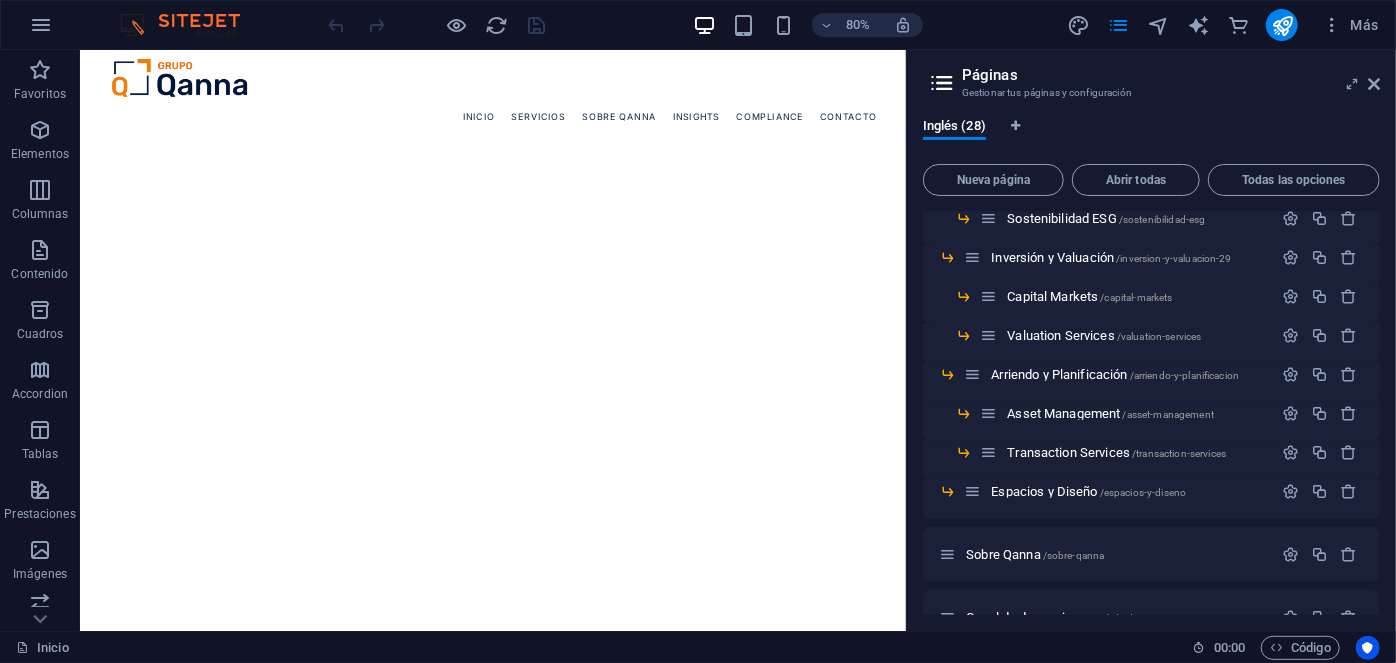 scroll, scrollTop: 362, scrollLeft: 0, axis: vertical 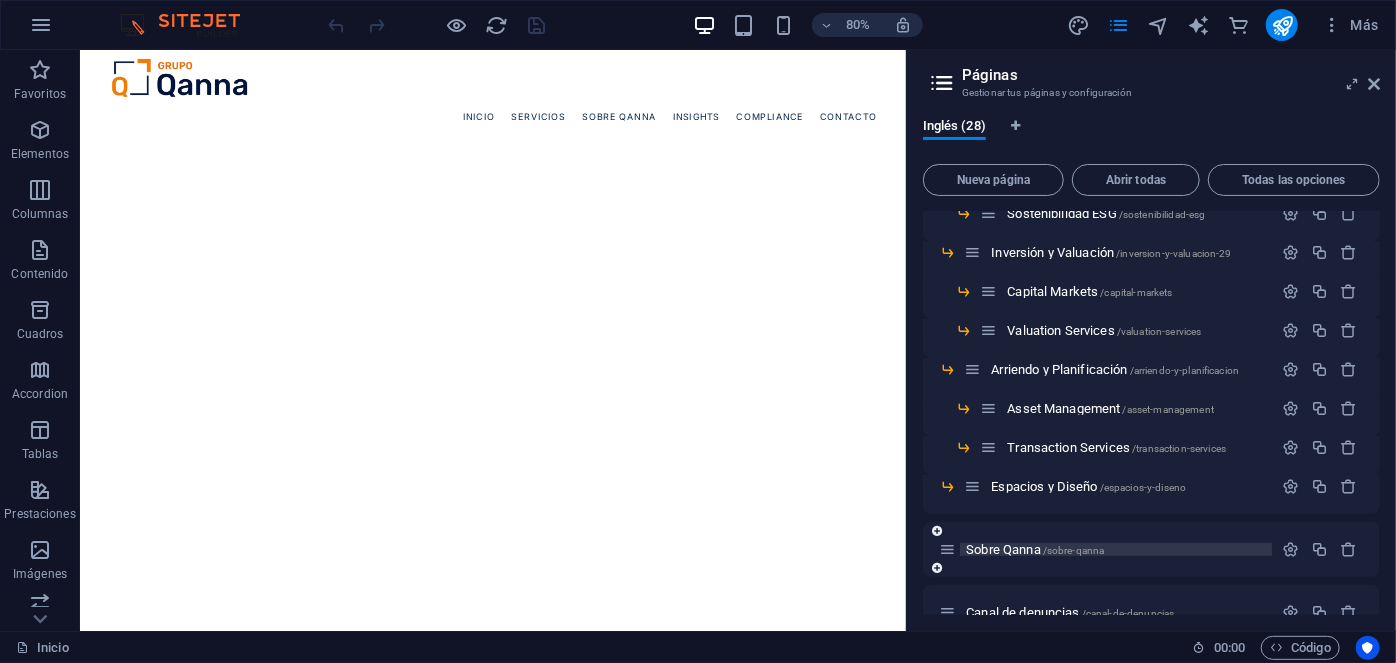 click on "Sobre Qanna /sobre-qanna" at bounding box center (1035, 549) 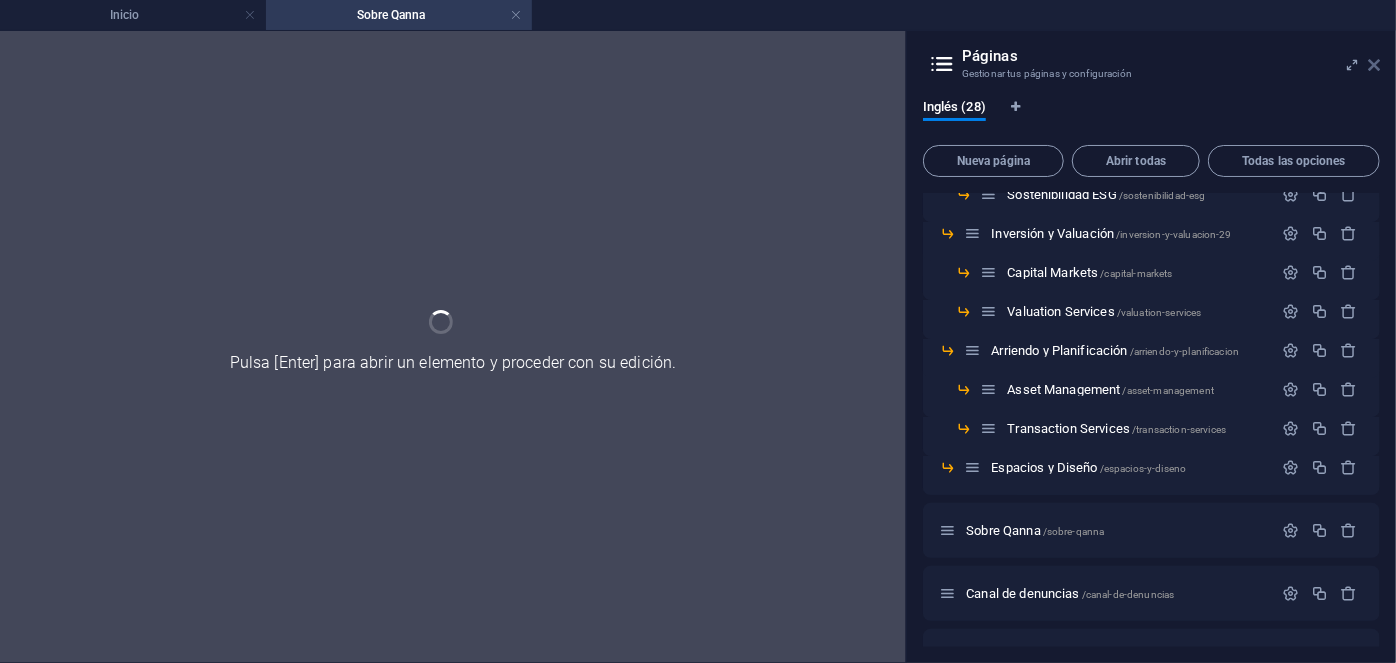 click at bounding box center (1374, 65) 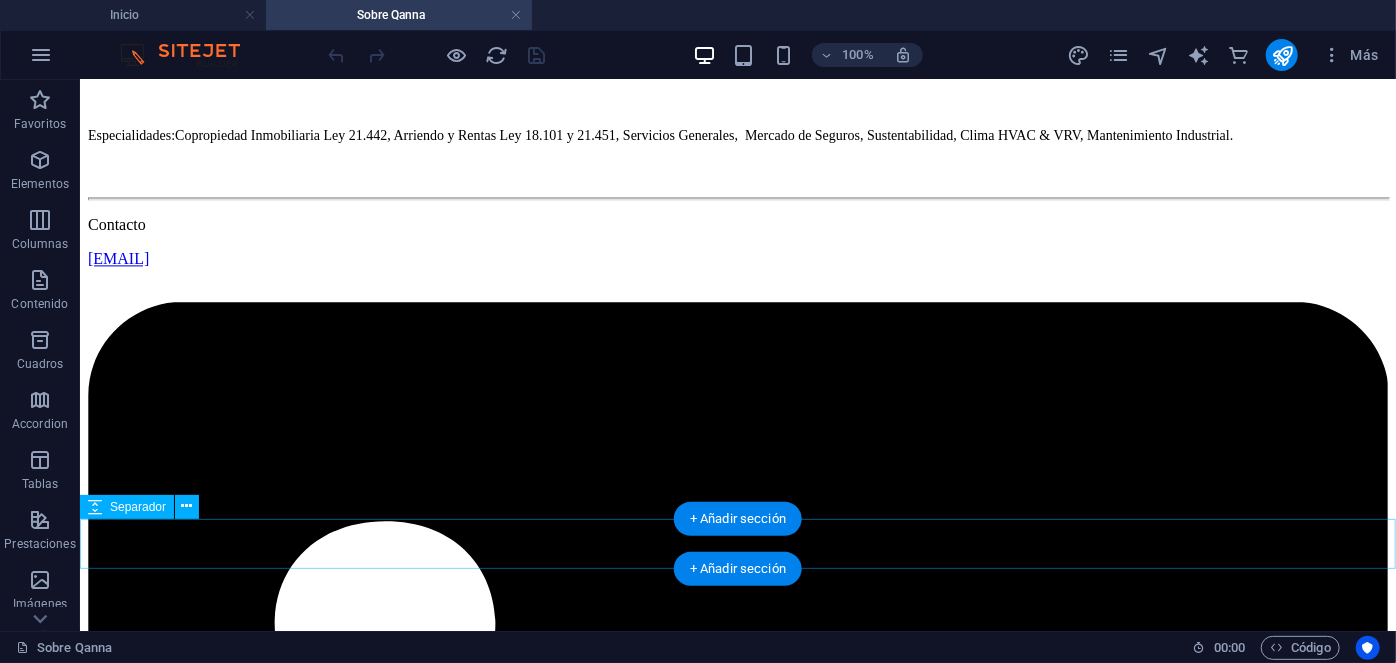 scroll, scrollTop: 9880, scrollLeft: 0, axis: vertical 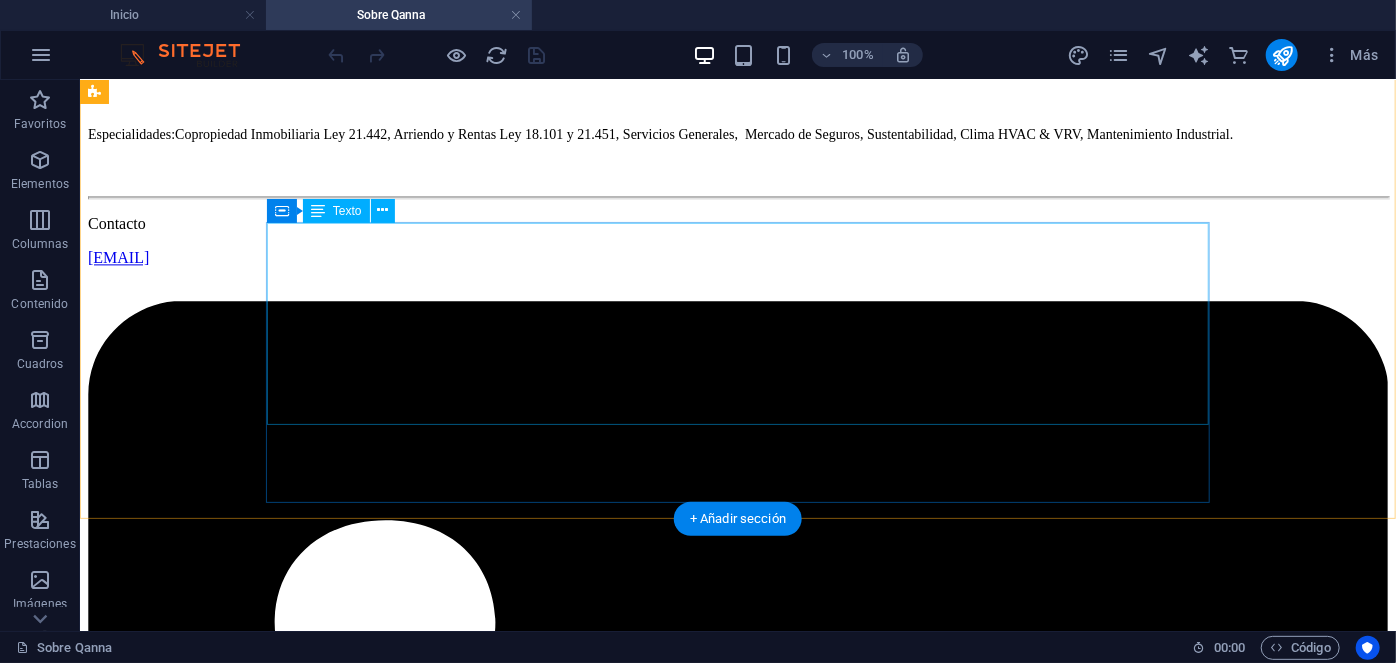 click on "Raul Rossi Senior Project Manager Posee una trayectoria profesional destacada que abarca más de 20 años de experiencia enriquecedora en el sector de la construcción y la gestión de proyectos, desarrollando labores en posiciones estratégicas, tanto en niveles directivos como en roles de liderazgo operativo. Estudios: IPF, Técnico en Comercio Exterior. OE, Inglés avanzado (Pasantía en Austria)  Especialidades: Ley 21.442, Servicios Generales, Mantenimiento de Edificios y Condominios." at bounding box center (737, 29777) 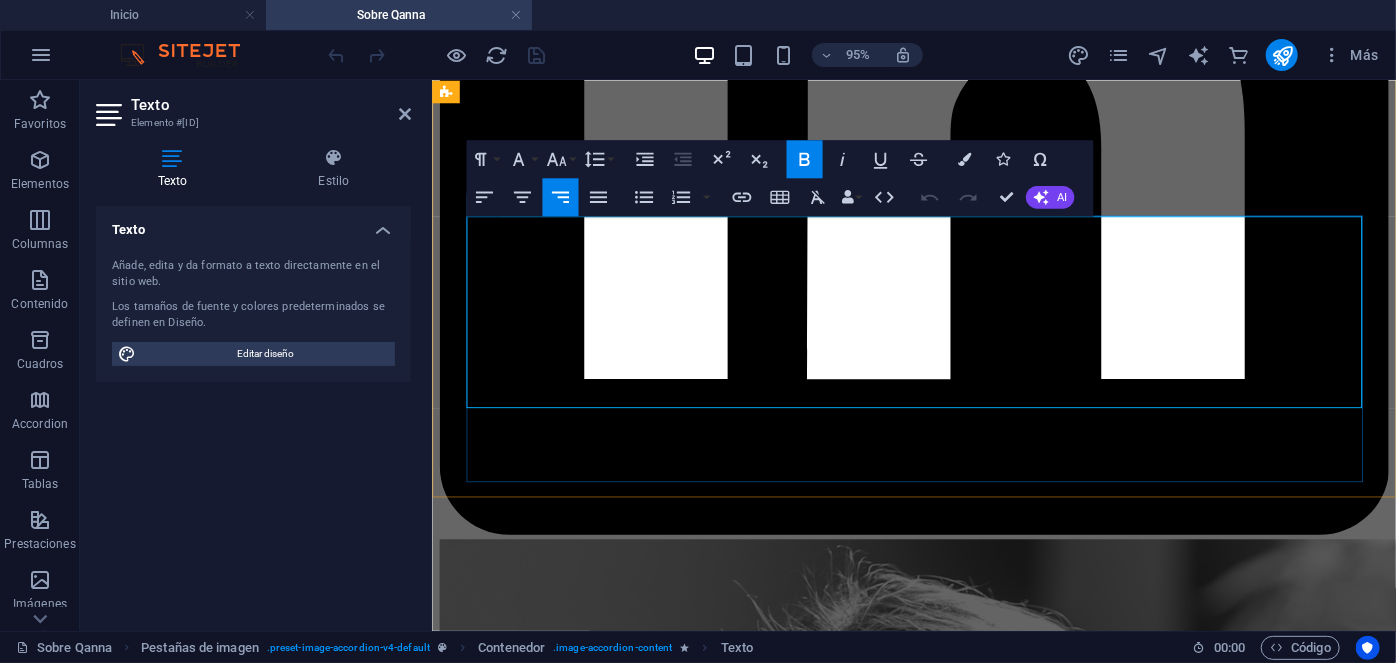 drag, startPoint x: 1088, startPoint y: 356, endPoint x: 611, endPoint y: 371, distance: 477.23578 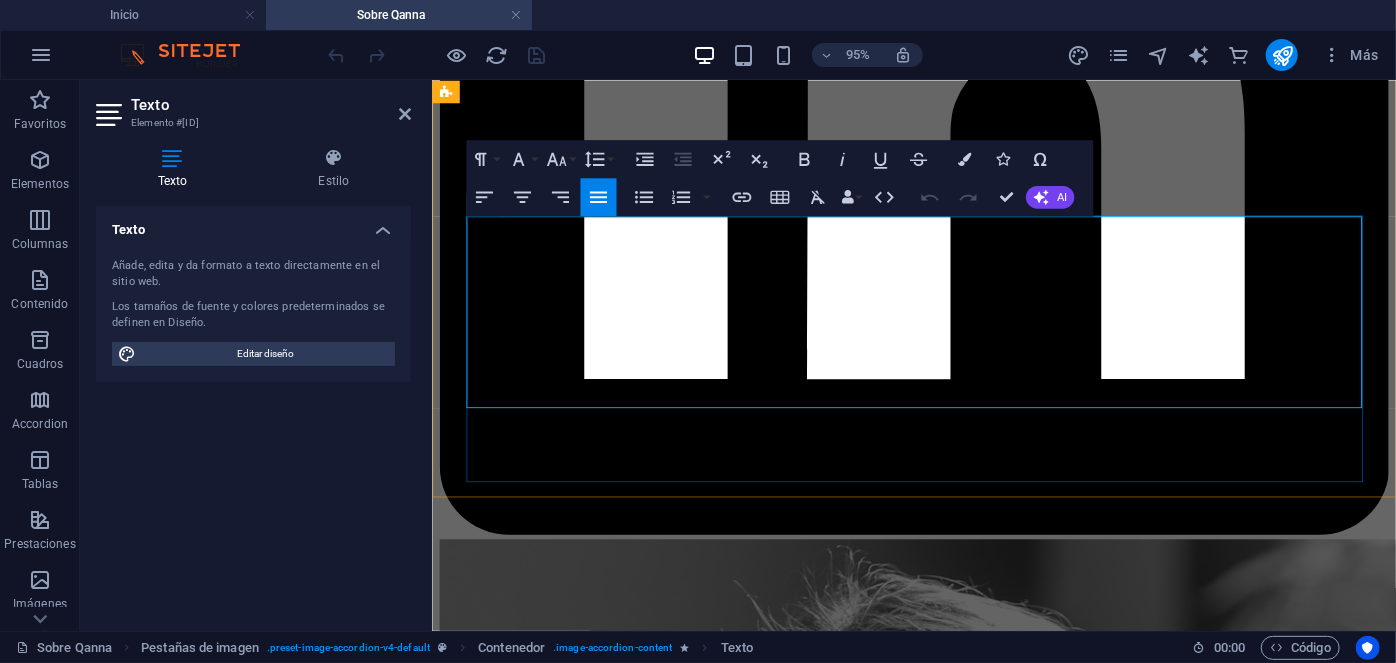 drag, startPoint x: 532, startPoint y: 358, endPoint x: 1073, endPoint y: 370, distance: 541.13306 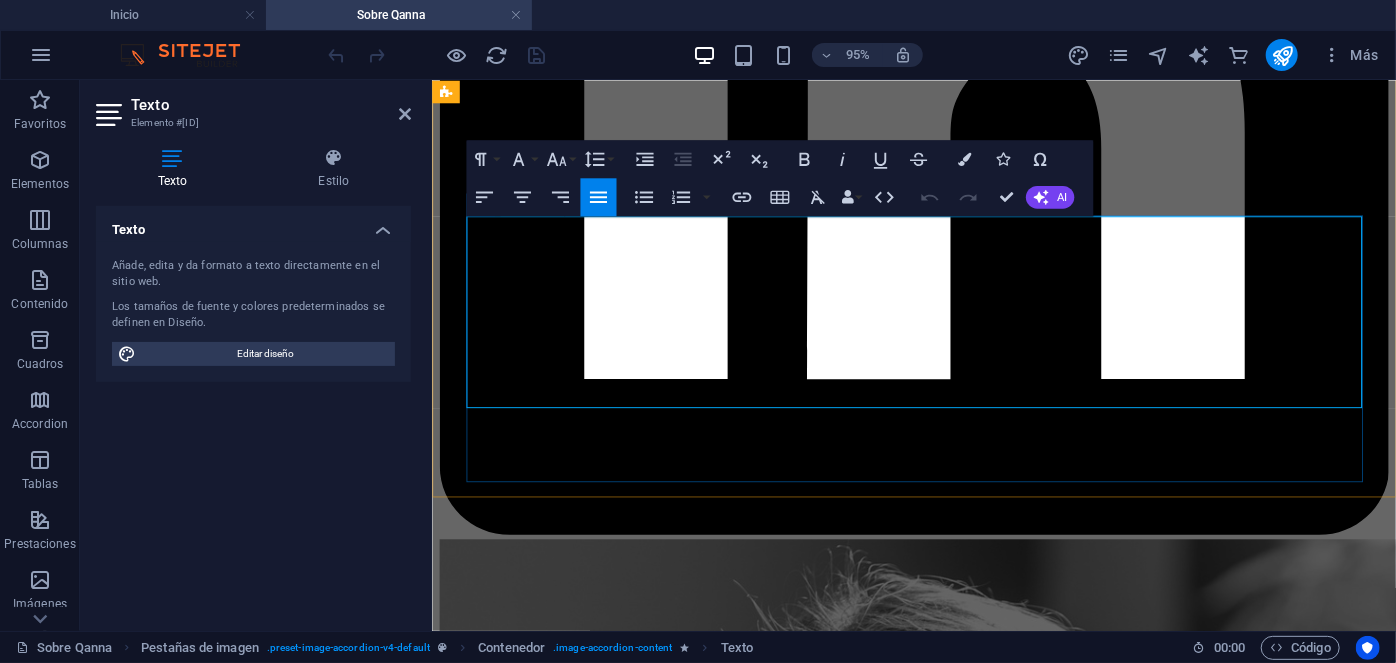 click on "Estudios: IPF, Técnico en Comercio Exterior. OE, Inglés avanzado (Pasantía en Austria)" at bounding box center [686, 25575] 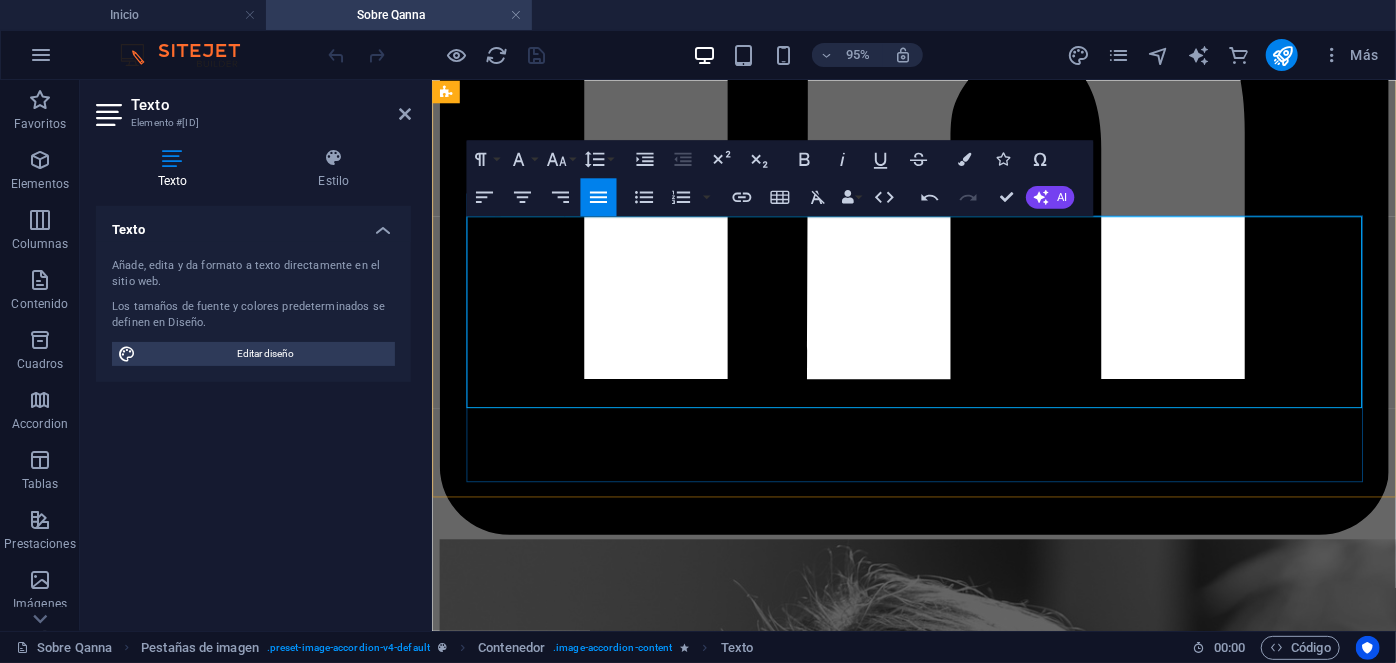 click on "Estudios:  UC," at bounding box center [938, 25575] 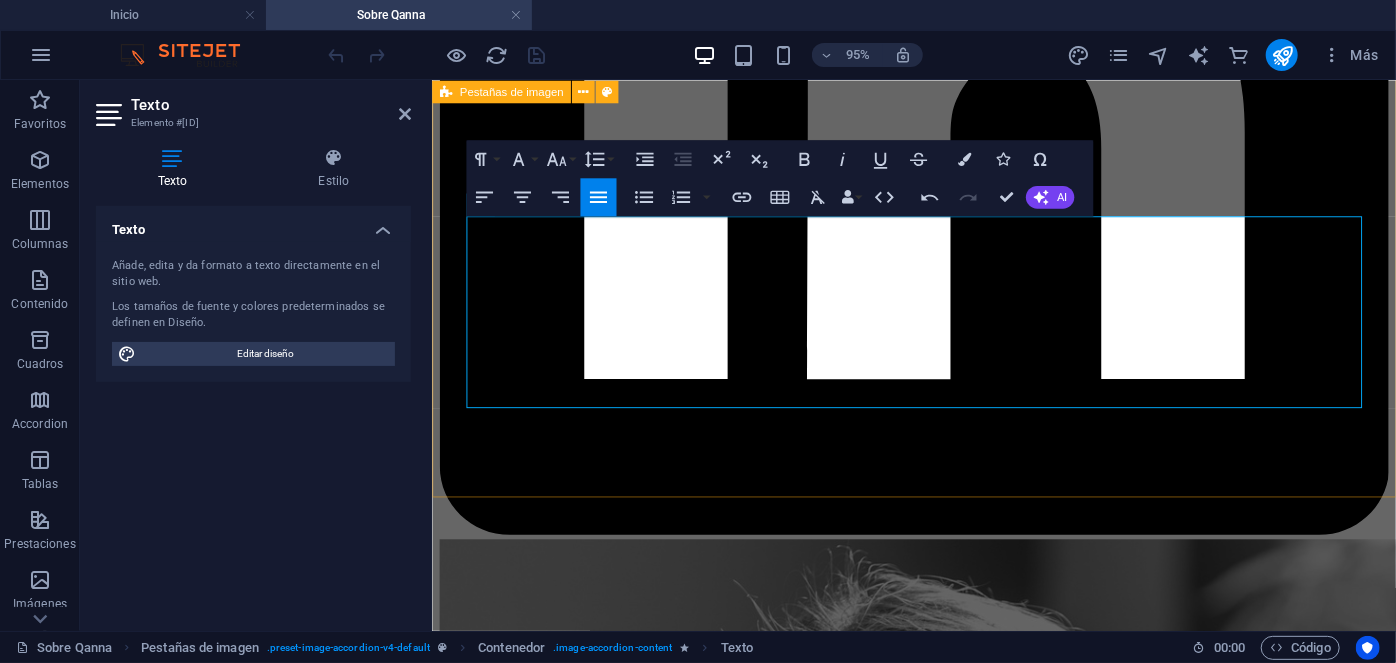 click on "[FIRST] [LAST] People & Culture Manager [FIRST] [LAST] People & Culture Manager Con más de 20 años de experiencia en Psicología clínica, donde ha dirigido de manera exitosa cientos de procesos de recruitment para mandos medios y alta gerencia empresarial, al tiempo de liderar procesos outsourcing en grandes empresas internacionales. Estudios: UNAM. Psicología. IRG, Master en psicología clínica. ESADE, Mindfulness. Especialidades: Psicología clínica y salud mental. Outsourcing de grandes industrias. Recruitment de mandos medios y alta gerencia. Contacto [EMAIL] [FIRST] [LAST] EHS & Facilities Manager                                                          [FIRST] [LAST]                                                                      EHS & Facilities Manager Estudios: UDP,  Ingeniería  Industrial. Especialidades: Mantenimiento industrial. Seguridad Industrial. Gestión de propiedades e instalaciones. Contacto Asset Manager" at bounding box center [938, 18416] 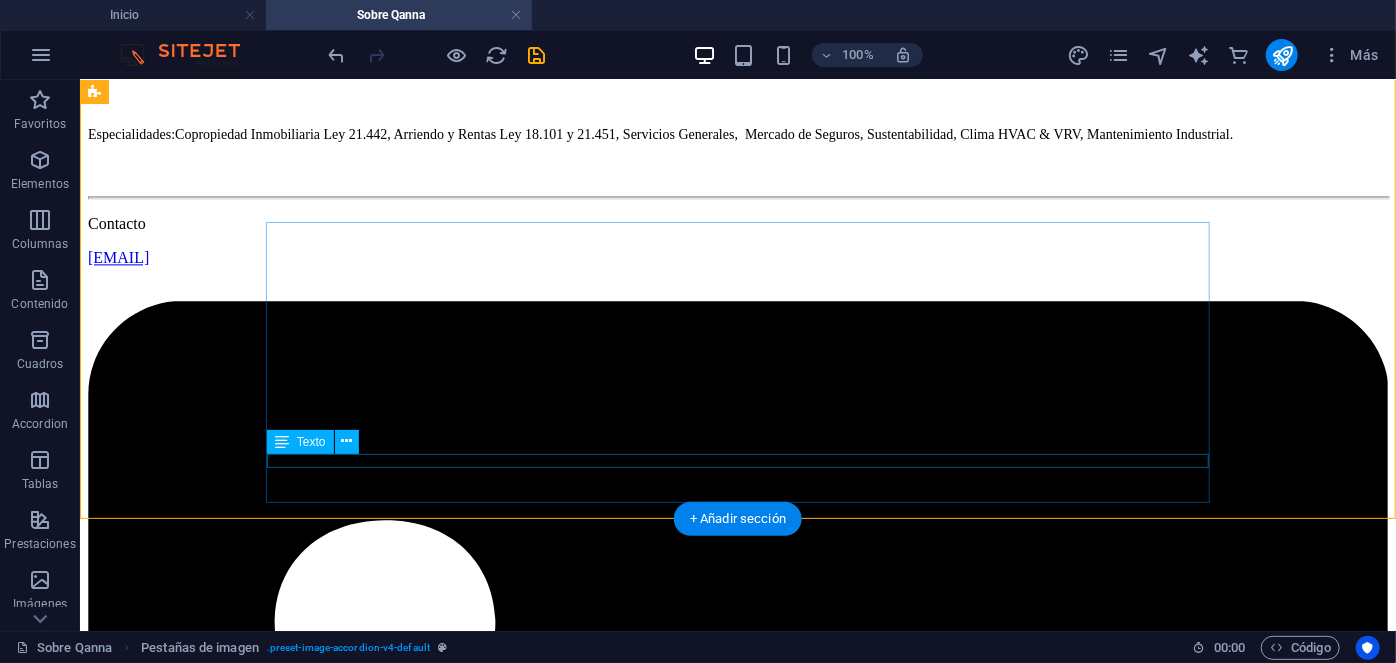 click on "camila.lobos@qanna.cl" at bounding box center (737, 30035) 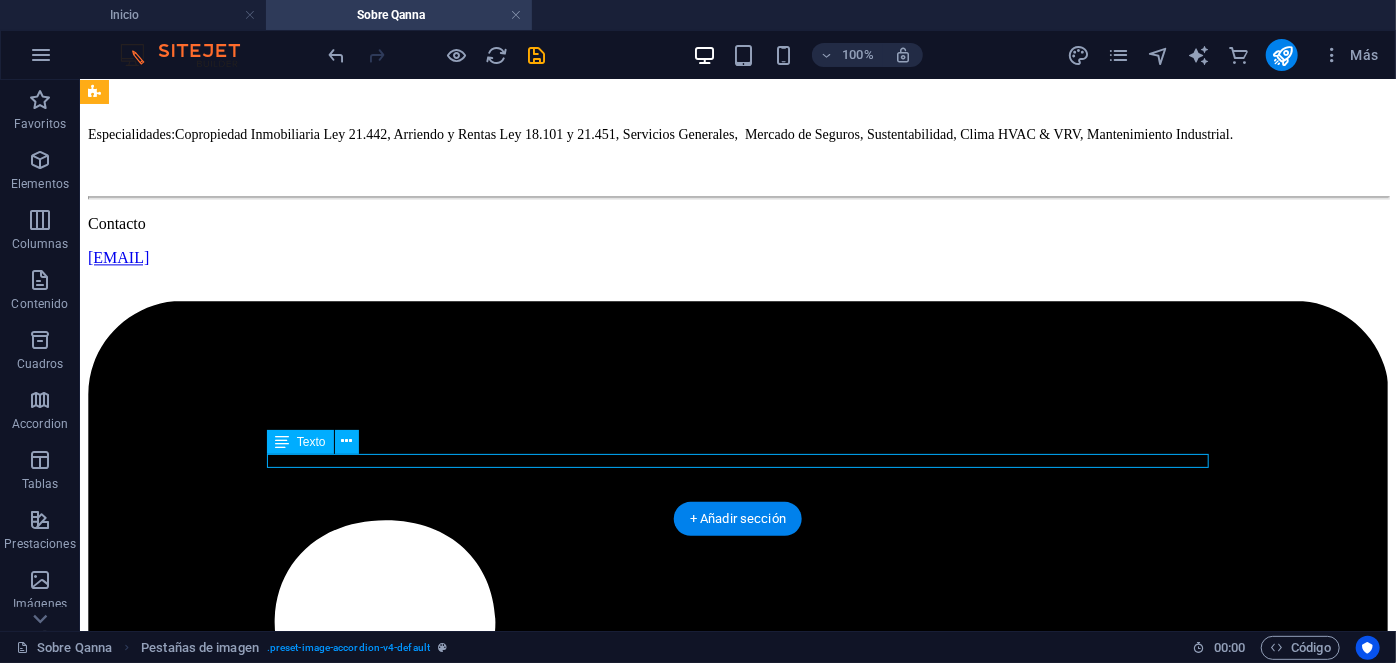 click on "camila.lobos@qanna.cl" at bounding box center (737, 30035) 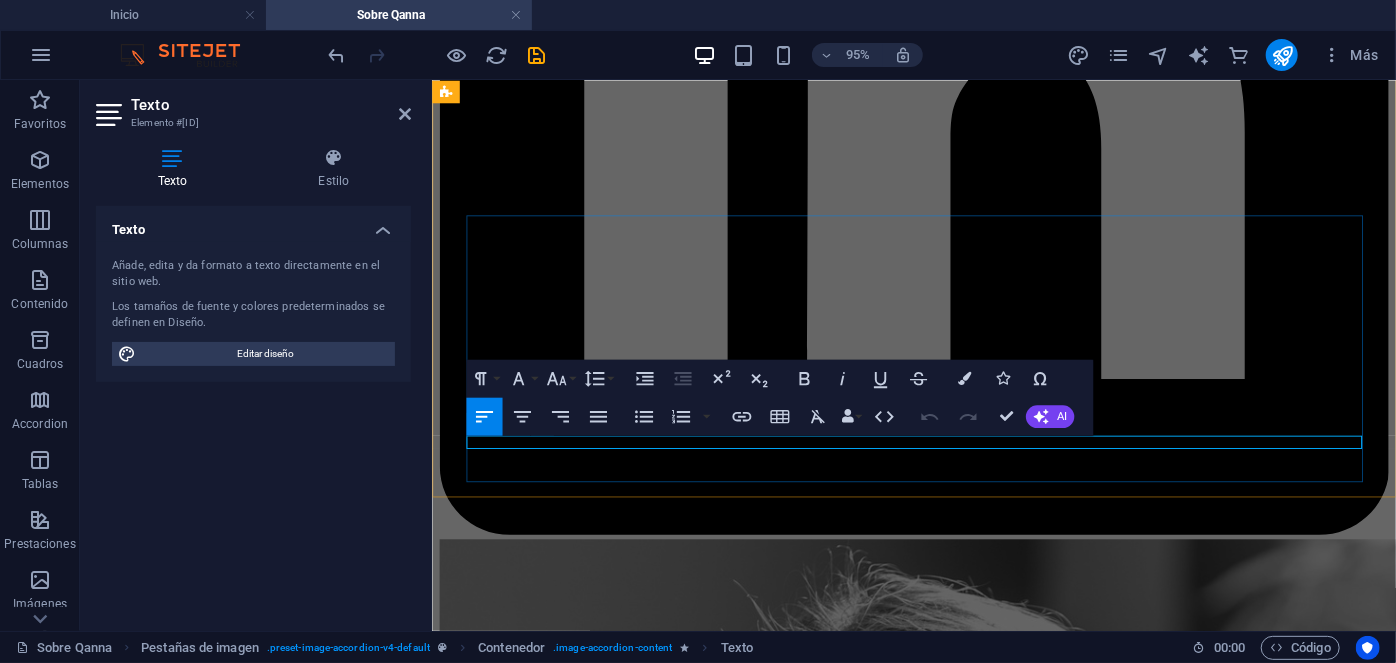 click on "camila.lobos@qanna.cl" at bounding box center (469, 25778) 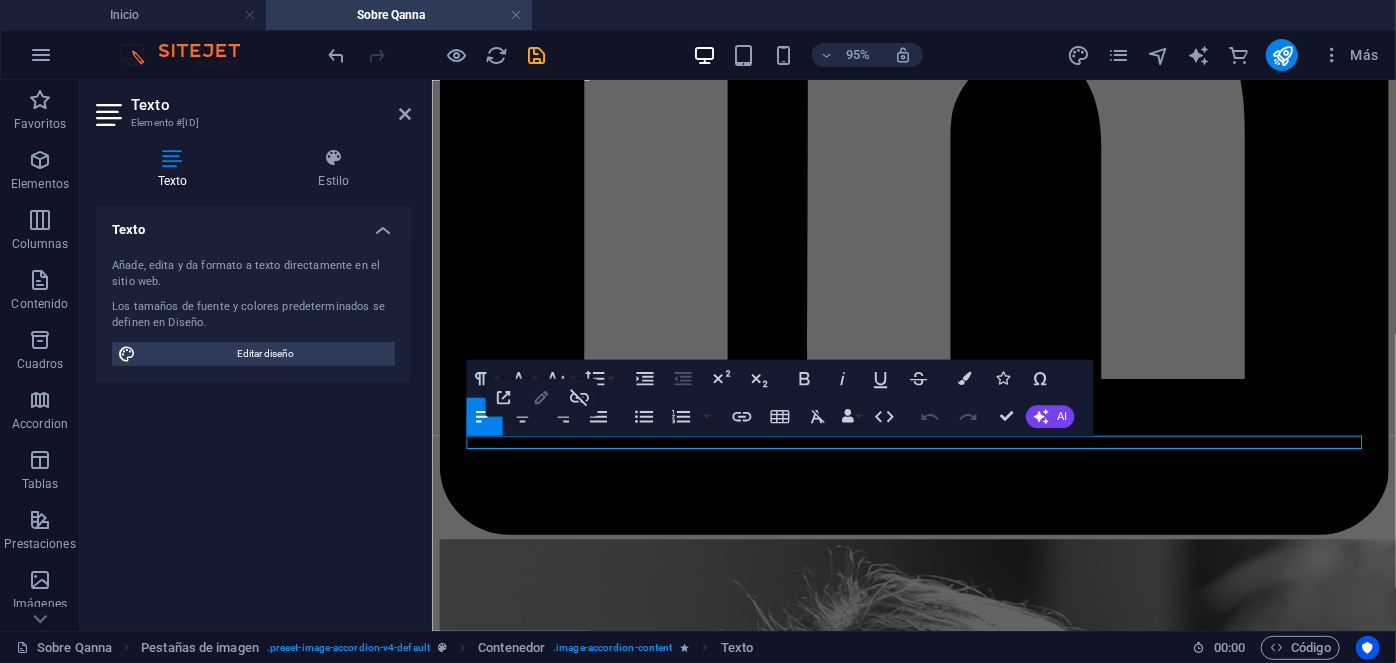 click 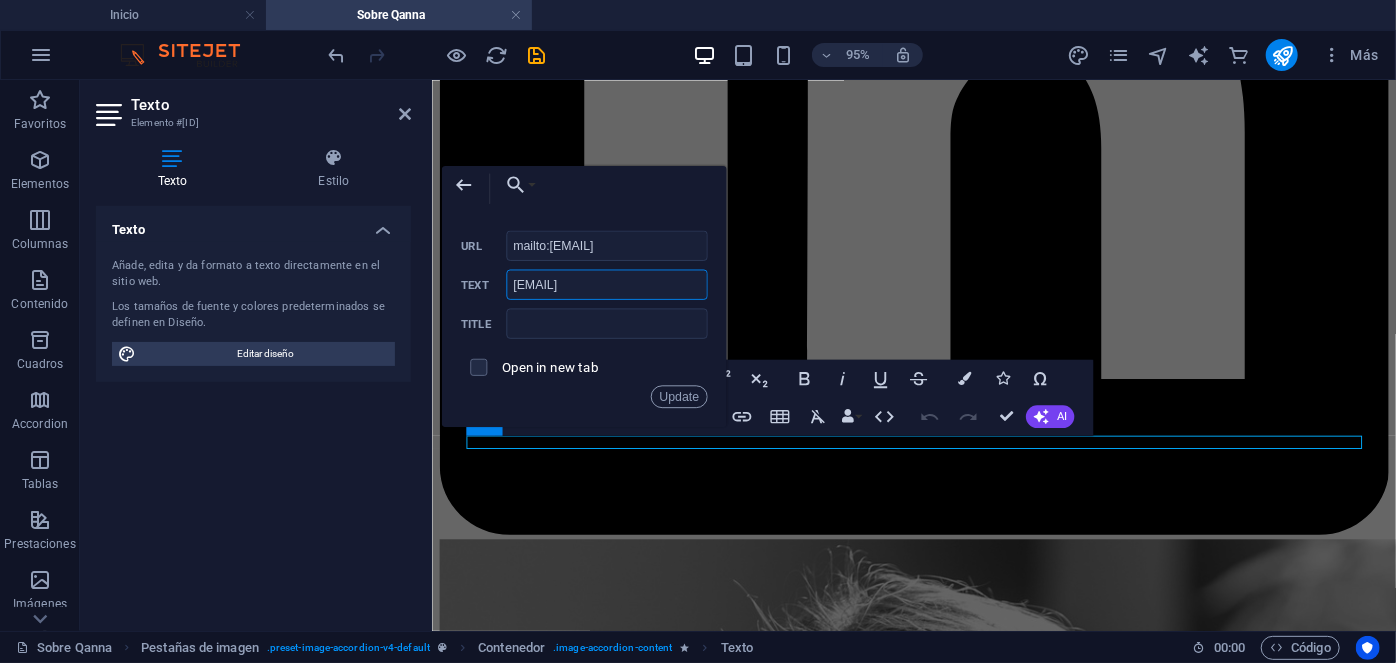 drag, startPoint x: 581, startPoint y: 285, endPoint x: 395, endPoint y: 283, distance: 186.01076 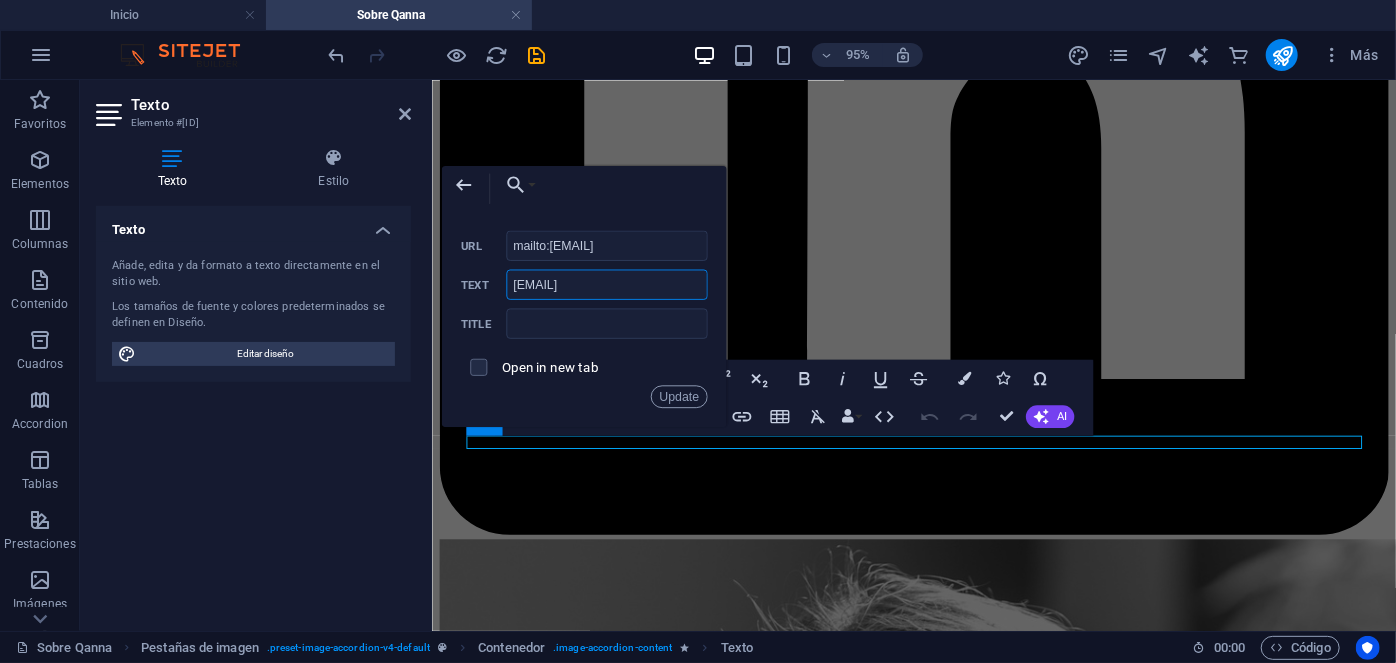 drag, startPoint x: 658, startPoint y: 274, endPoint x: 366, endPoint y: 324, distance: 296.2499 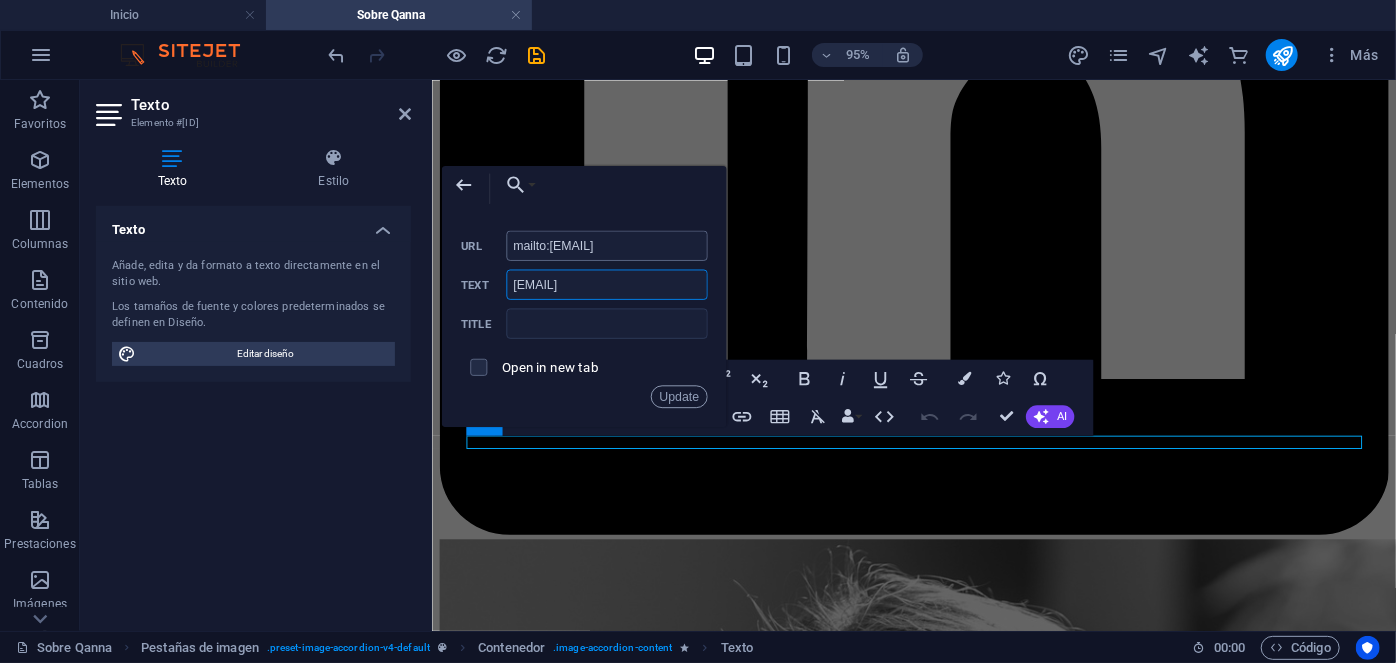 type on "raul.rossi@qanna.cl" 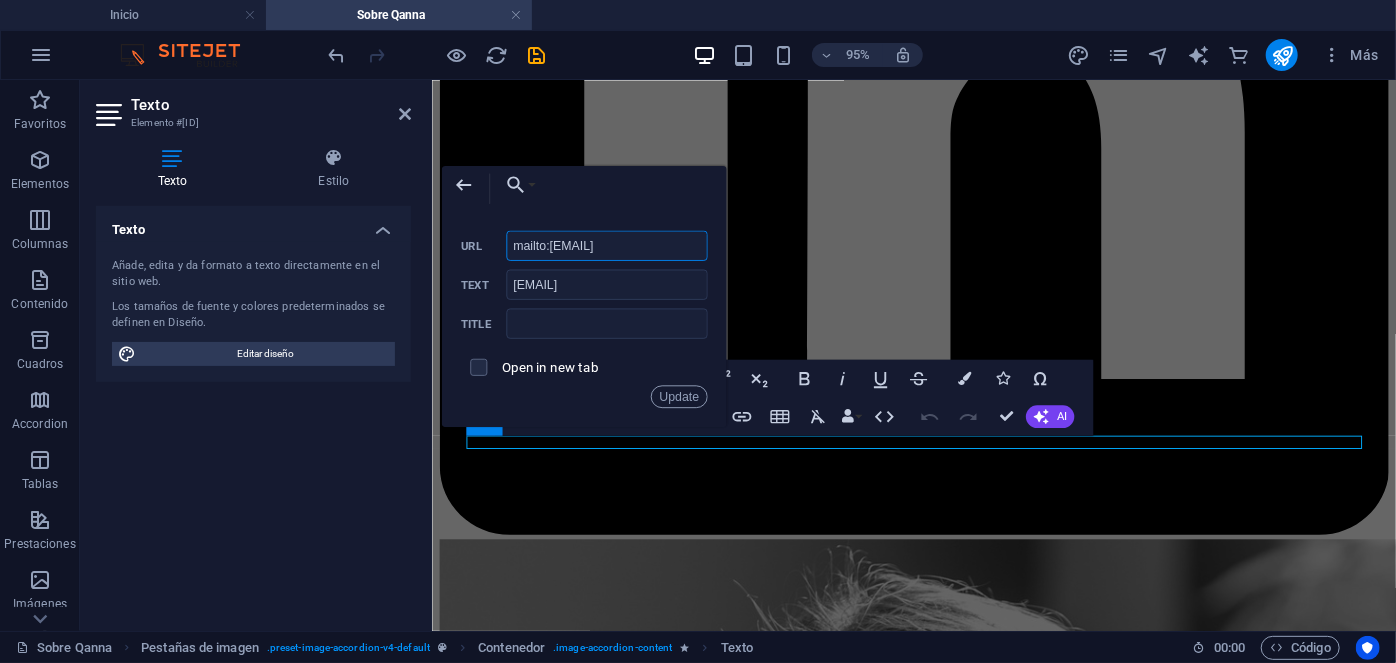 drag, startPoint x: 550, startPoint y: 245, endPoint x: 619, endPoint y: 245, distance: 69 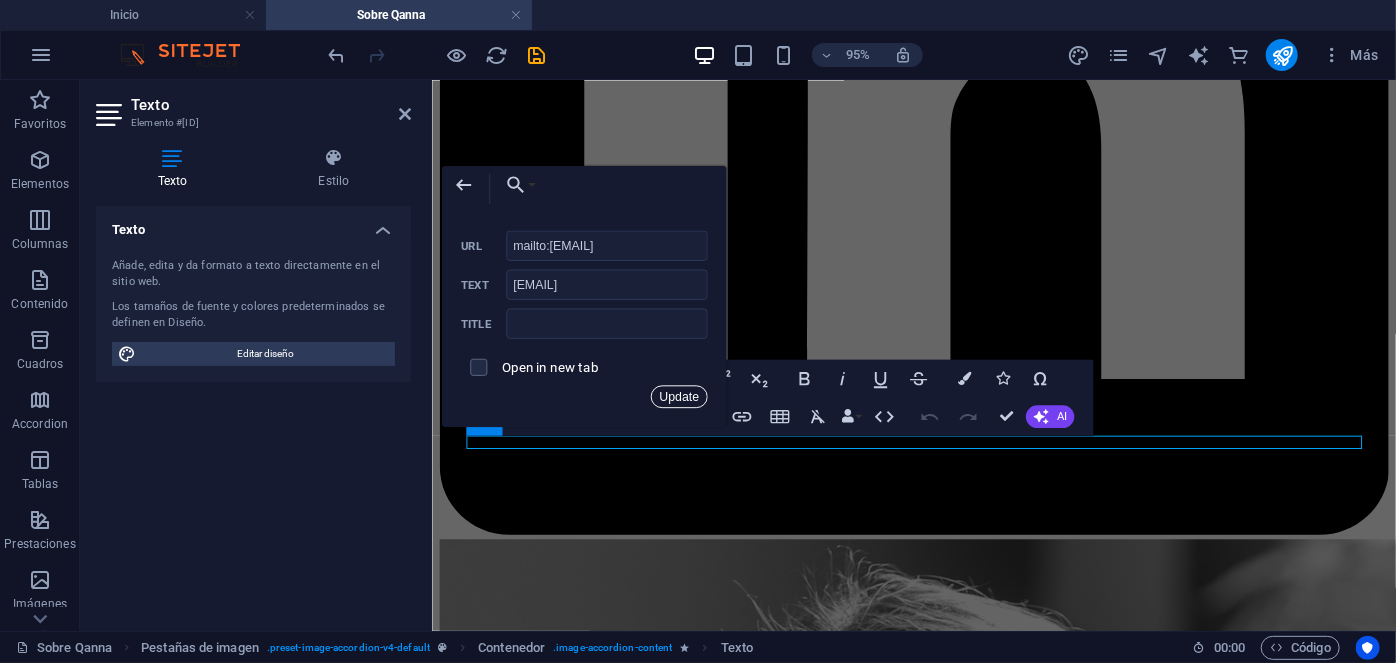 click on "Update" at bounding box center [679, 396] 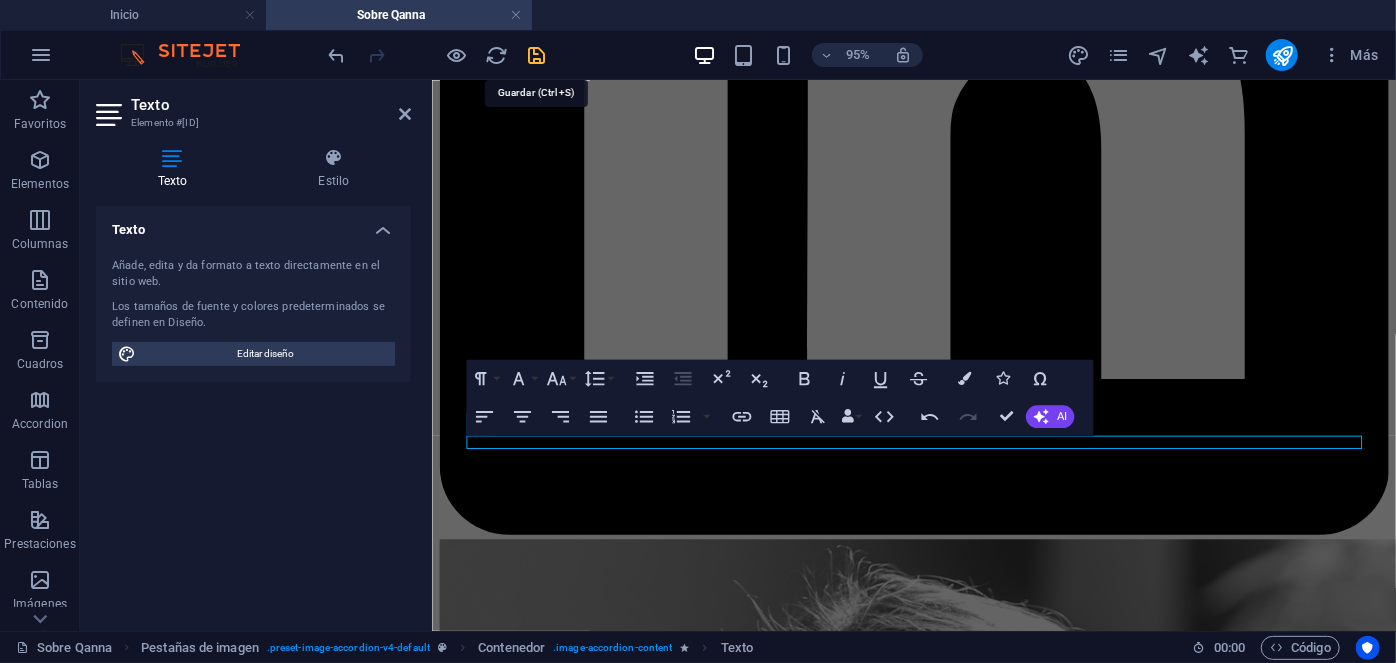 click at bounding box center [537, 55] 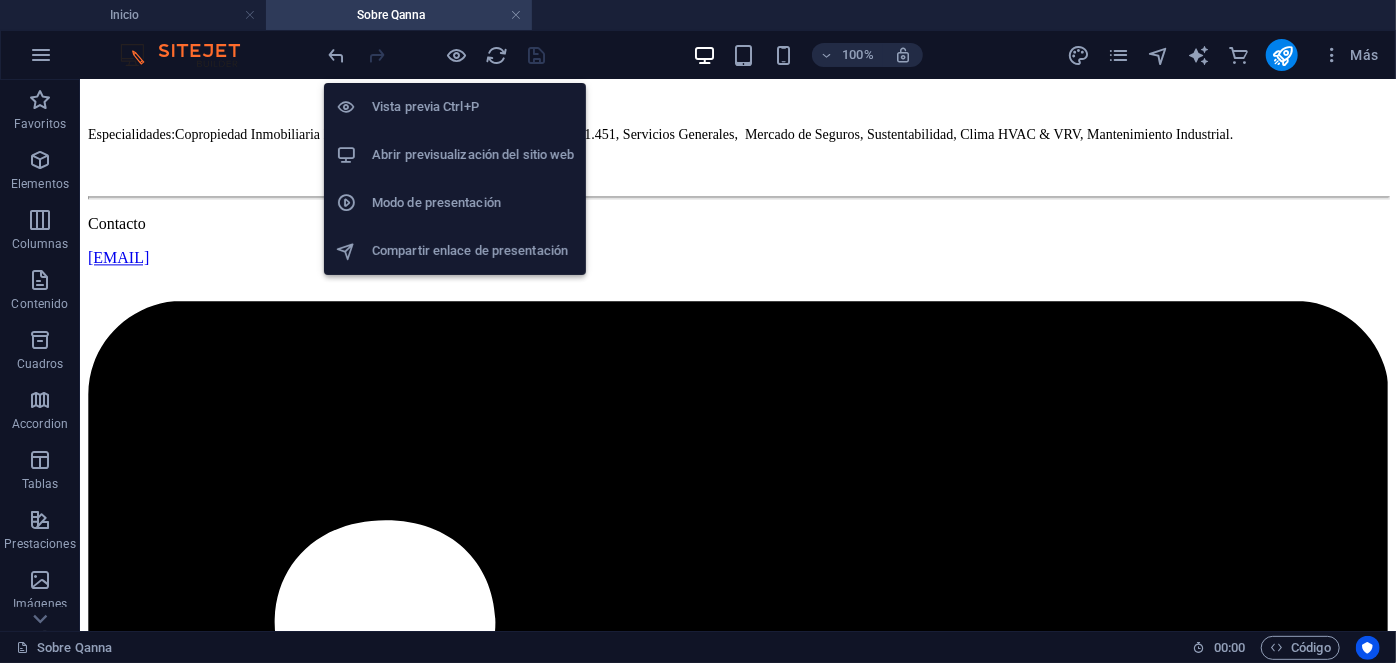 click on "Abrir previsualización del sitio web" at bounding box center (473, 155) 